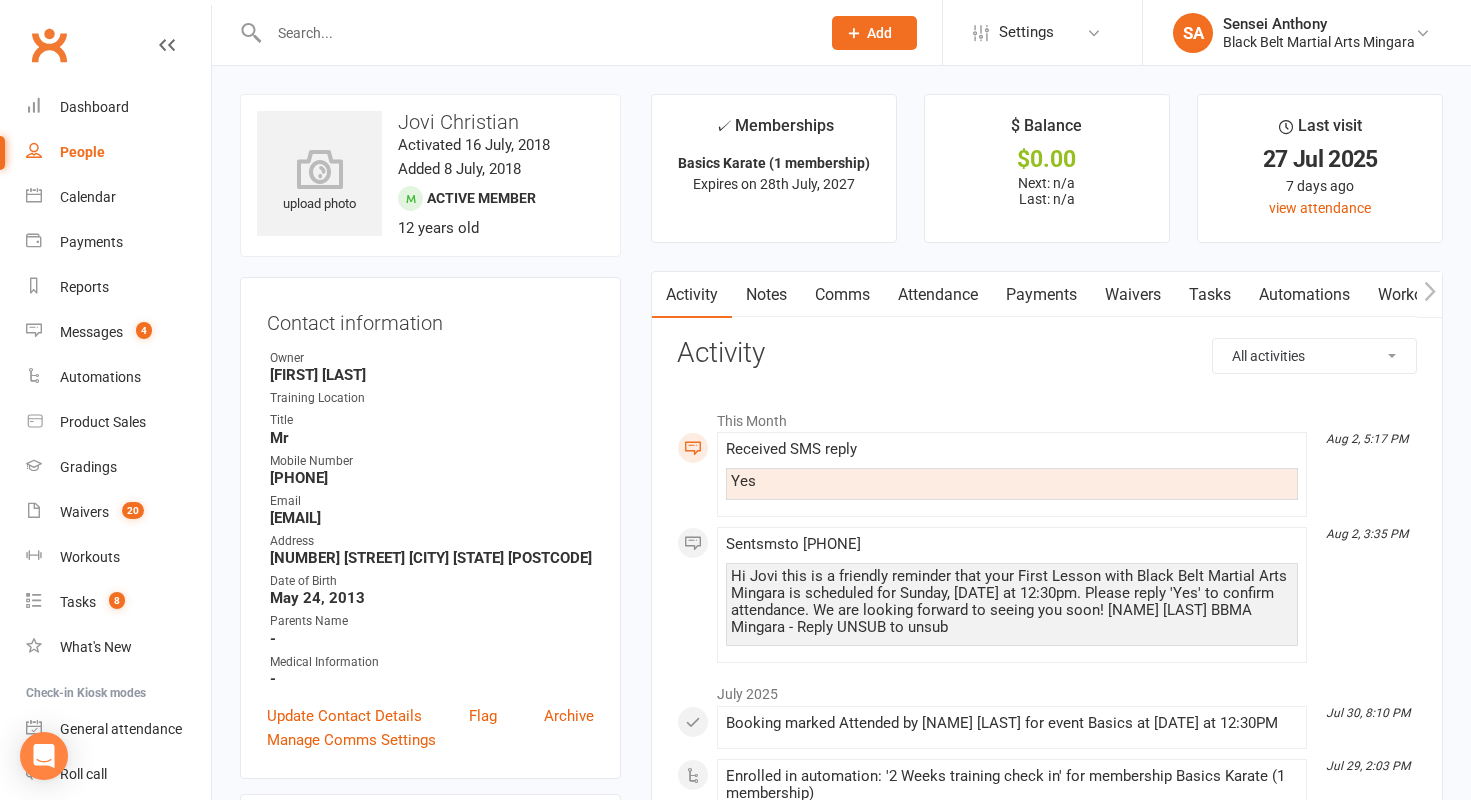 scroll, scrollTop: 0, scrollLeft: 0, axis: both 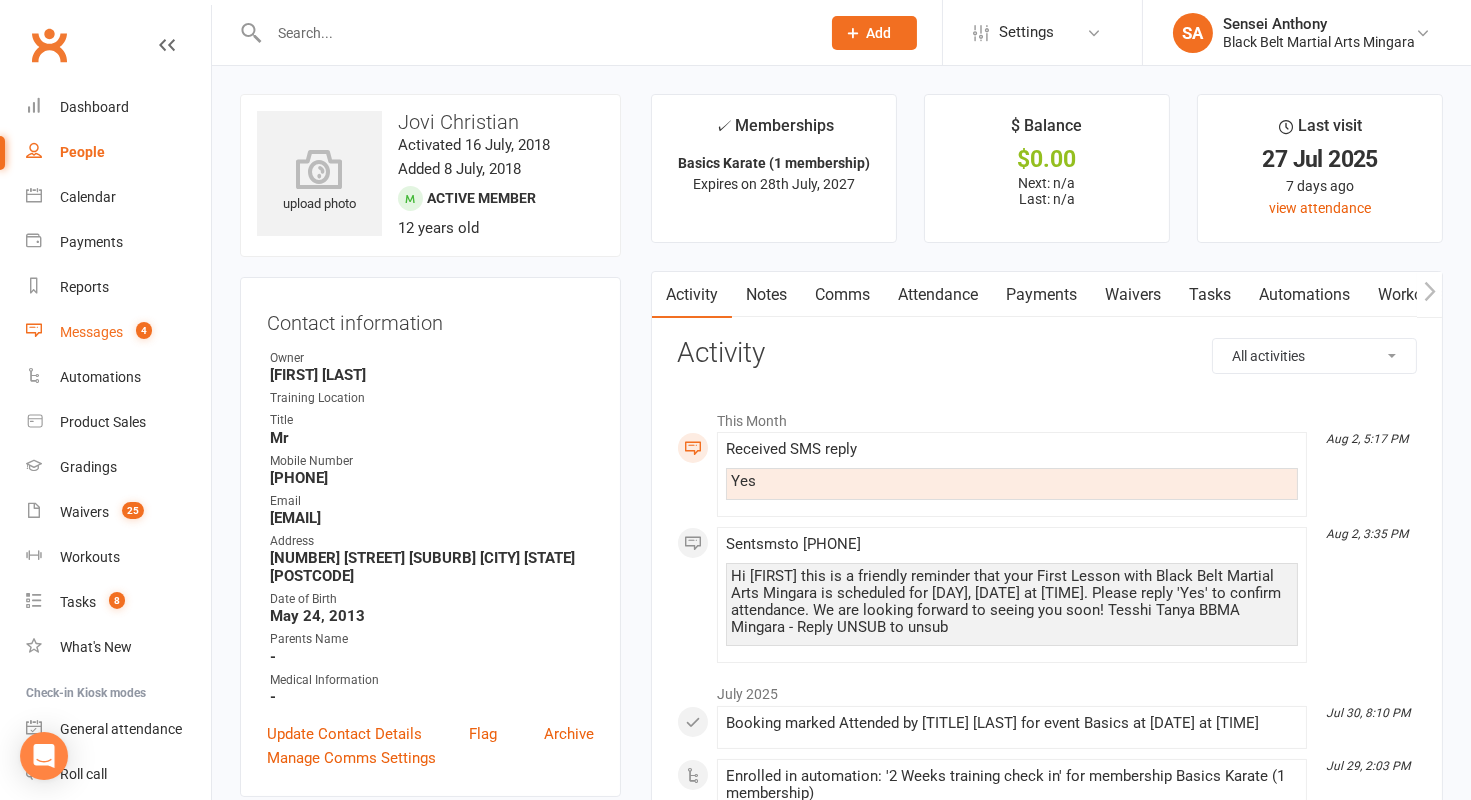 click on "Messages" at bounding box center [91, 332] 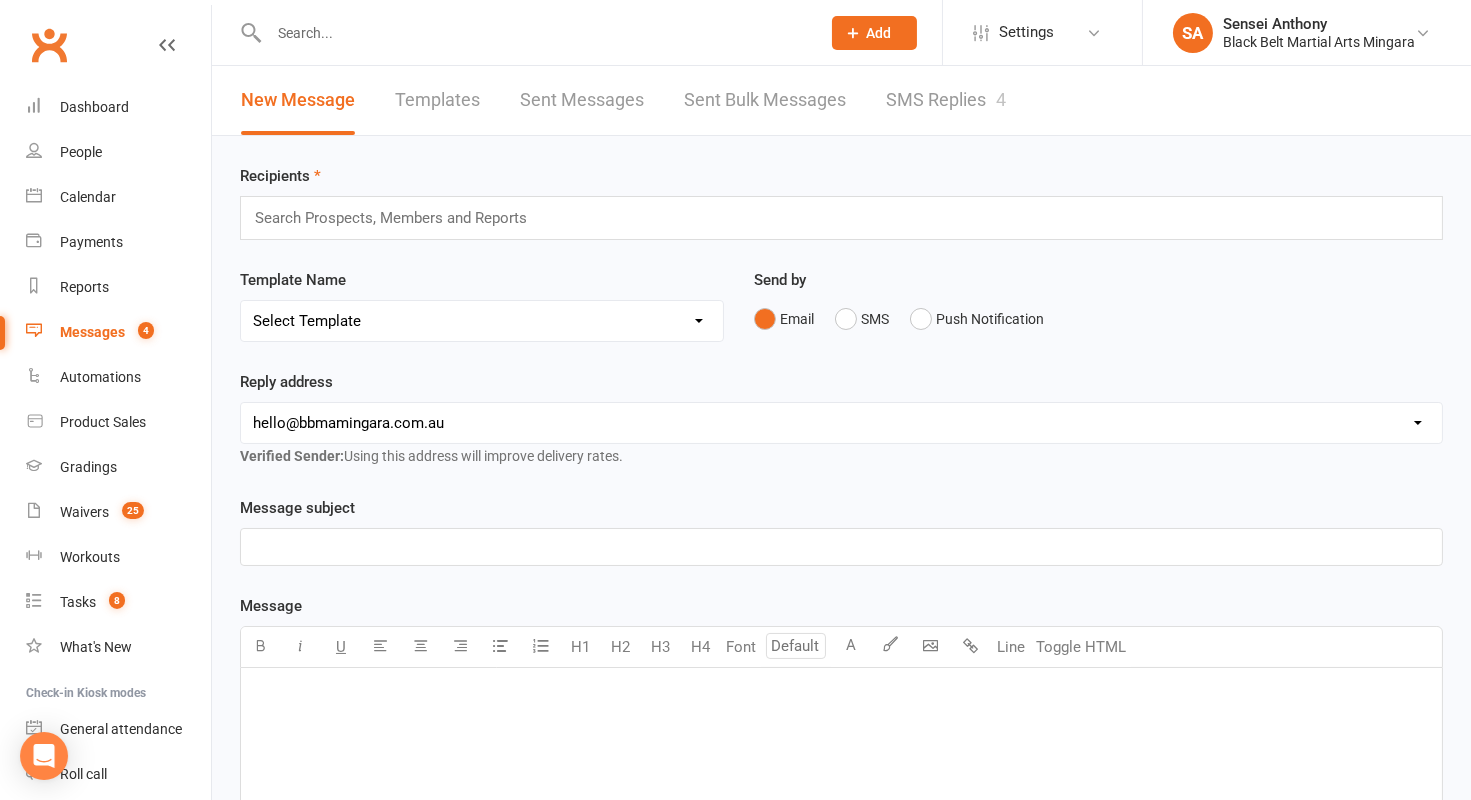 click on "SMS Replies  4" at bounding box center [946, 100] 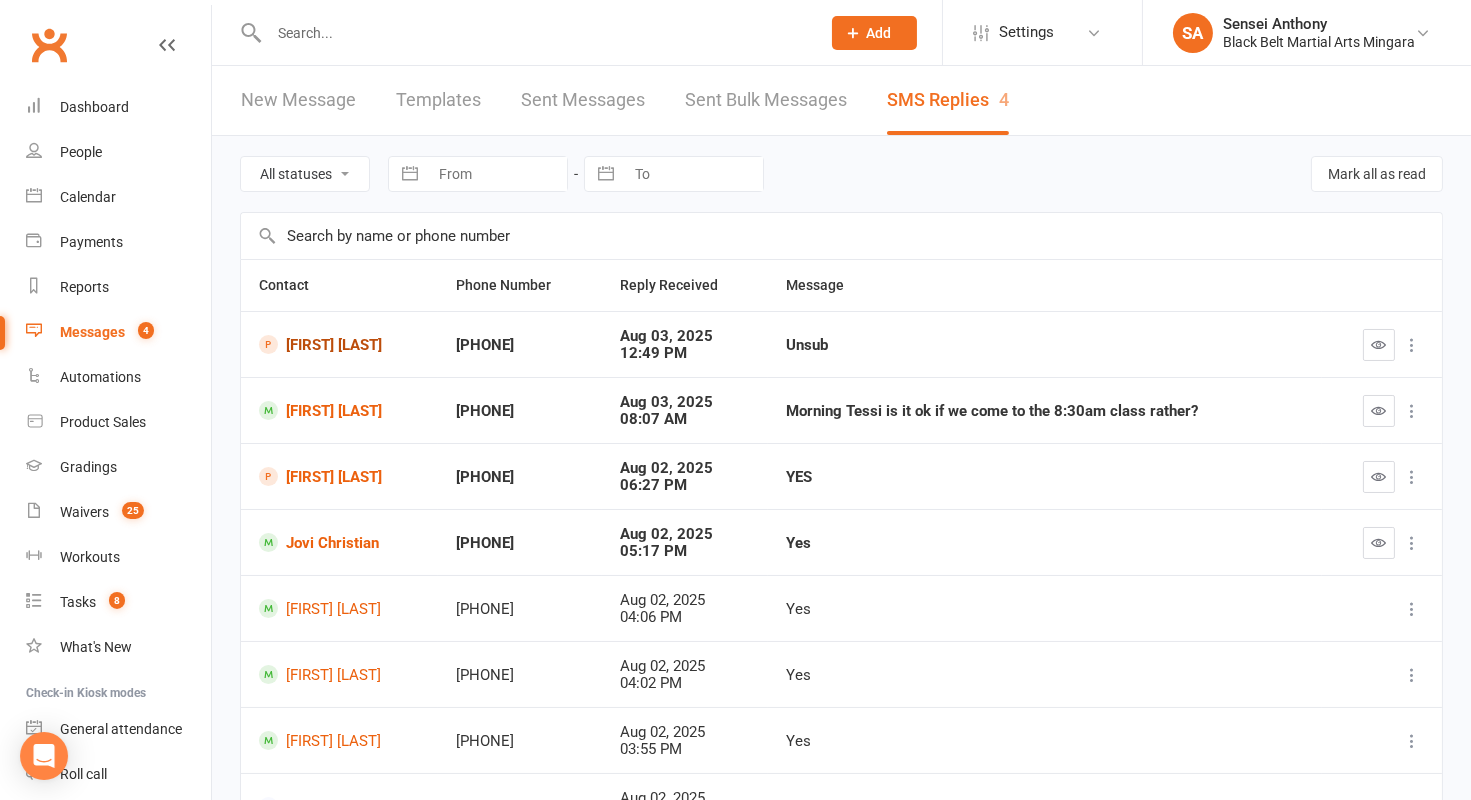 click on "Anusha Bajgain" at bounding box center [339, 344] 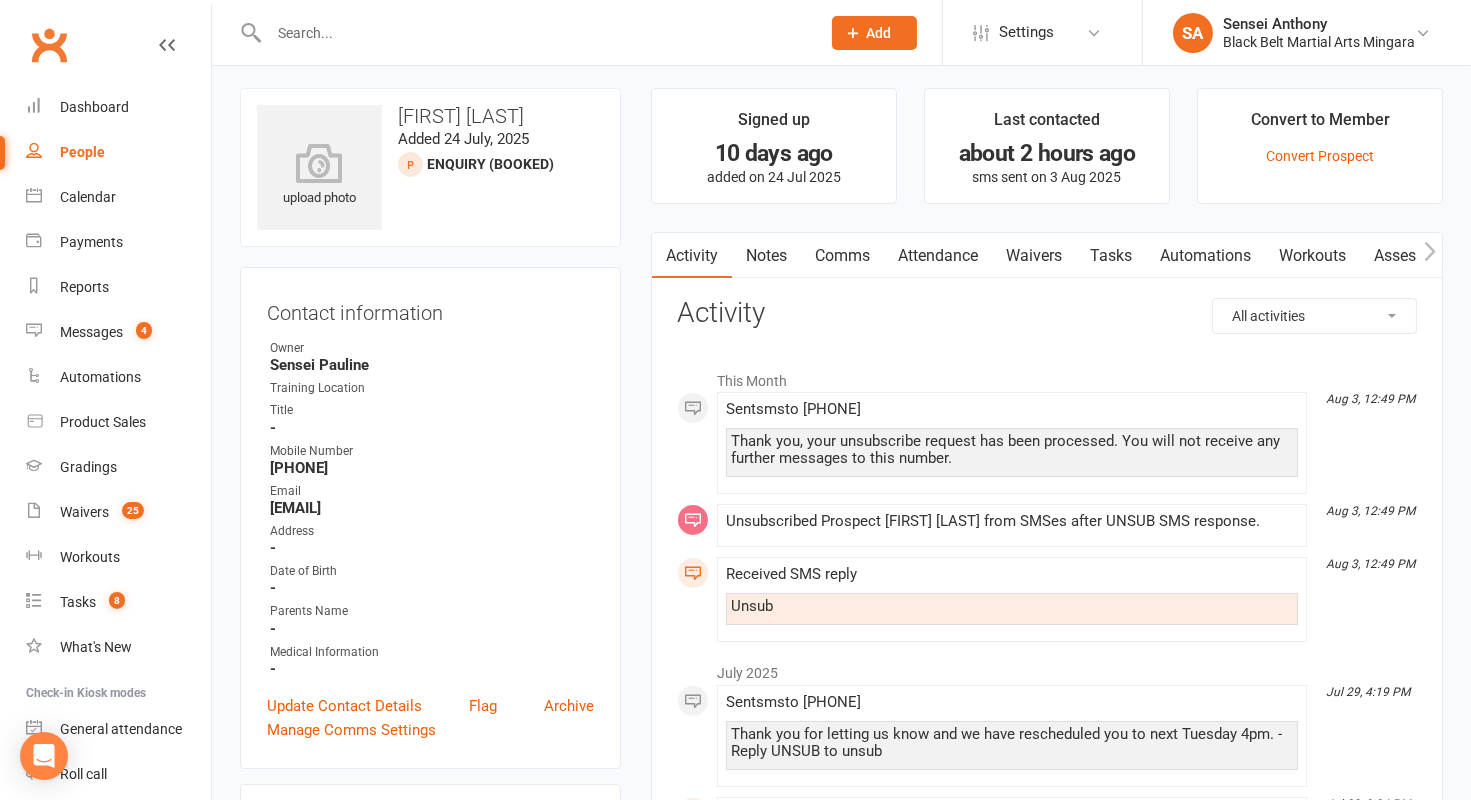 scroll, scrollTop: 0, scrollLeft: 0, axis: both 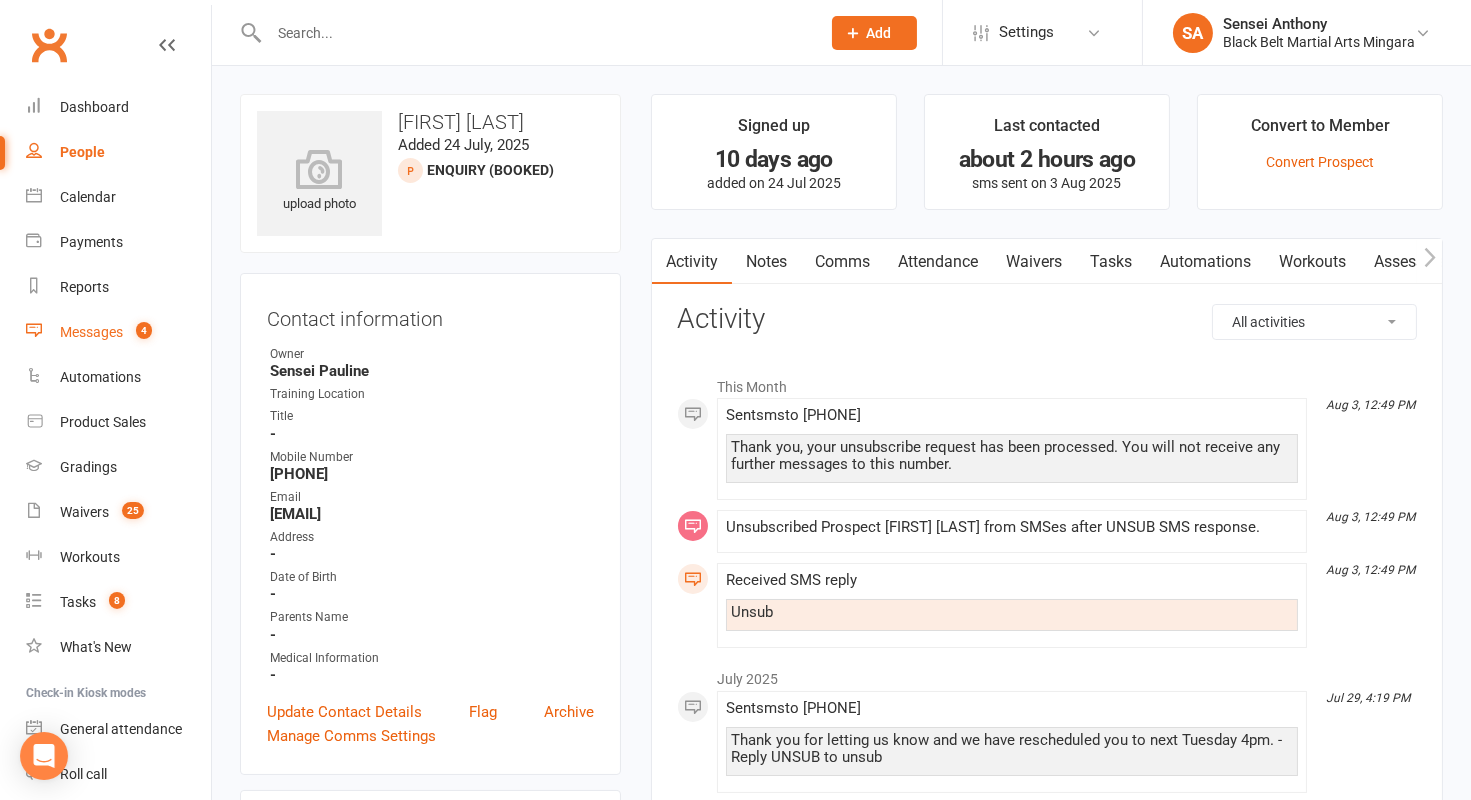 click on "Messages   4" at bounding box center [118, 332] 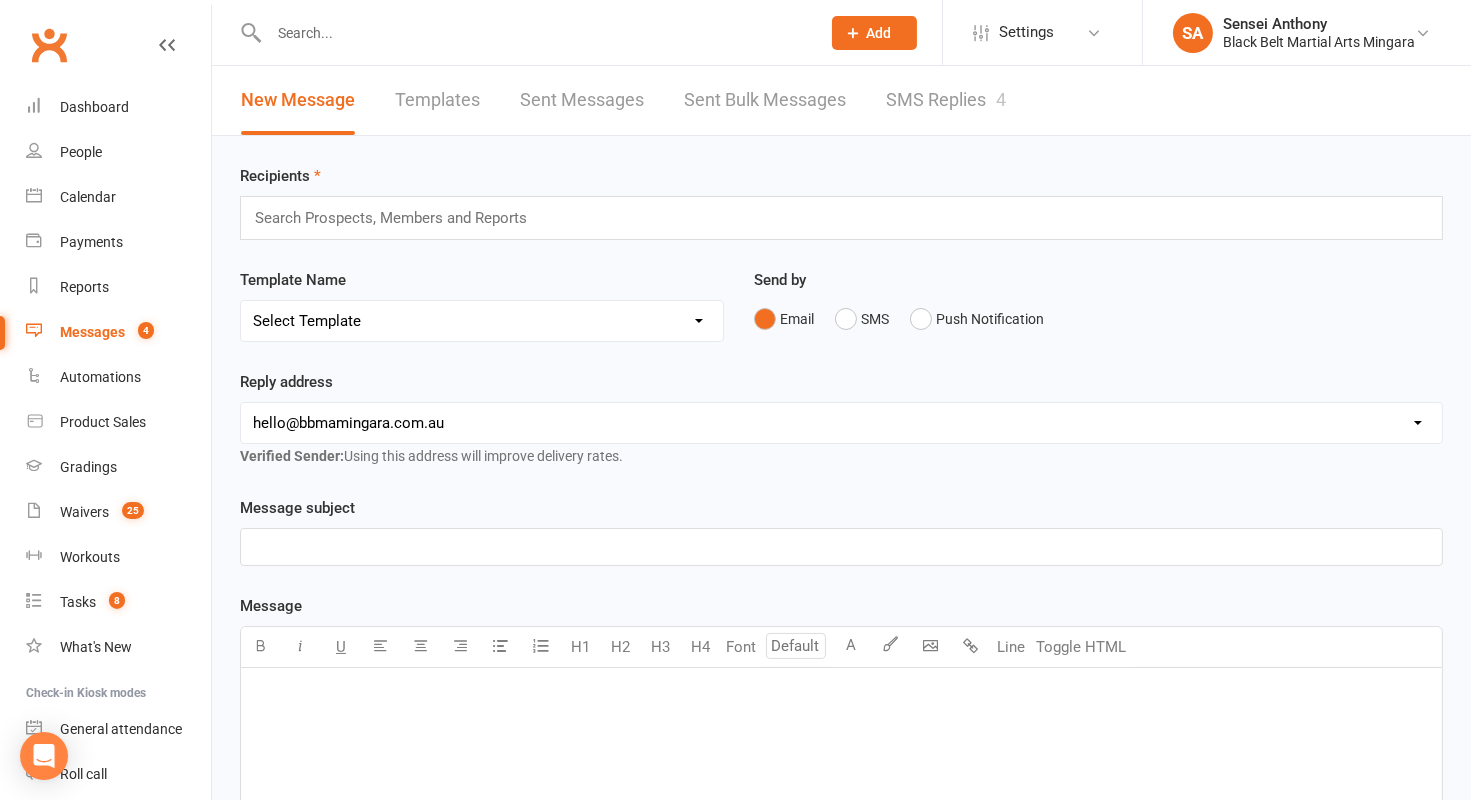 click on "SMS Replies  4" at bounding box center (946, 100) 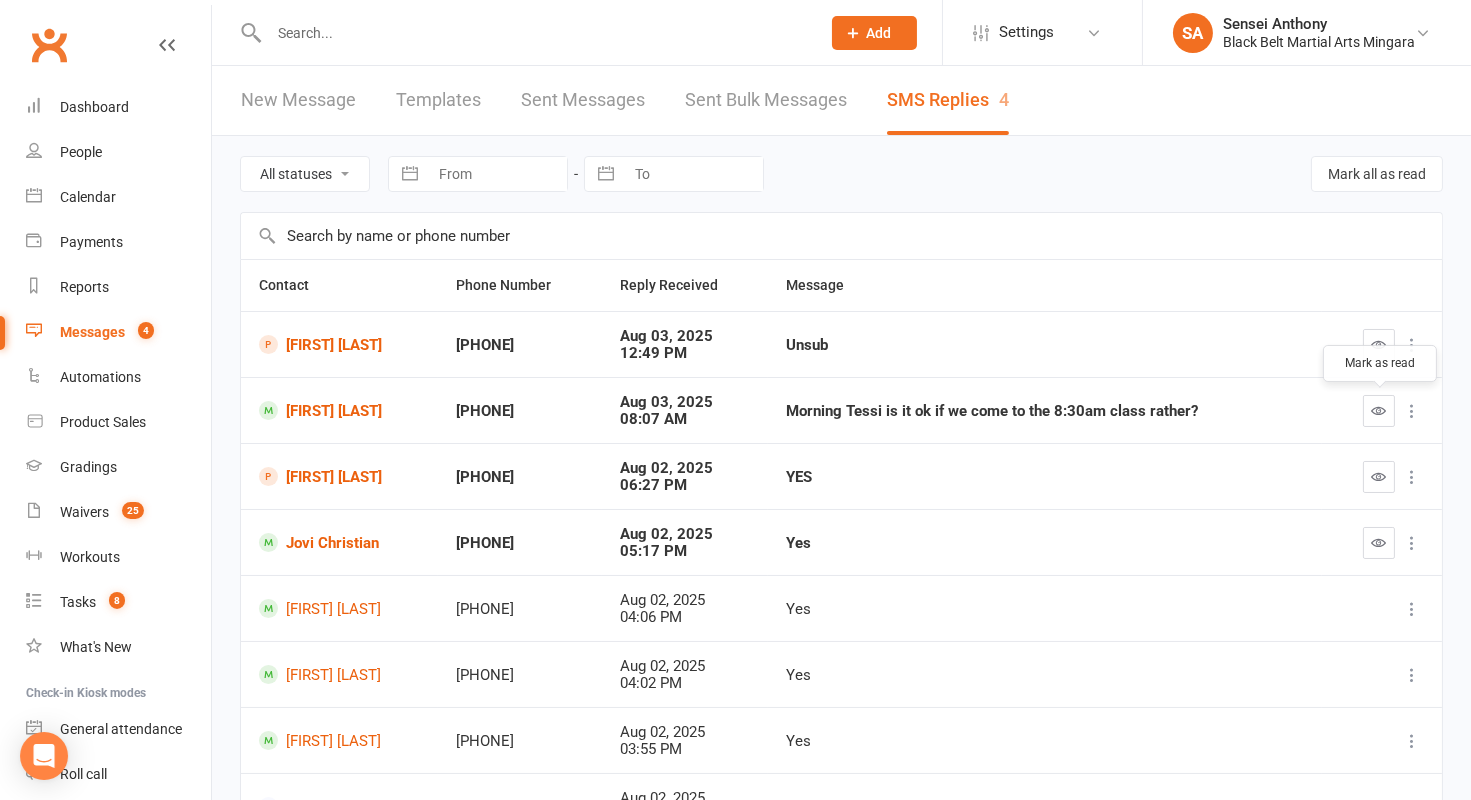 click at bounding box center (1379, 410) 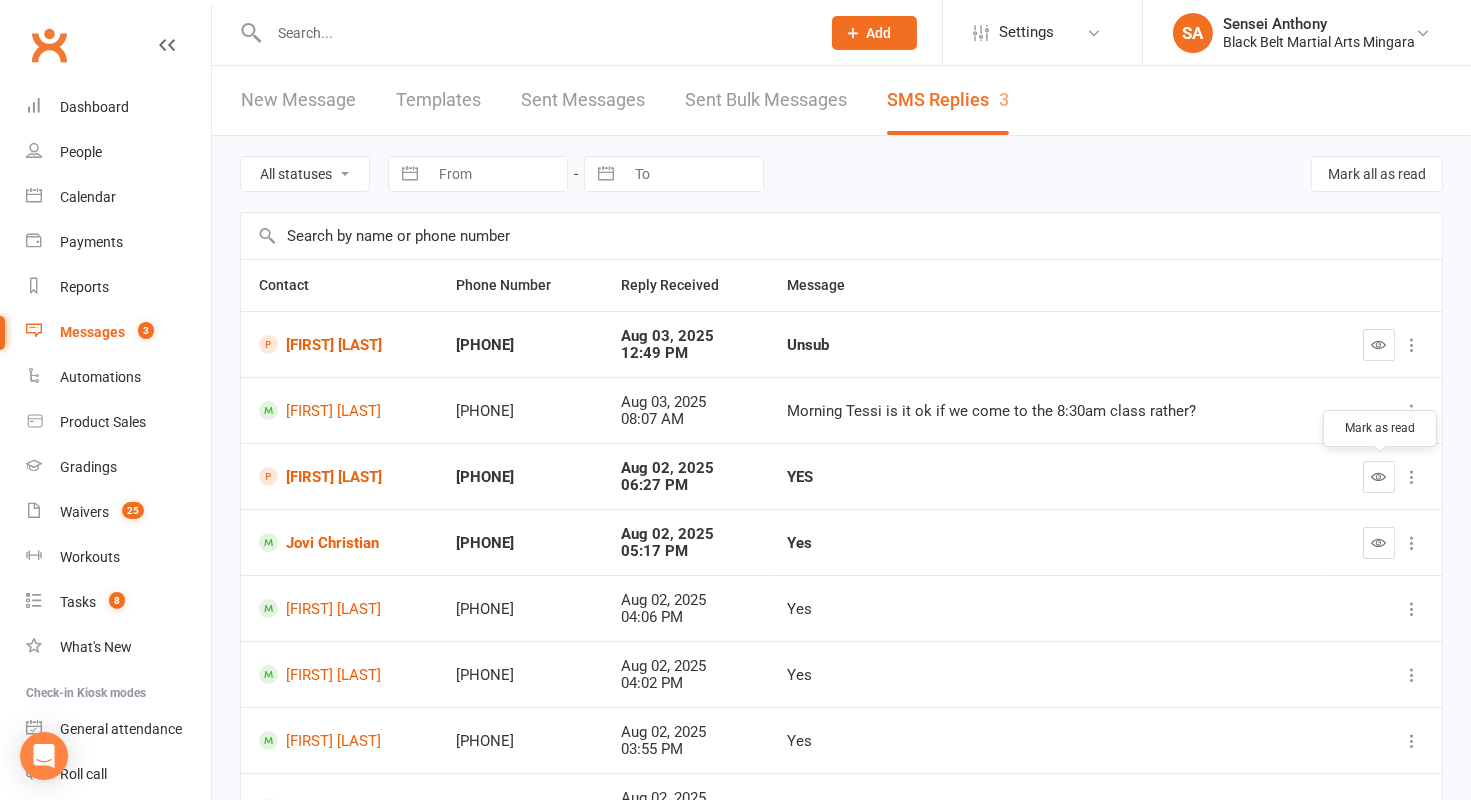 click at bounding box center [1379, 476] 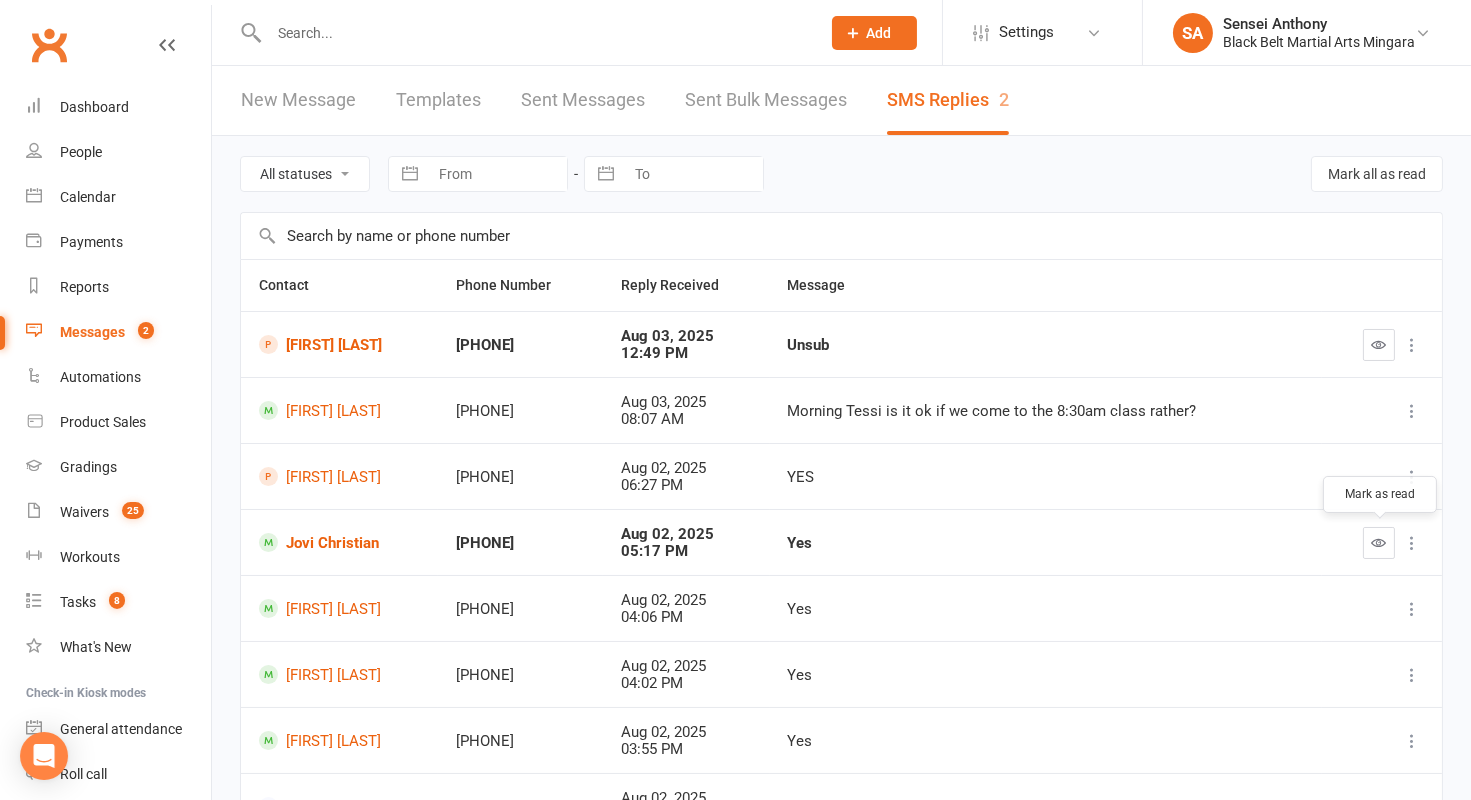 click at bounding box center (1379, 542) 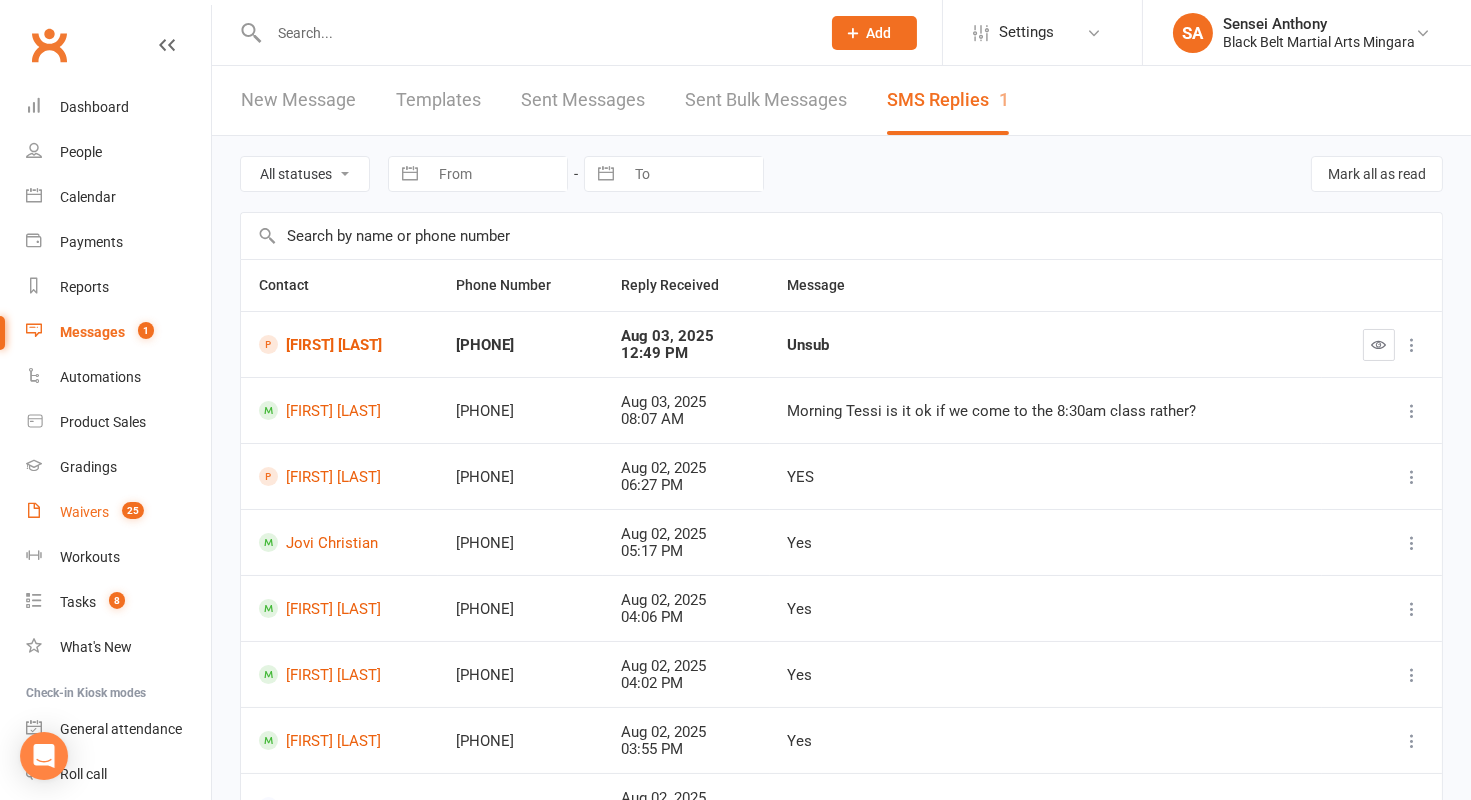 click on "Waivers   25" at bounding box center [118, 512] 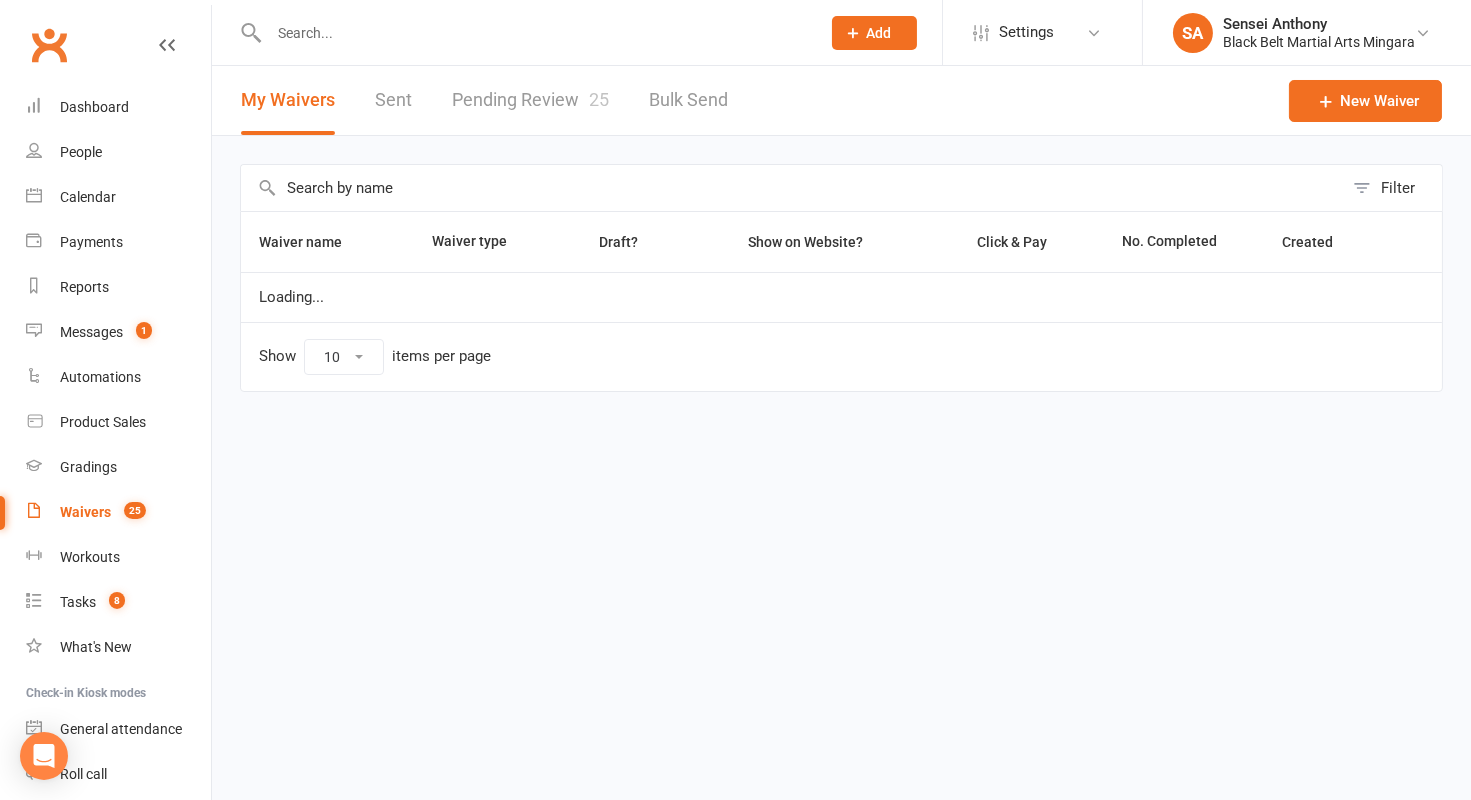 select on "100" 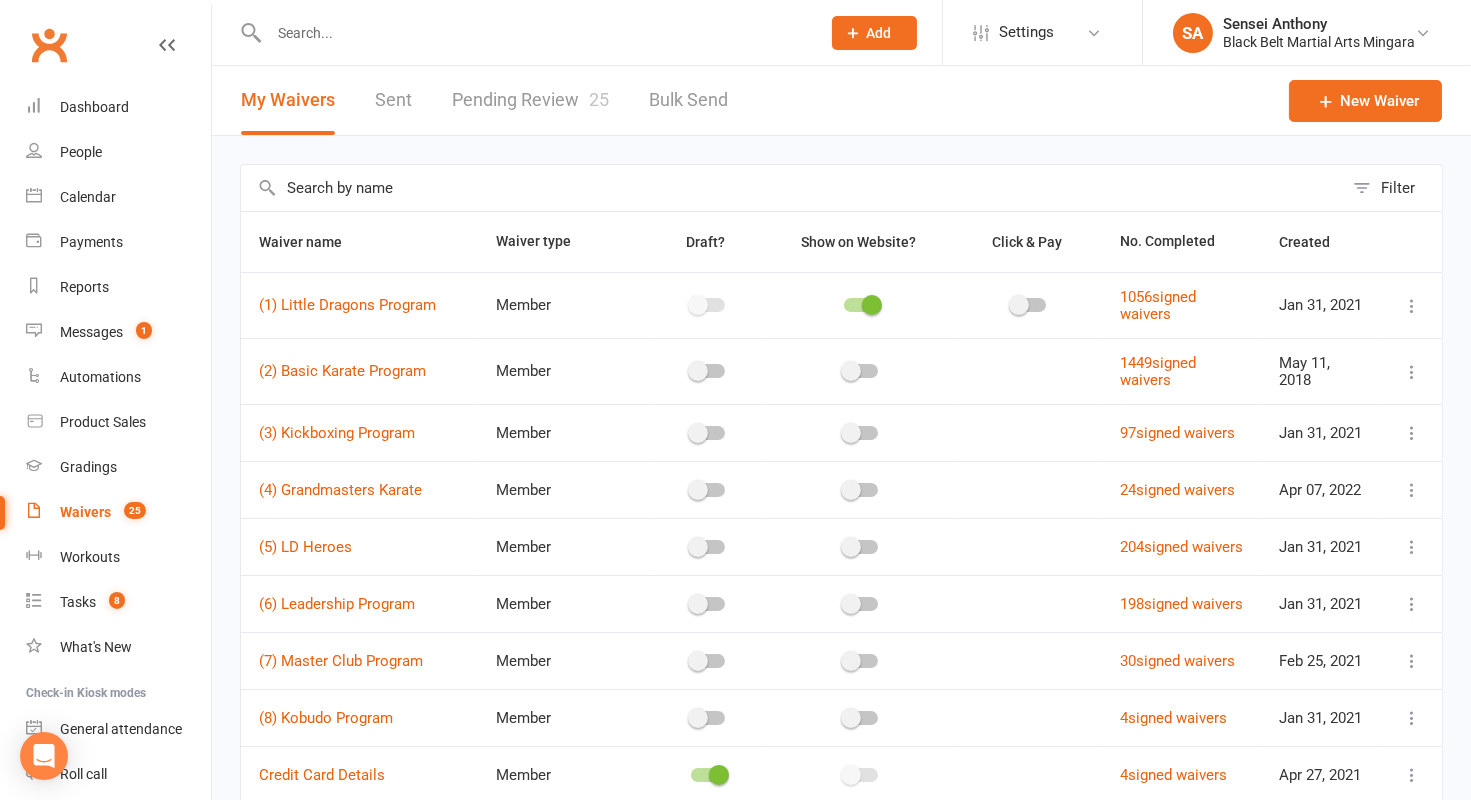 click on "Pending Review 25" at bounding box center [530, 100] 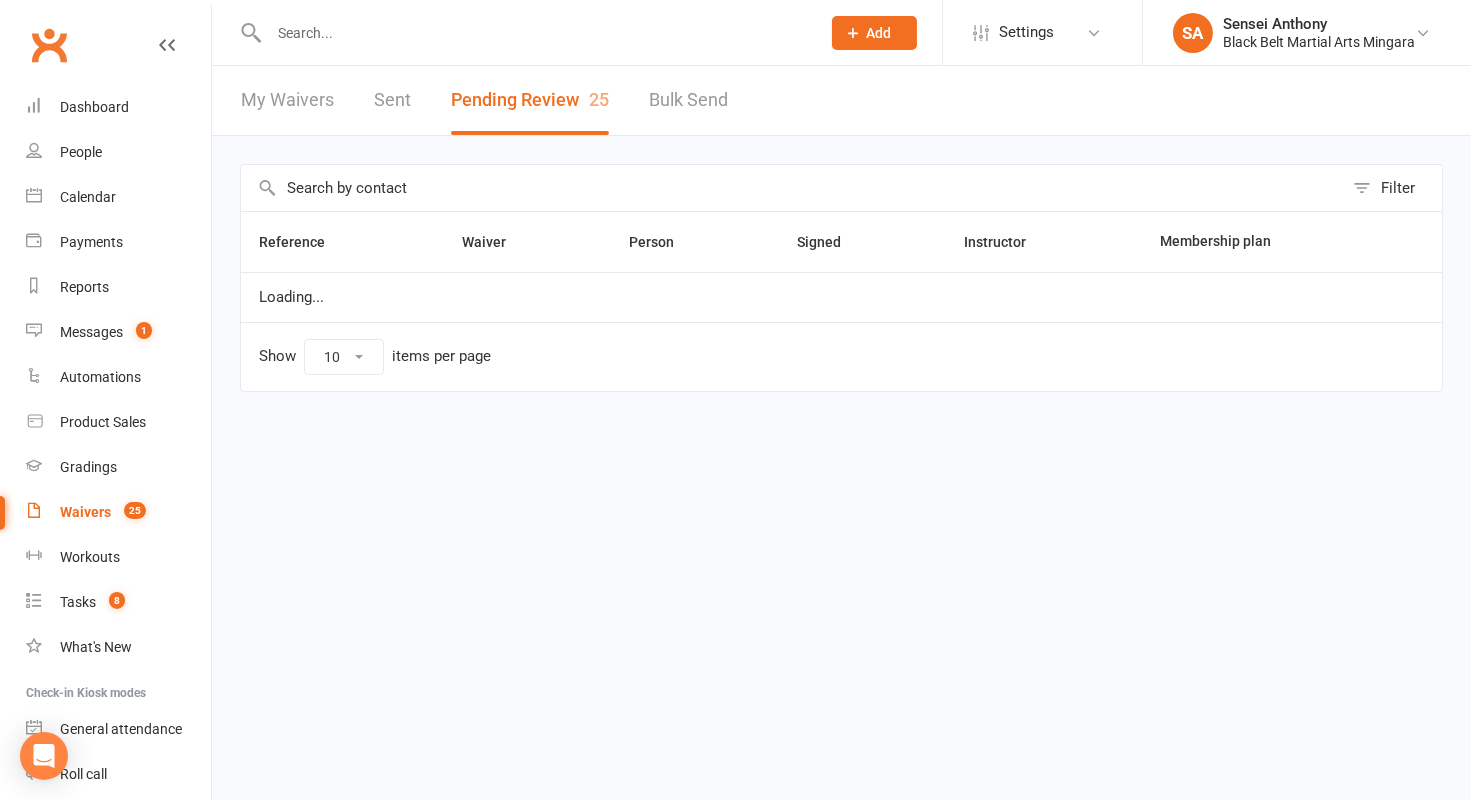 select on "50" 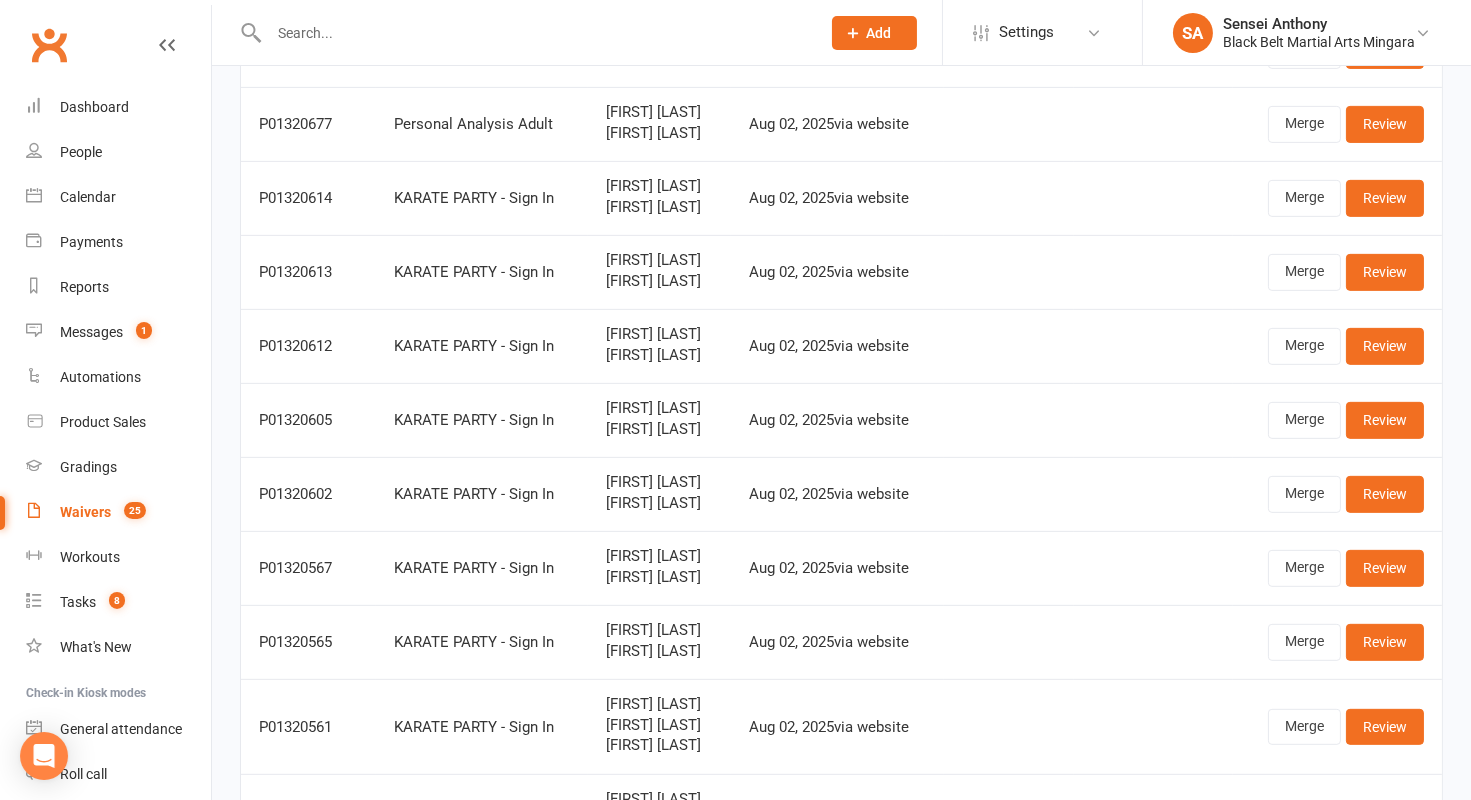 scroll, scrollTop: 1498, scrollLeft: 0, axis: vertical 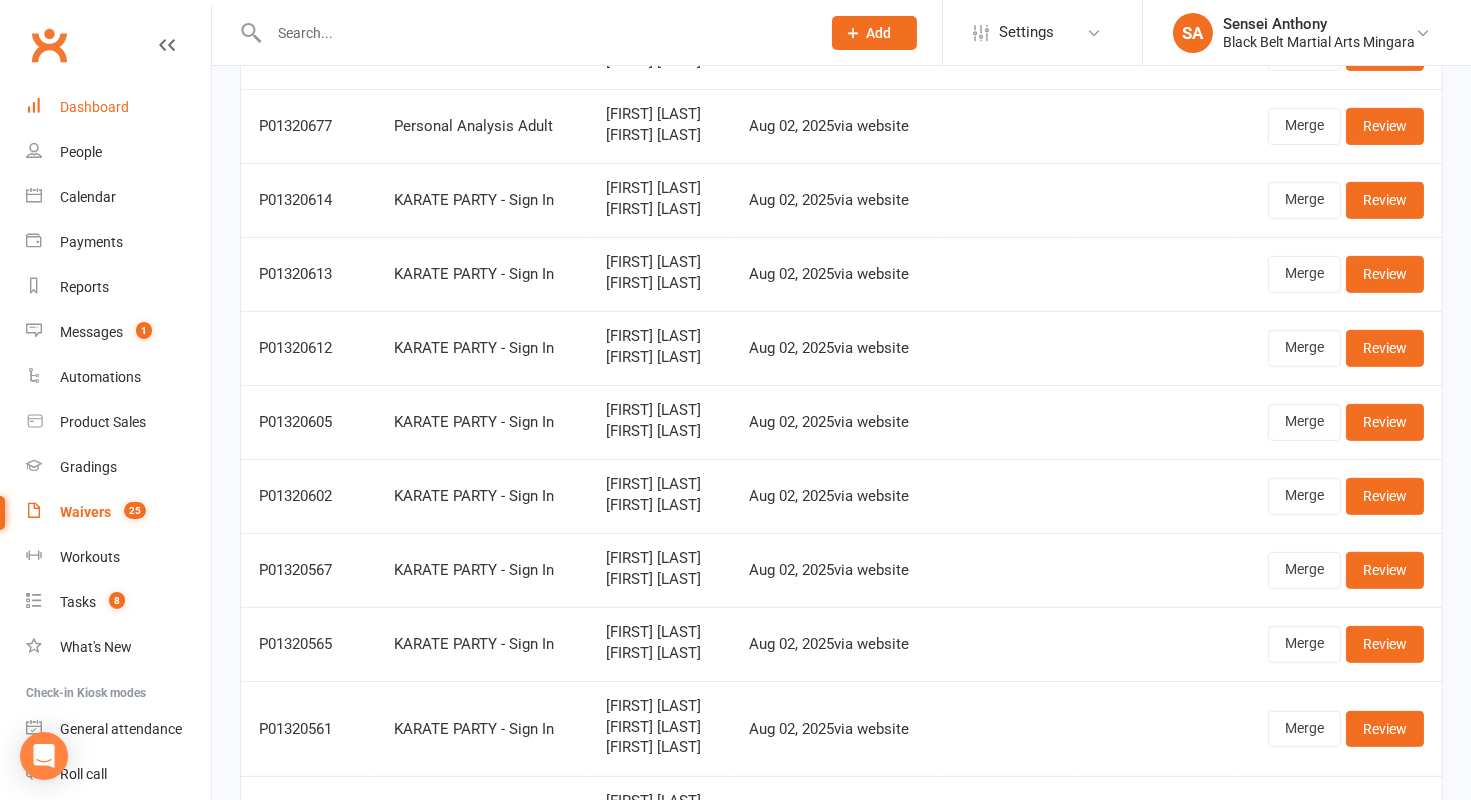 click on "Dashboard" at bounding box center [118, 107] 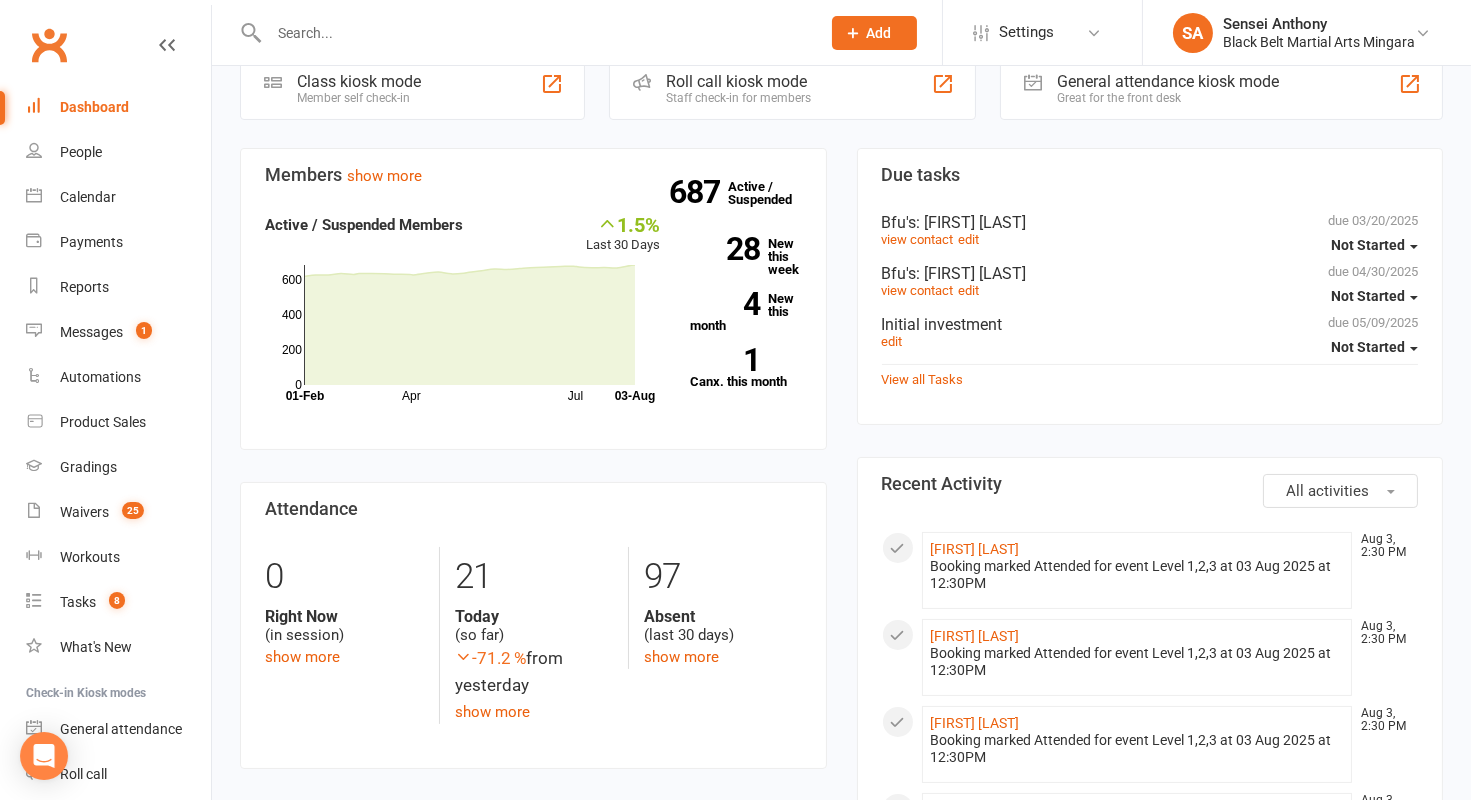 scroll, scrollTop: 331, scrollLeft: 0, axis: vertical 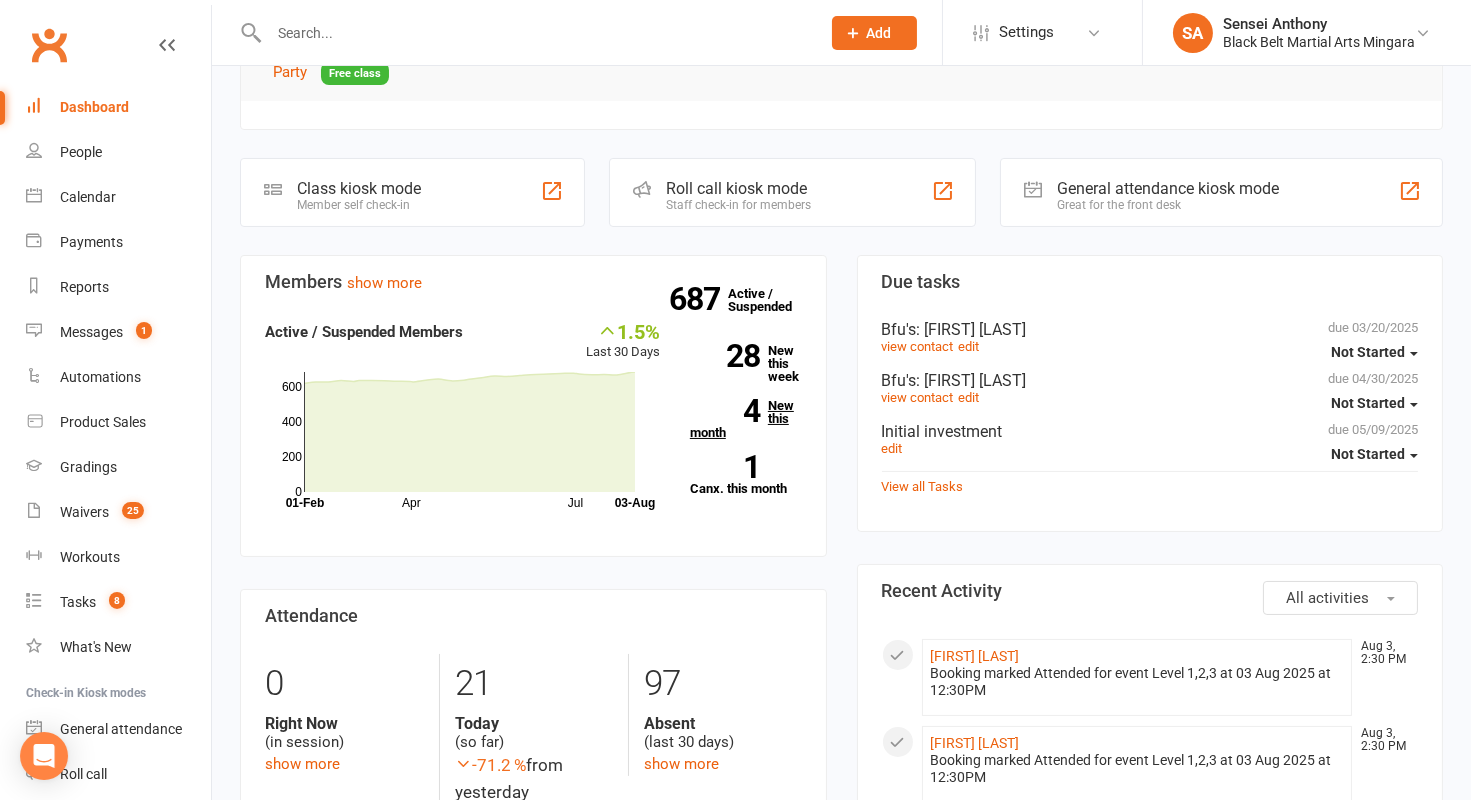 click on "4 New this month" at bounding box center [746, 419] 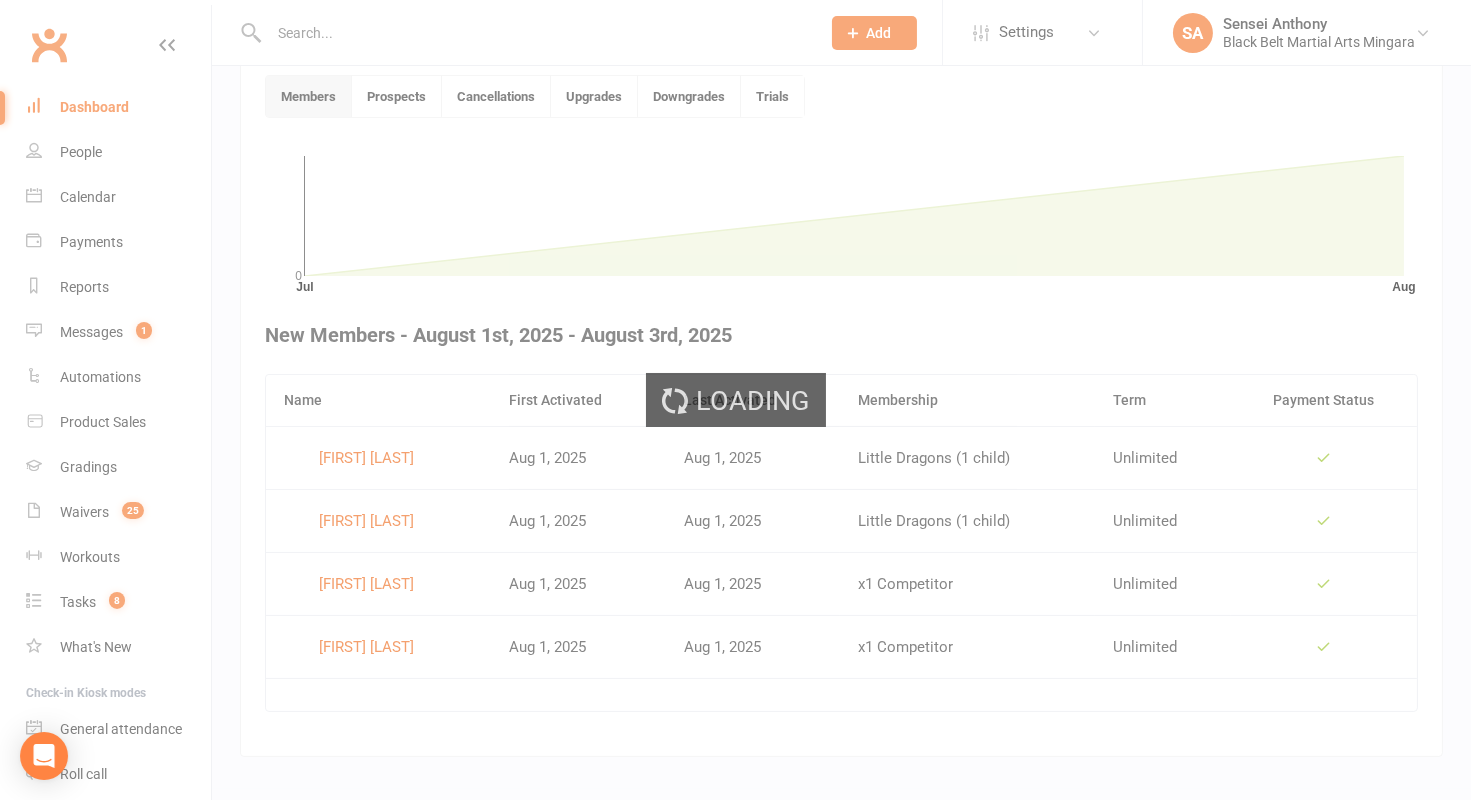 scroll, scrollTop: 544, scrollLeft: 0, axis: vertical 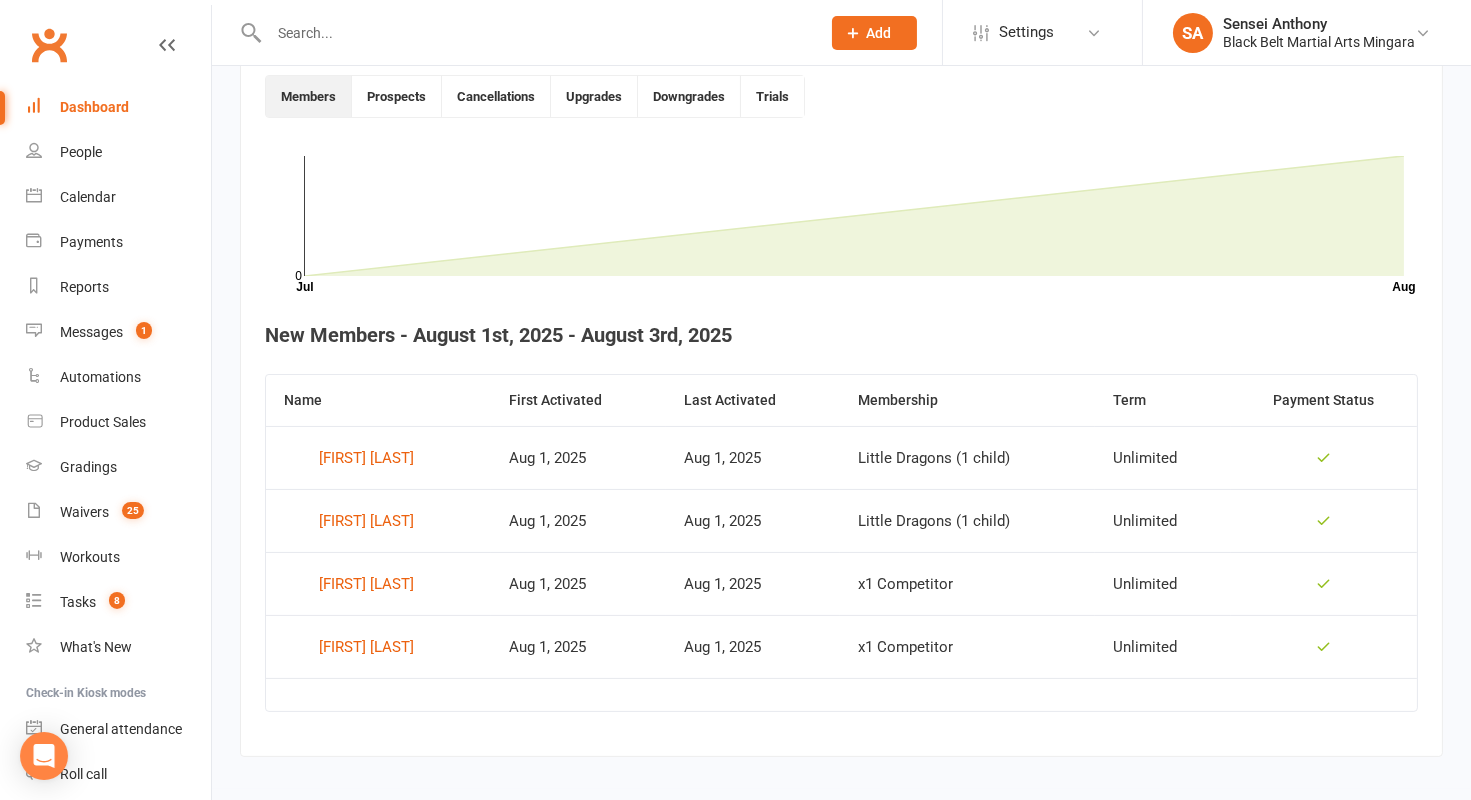 click on "Dashboard" at bounding box center [118, 107] 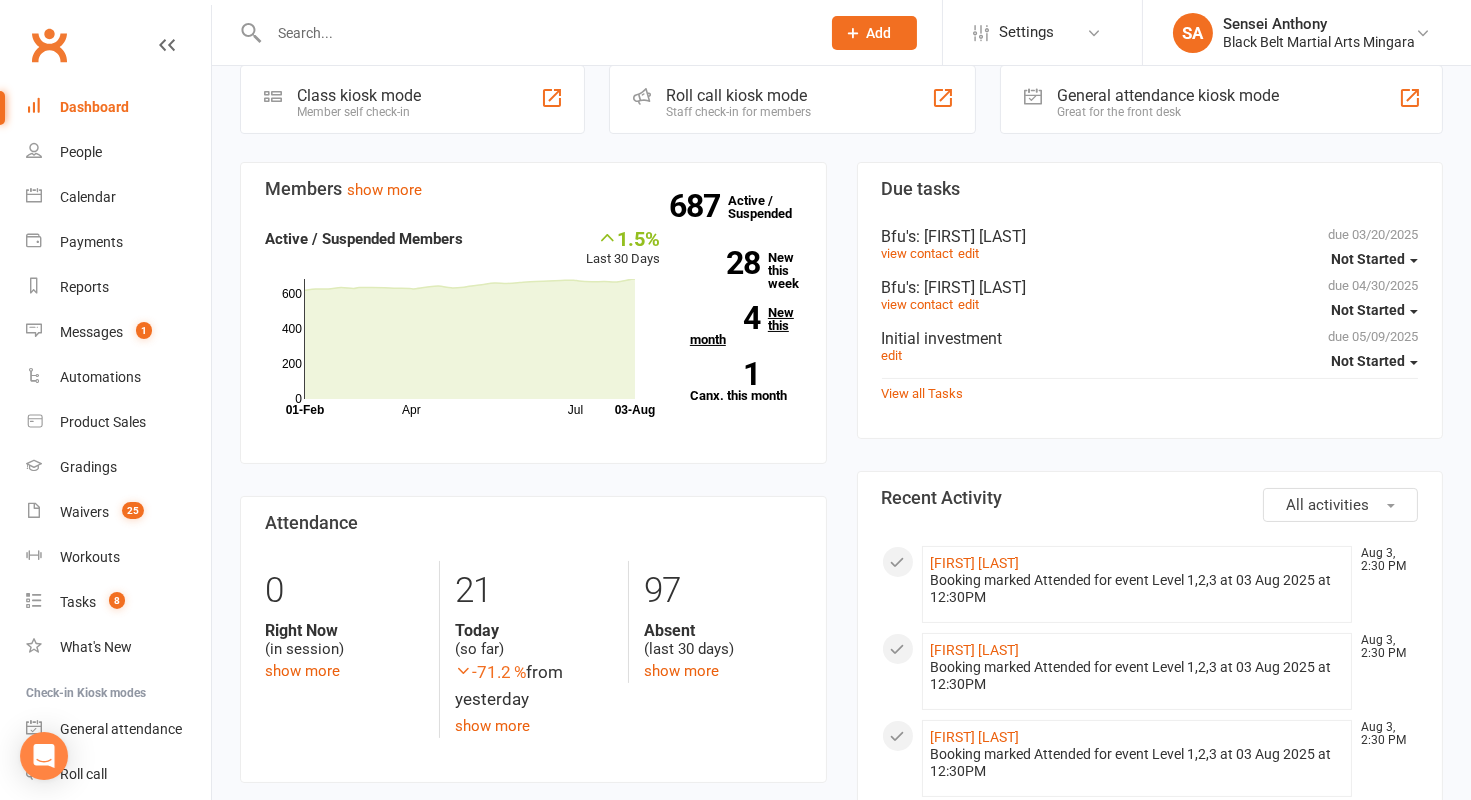 scroll, scrollTop: 496, scrollLeft: 0, axis: vertical 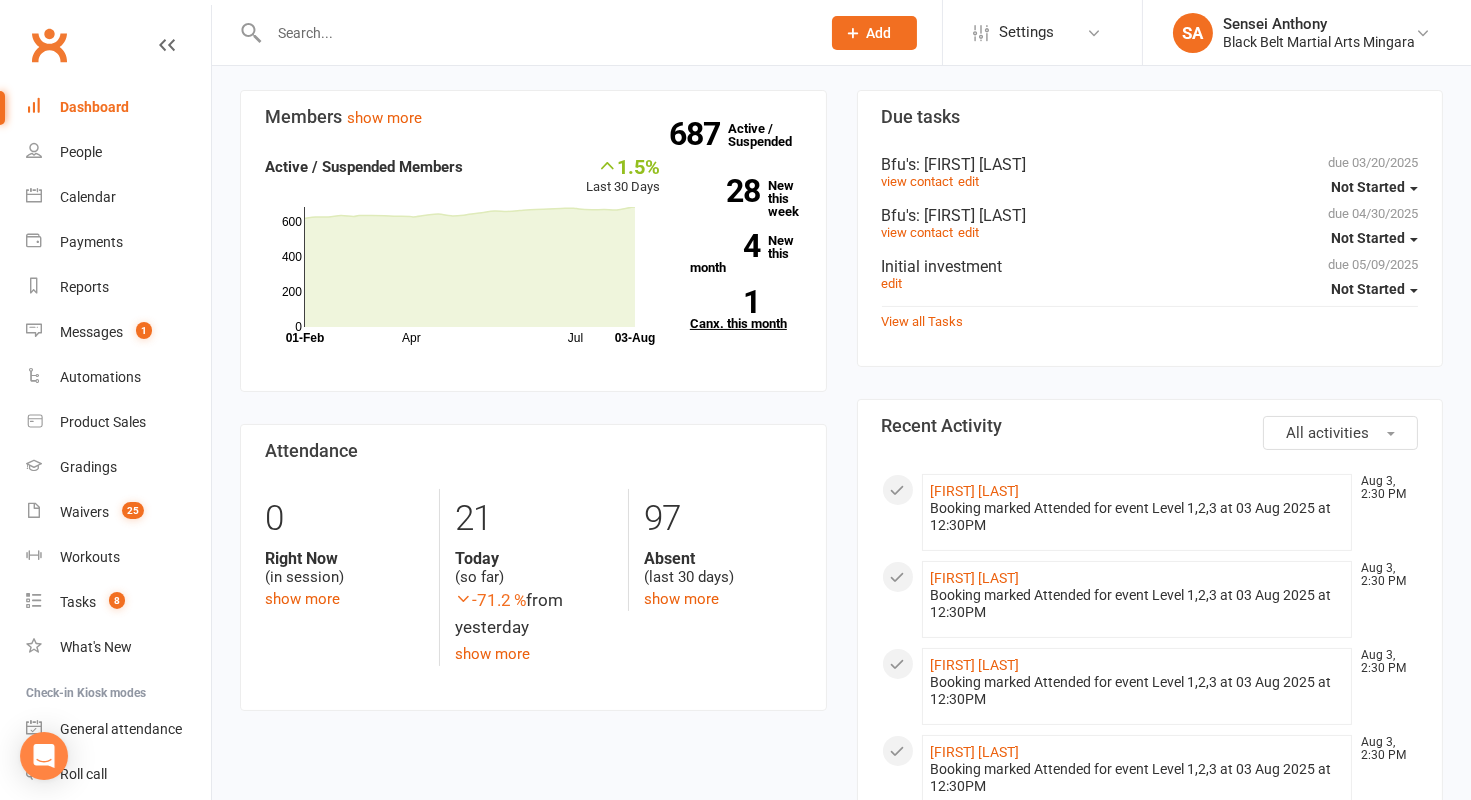 click on "1 Canx. this month" at bounding box center (746, 310) 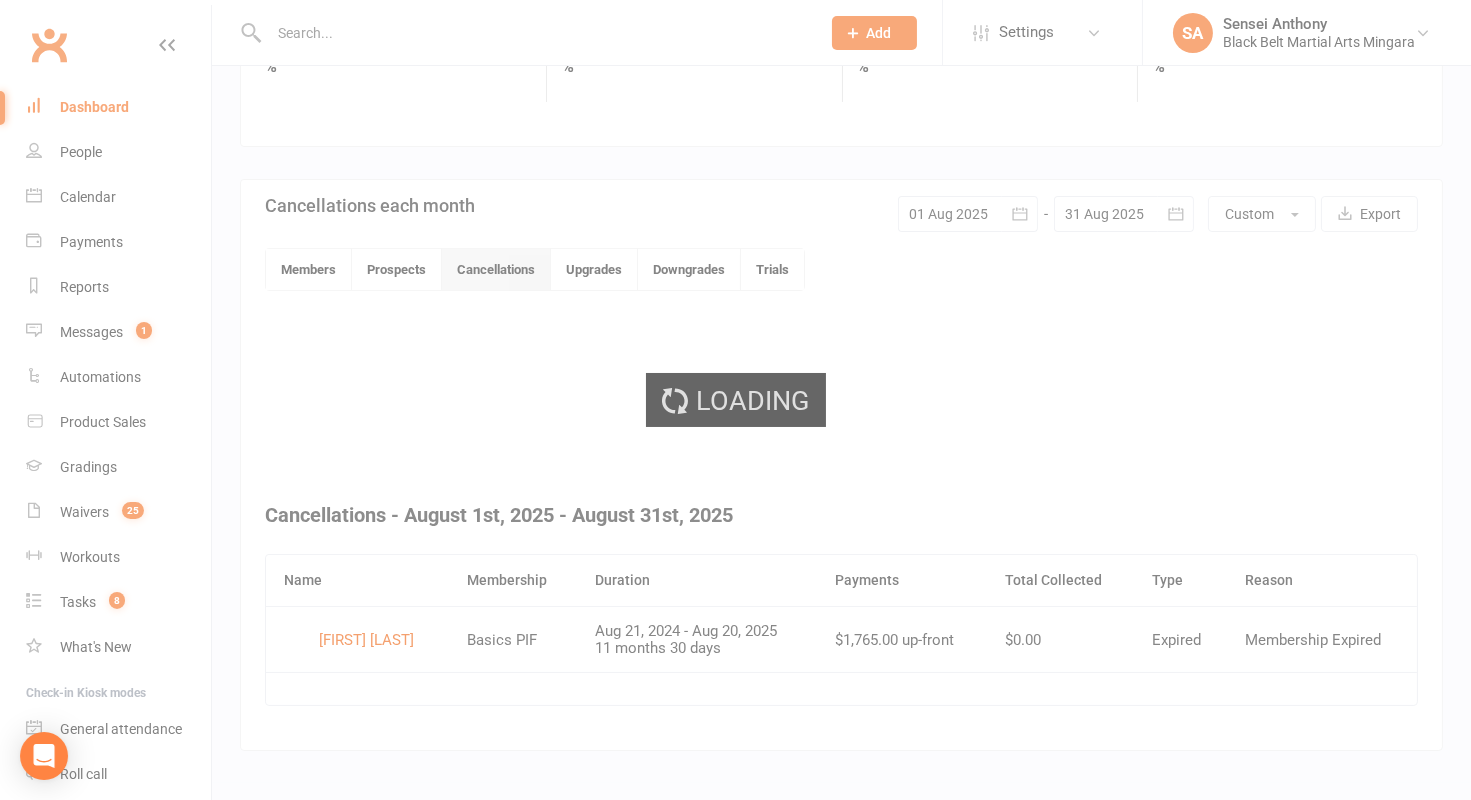 scroll, scrollTop: 347, scrollLeft: 0, axis: vertical 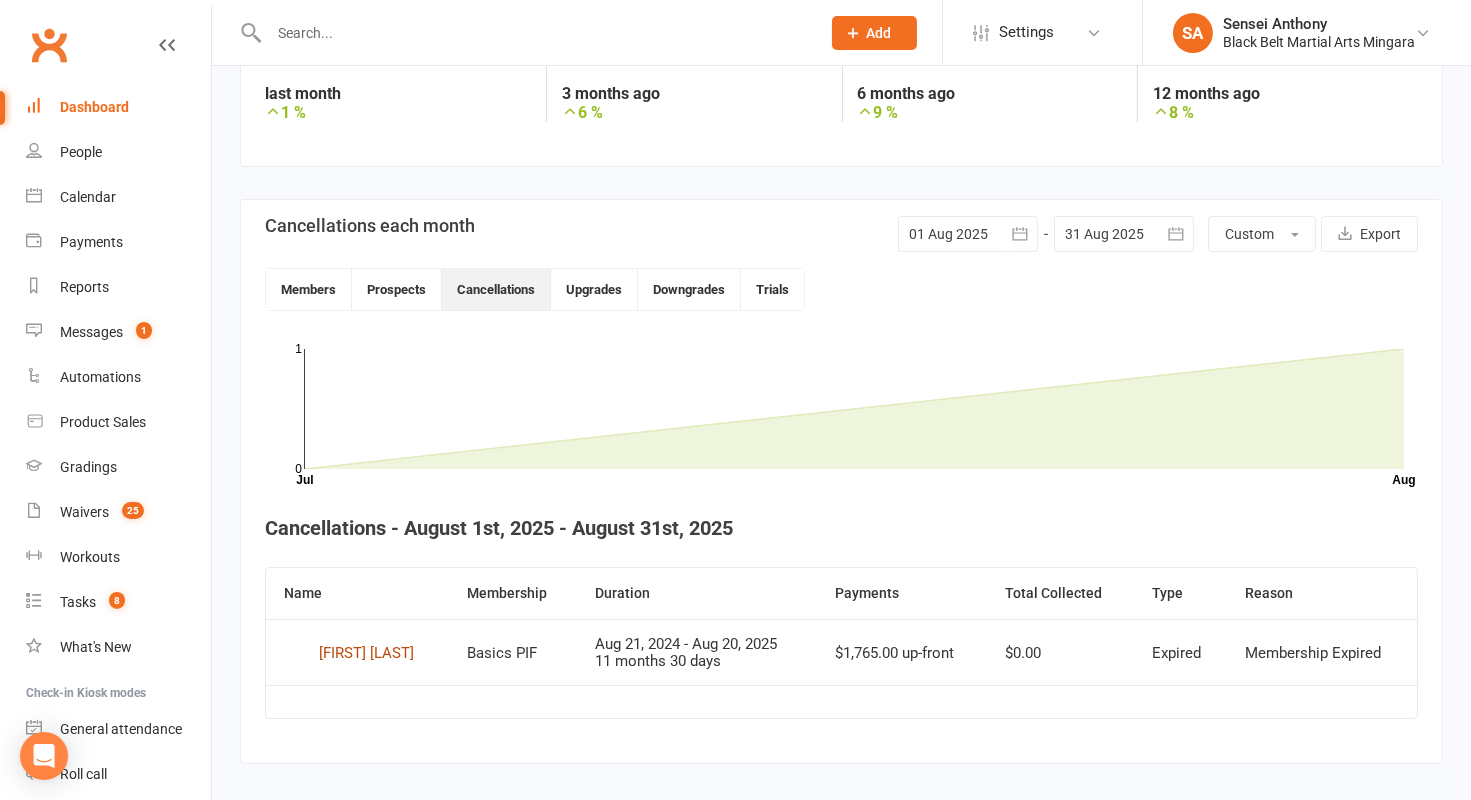 click on "Jaydan Bennett" at bounding box center [366, 653] 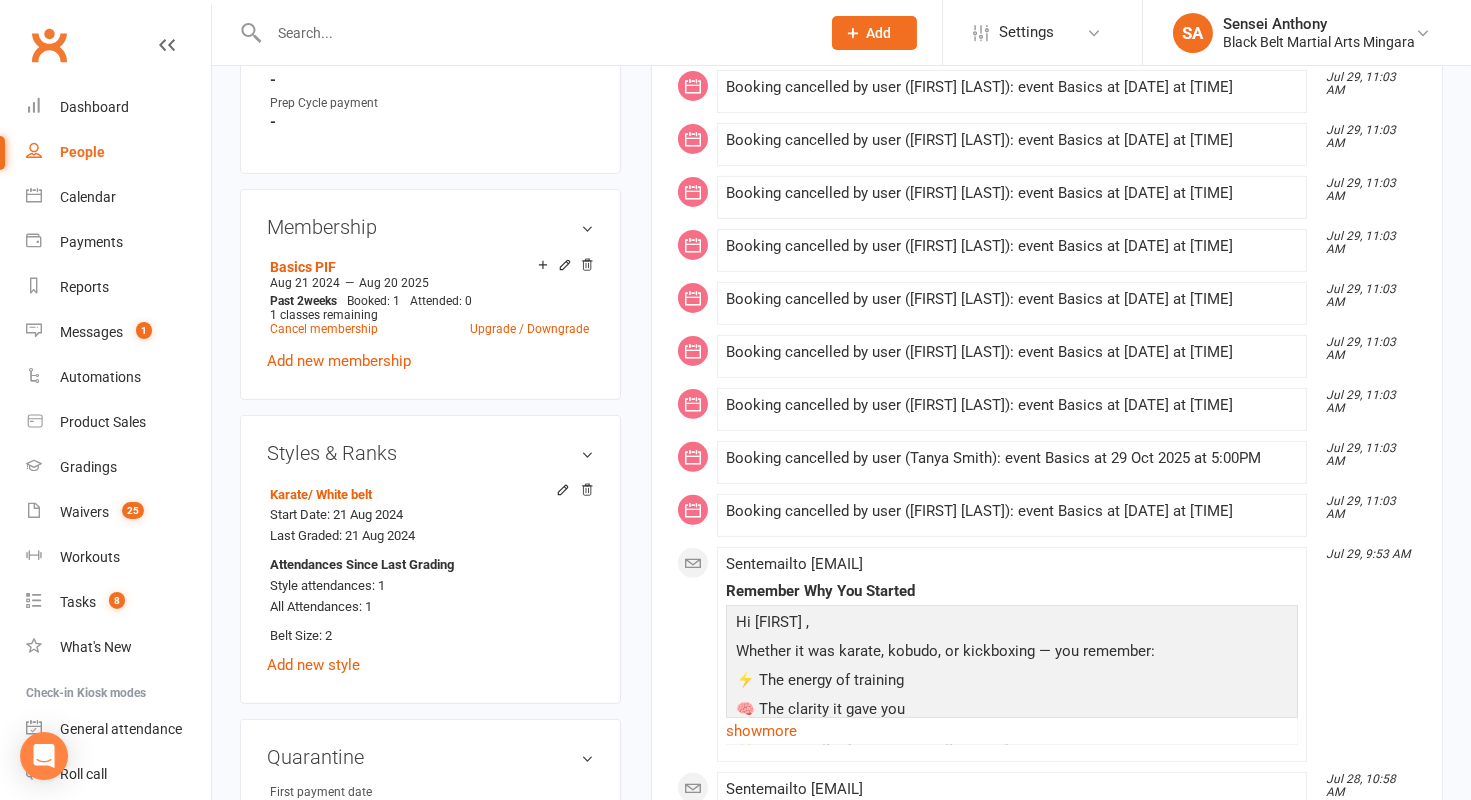 scroll, scrollTop: 1291, scrollLeft: 0, axis: vertical 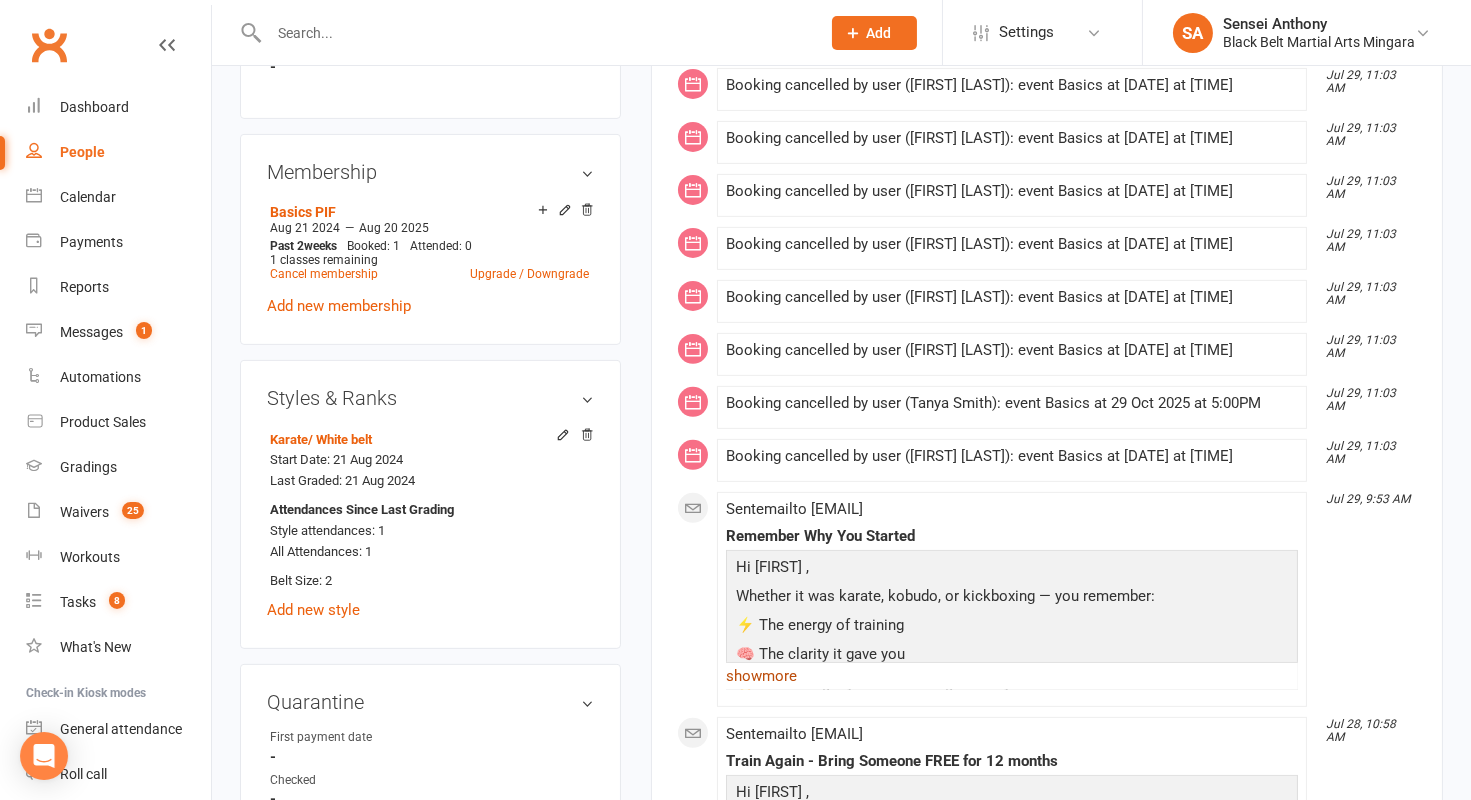 click on "show  more" at bounding box center (1012, 676) 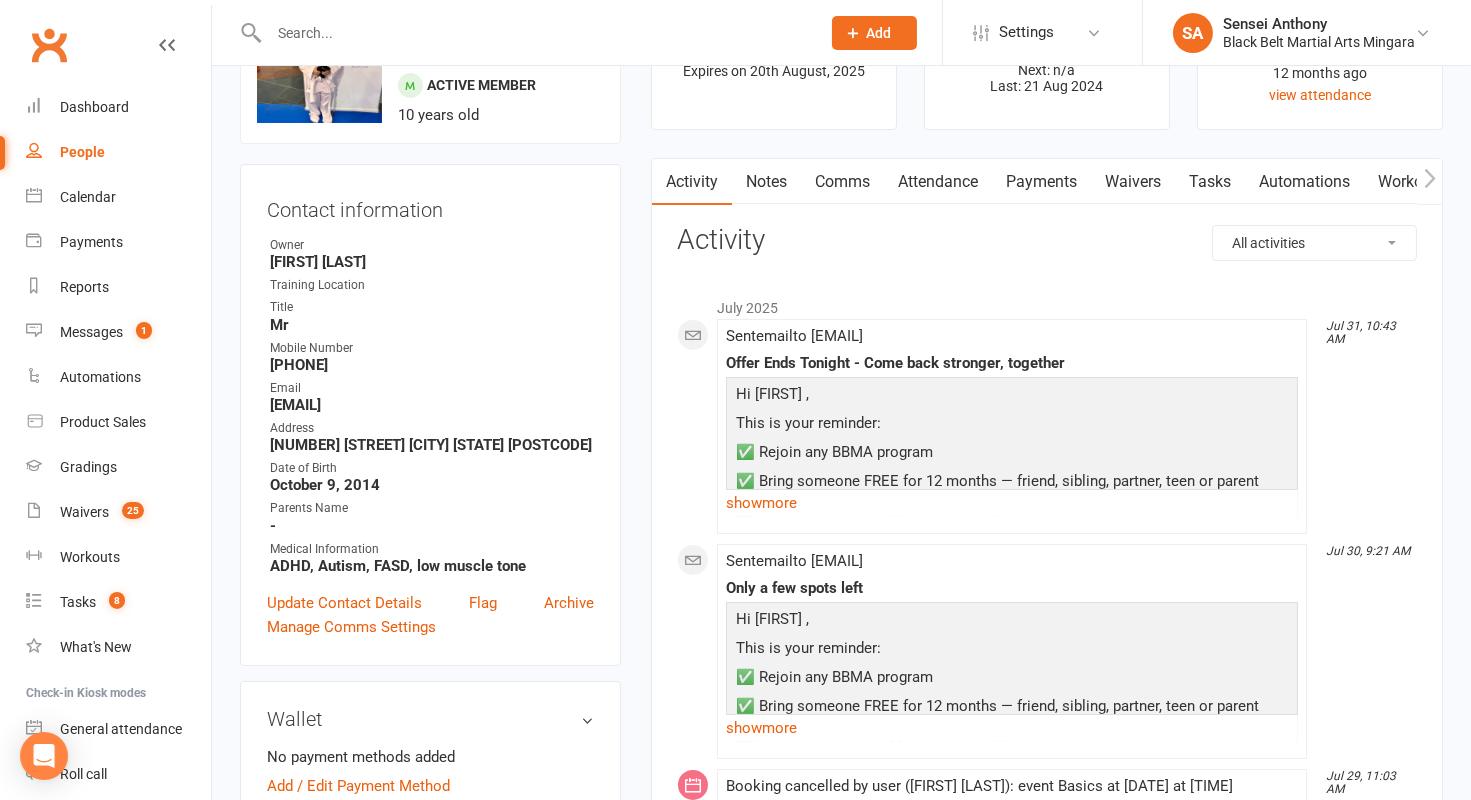 scroll, scrollTop: 0, scrollLeft: 0, axis: both 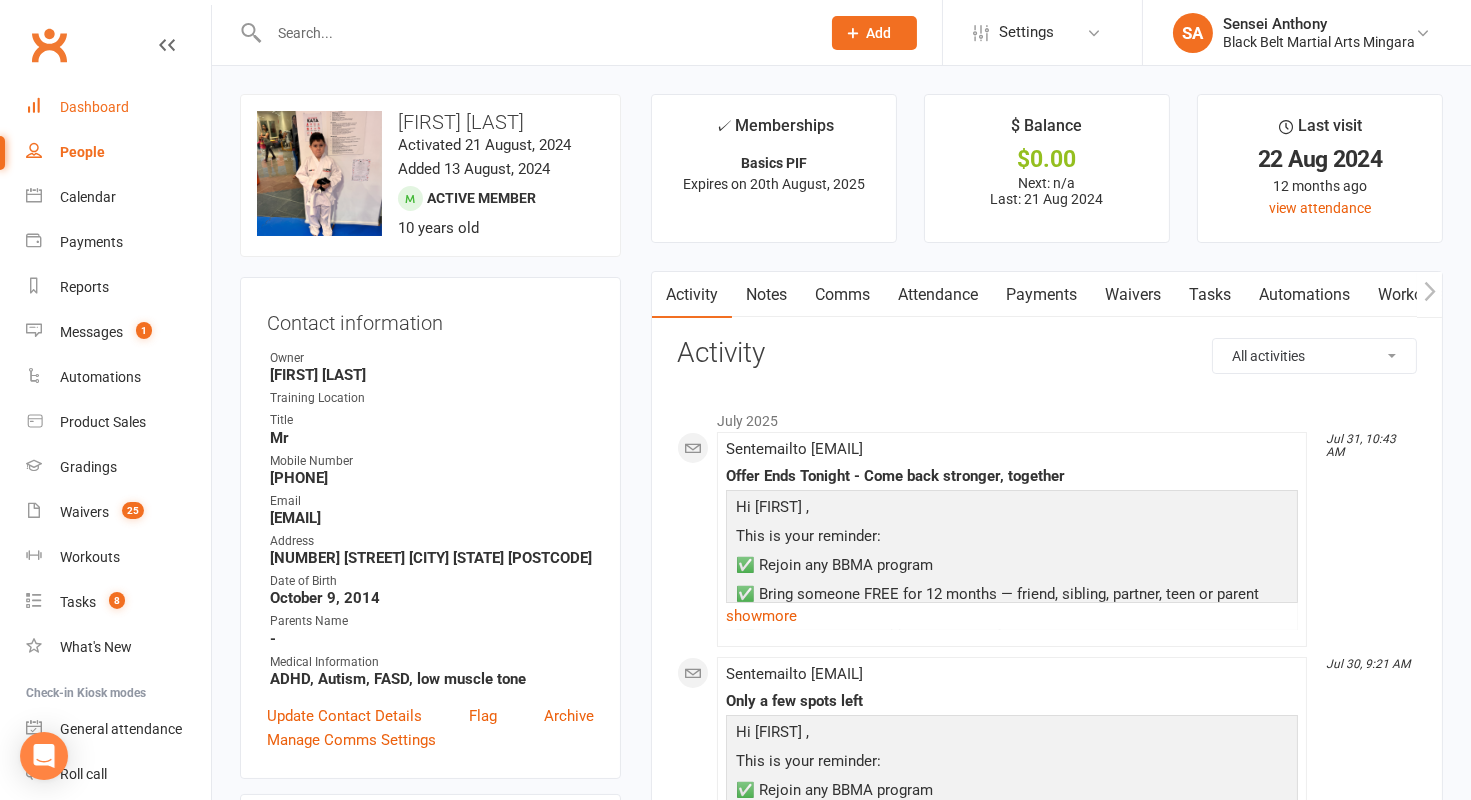 click on "Dashboard" at bounding box center (94, 107) 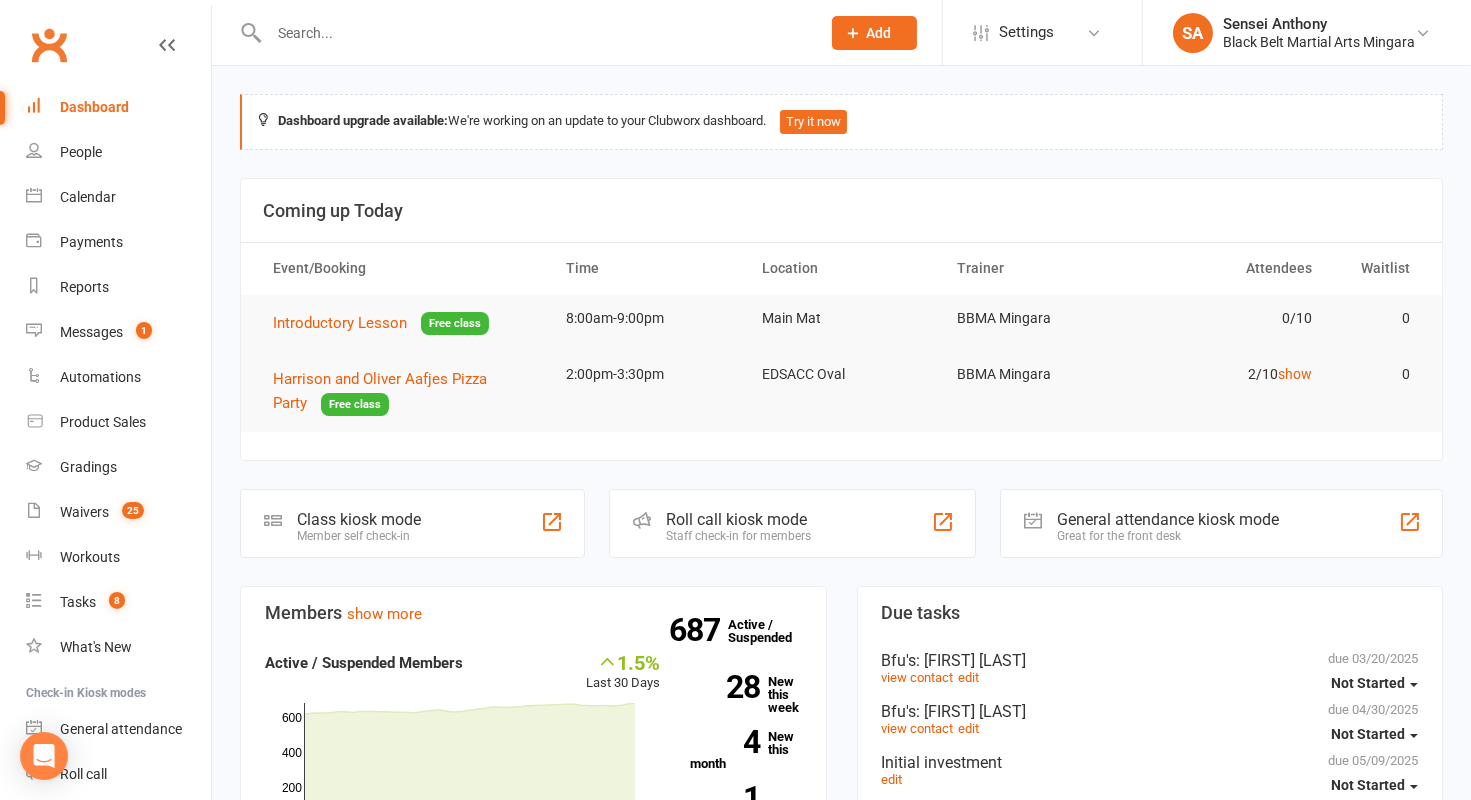 click on "Dashboard" at bounding box center (94, 107) 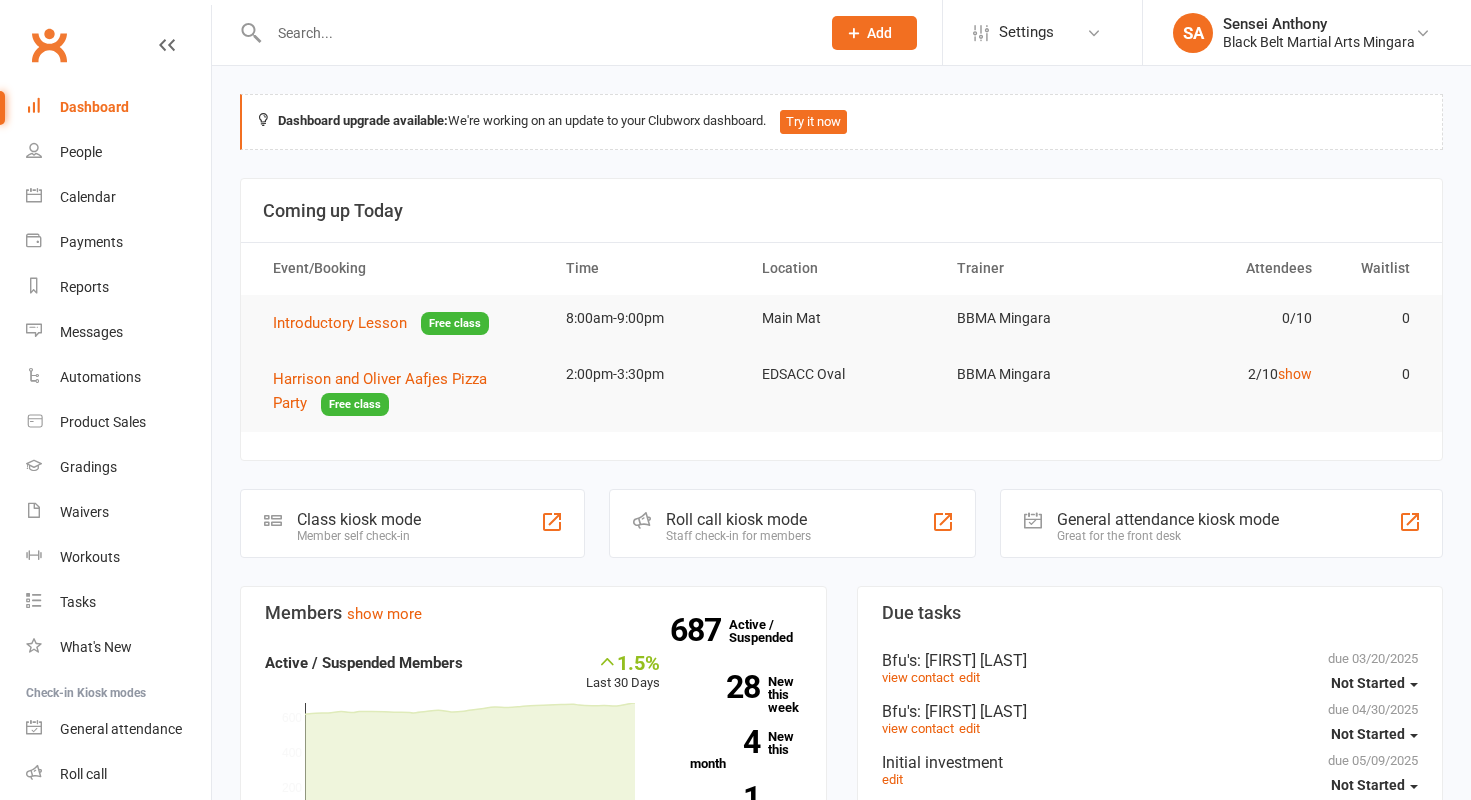 scroll, scrollTop: 0, scrollLeft: 0, axis: both 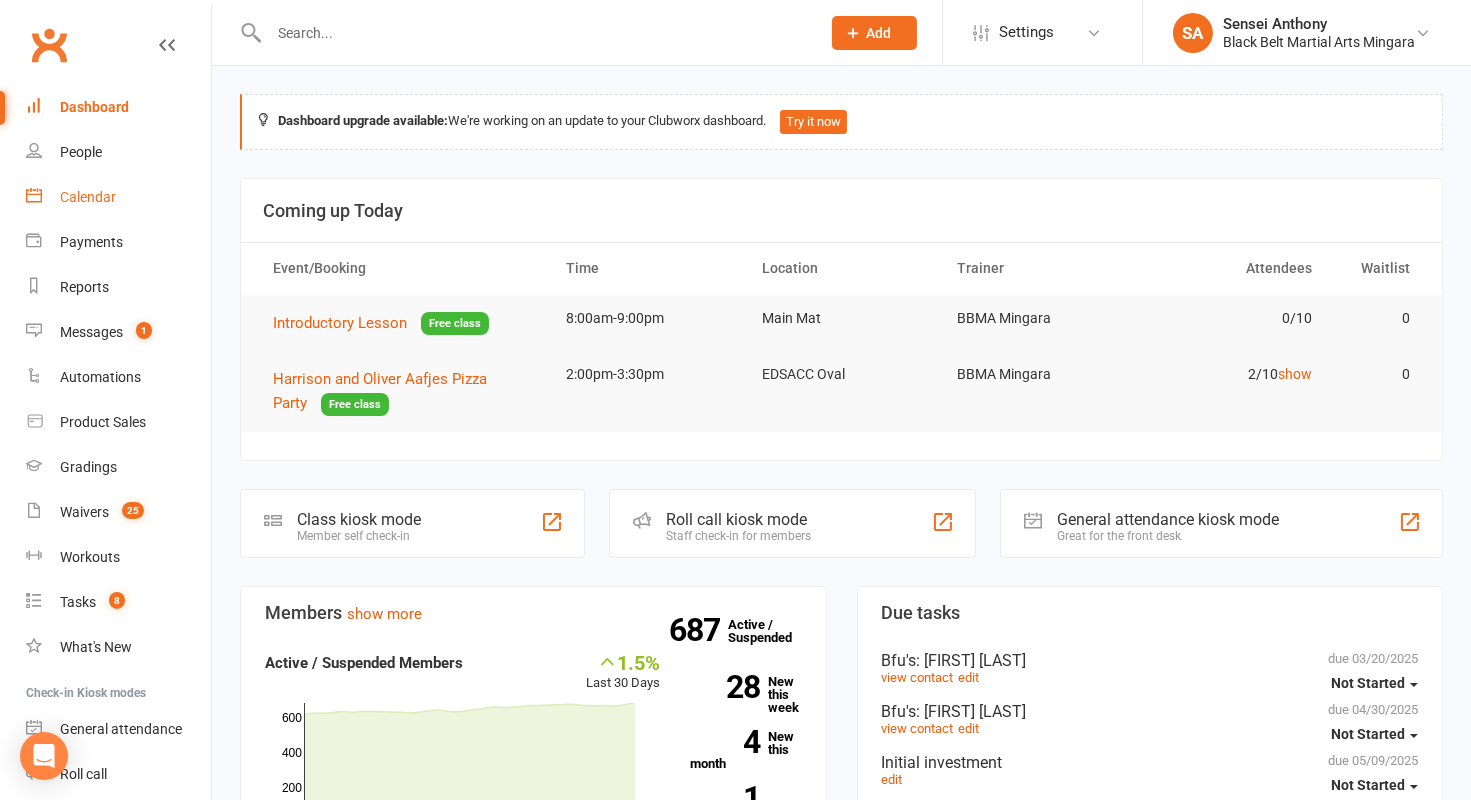 click on "Calendar" at bounding box center (118, 197) 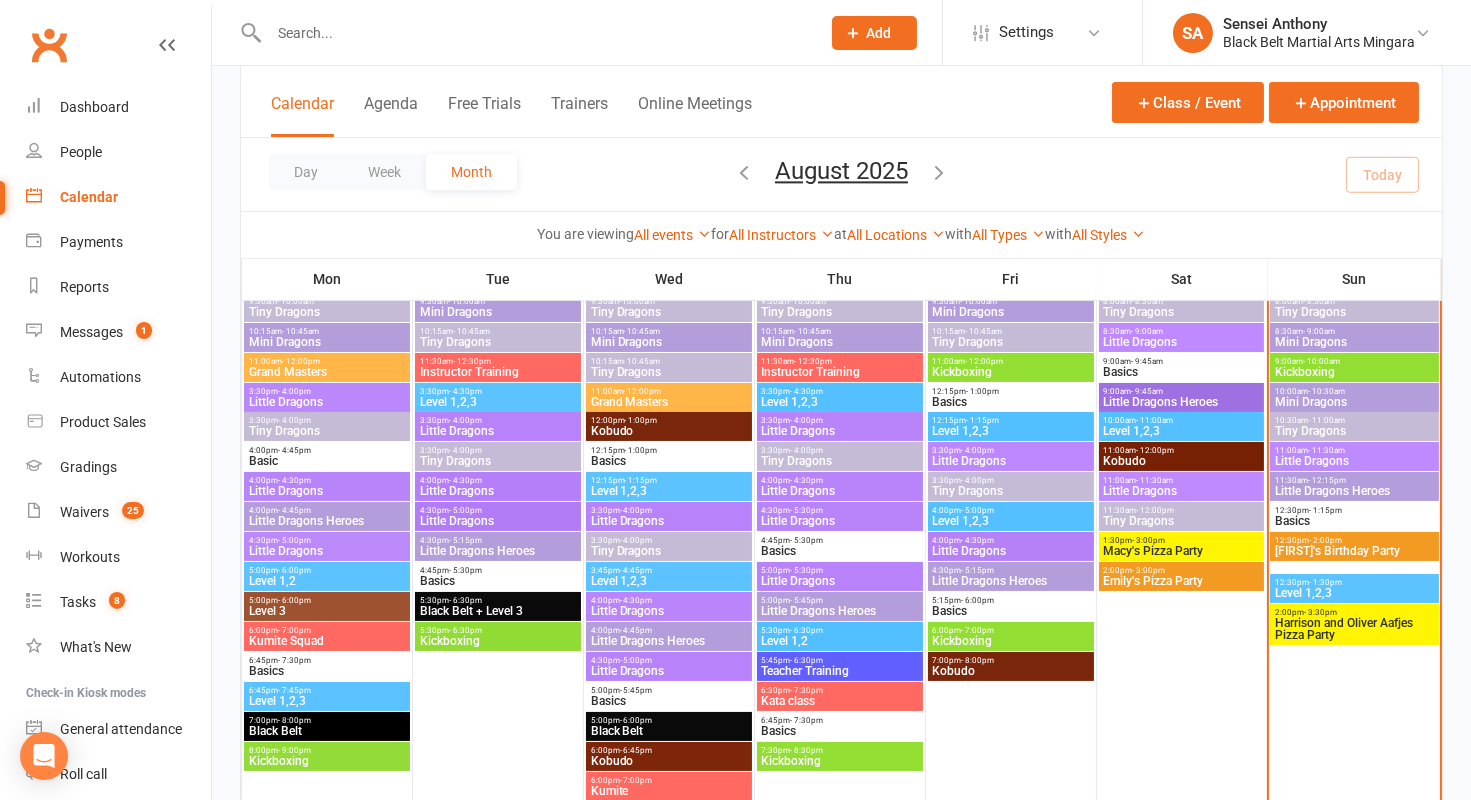 scroll, scrollTop: 199, scrollLeft: 0, axis: vertical 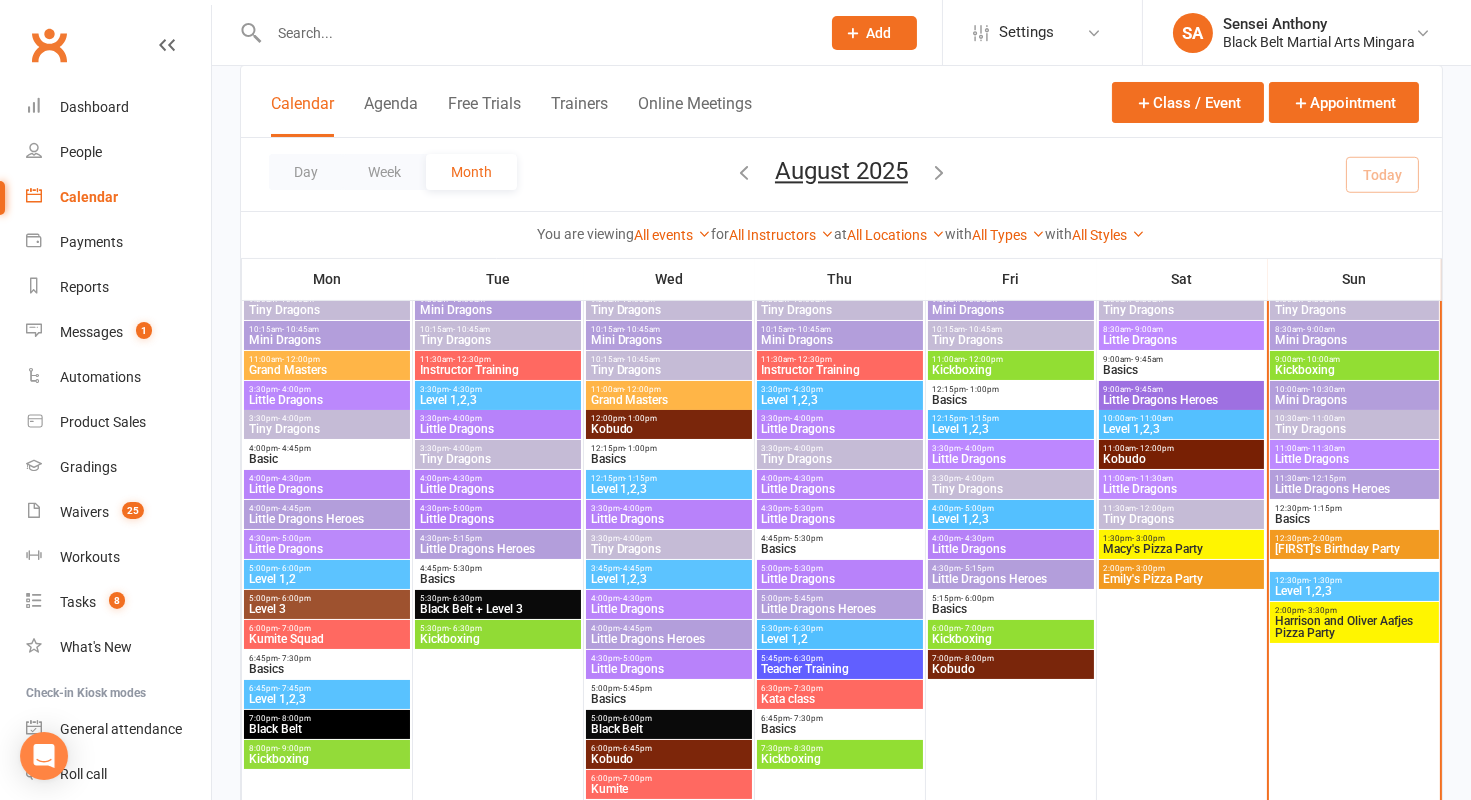 click on "[FIRST] [LAST]'s Birthday Party" at bounding box center (1354, 549) 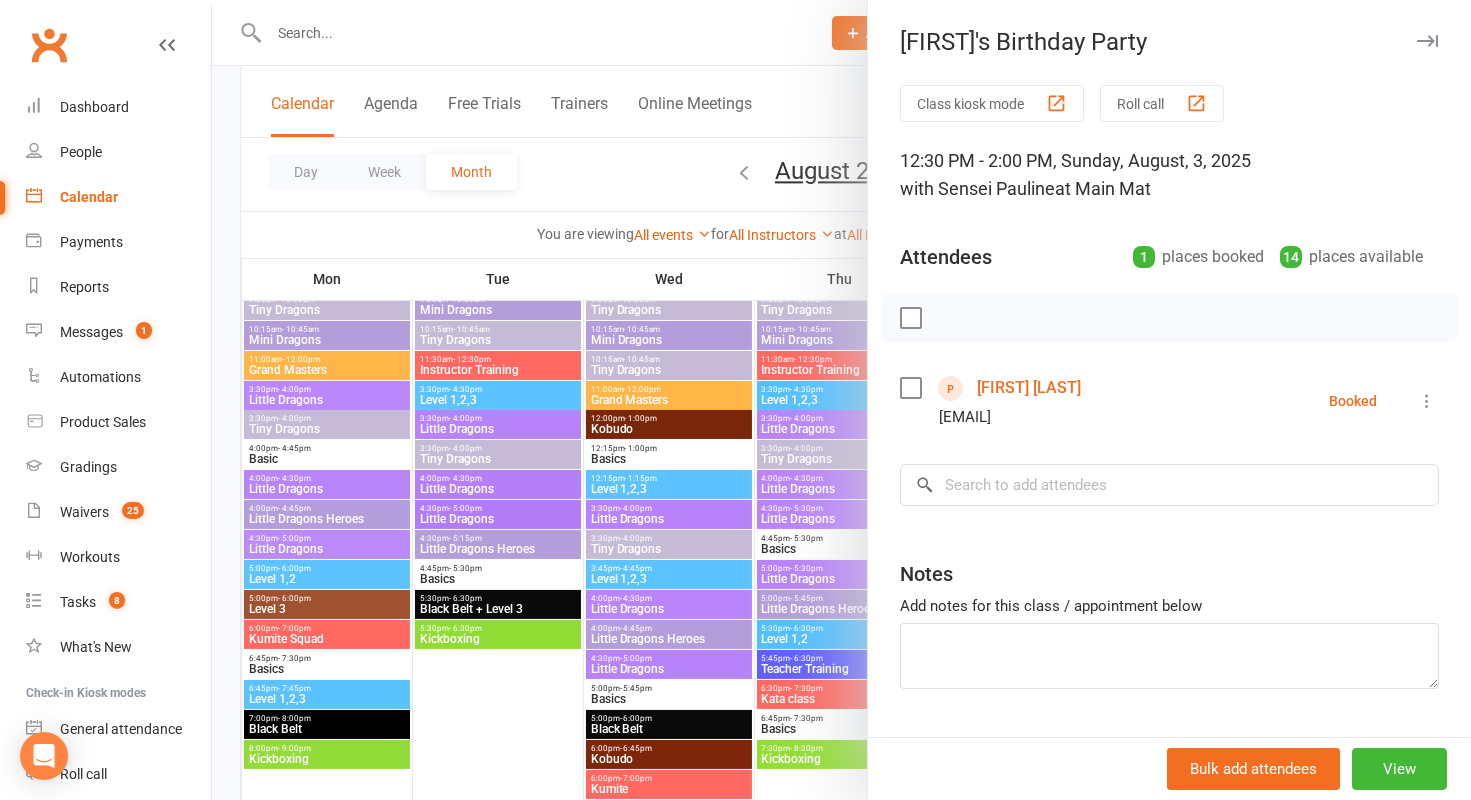 click at bounding box center (841, 400) 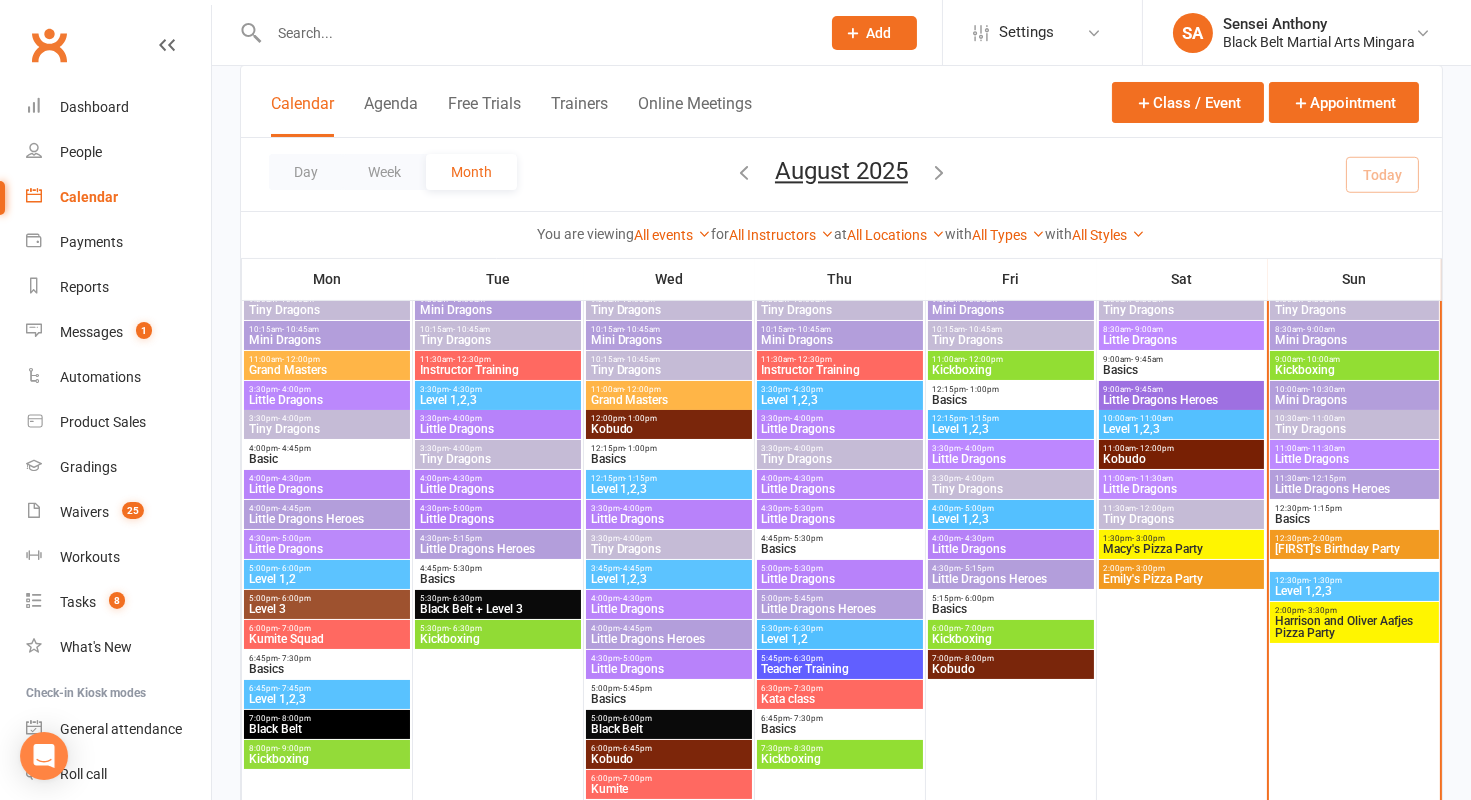 click on "Harrison and Oliver Aafjes Pizza Party" at bounding box center (1354, 627) 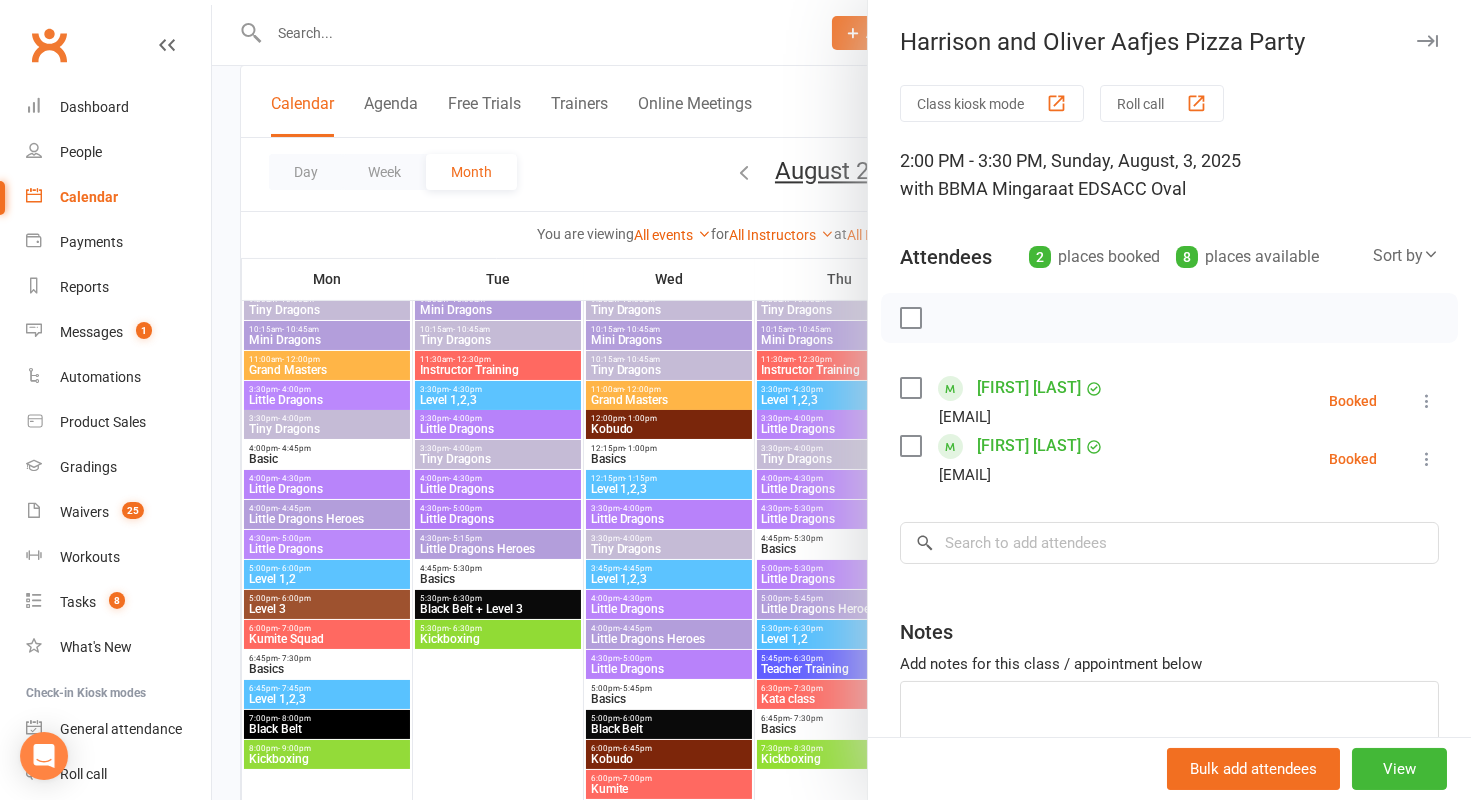 click at bounding box center [841, 400] 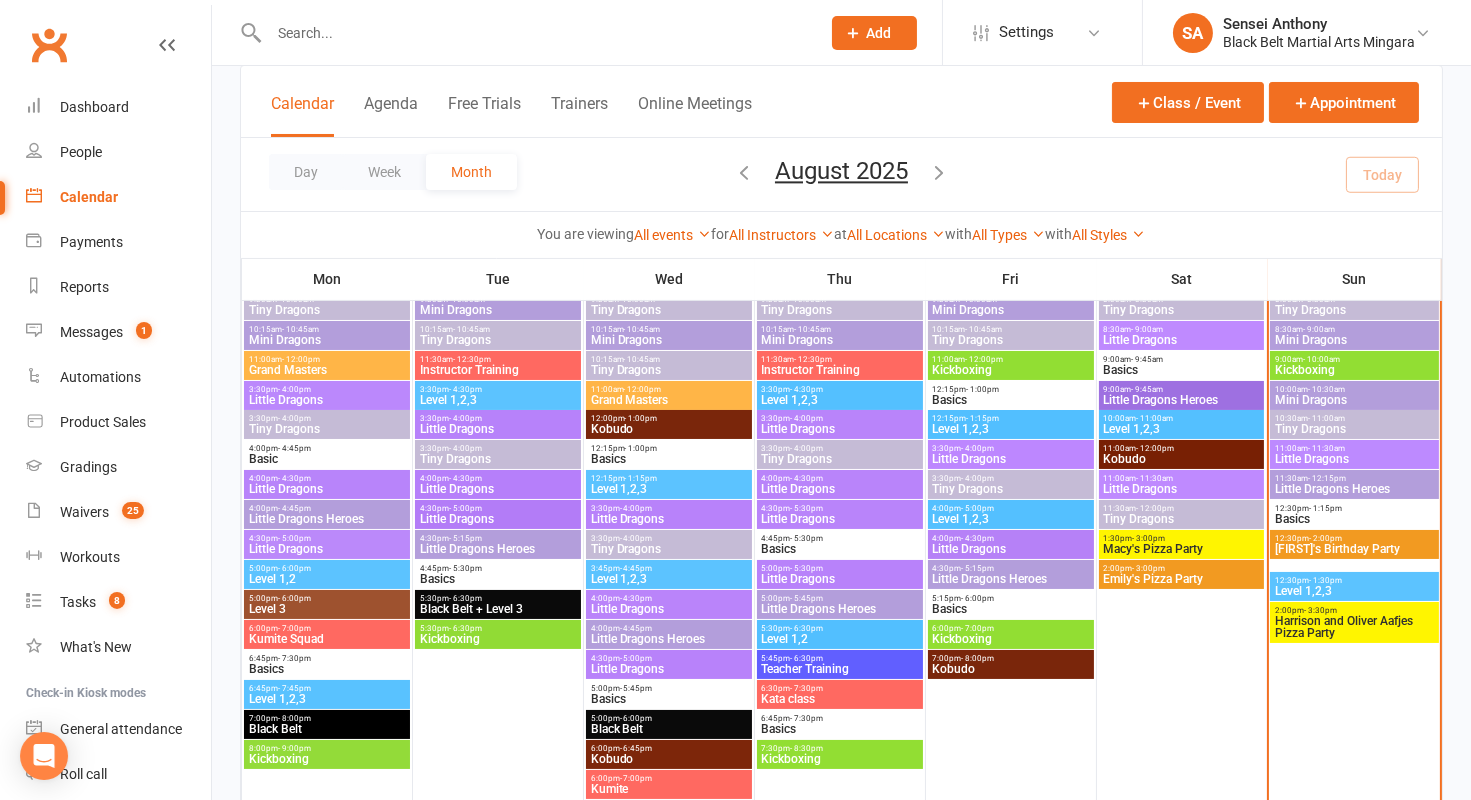 click on "Macy's Pizza Party" at bounding box center [1182, 549] 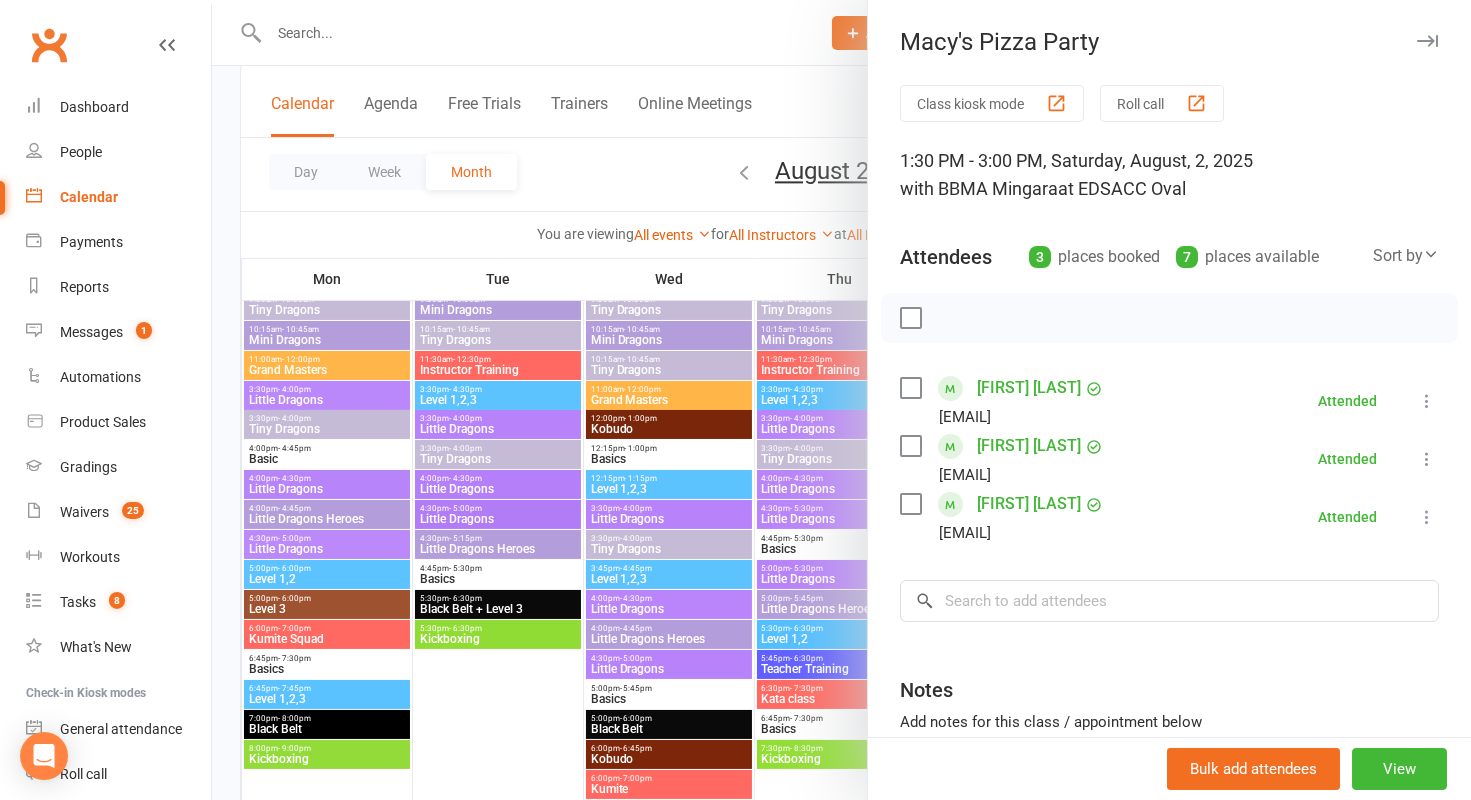 click at bounding box center [841, 400] 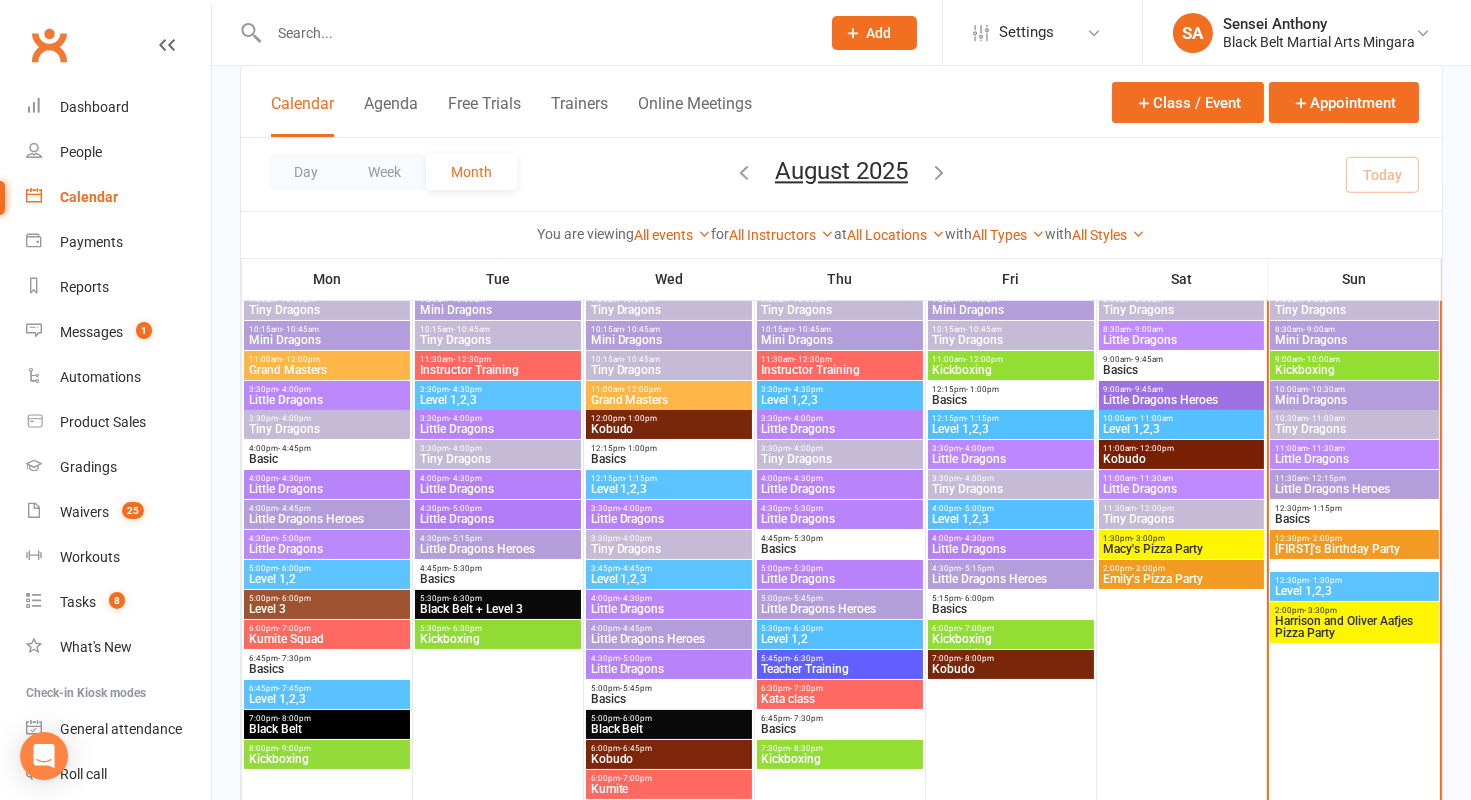 click on "Emily's Pizza Party" at bounding box center [1182, 579] 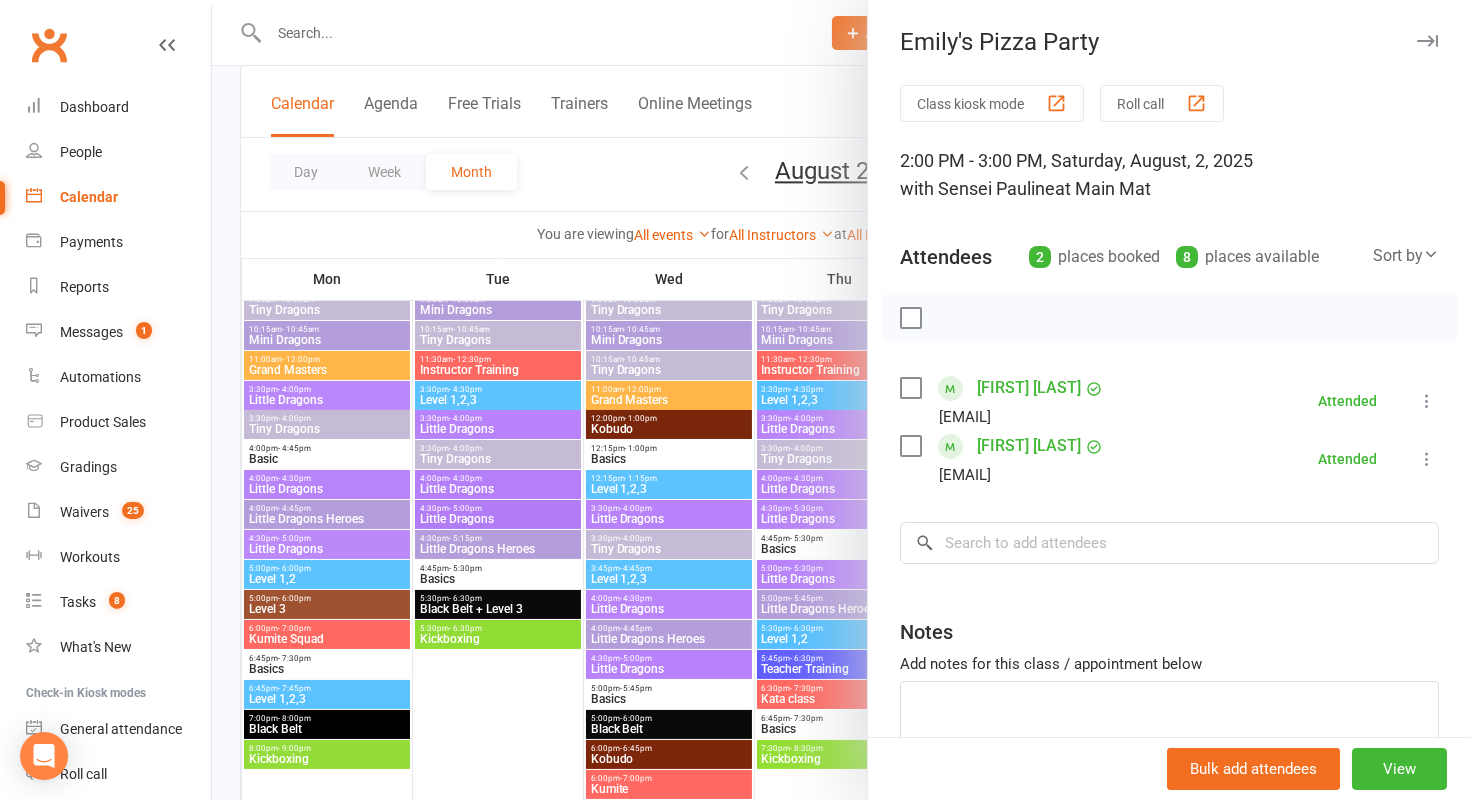click at bounding box center [841, 400] 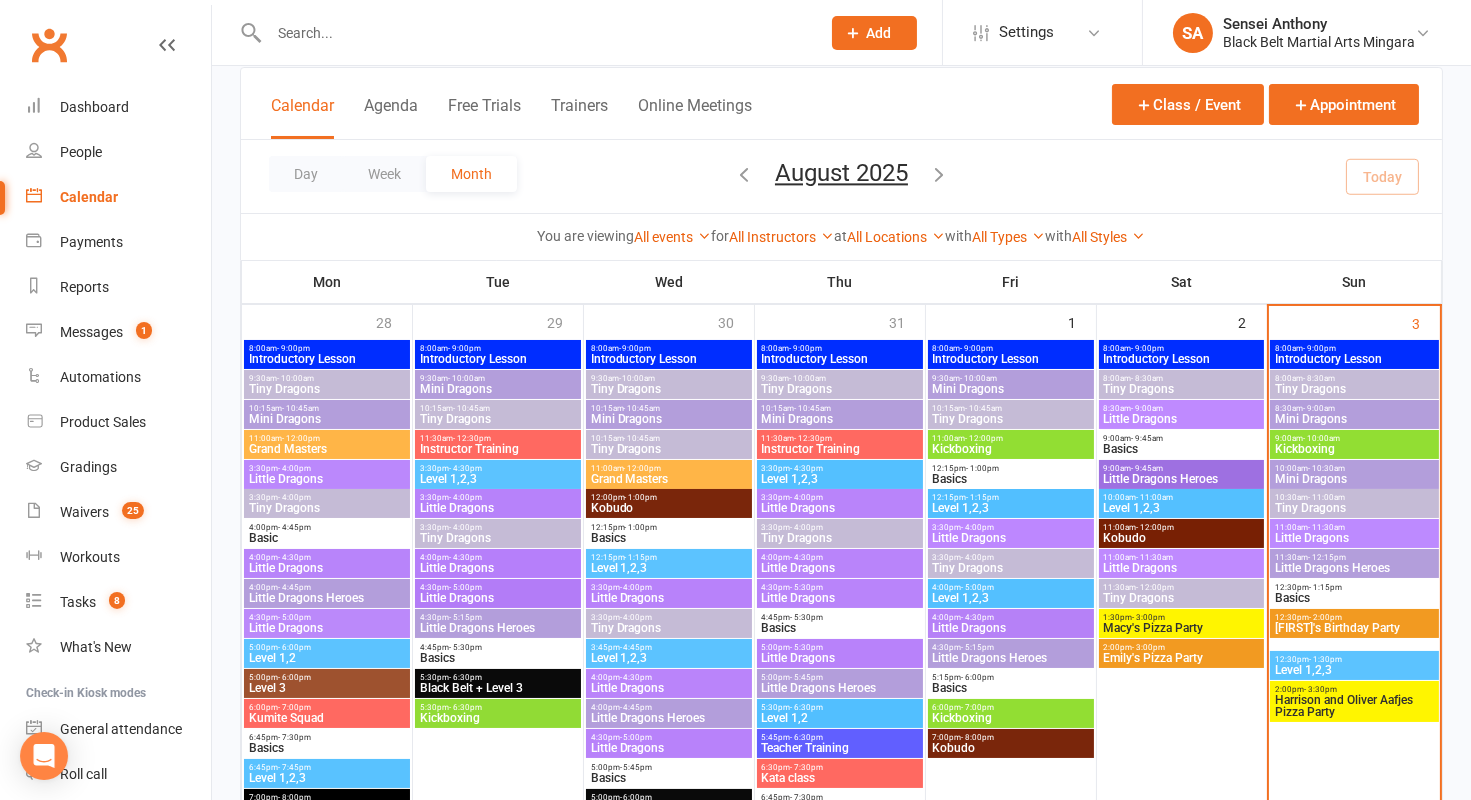 scroll, scrollTop: 121, scrollLeft: 0, axis: vertical 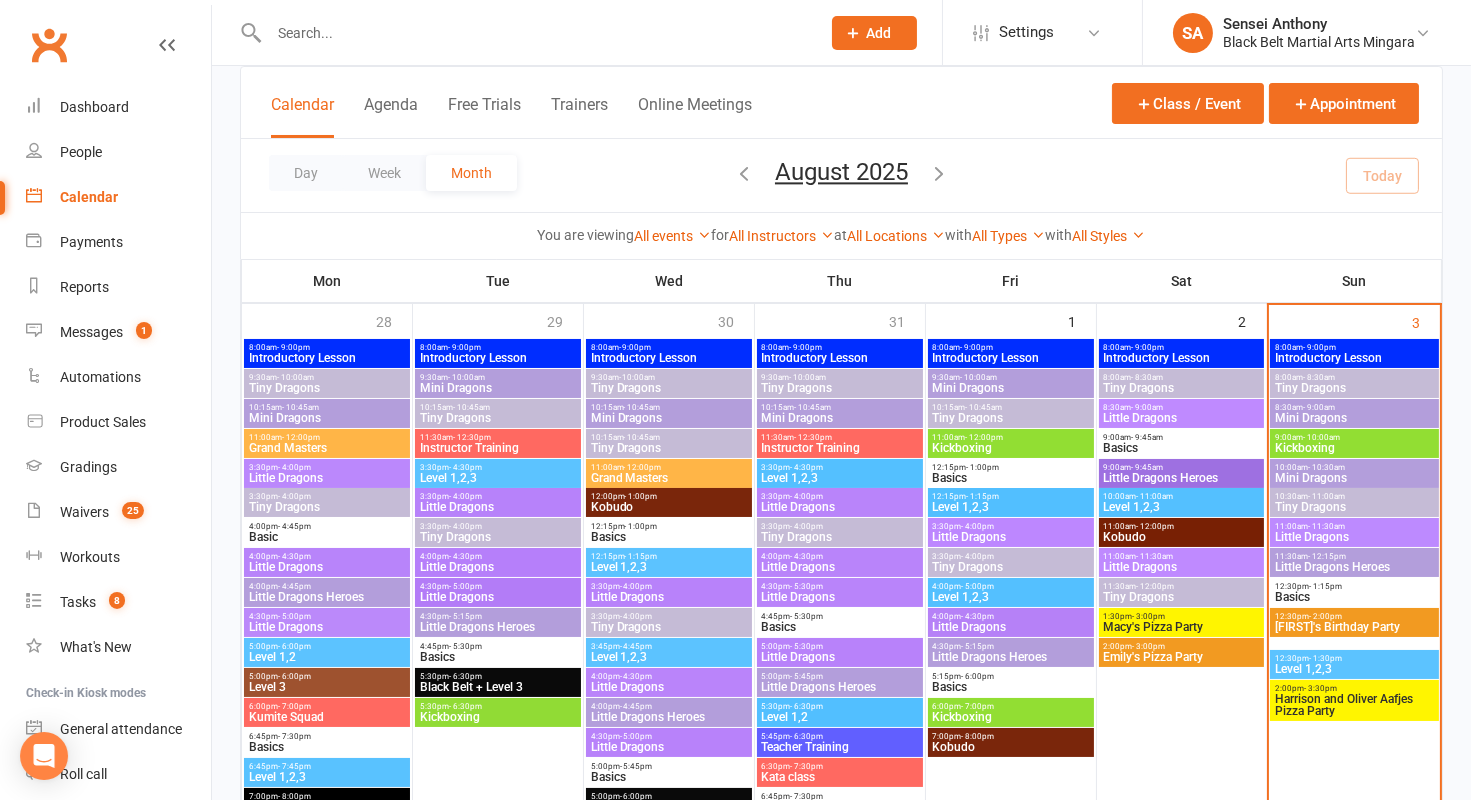 click on "Kickboxing" at bounding box center (1354, 448) 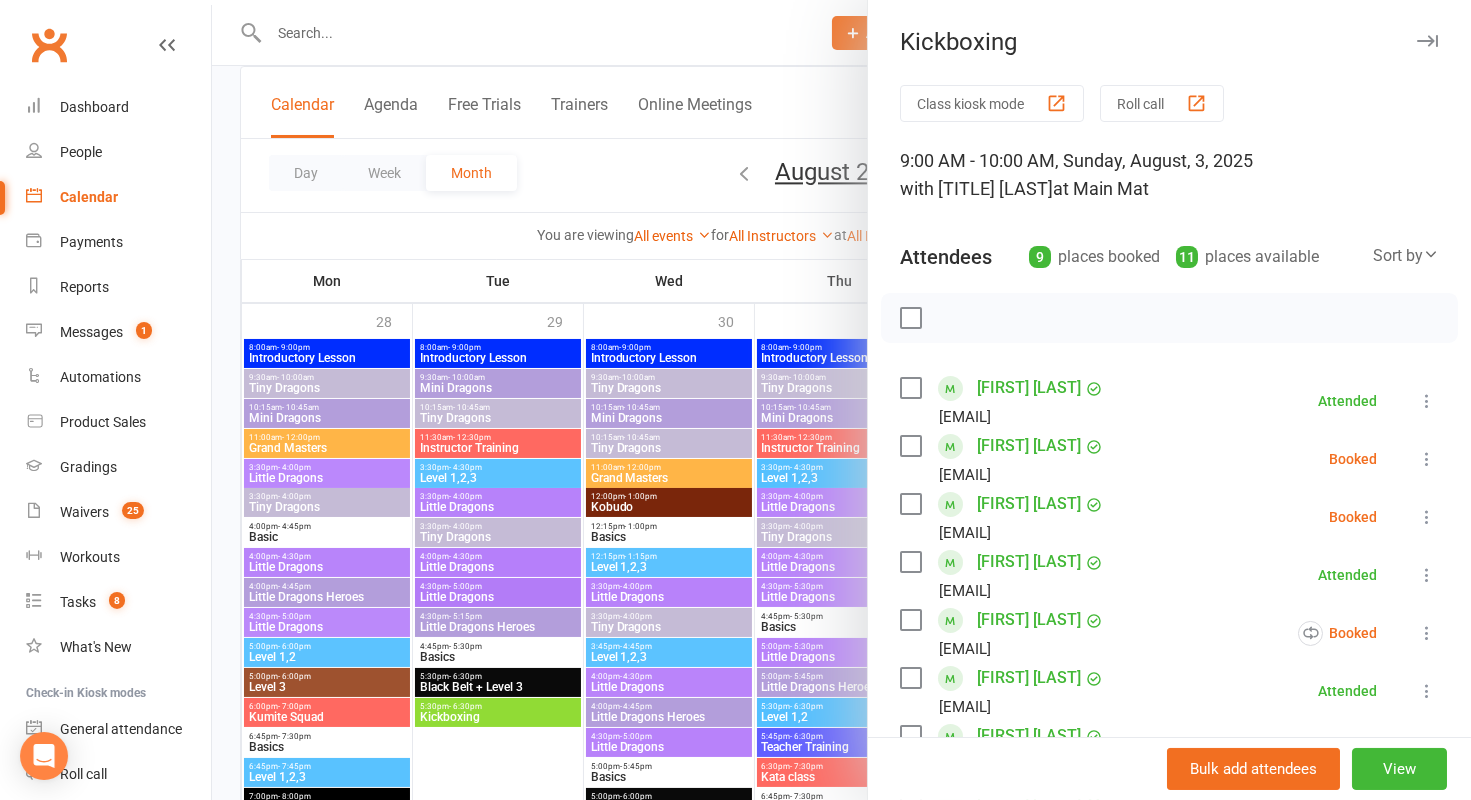 click at bounding box center (841, 400) 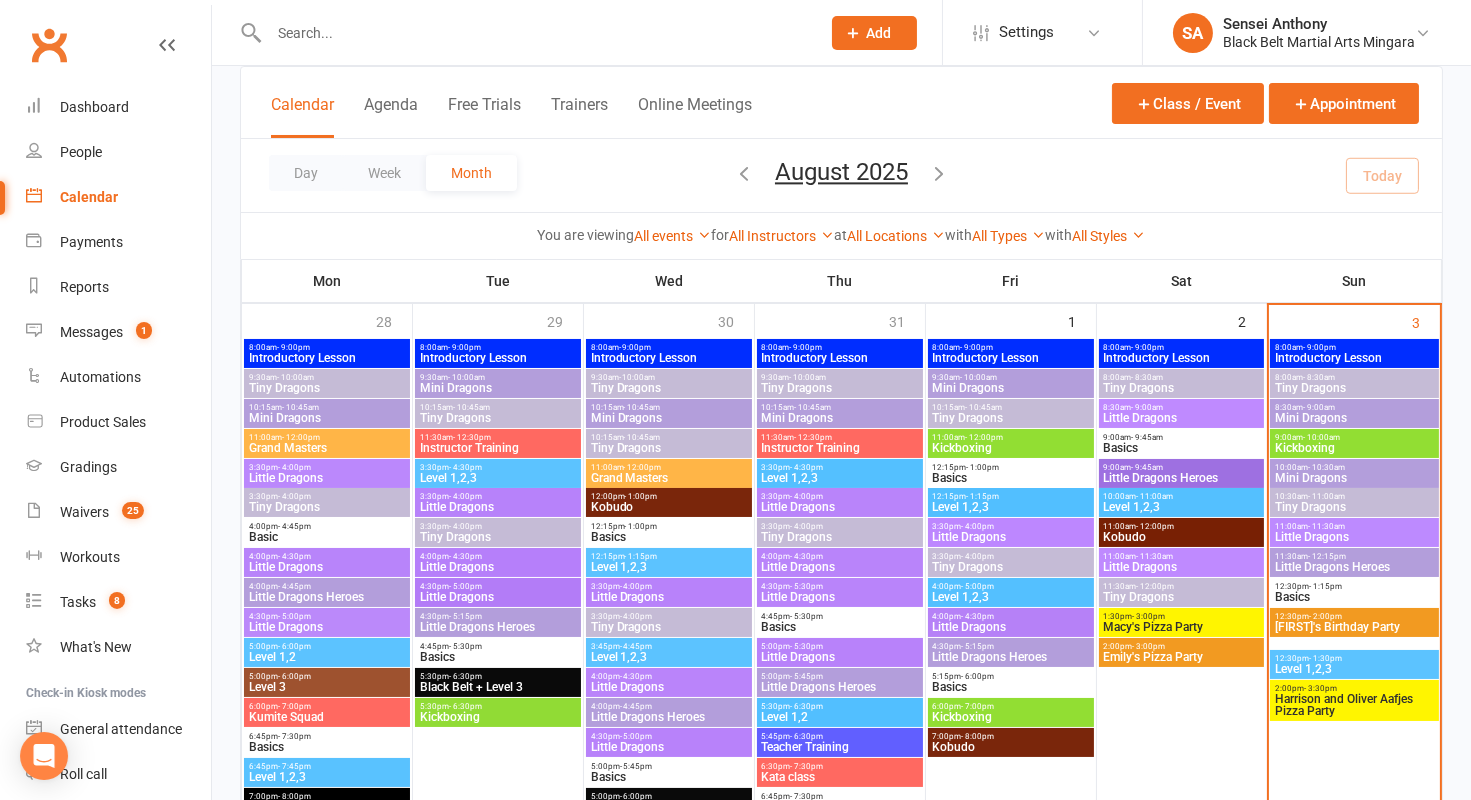 click on "10:00am  - 10:30am" at bounding box center (1354, 467) 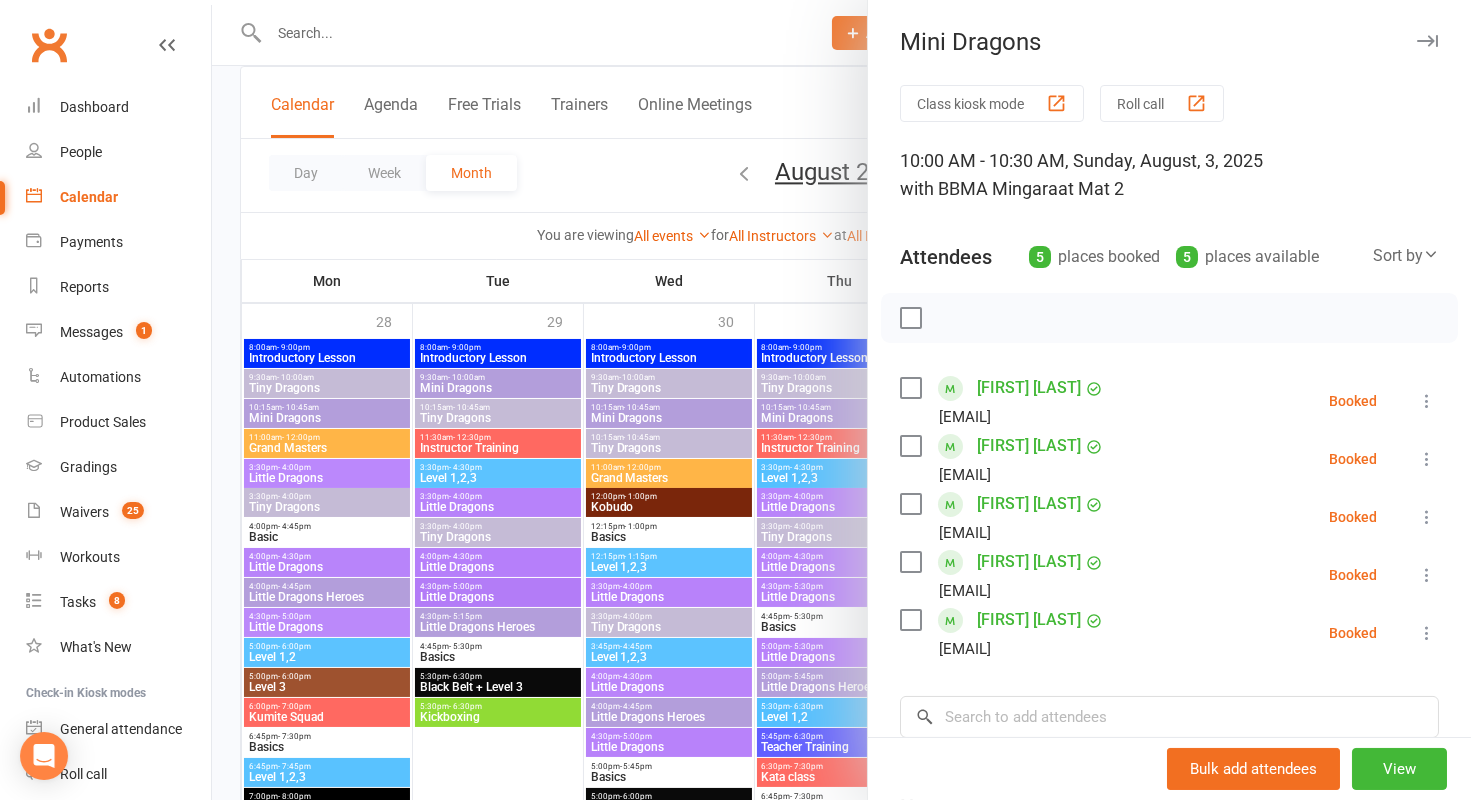 click at bounding box center [910, 318] 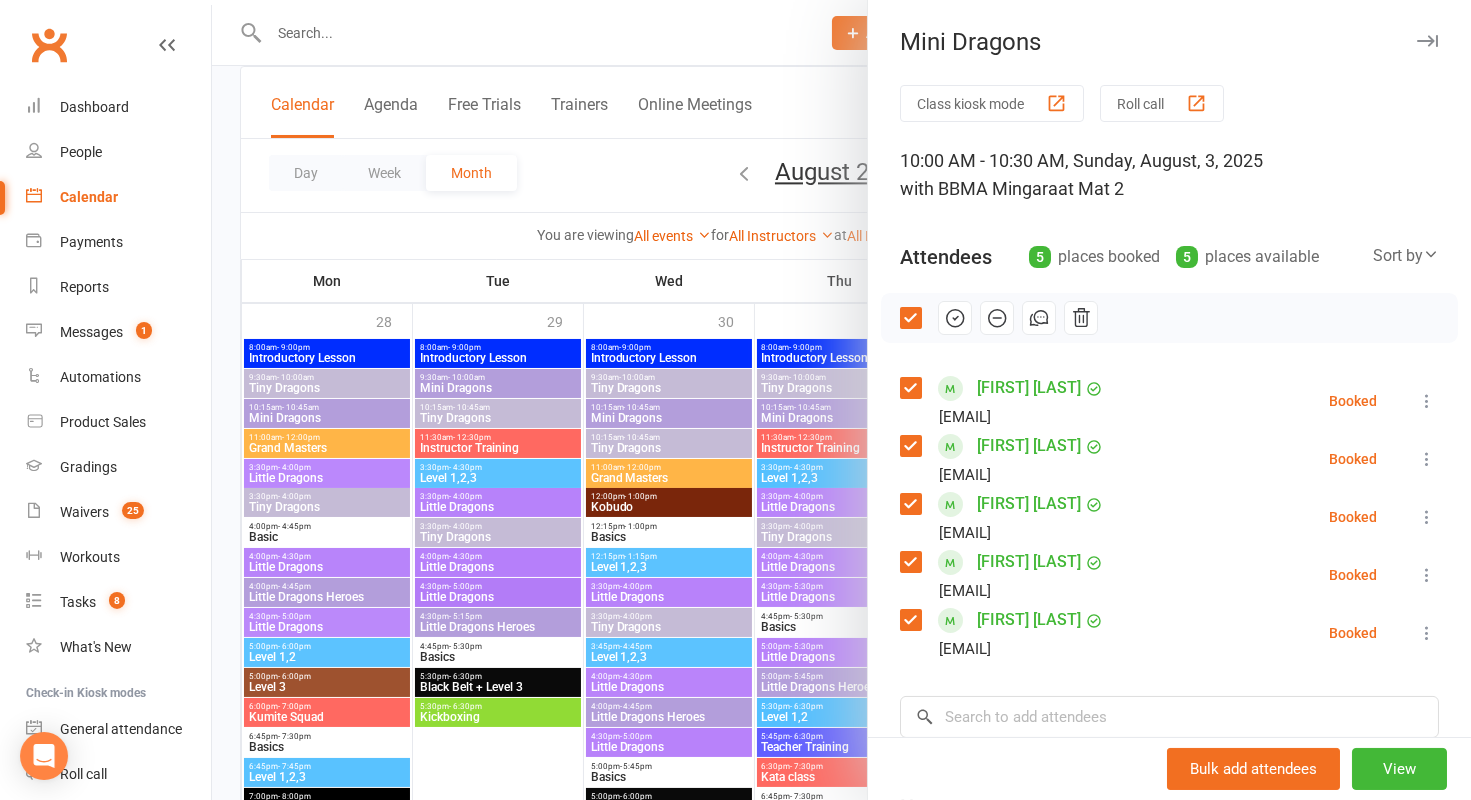 click at bounding box center [910, 388] 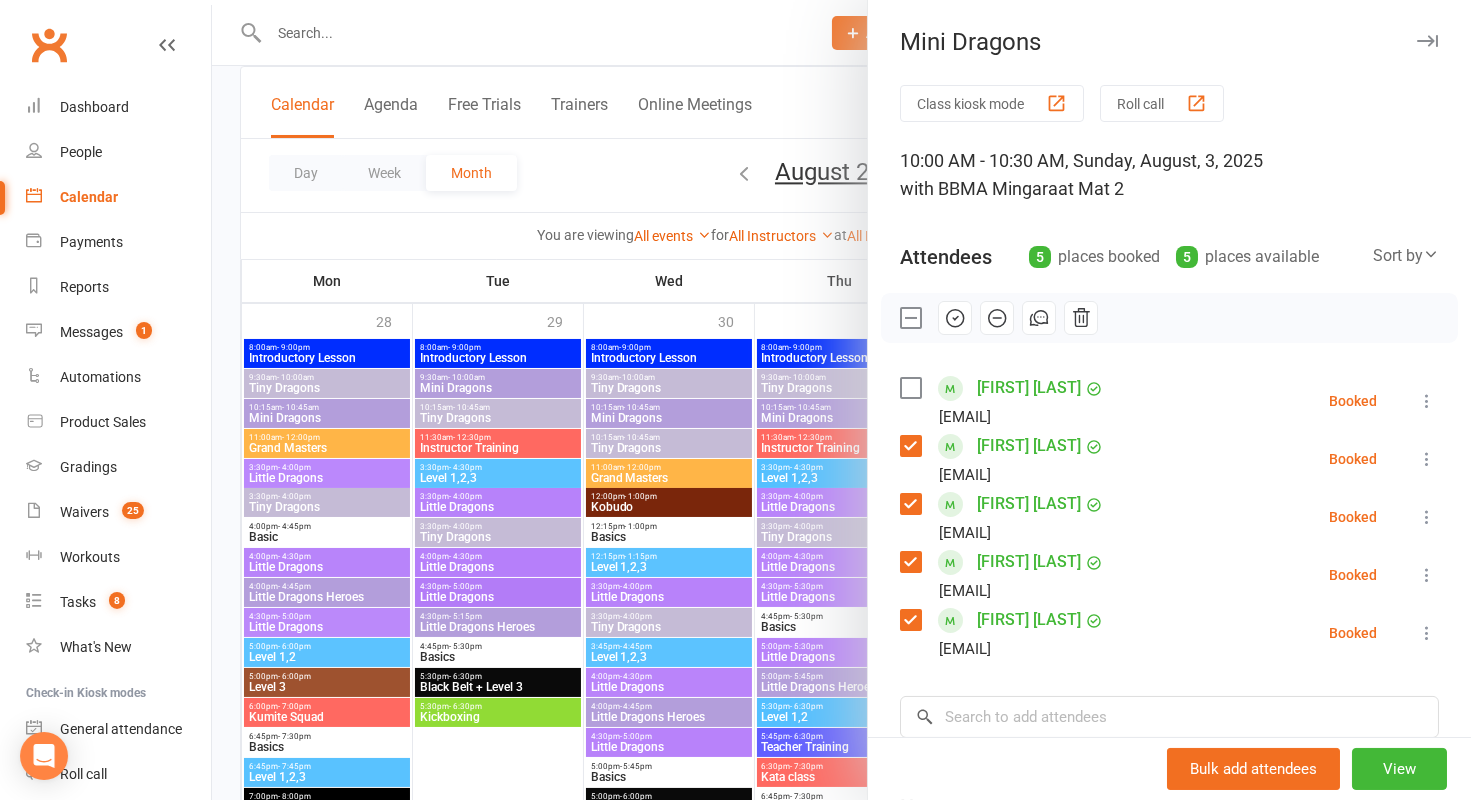 click at bounding box center [910, 620] 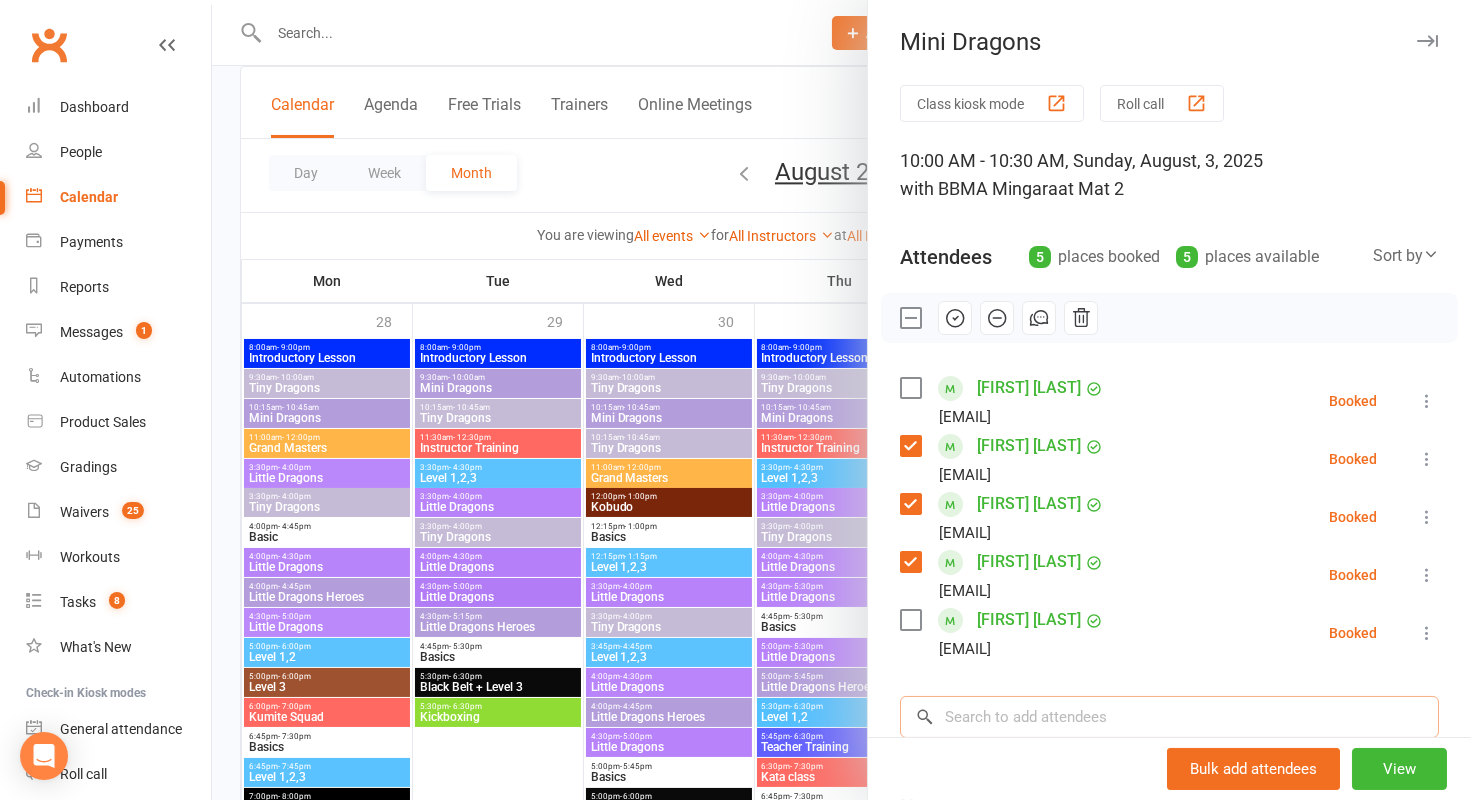 click at bounding box center (1169, 717) 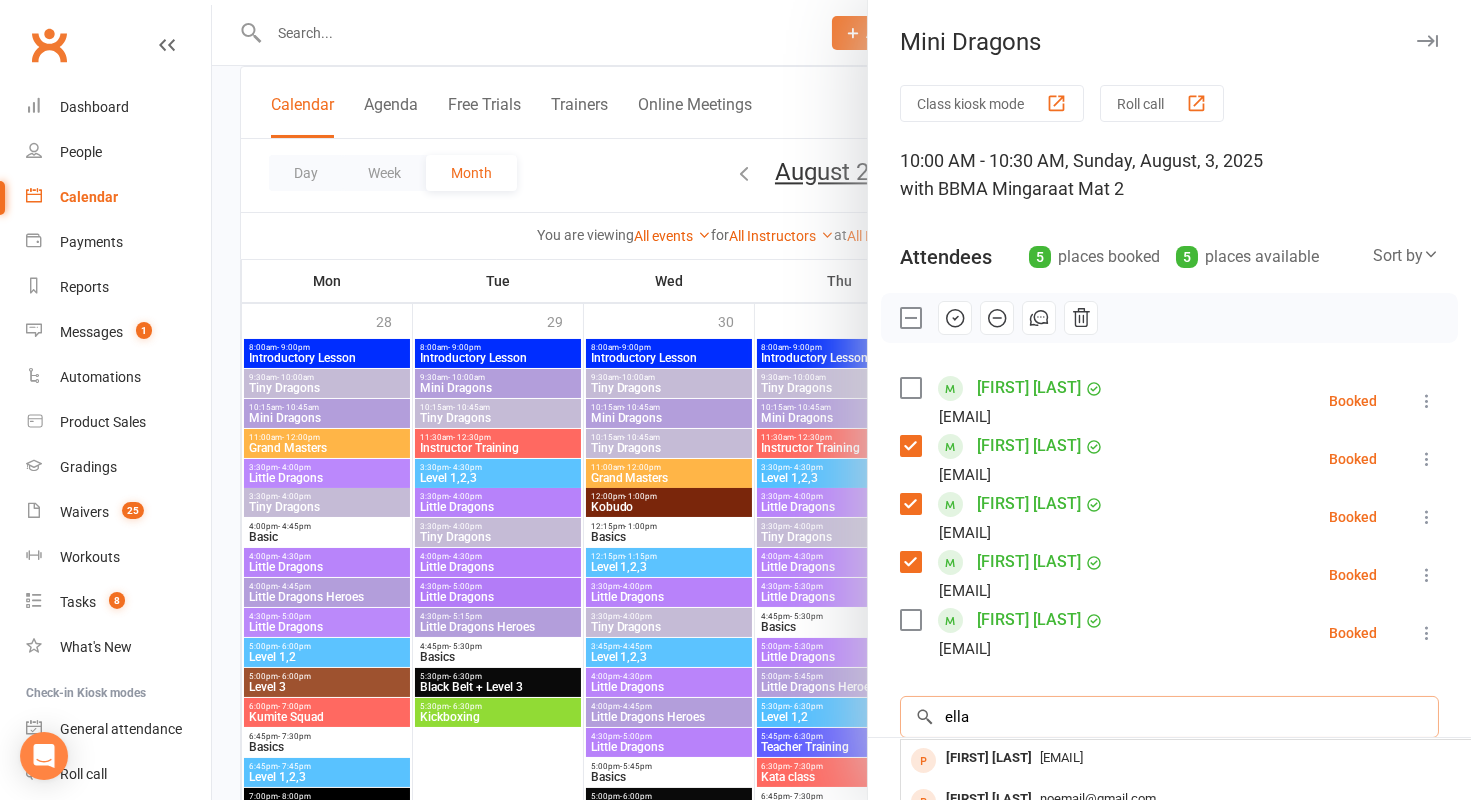 scroll, scrollTop: 247, scrollLeft: 0, axis: vertical 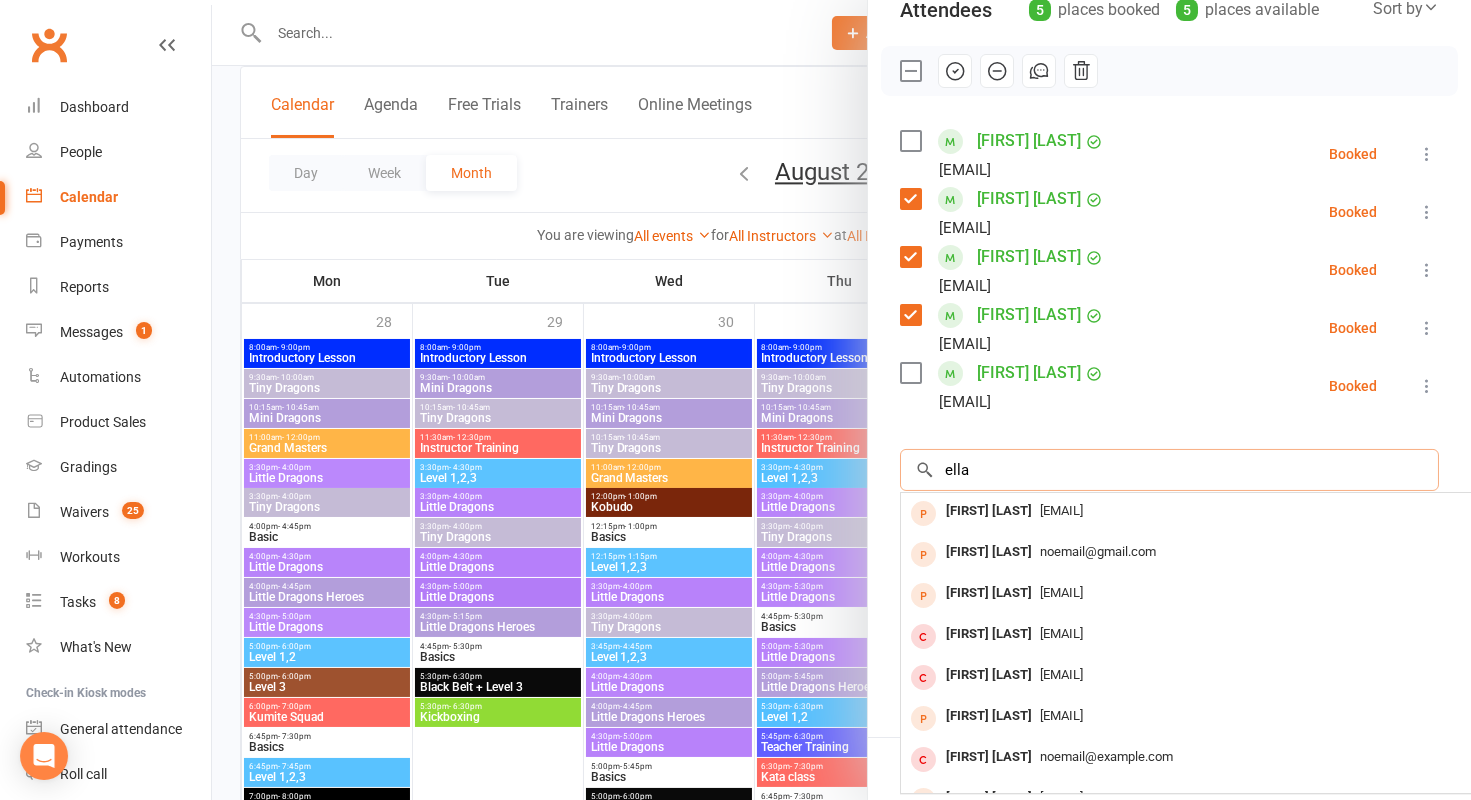type on "ella" 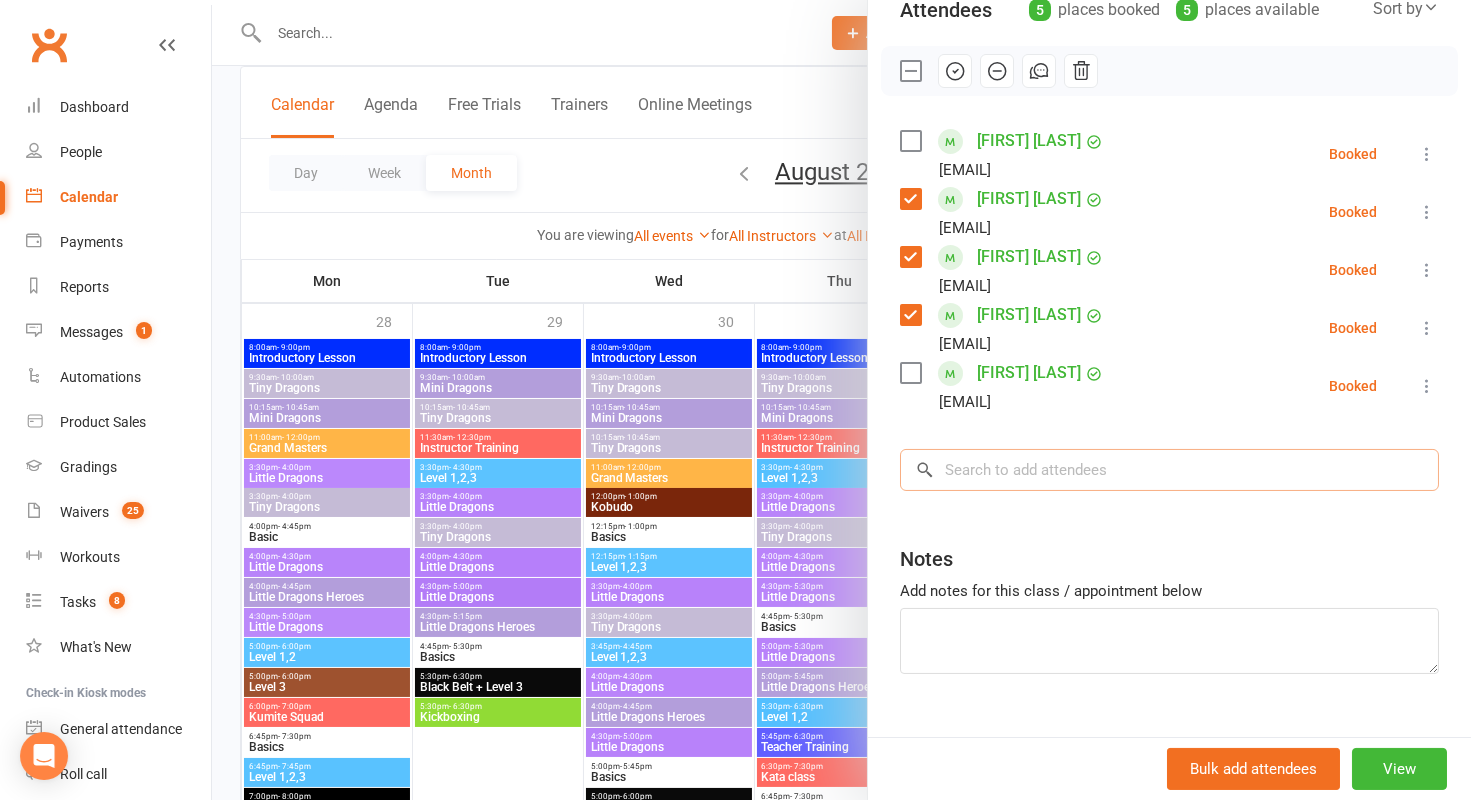 click at bounding box center (1169, 470) 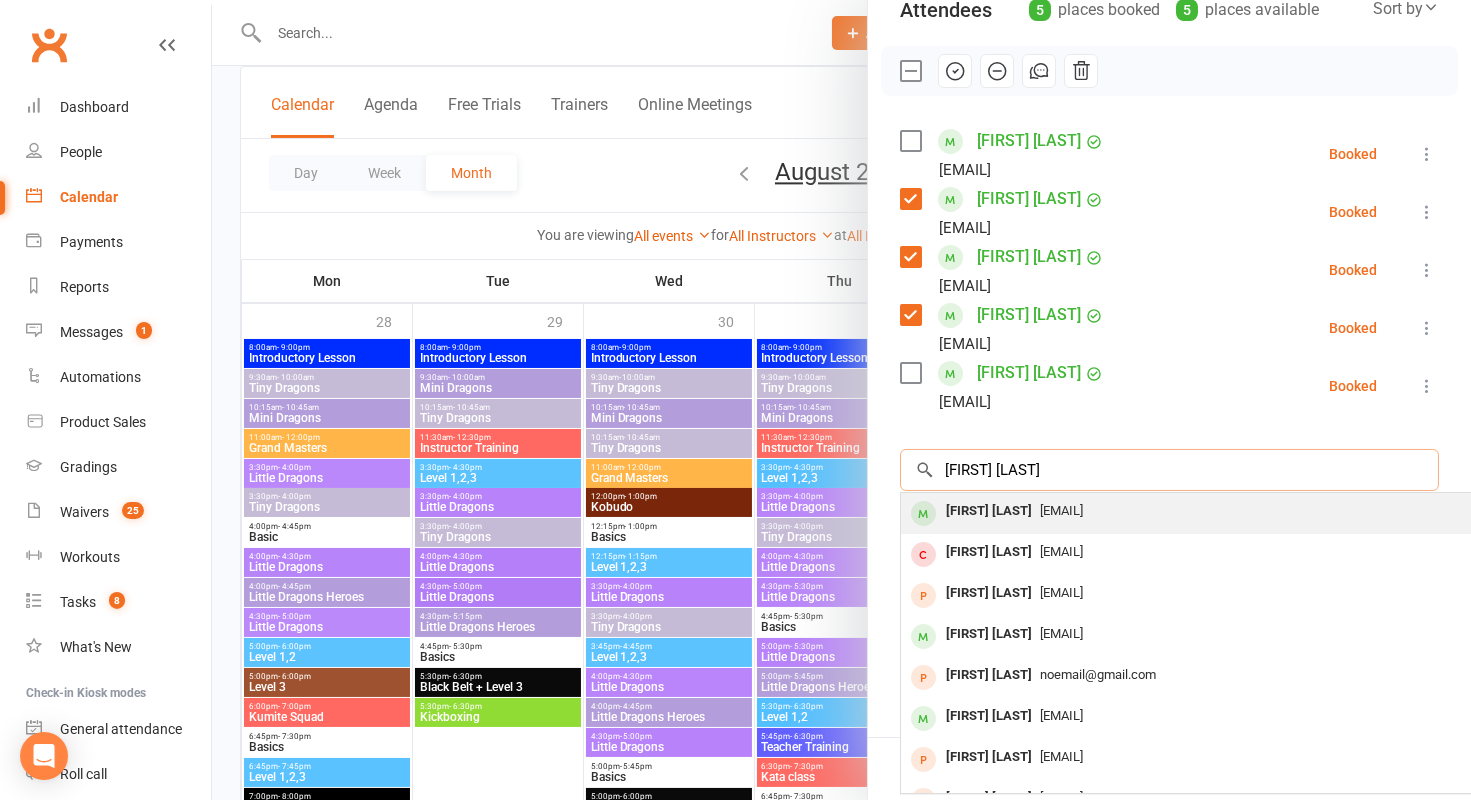 type on "Ella Lythgoe" 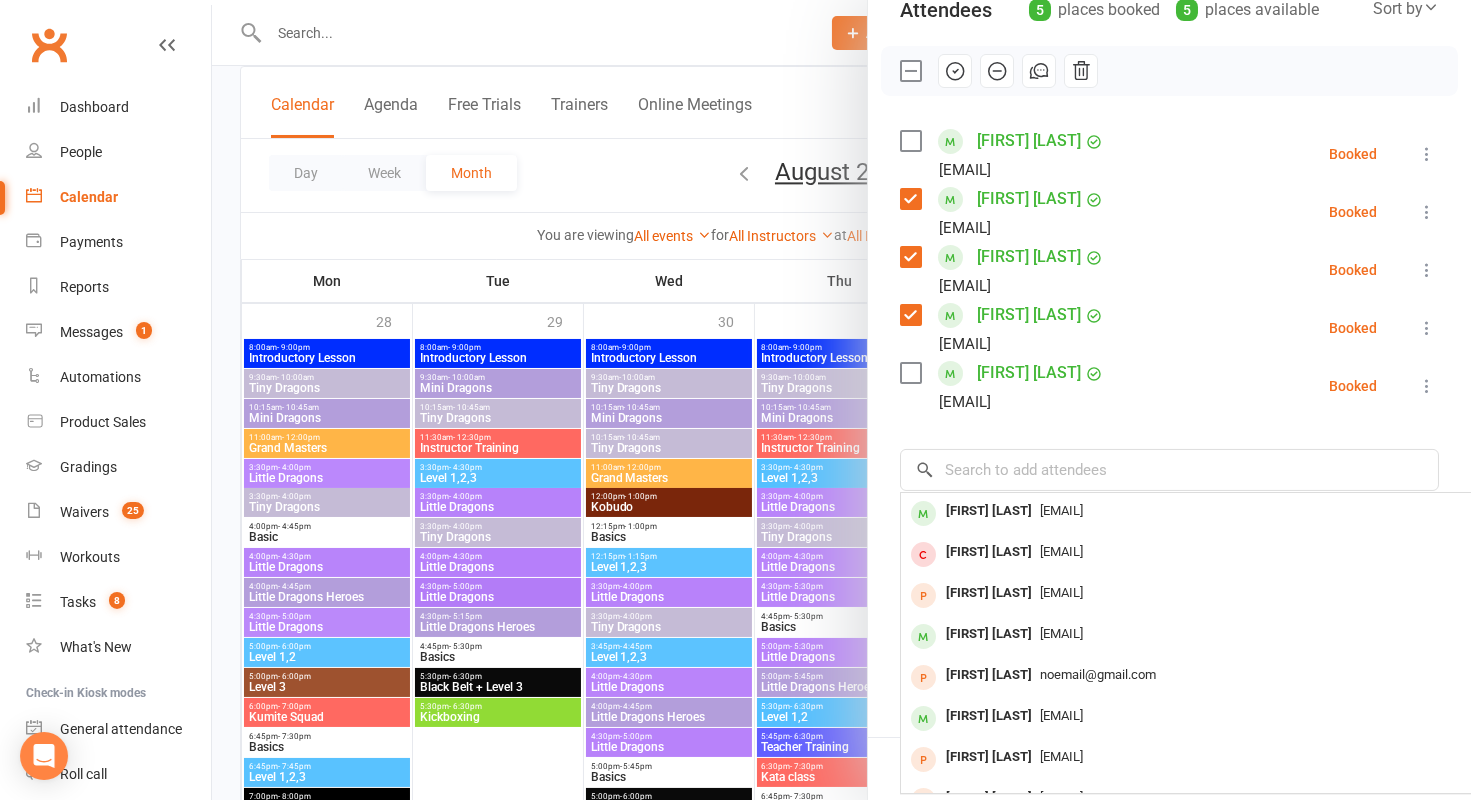 click on "Class kiosk mode  Roll call  10:00 AM - 10:30 AM, Sunday, August, 3, 2025 with BBMA Mingara  at  Mat 2  Attendees  5  places booked 5  places available Sort by  Last name  First name  Booking created    Remi Bannerman  samuel.bannerman@gmail.com Booked More info  Remove  Check in  Mark absent  Send message  Enable recurring bookings  All bookings for series    Harvey Besley  alexandraorourke91@gmail.com Booked More info  Remove  Check in  Mark absent  Send message  Enable recurring bookings  All bookings for series    Sadie Campbell  dewaal_laura@hotmail.com Booked More info  Remove  Check in  Mark absent  Send message  Enable recurring bookings  All bookings for series    Ethan Poon  kristachoihm@gmail.com Booked More info  Remove  Check in  Mark absent  Send message  Enable recurring bookings  All bookings for series    Henry Ying  daturalinks@gmail.com Booked More info  Remove  Check in  Mark absent  Send message  Enable recurring bookings  All bookings for series  × No results Ella Lythgoe Ella Lyford" at bounding box center [1169, 306] 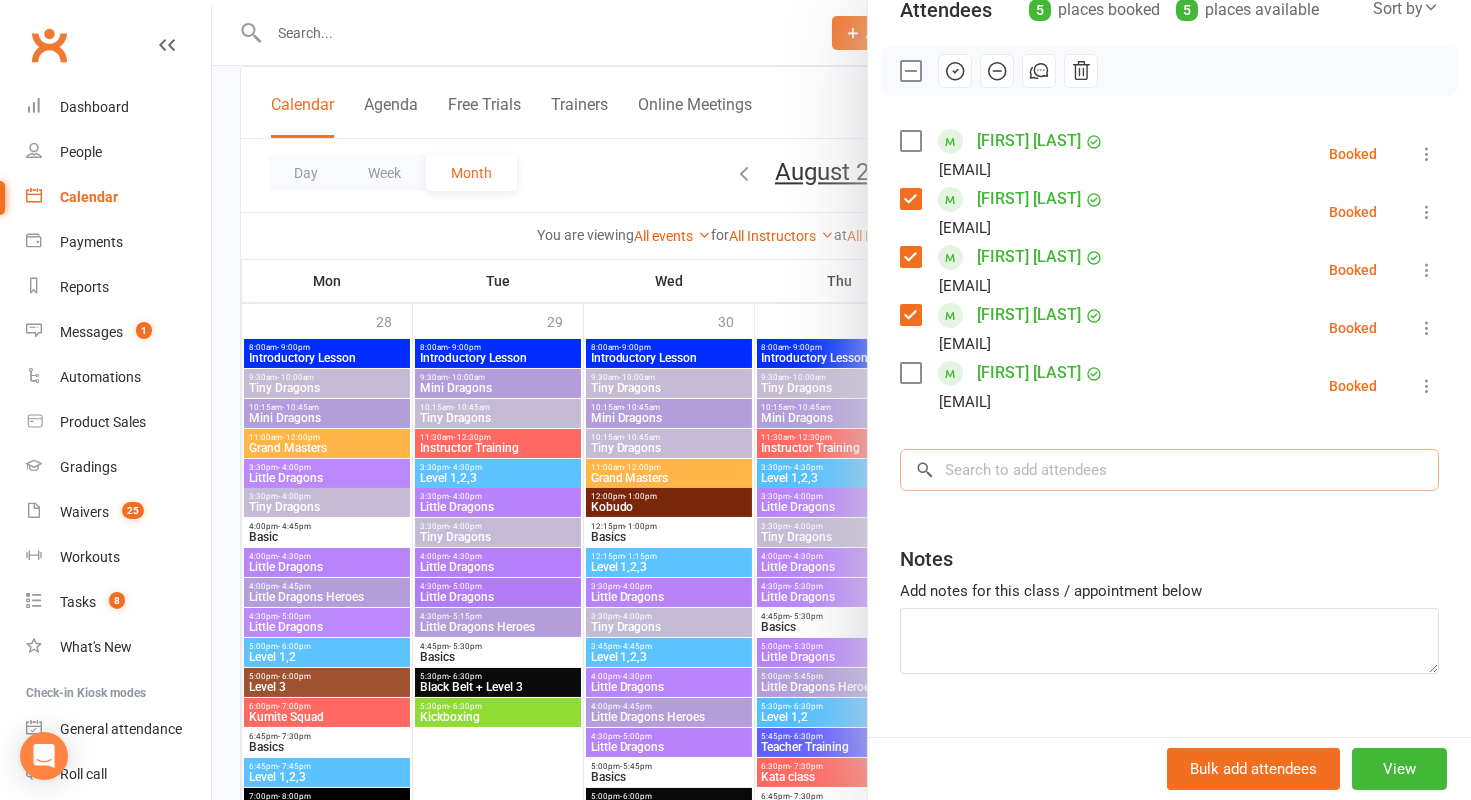 click at bounding box center [1169, 470] 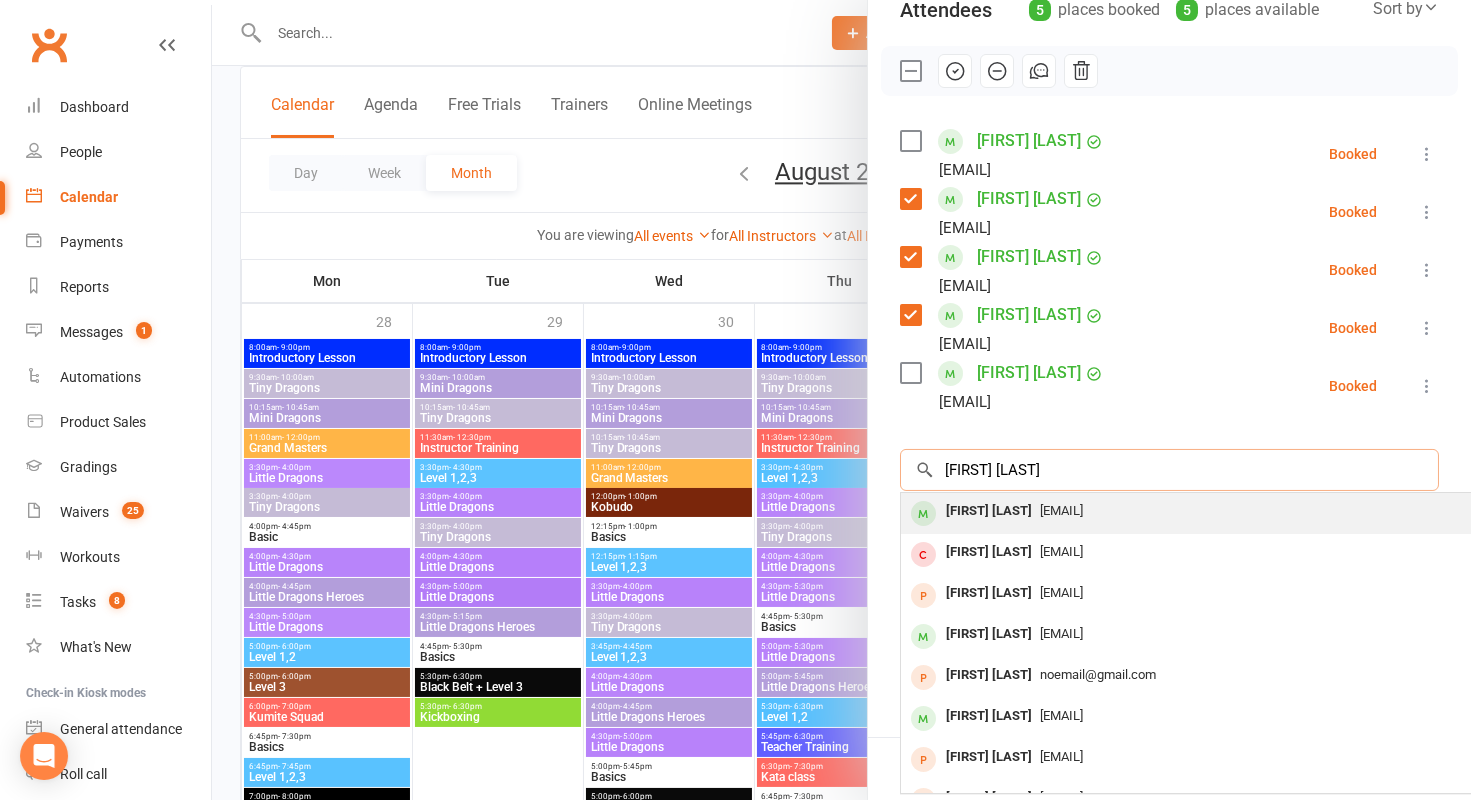 type on "Ella Lythgoe" 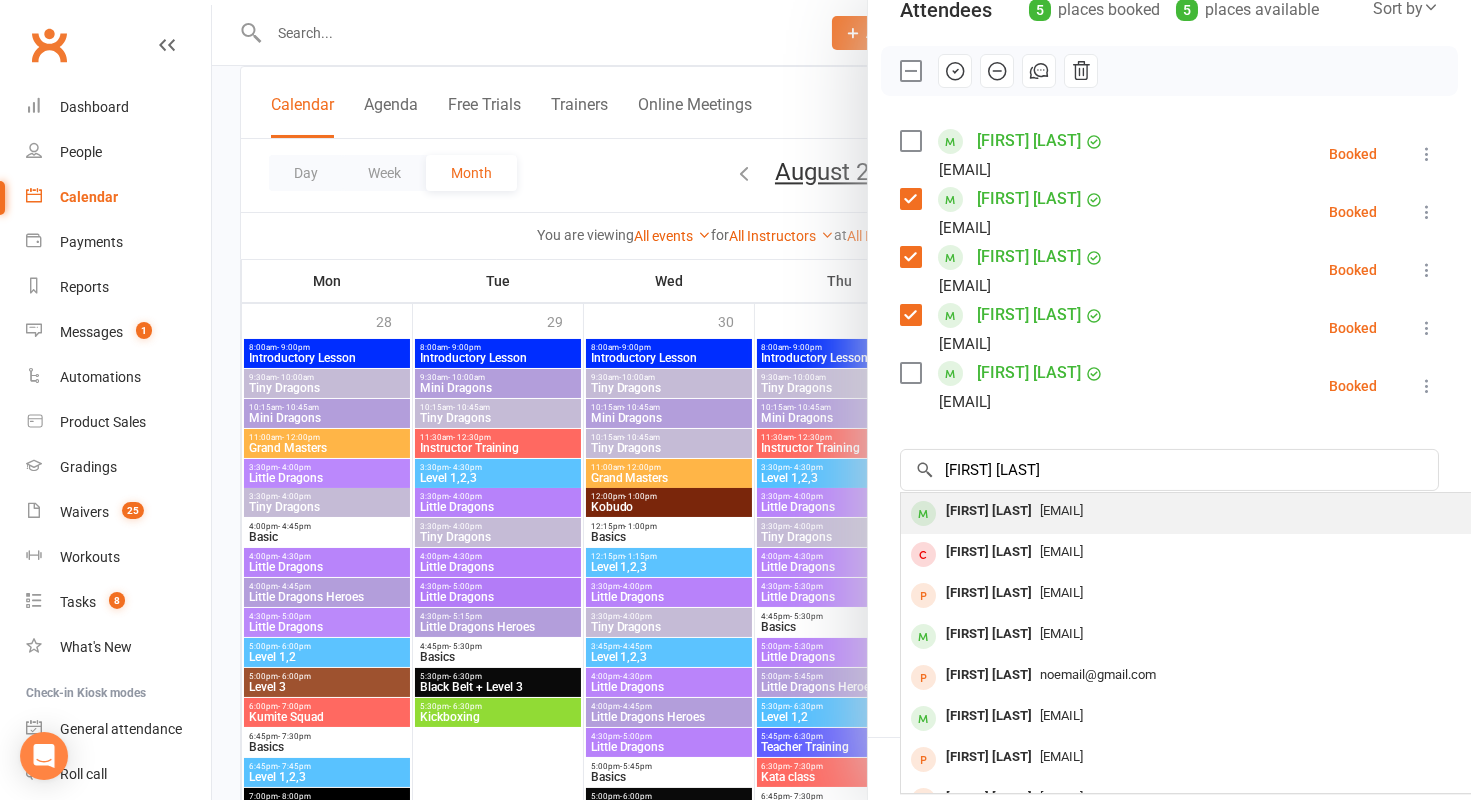 click on "Kirapotts98@gmail.com" at bounding box center [1200, 511] 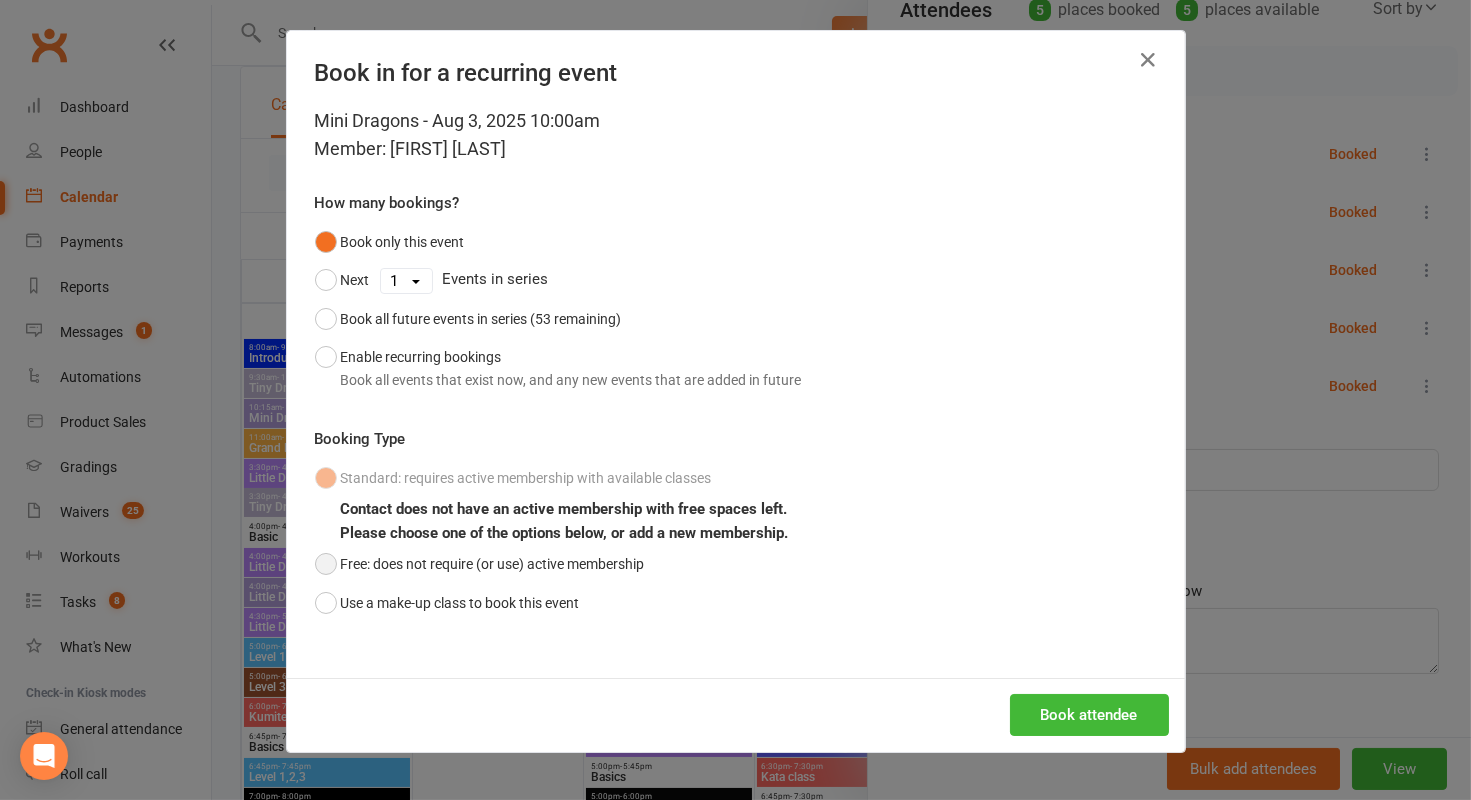 click on "Free: does not require (or use) active membership" at bounding box center [480, 564] 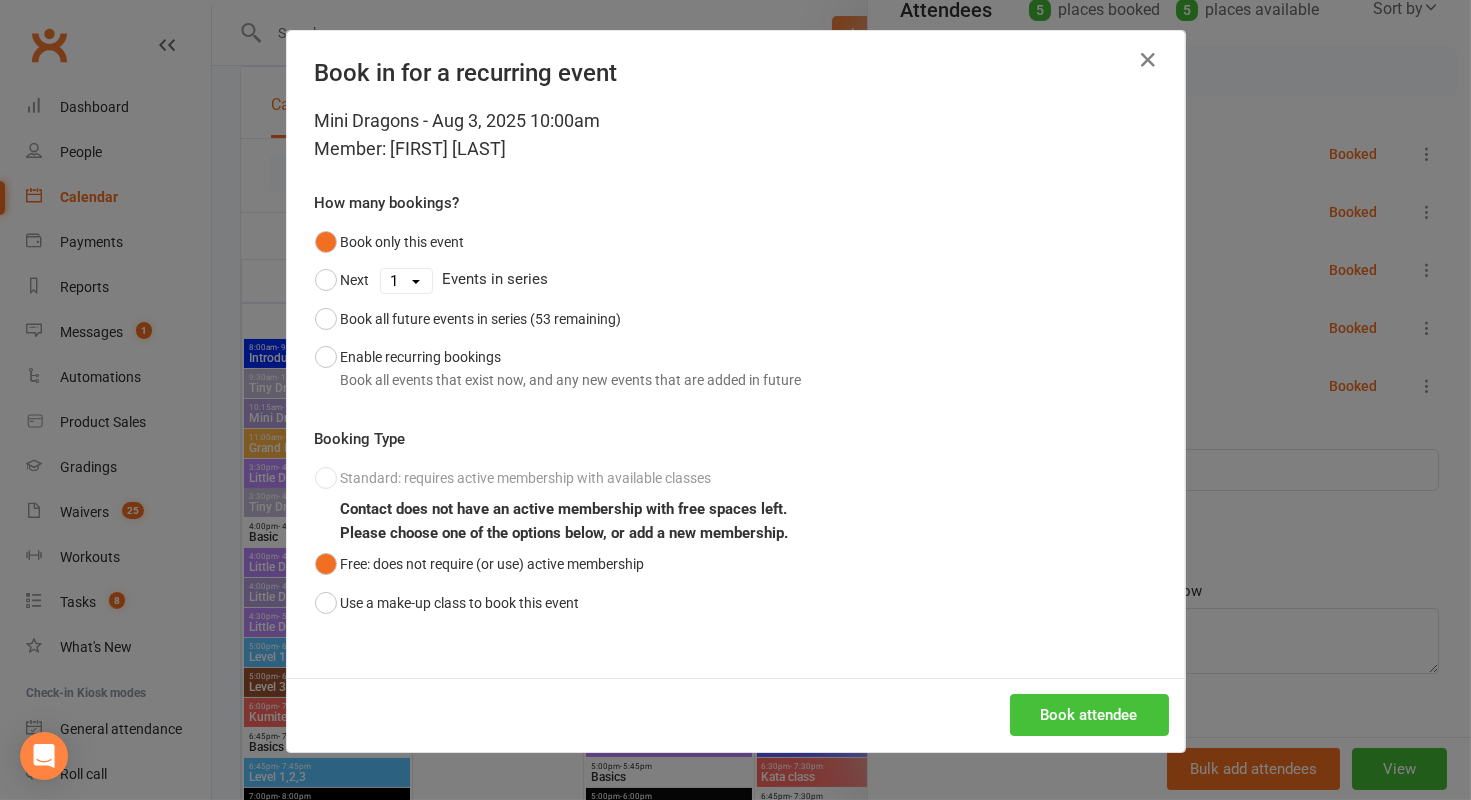 click on "Book attendee" at bounding box center [1089, 715] 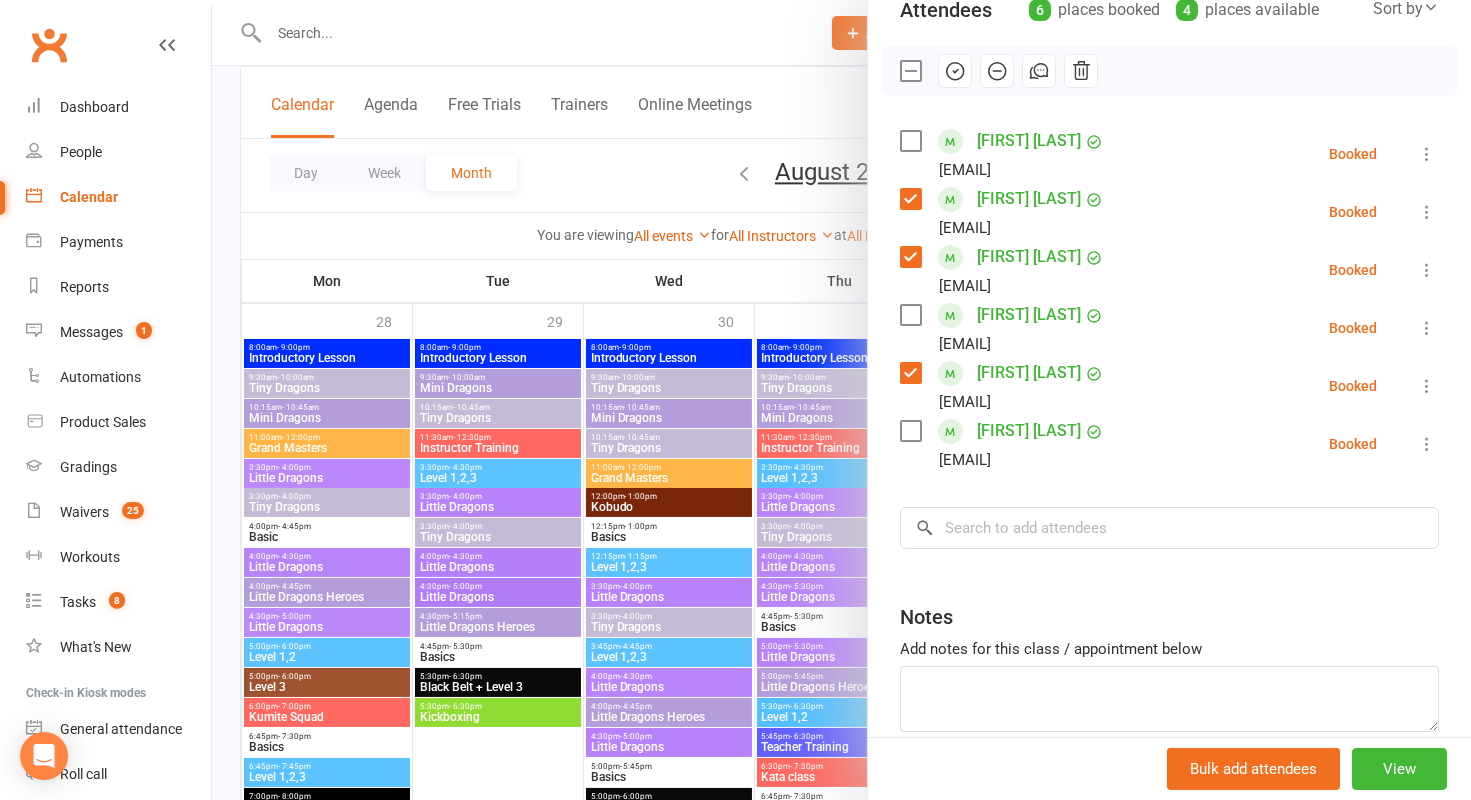 click at bounding box center (910, 315) 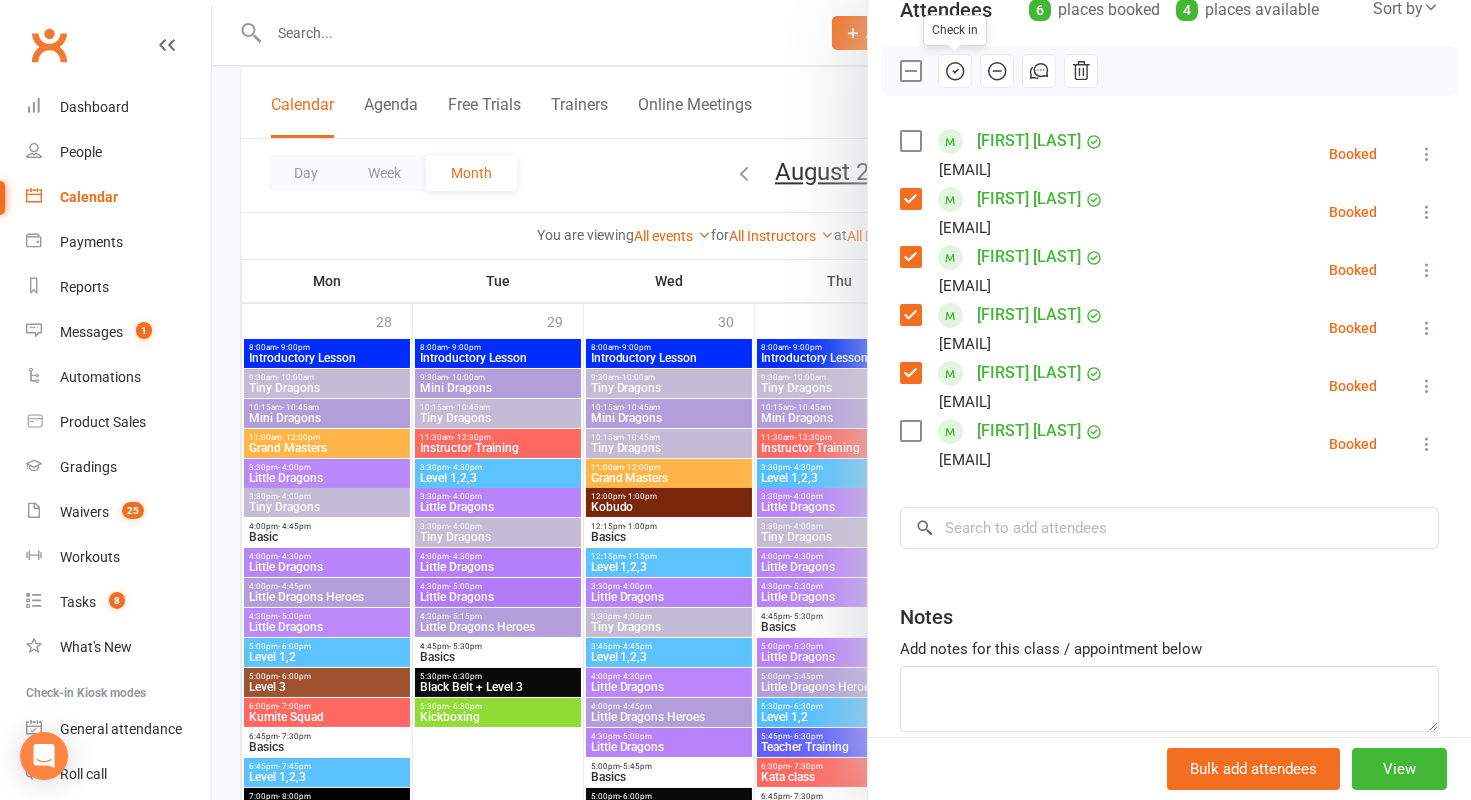 click 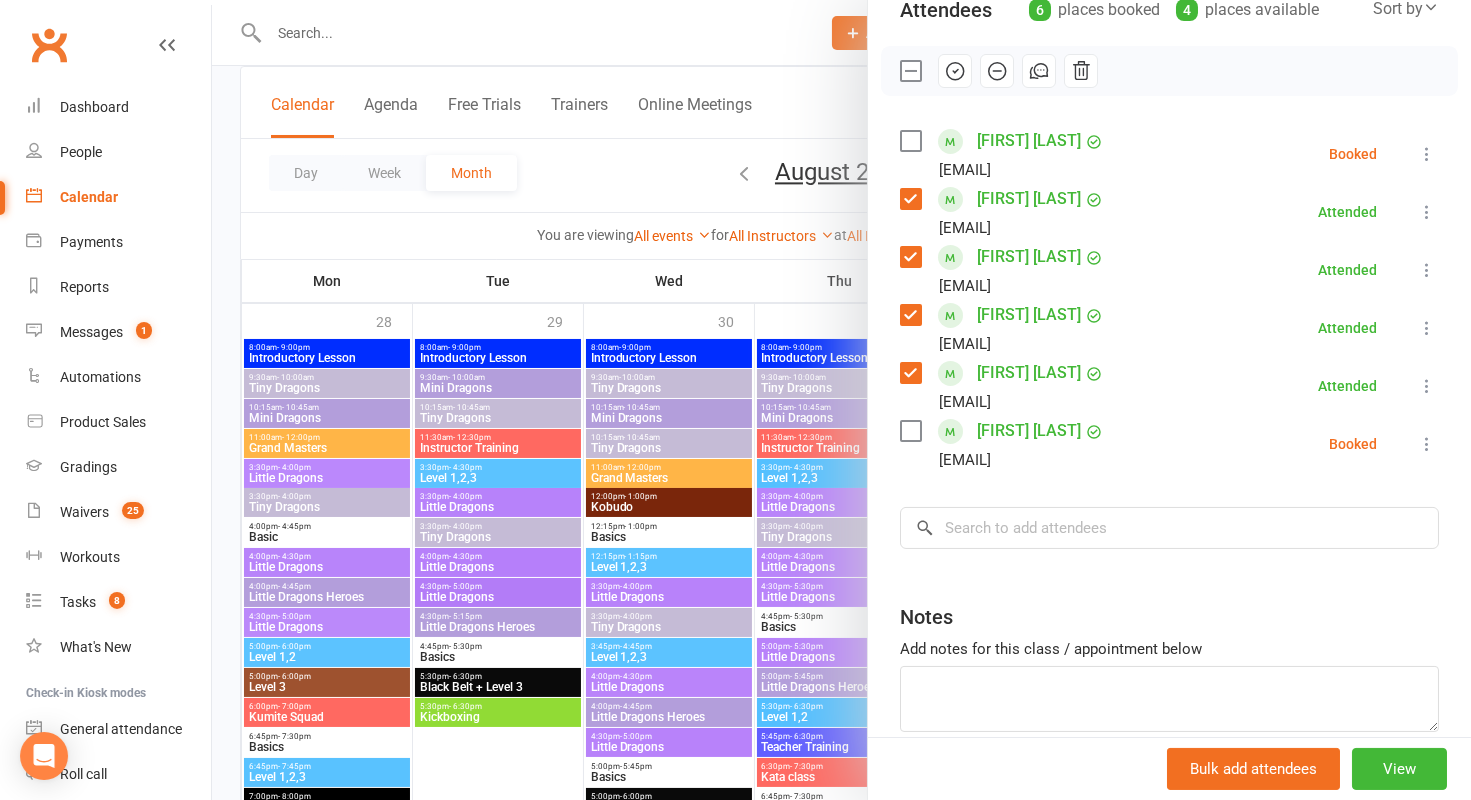 click at bounding box center [910, 71] 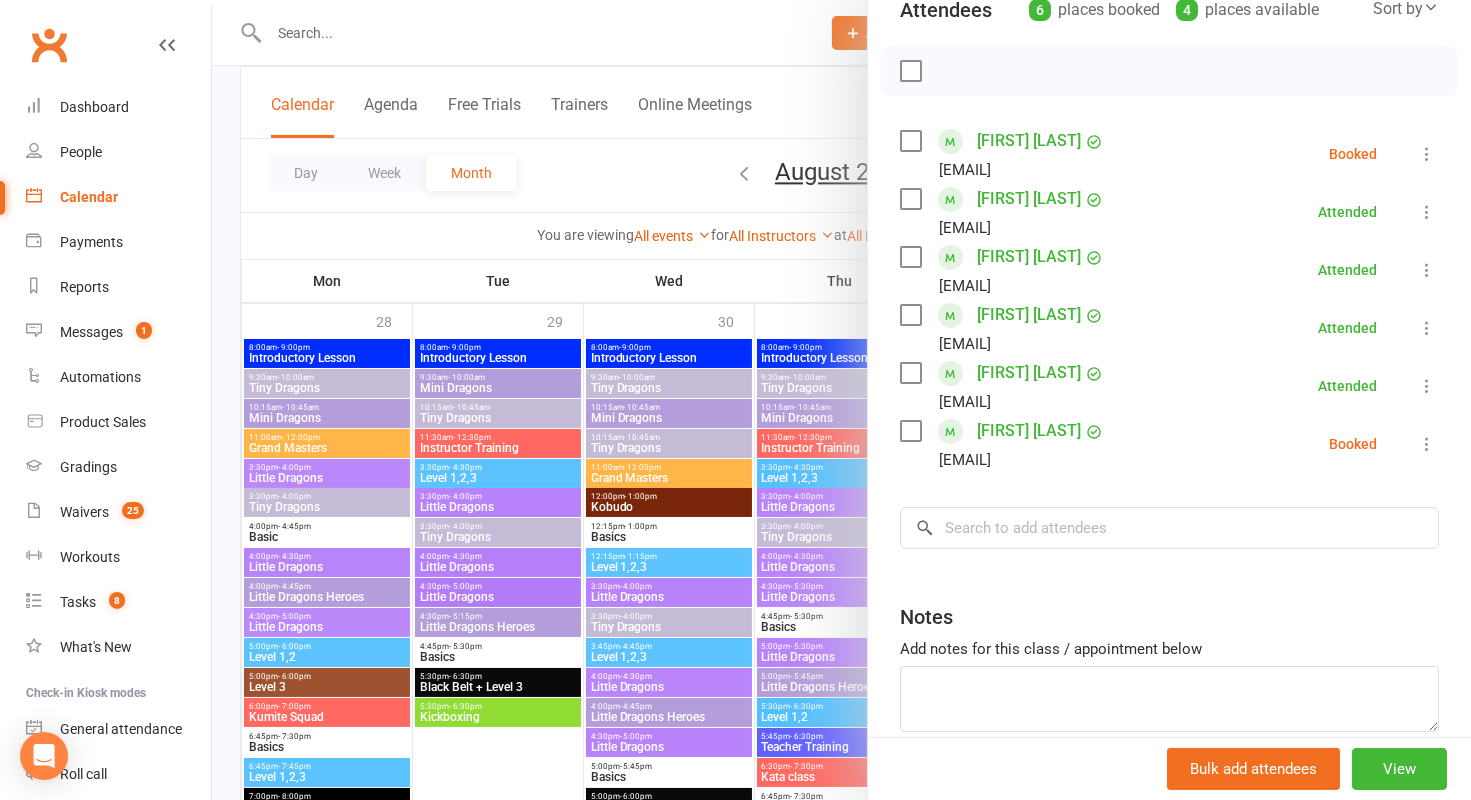 click at bounding box center [910, 141] 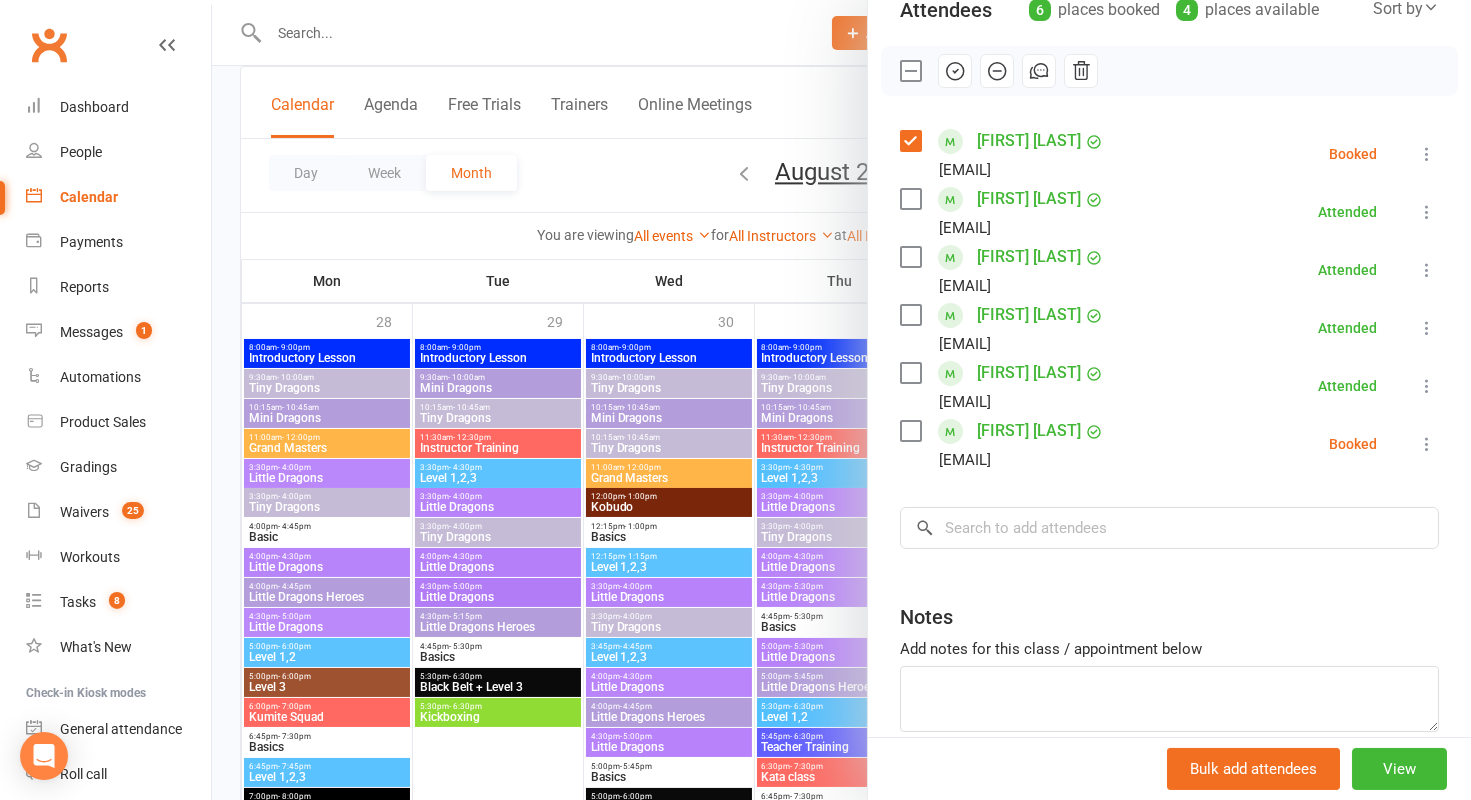 click at bounding box center [910, 431] 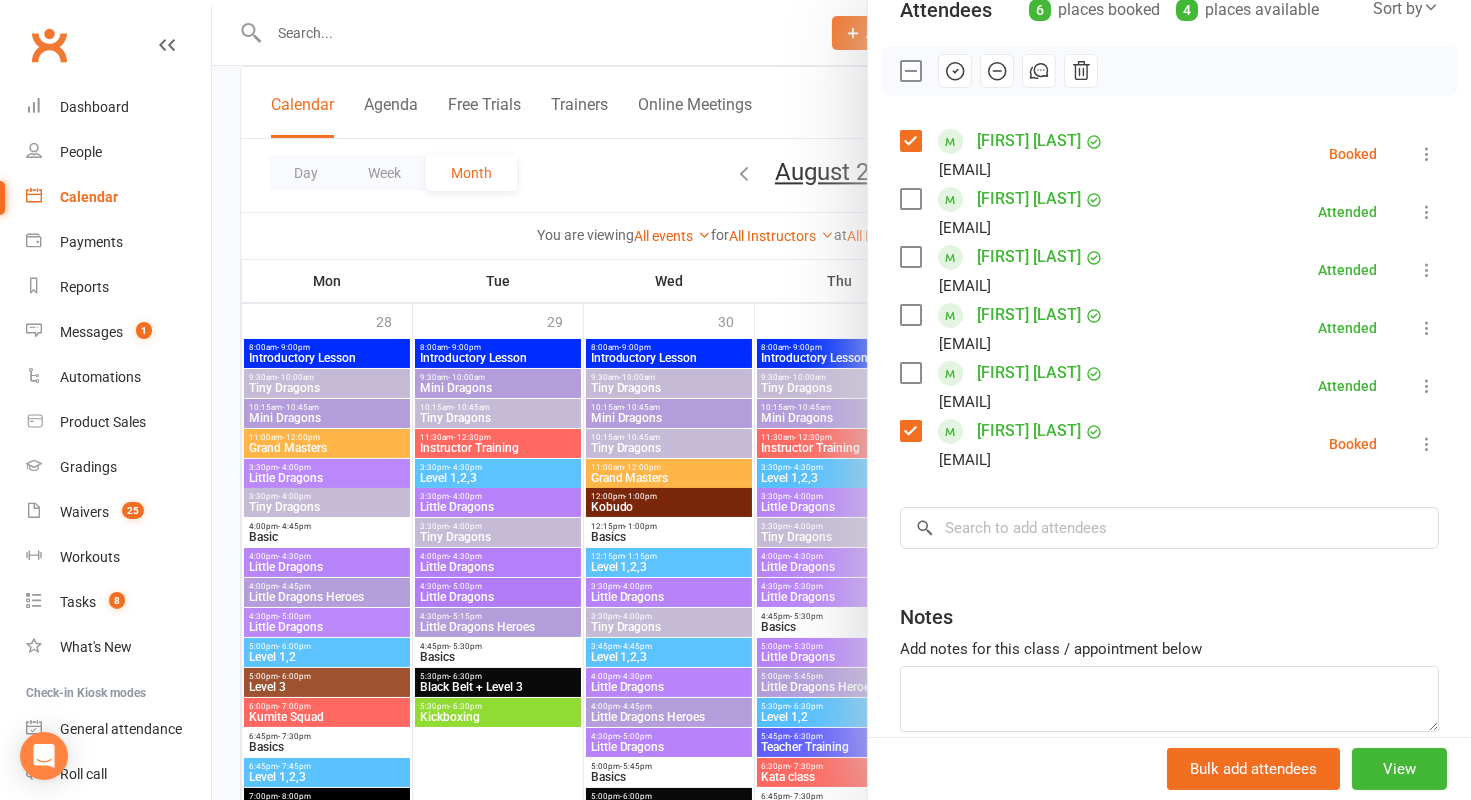 click at bounding box center [997, 71] 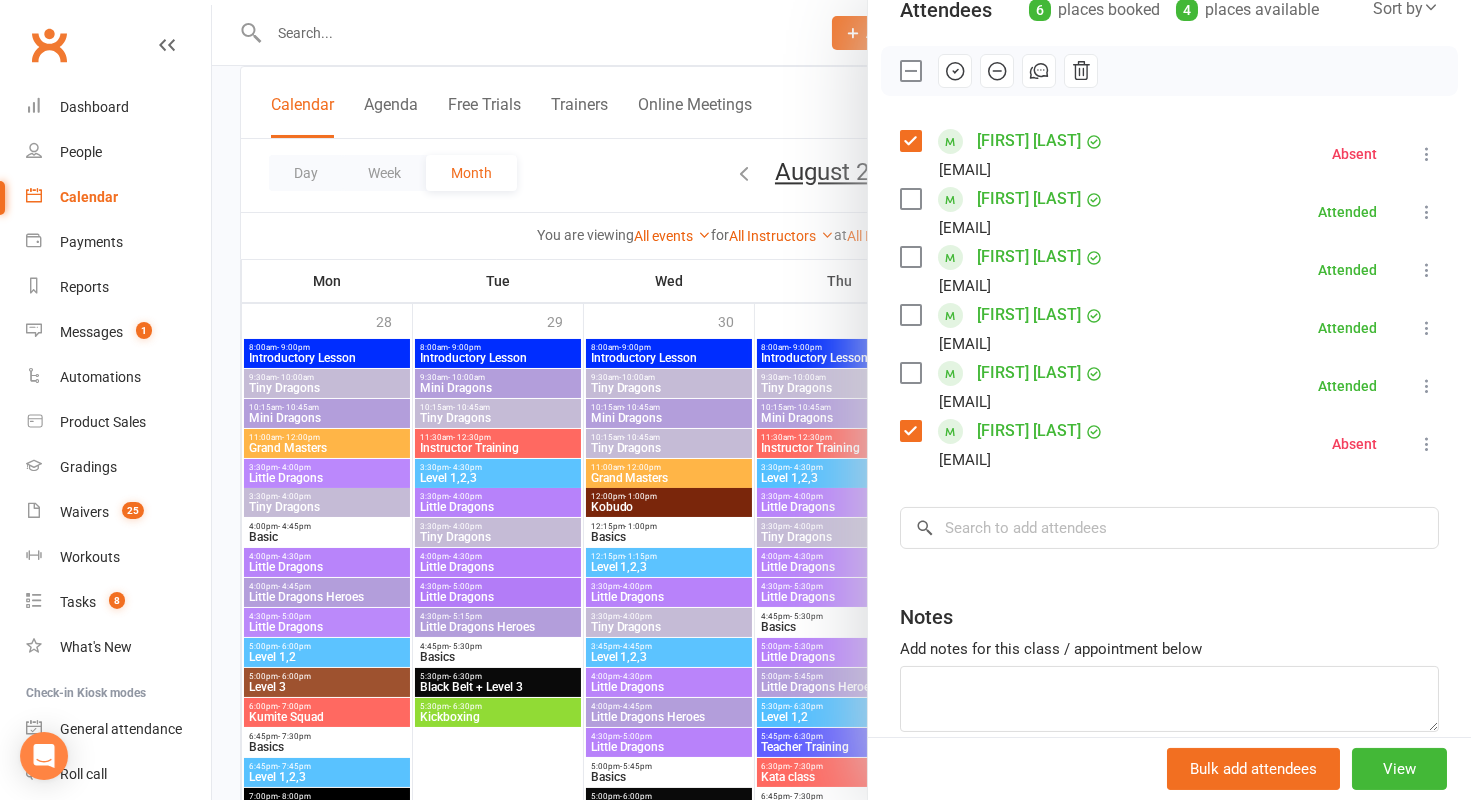 click at bounding box center [841, 400] 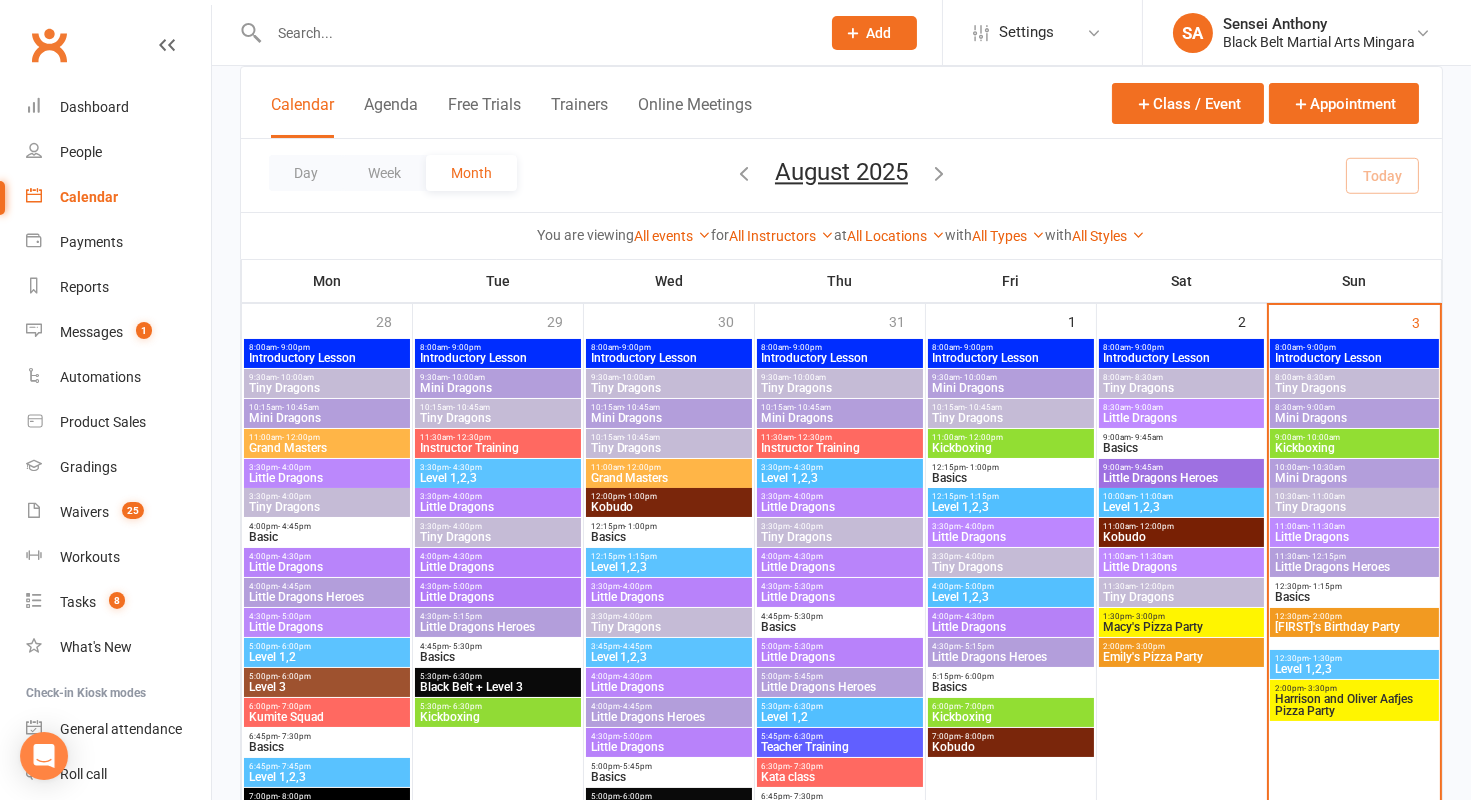 click on "Mini Dragons" at bounding box center (1354, 478) 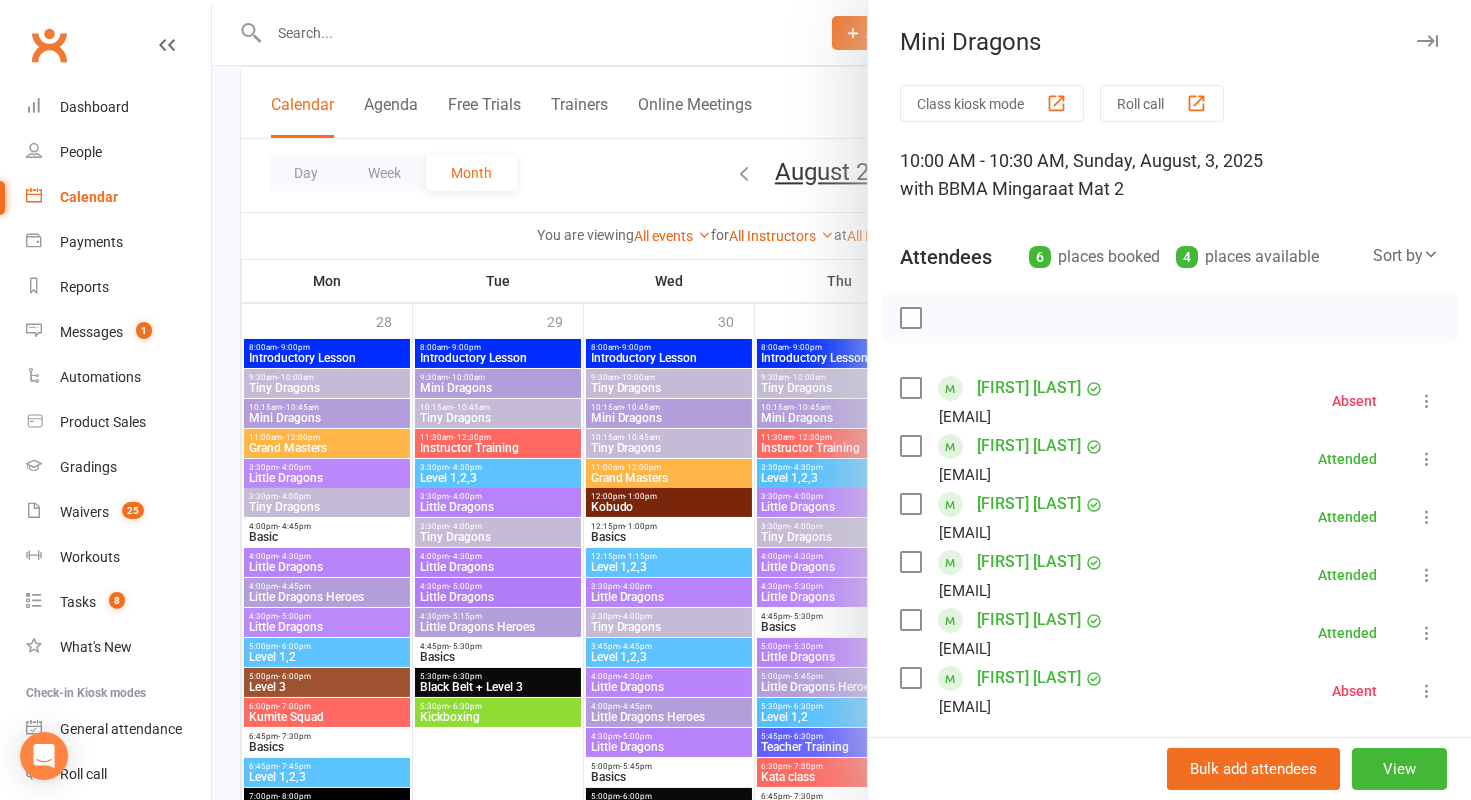 click at bounding box center [841, 400] 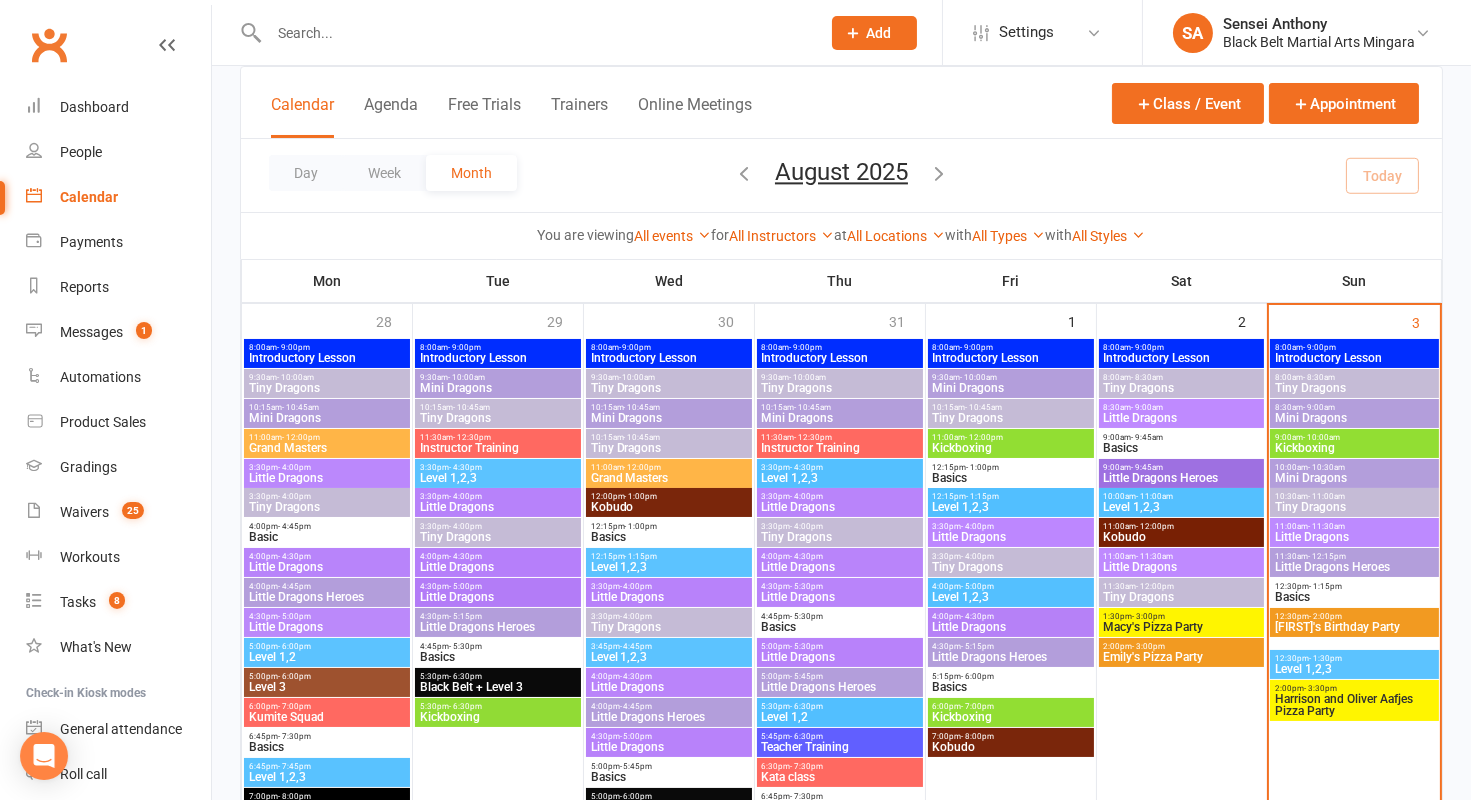 click on "8:30am  - 9:00am Mini Dragons" at bounding box center [1354, 413] 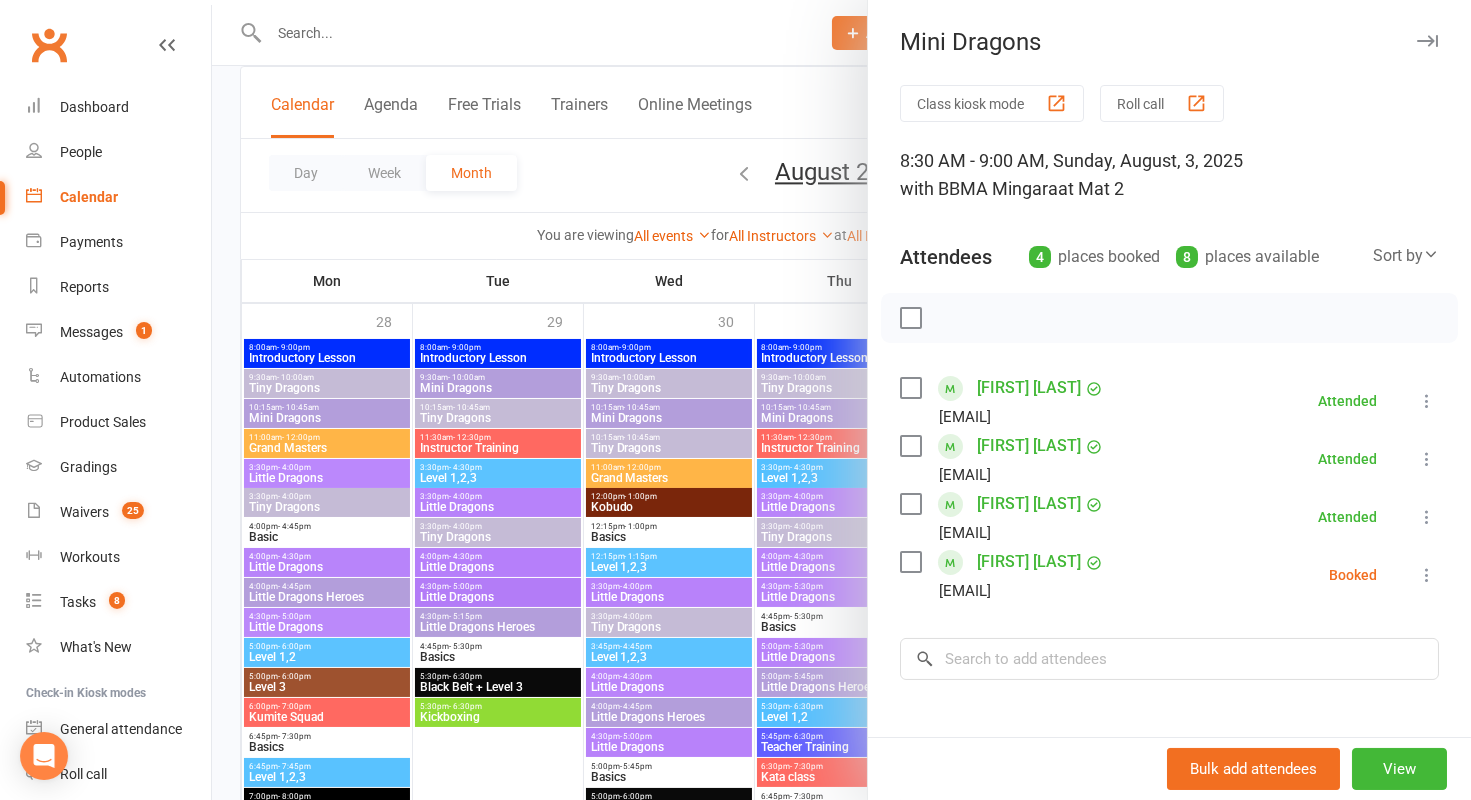 click at bounding box center (910, 562) 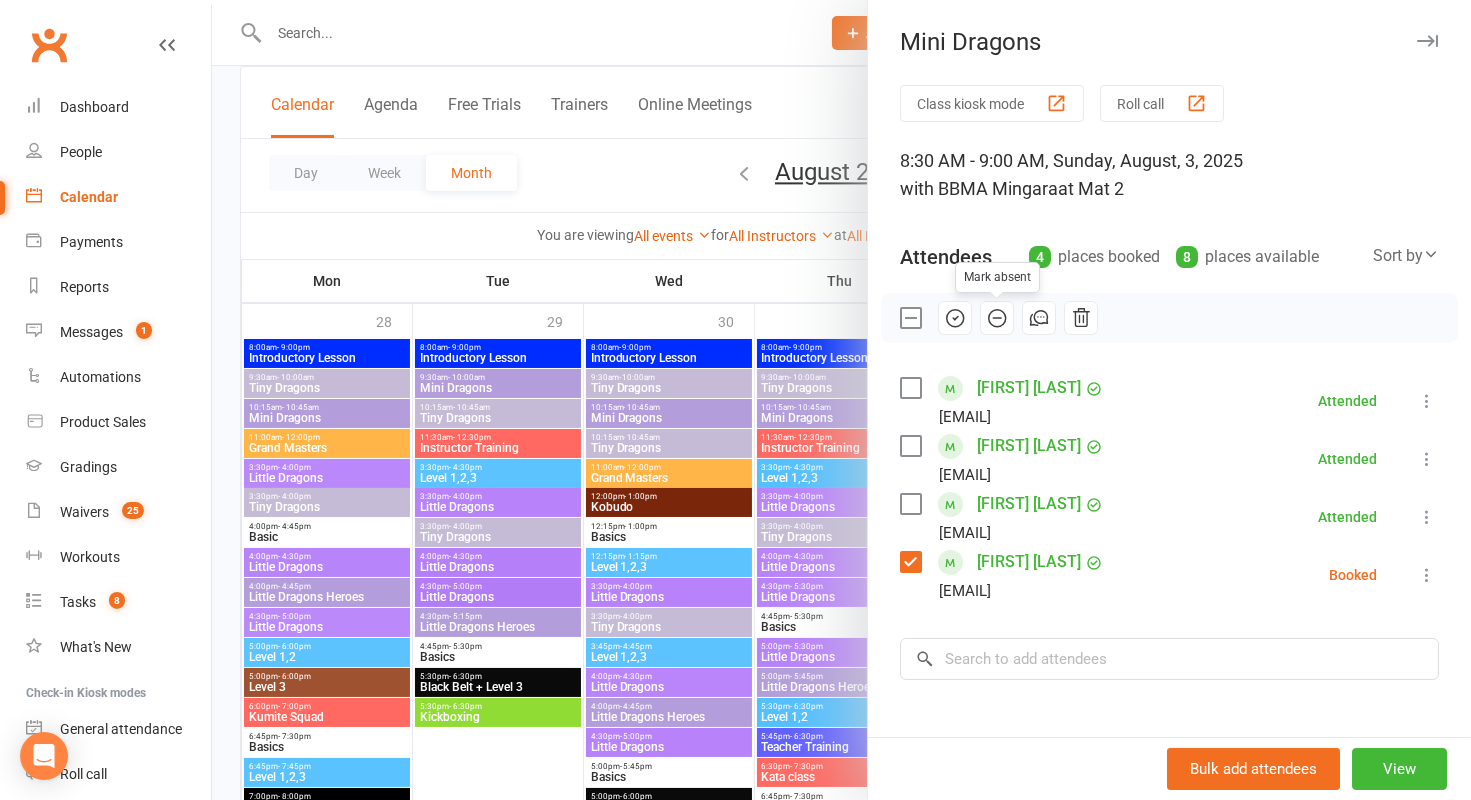 click 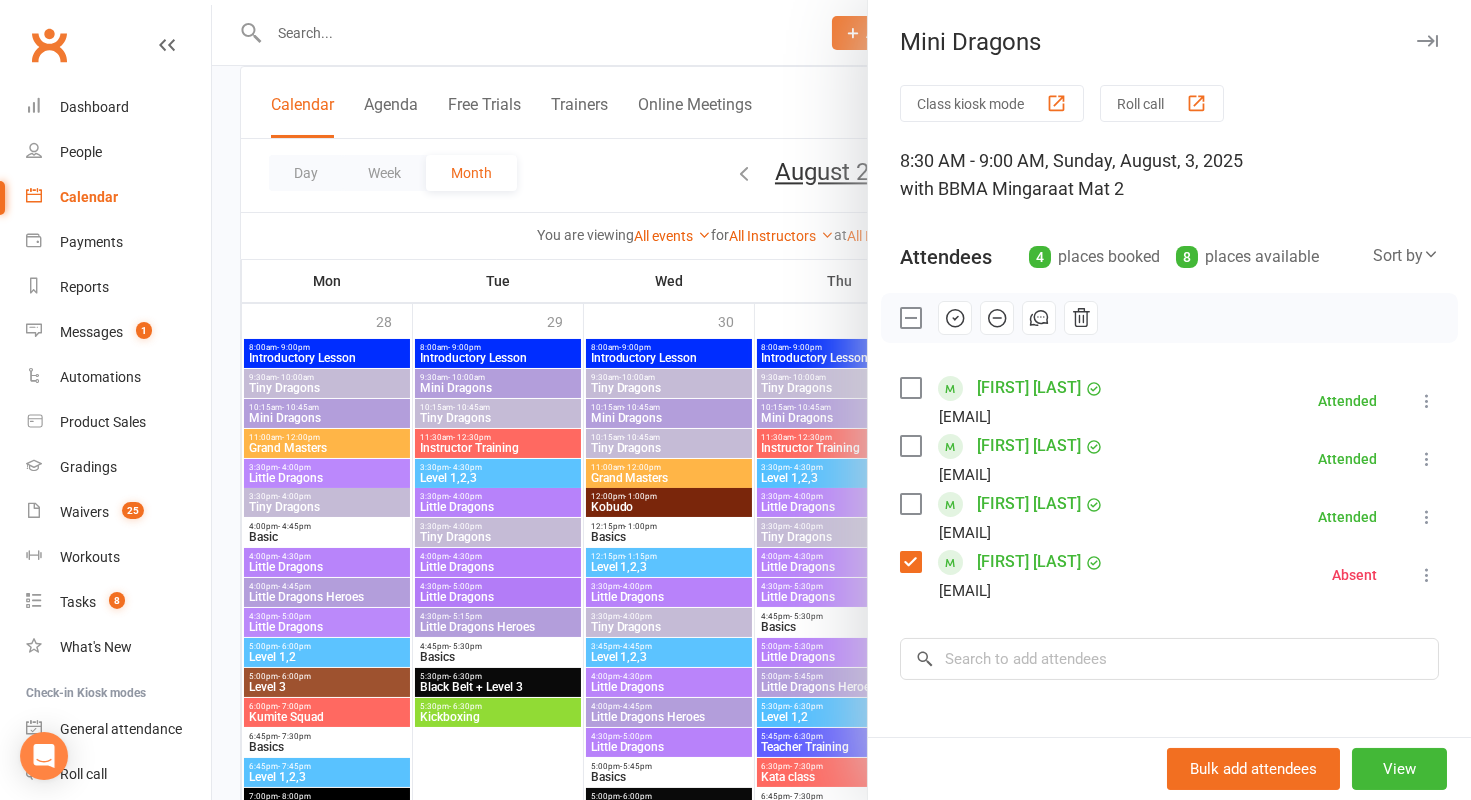 click at bounding box center (841, 400) 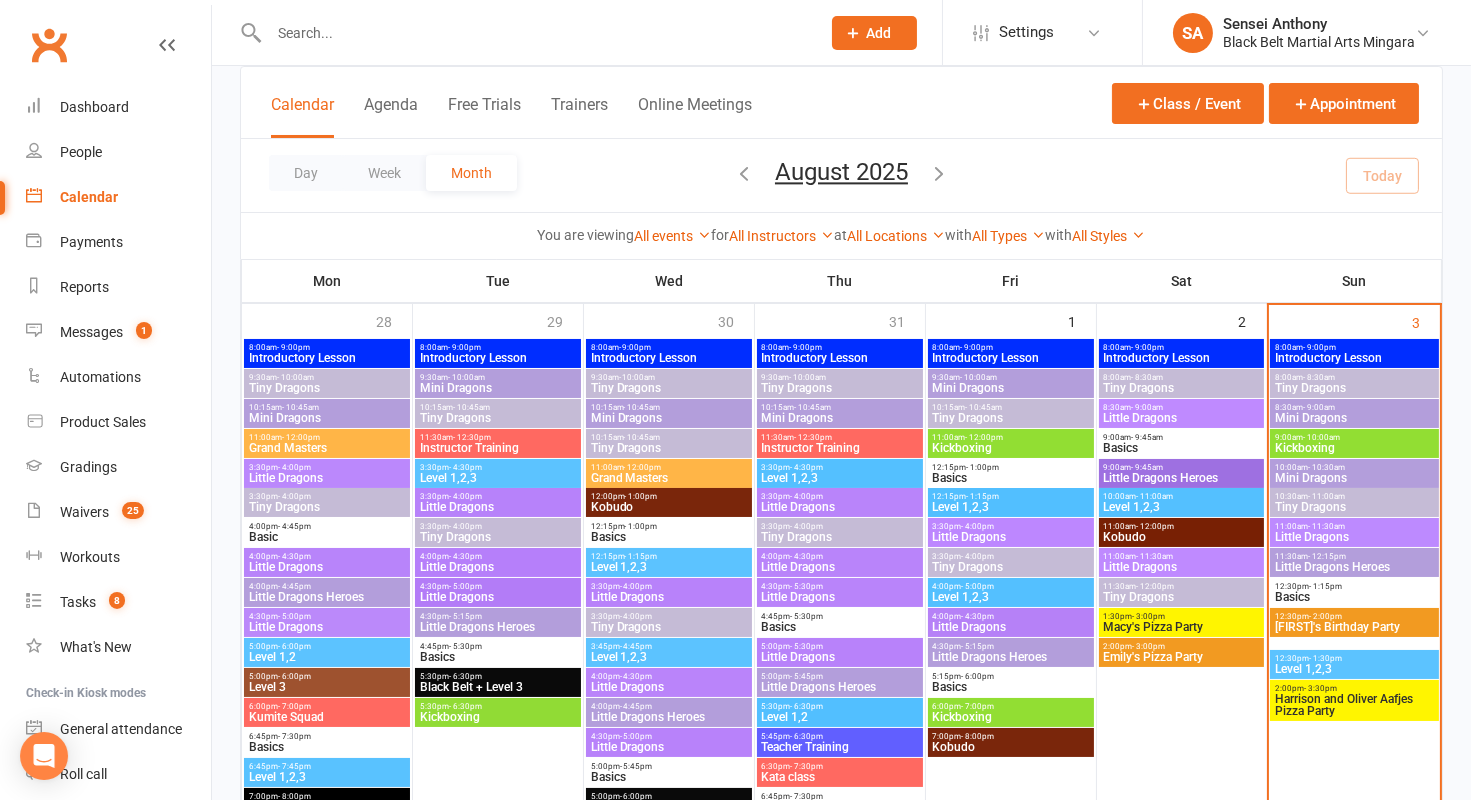 click on "Tiny Dragons" at bounding box center (1354, 388) 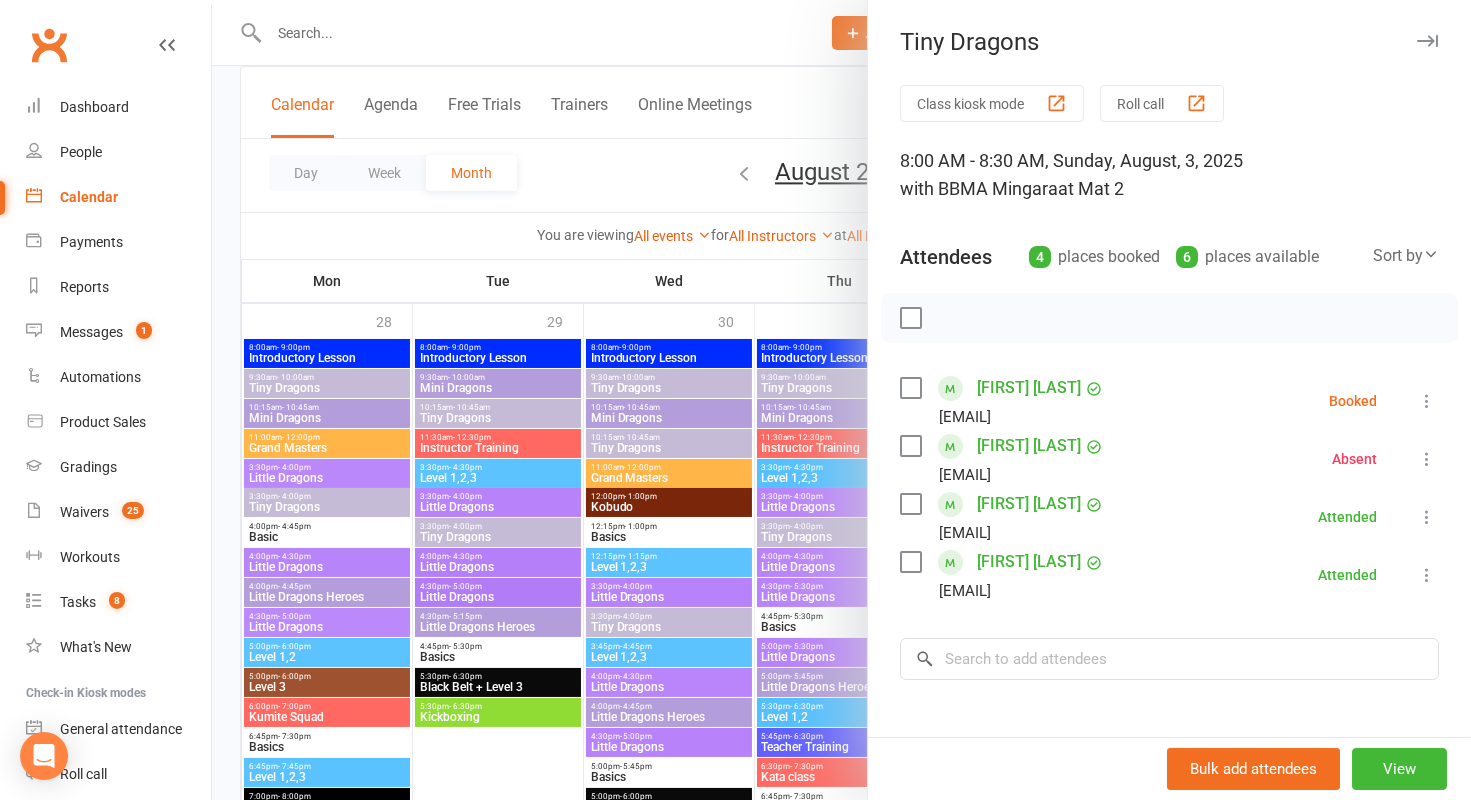 click at bounding box center (841, 400) 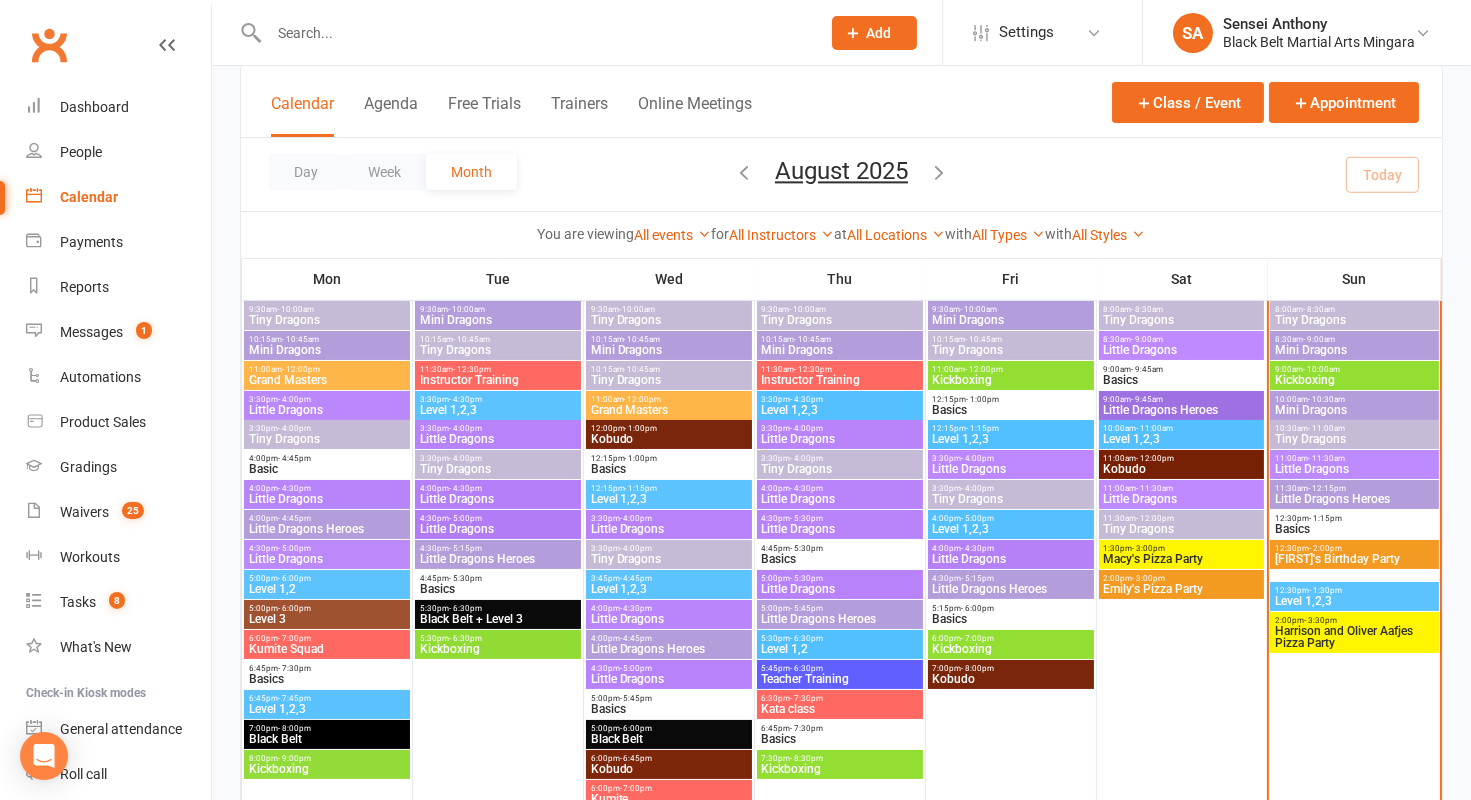 scroll, scrollTop: 198, scrollLeft: 0, axis: vertical 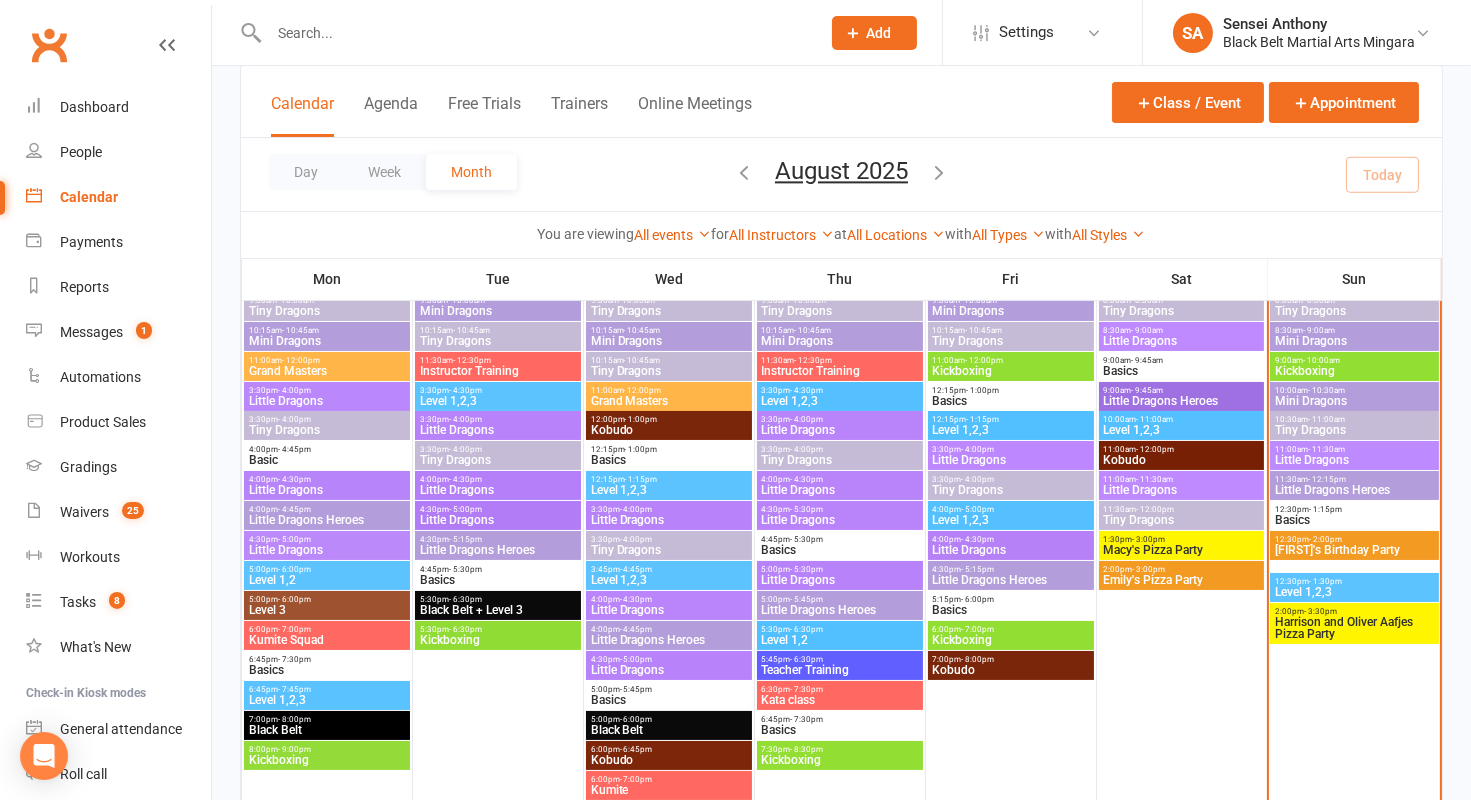 click on "Tiny Dragons" at bounding box center (1354, 430) 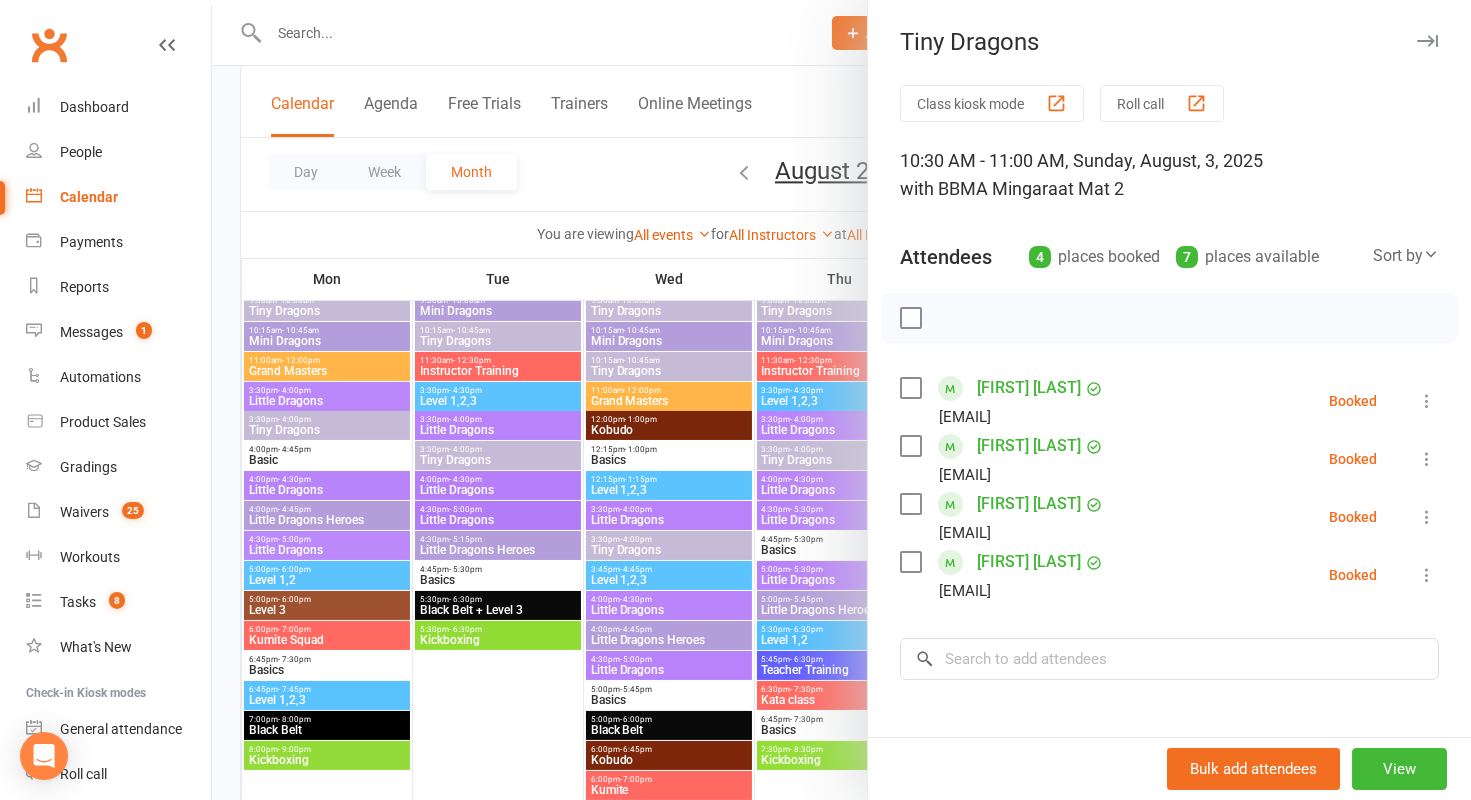 click at bounding box center [910, 318] 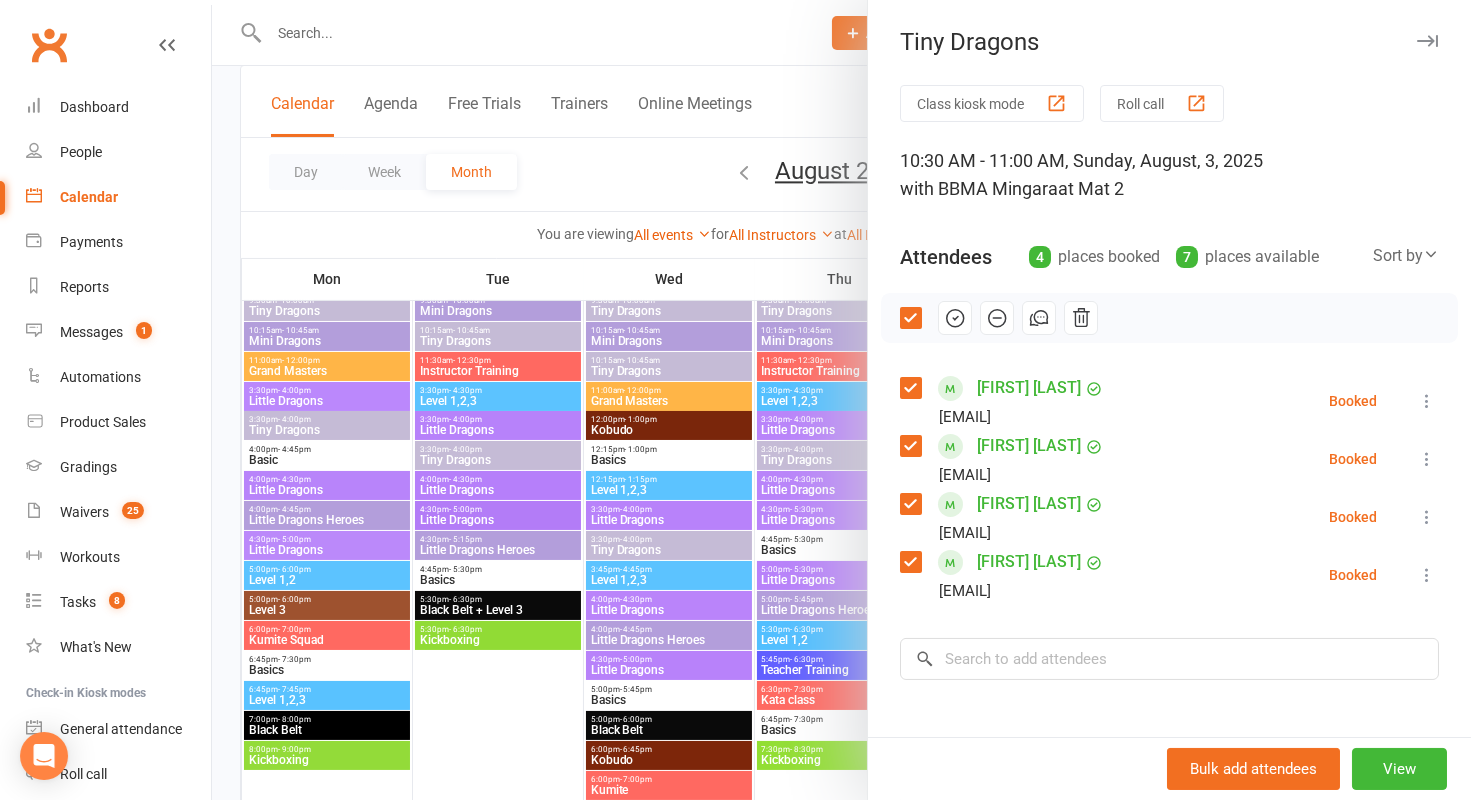 click on "Isabelle Hardingham  stefaniehardingham@outlook.com" at bounding box center [1006, 517] 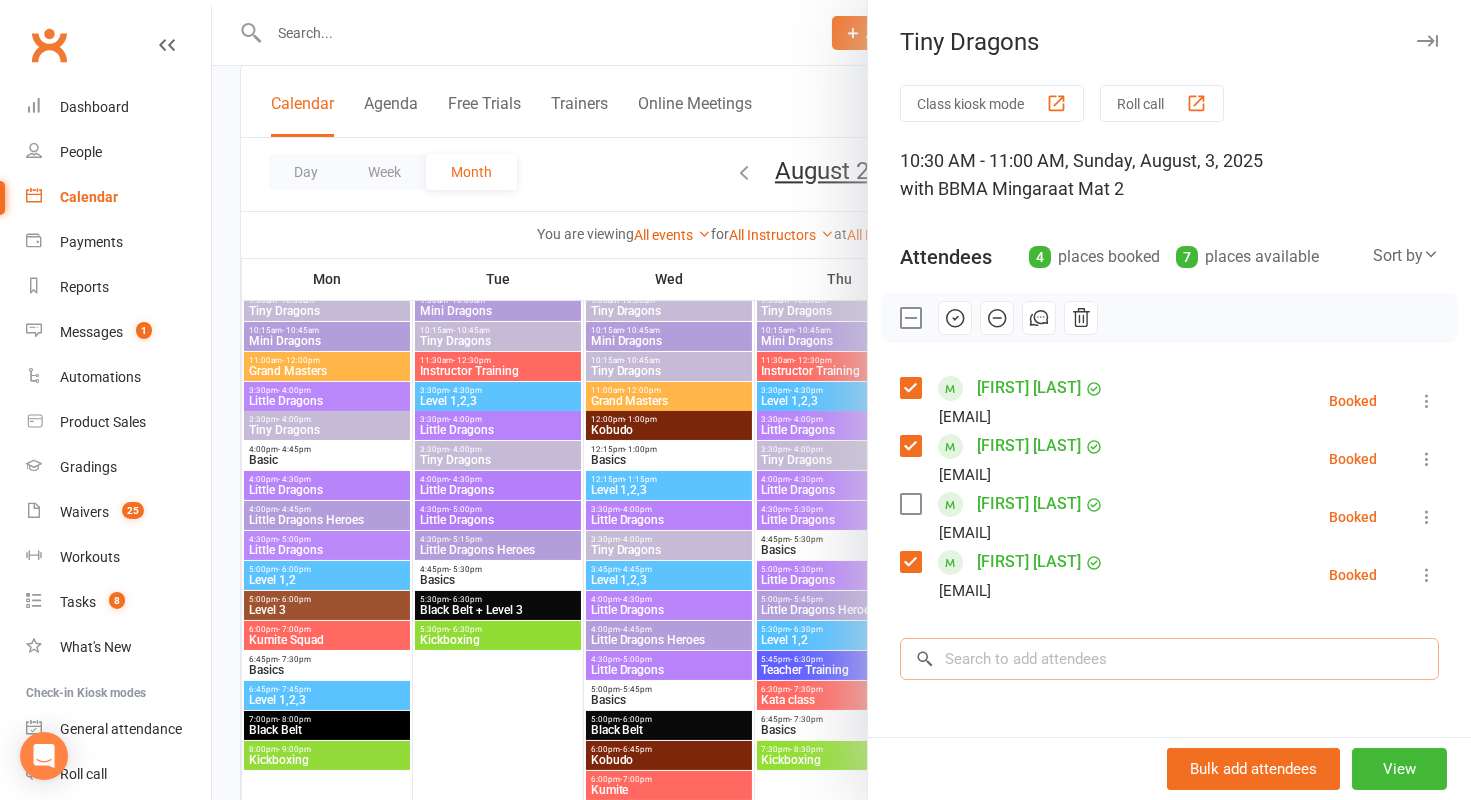 click at bounding box center [1169, 659] 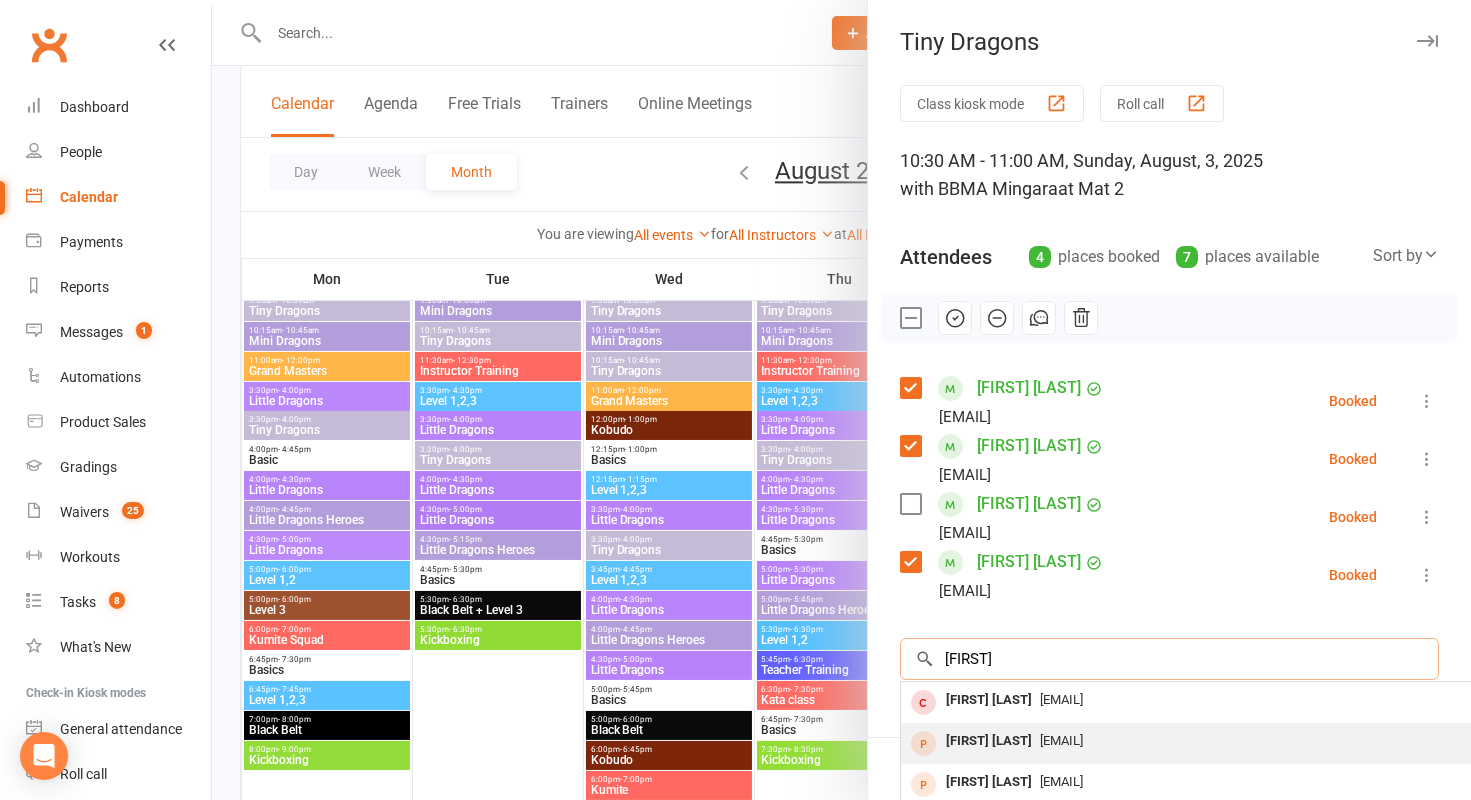 scroll, scrollTop: 108, scrollLeft: 0, axis: vertical 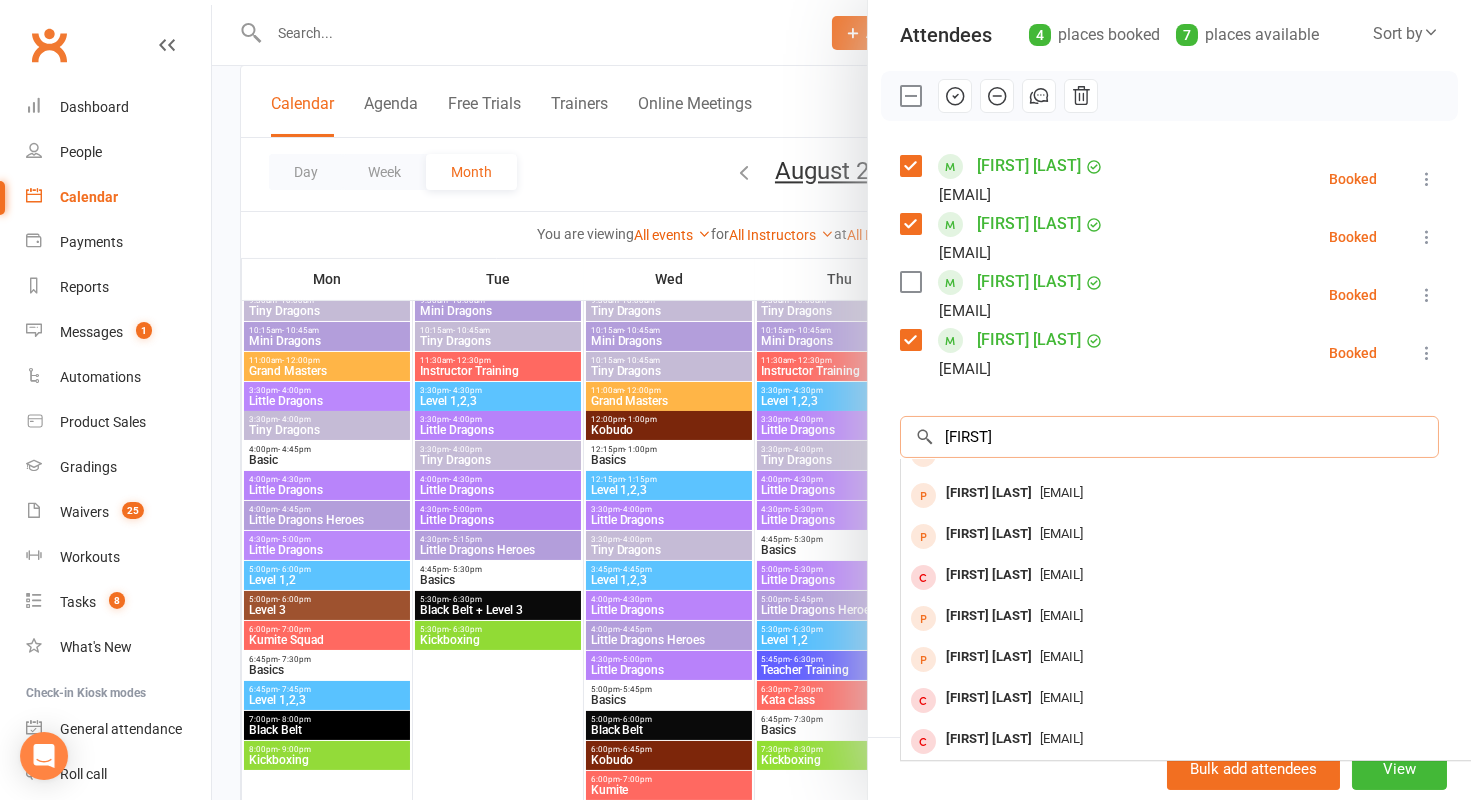 type on "Ollie" 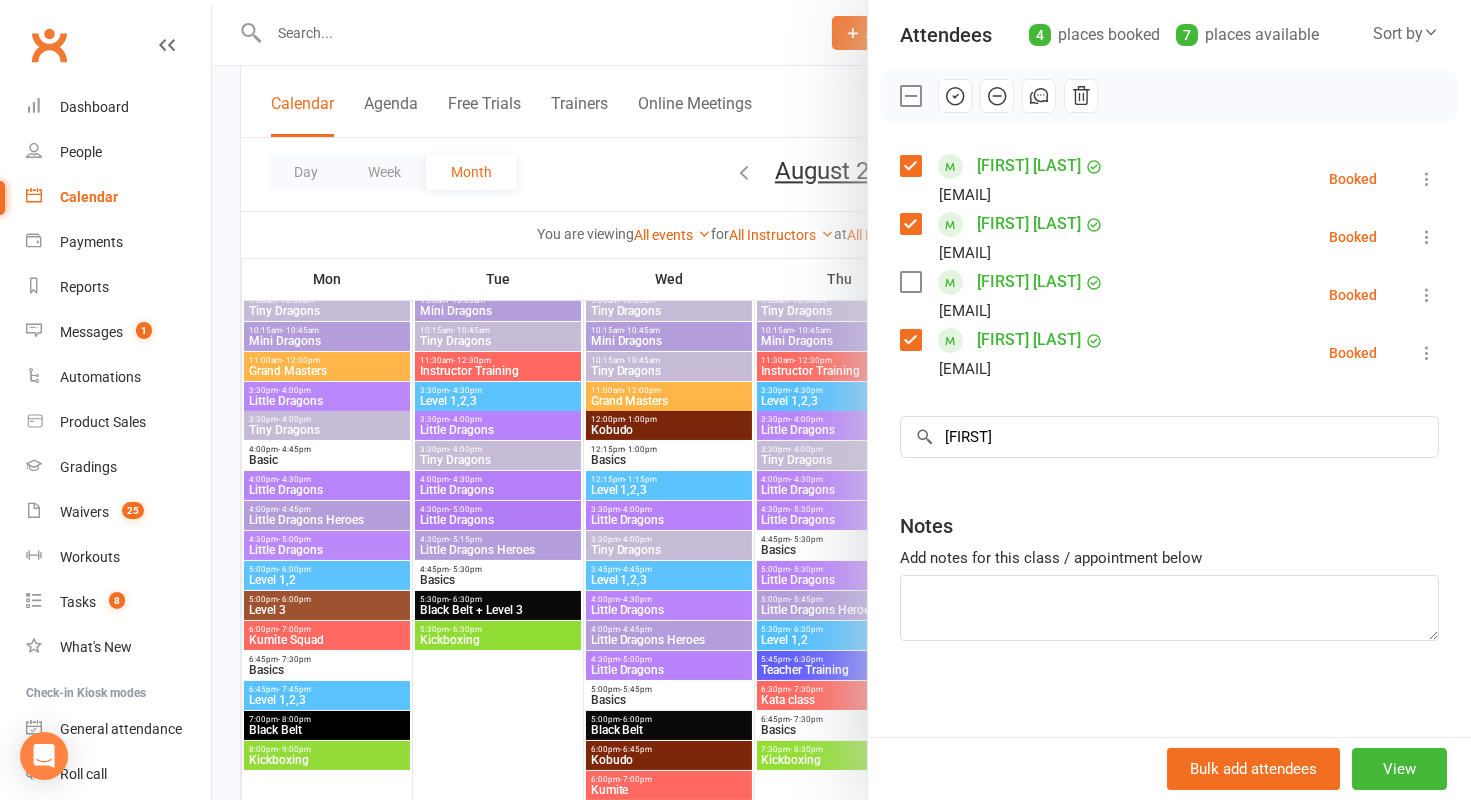 type 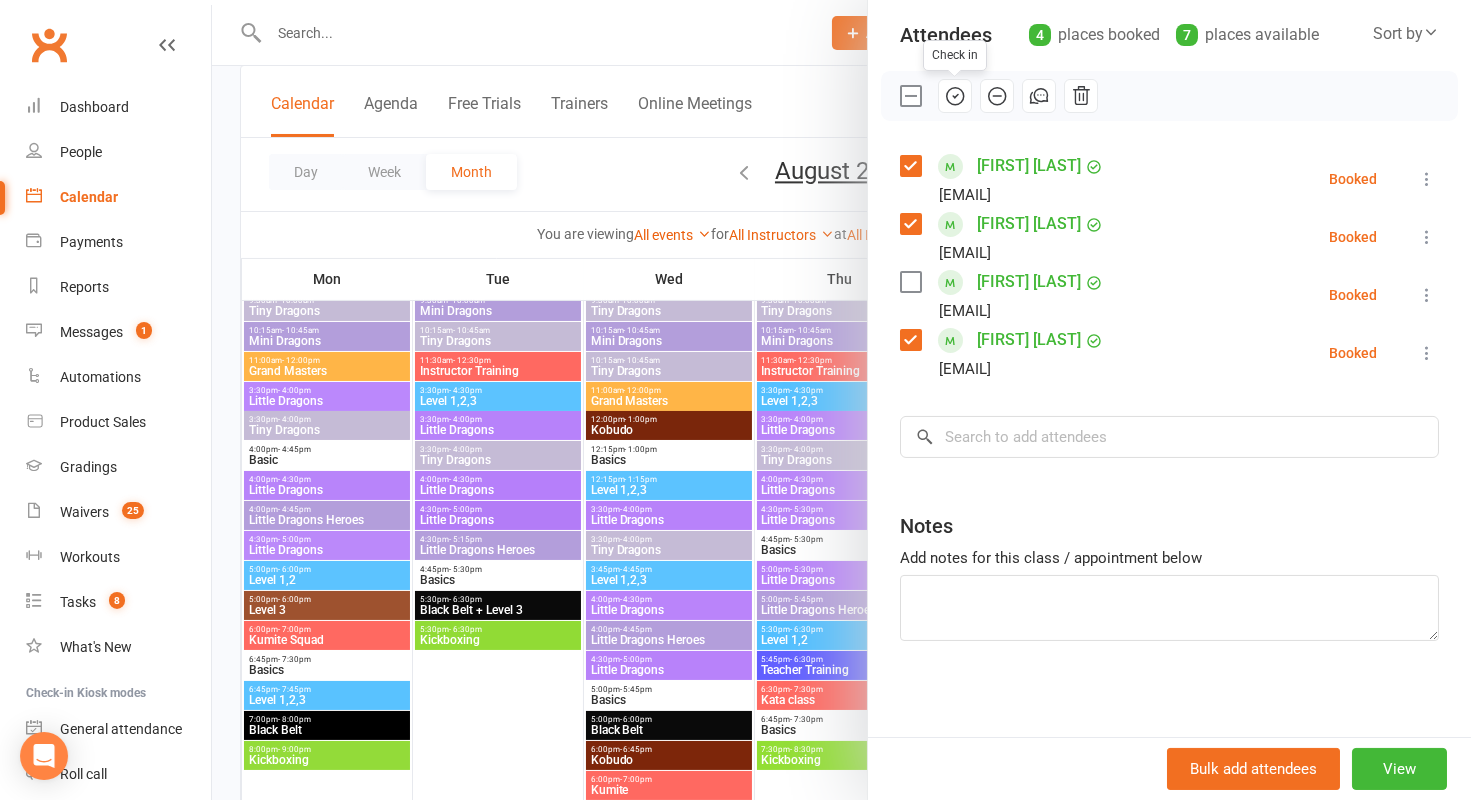 click 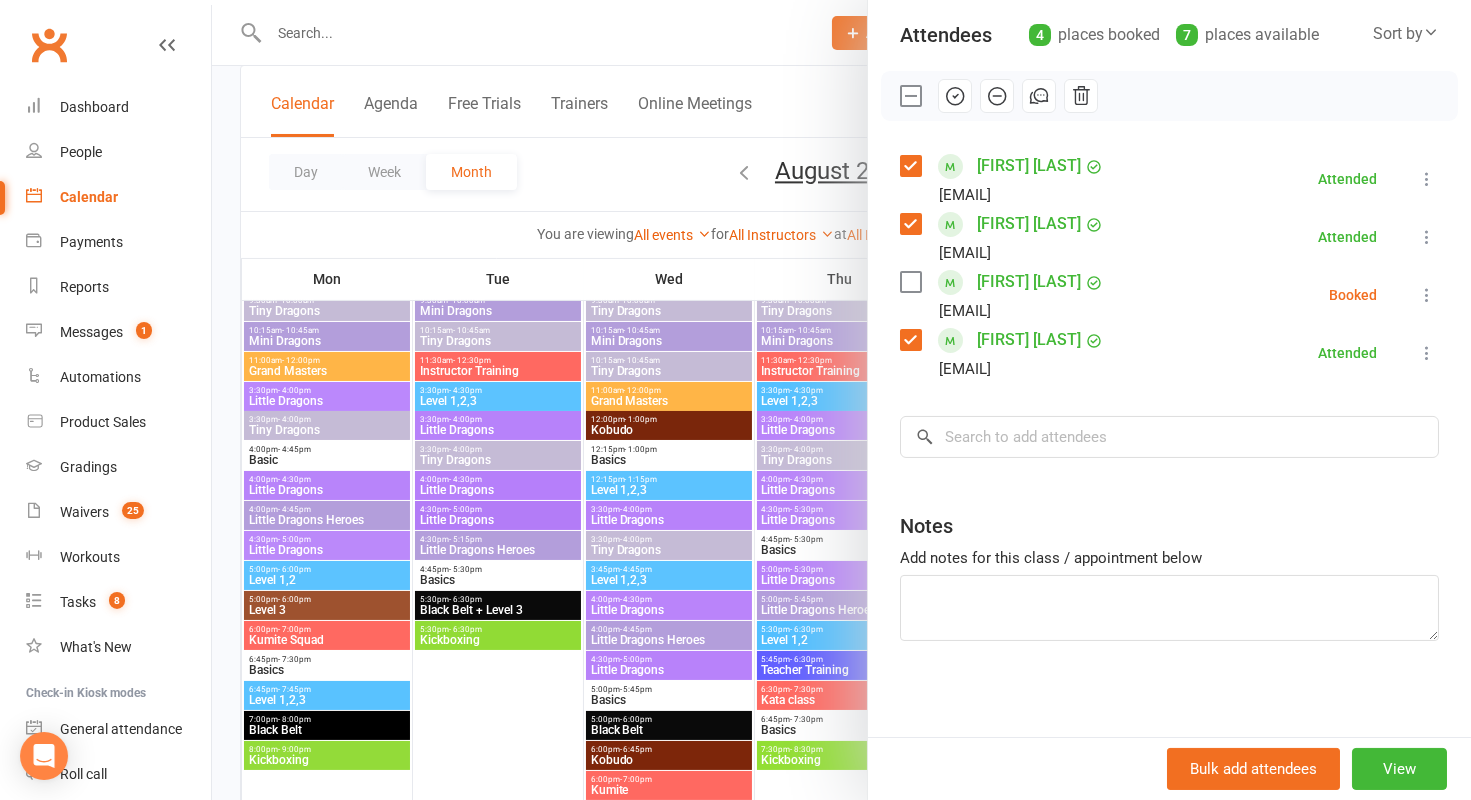 click at bounding box center [910, 96] 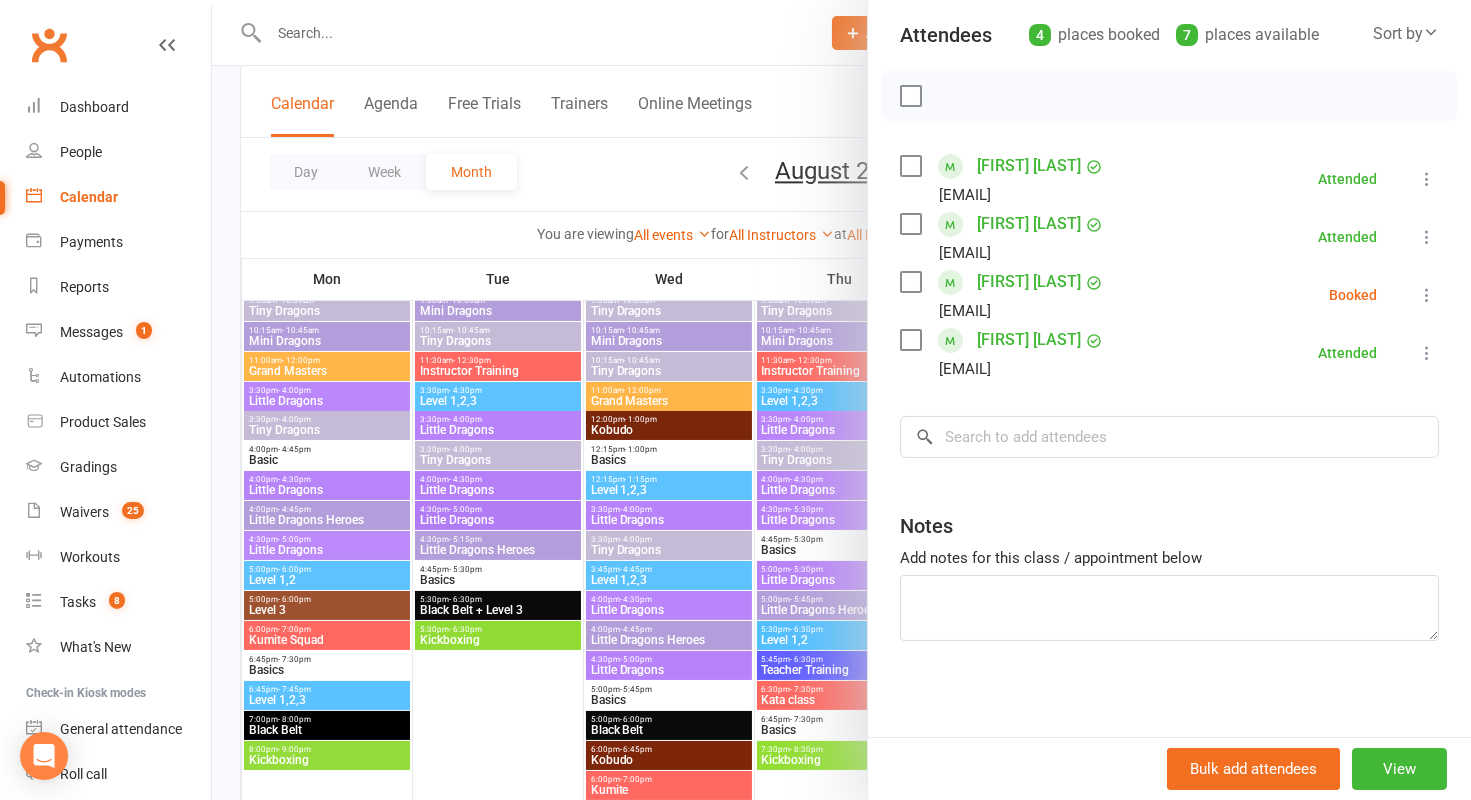 click on "Isabelle Hardingham  stefaniehardingham@outlook.com" at bounding box center [1006, 295] 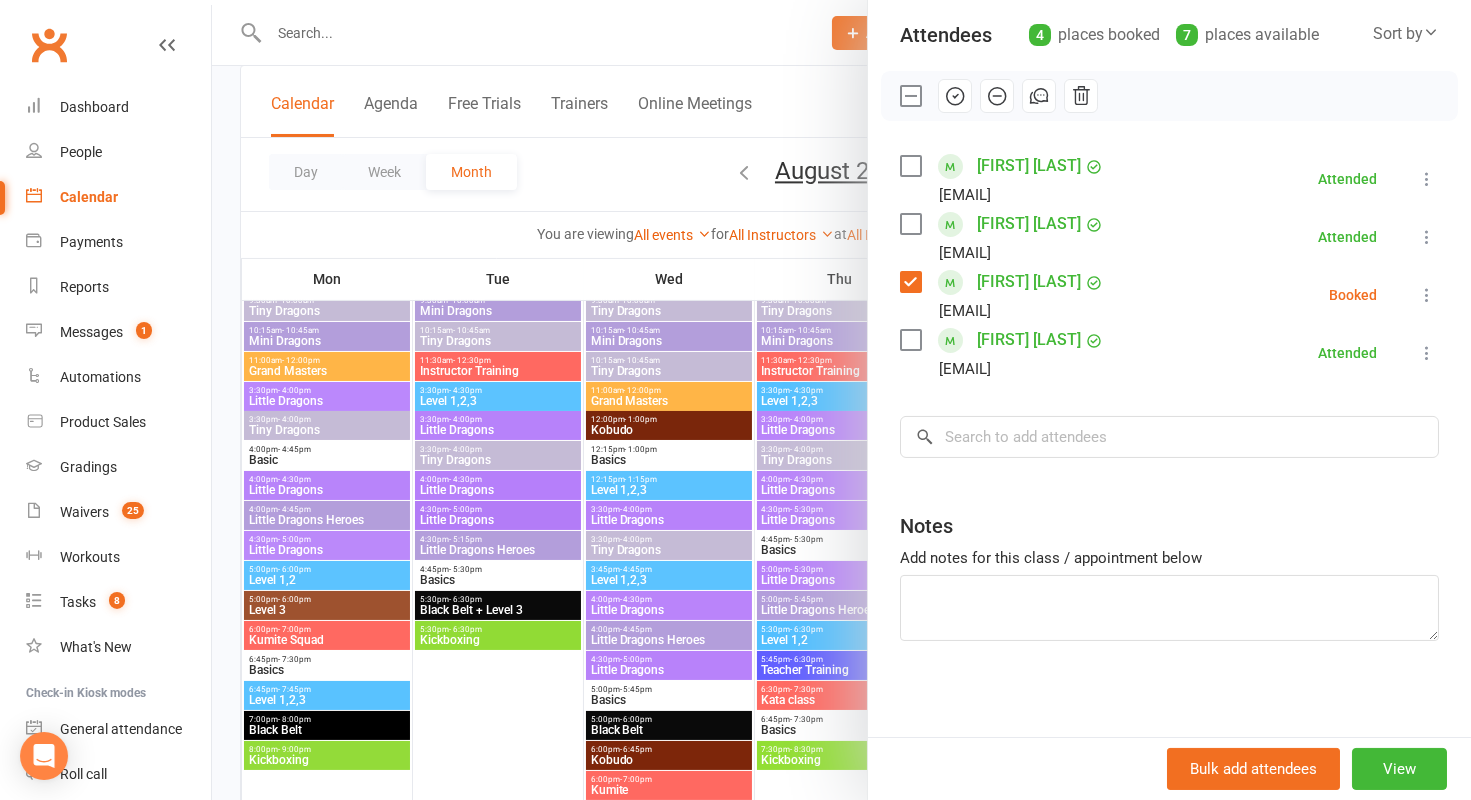 click 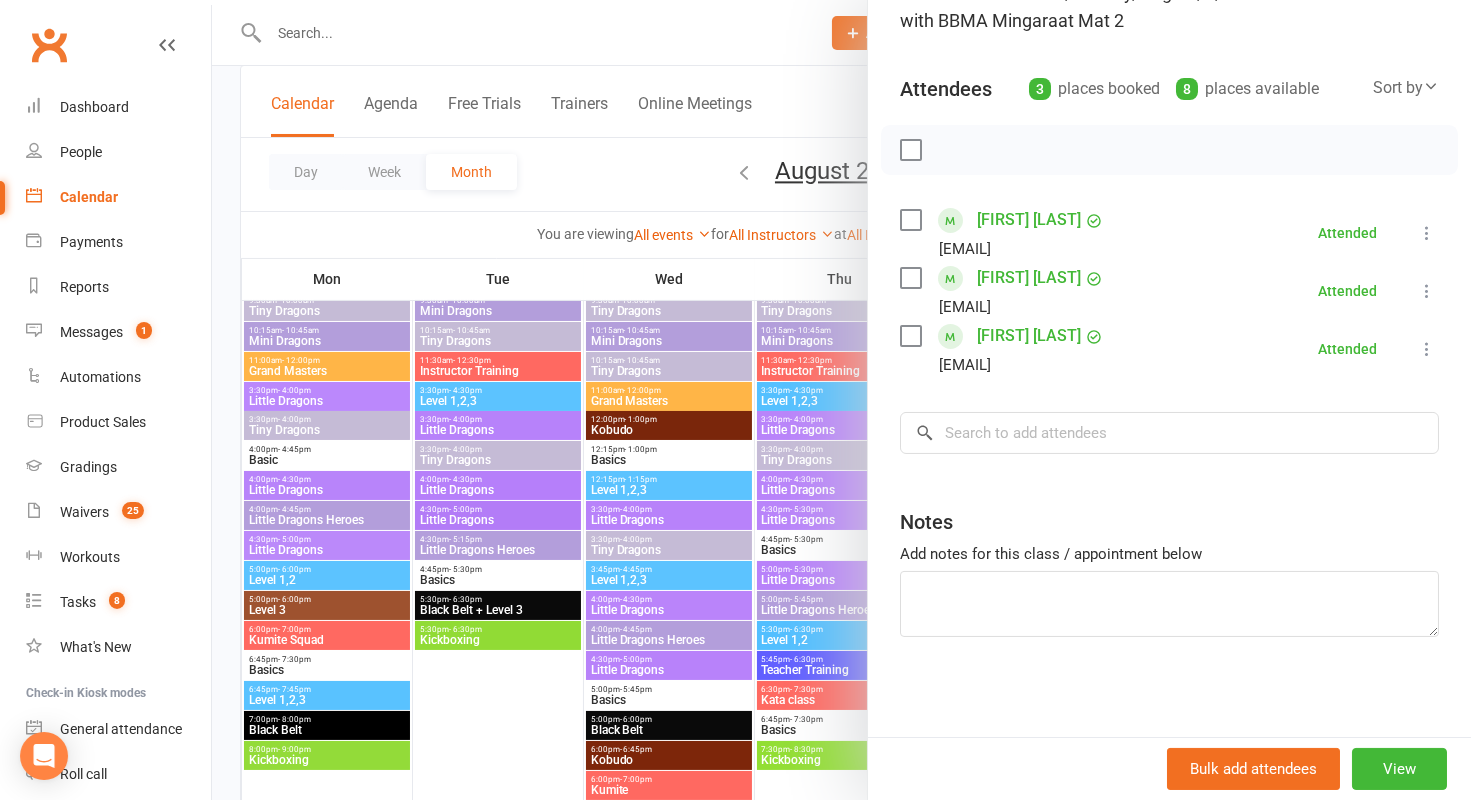 scroll, scrollTop: 163, scrollLeft: 0, axis: vertical 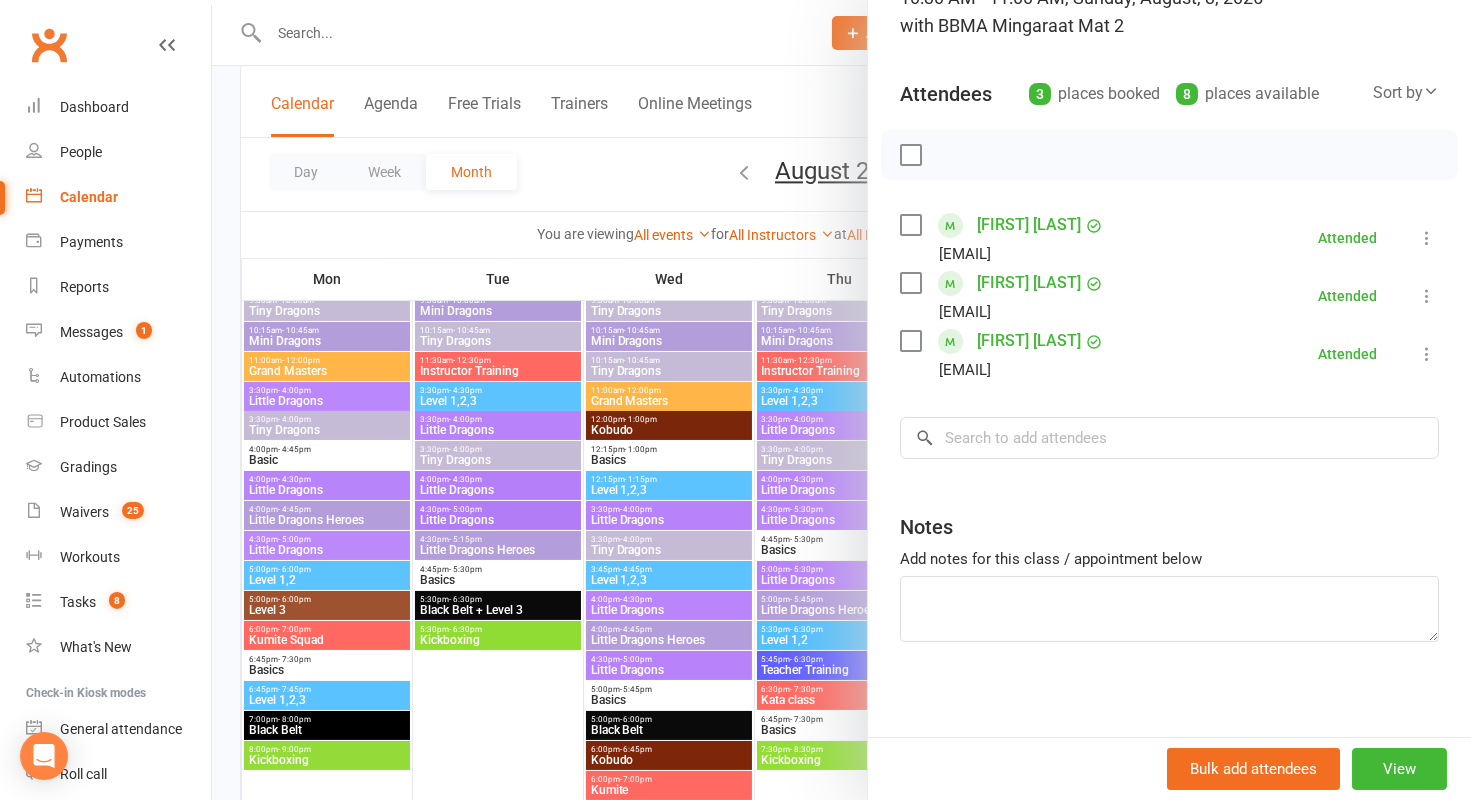 click at bounding box center [841, 400] 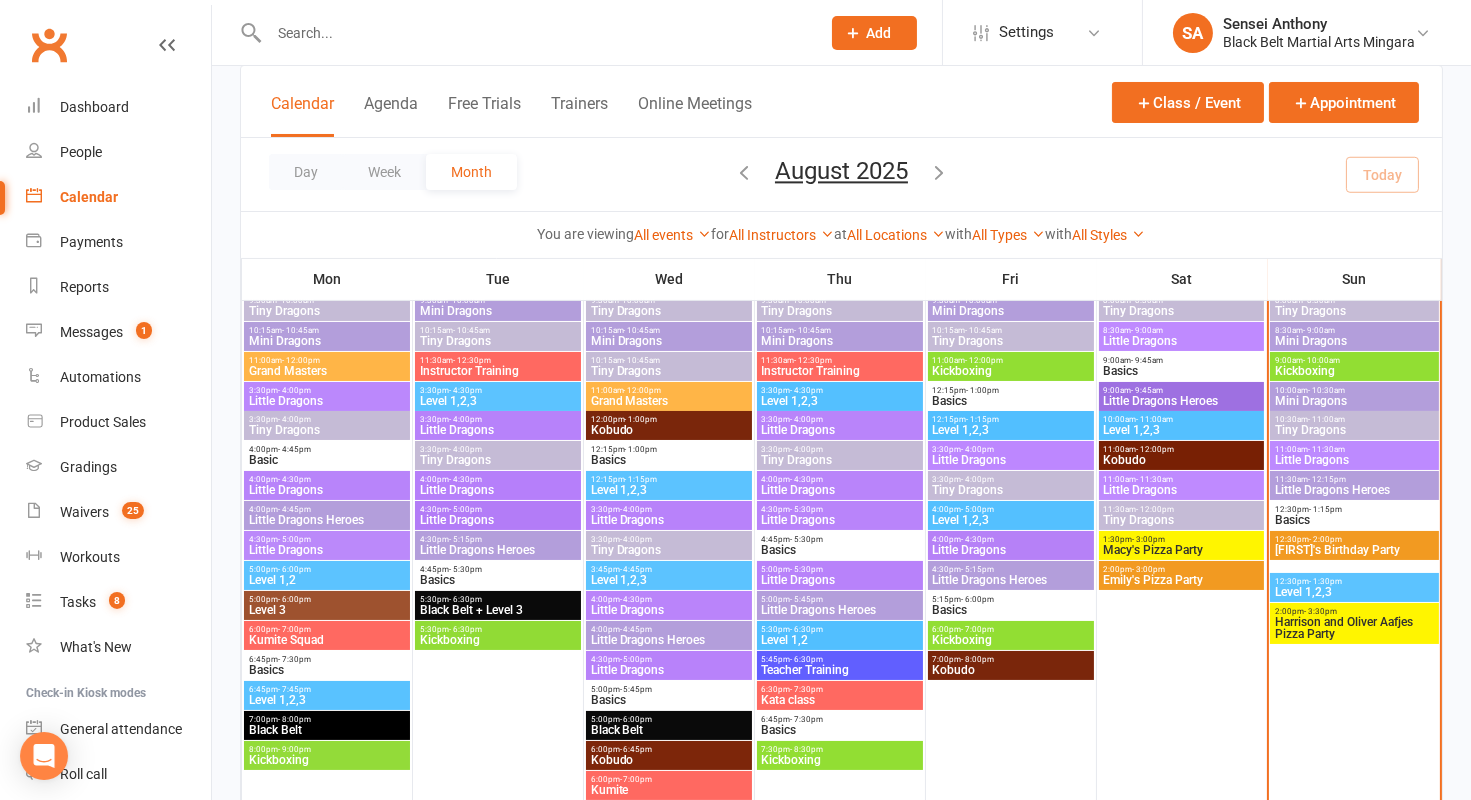 click on "Little Dragons" at bounding box center (1354, 460) 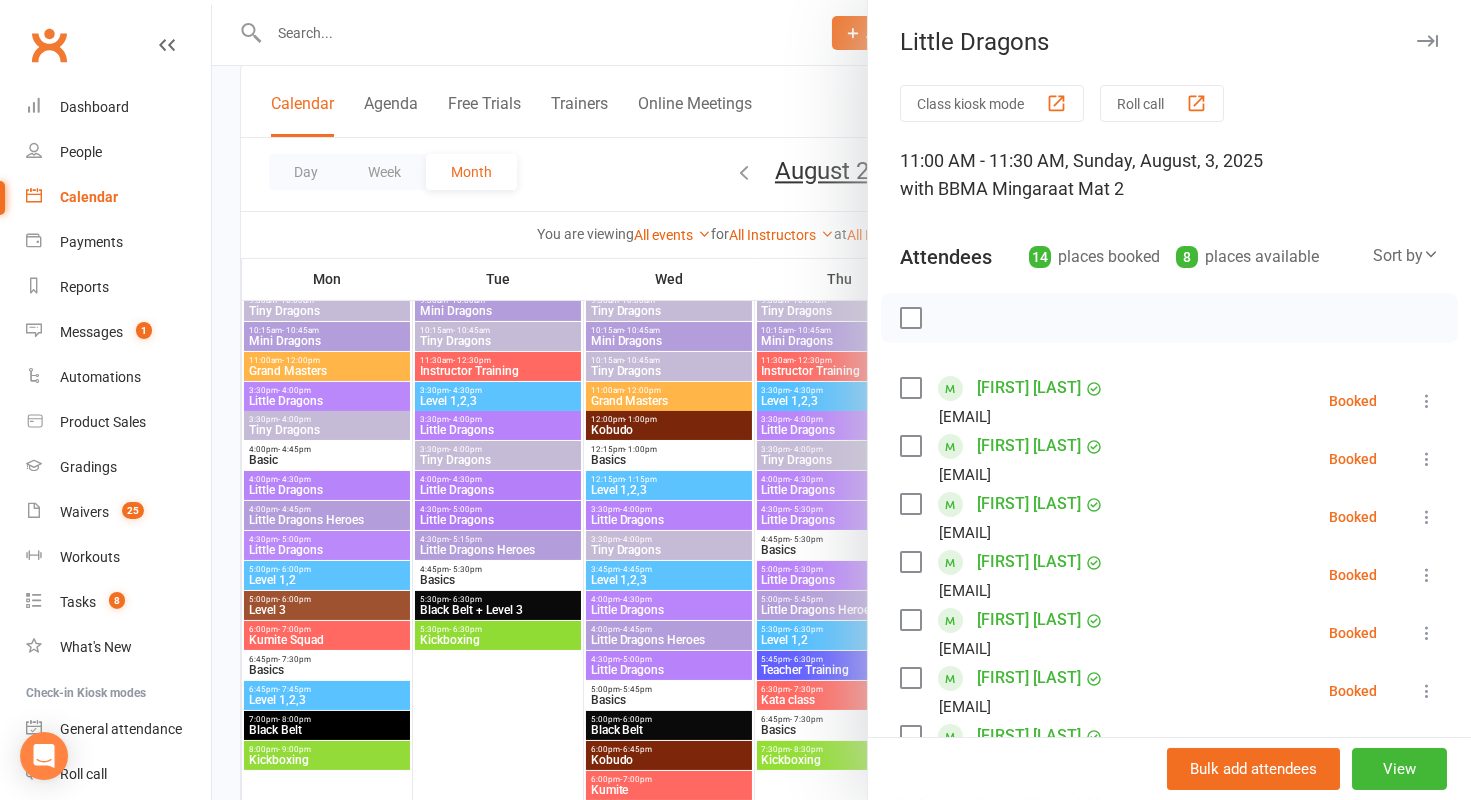 click at bounding box center [910, 318] 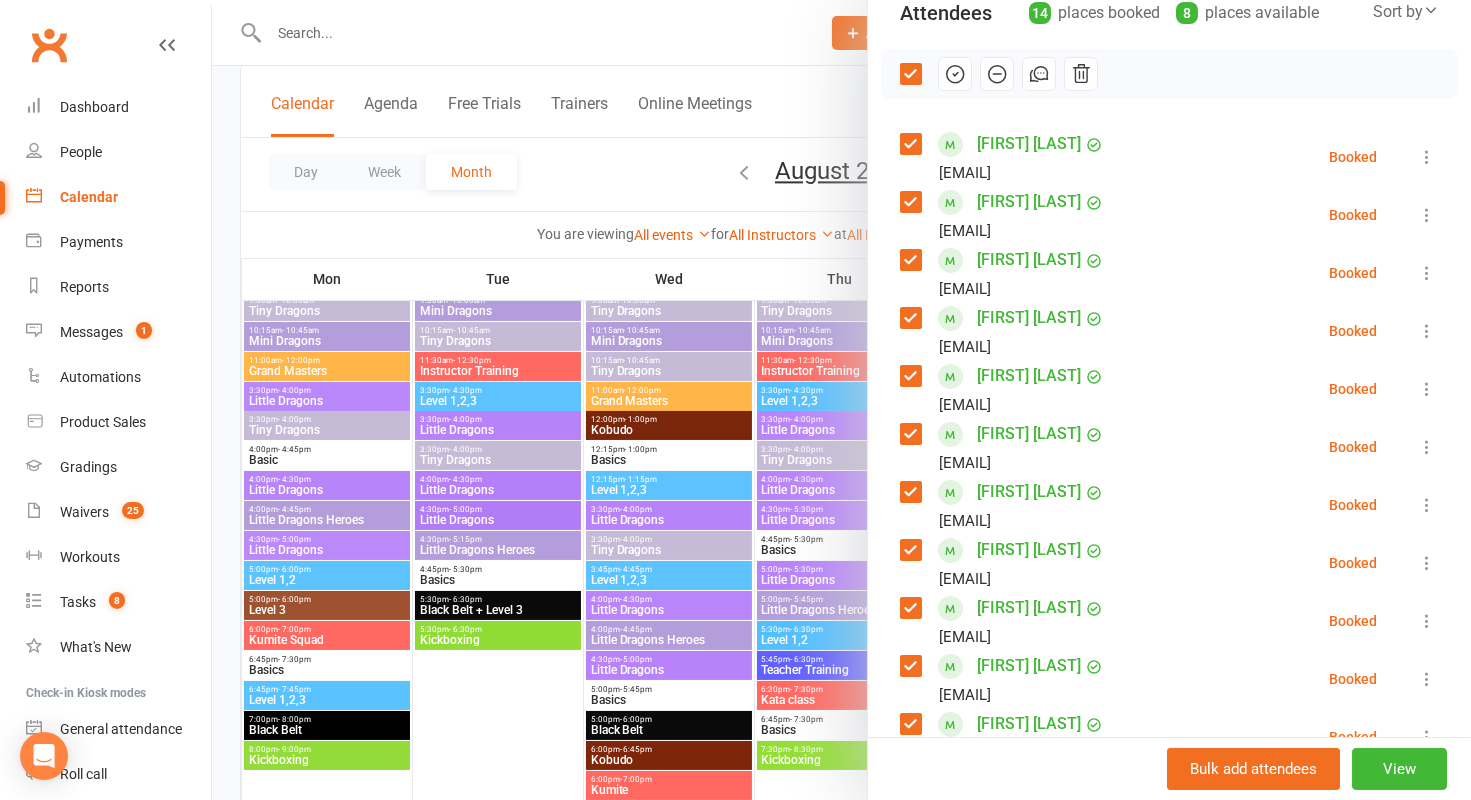 scroll, scrollTop: 247, scrollLeft: 0, axis: vertical 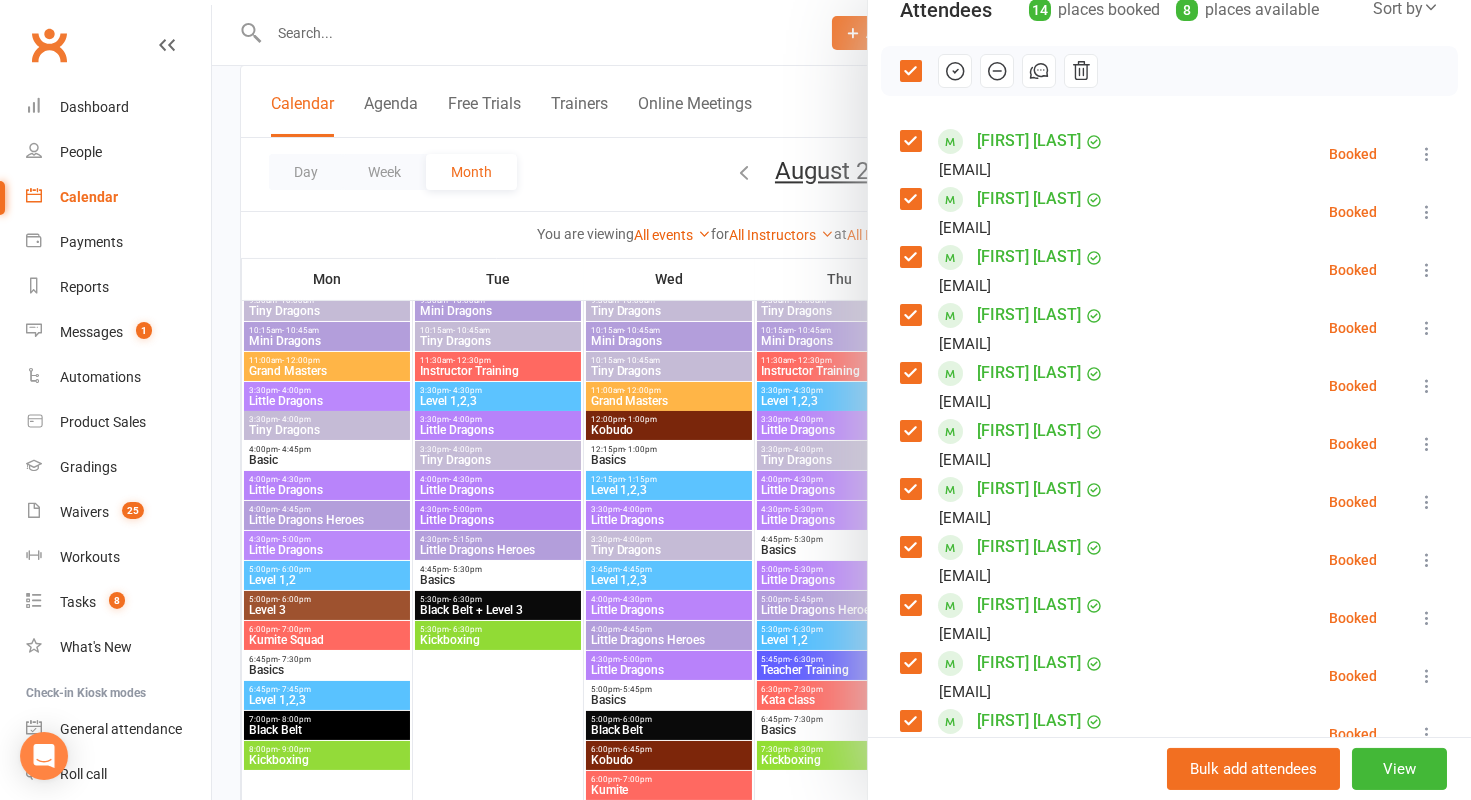 click on "Sophie Foster  lucie.foster5@gmail.com" at bounding box center [1006, 386] 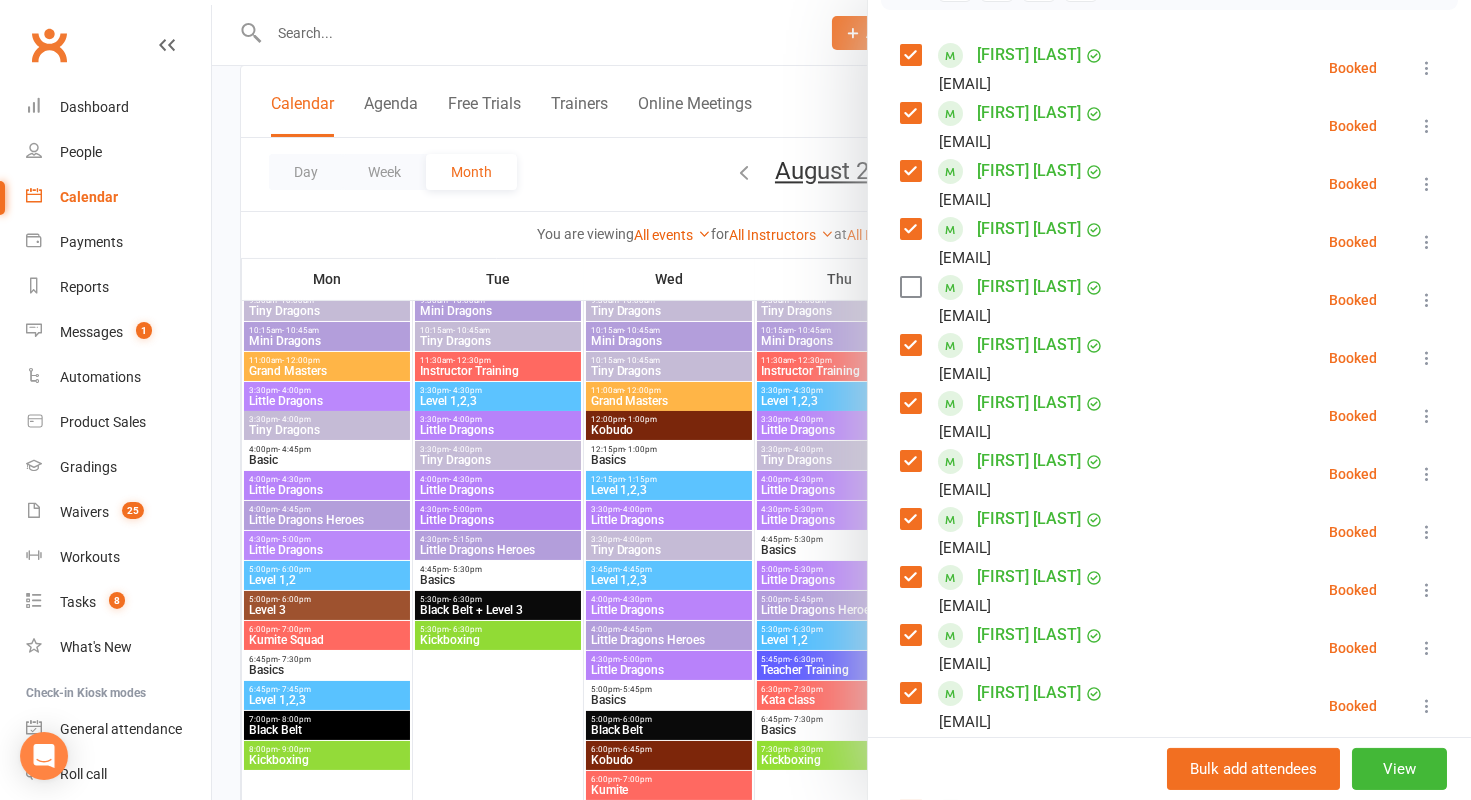 scroll, scrollTop: 343, scrollLeft: 0, axis: vertical 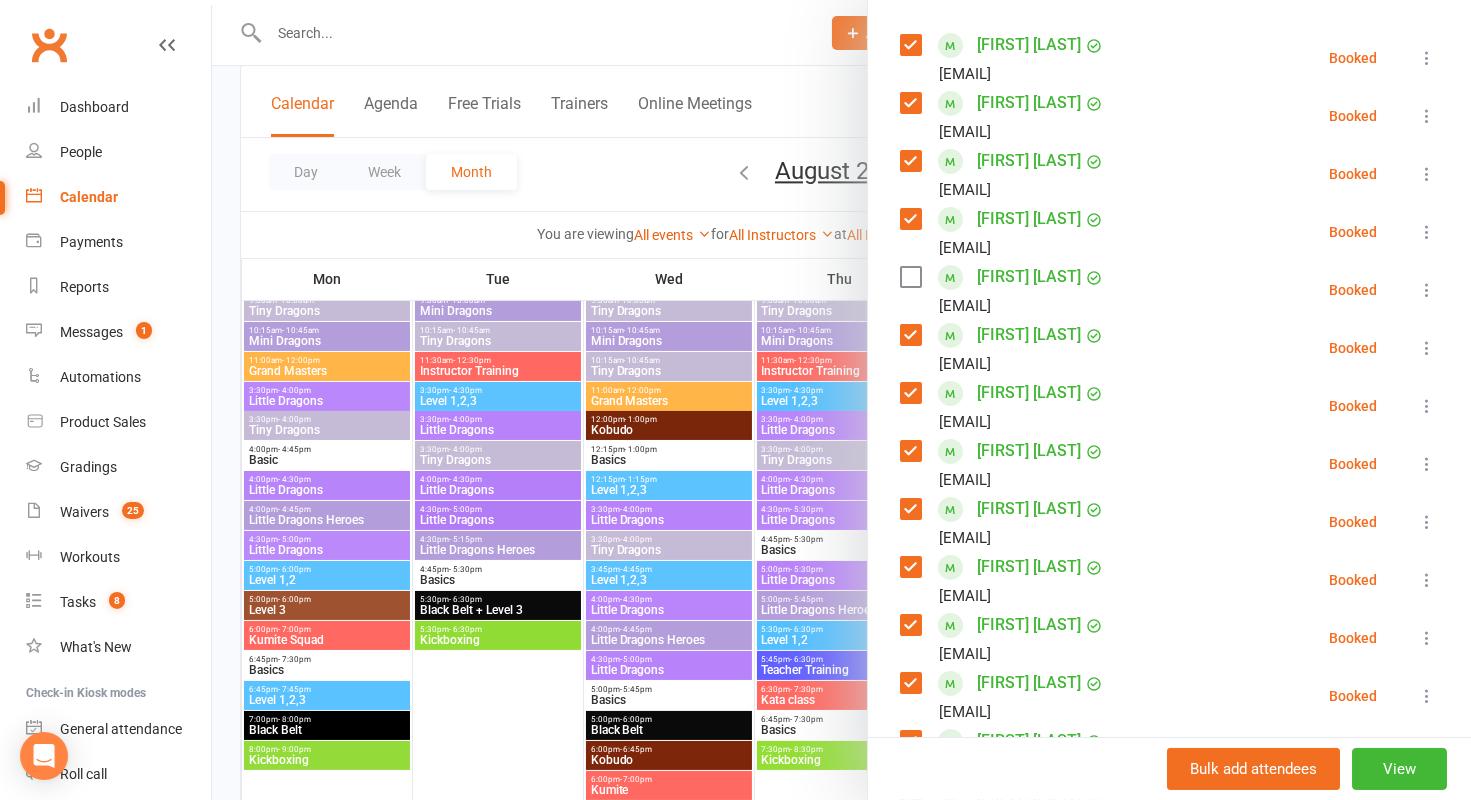 click on "Peigi Millar  alyshia7@live.com.au" at bounding box center (1006, 464) 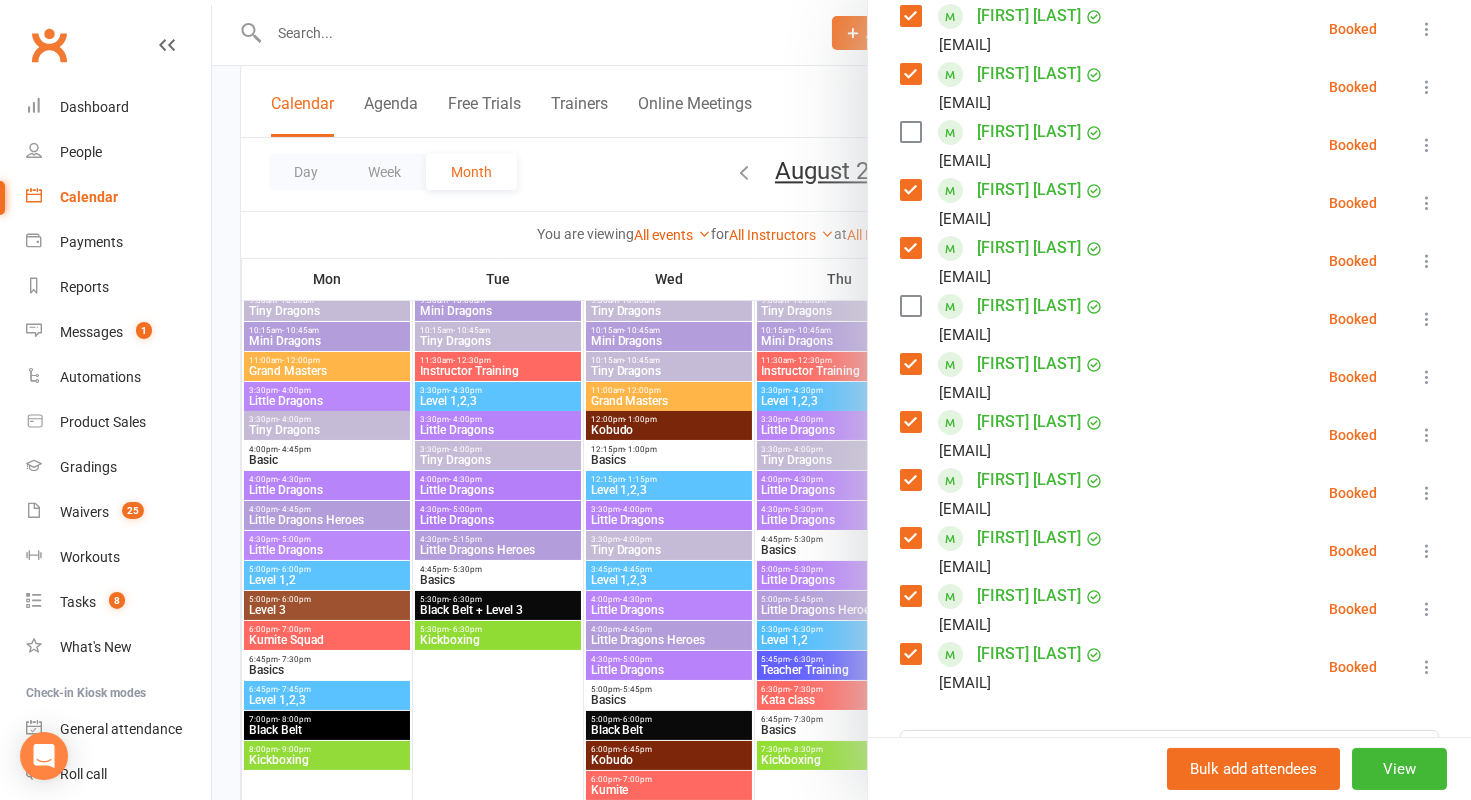scroll, scrollTop: 515, scrollLeft: 0, axis: vertical 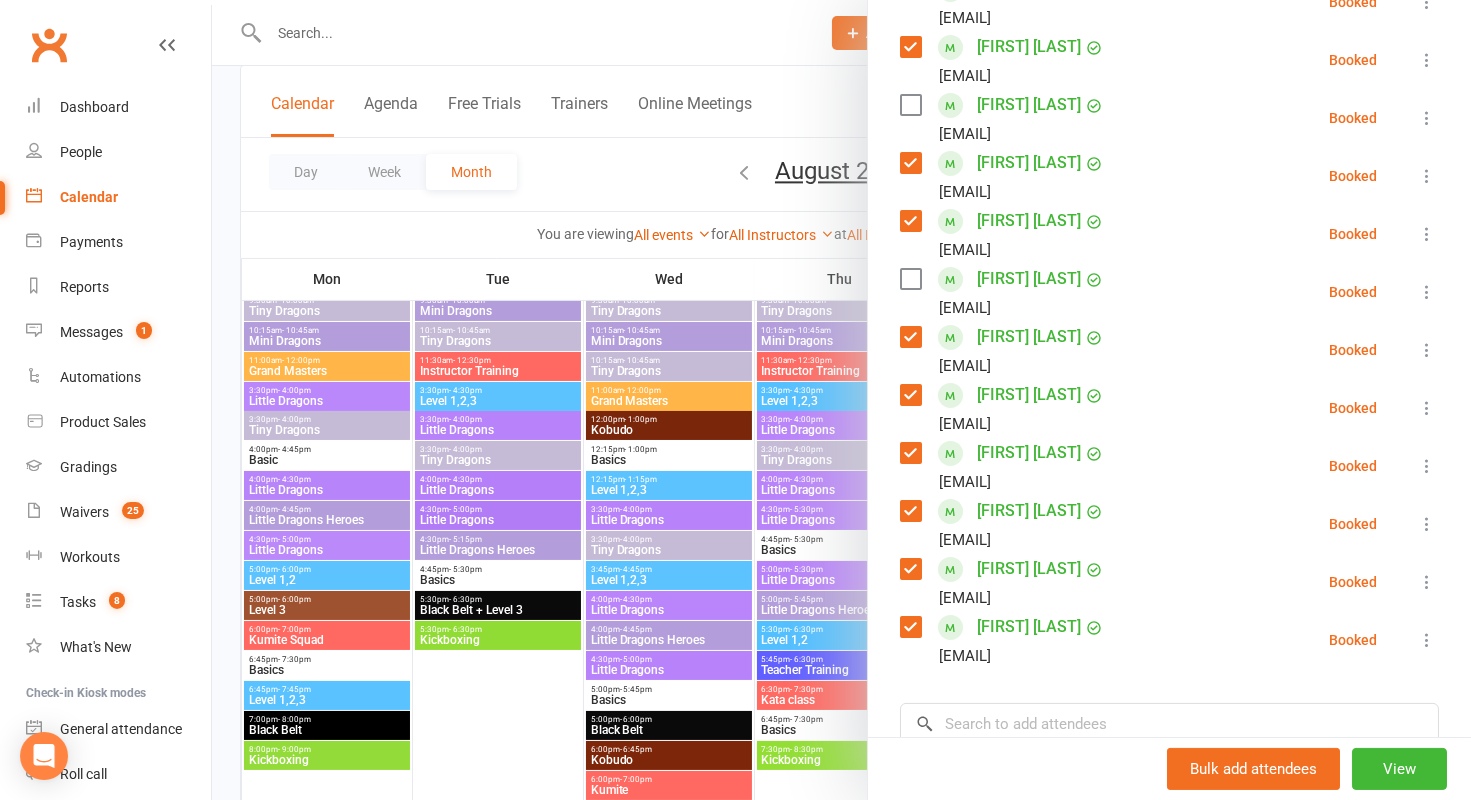 click at bounding box center [910, 453] 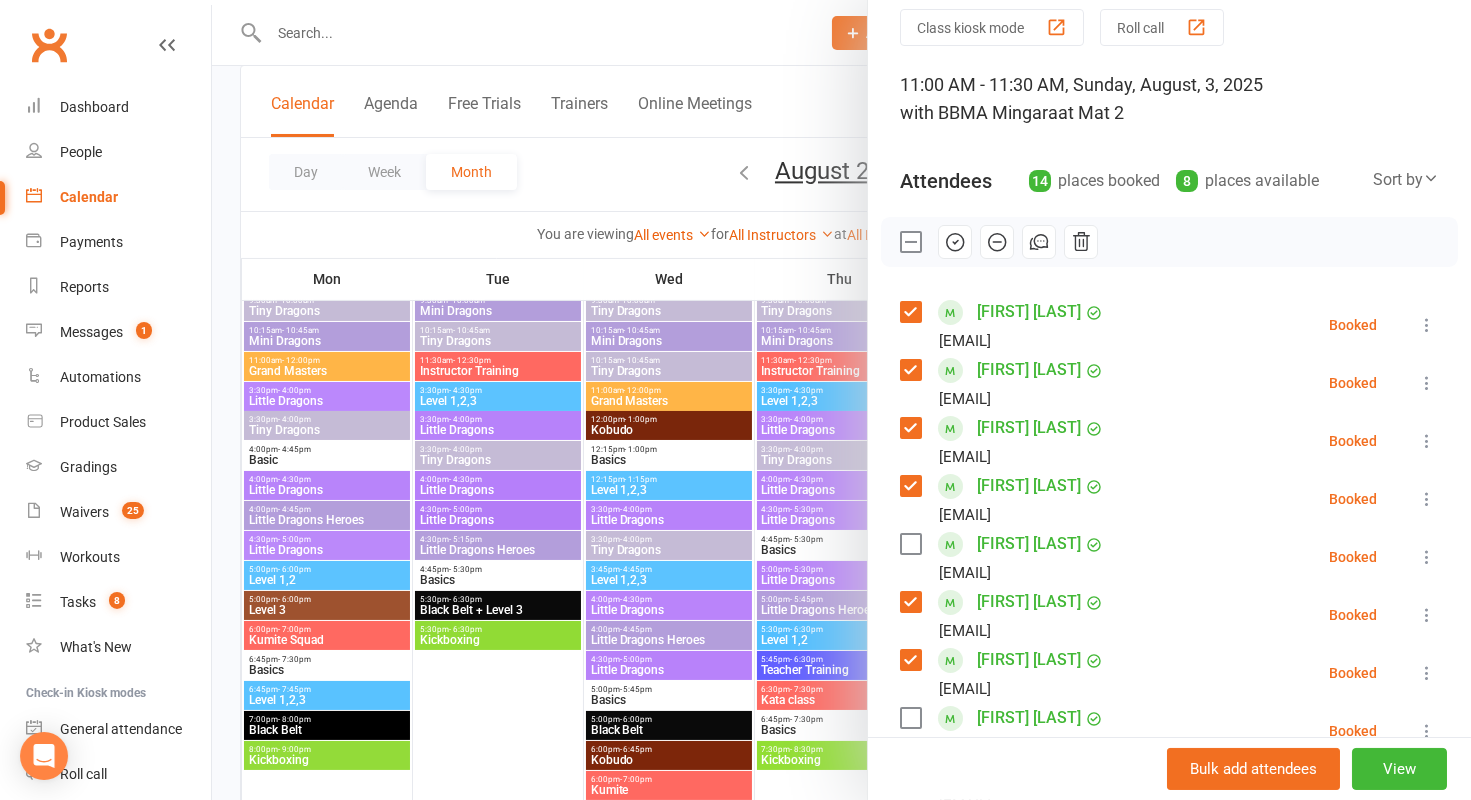 scroll, scrollTop: 62, scrollLeft: 0, axis: vertical 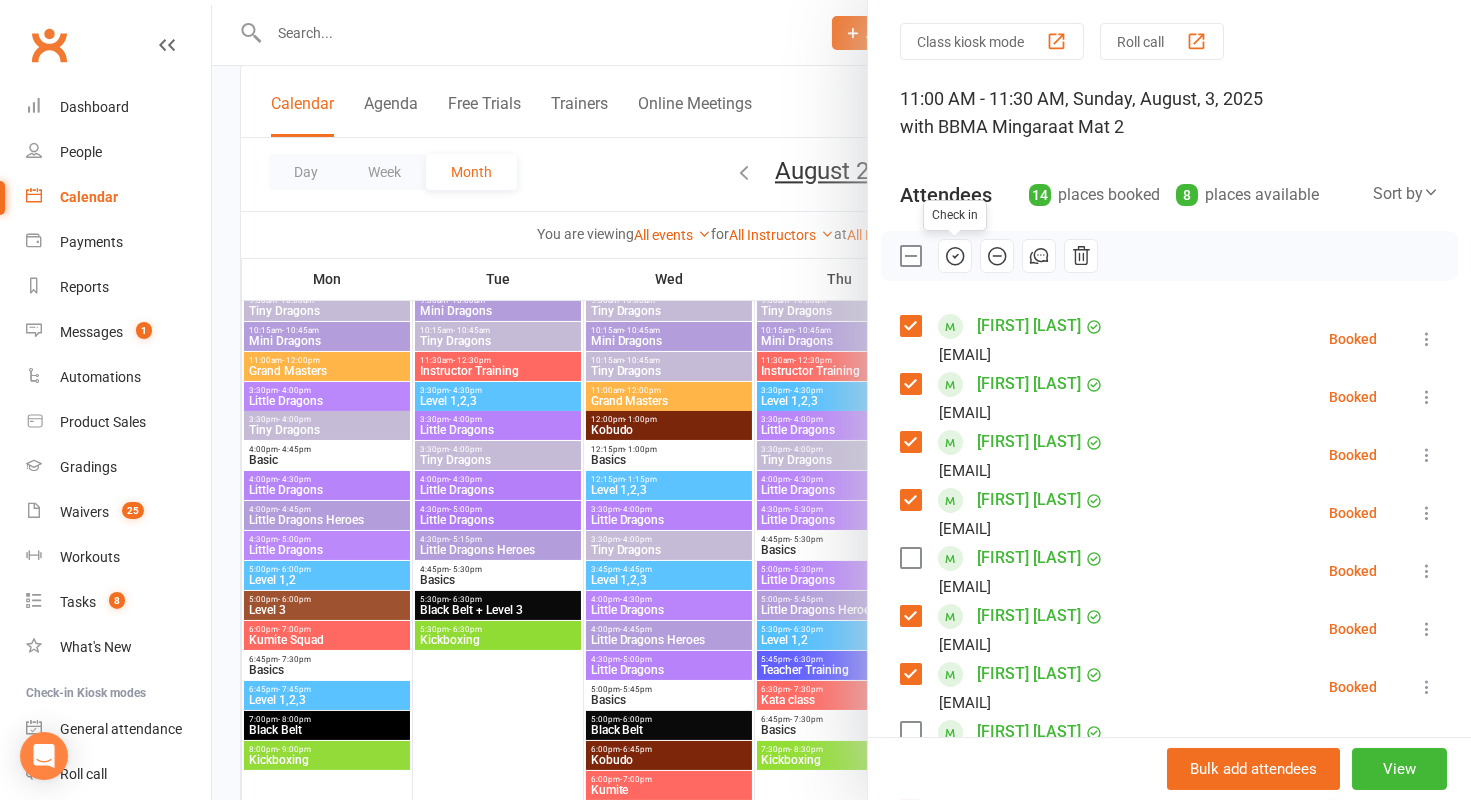 click 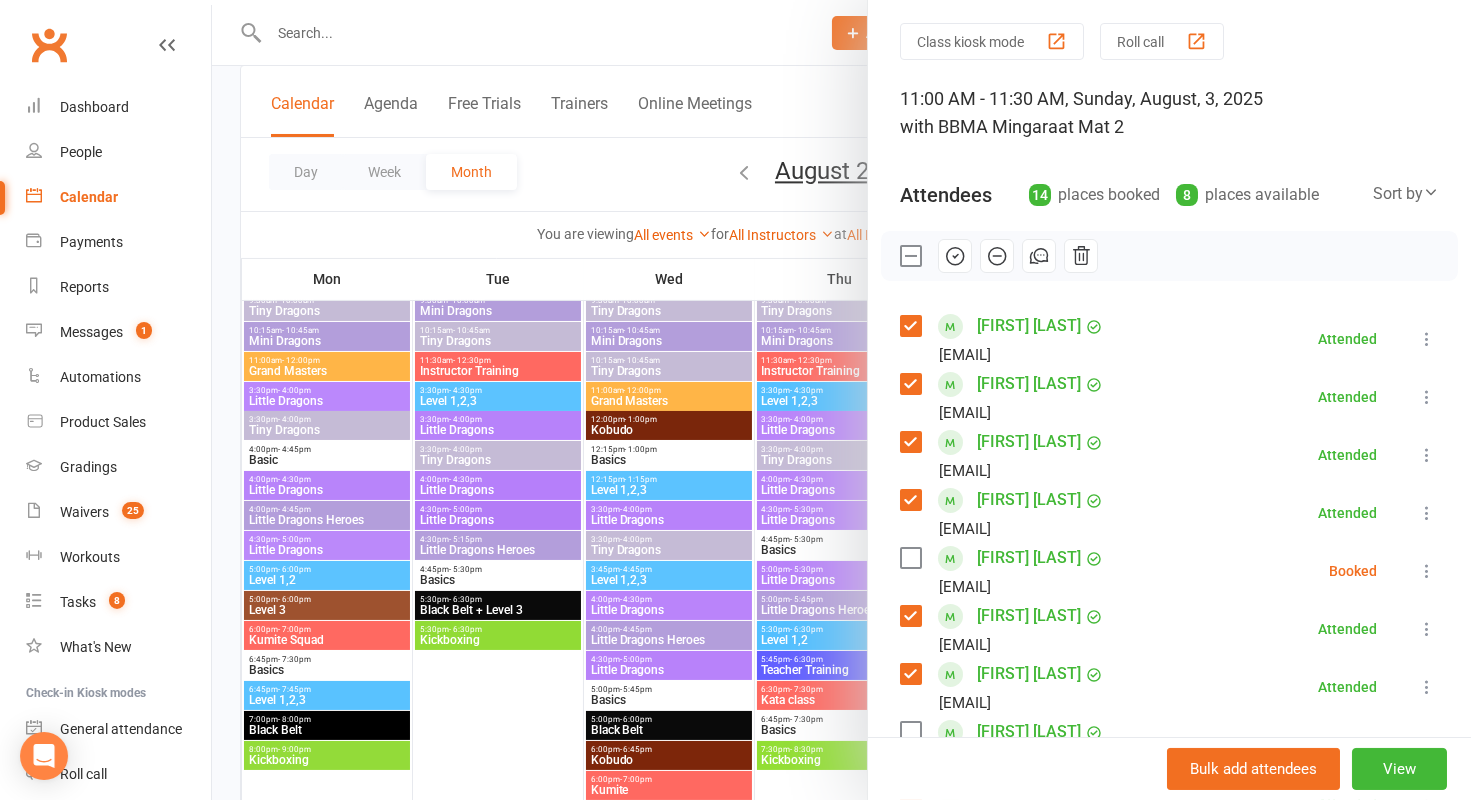 click at bounding box center (910, 256) 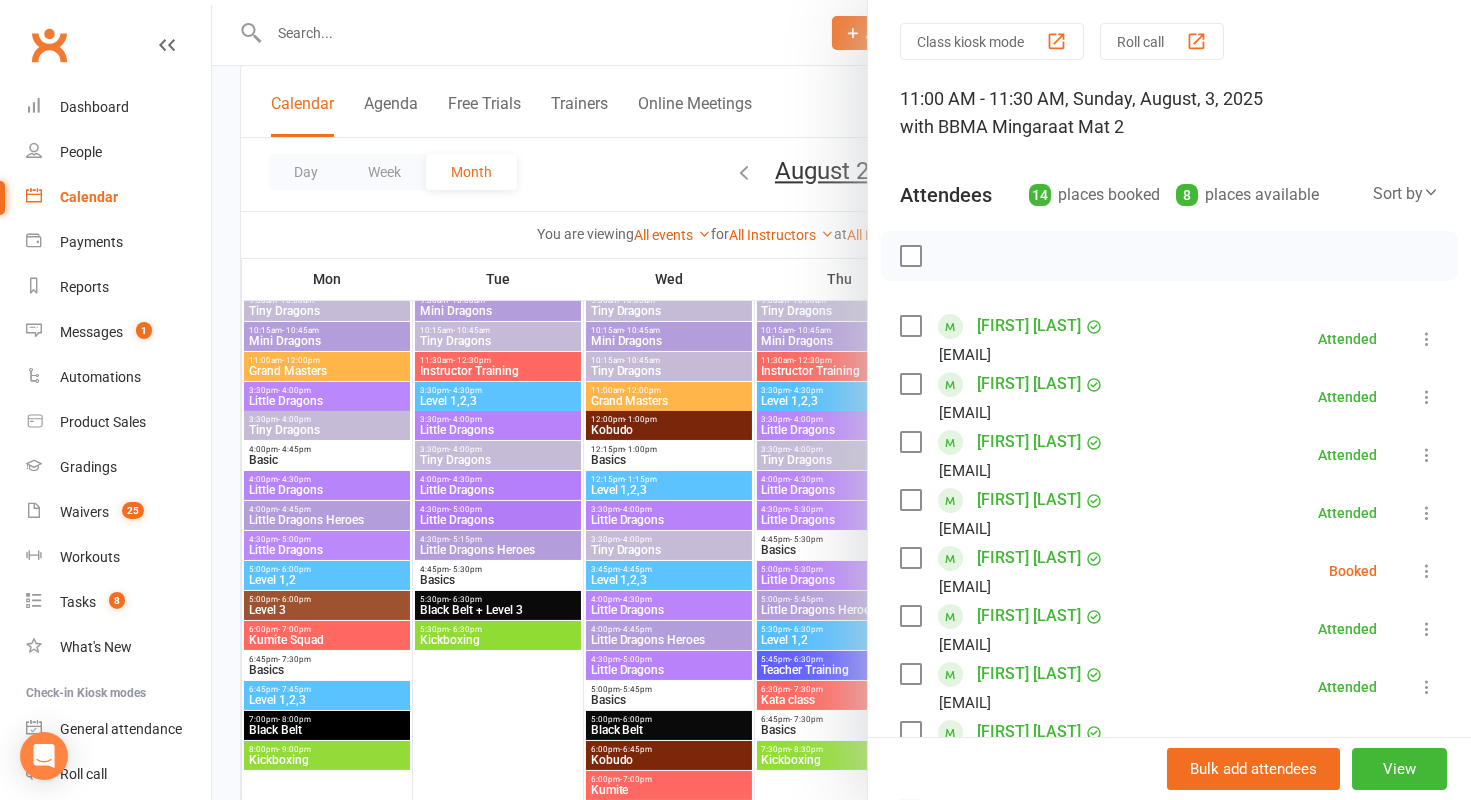 click at bounding box center [910, 558] 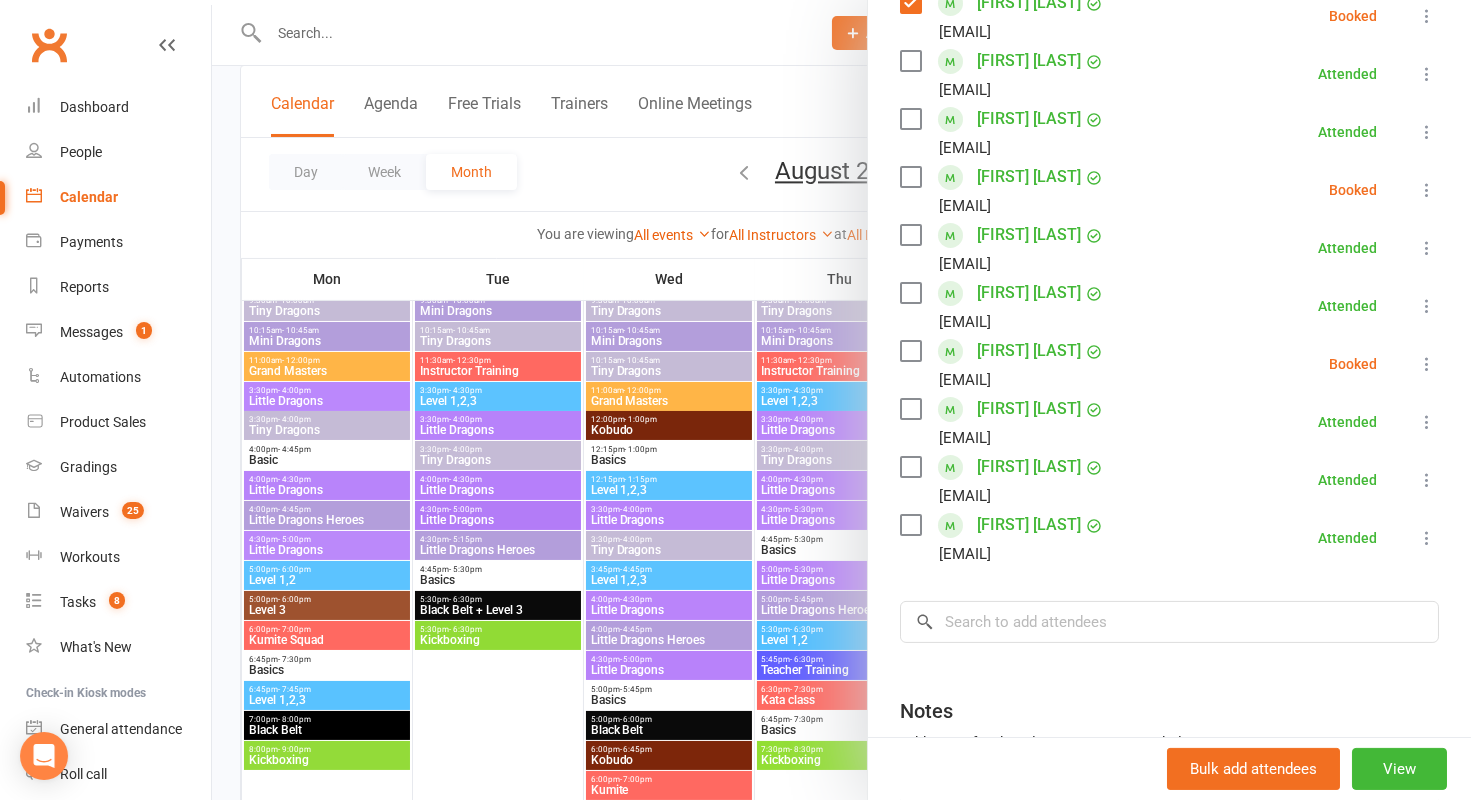 scroll, scrollTop: 621, scrollLeft: 0, axis: vertical 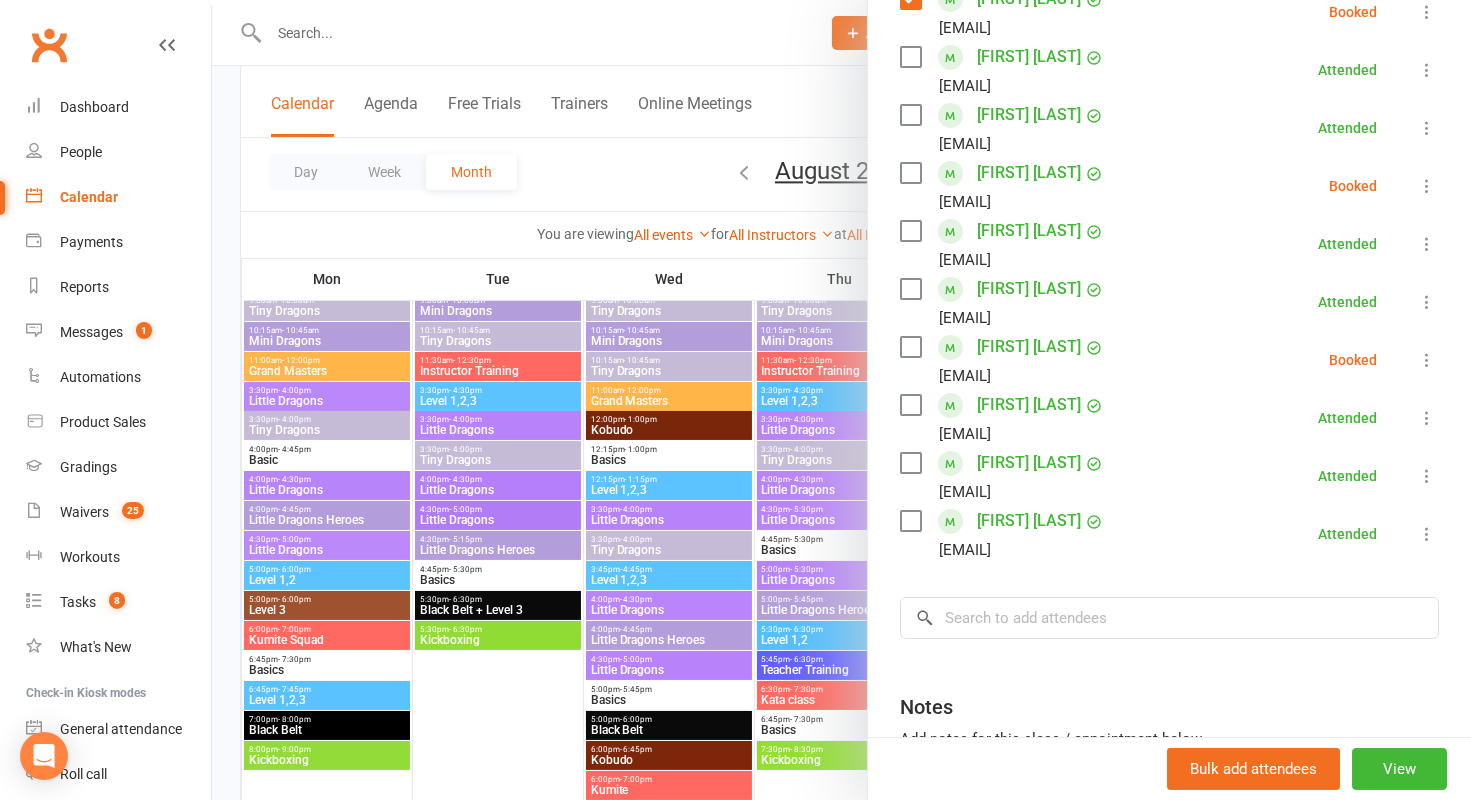 click at bounding box center [910, 173] 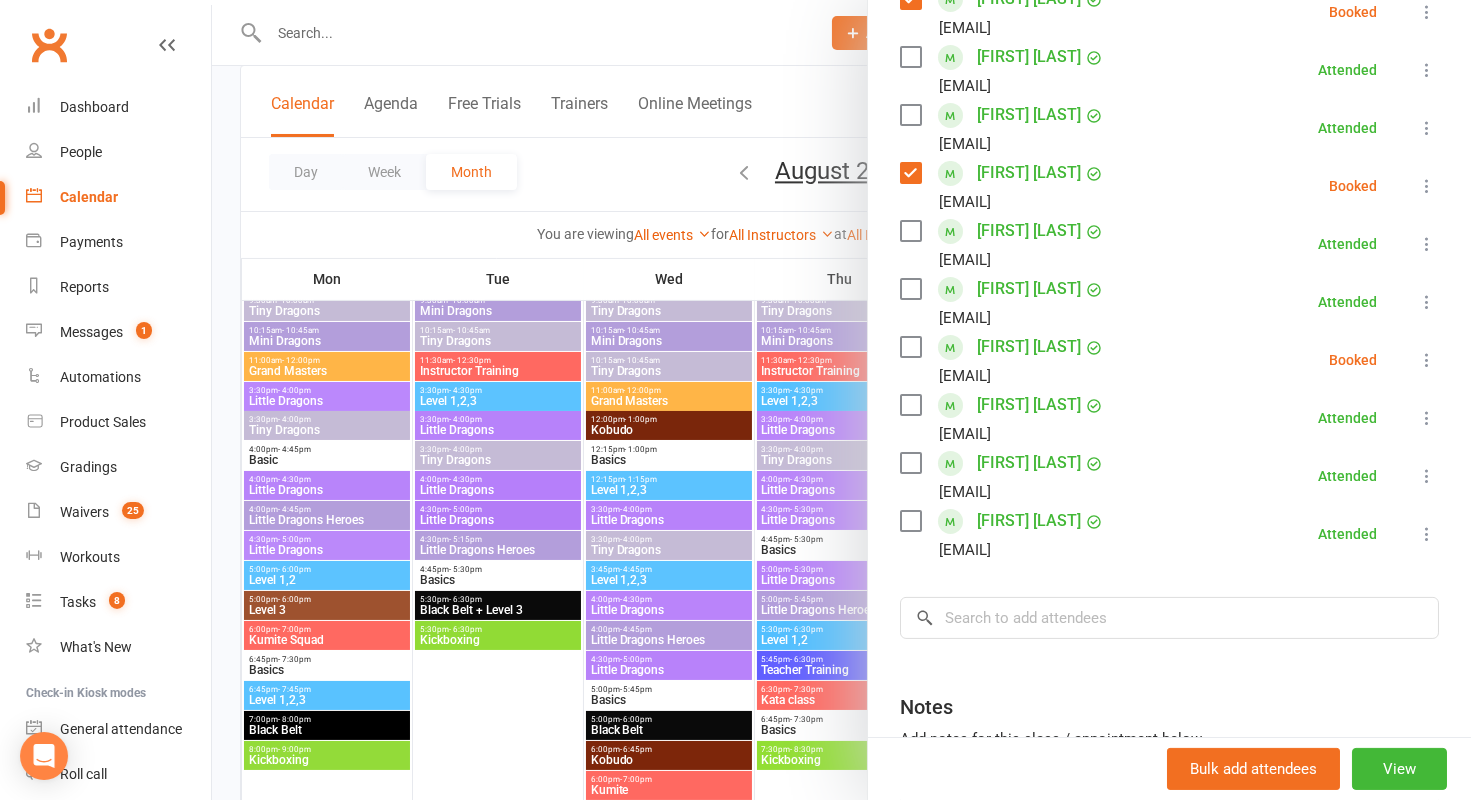 click at bounding box center (910, 347) 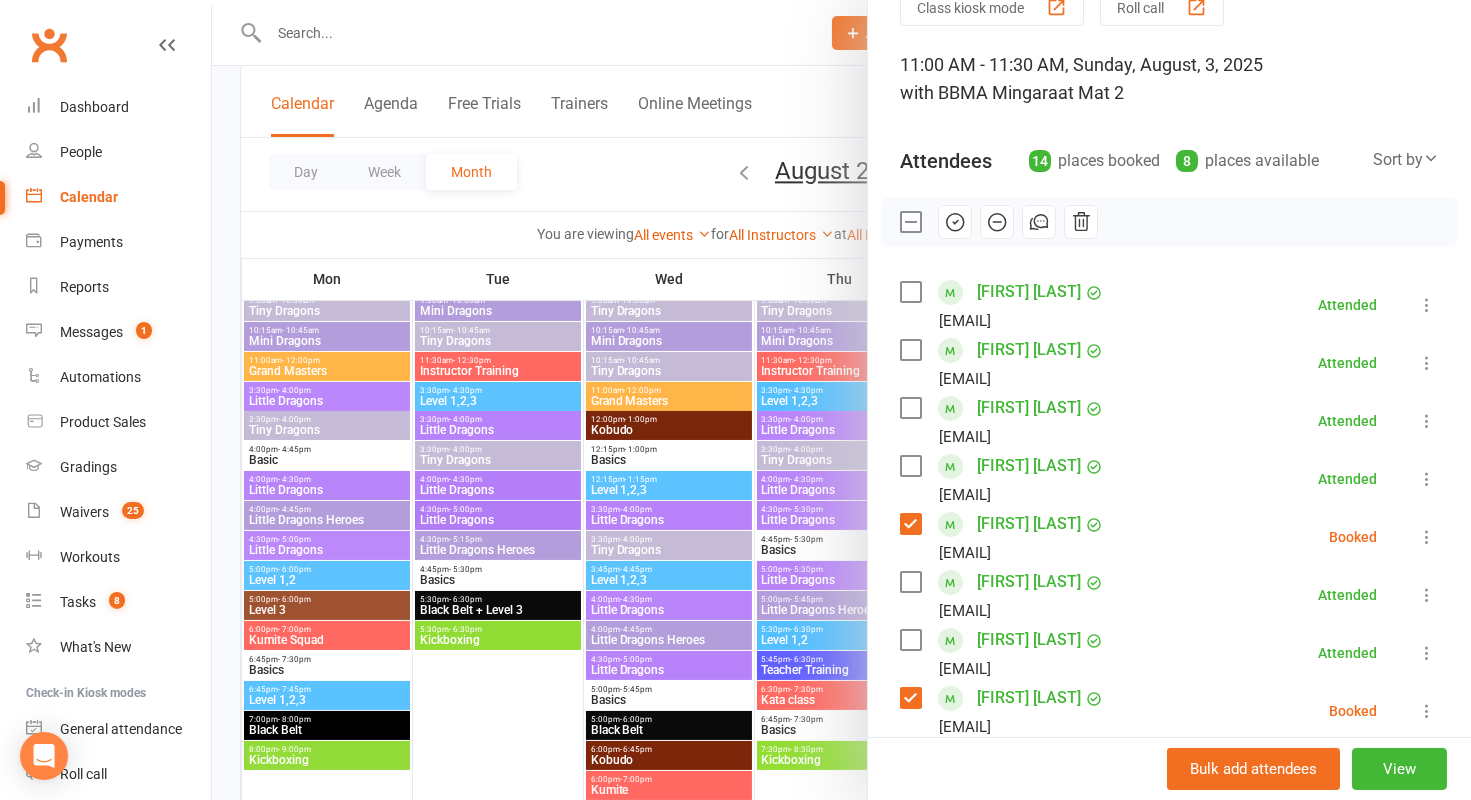 scroll, scrollTop: 0, scrollLeft: 0, axis: both 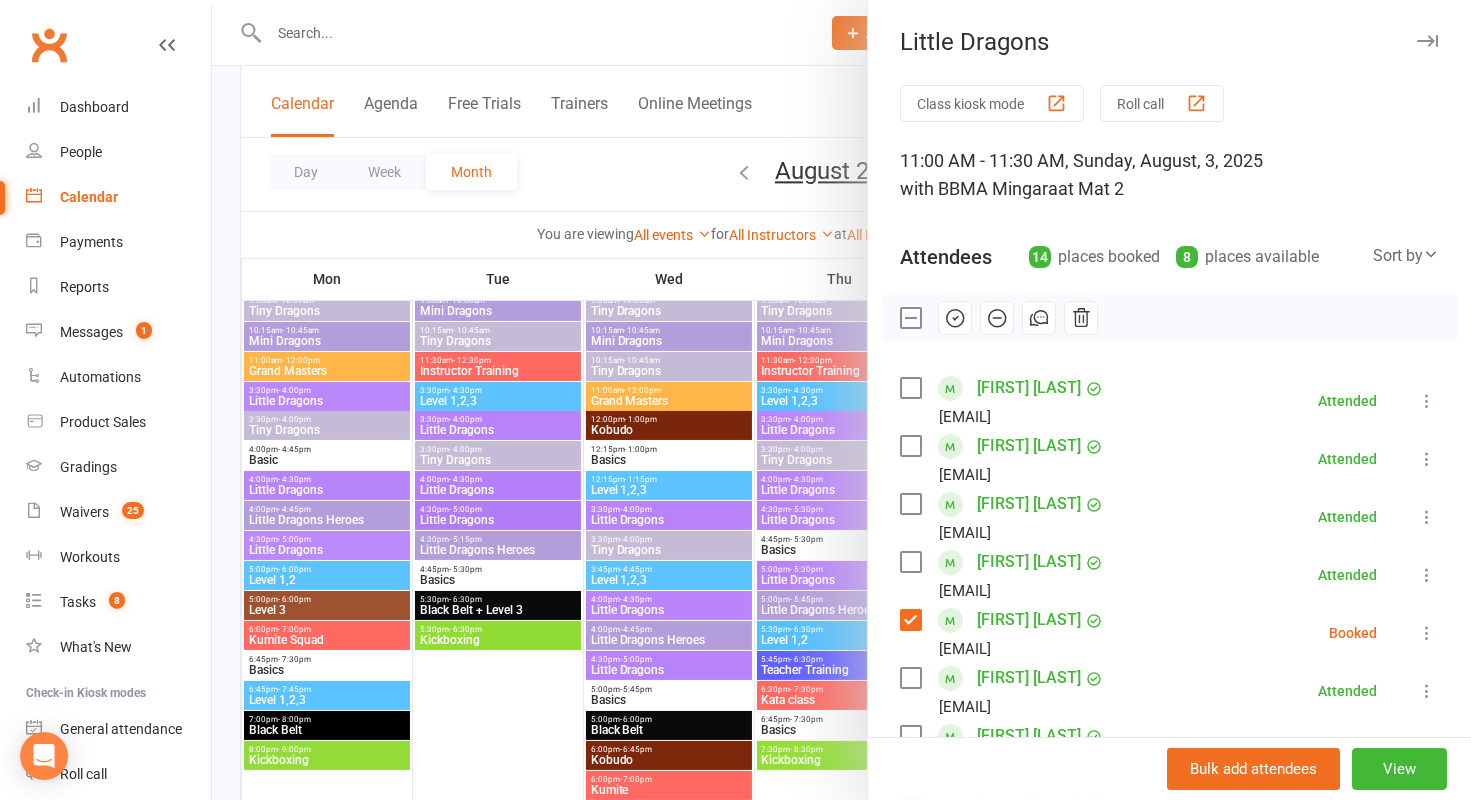 click 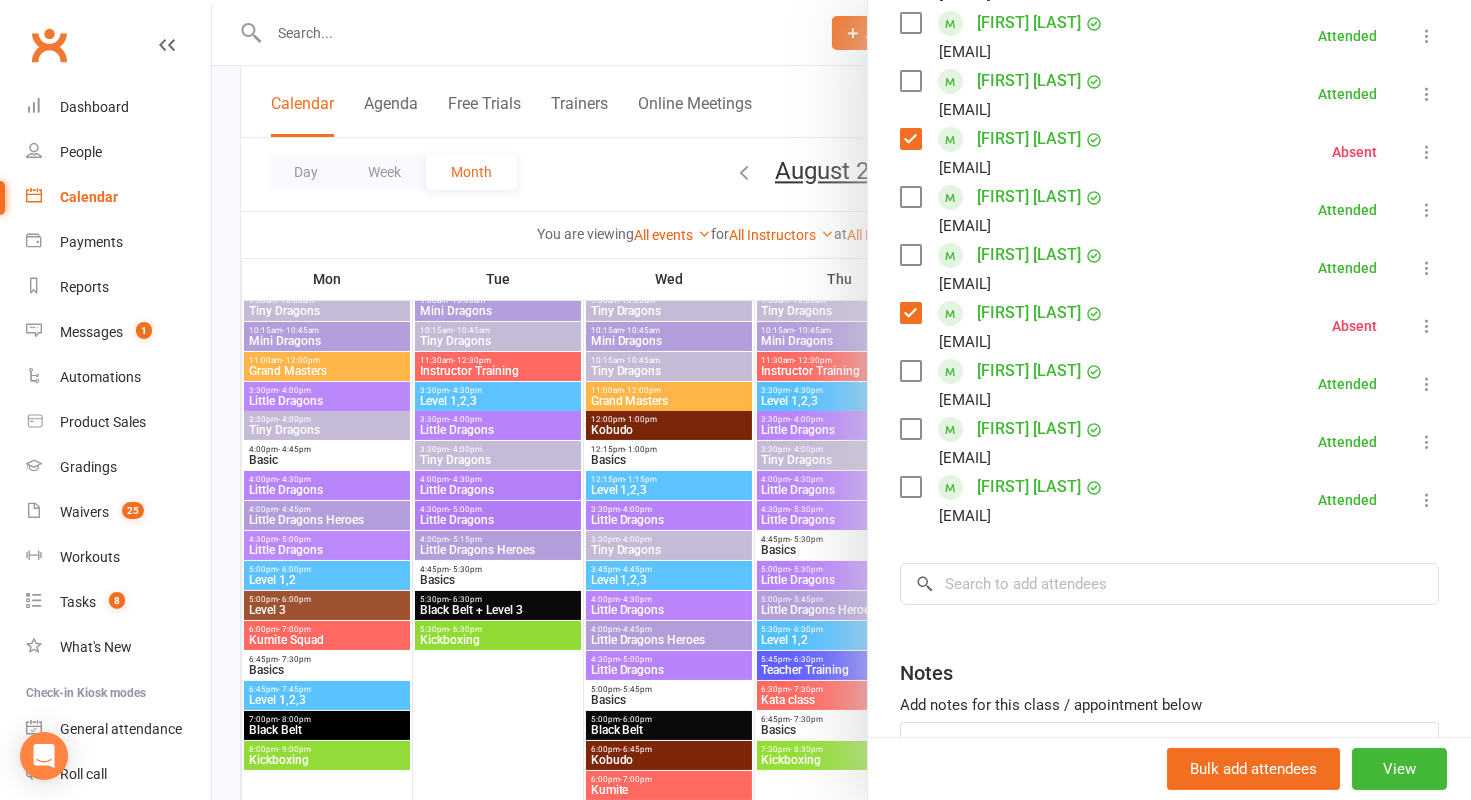 scroll, scrollTop: 711, scrollLeft: 0, axis: vertical 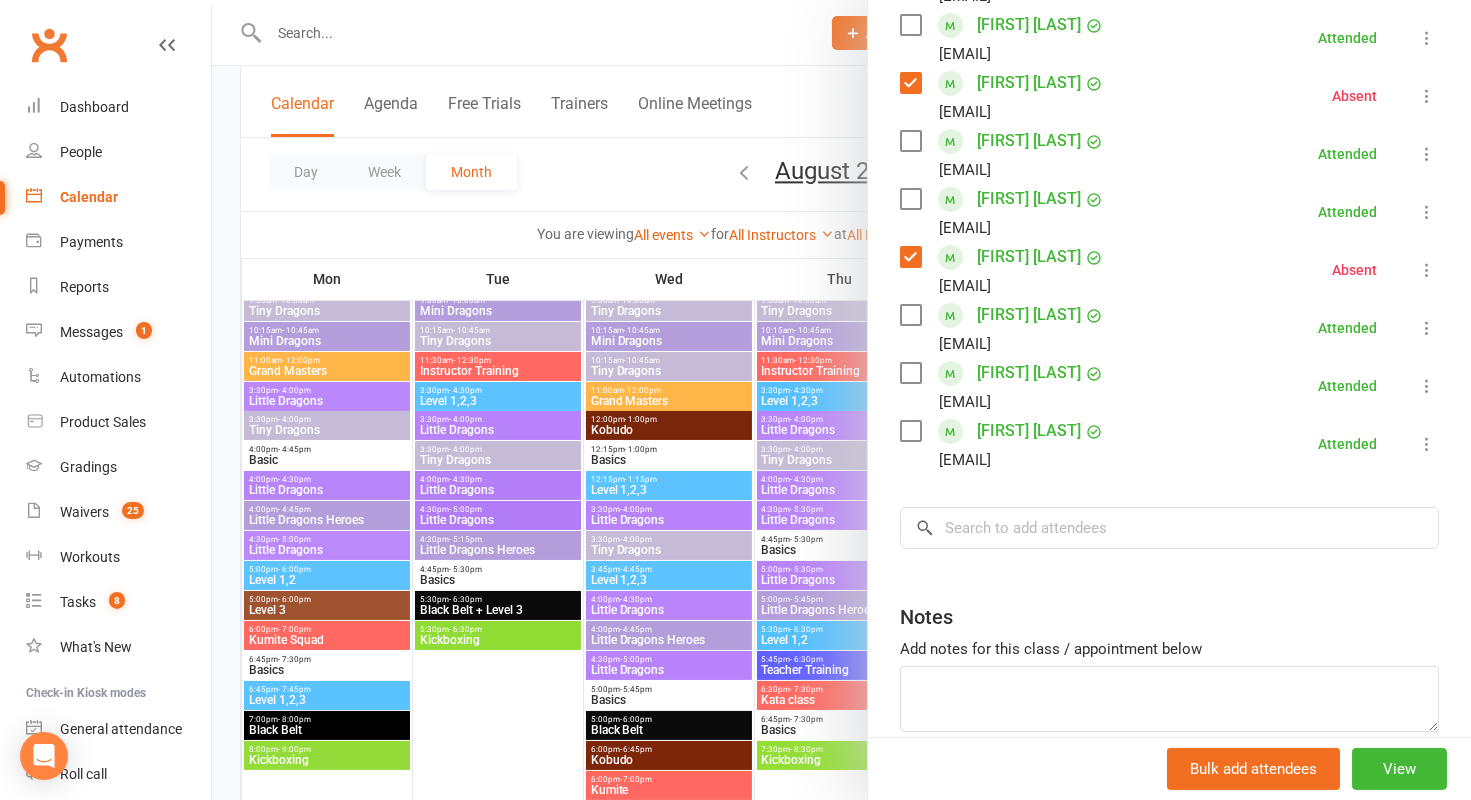 click at bounding box center (841, 400) 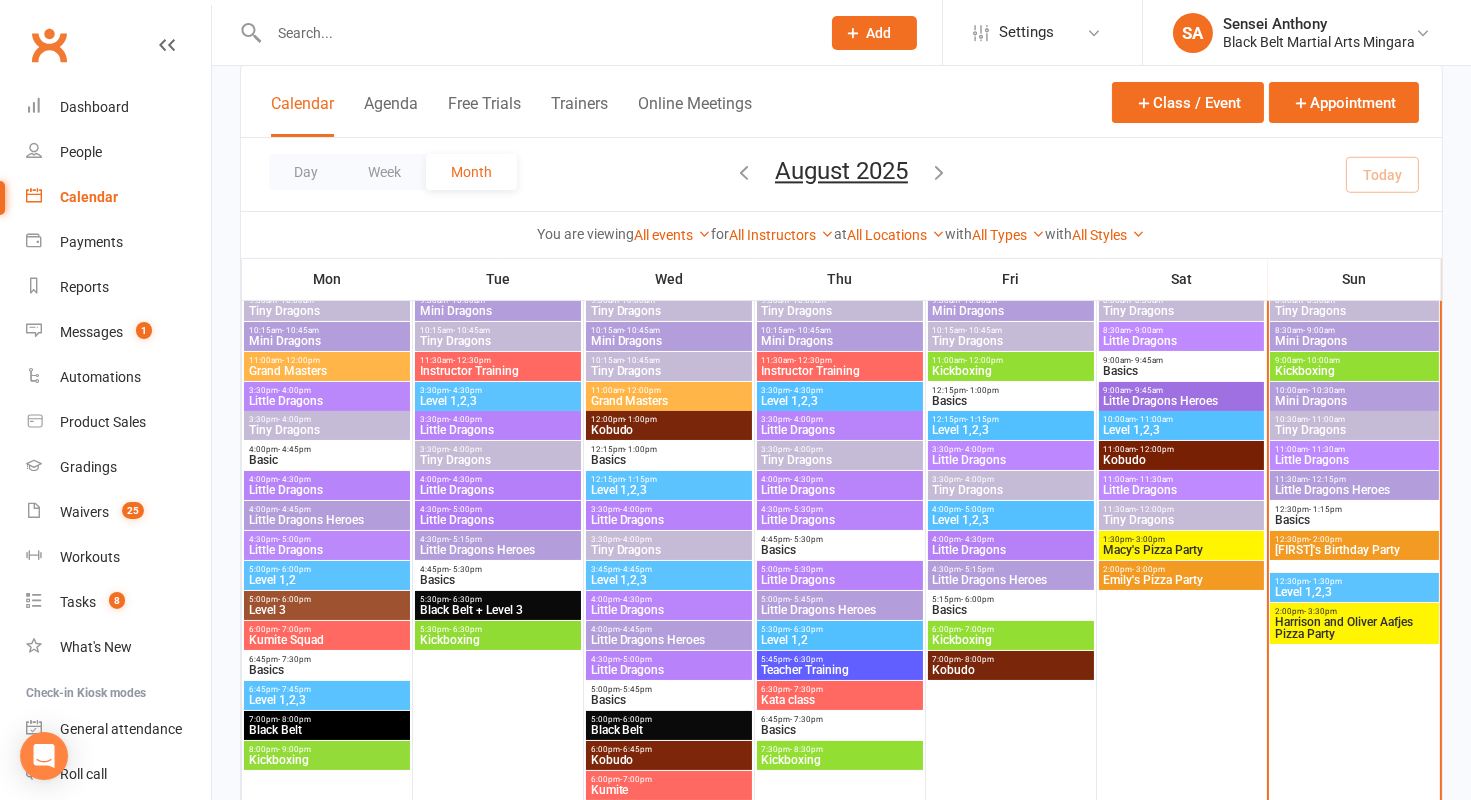 click on "Little Dragons Heroes" at bounding box center (1354, 490) 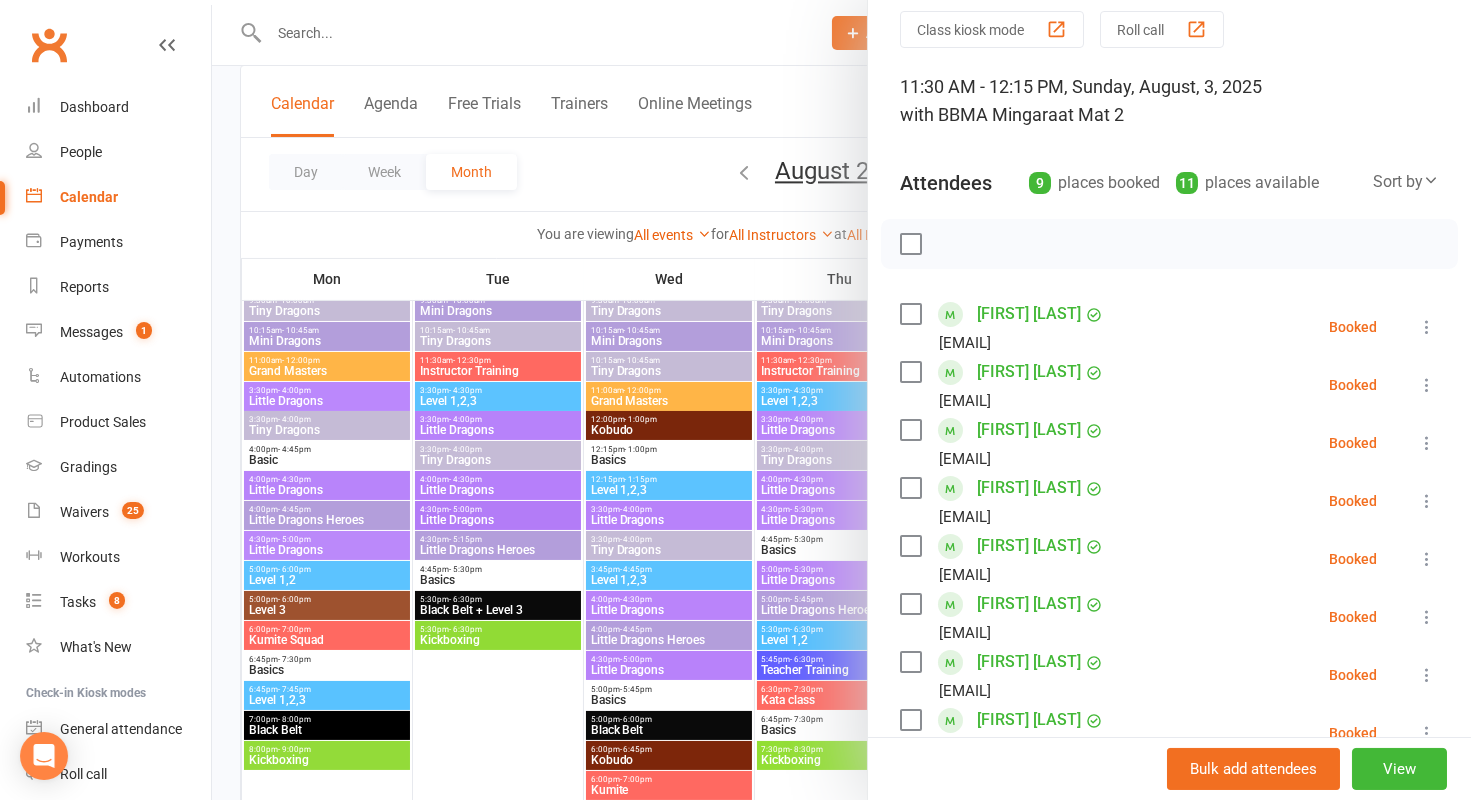 scroll, scrollTop: 91, scrollLeft: 0, axis: vertical 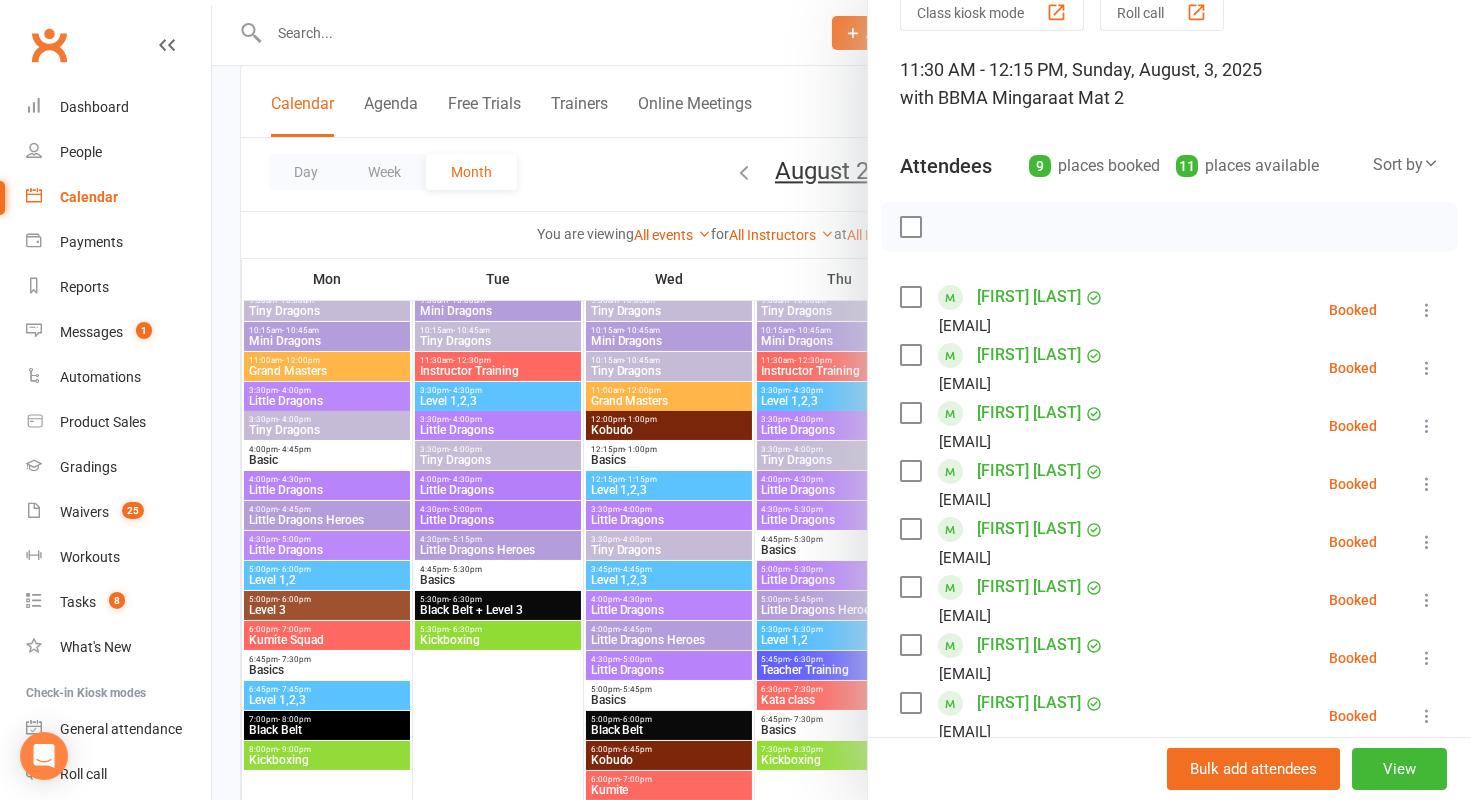 click at bounding box center [910, 355] 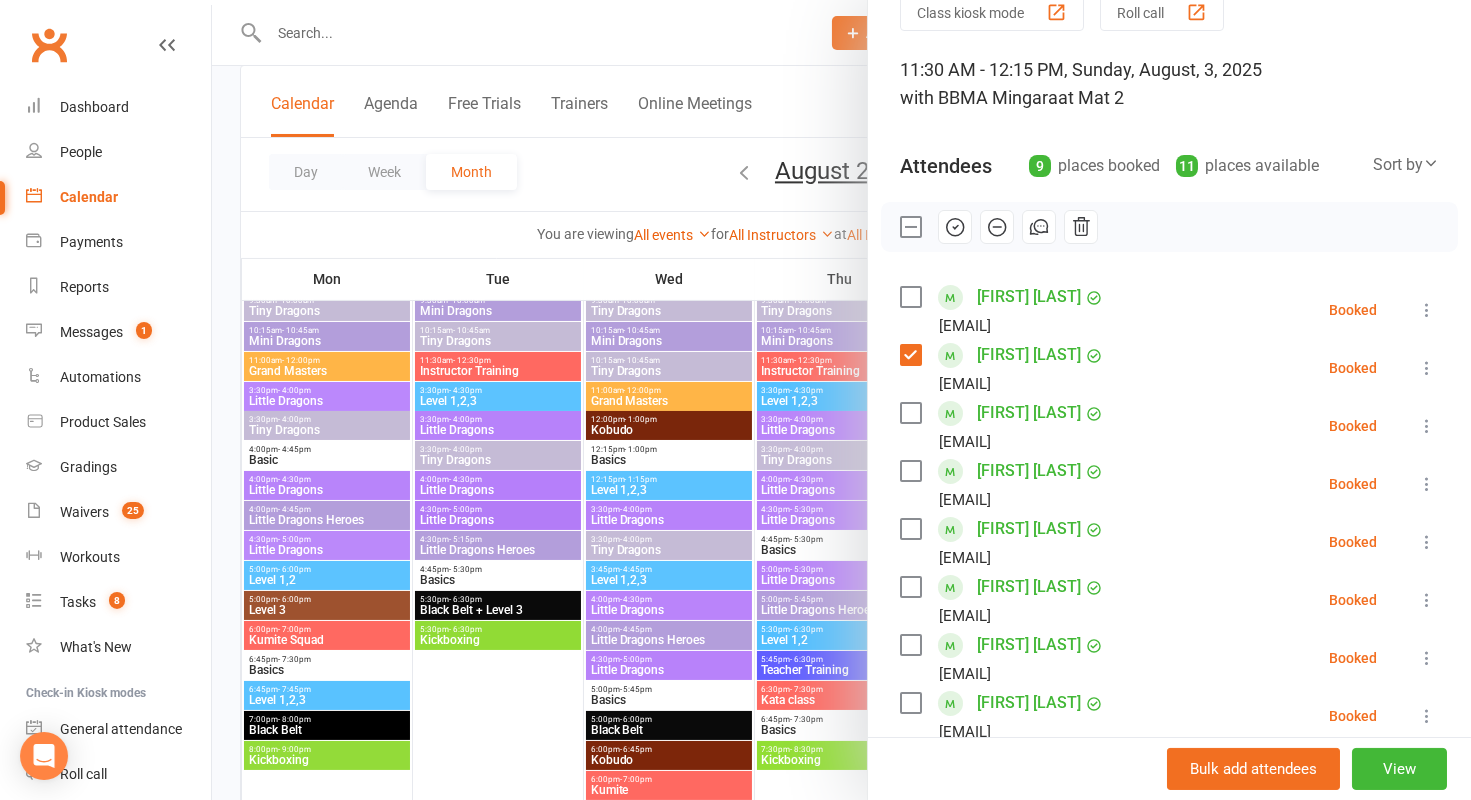 click on "carolyneves5@hotmail.com" at bounding box center [1006, 442] 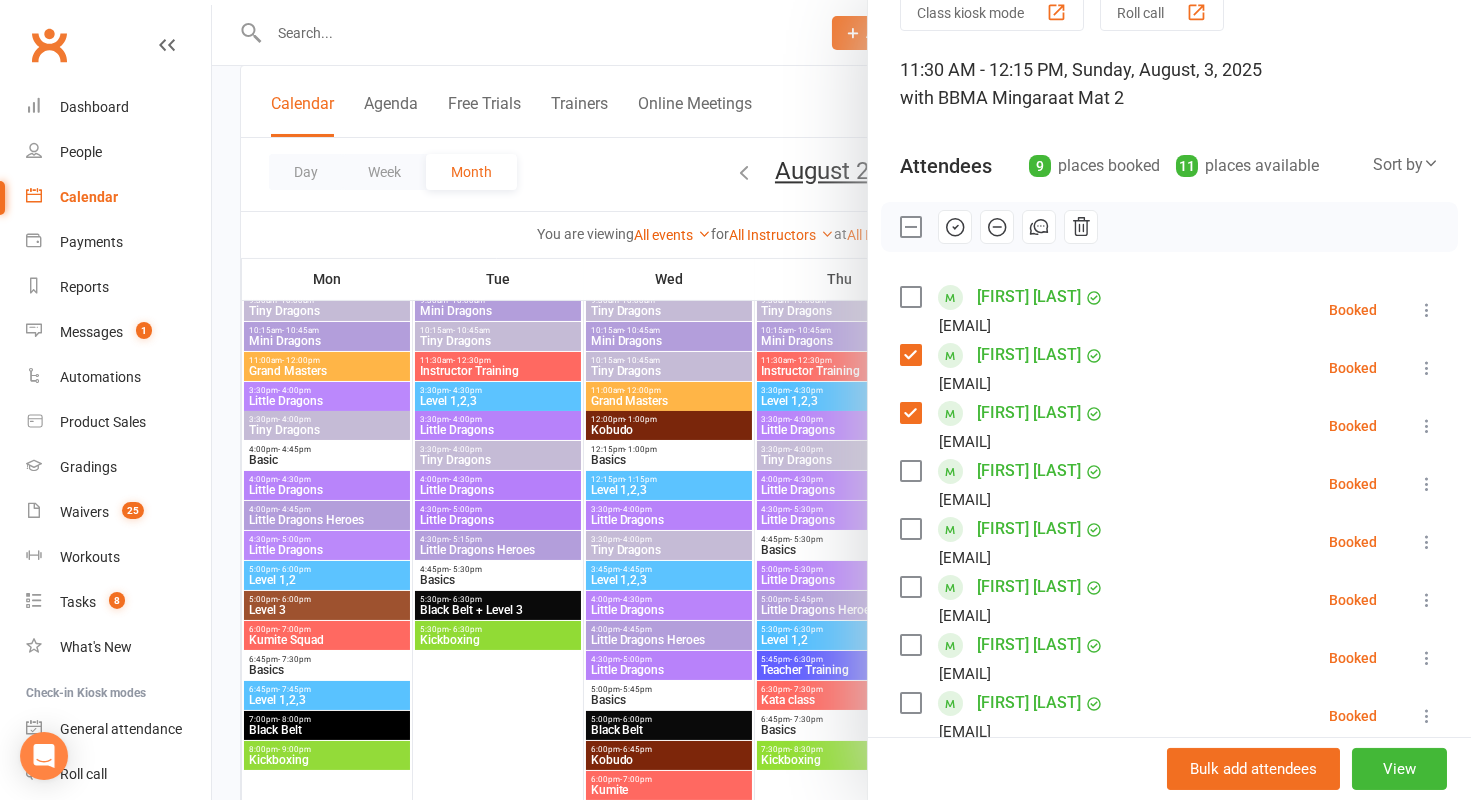 click at bounding box center [910, 471] 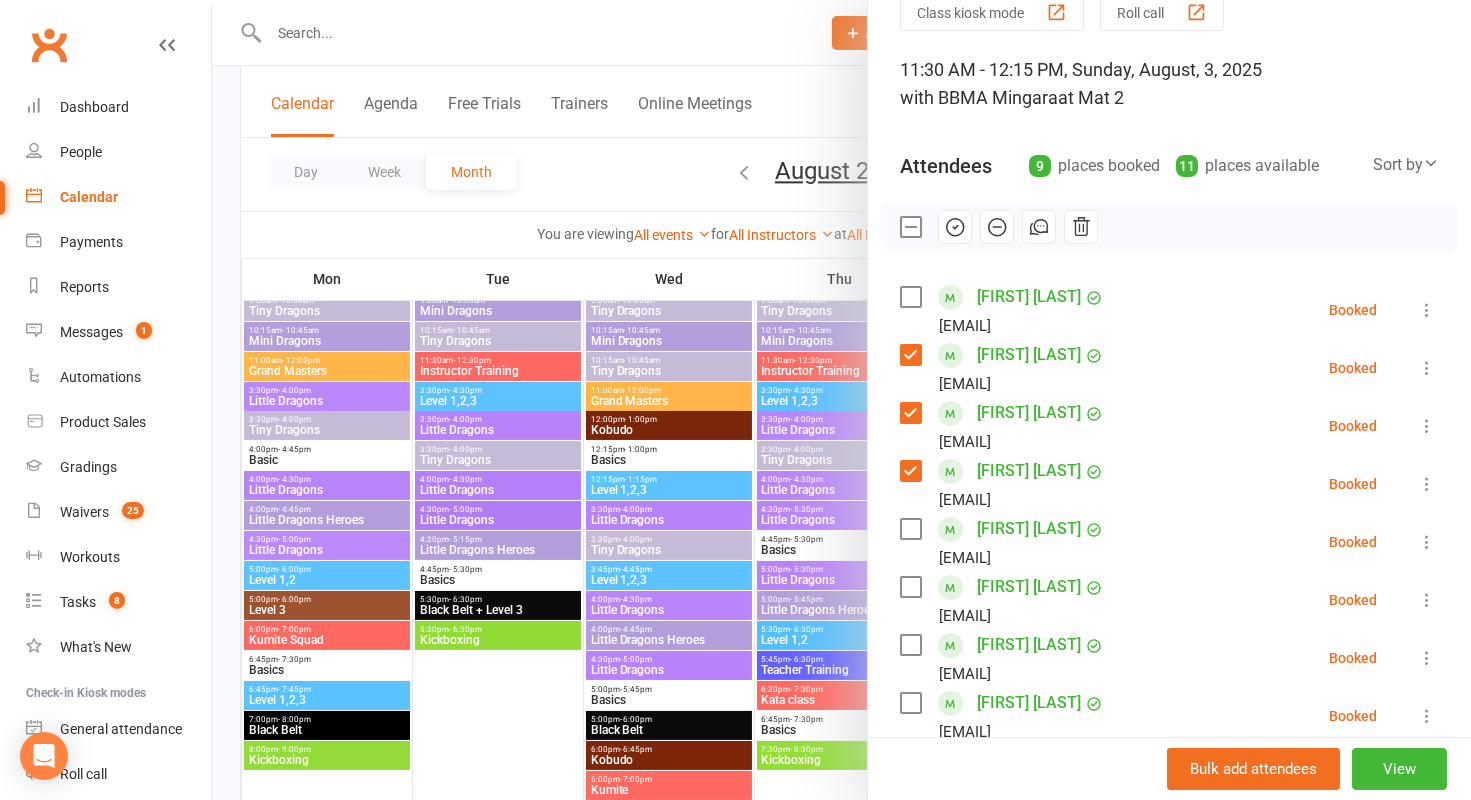 click at bounding box center [910, 587] 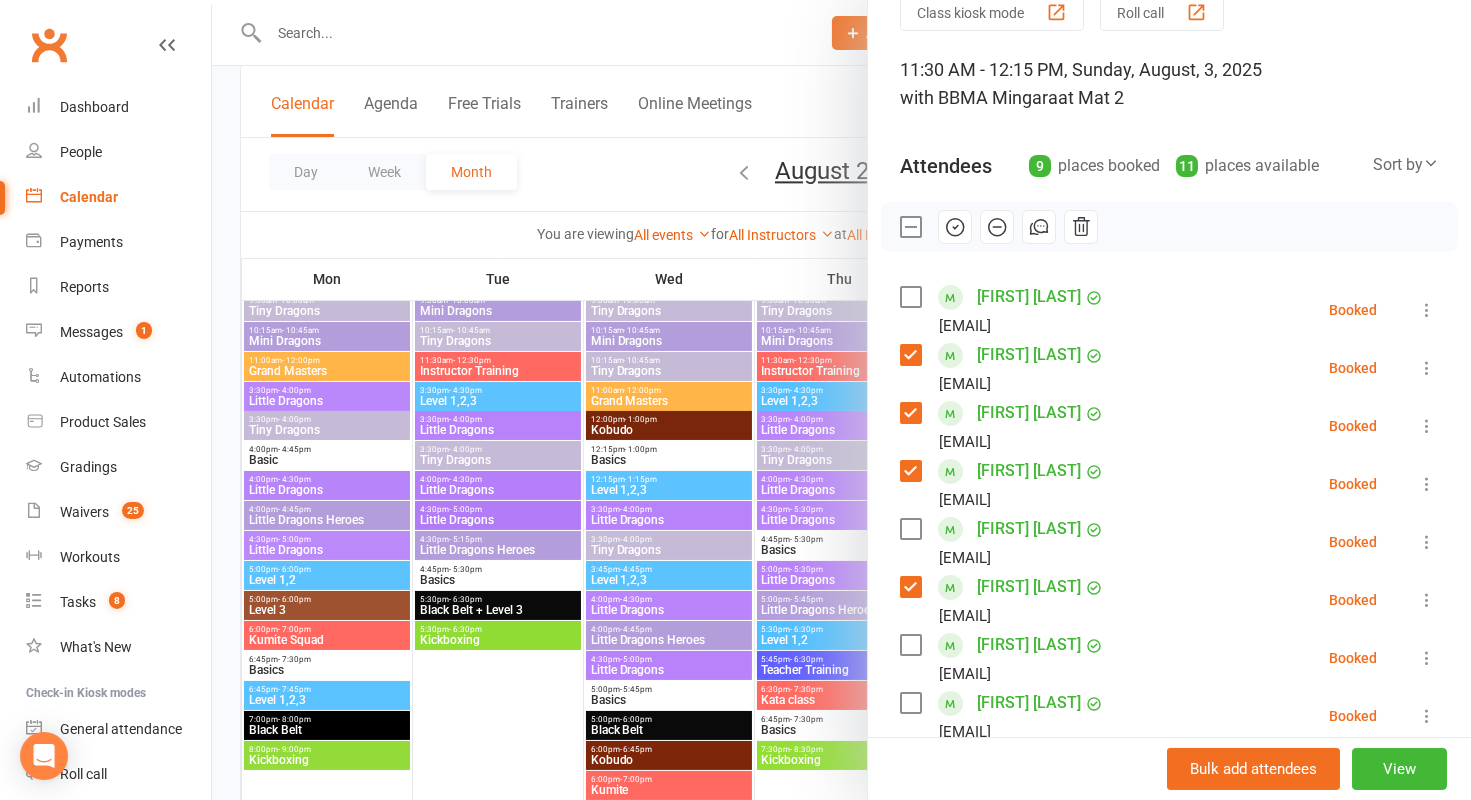 click on "Arden Howland-Wall  markwall@live.com" at bounding box center (1006, 658) 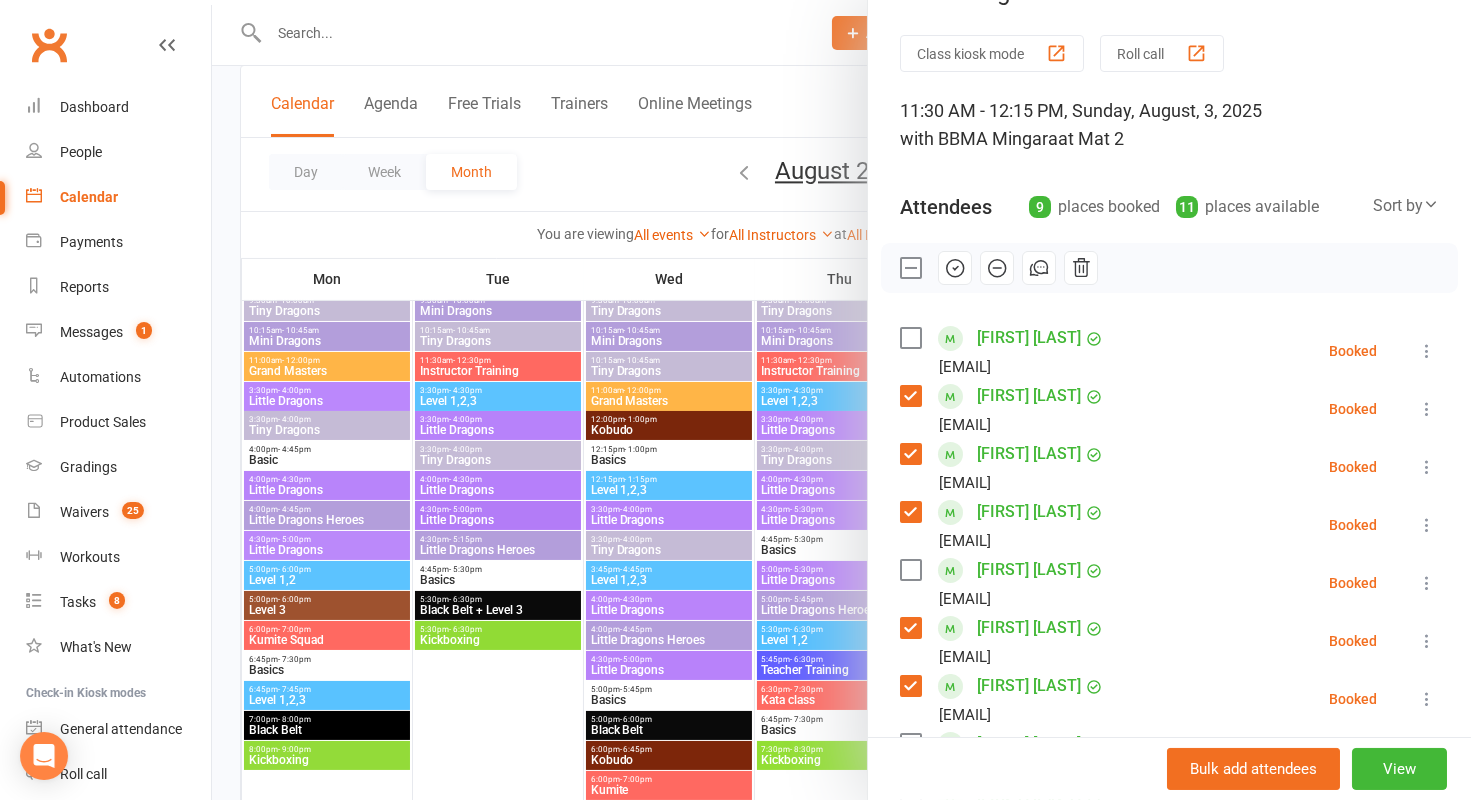 scroll, scrollTop: 0, scrollLeft: 0, axis: both 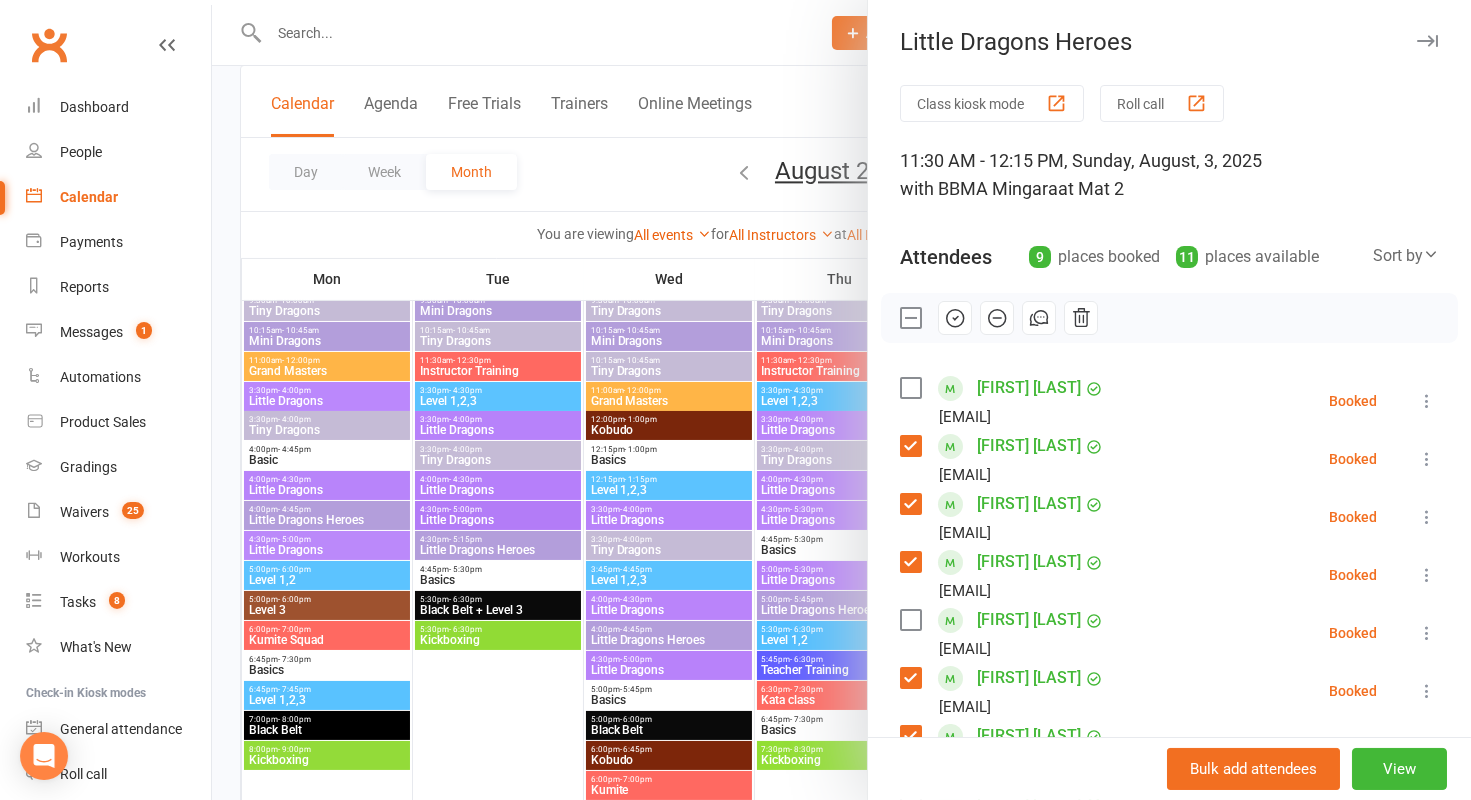 click 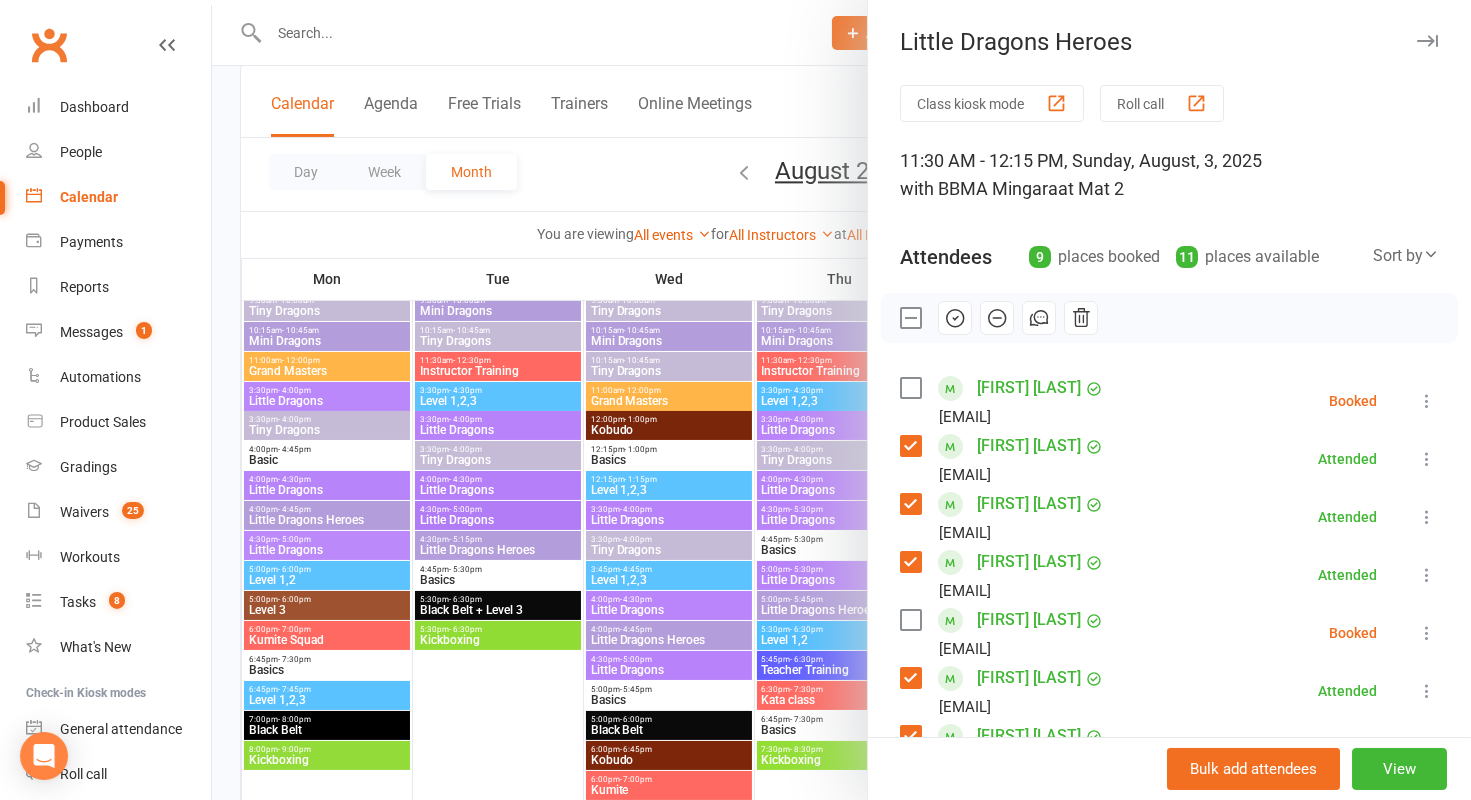 click at bounding box center [910, 318] 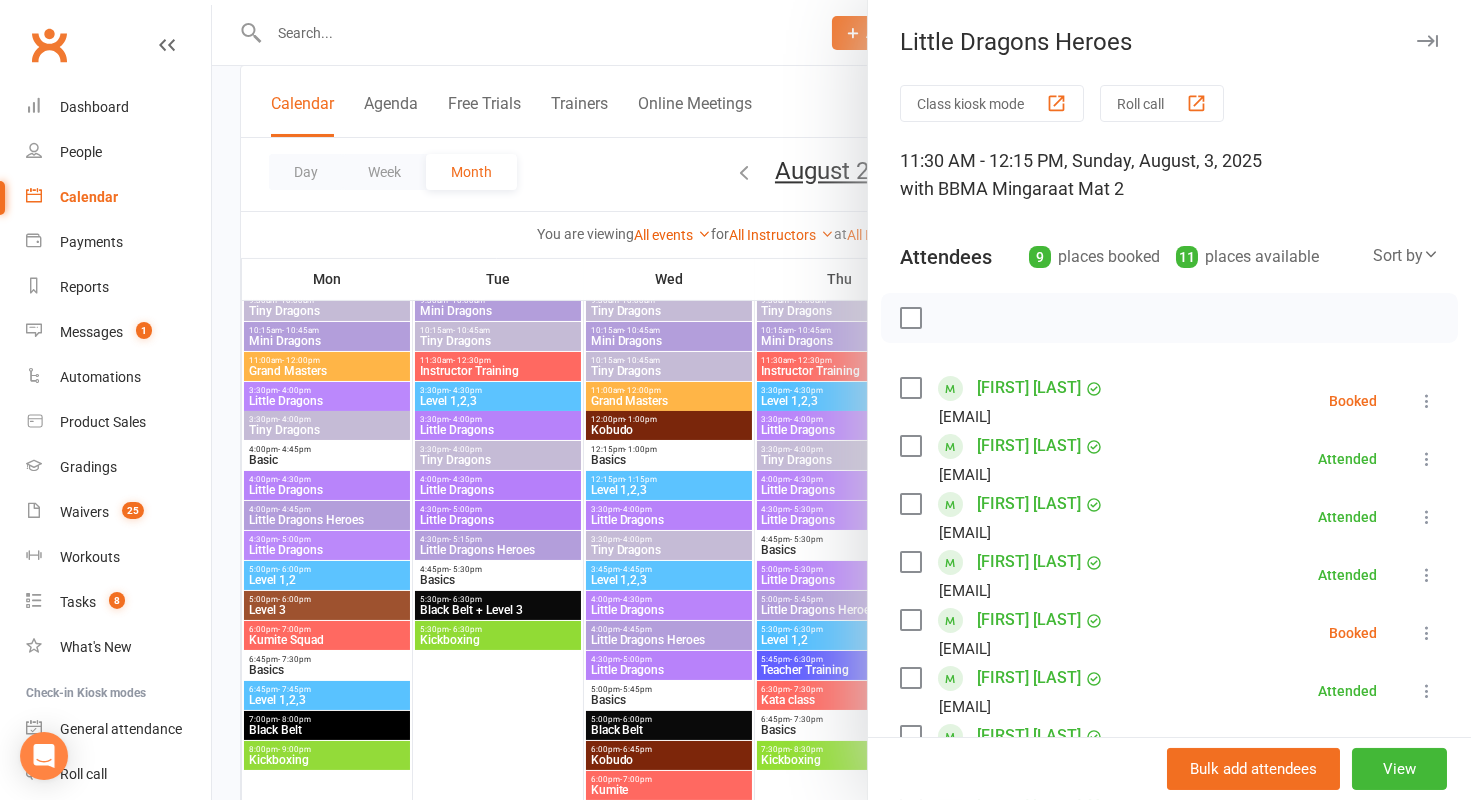 click at bounding box center (910, 388) 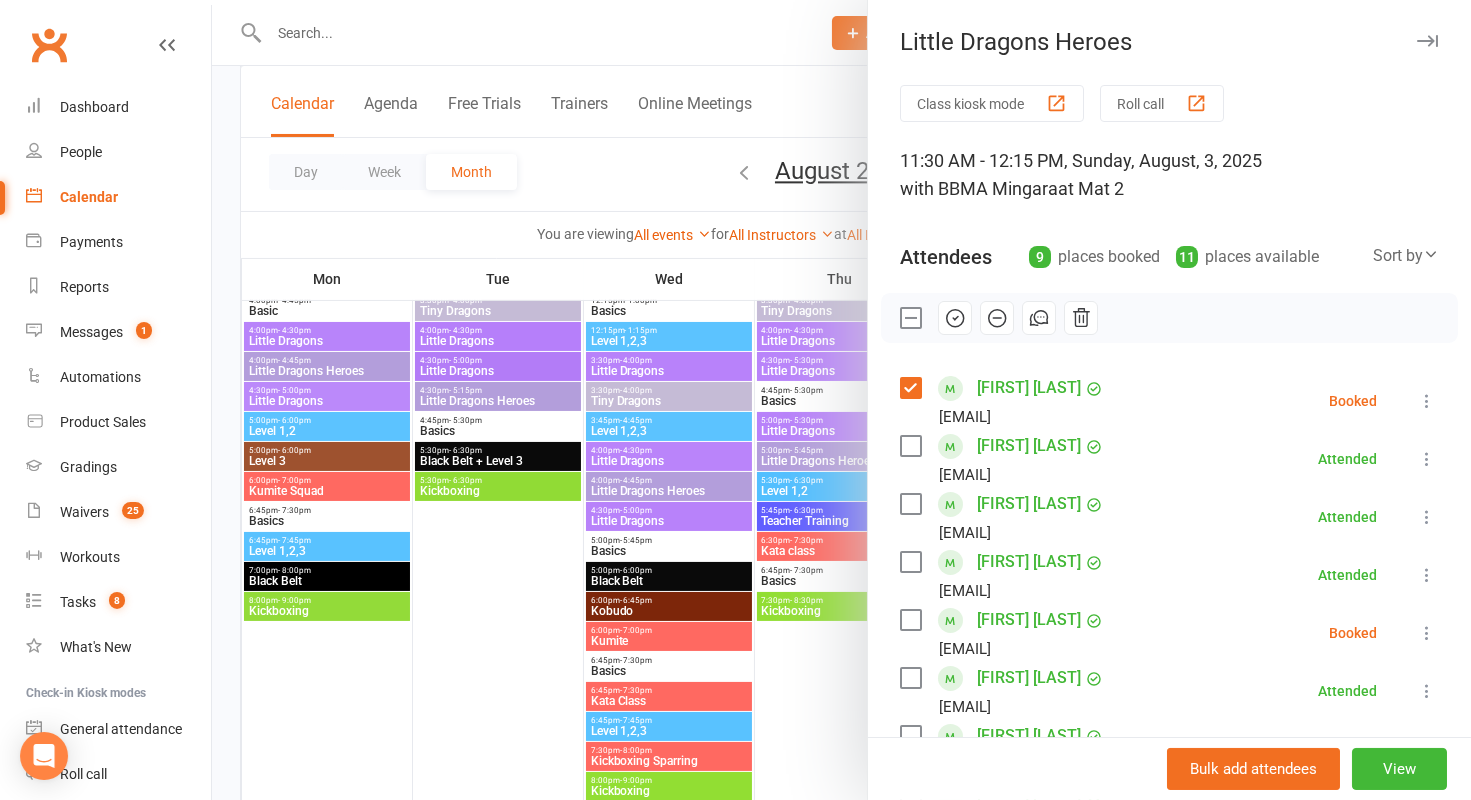 scroll, scrollTop: 349, scrollLeft: 0, axis: vertical 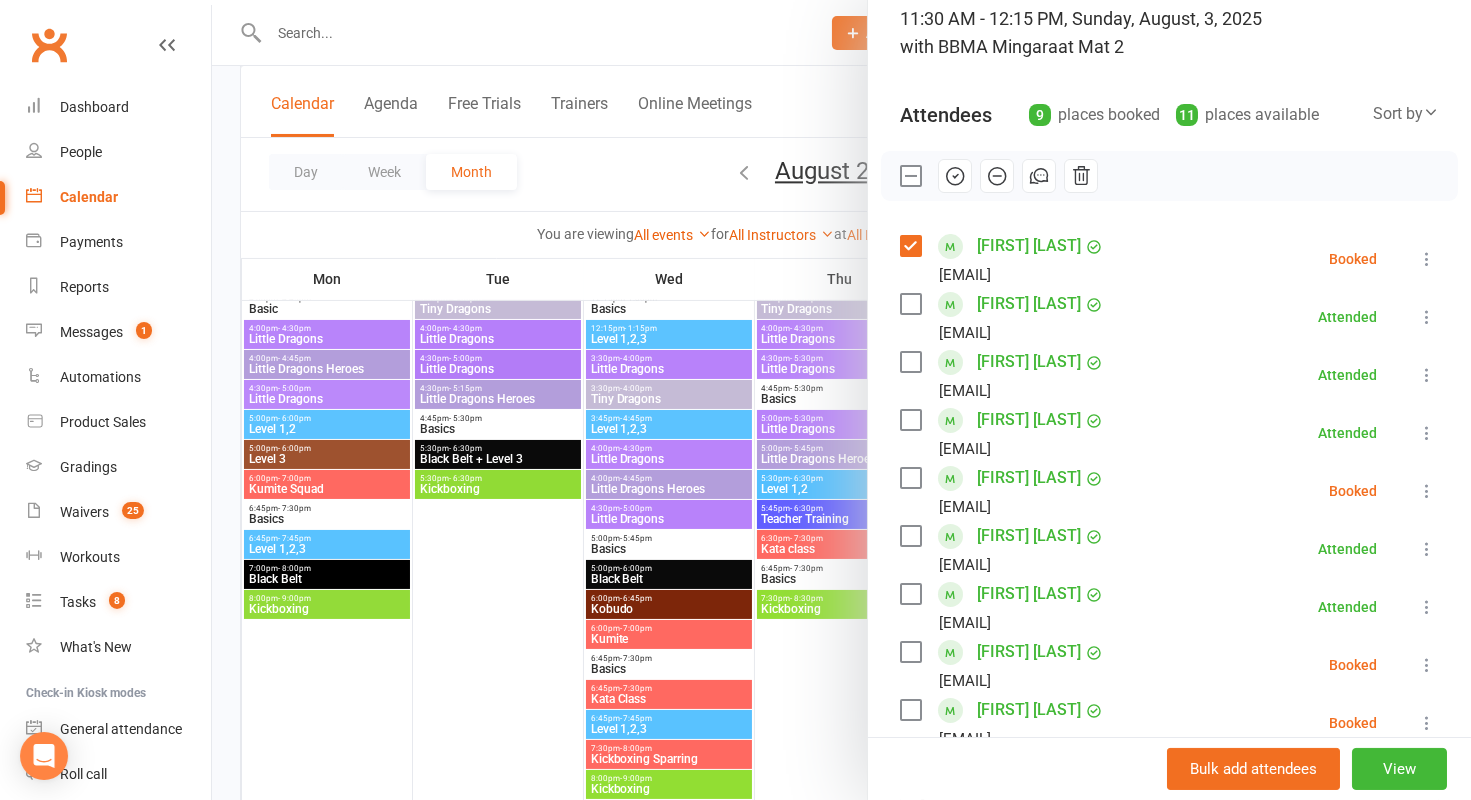 click at bounding box center (910, 478) 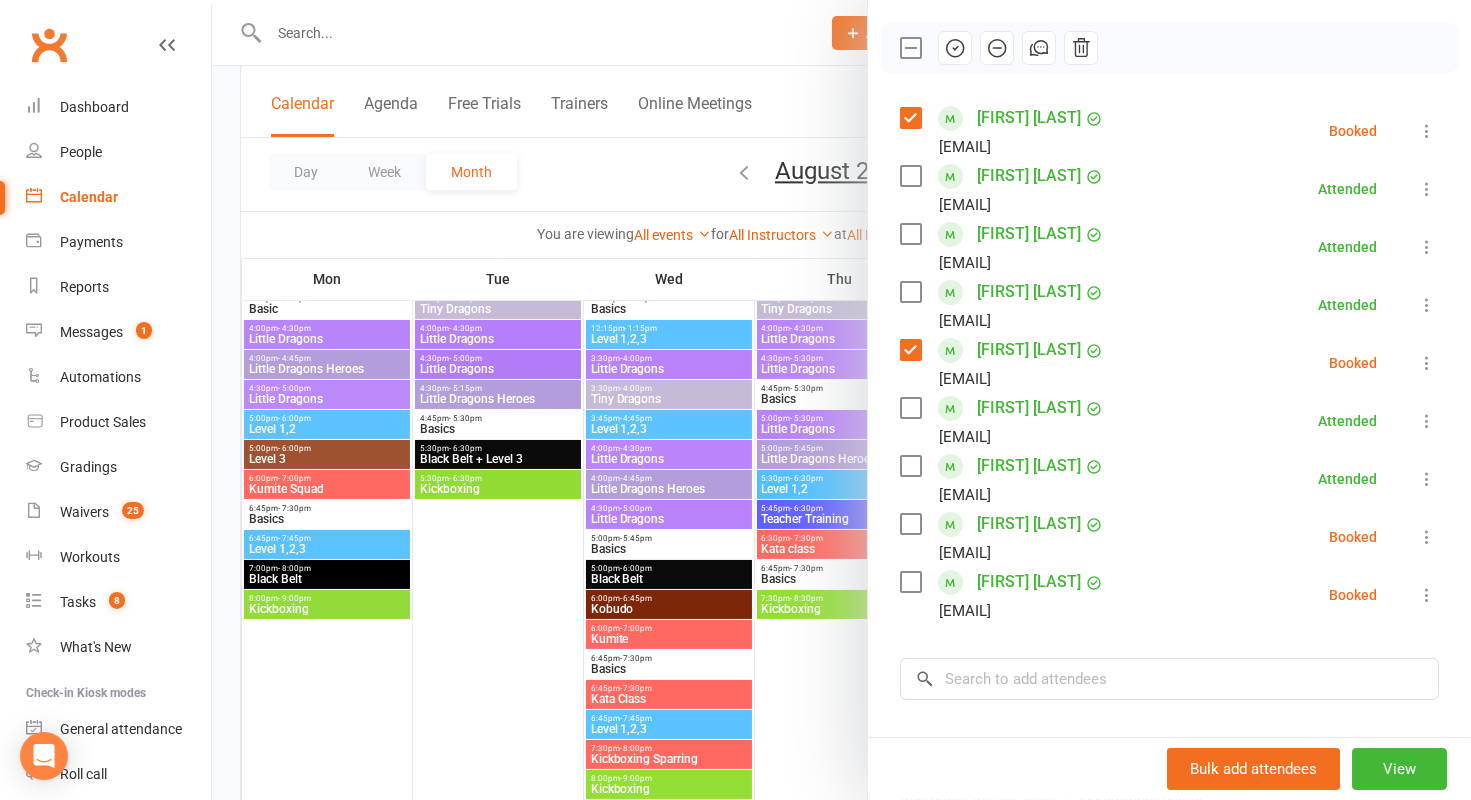 scroll, scrollTop: 288, scrollLeft: 0, axis: vertical 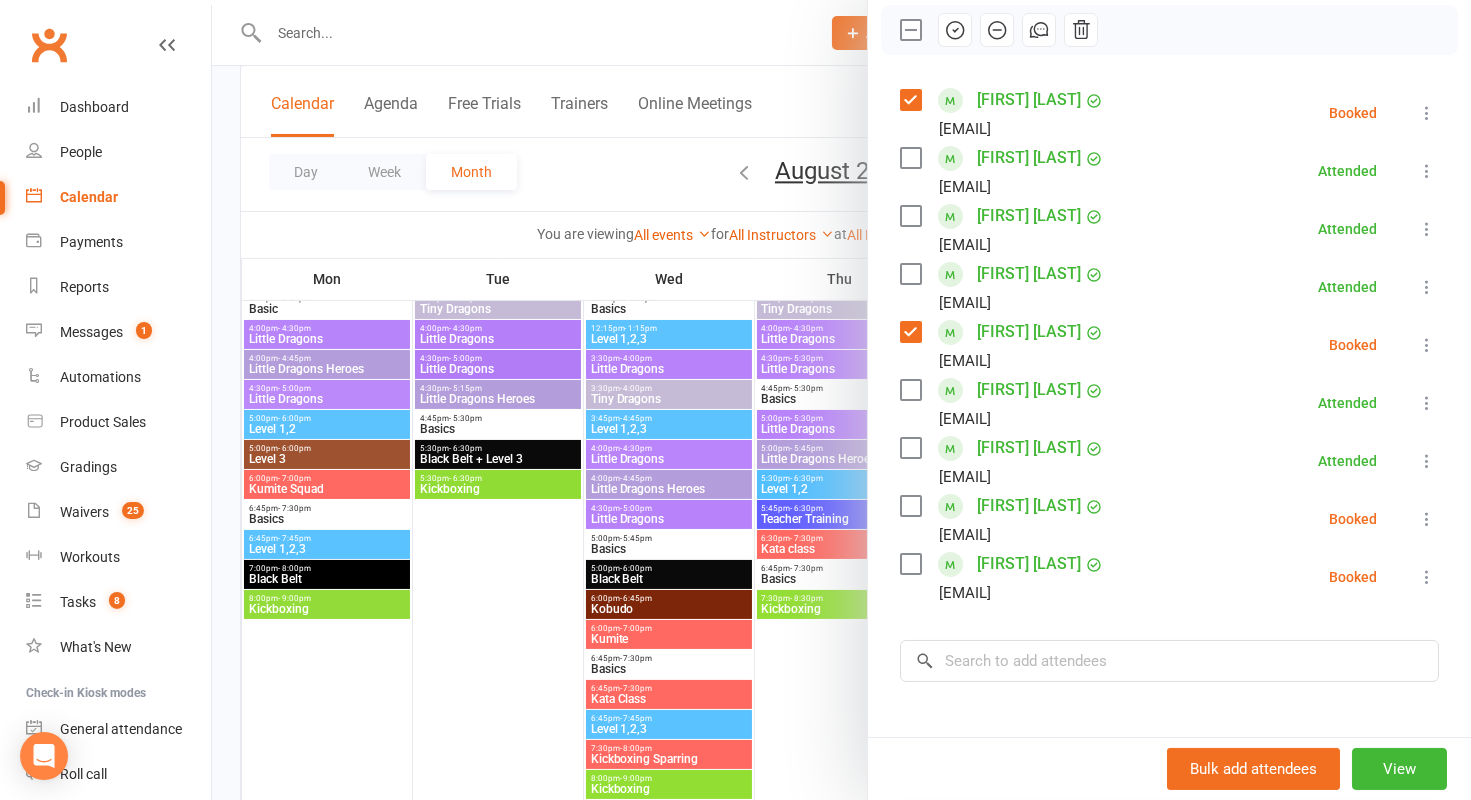 click at bounding box center [910, 564] 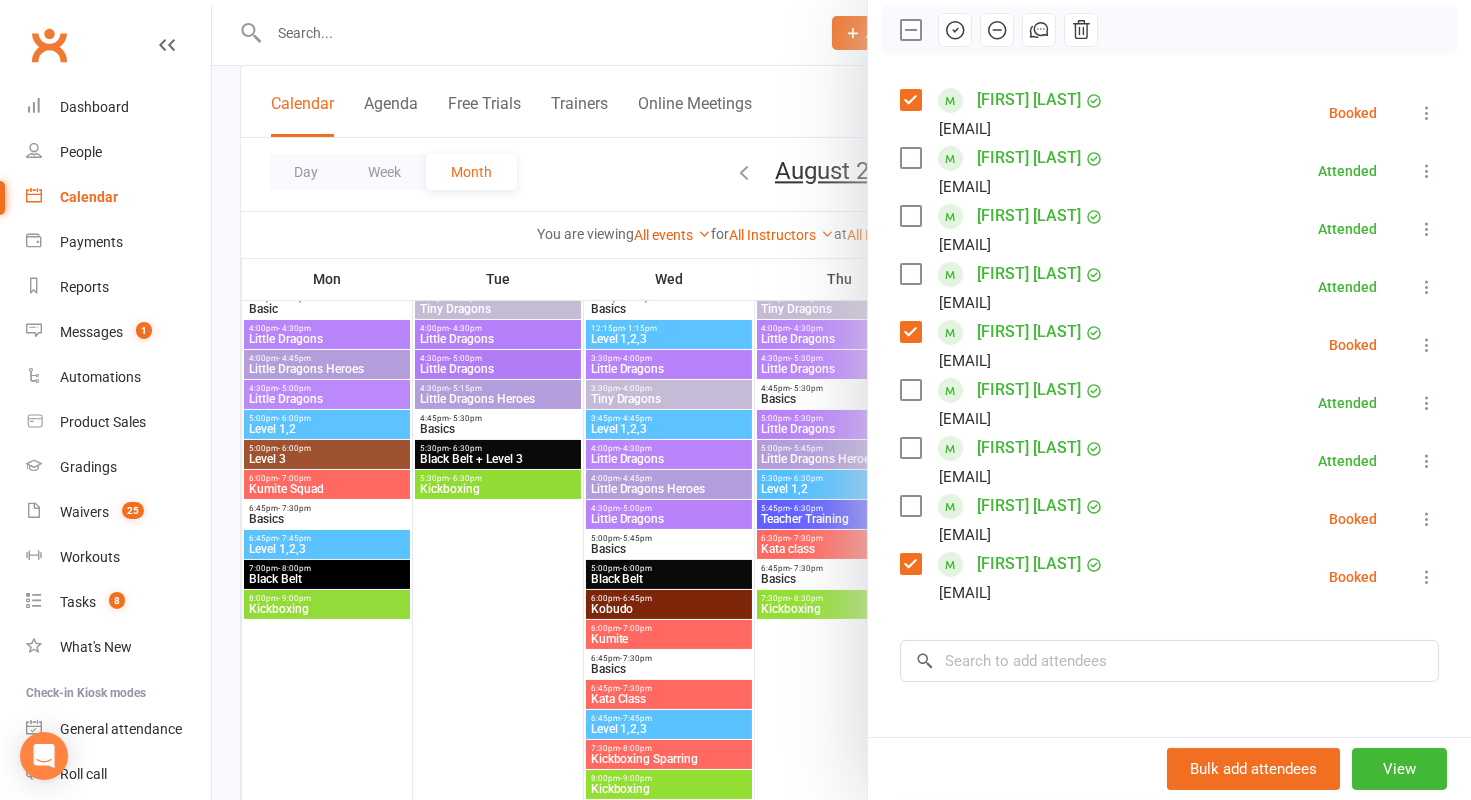 click 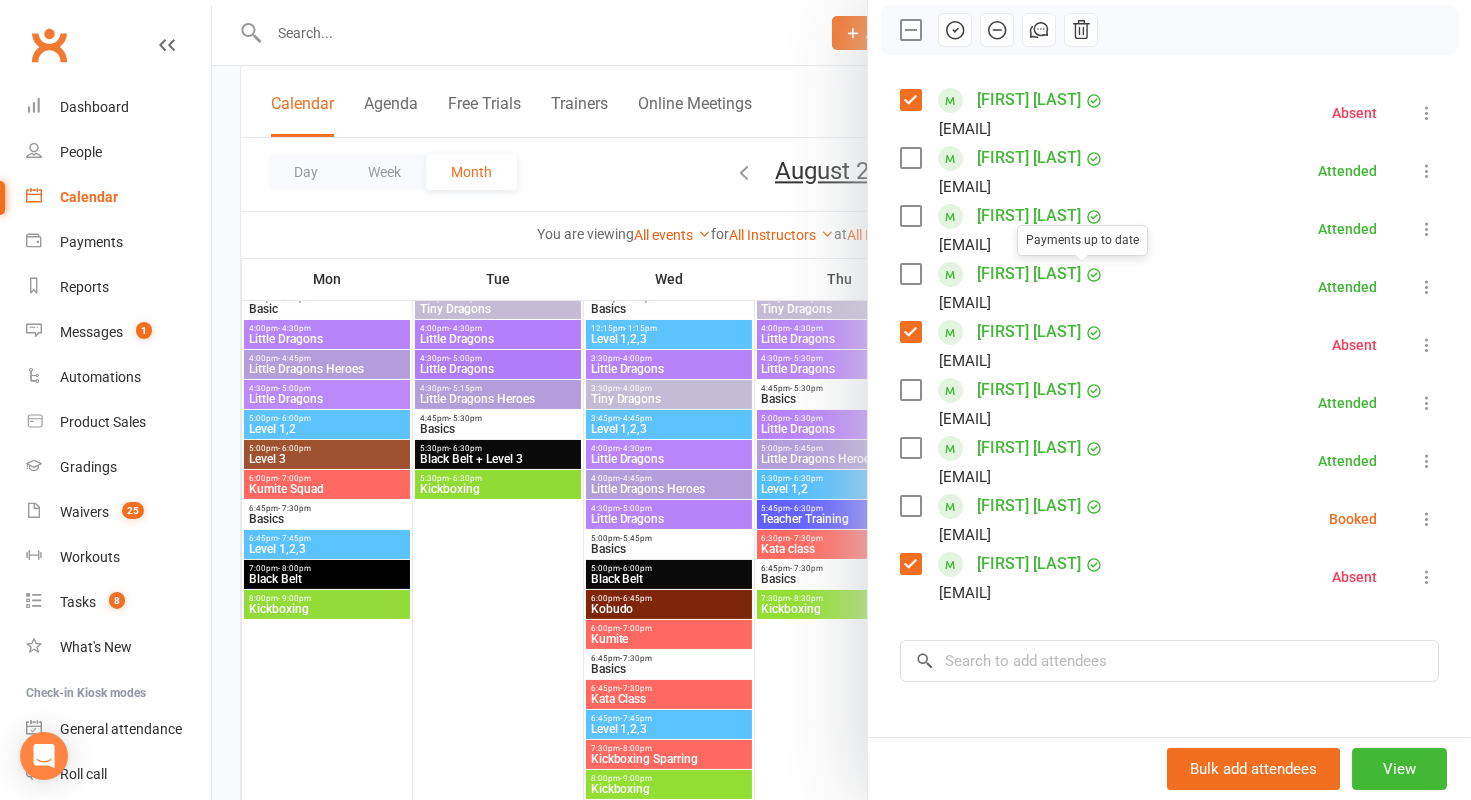 click at bounding box center [841, 400] 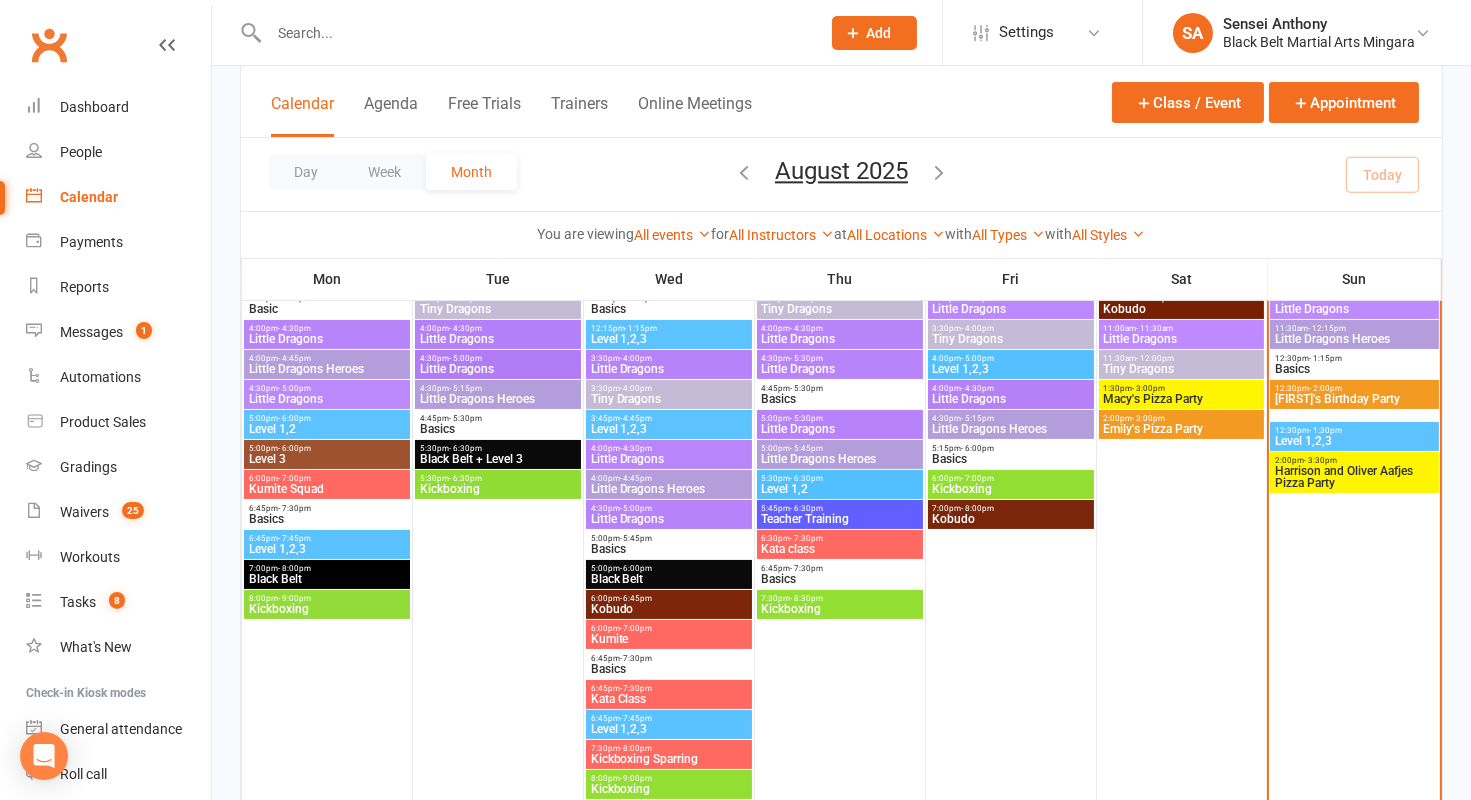 click on "Basics" at bounding box center [1354, 369] 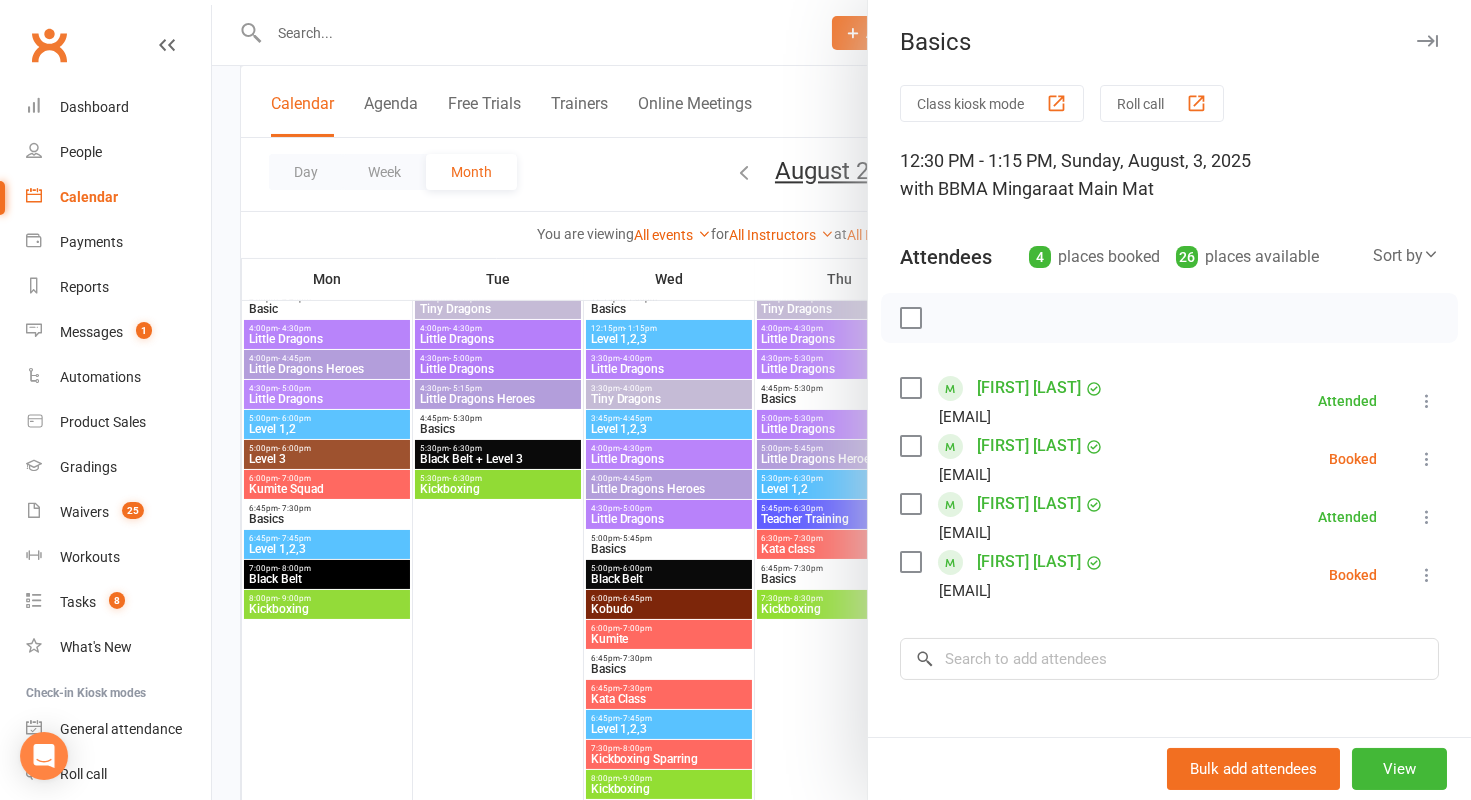 click at bounding box center [841, 400] 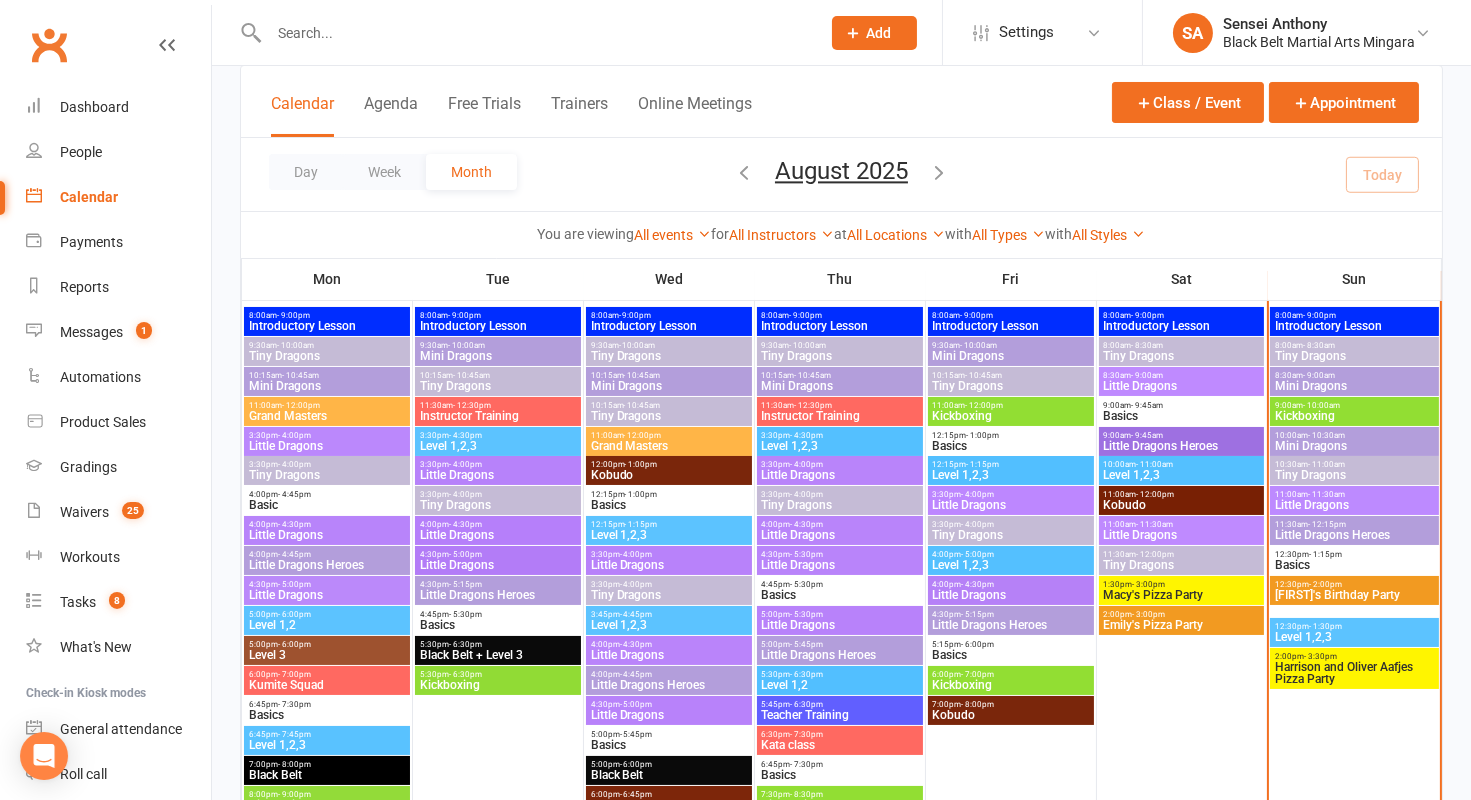 scroll, scrollTop: 156, scrollLeft: 0, axis: vertical 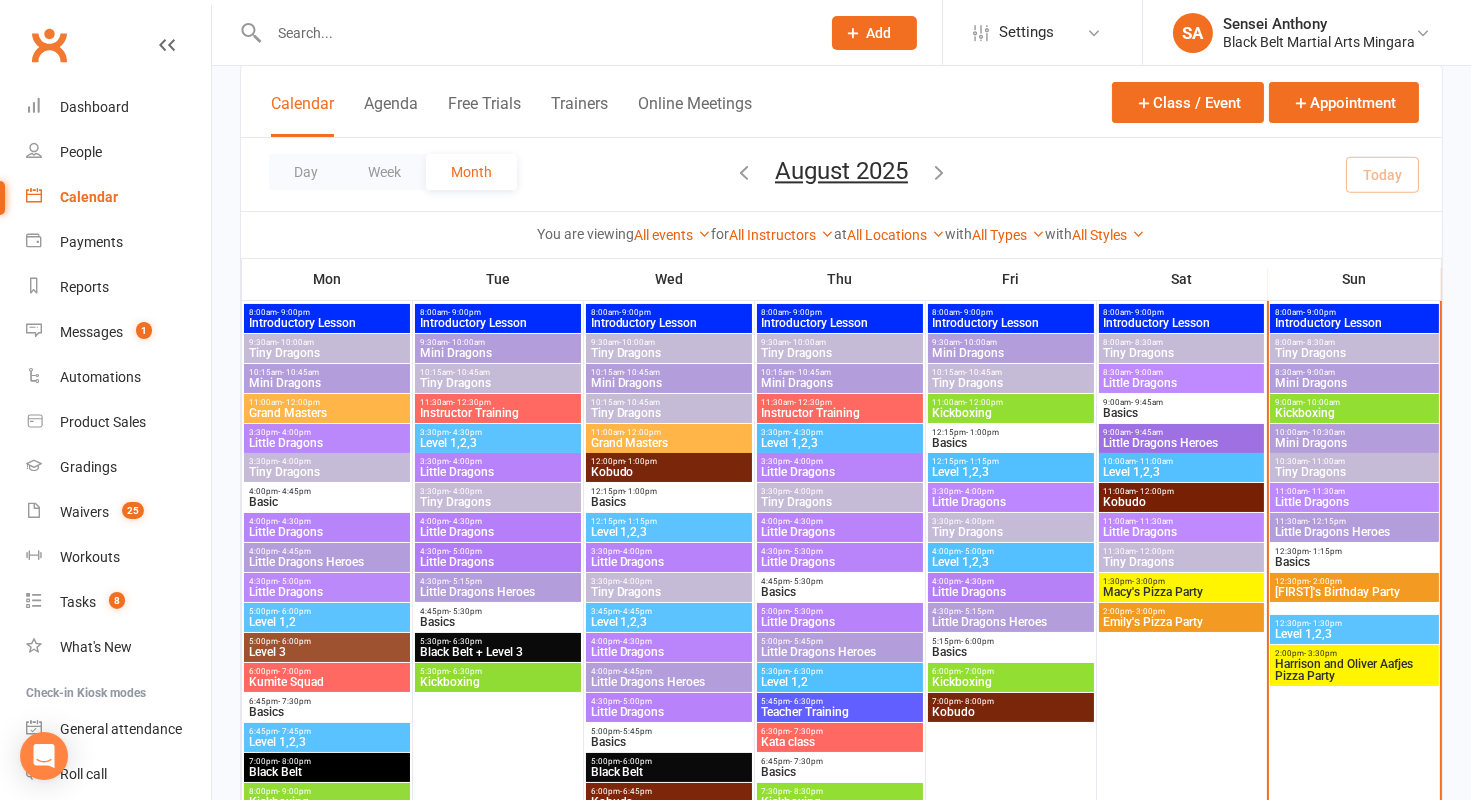 click on "Level 1,2,3" at bounding box center (1354, 634) 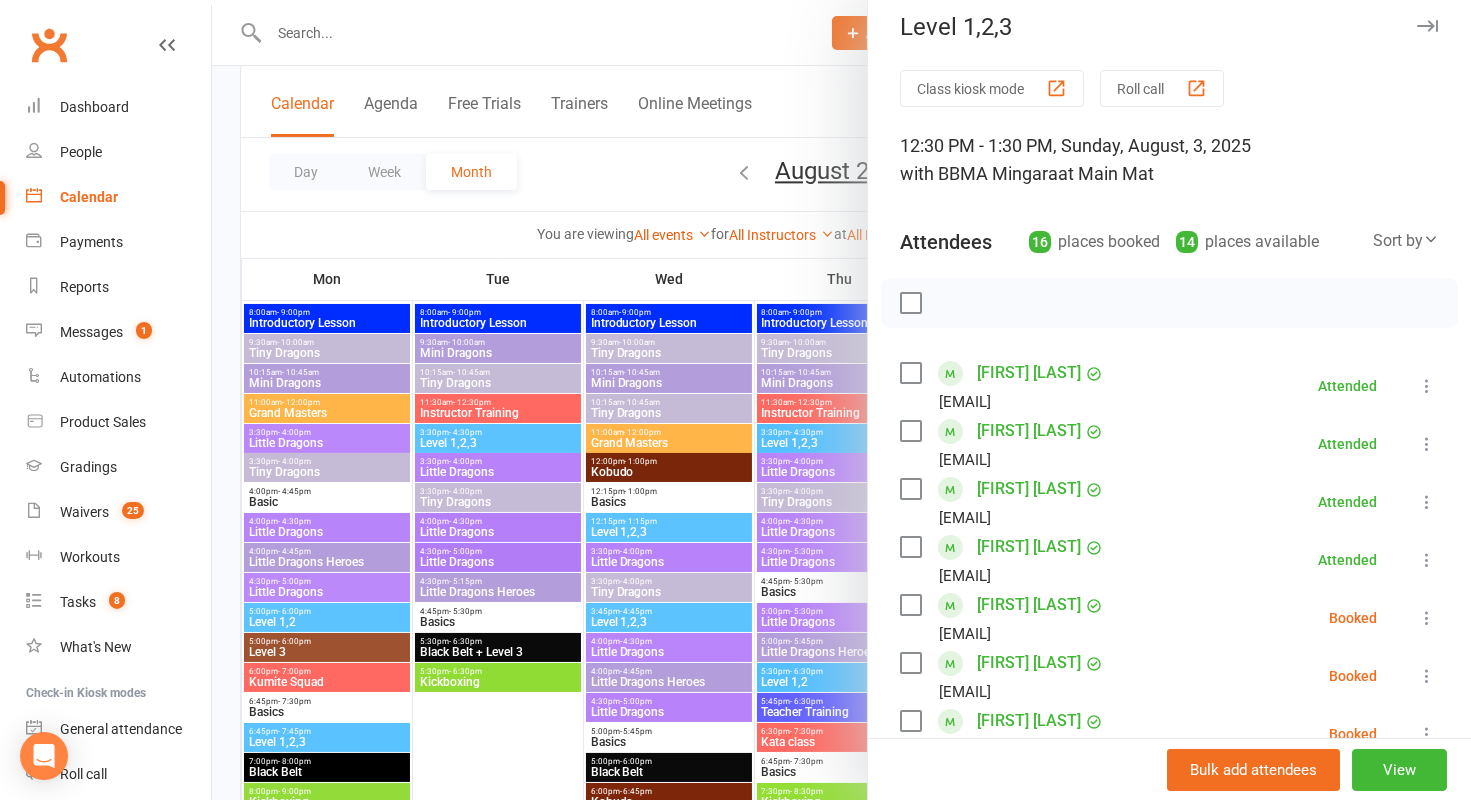 scroll, scrollTop: 13, scrollLeft: 0, axis: vertical 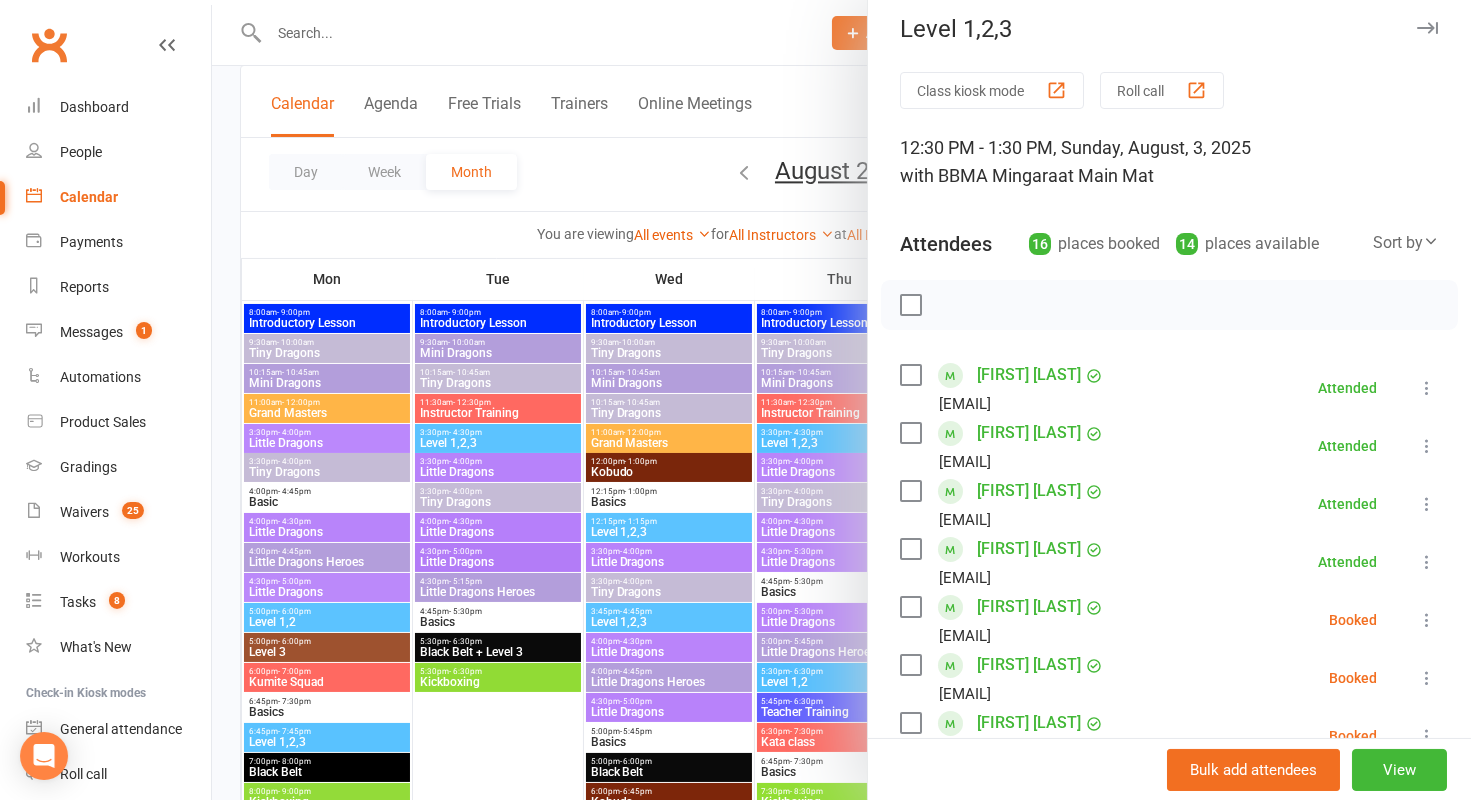 click at bounding box center [841, 400] 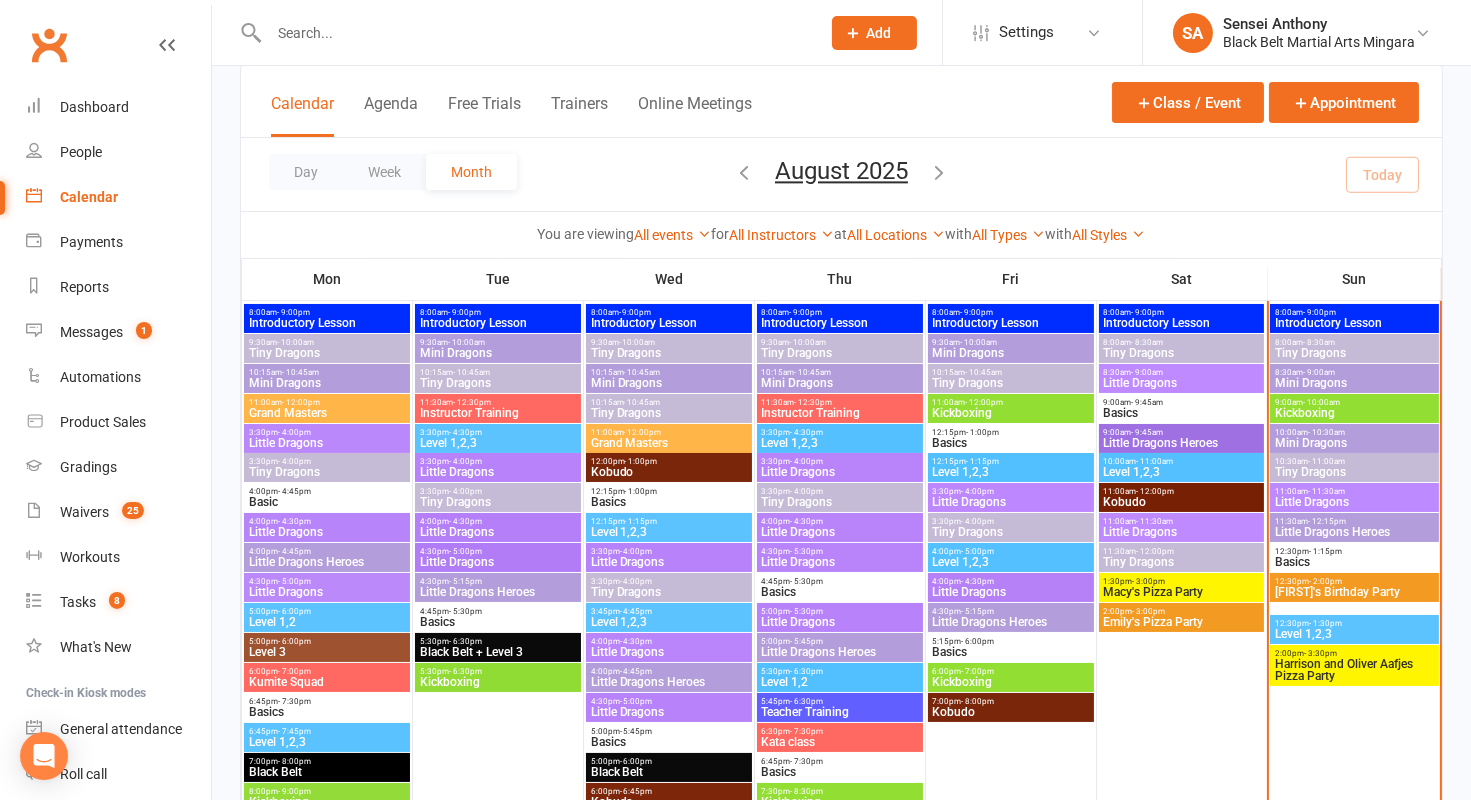 click on "Basics" at bounding box center [1354, 562] 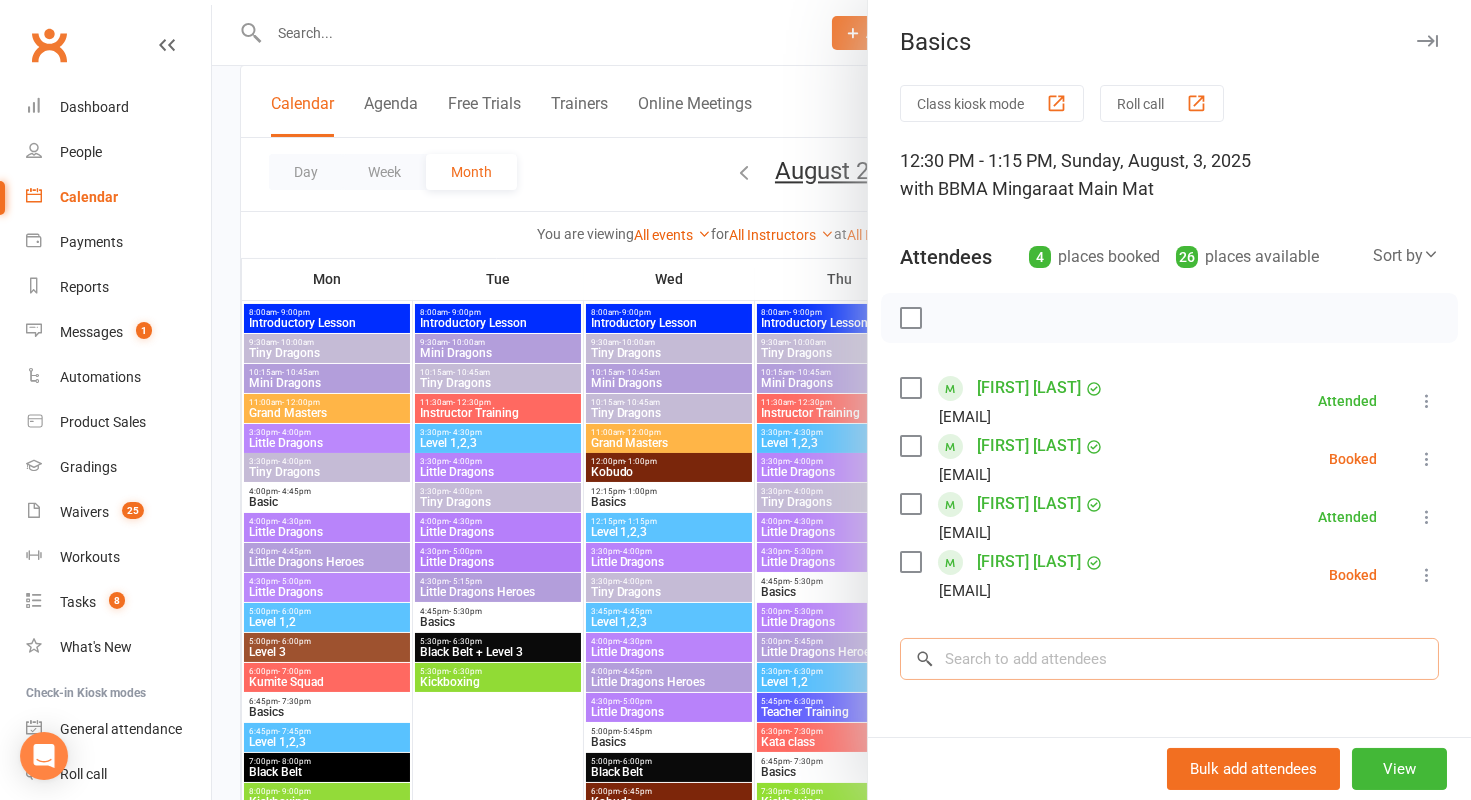 click at bounding box center [1169, 659] 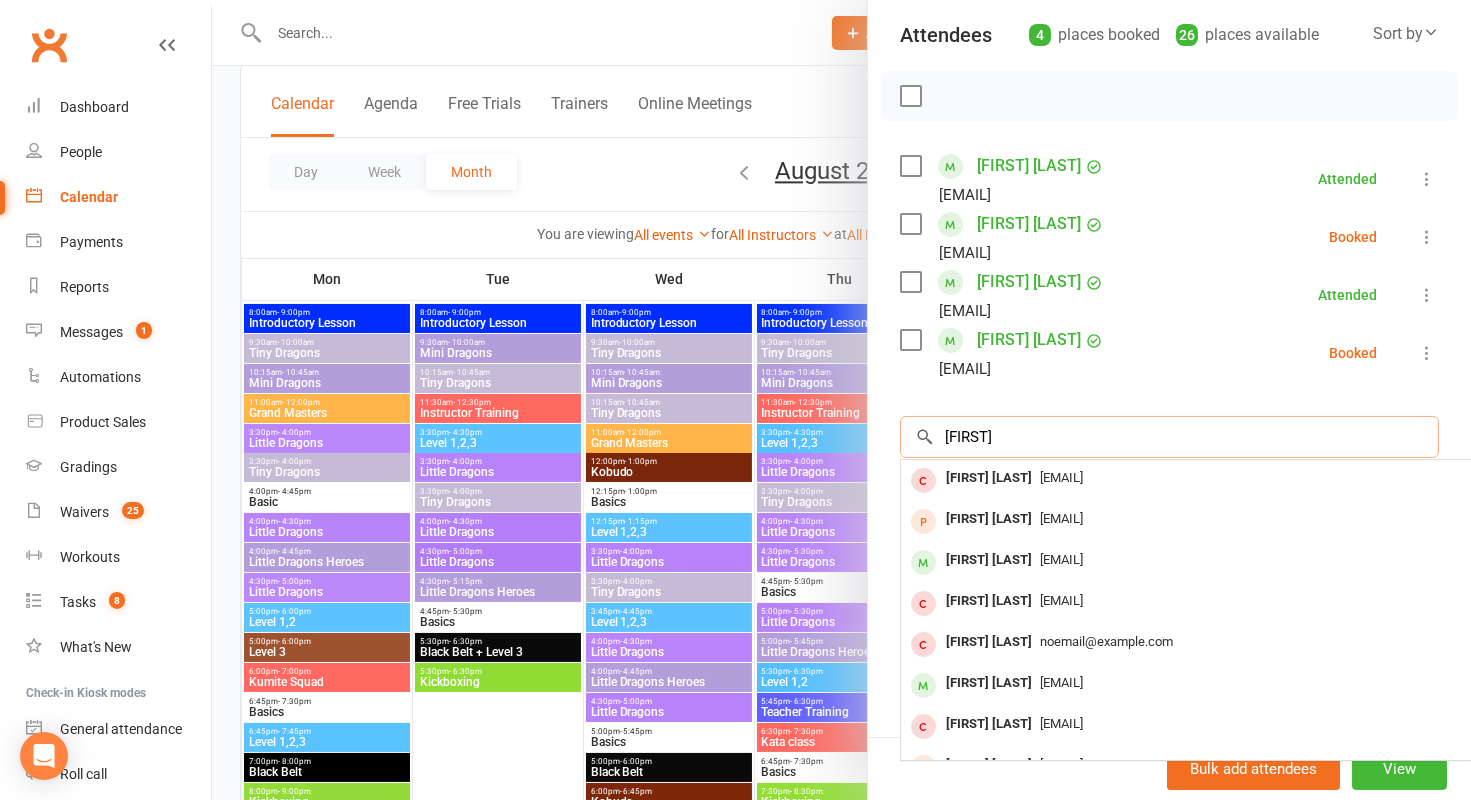 scroll, scrollTop: 220, scrollLeft: 0, axis: vertical 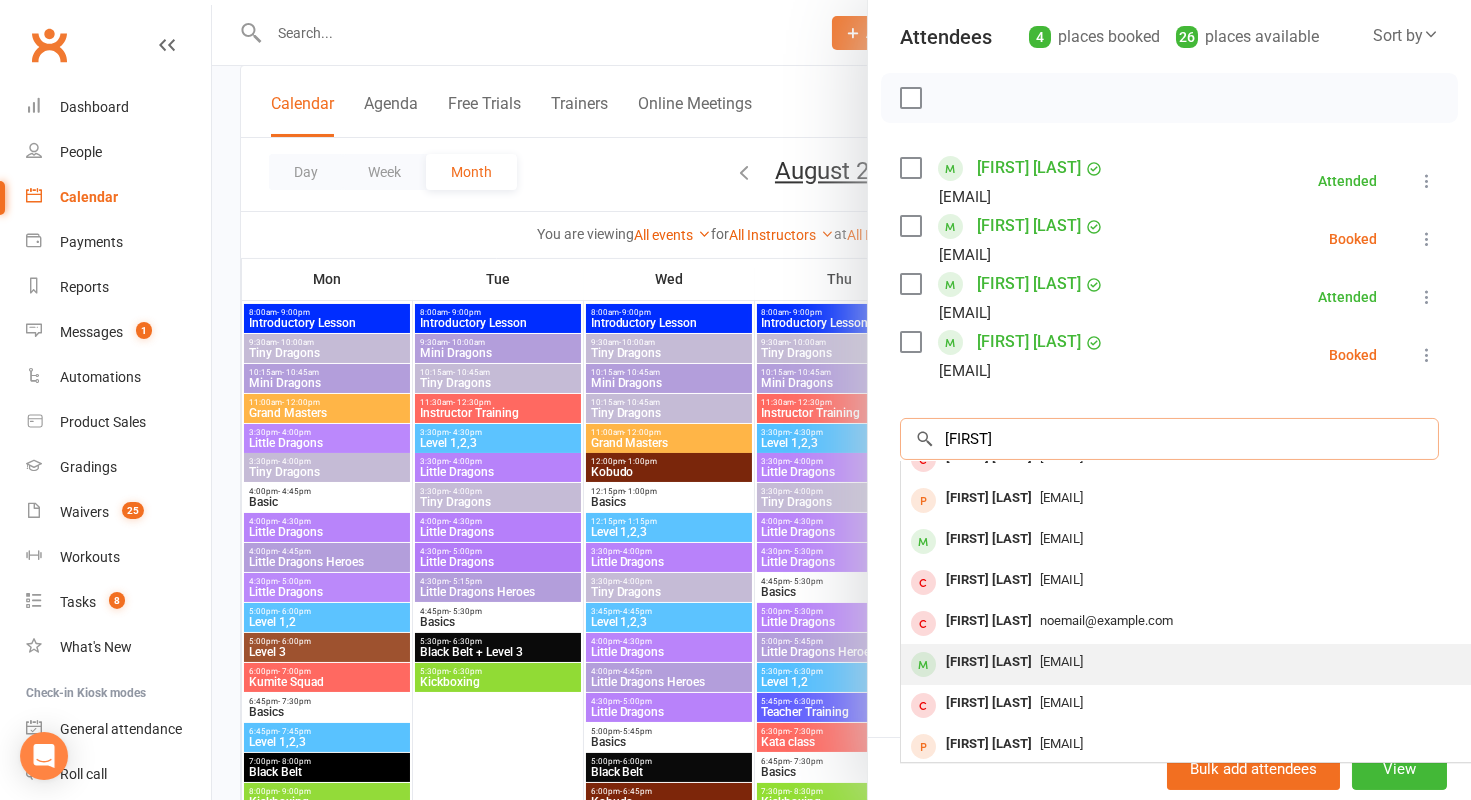 type on "Arielle" 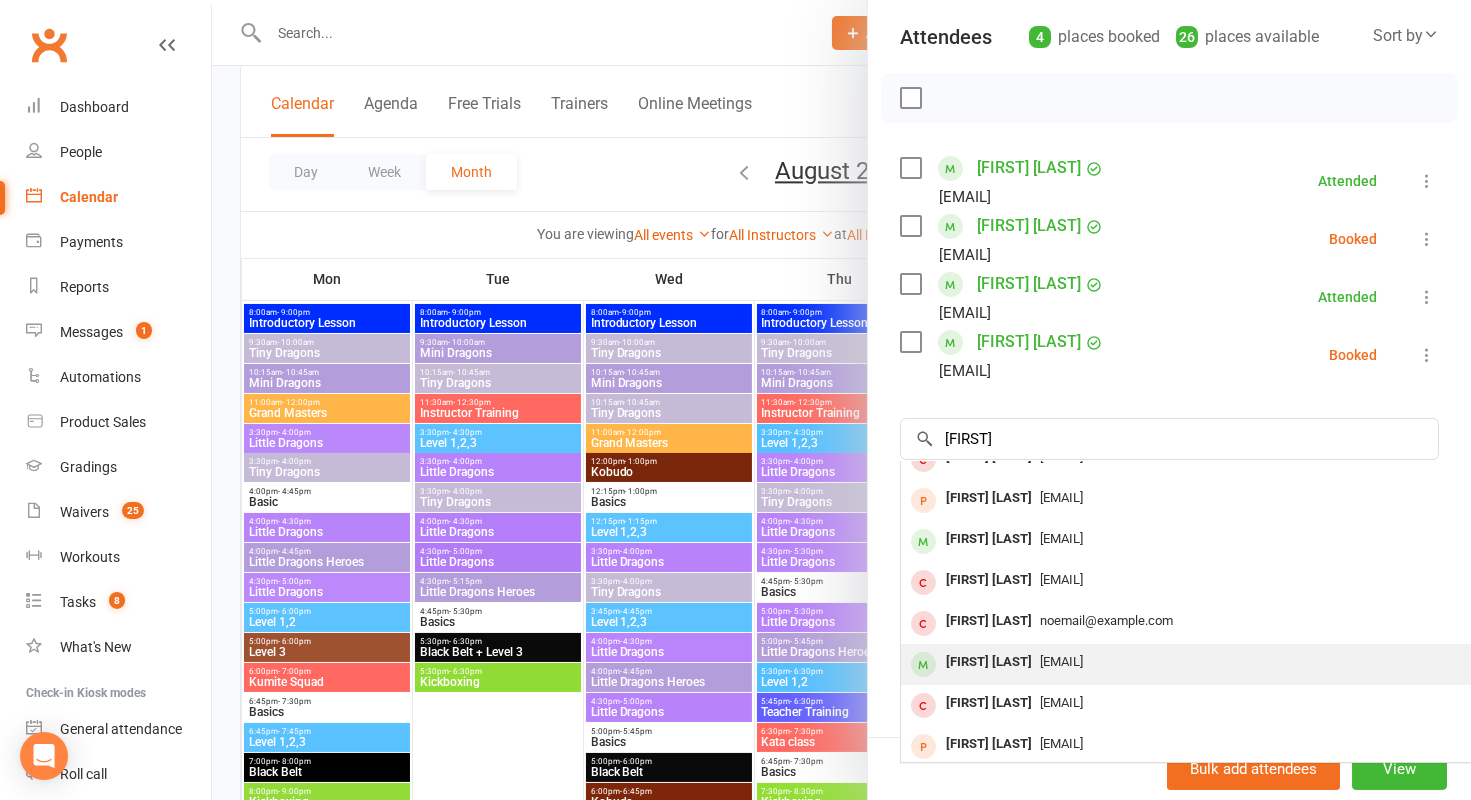 click on "zoe.mabey@bigpond.com" at bounding box center [1061, 661] 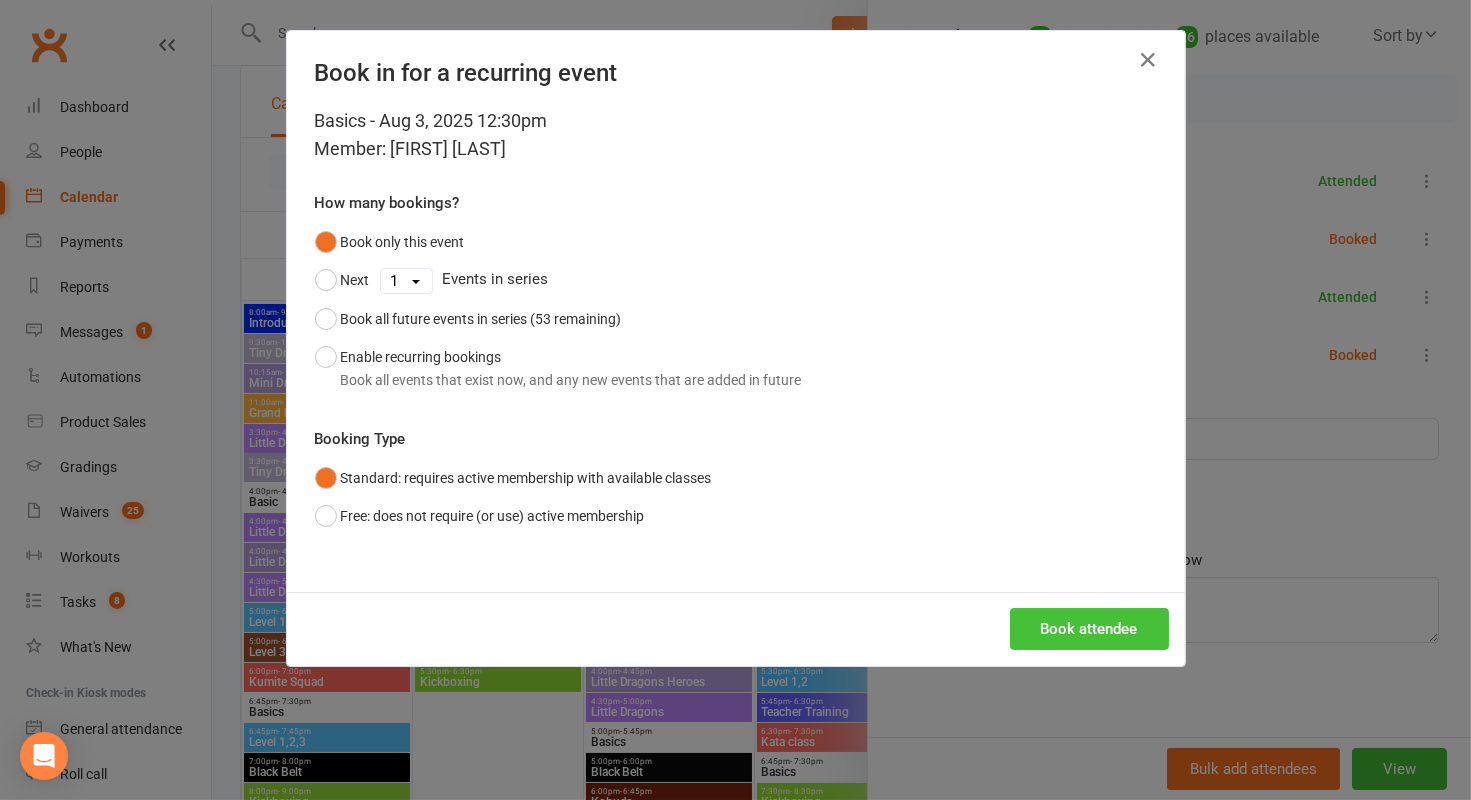click on "Book attendee" at bounding box center (1089, 629) 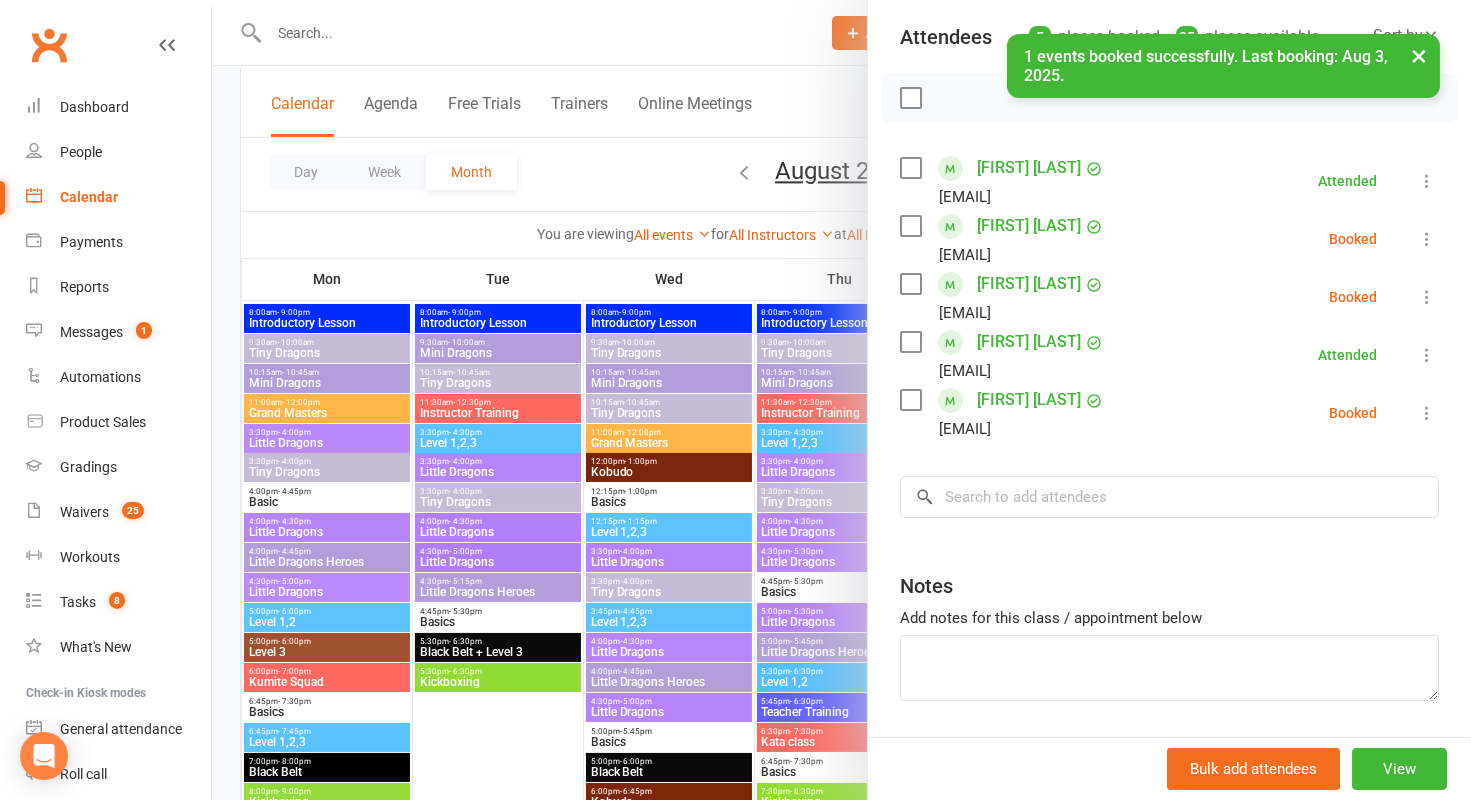 click at bounding box center [910, 226] 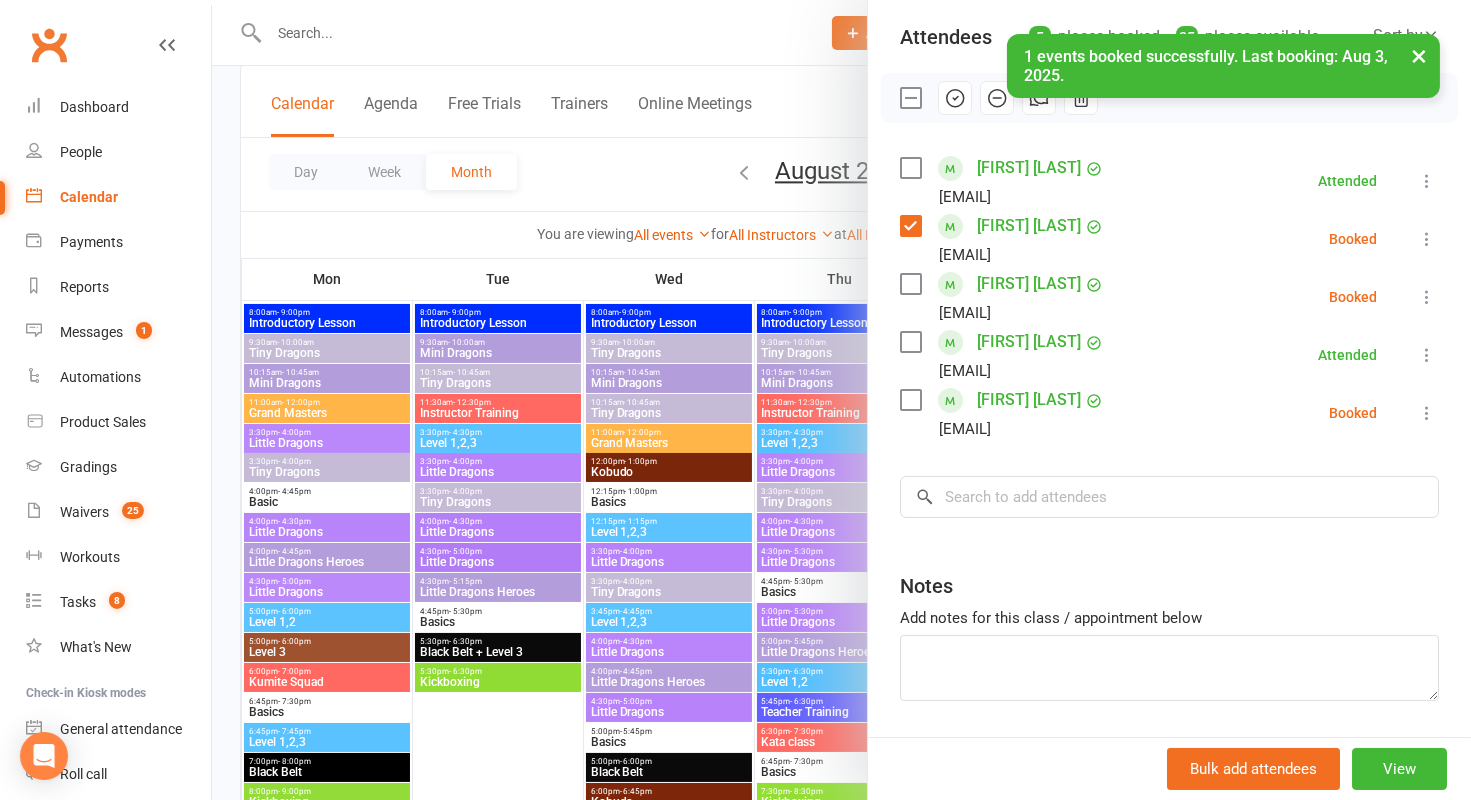 click on "× 1 events booked successfully. Last booking: Aug 3, 2025." at bounding box center (722, 34) 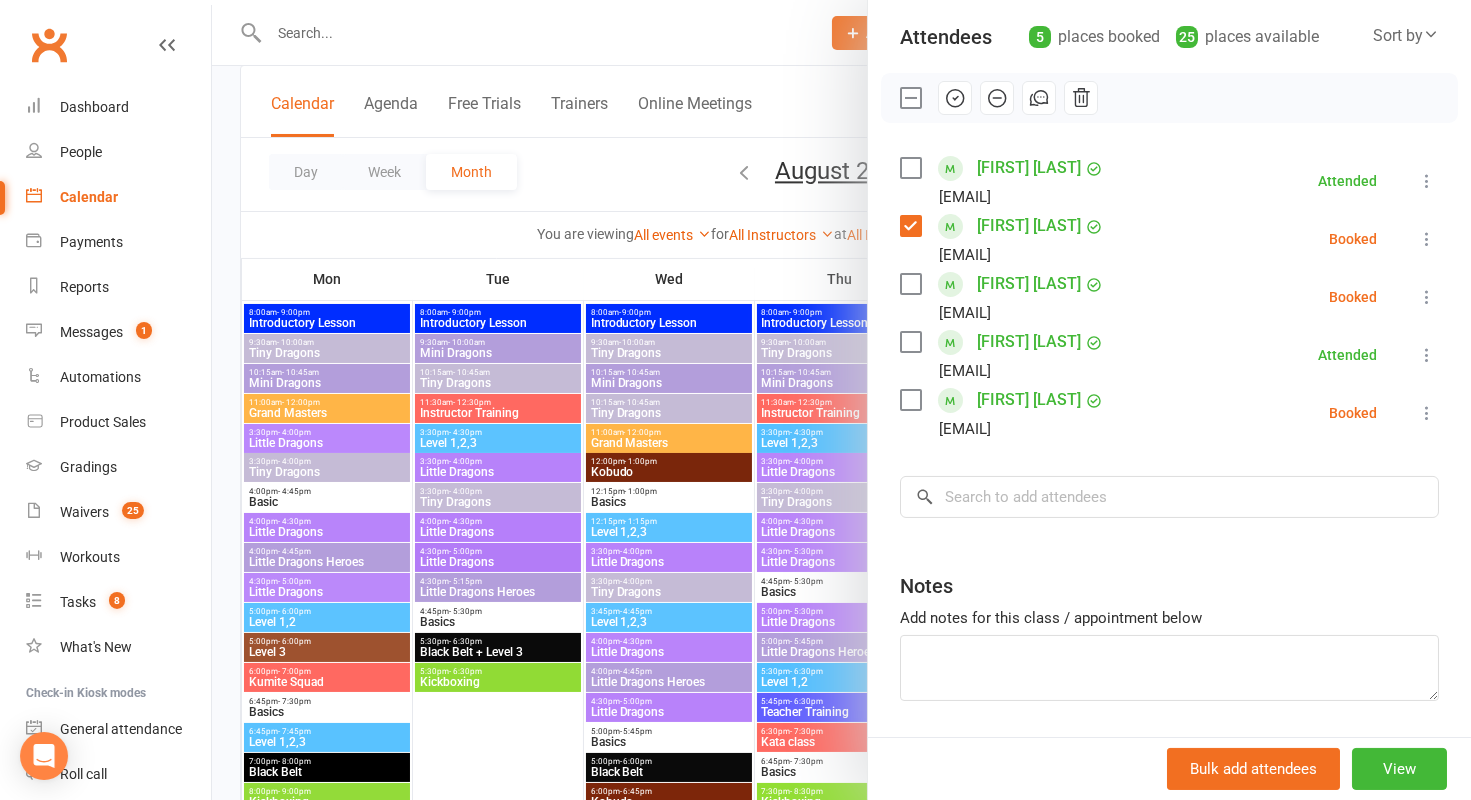 click 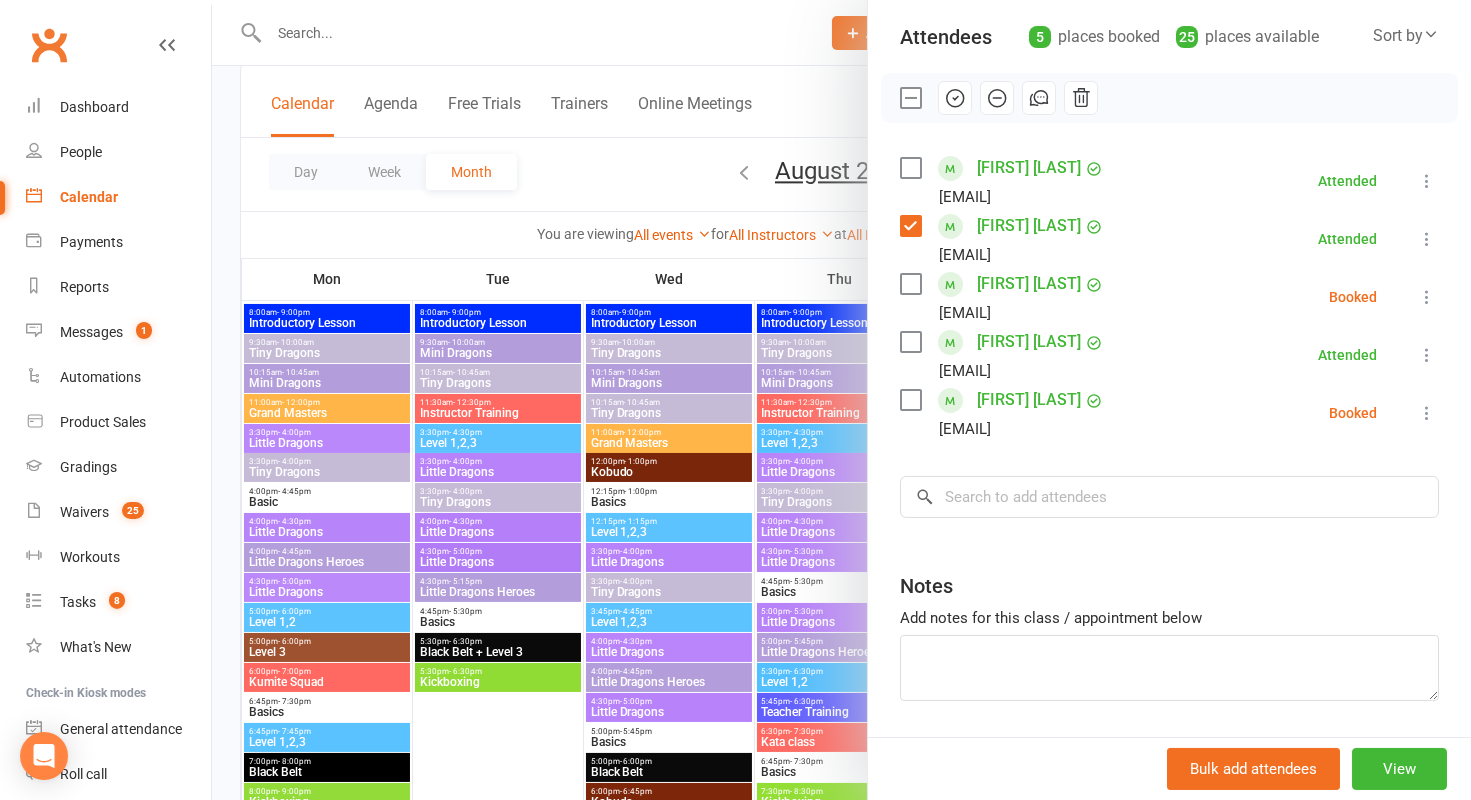 click at bounding box center [841, 400] 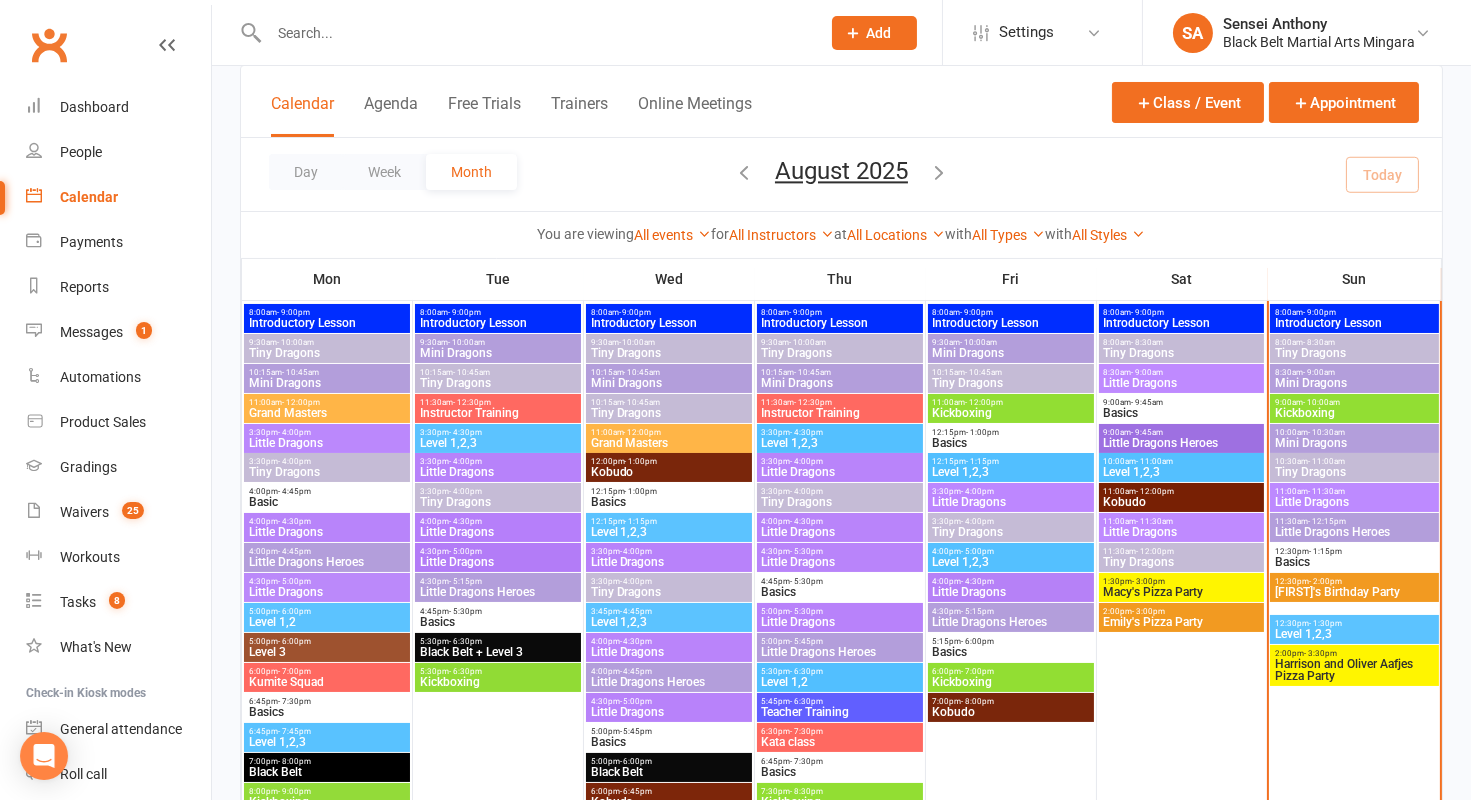 click on "Level 1,2,3" at bounding box center [1354, 634] 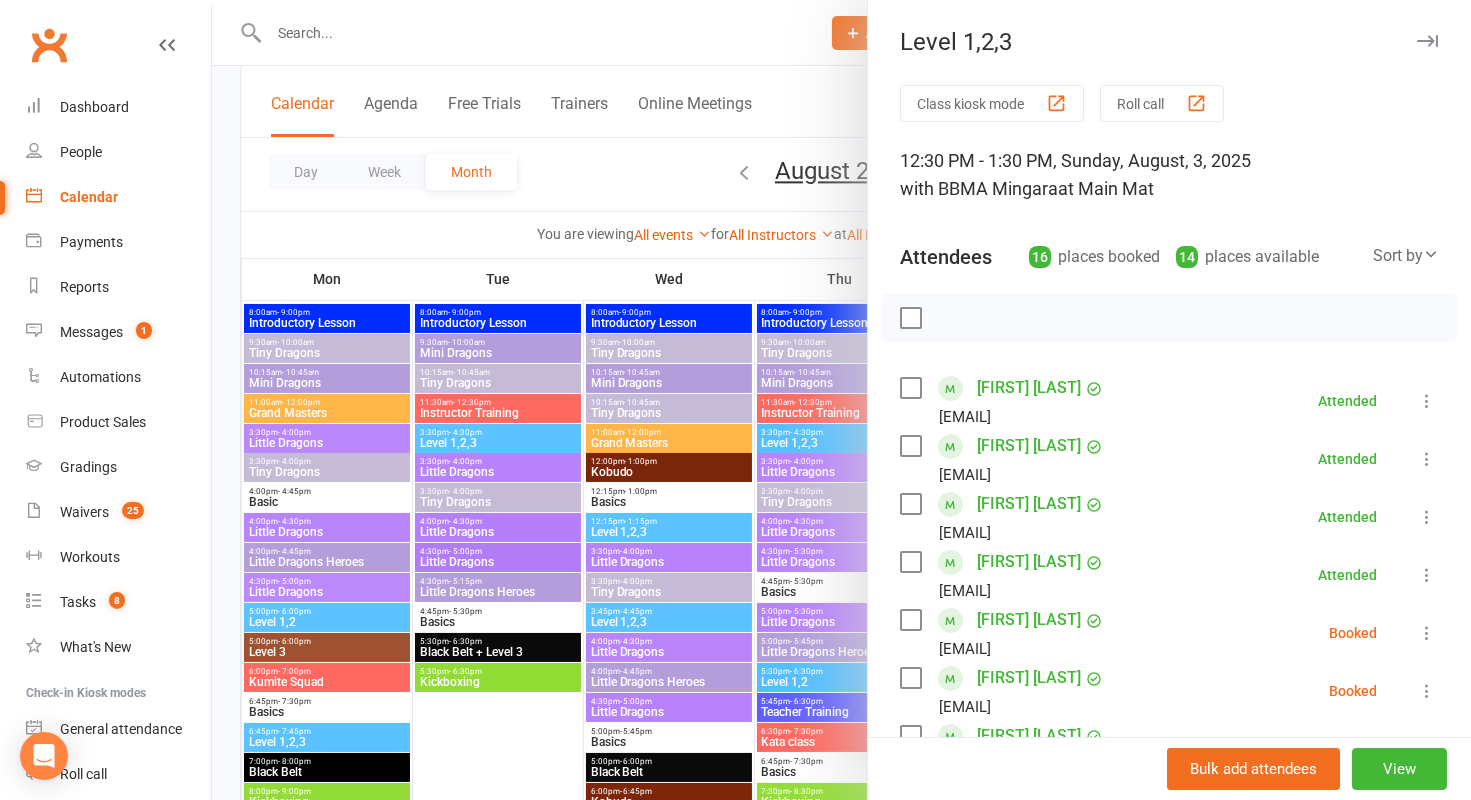 click at bounding box center (841, 400) 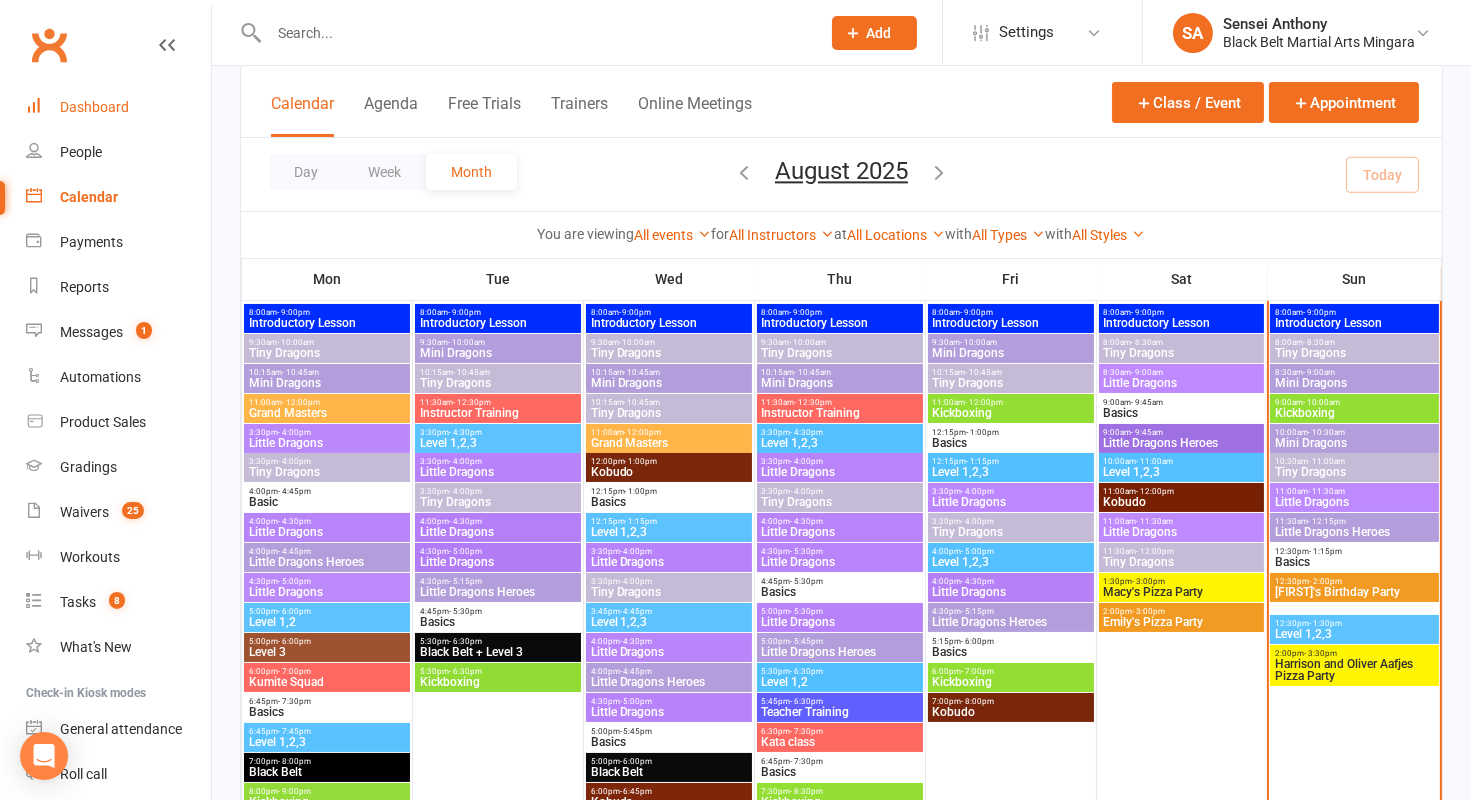 click on "Dashboard" at bounding box center [118, 107] 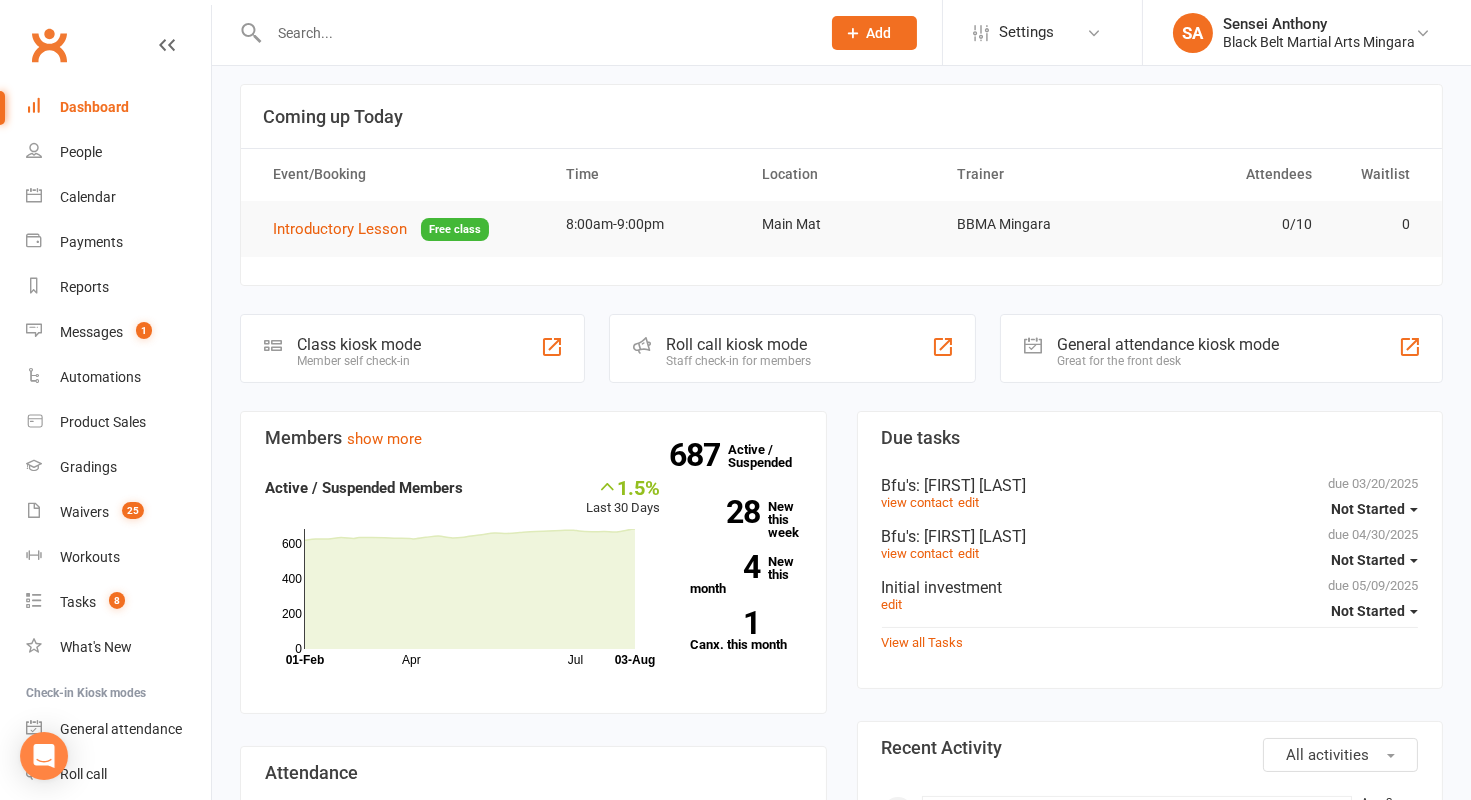 scroll, scrollTop: 0, scrollLeft: 0, axis: both 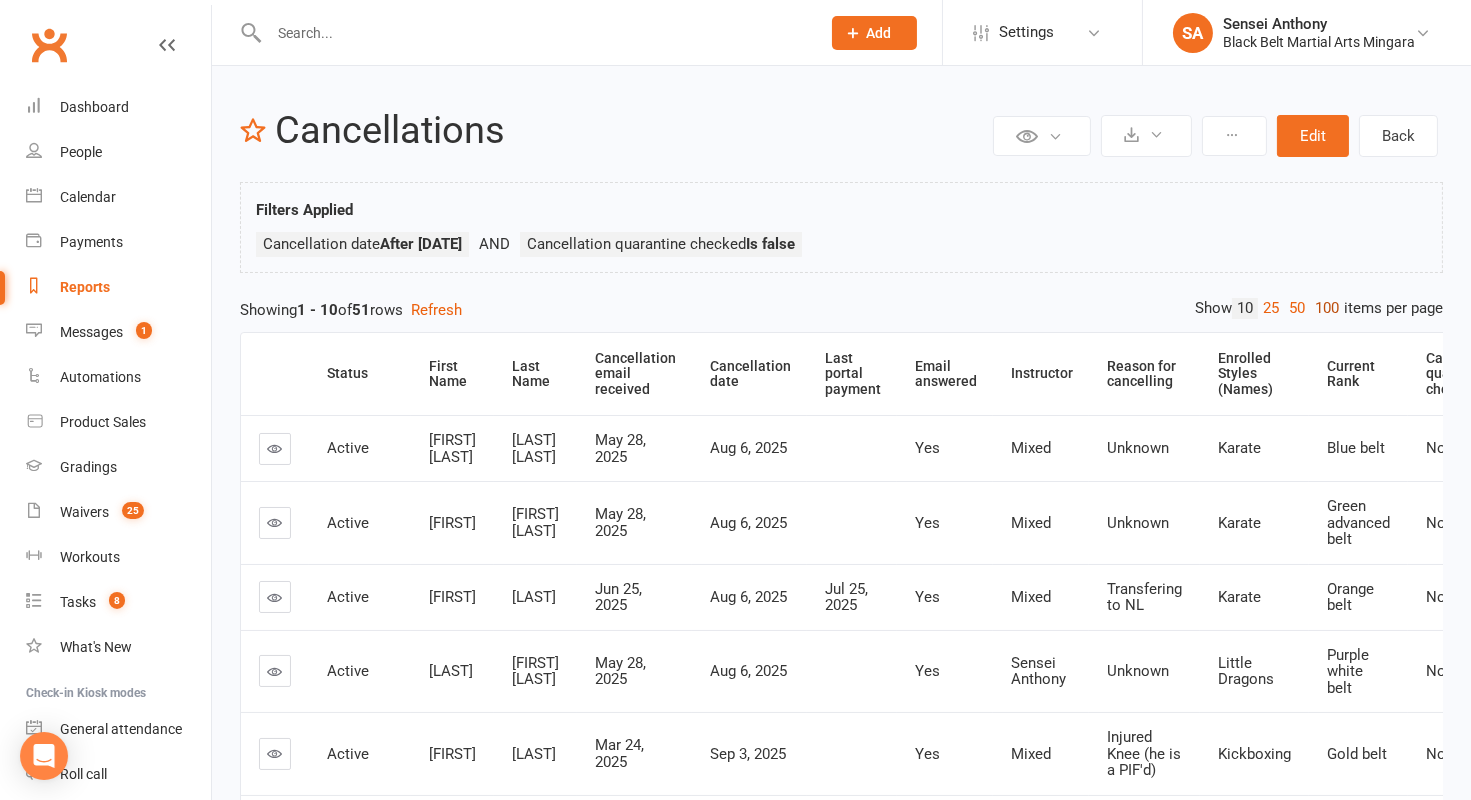 click on "100" at bounding box center (1327, 308) 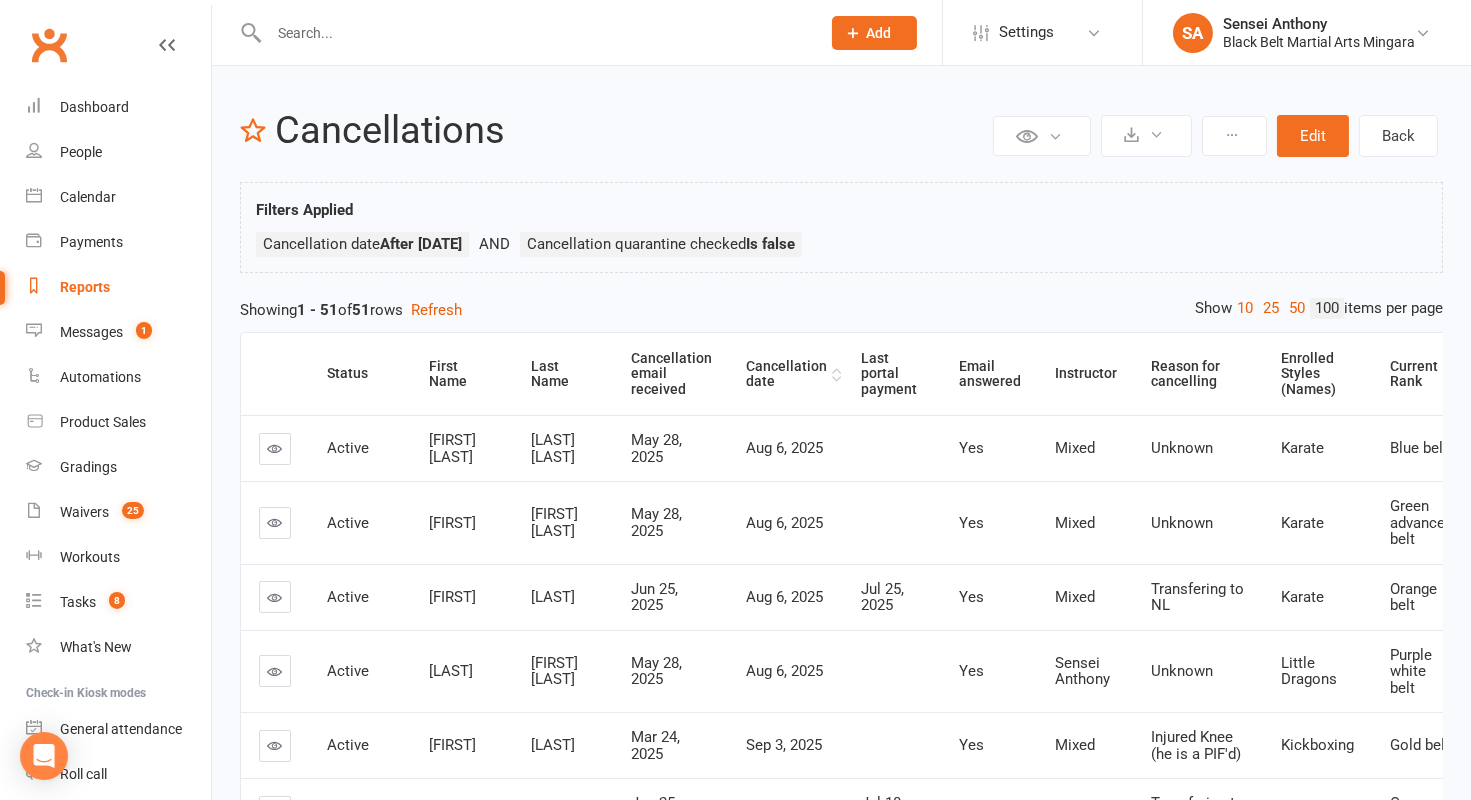 click on "Cancellation date" at bounding box center [785, 374] 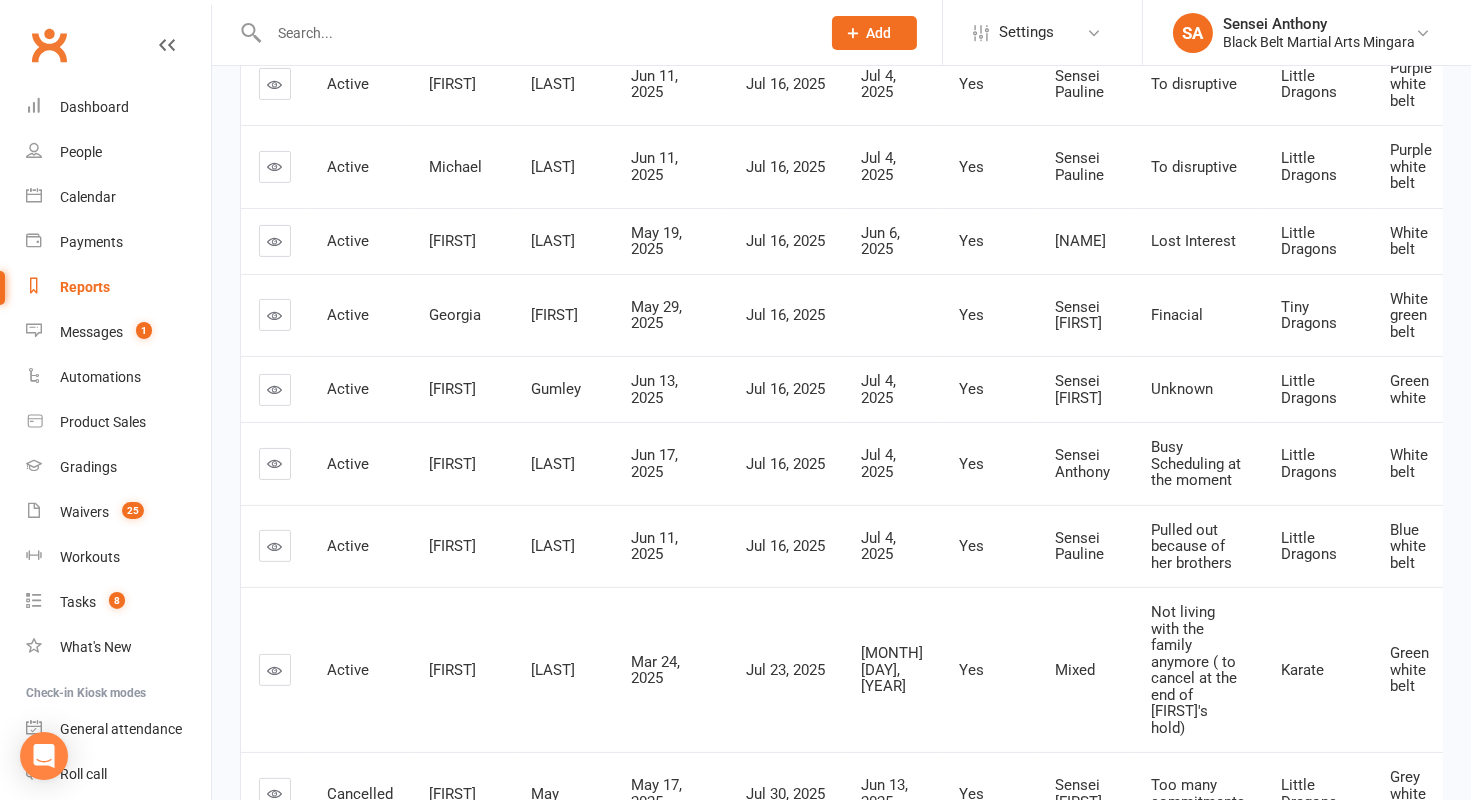 scroll, scrollTop: 0, scrollLeft: 0, axis: both 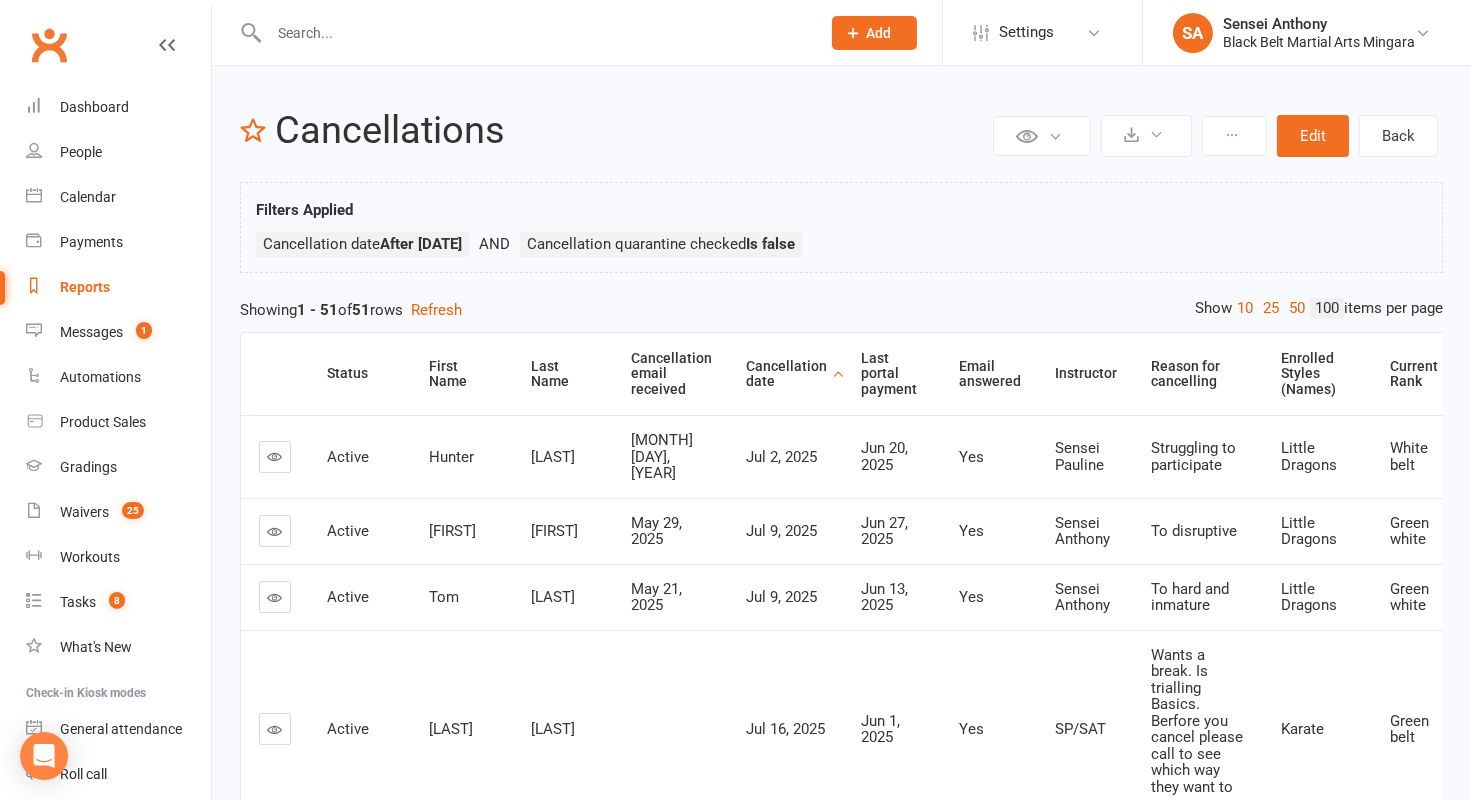 click at bounding box center (523, 32) 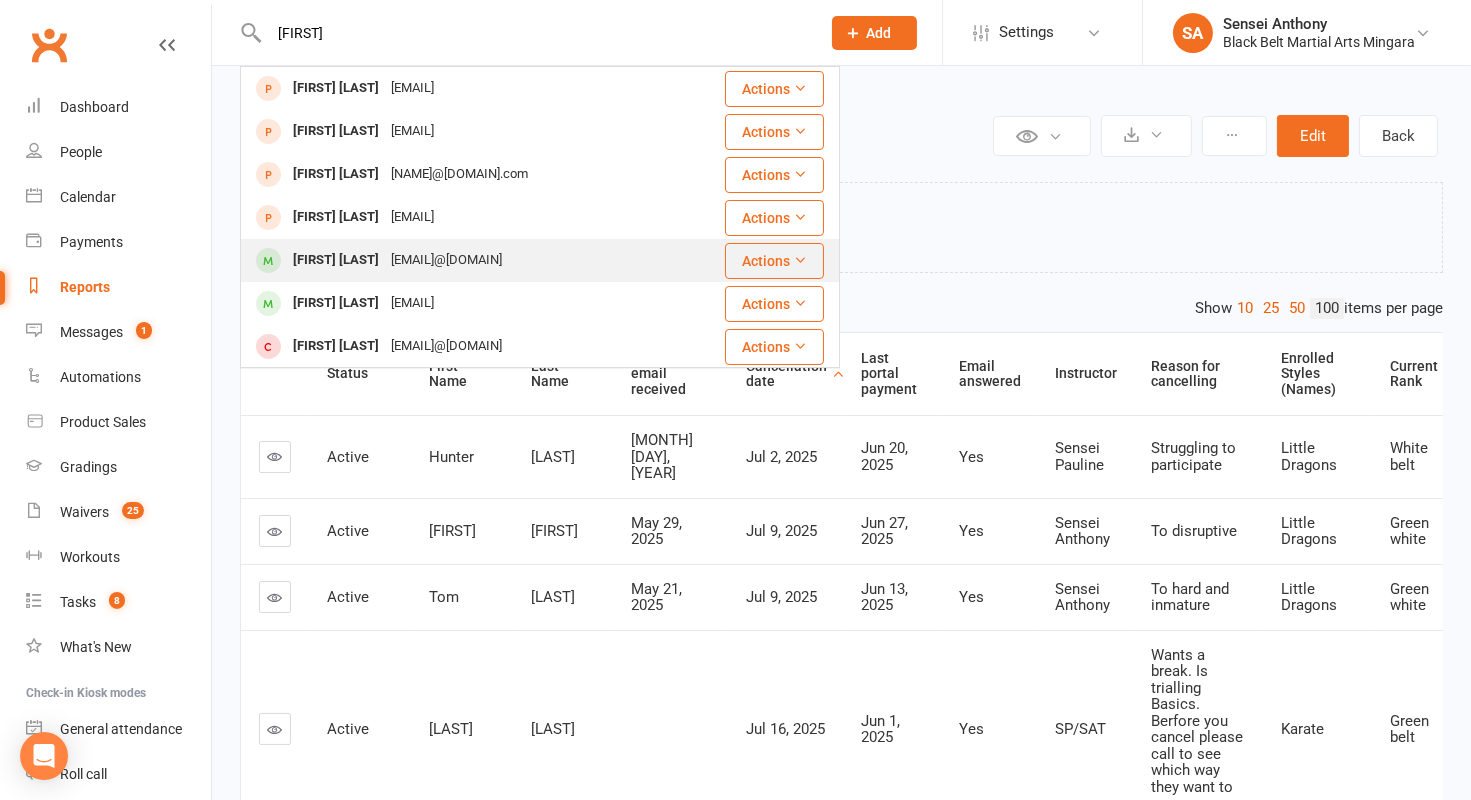 type on "[FIRST]" 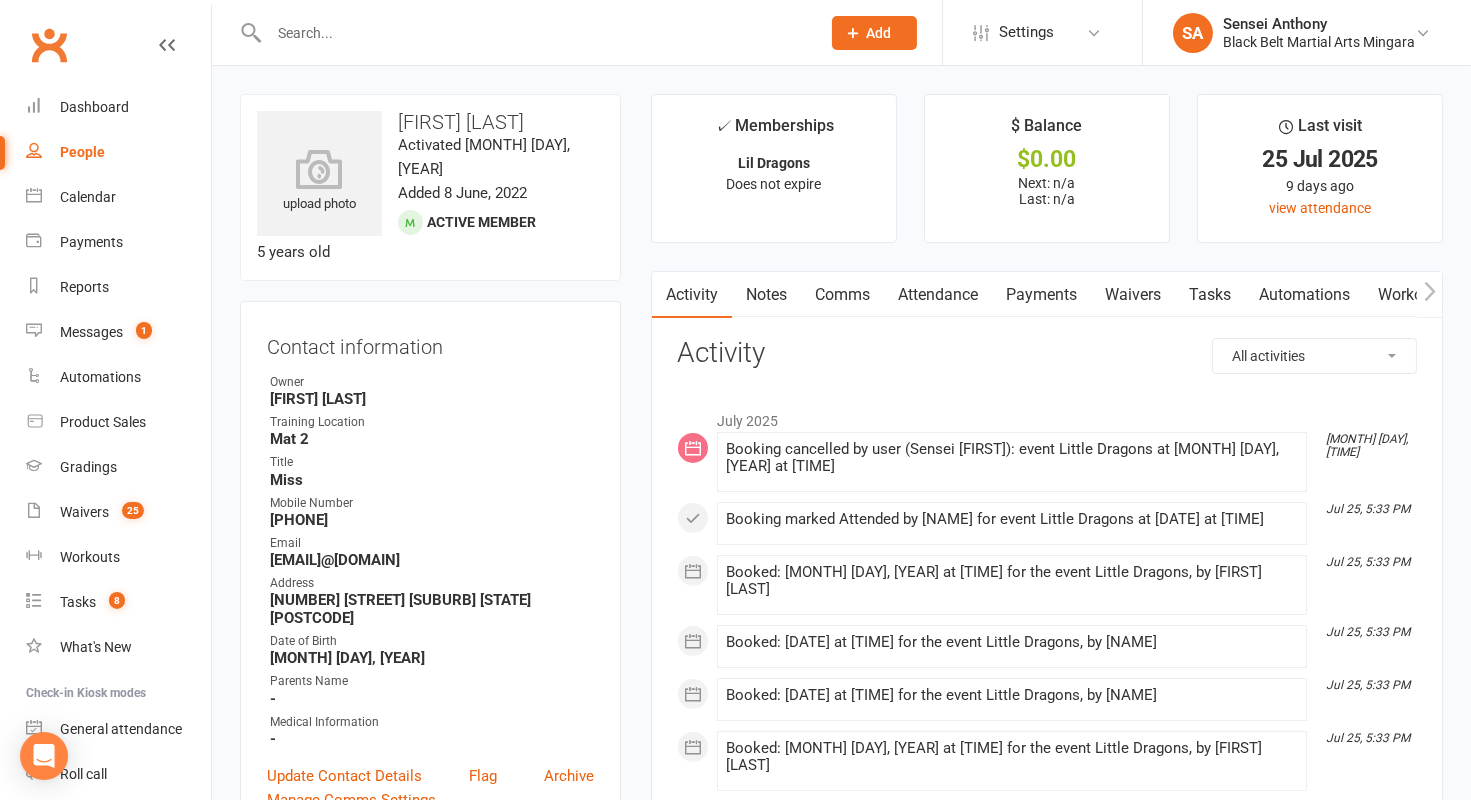 click on "Attendance" at bounding box center (938, 295) 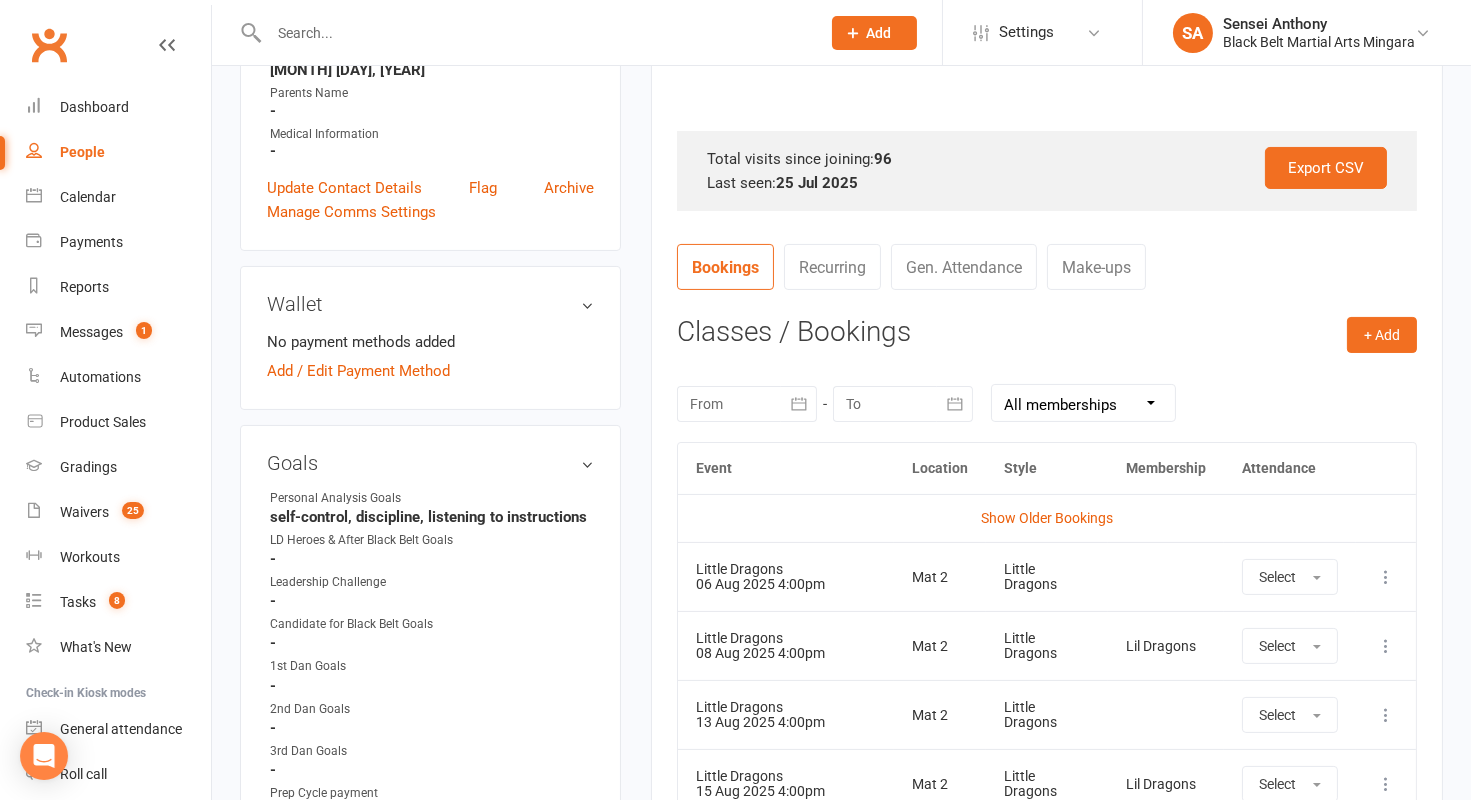 scroll, scrollTop: 587, scrollLeft: 0, axis: vertical 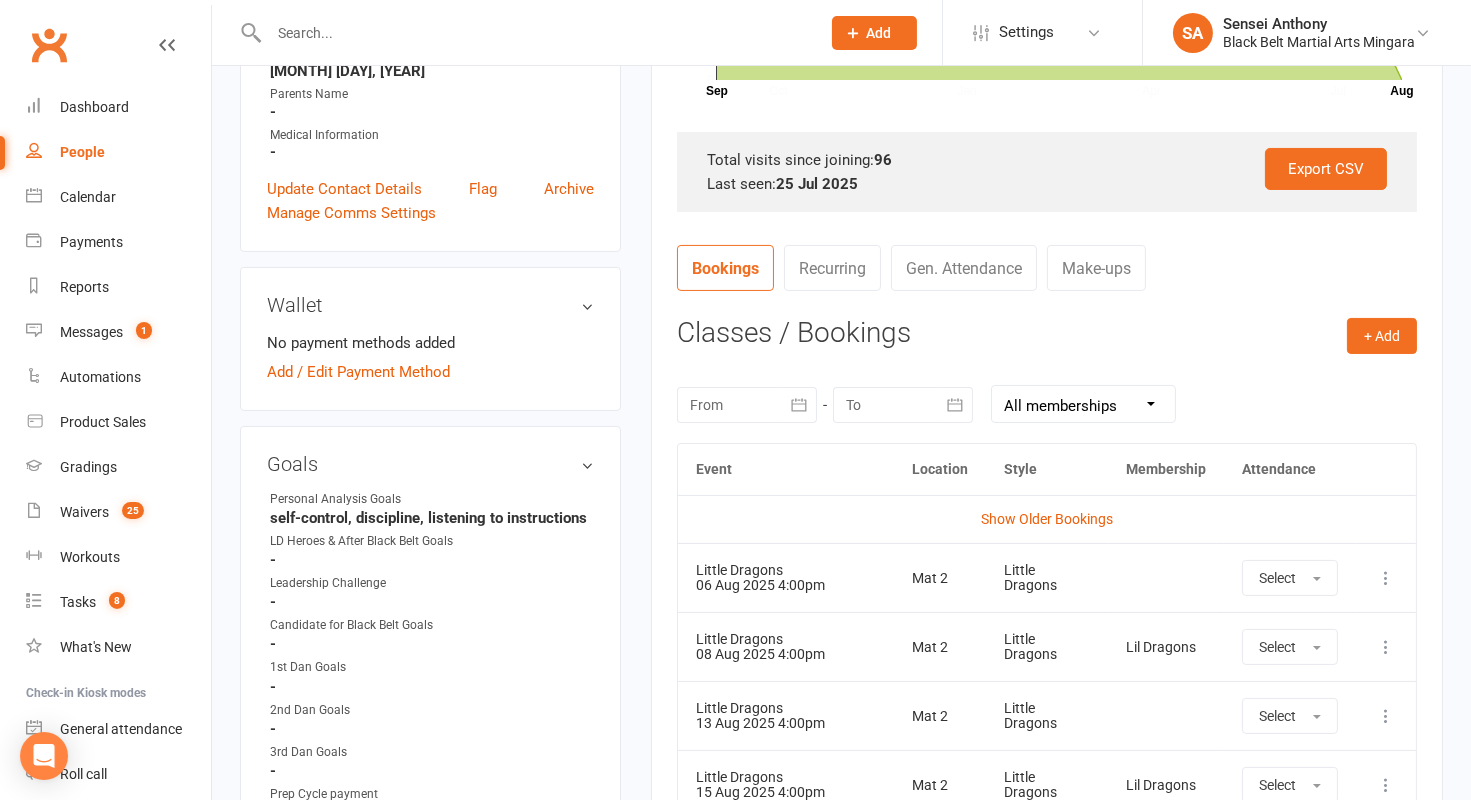 click at bounding box center (1386, 578) 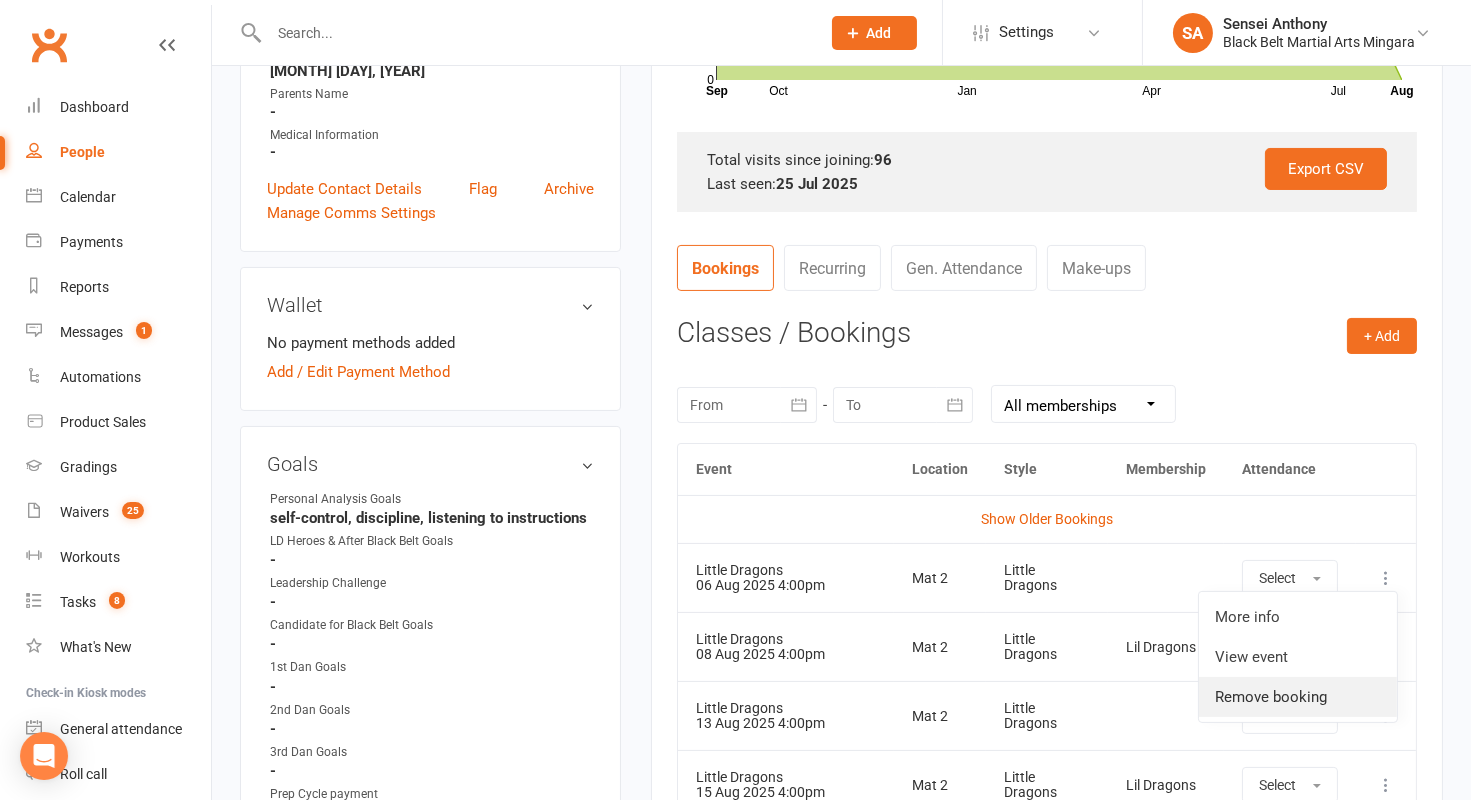 click on "Remove booking" at bounding box center (1298, 697) 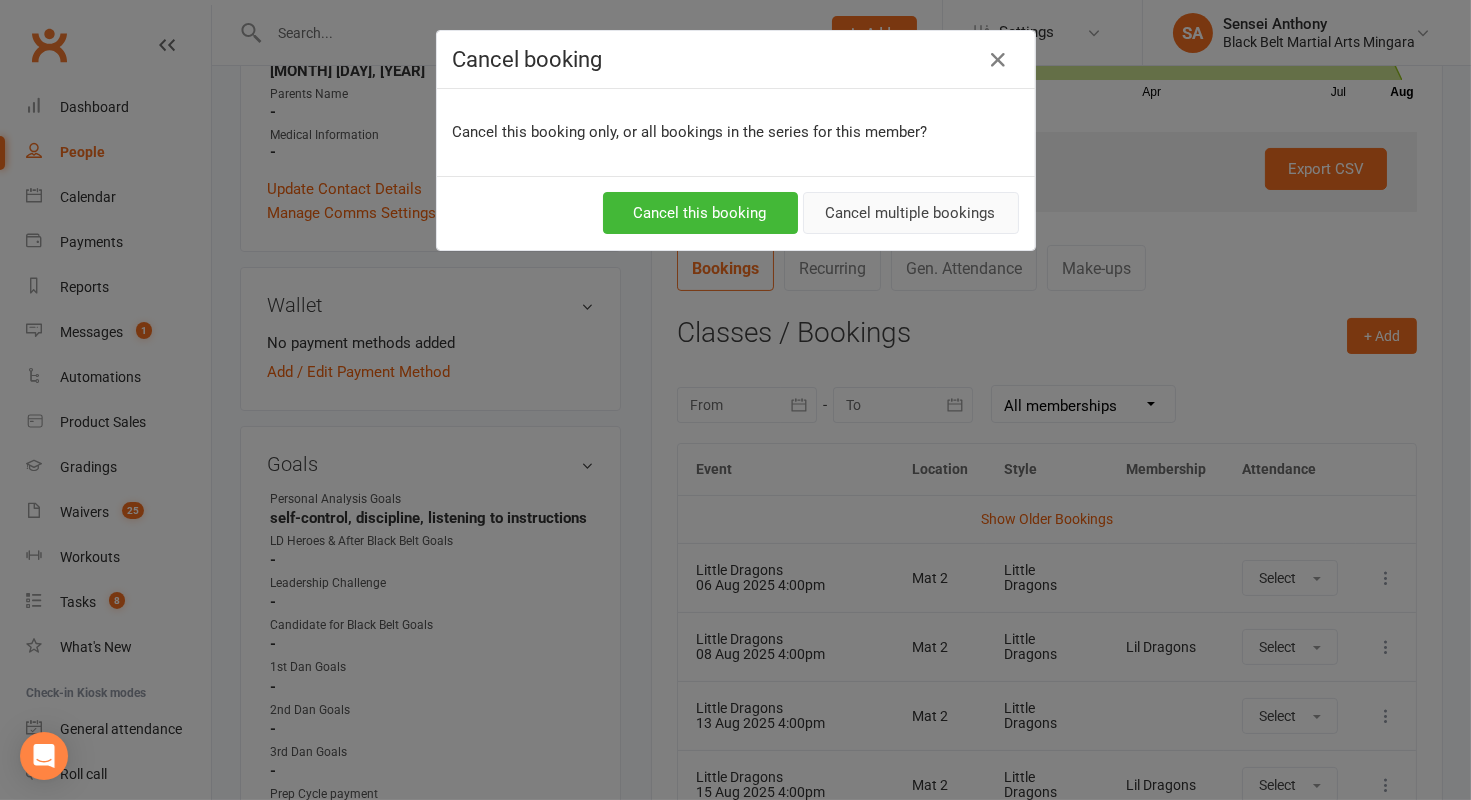 click on "Cancel multiple bookings" at bounding box center [911, 213] 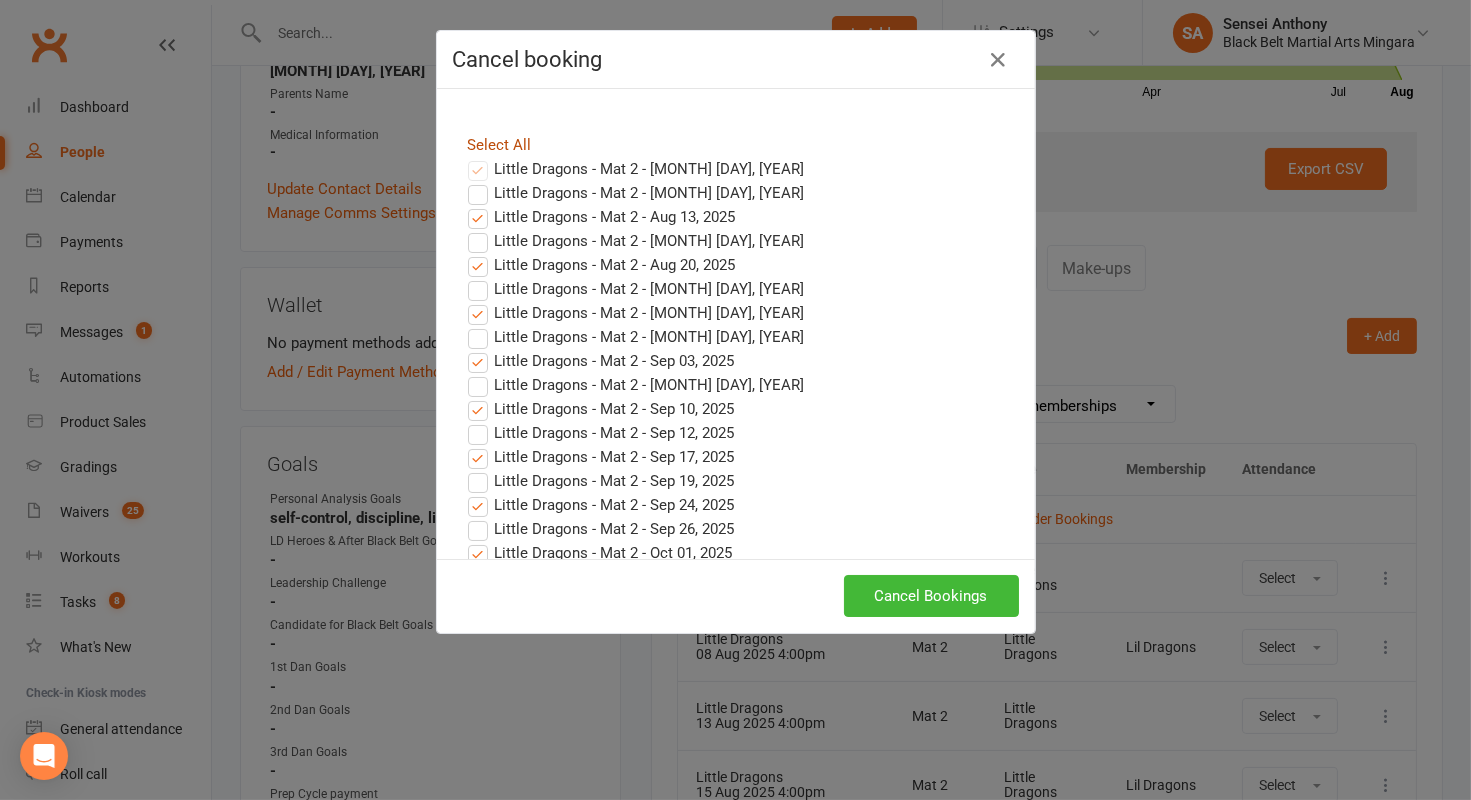 click on "Select All" at bounding box center [500, 145] 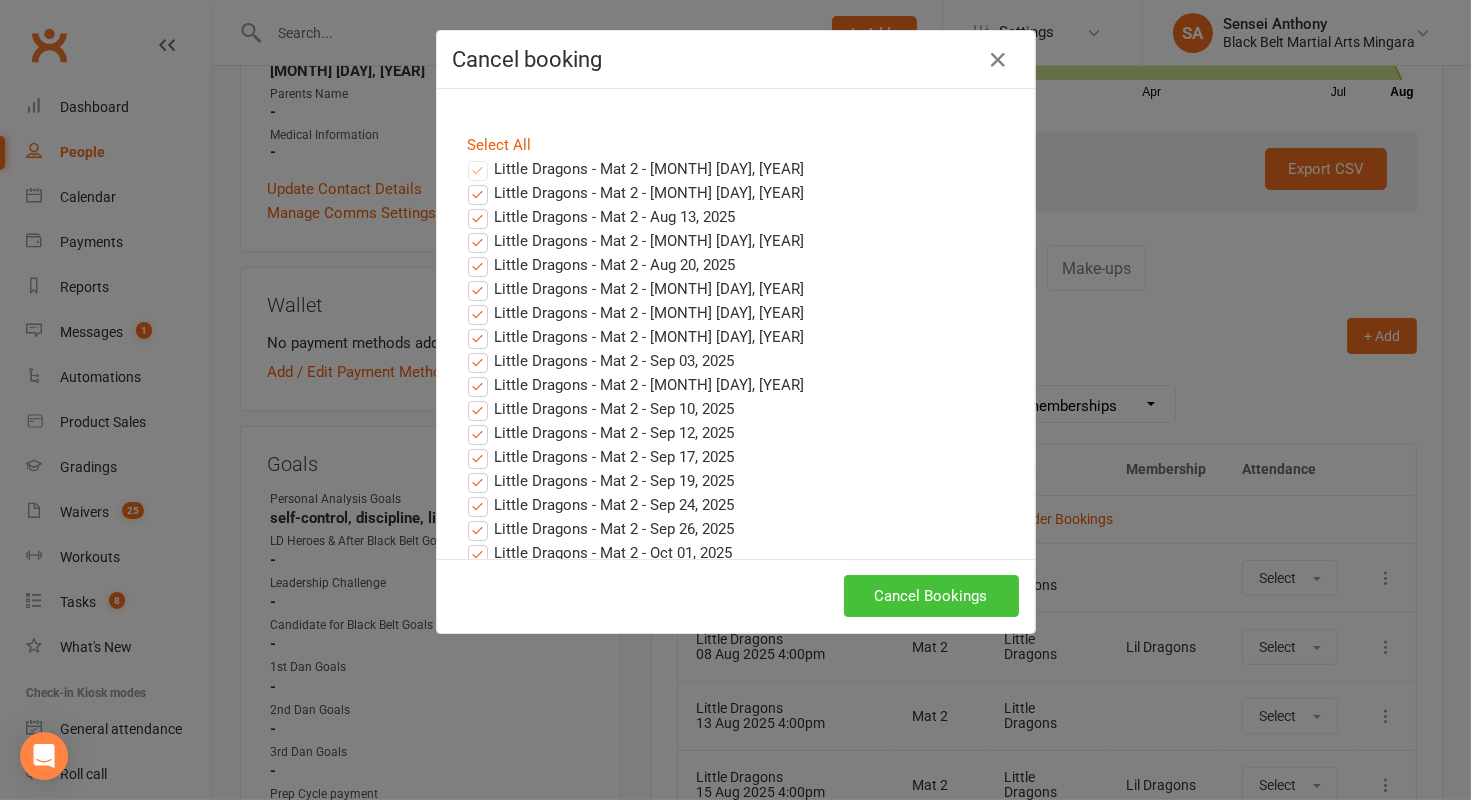 click on "Cancel Bookings" at bounding box center [931, 596] 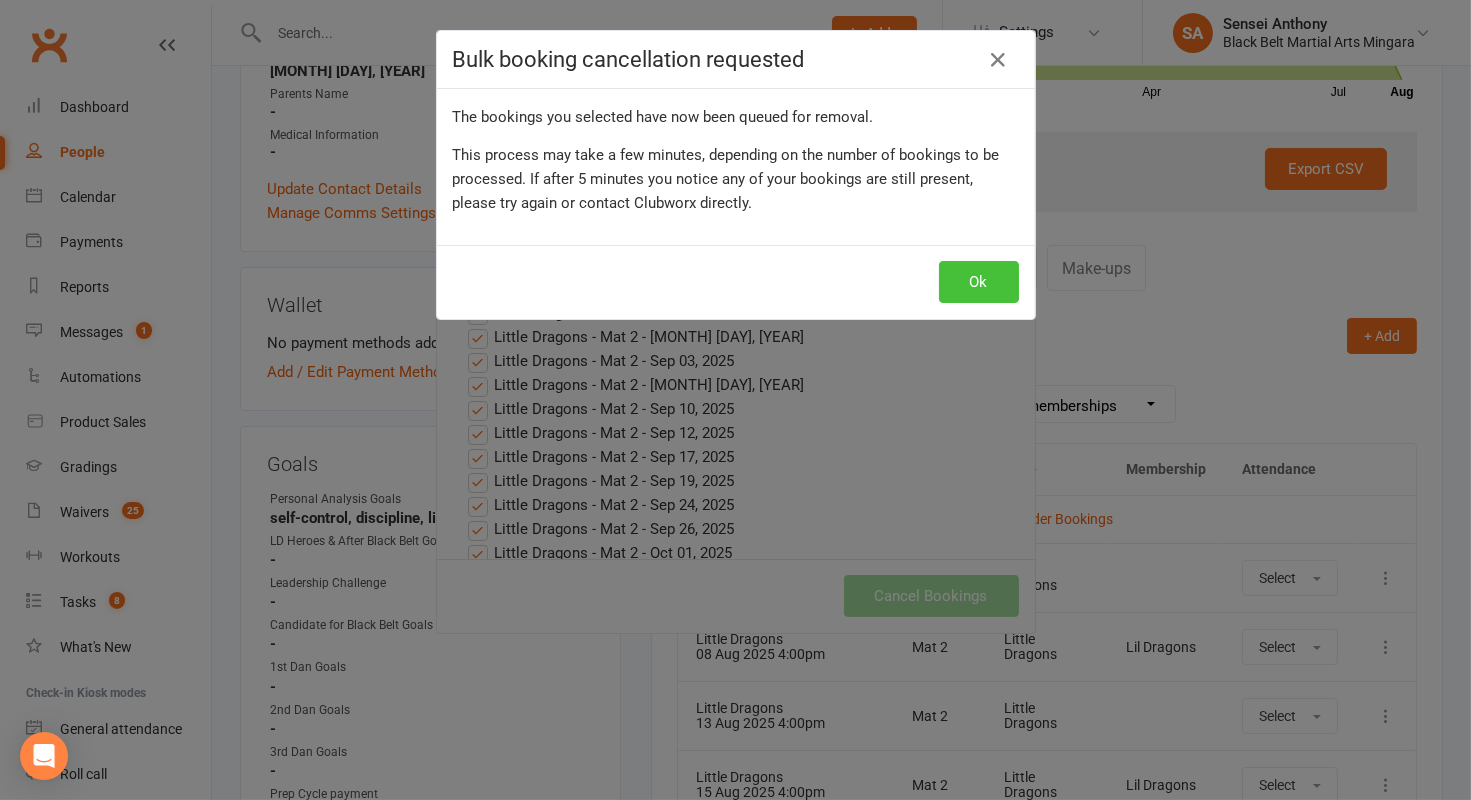 click on "Ok" at bounding box center [979, 282] 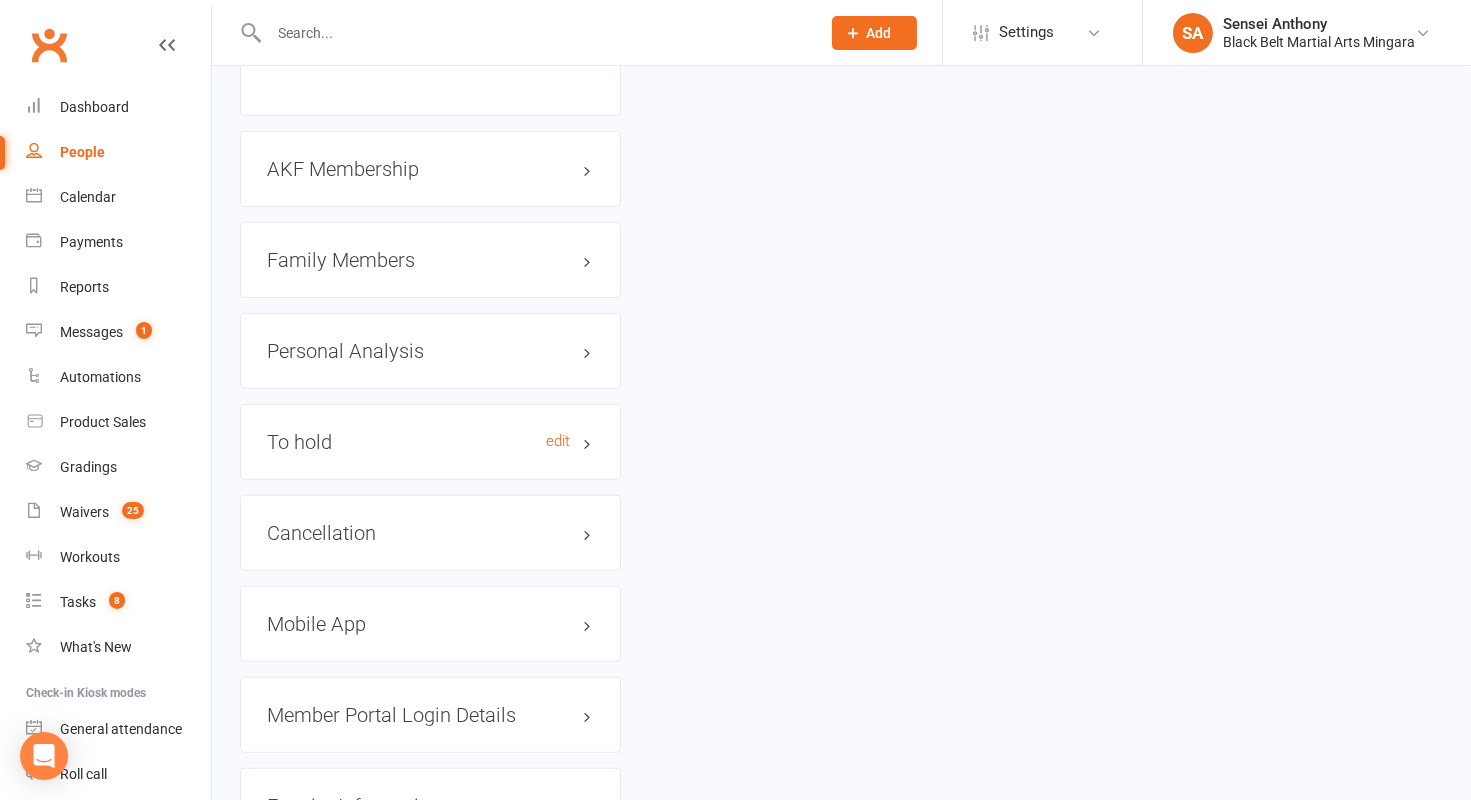 scroll, scrollTop: 2255, scrollLeft: 0, axis: vertical 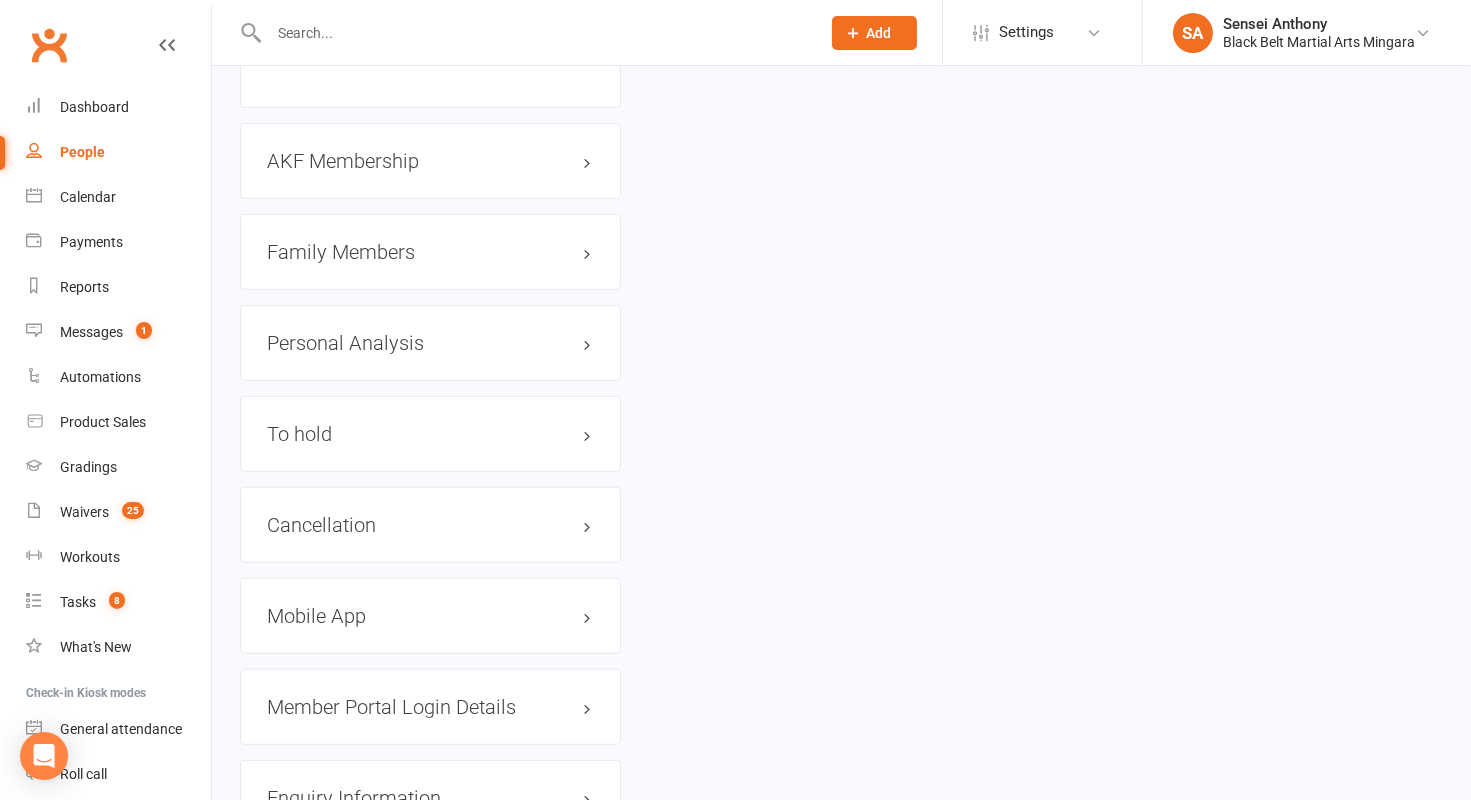 click on "Family Members" at bounding box center [430, 252] 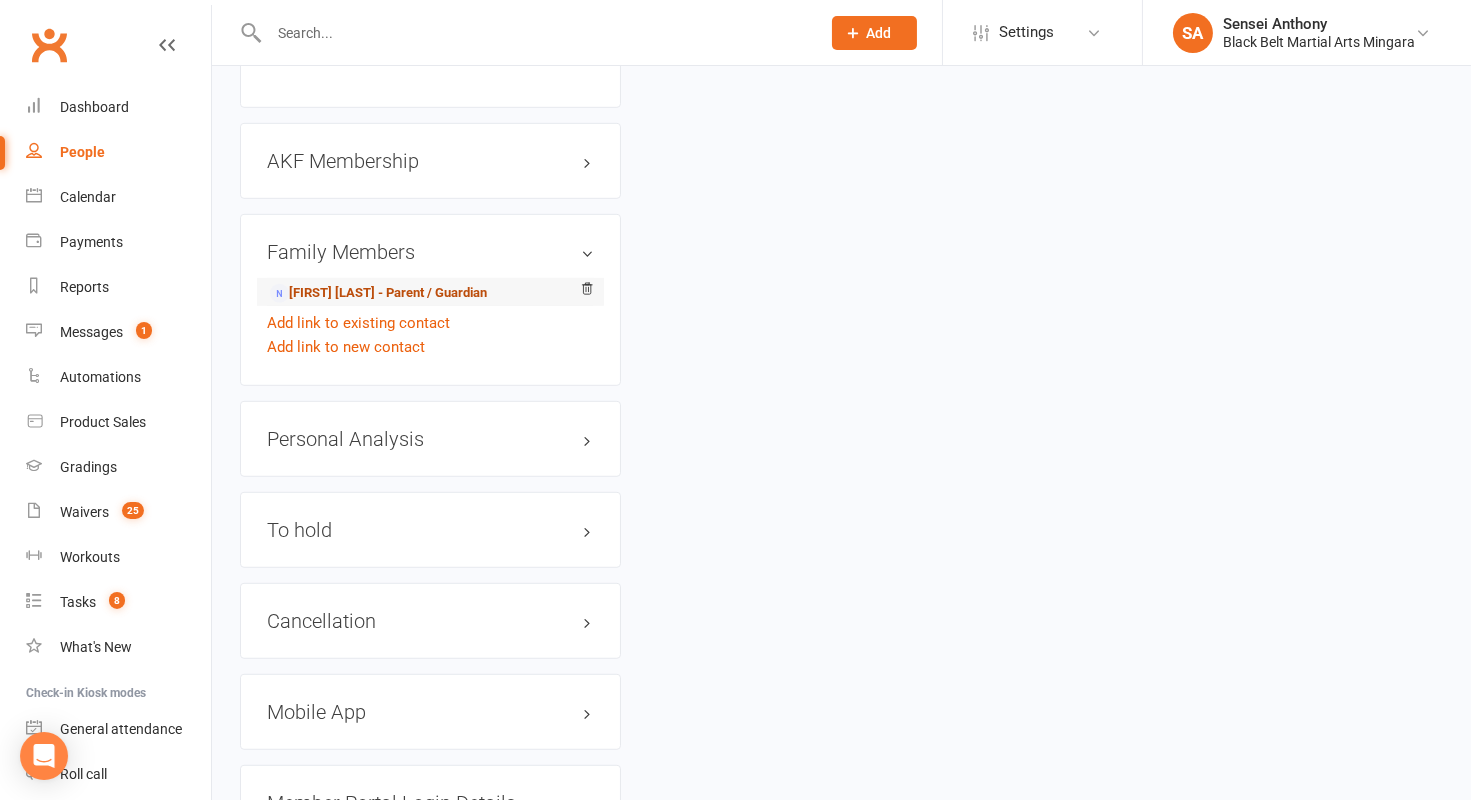 click on "Kayla Harper - Parent / Guardian" at bounding box center (378, 293) 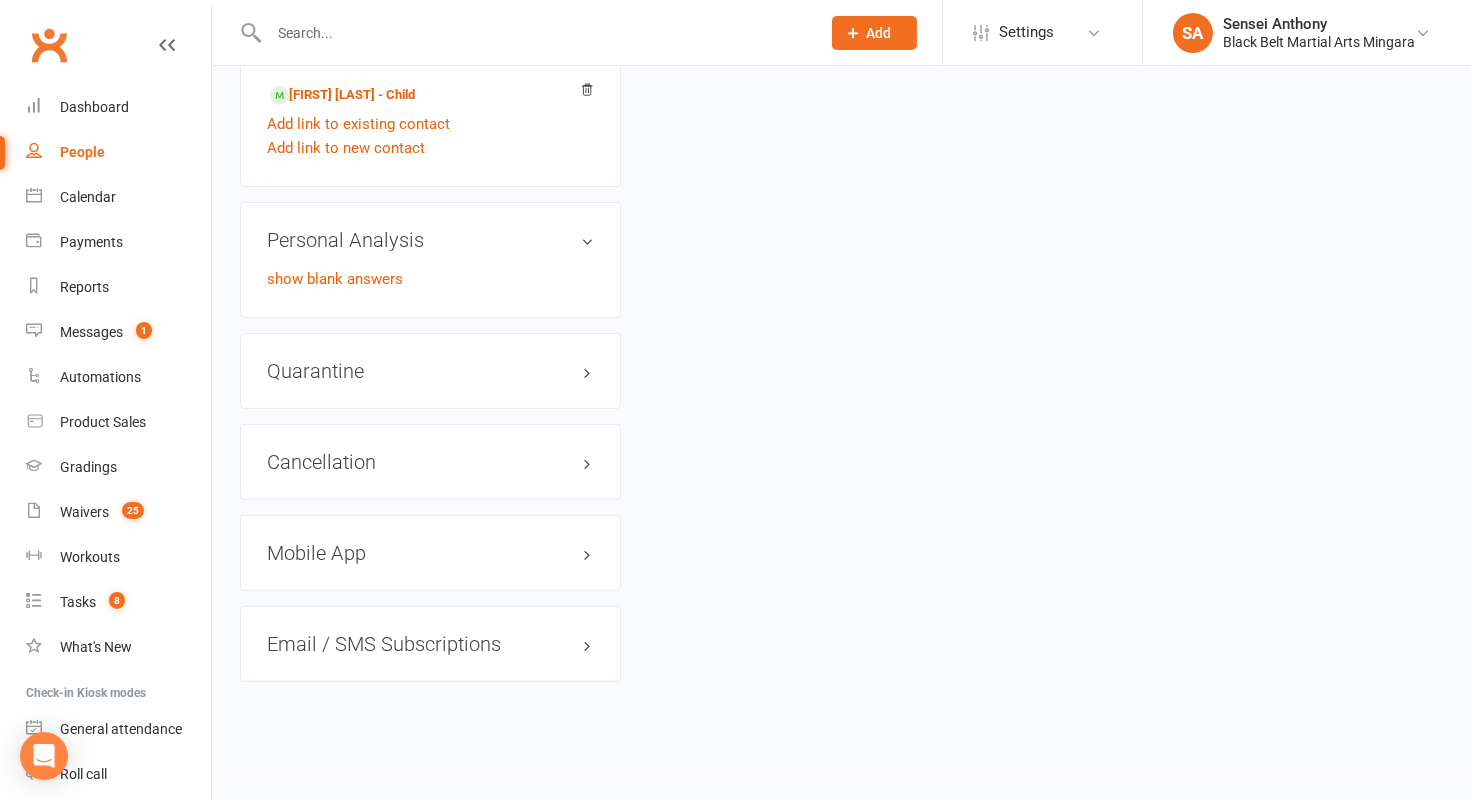 scroll, scrollTop: 0, scrollLeft: 0, axis: both 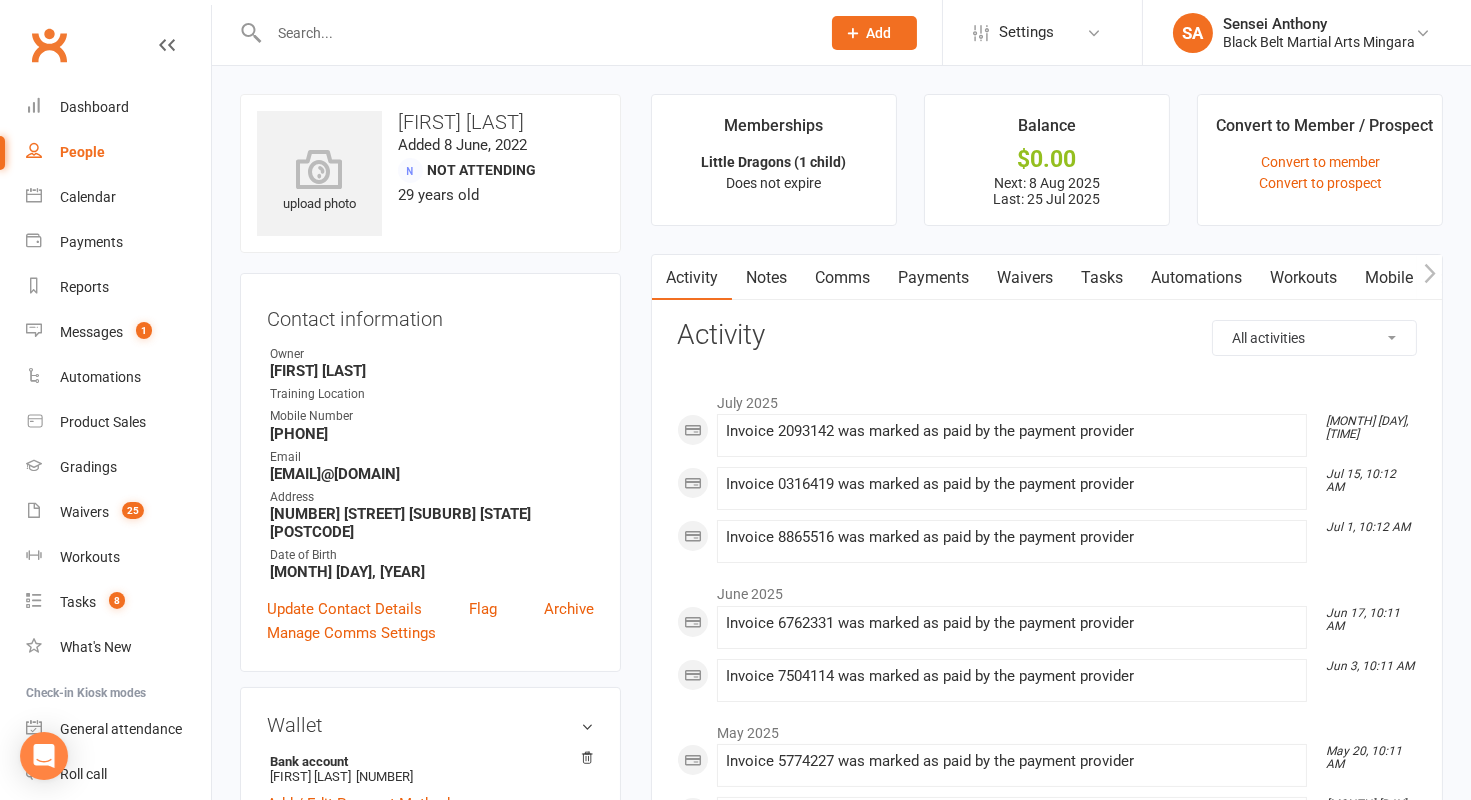 click on "Payments" at bounding box center (933, 278) 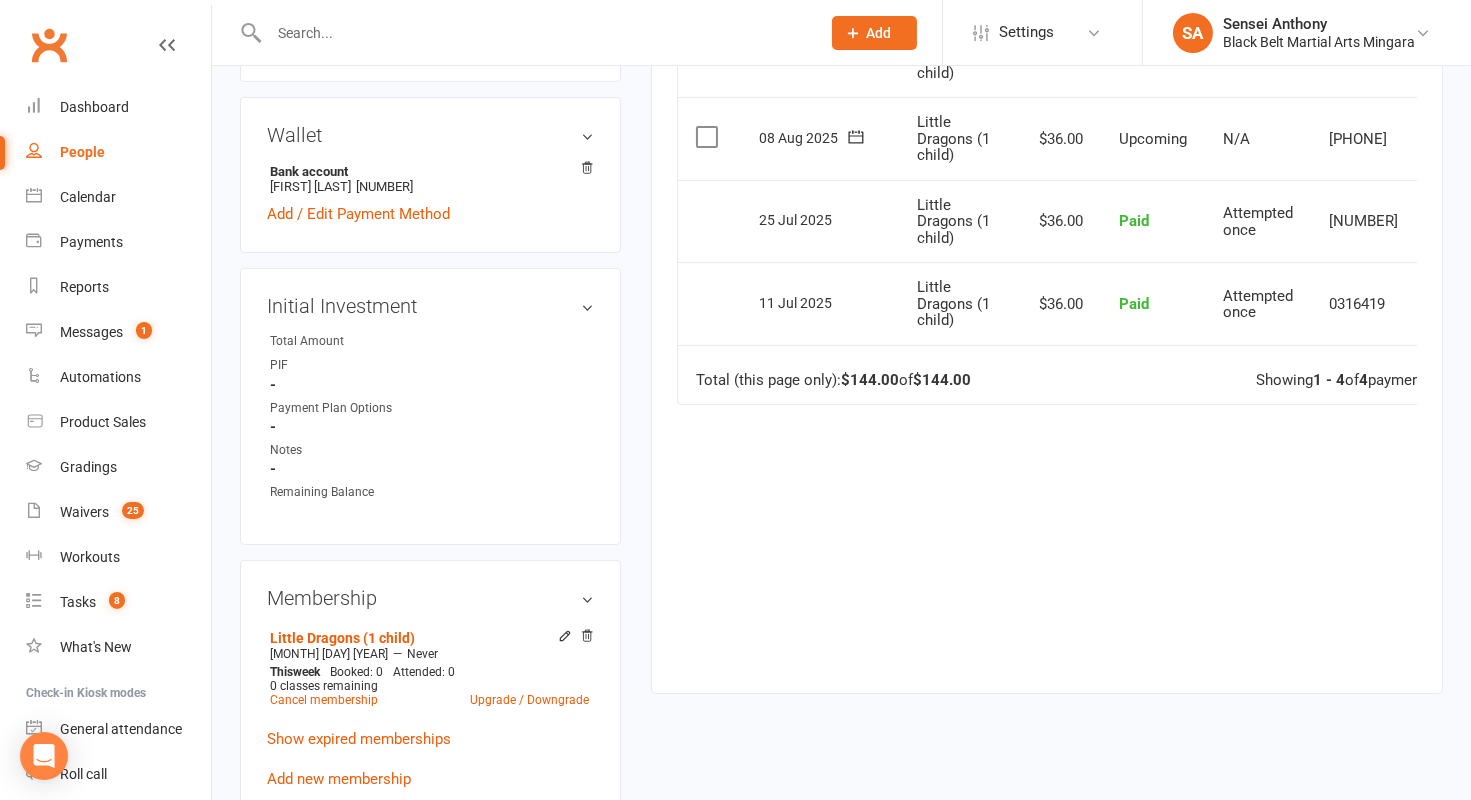 scroll, scrollTop: 601, scrollLeft: 0, axis: vertical 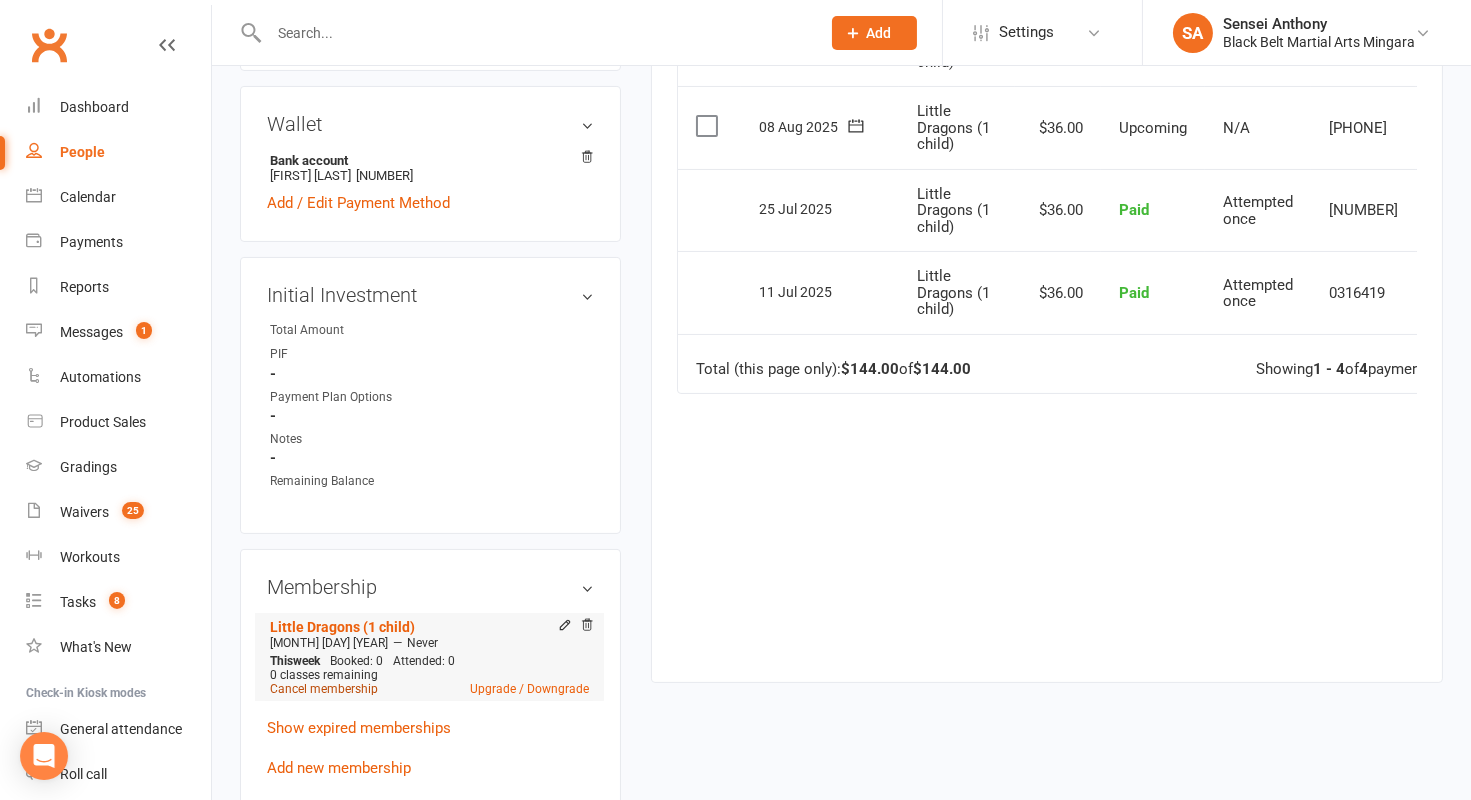 click on "Cancel membership" at bounding box center (324, 689) 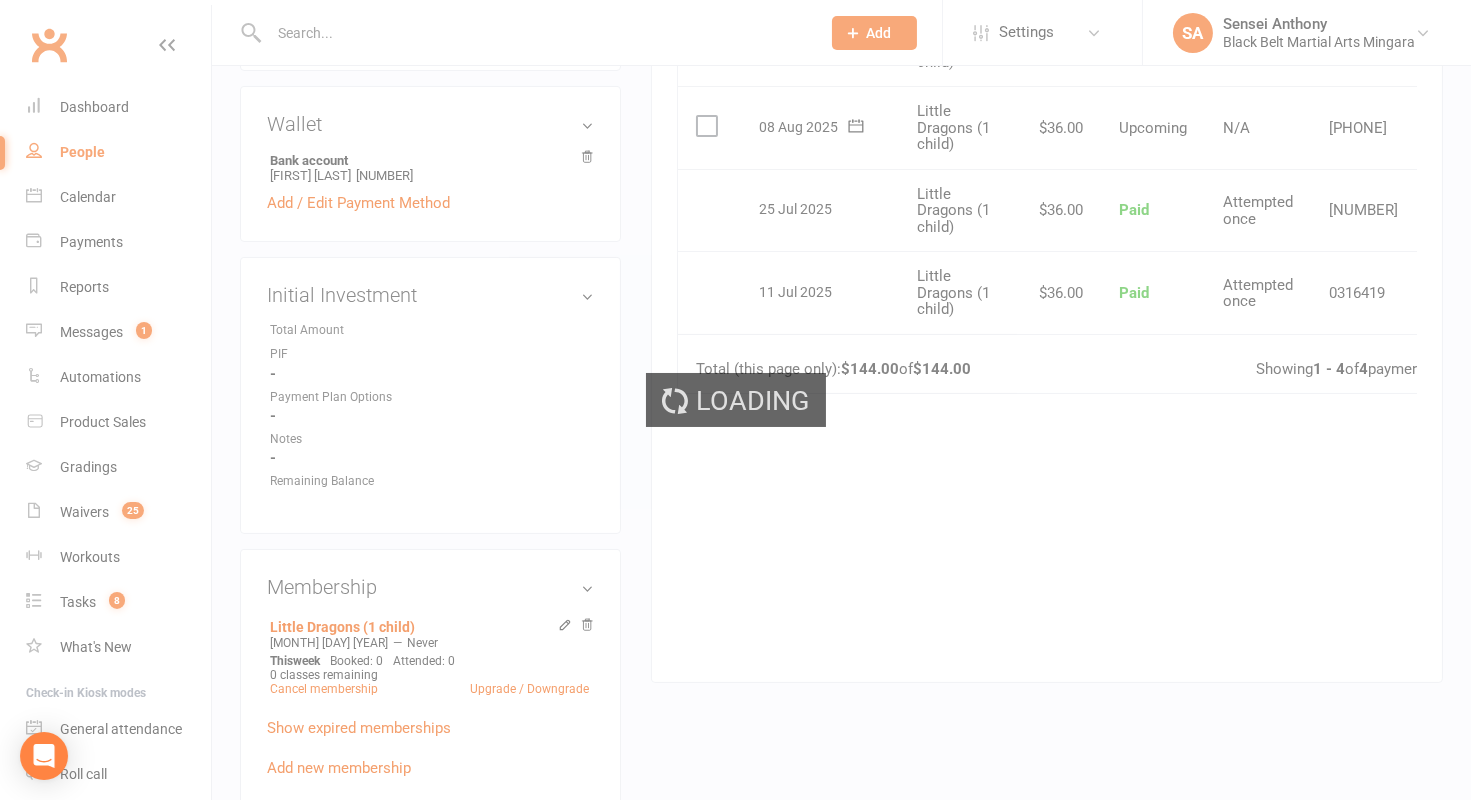 scroll, scrollTop: 0, scrollLeft: 0, axis: both 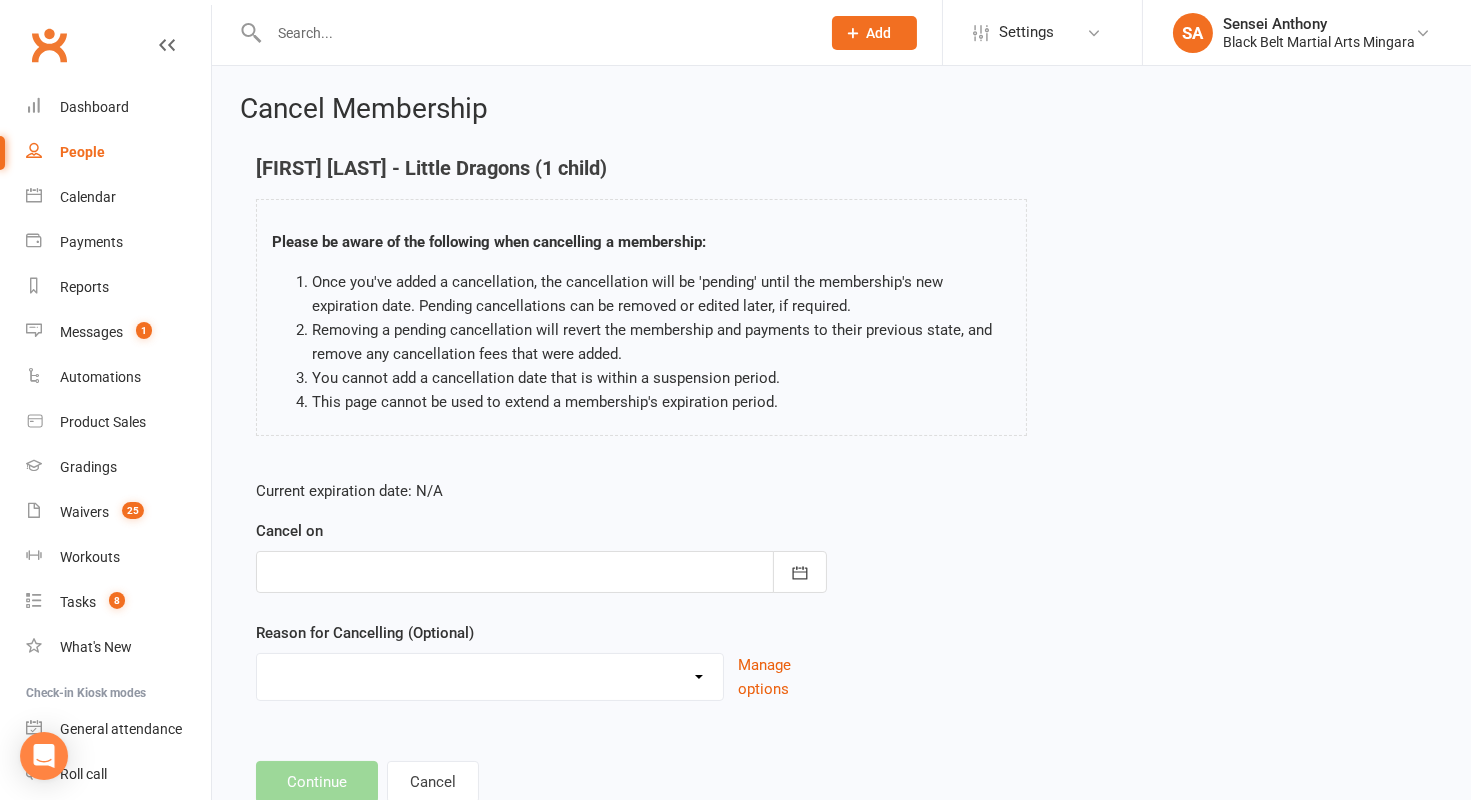 click at bounding box center (541, 572) 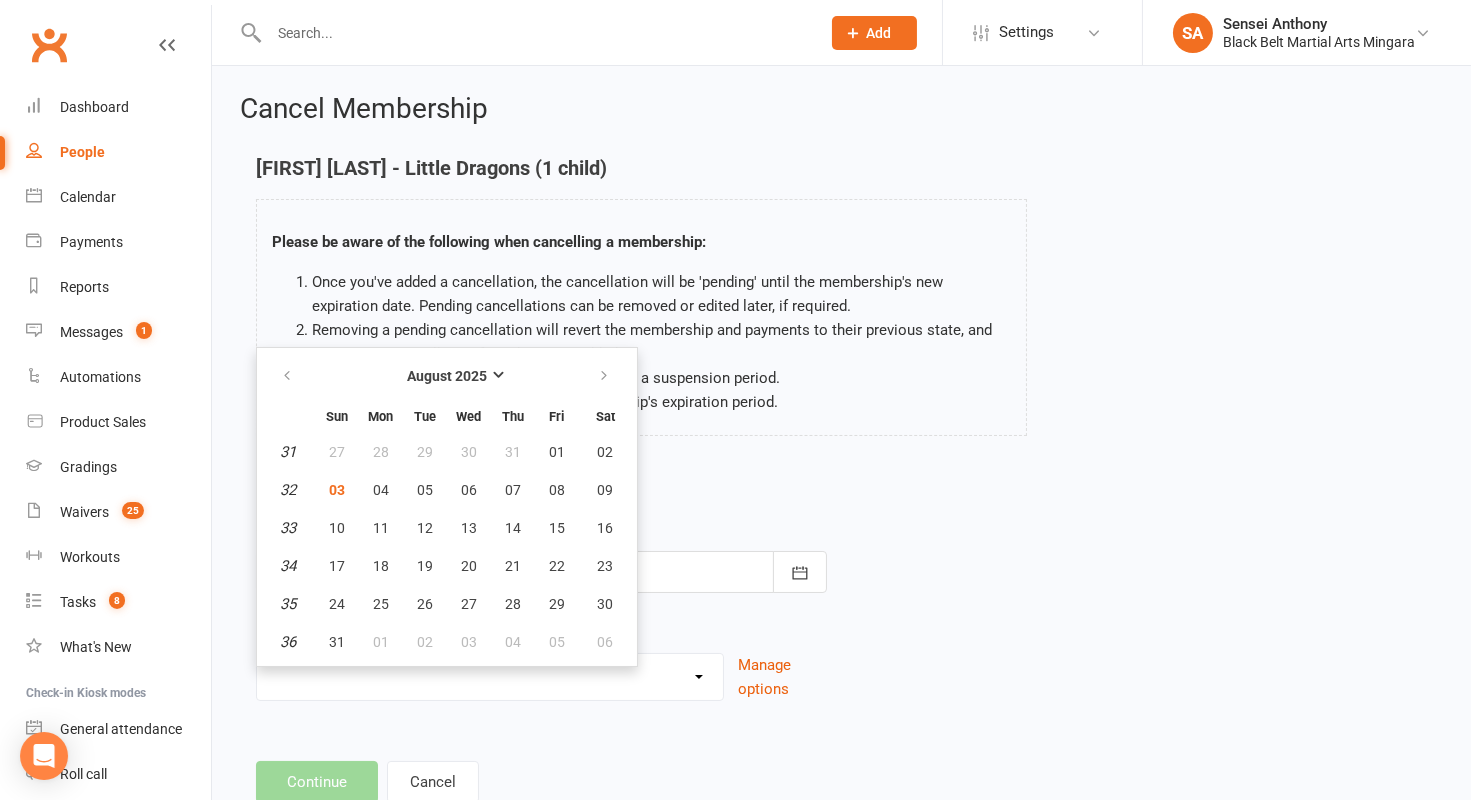 click on "Current expiration date: N/A Cancel on
August 2025
Sun Mon Tue Wed Thu Fri Sat
31
27
28
29
30
31
01
02
32
03
04
05
06
07
08
09
33
10
11
12
13
14
15
16
34
17
18
19
20
21
22
23
35
24
25
26
27
28
29
30
36" at bounding box center (541, 596) 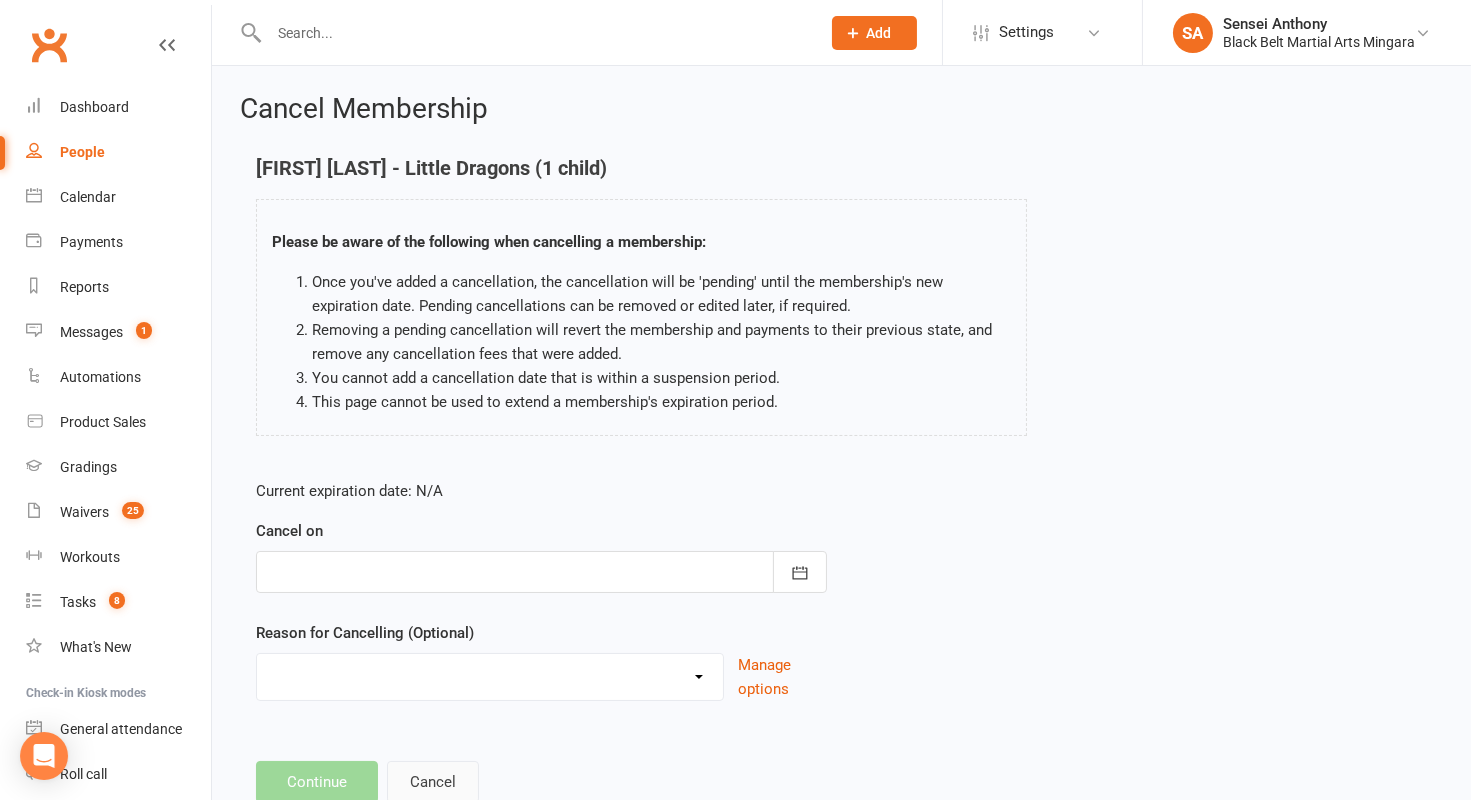 click on "Cancel" at bounding box center (433, 782) 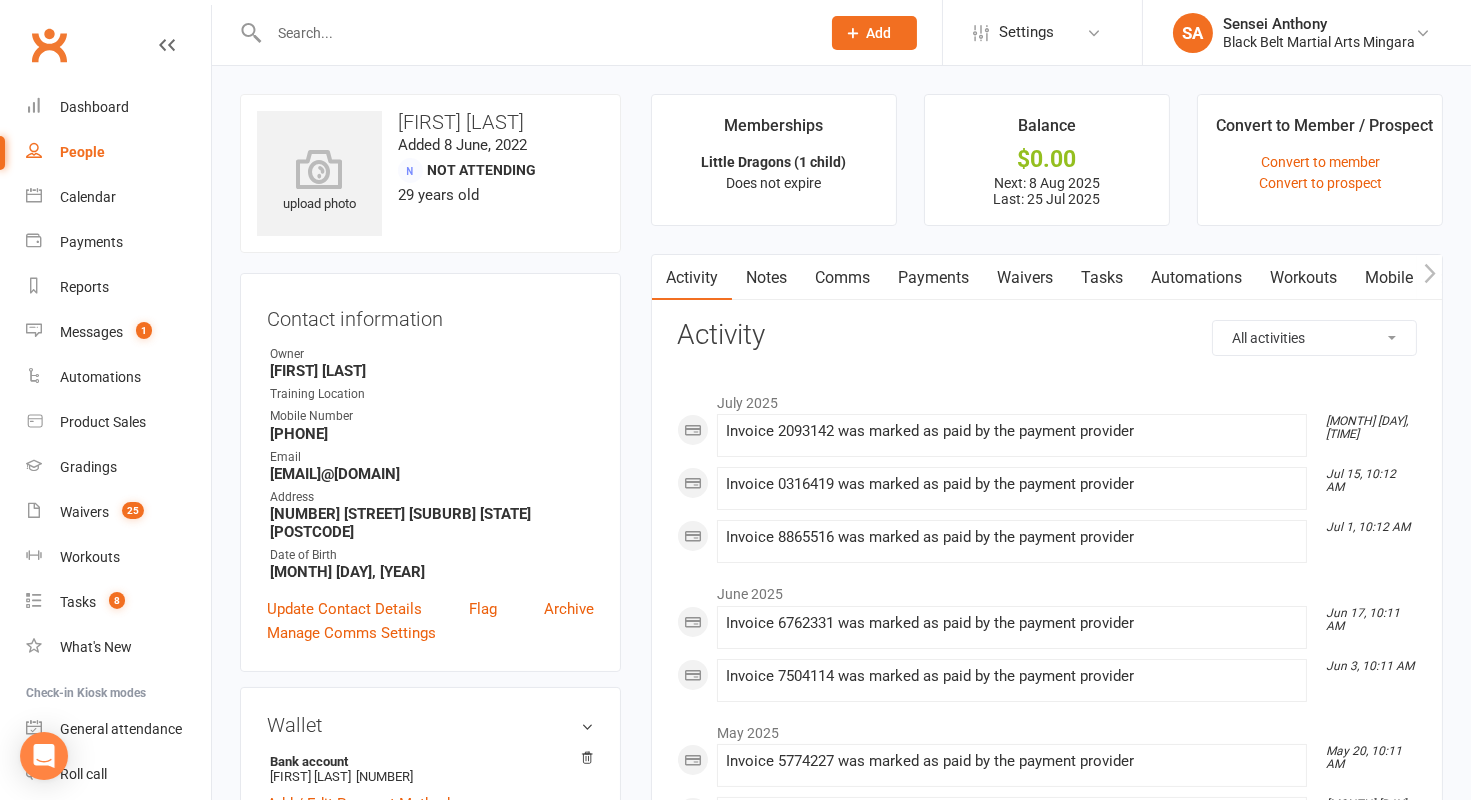click on "Payments" at bounding box center (933, 278) 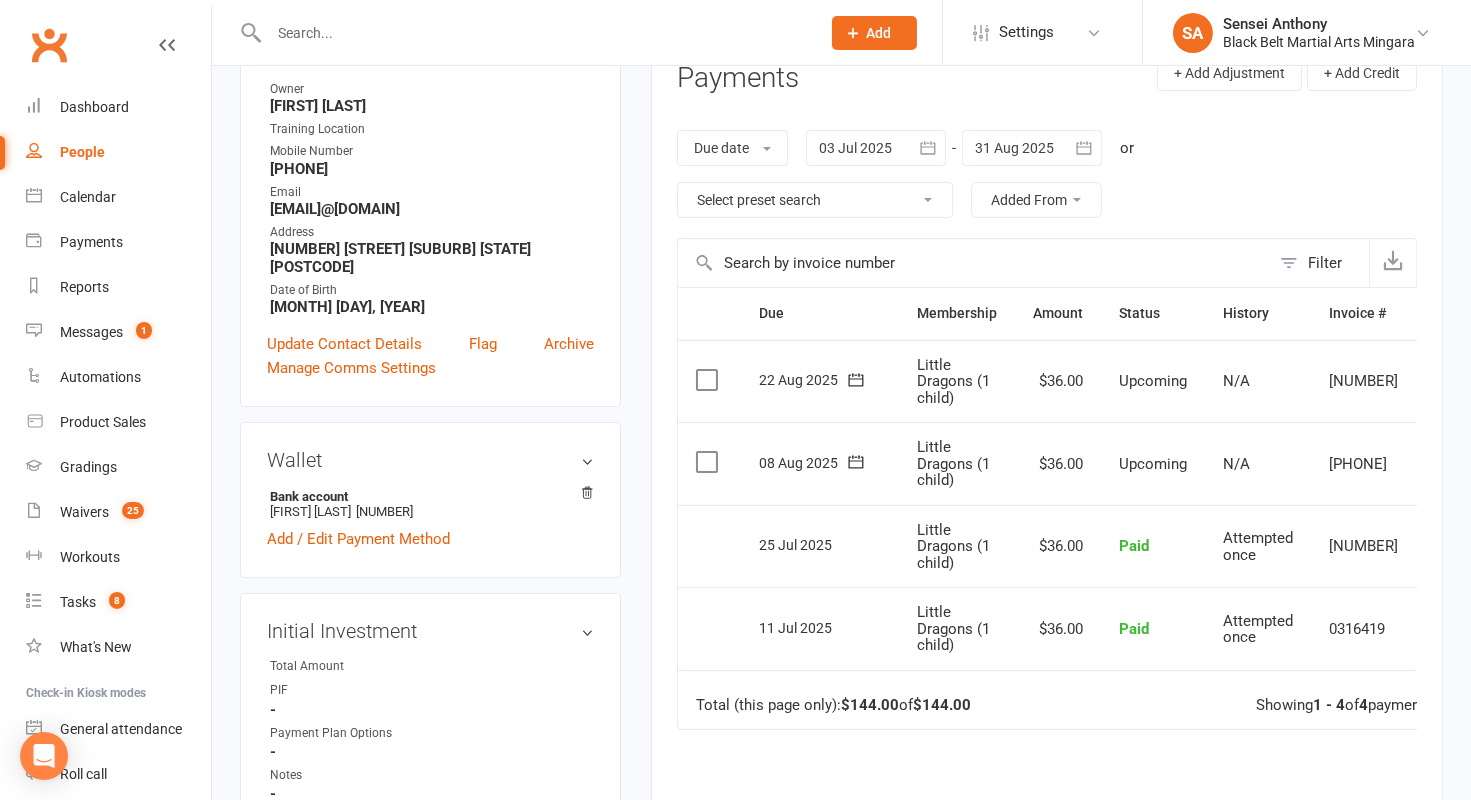scroll, scrollTop: 260, scrollLeft: 0, axis: vertical 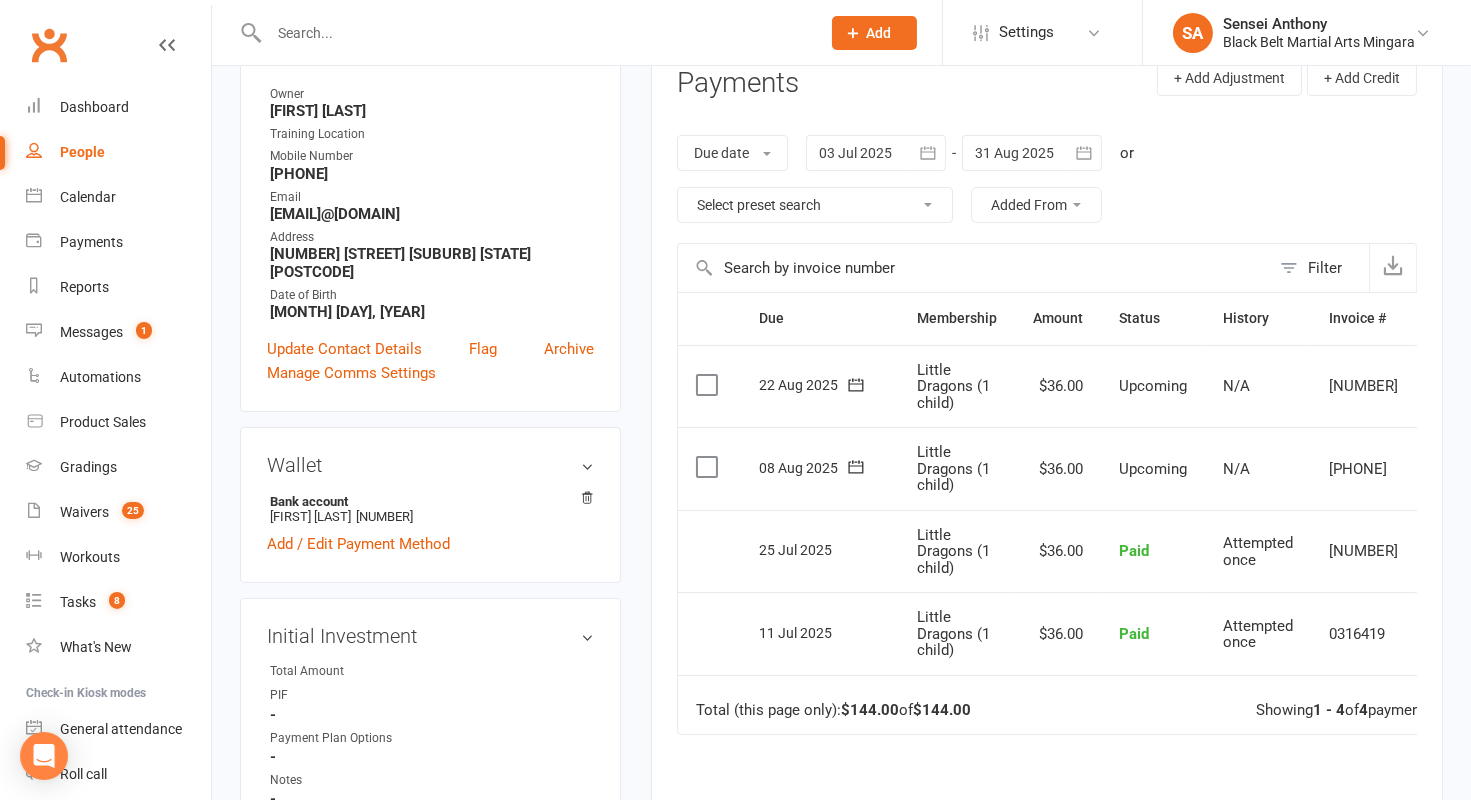 click at bounding box center (709, 467) 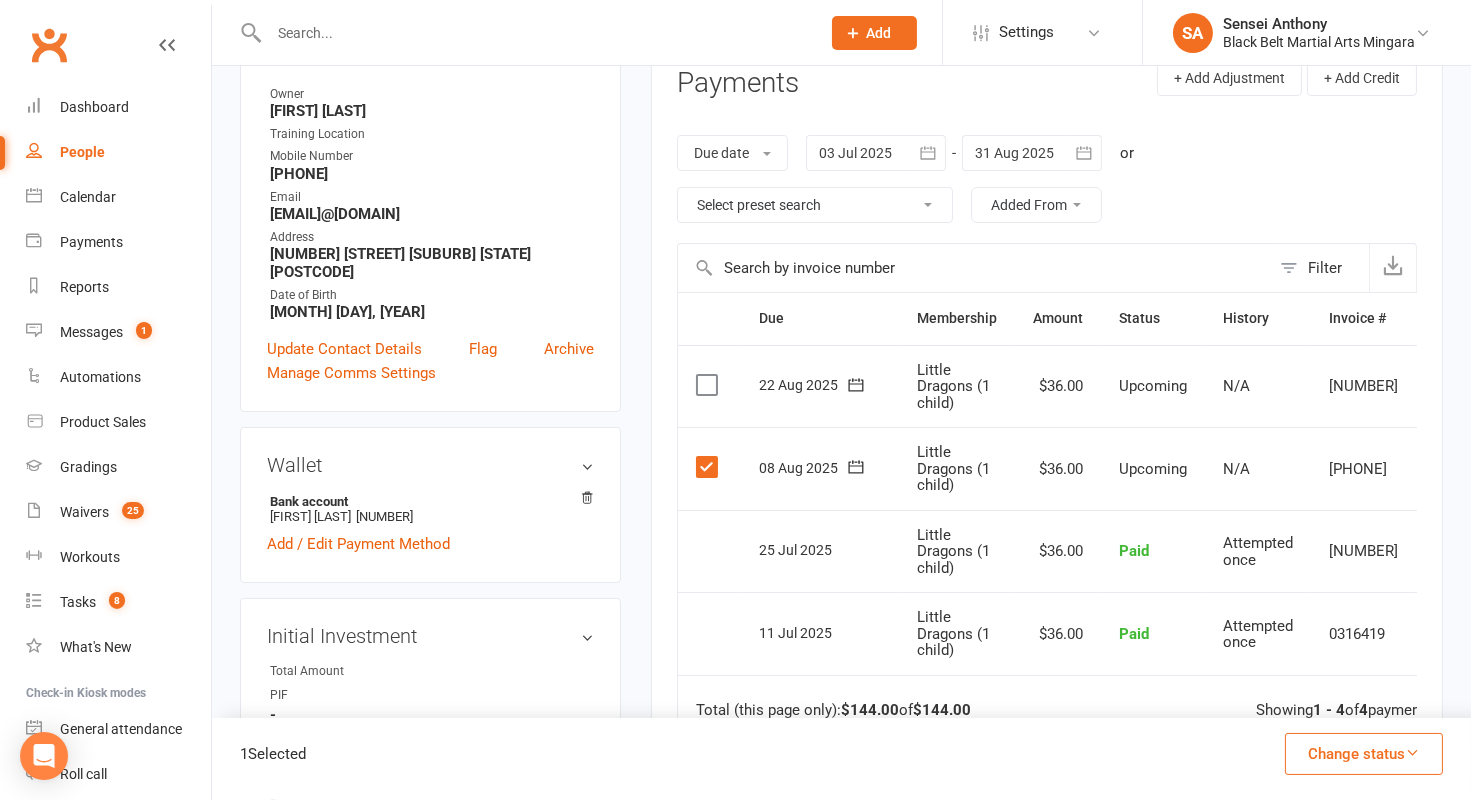 click at bounding box center (709, 385) 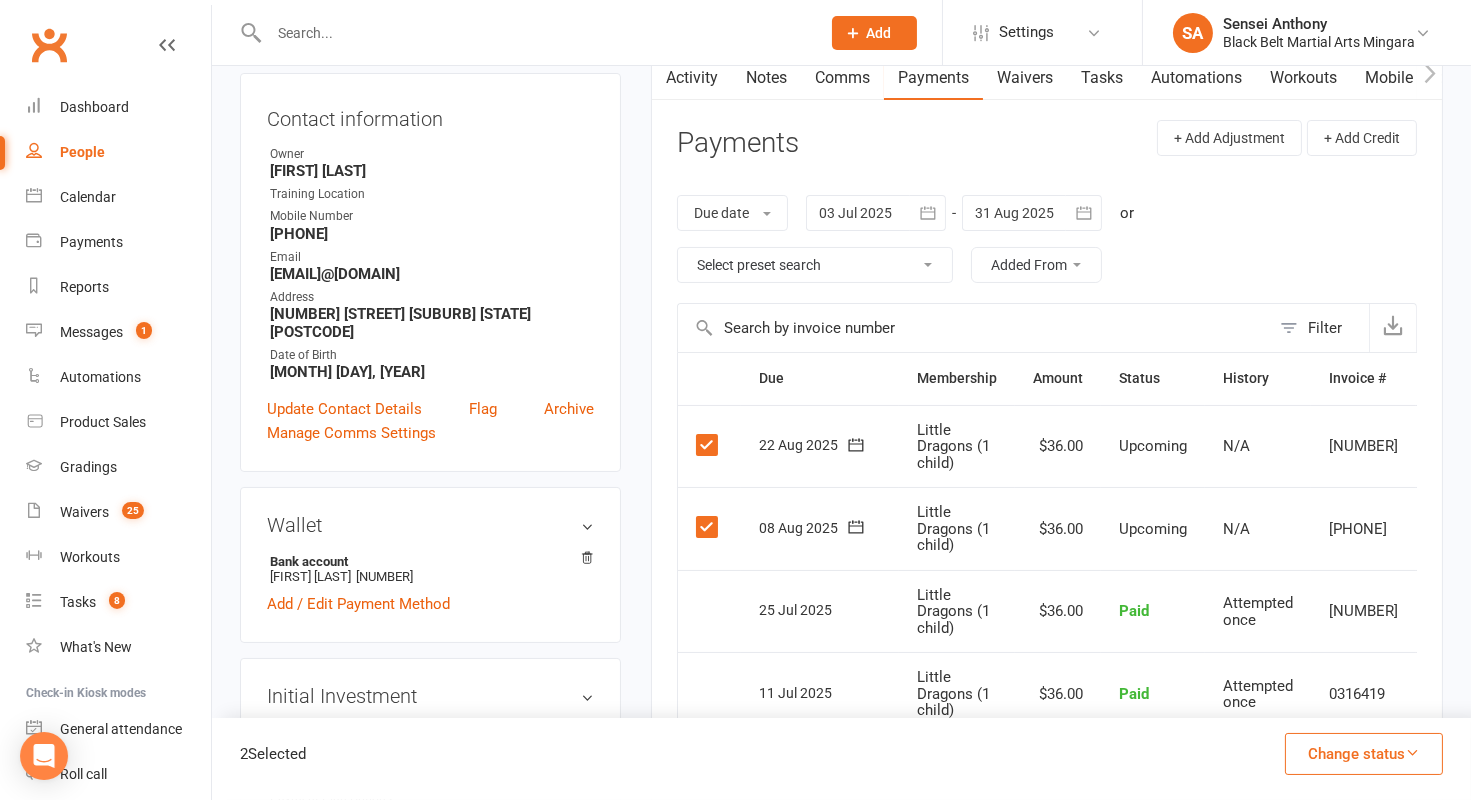 scroll, scrollTop: 180, scrollLeft: 0, axis: vertical 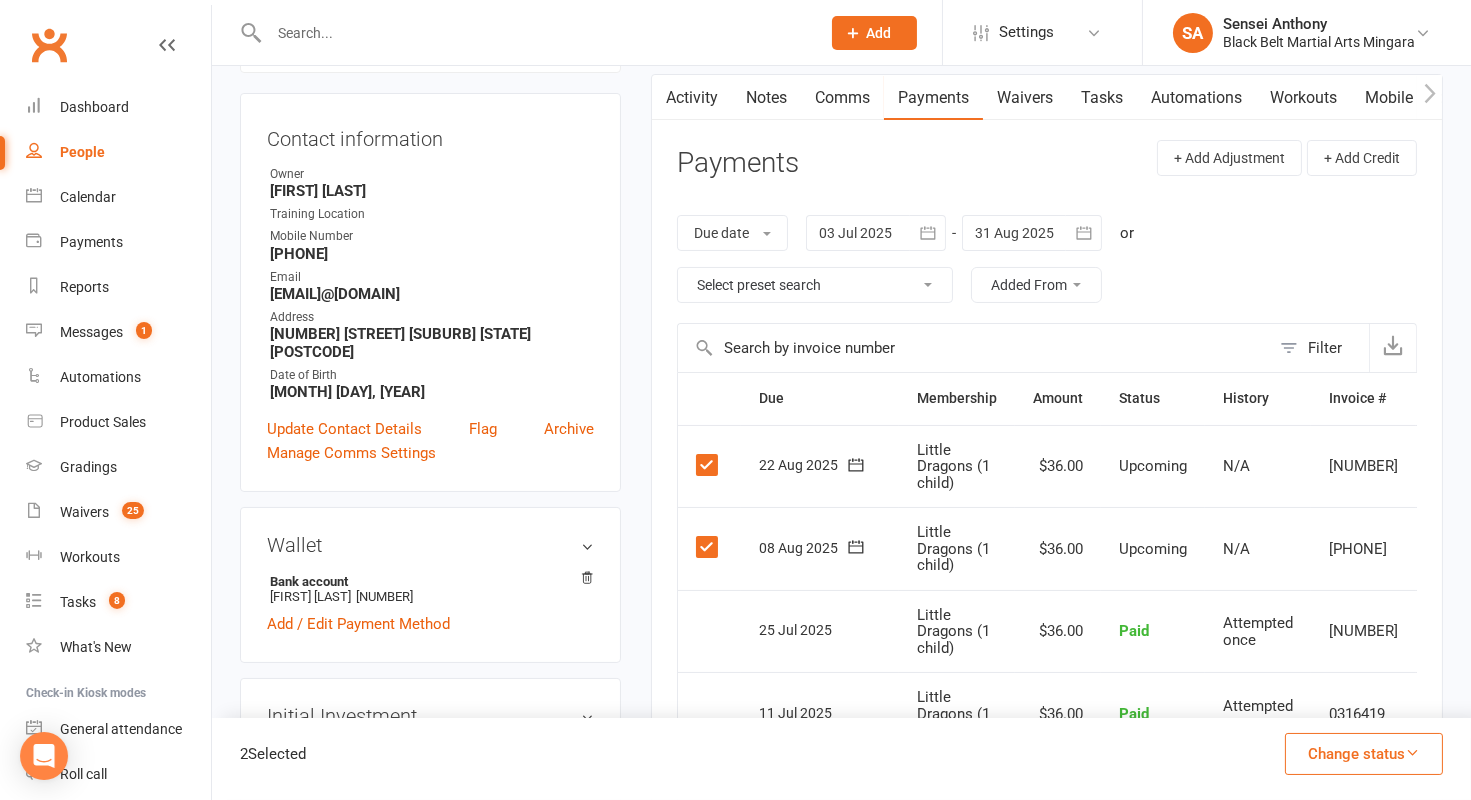 click at bounding box center (1032, 233) 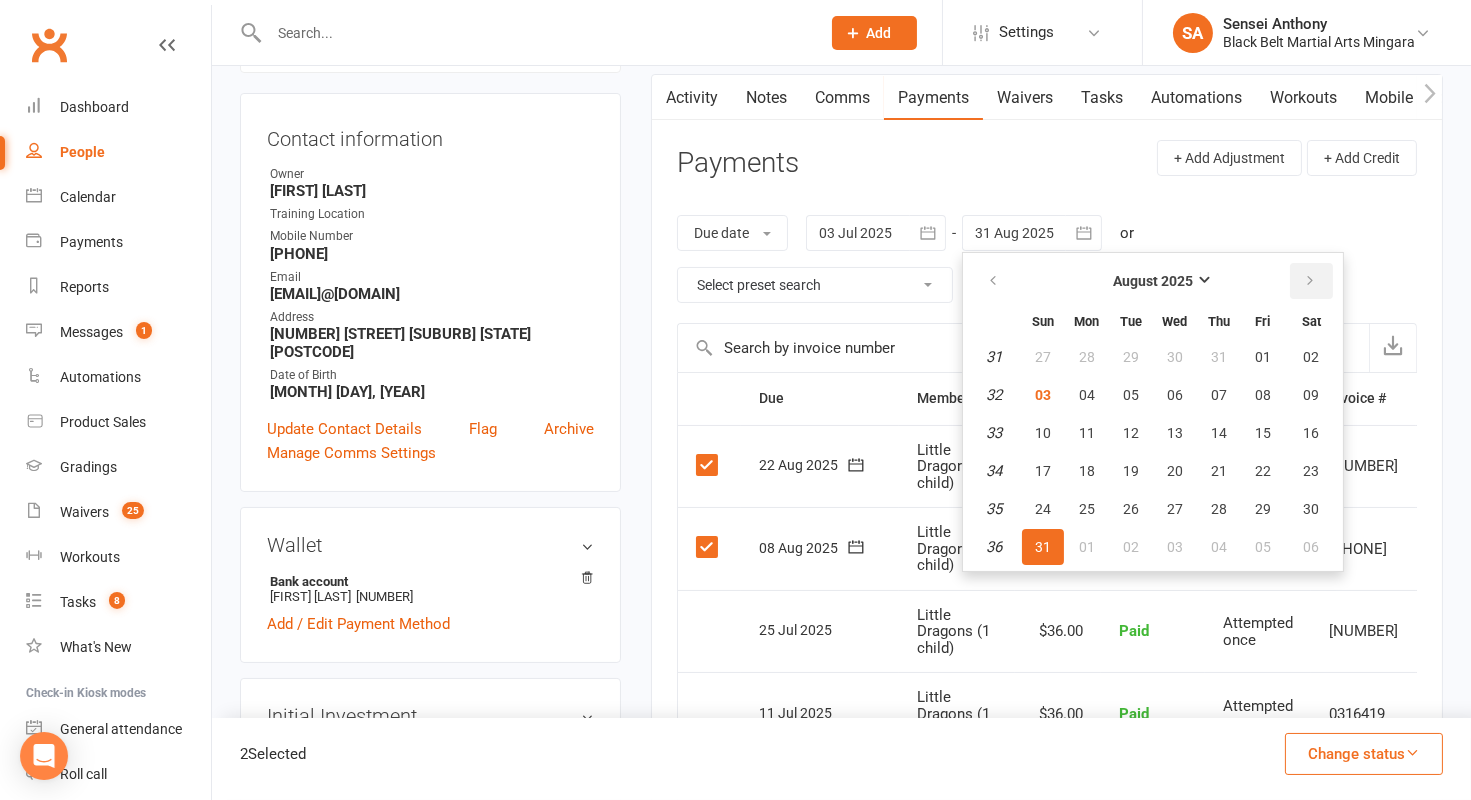 click at bounding box center [1310, 281] 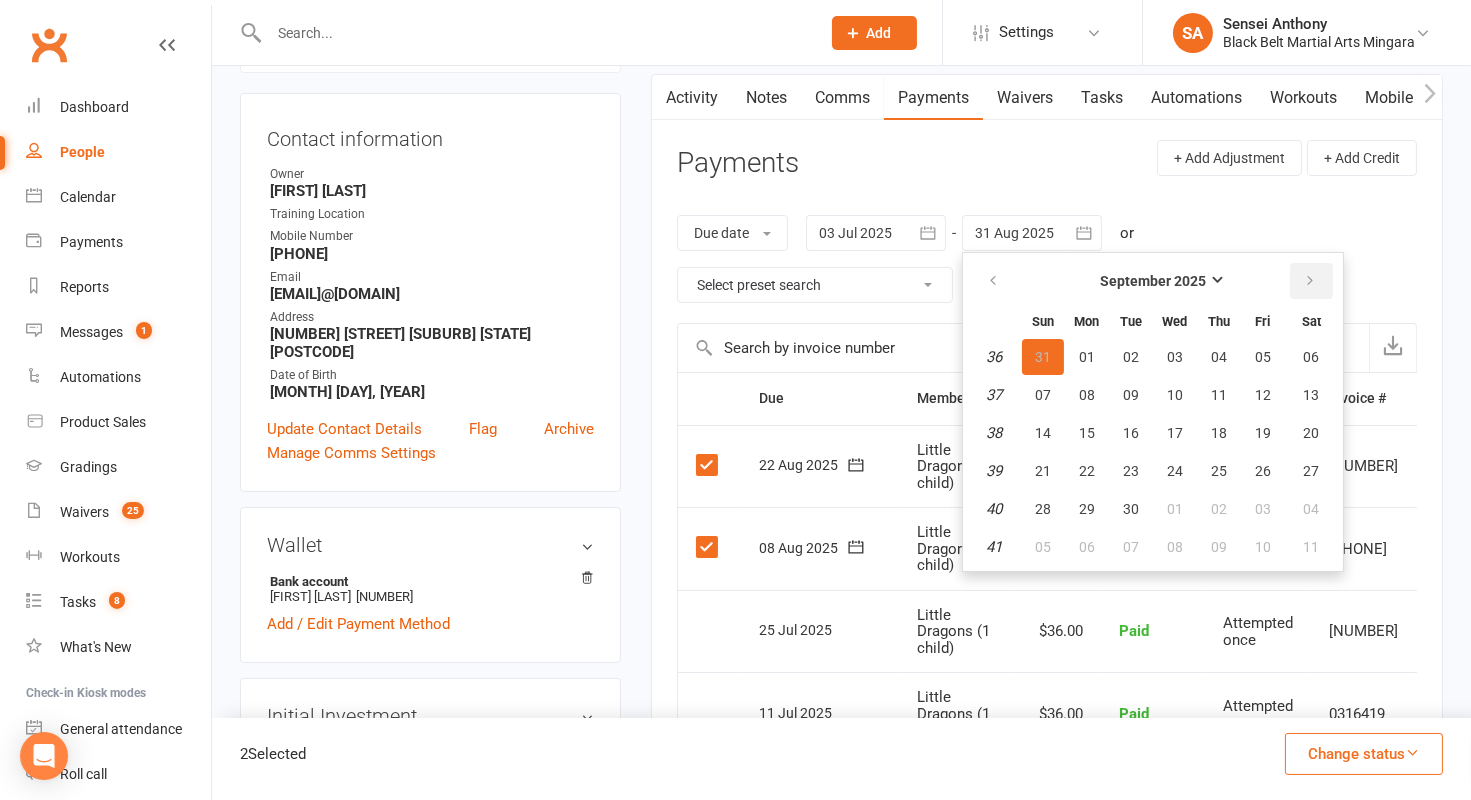 click at bounding box center (1310, 281) 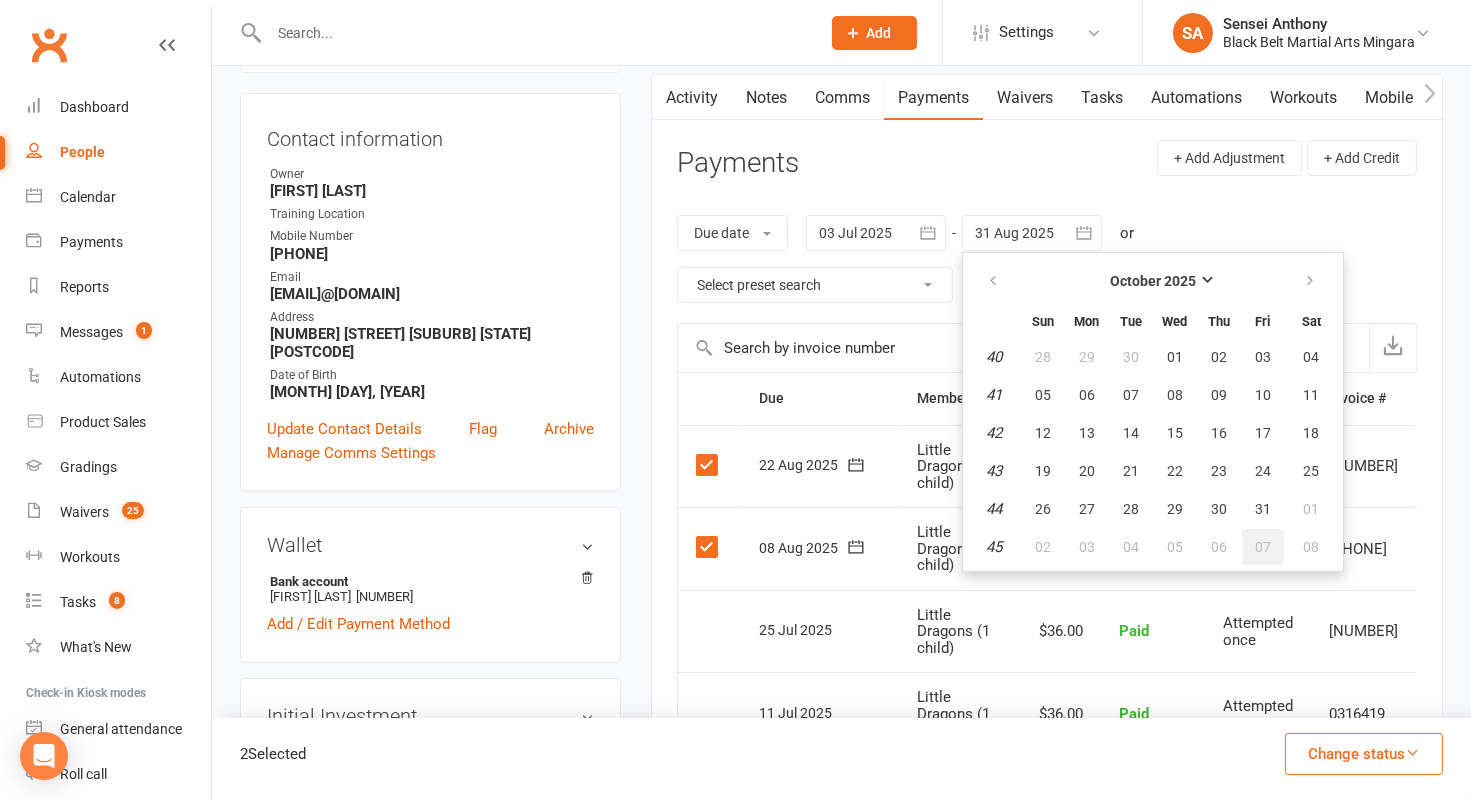 click on "07" at bounding box center (1263, 547) 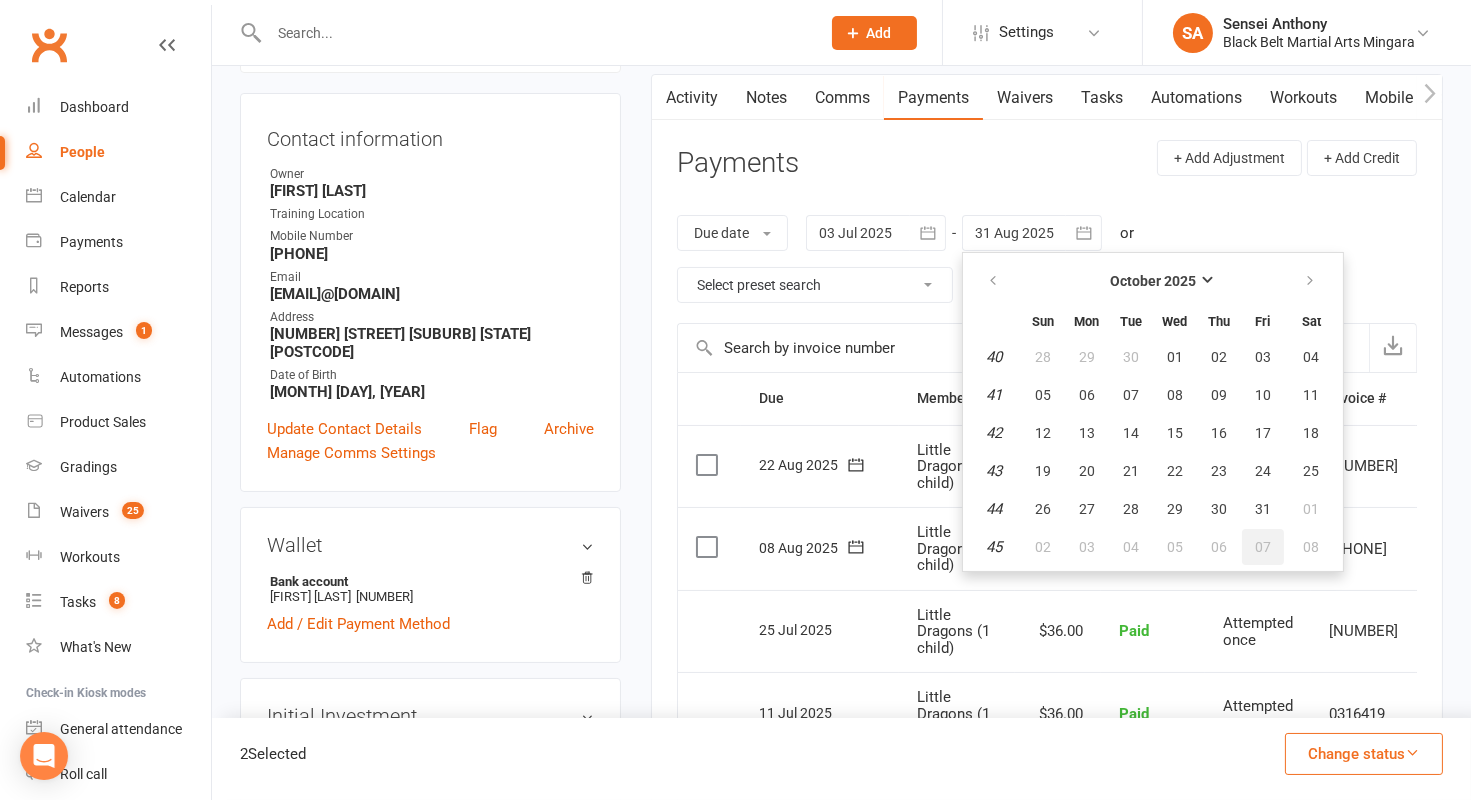 type on "07 Nov 2025" 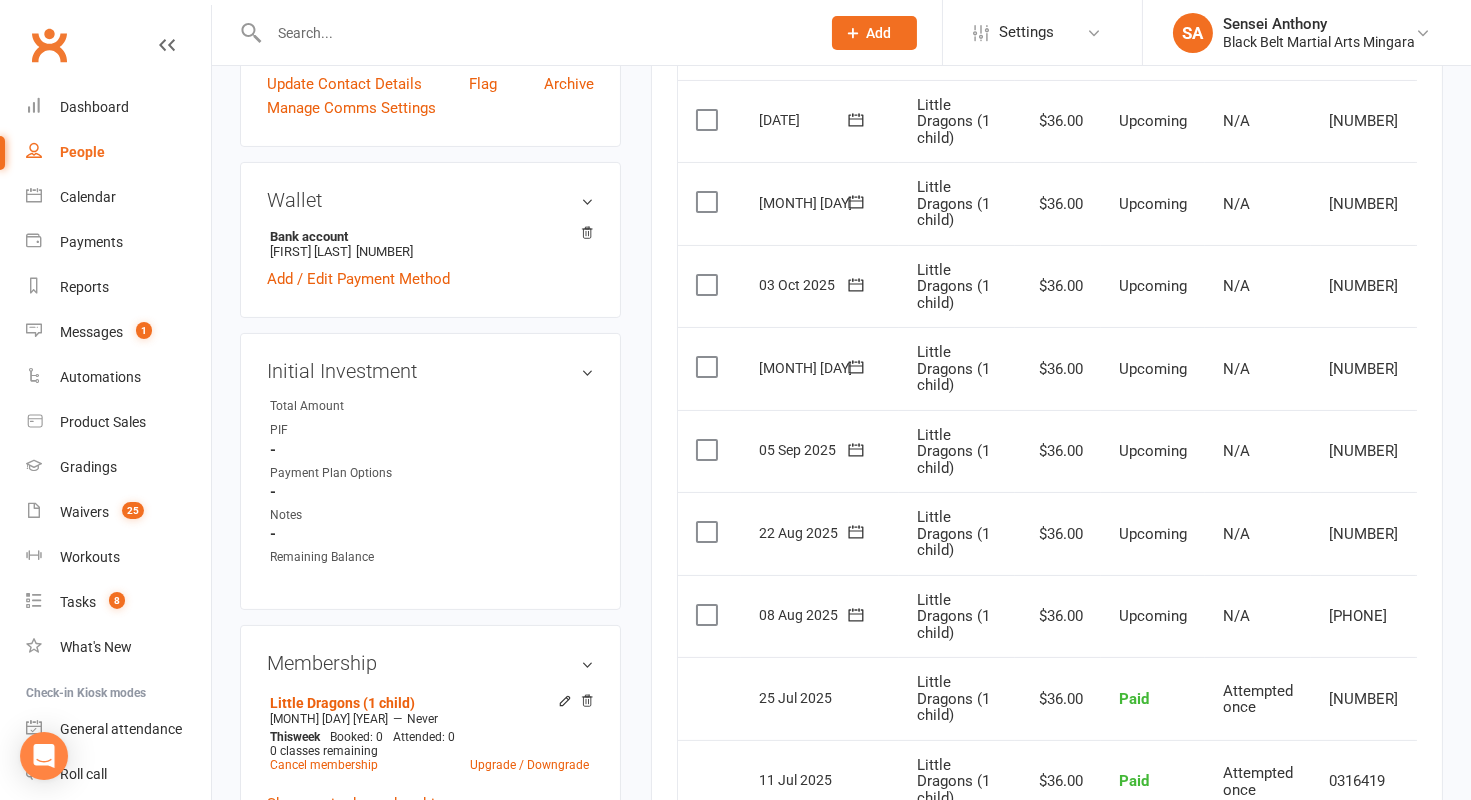 scroll, scrollTop: 683, scrollLeft: 0, axis: vertical 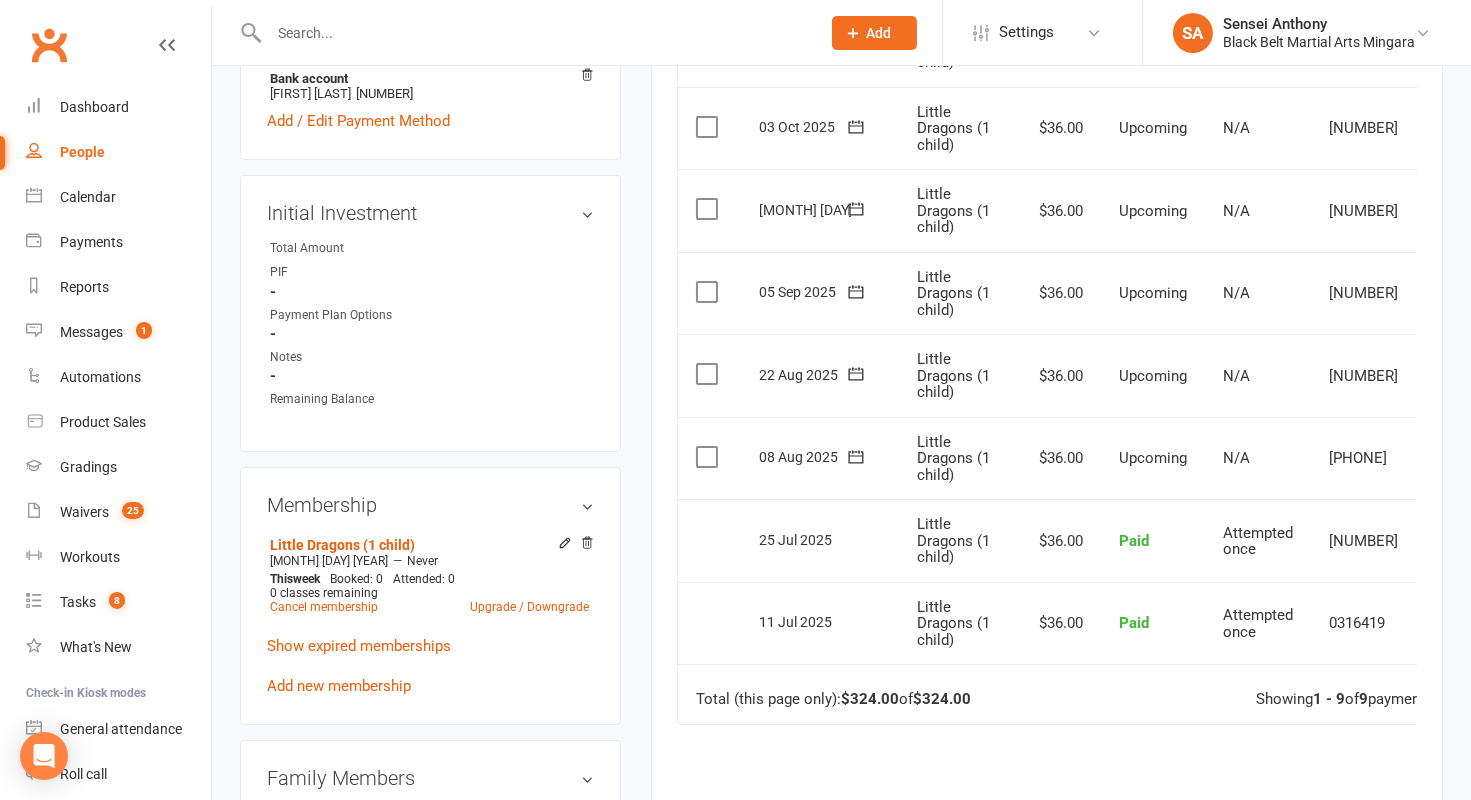 click at bounding box center (709, 457) 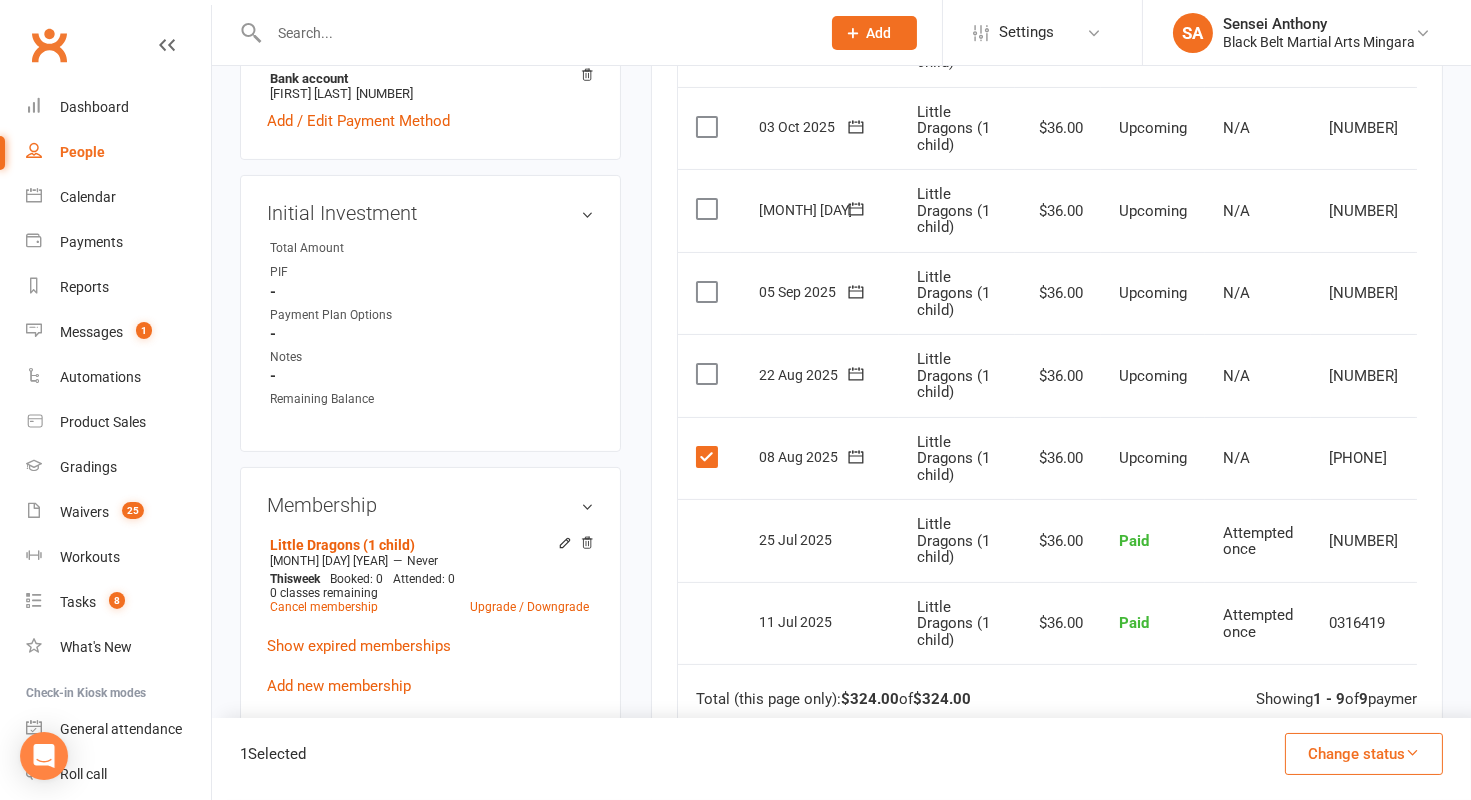 click at bounding box center (709, 374) 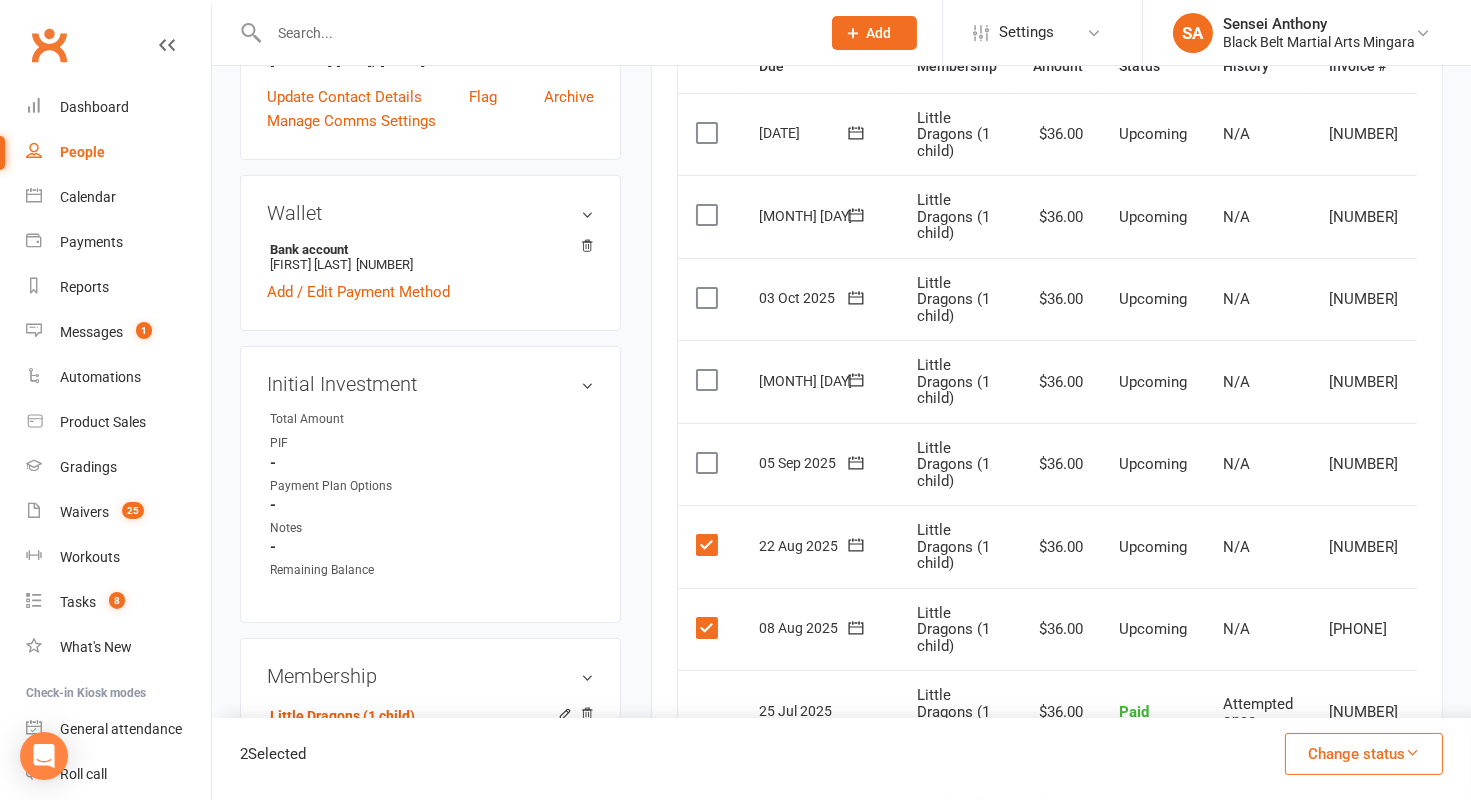 scroll, scrollTop: 505, scrollLeft: 0, axis: vertical 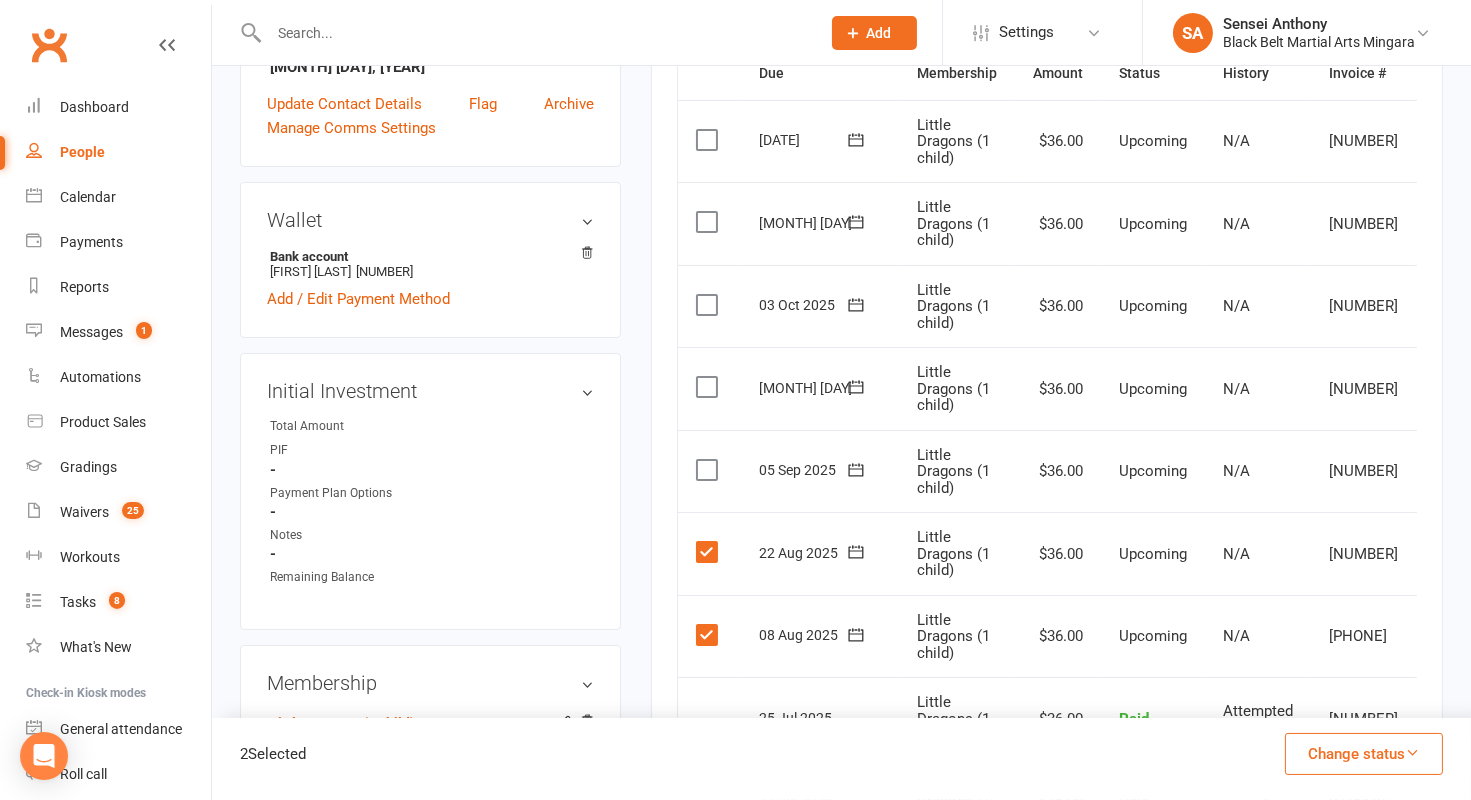 click at bounding box center (709, 470) 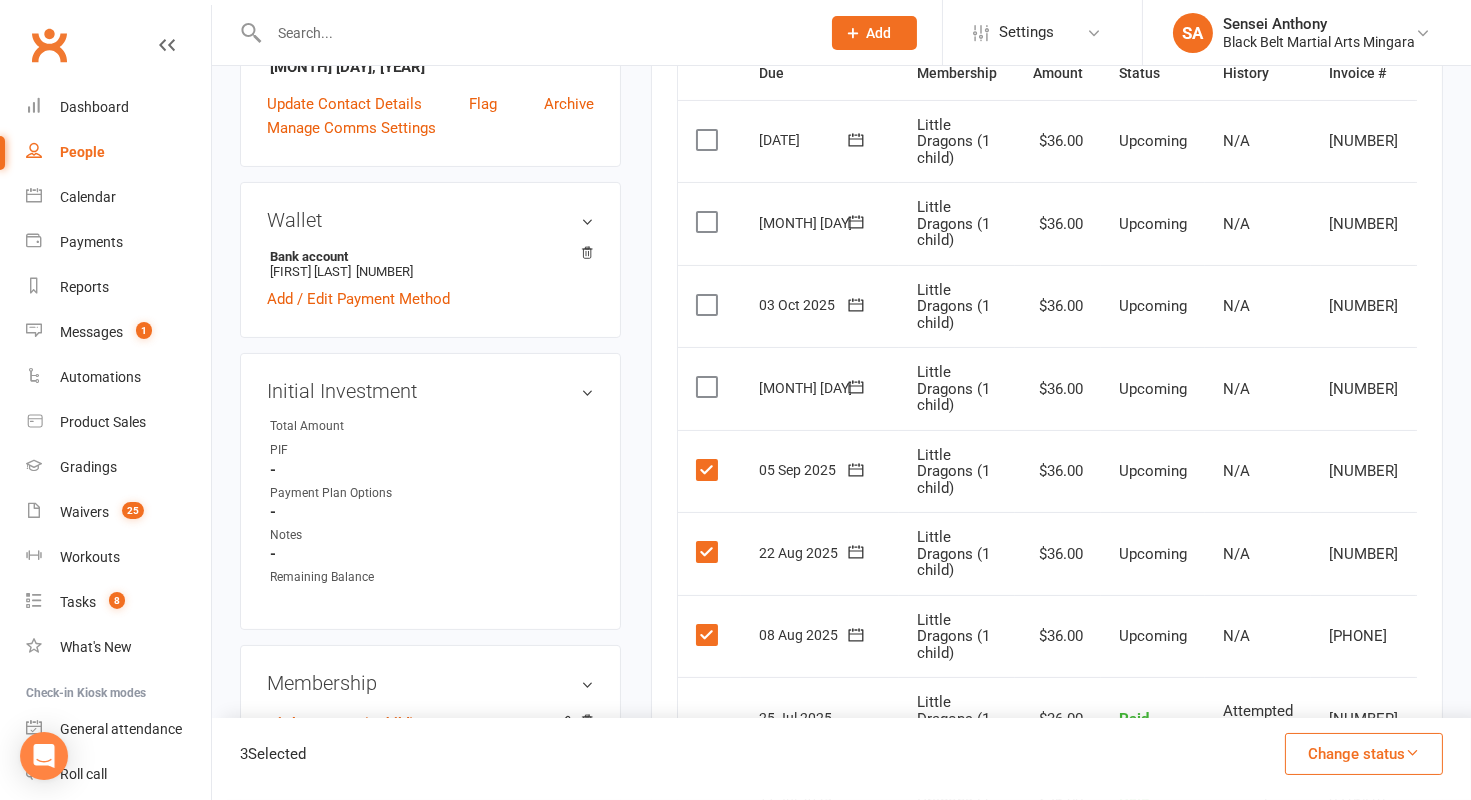 click on "Change status" at bounding box center [1364, 754] 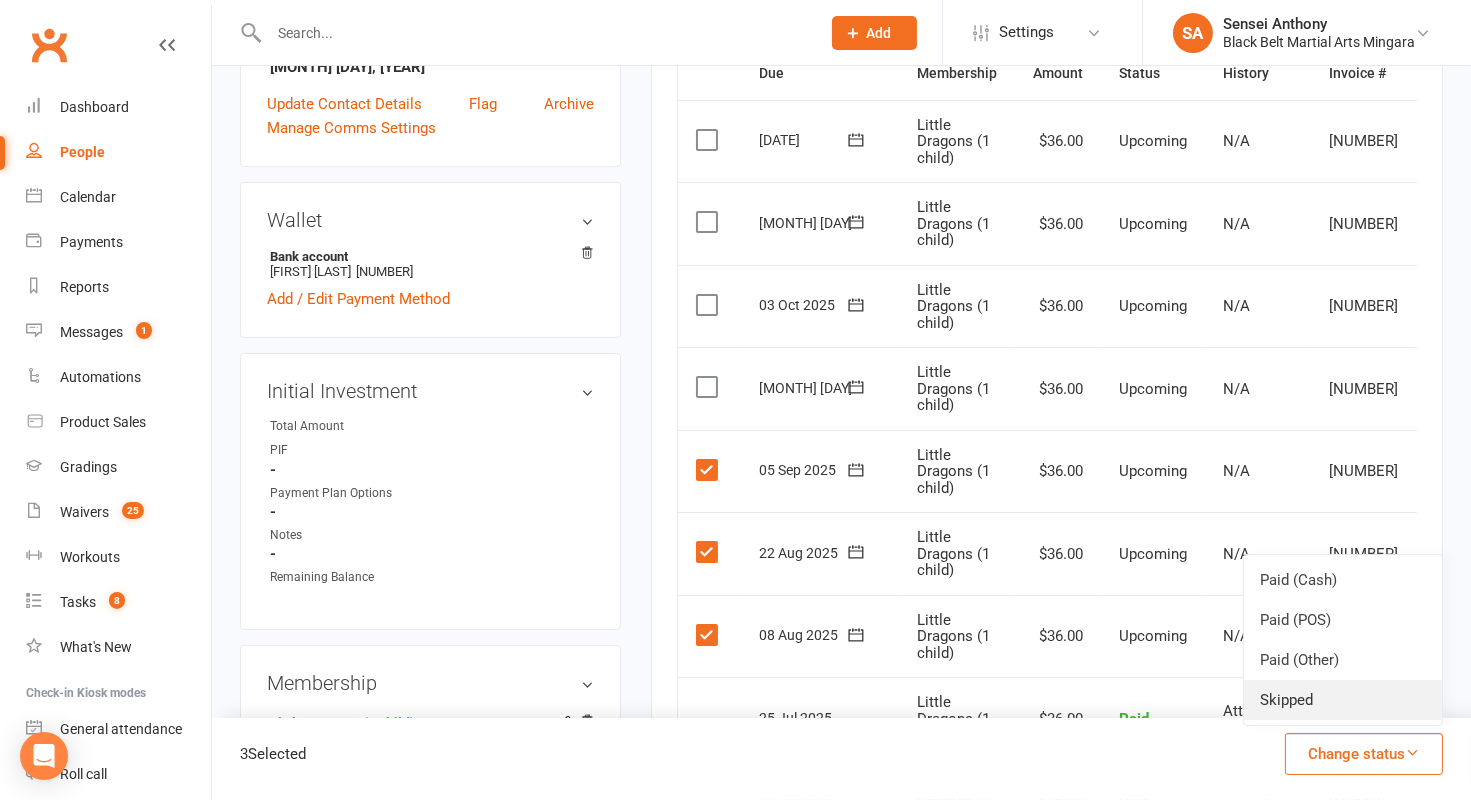 click on "Skipped" at bounding box center (1343, 700) 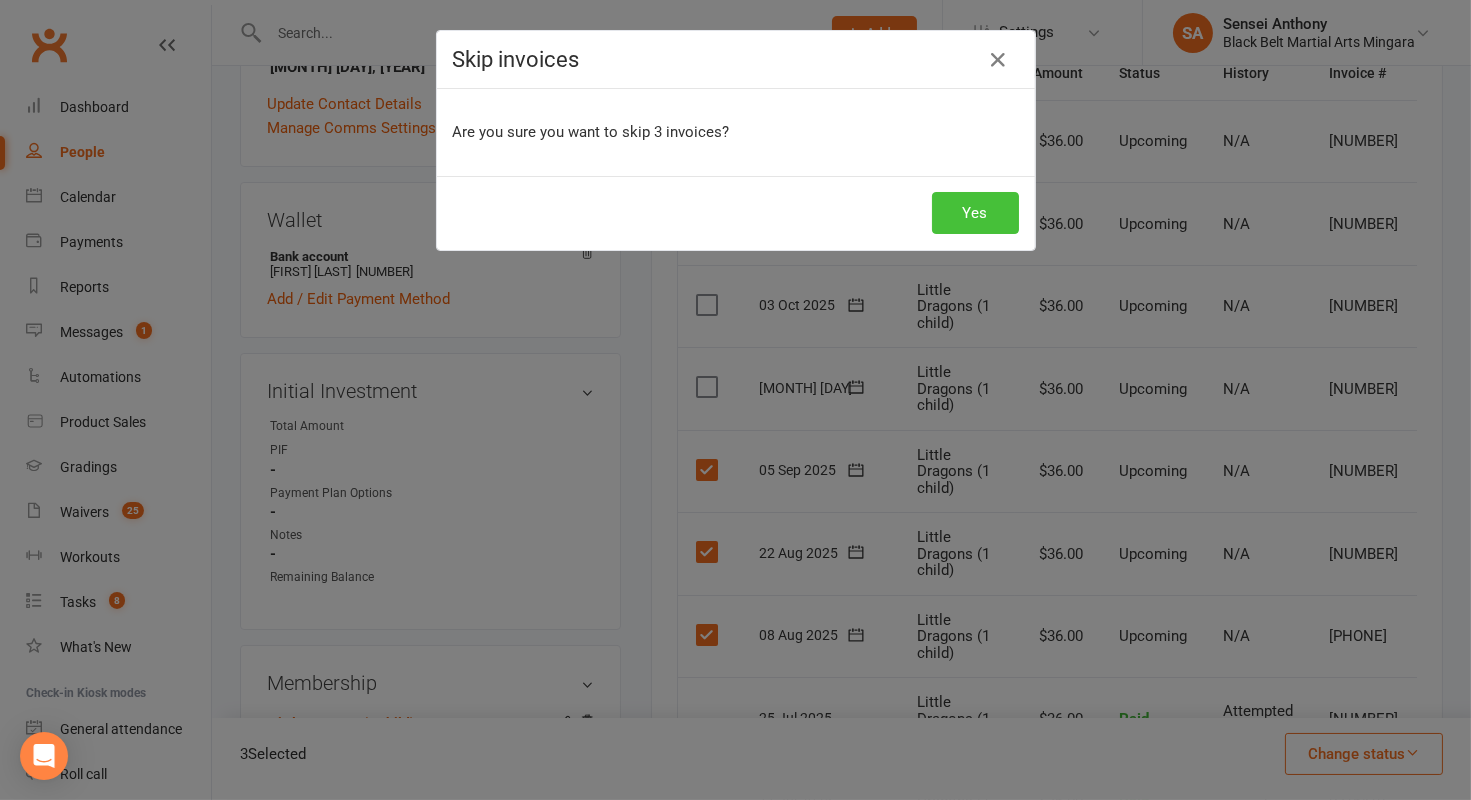 click on "Yes" at bounding box center (975, 213) 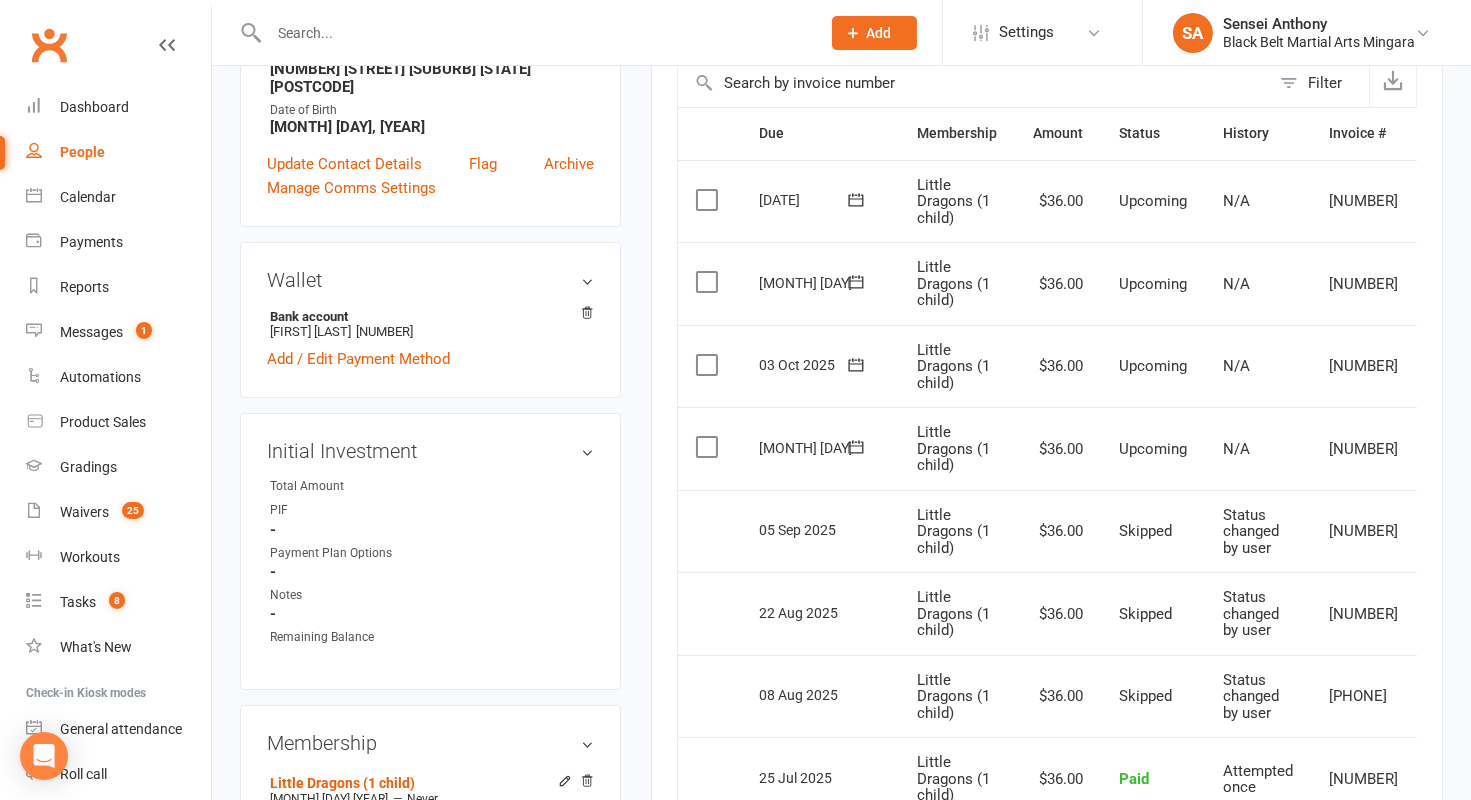 scroll, scrollTop: 0, scrollLeft: 0, axis: both 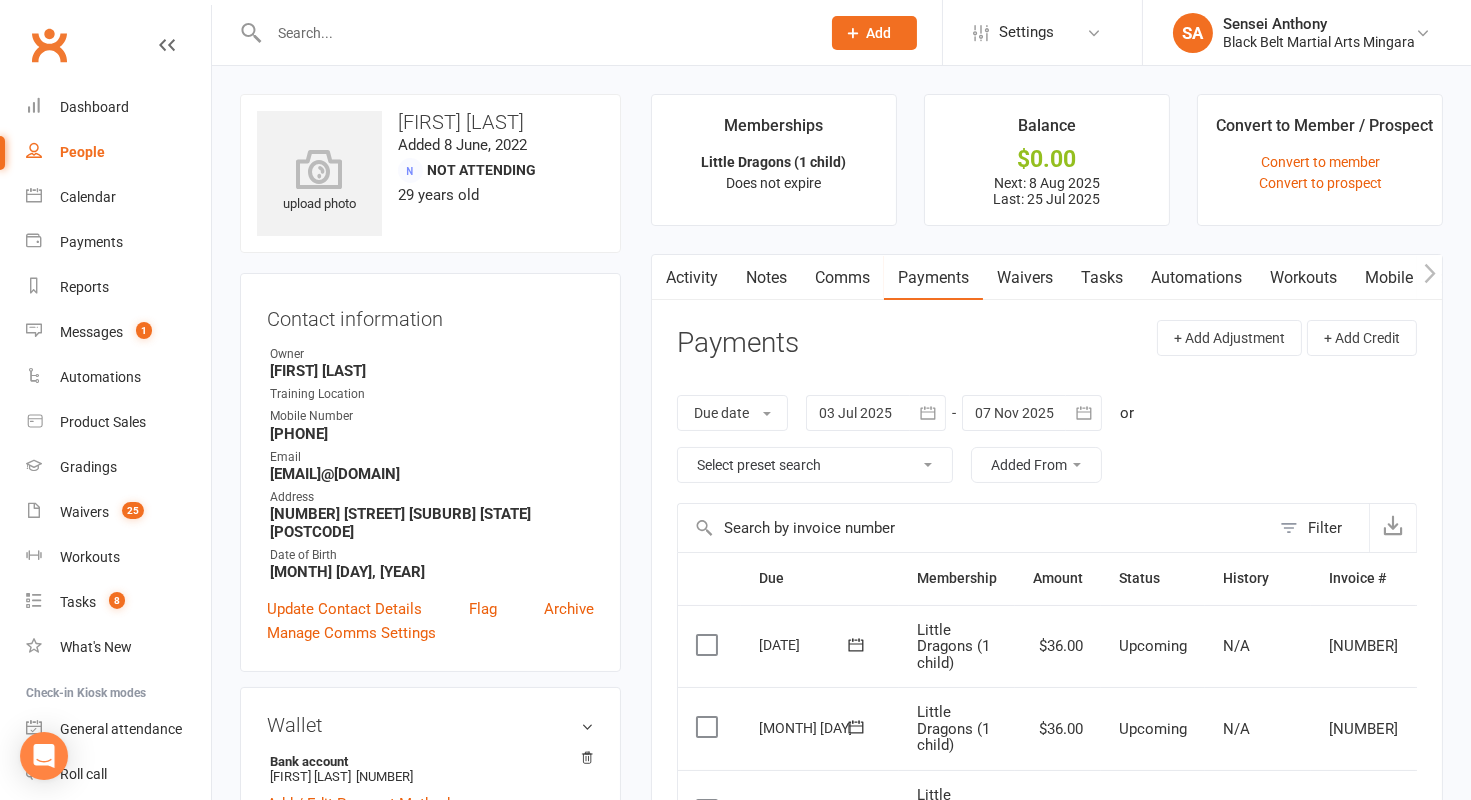click at bounding box center [534, 33] 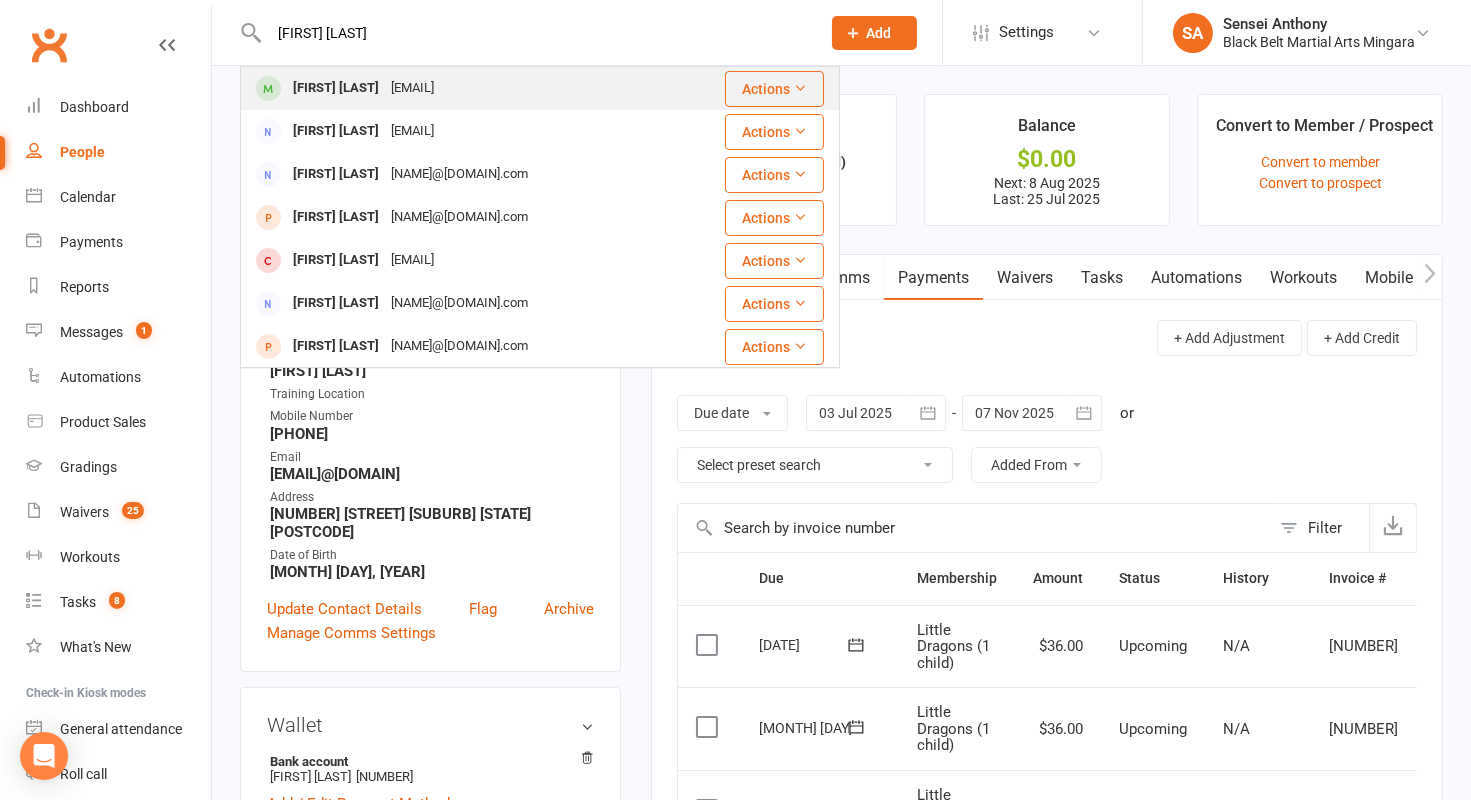 type on "Marica Tanumi-randall" 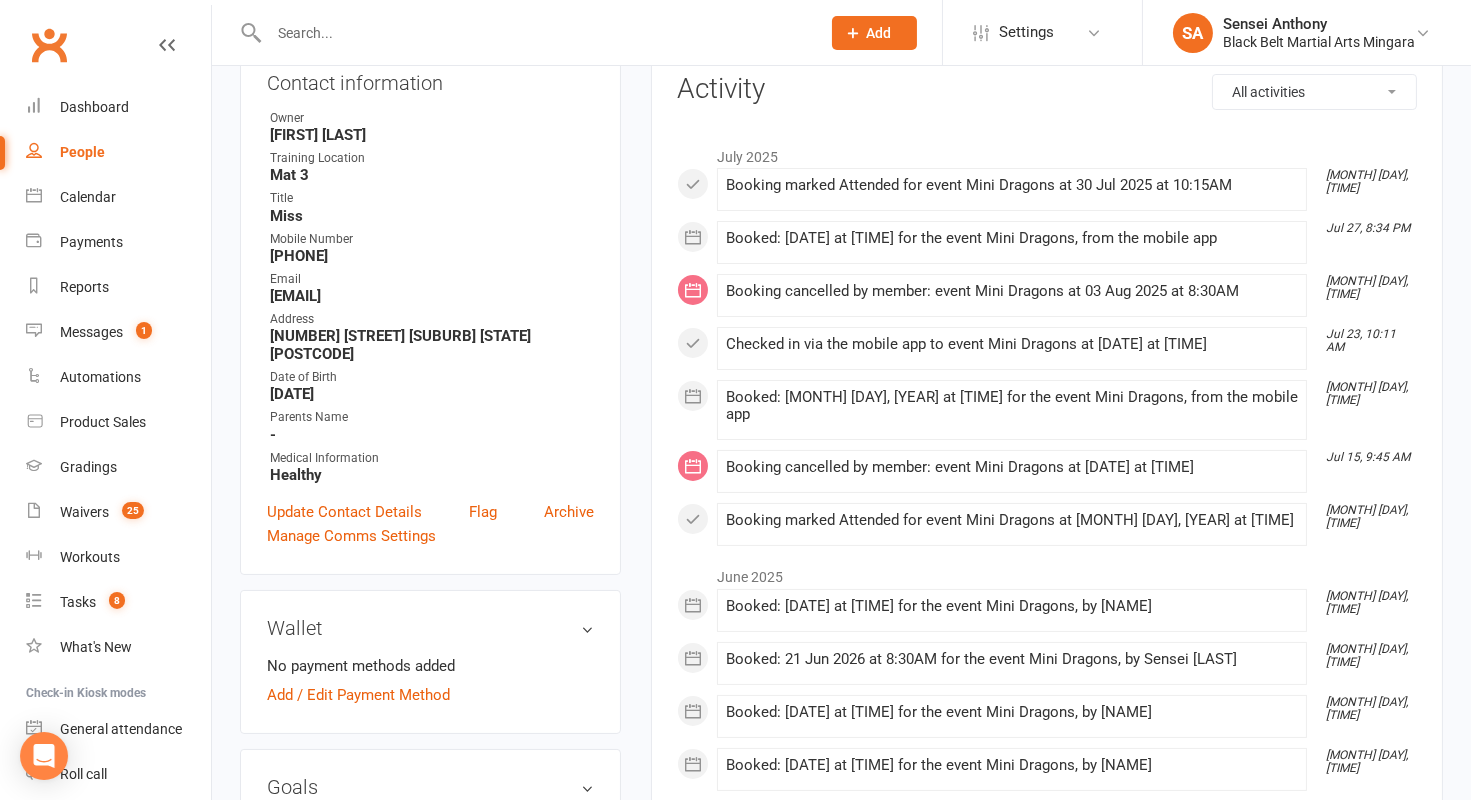 scroll, scrollTop: 0, scrollLeft: 0, axis: both 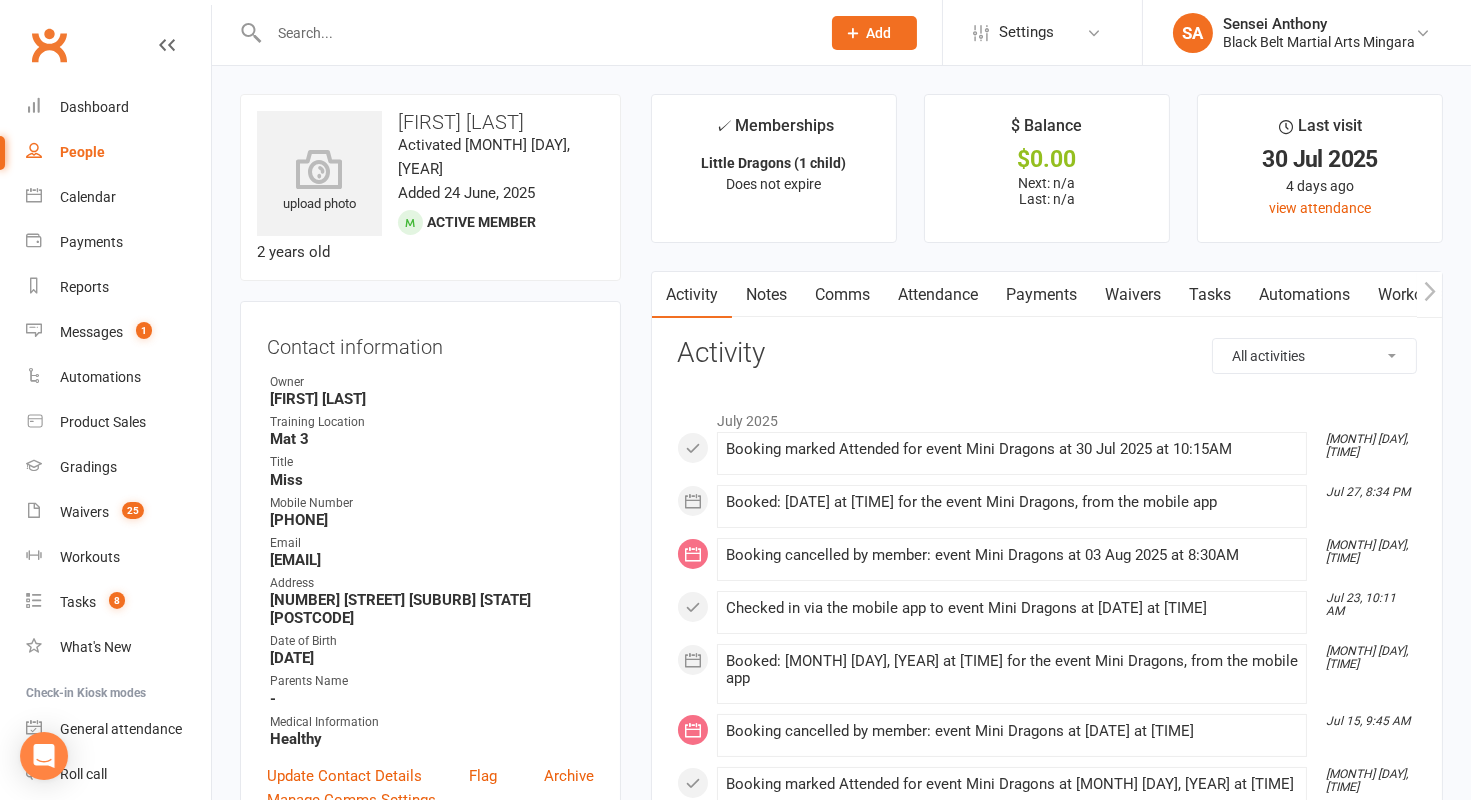 click on "Attendance" at bounding box center (938, 295) 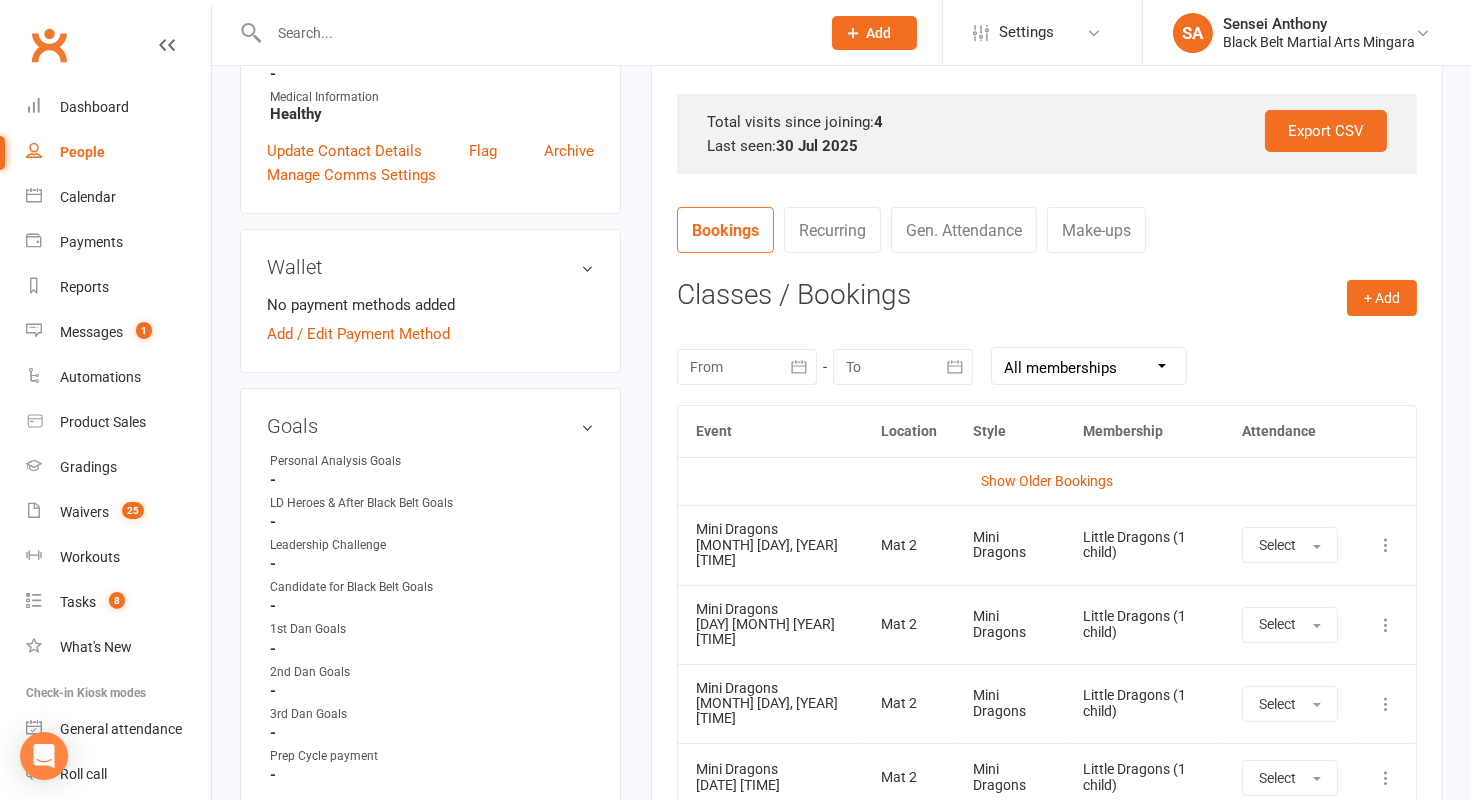 scroll, scrollTop: 0, scrollLeft: 0, axis: both 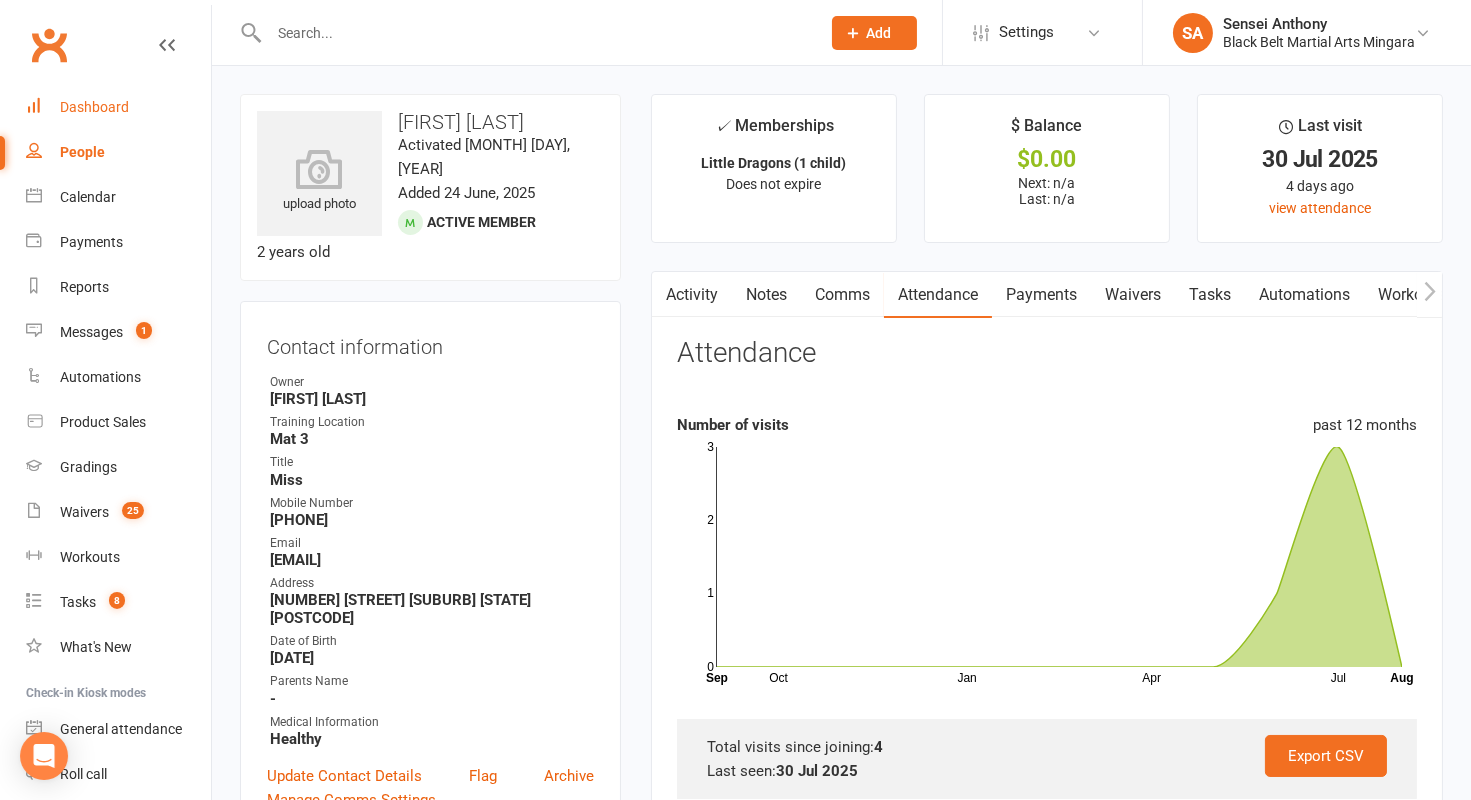 click on "Dashboard" at bounding box center [94, 107] 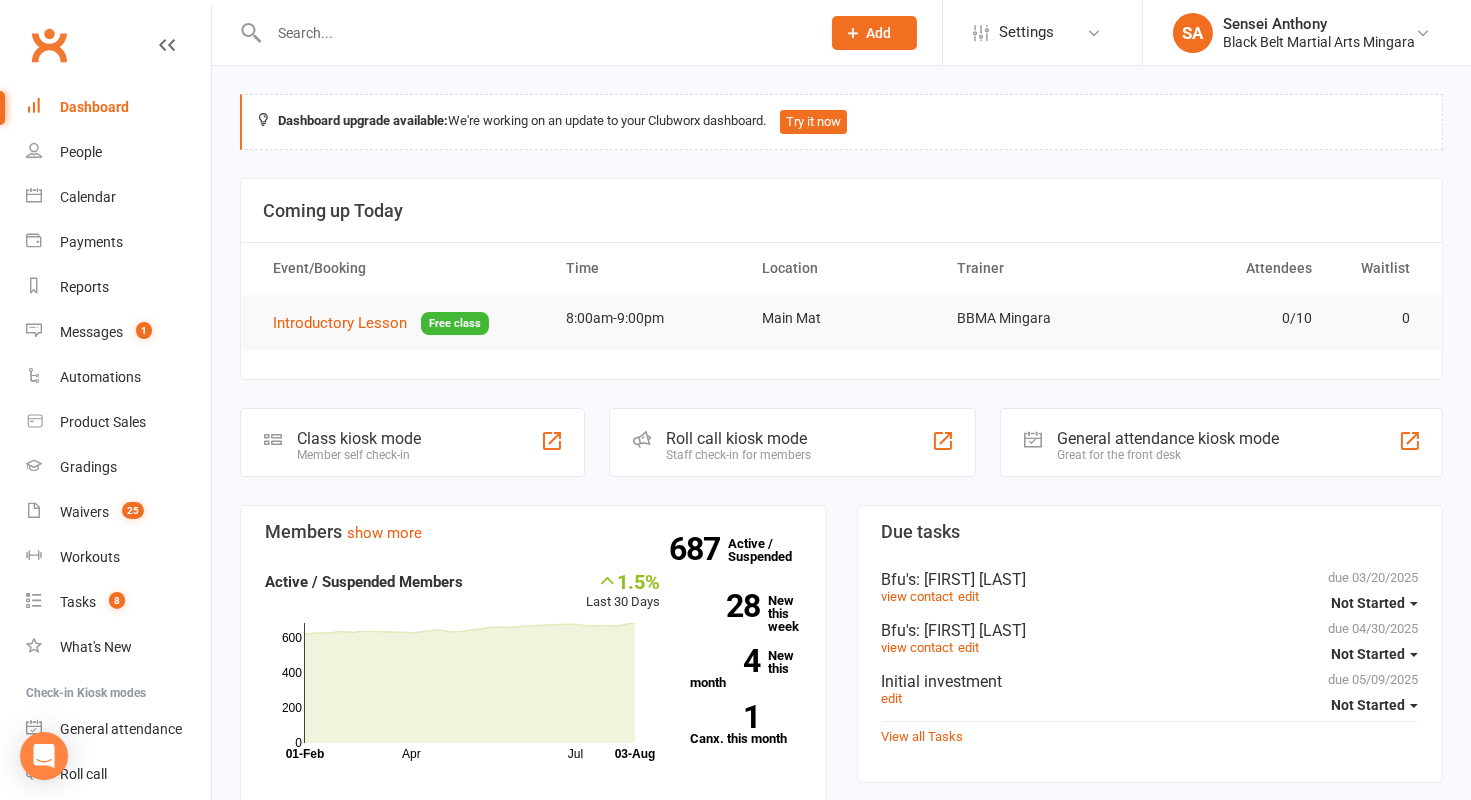 click at bounding box center (534, 33) 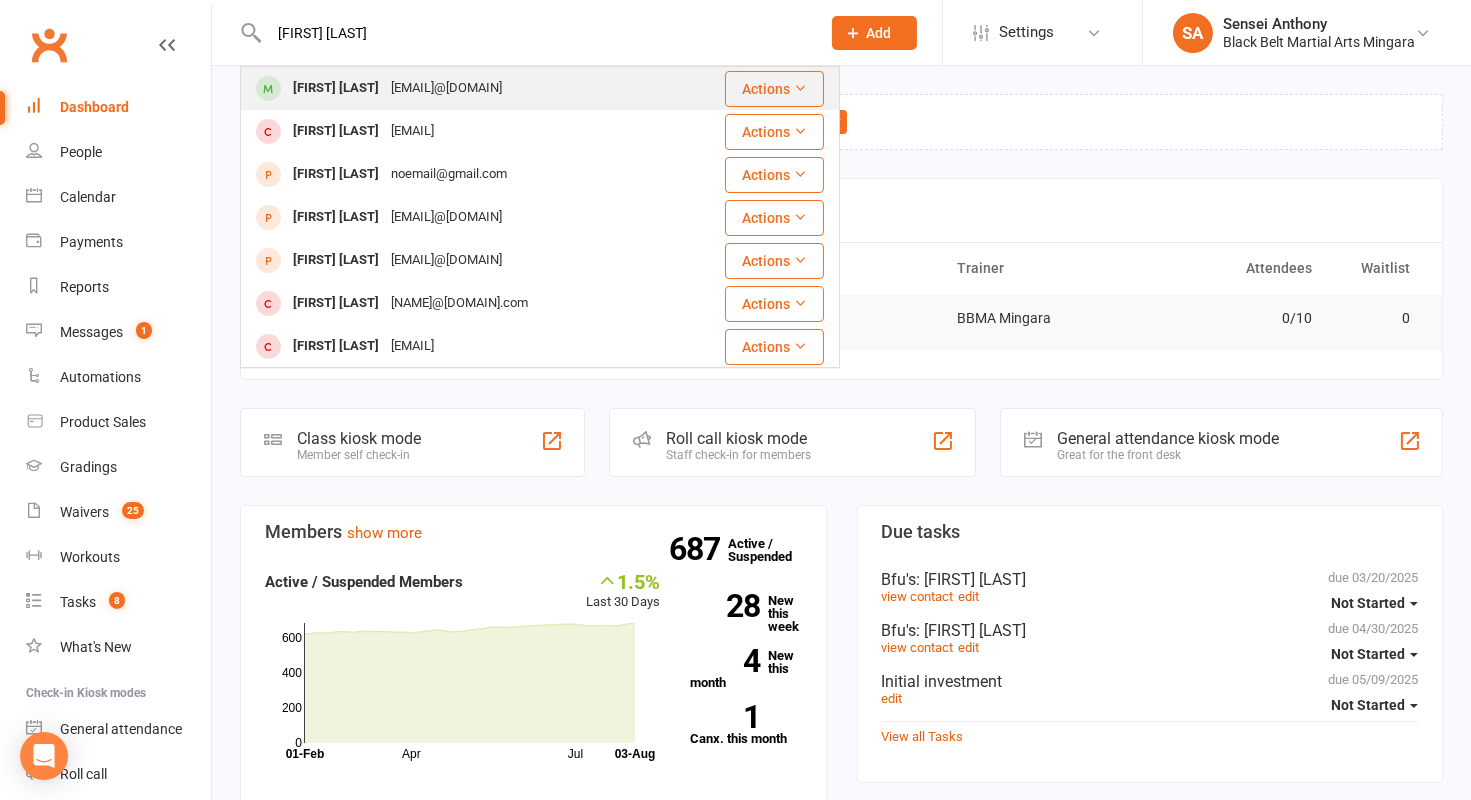 type on "Lyl Harper" 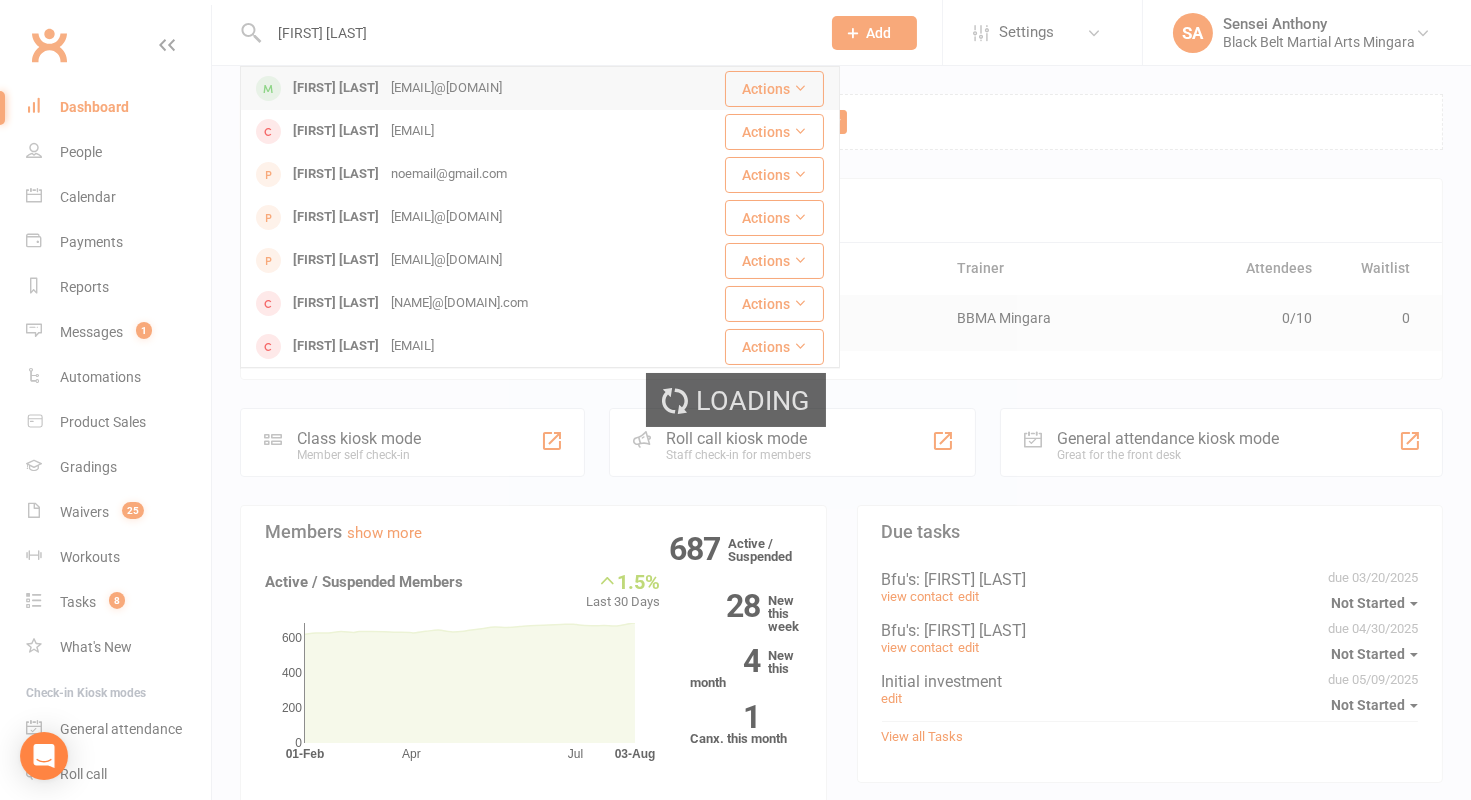 type 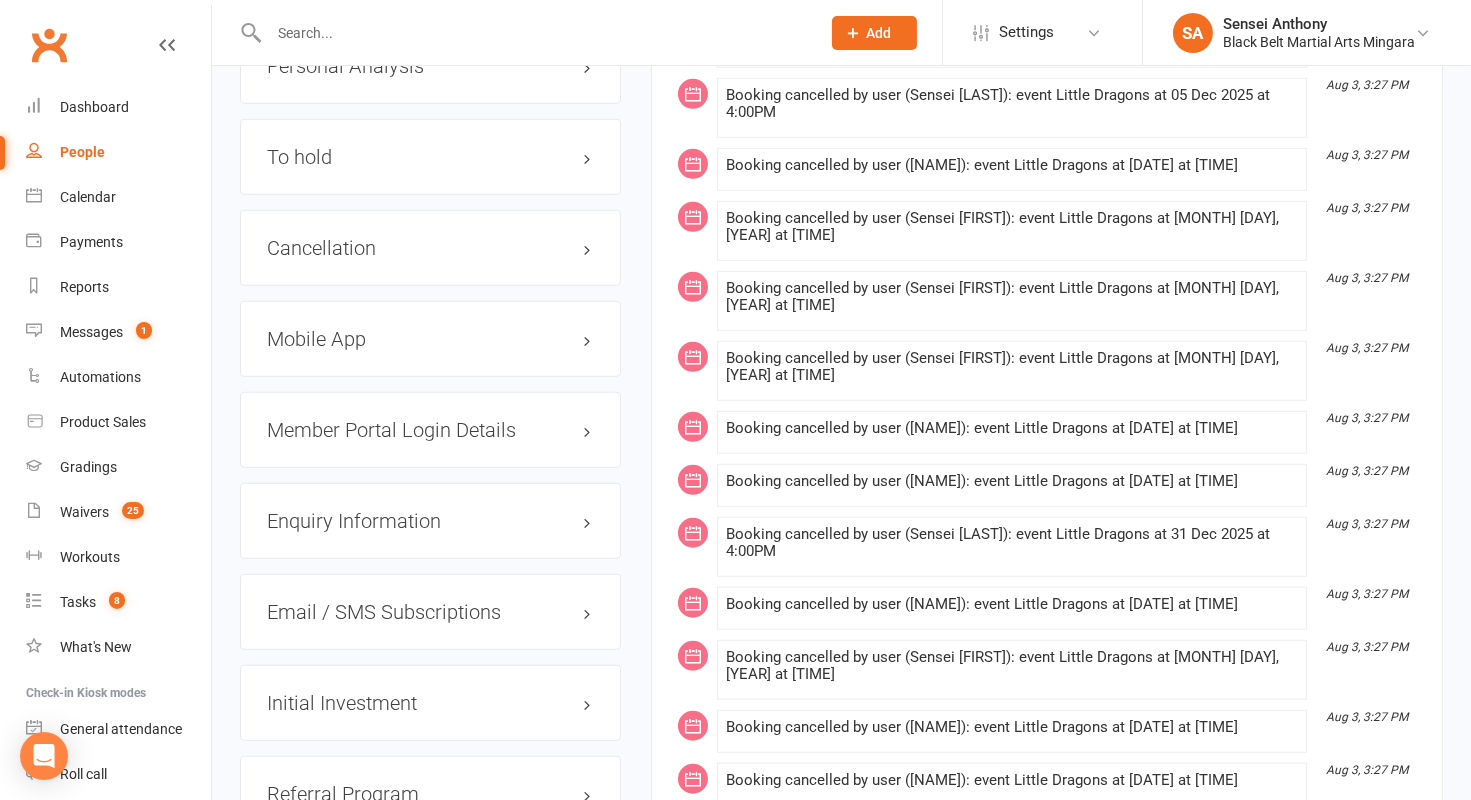 scroll, scrollTop: 2488, scrollLeft: 0, axis: vertical 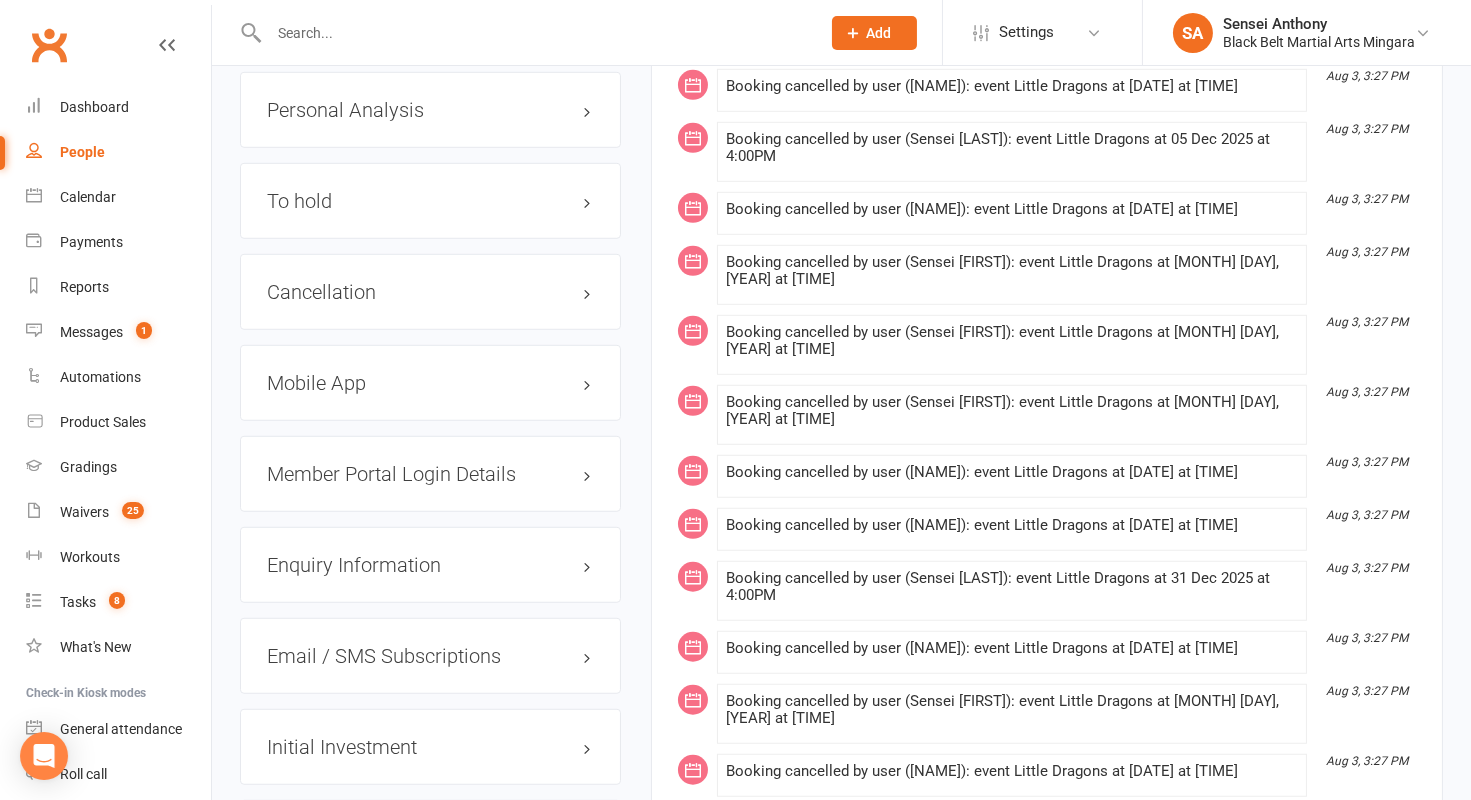 click on "Cancellation  edit" at bounding box center [430, 292] 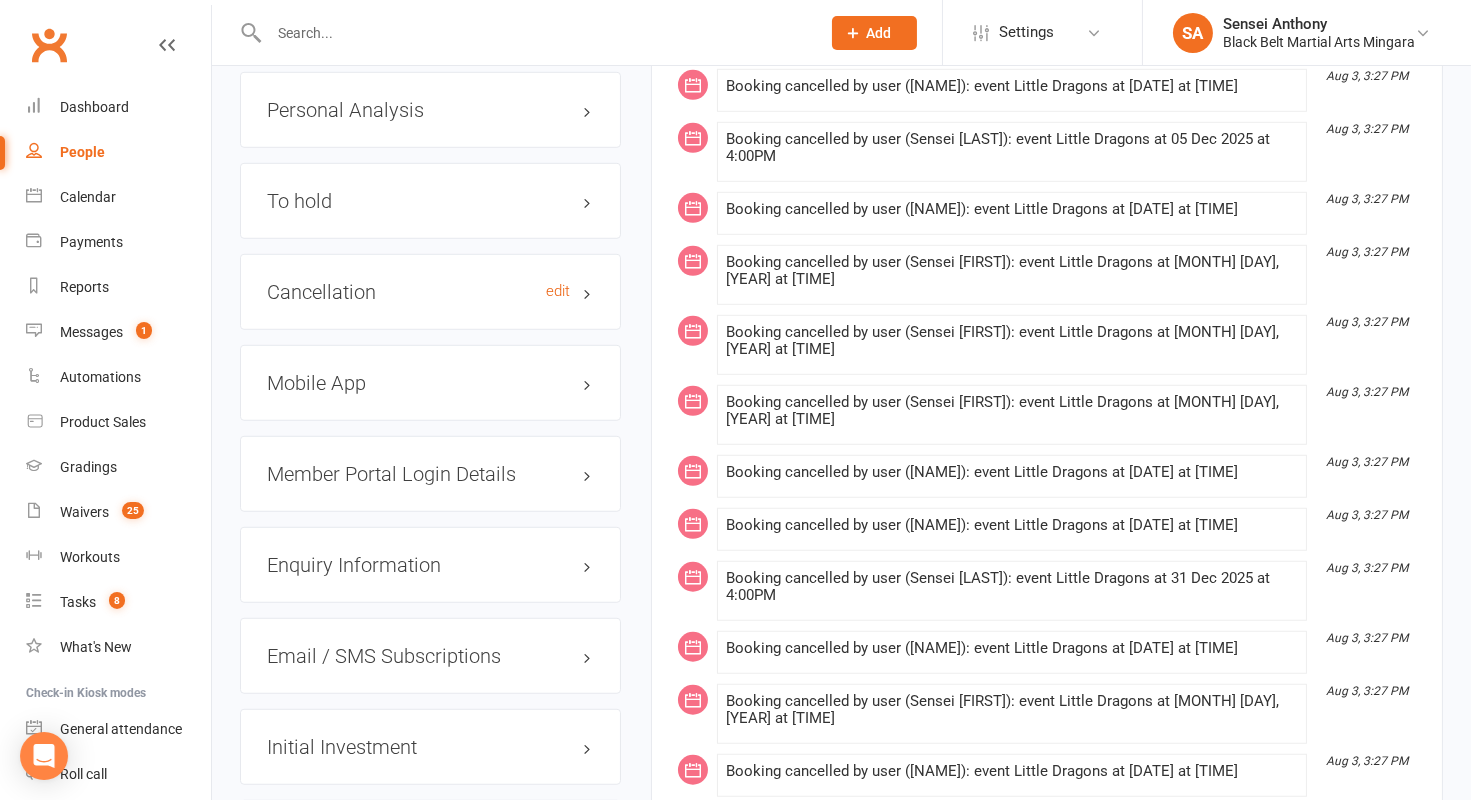 click on "Cancellation  edit" at bounding box center (430, 292) 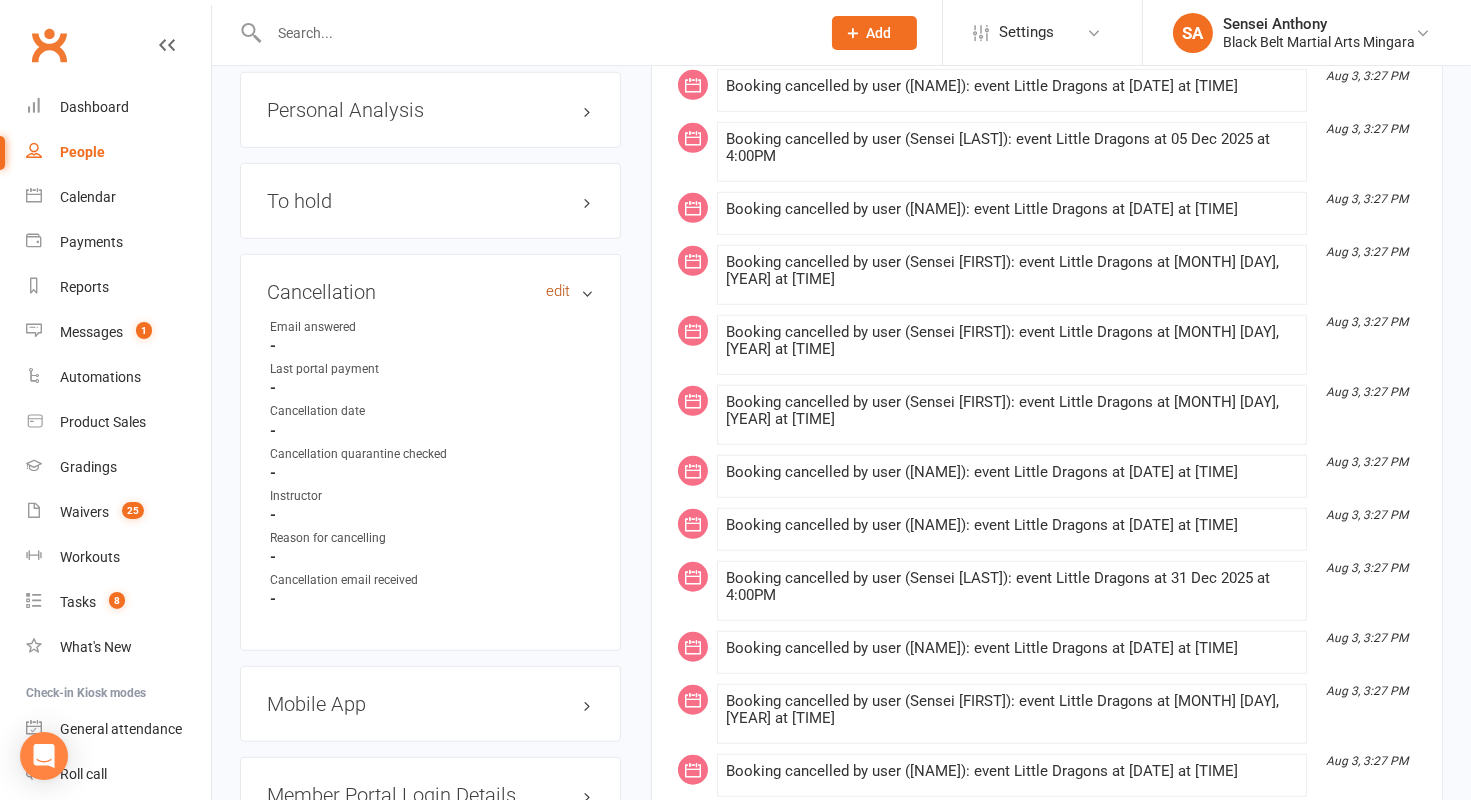 click on "edit" at bounding box center (558, 291) 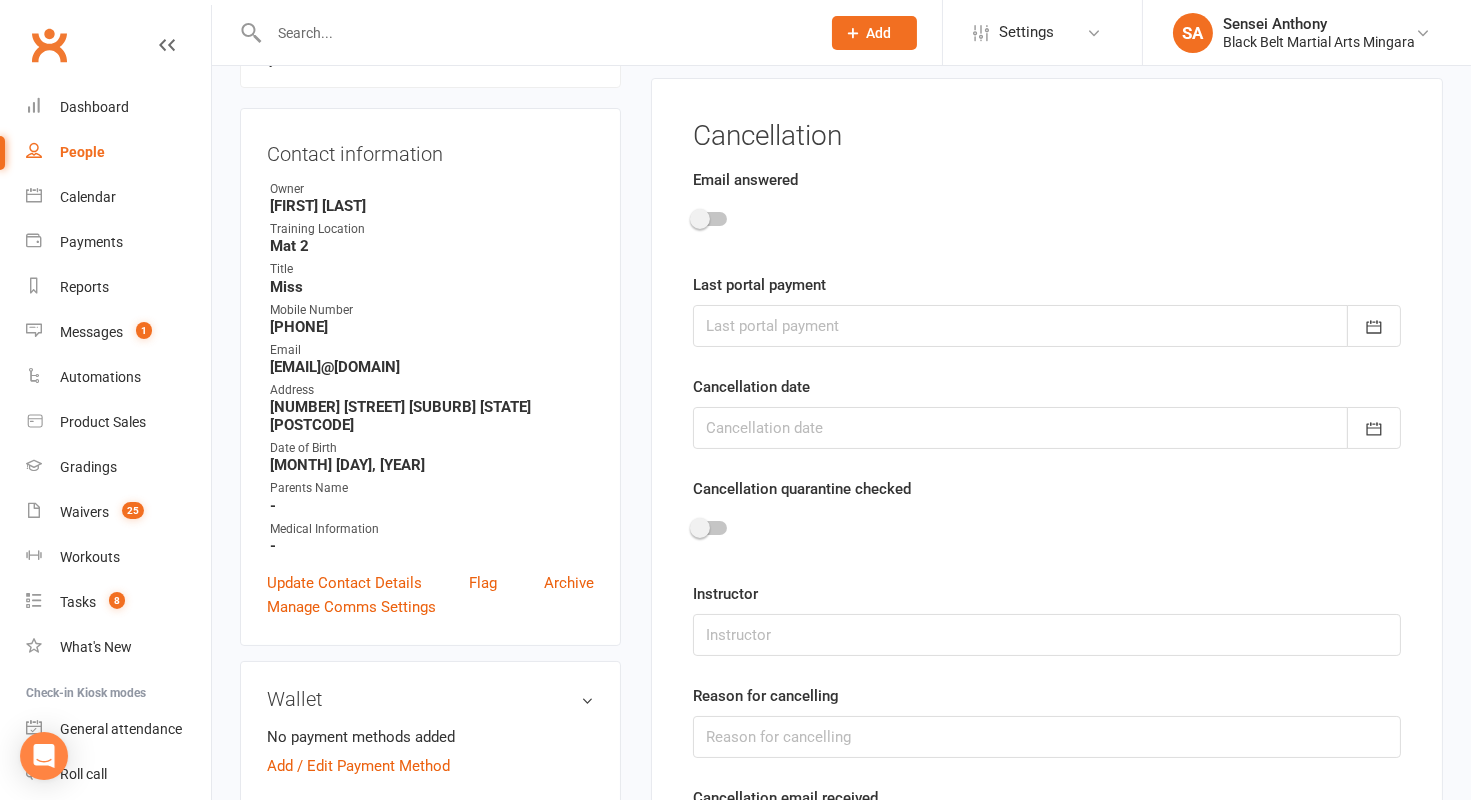 scroll, scrollTop: 170, scrollLeft: 0, axis: vertical 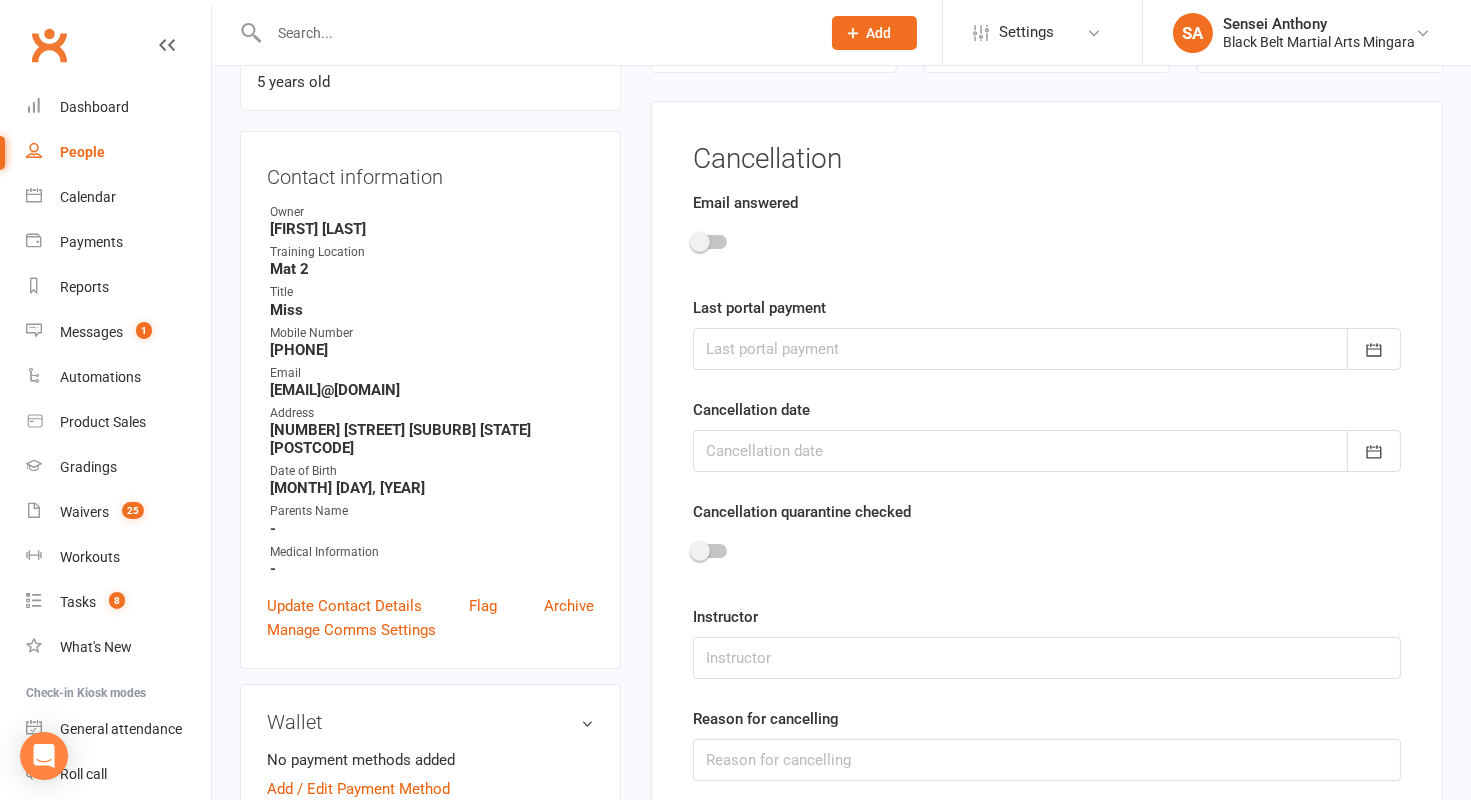 click at bounding box center [700, 242] 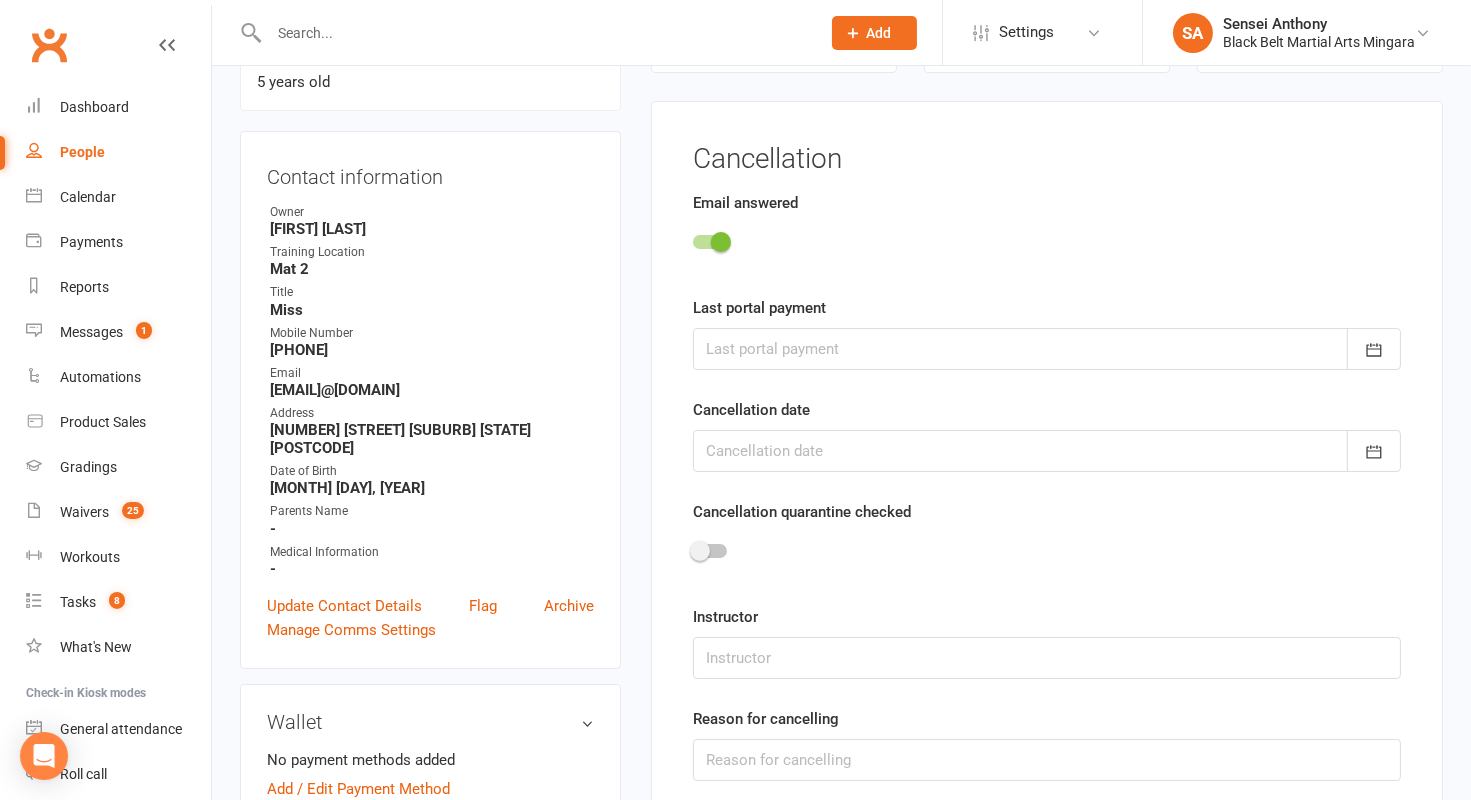 click at bounding box center (1047, 349) 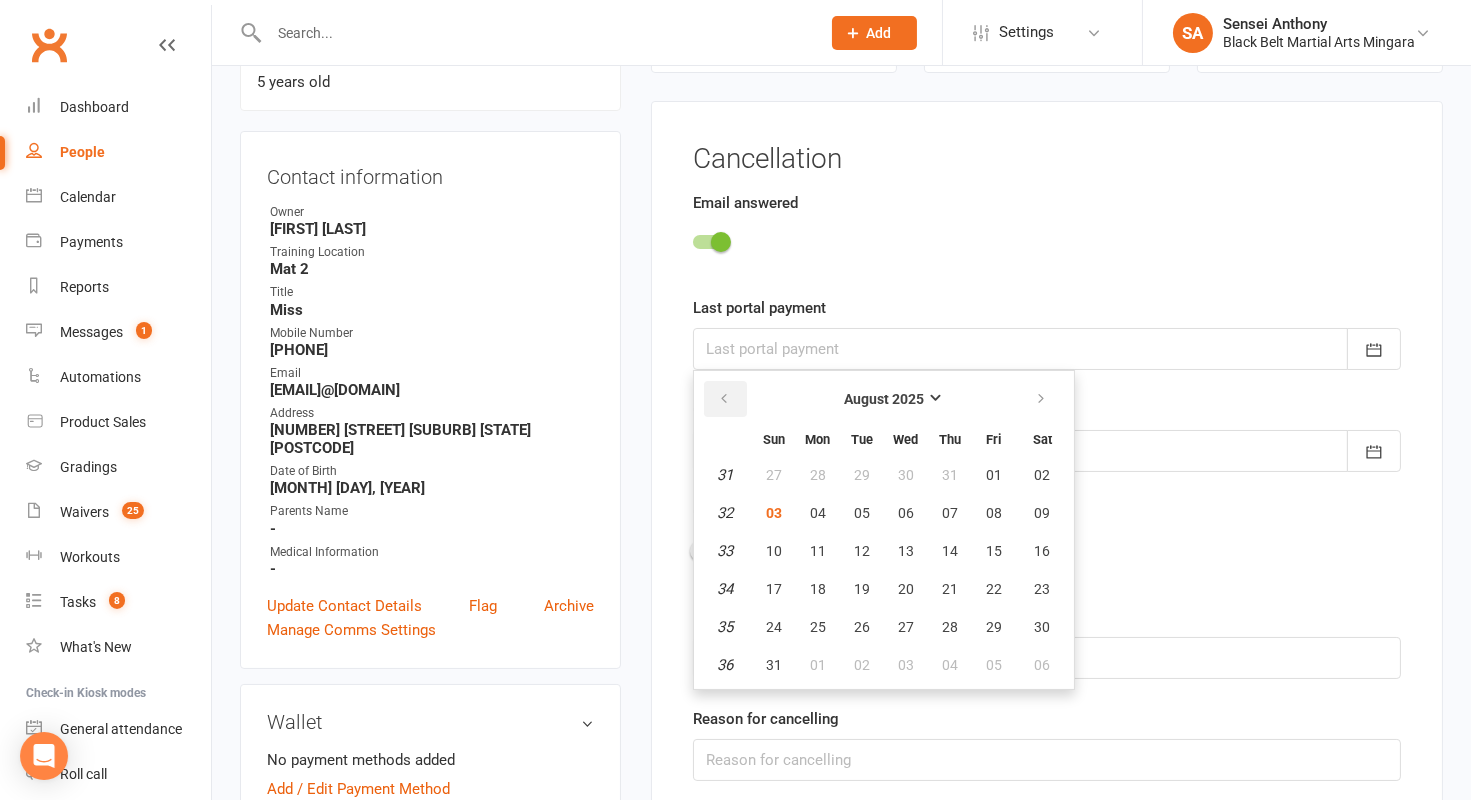 click at bounding box center [724, 399] 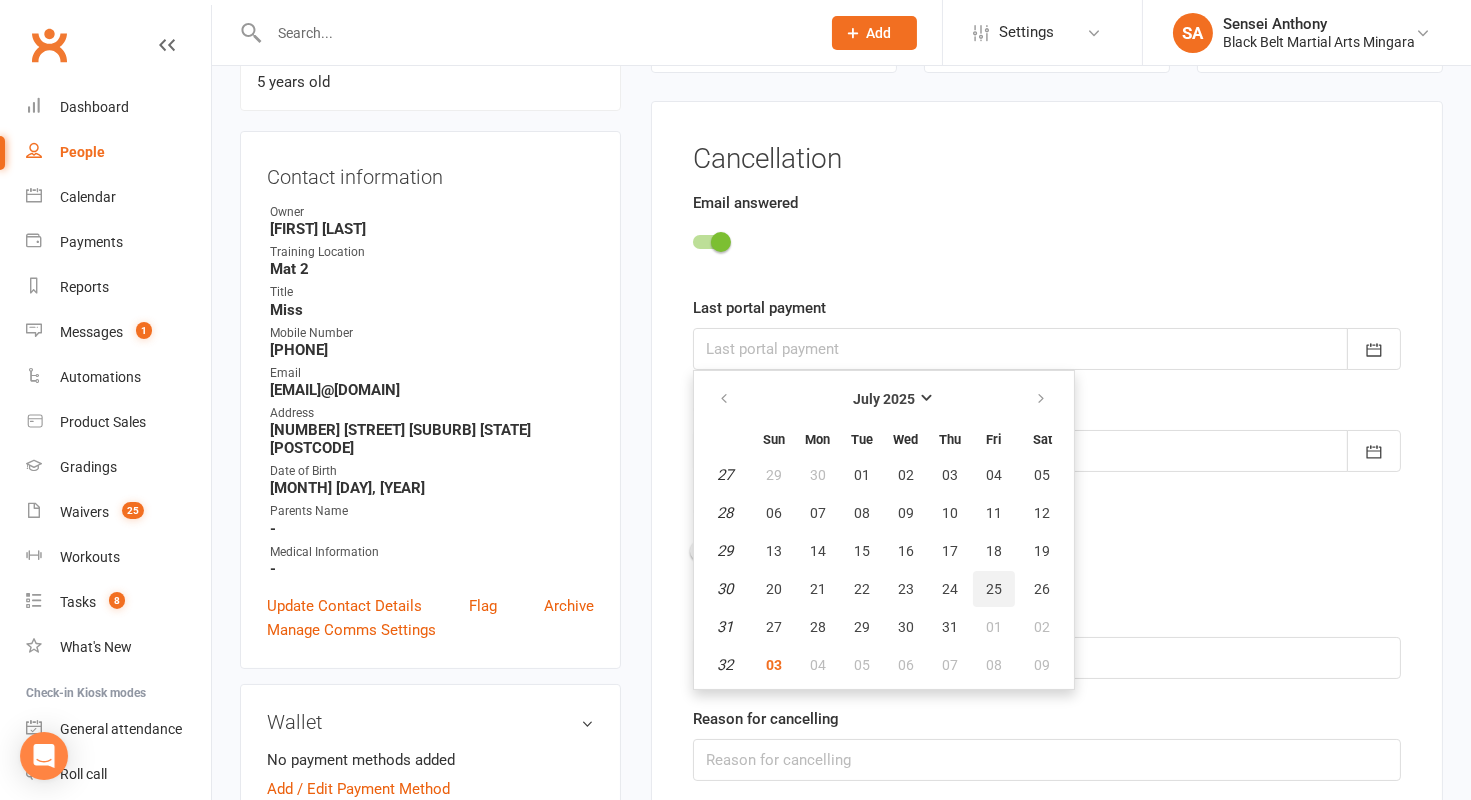 click on "25" at bounding box center (994, 589) 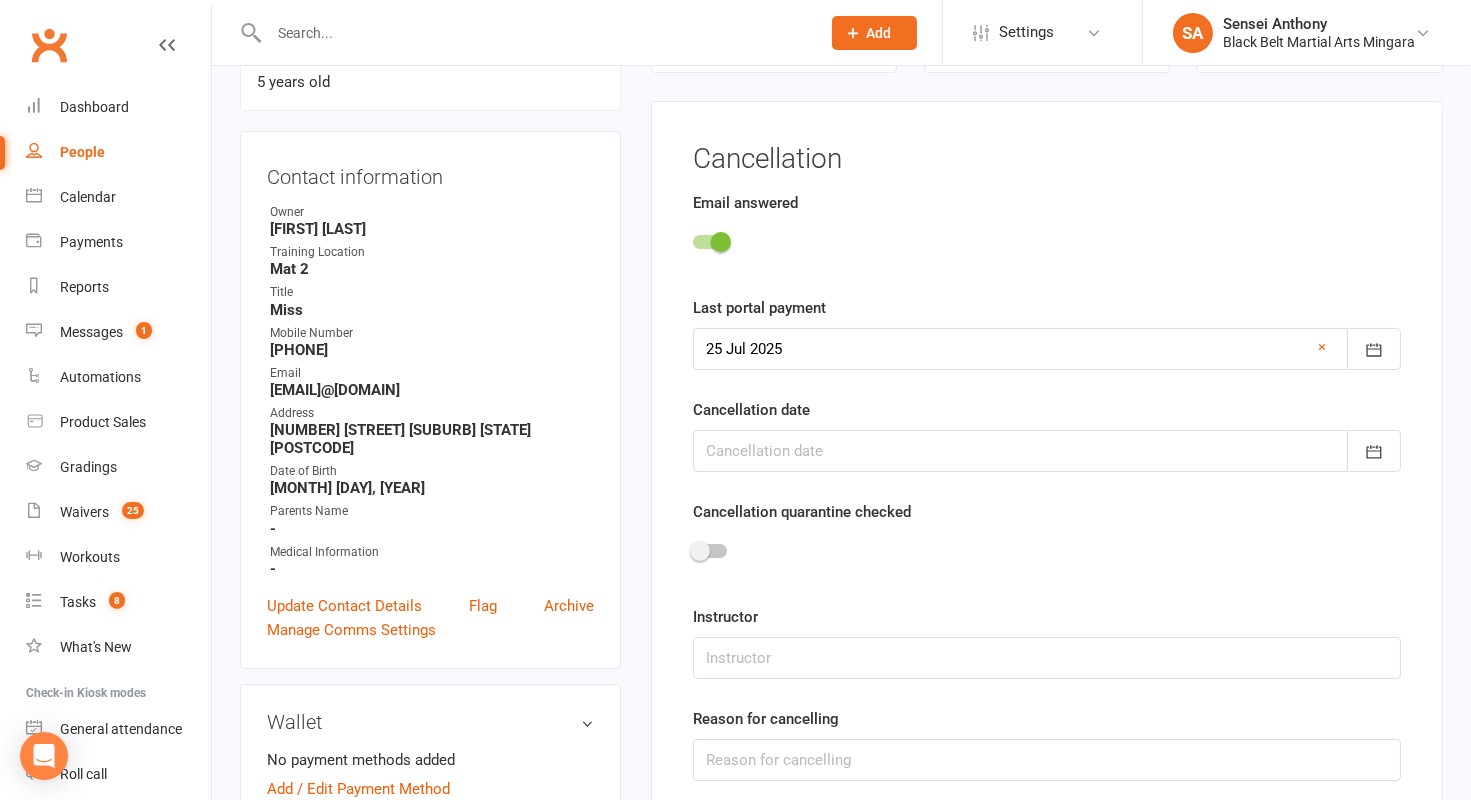 click at bounding box center (1047, 451) 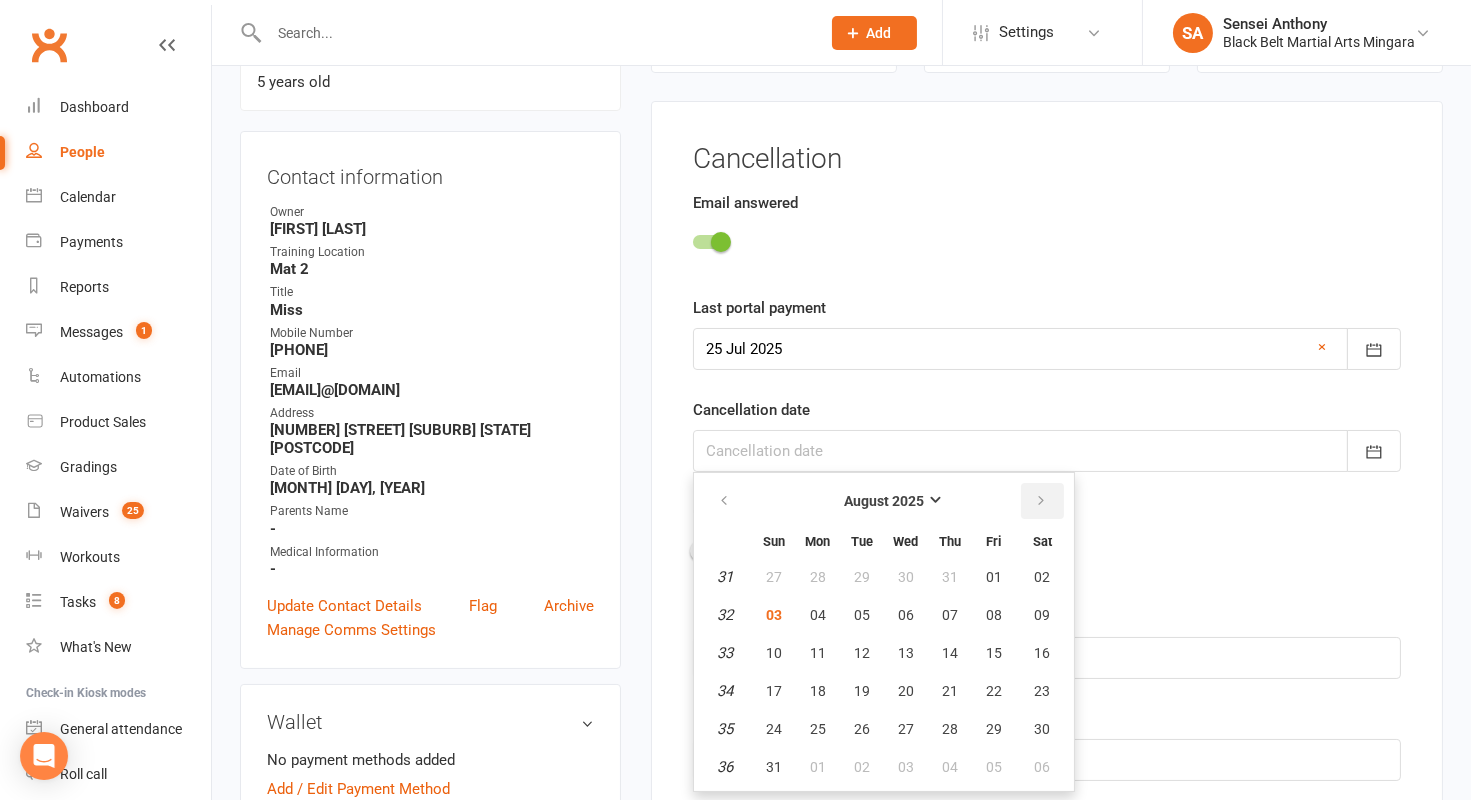 click at bounding box center [1042, 501] 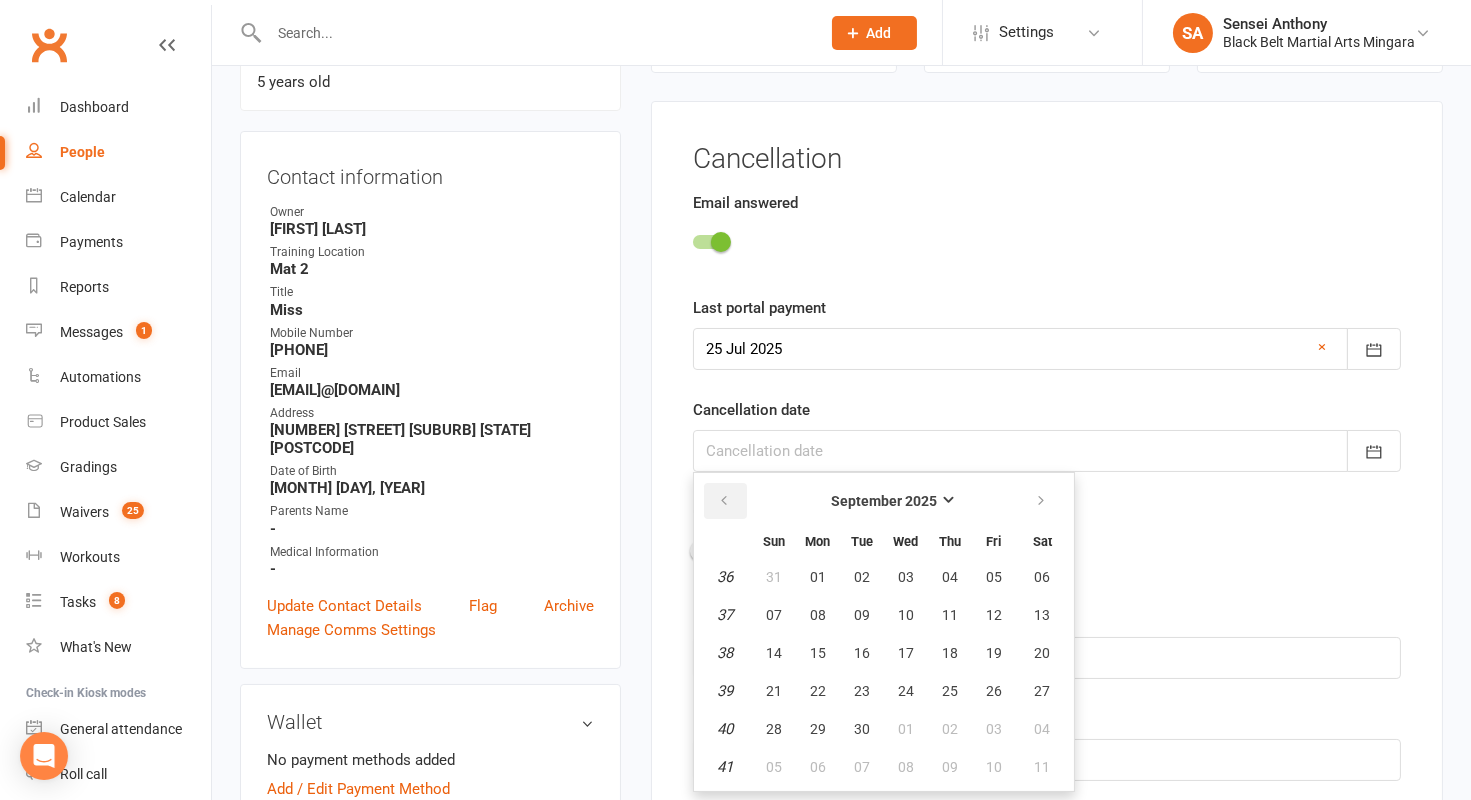 click at bounding box center [724, 501] 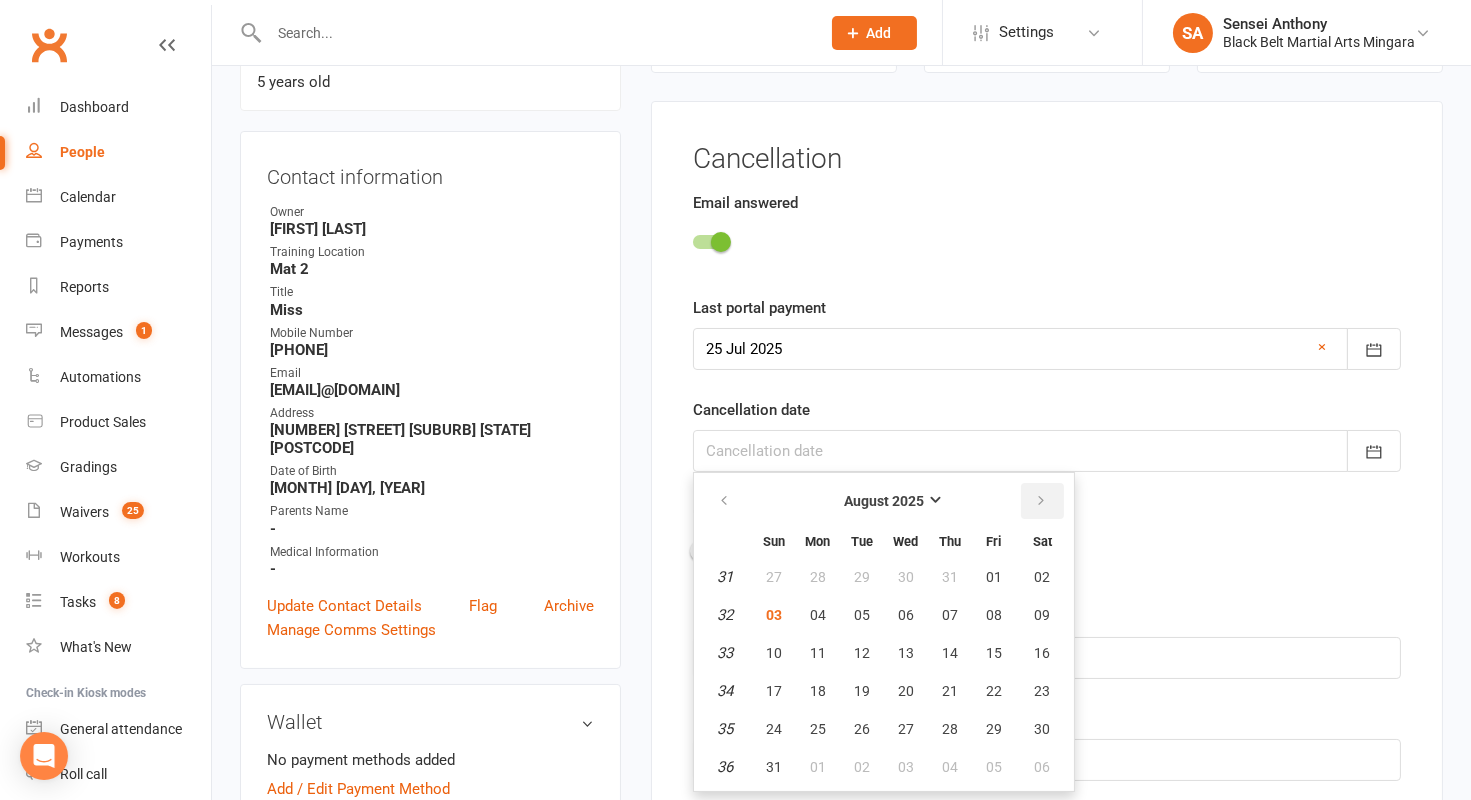 click at bounding box center [1042, 501] 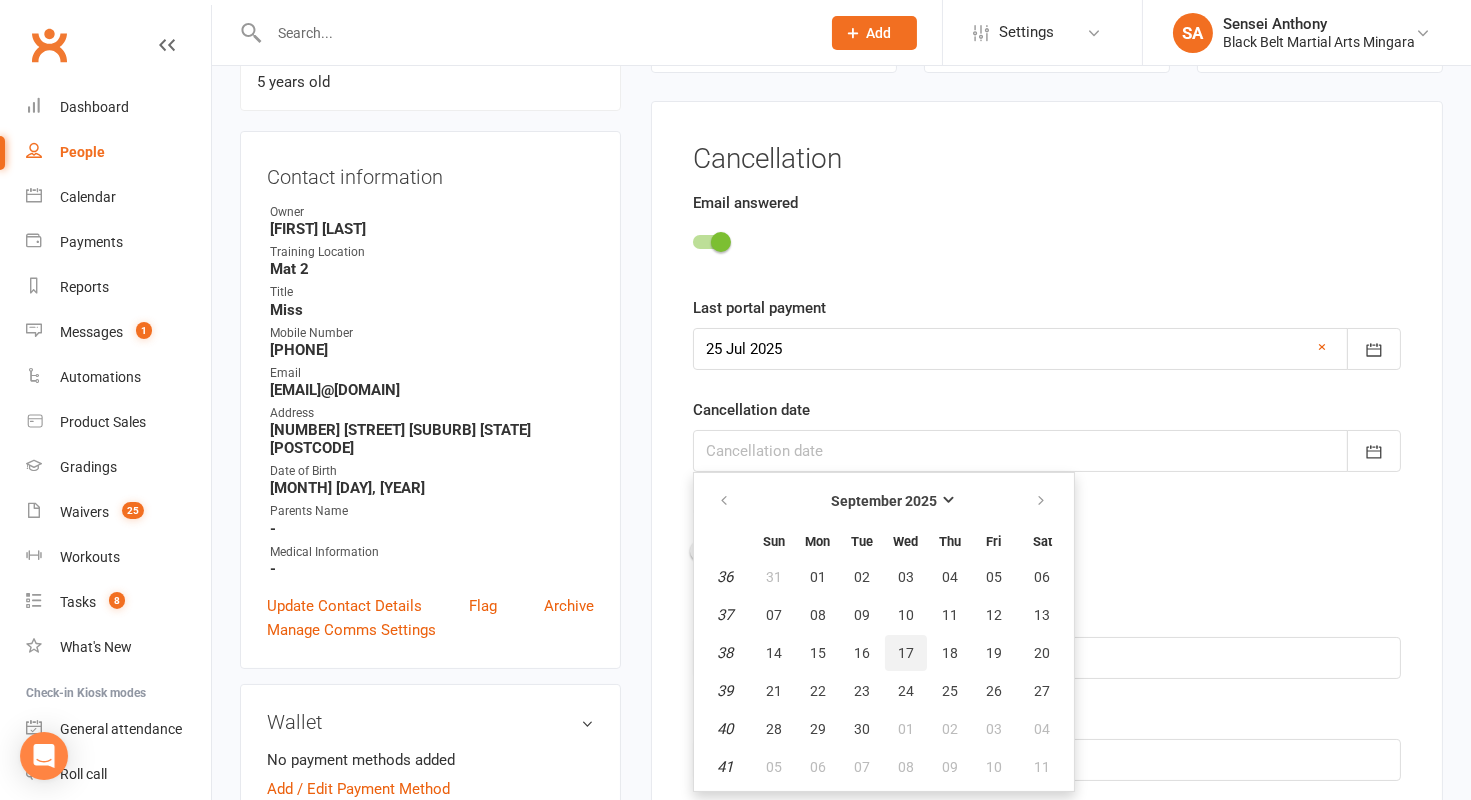 click on "17" at bounding box center (906, 653) 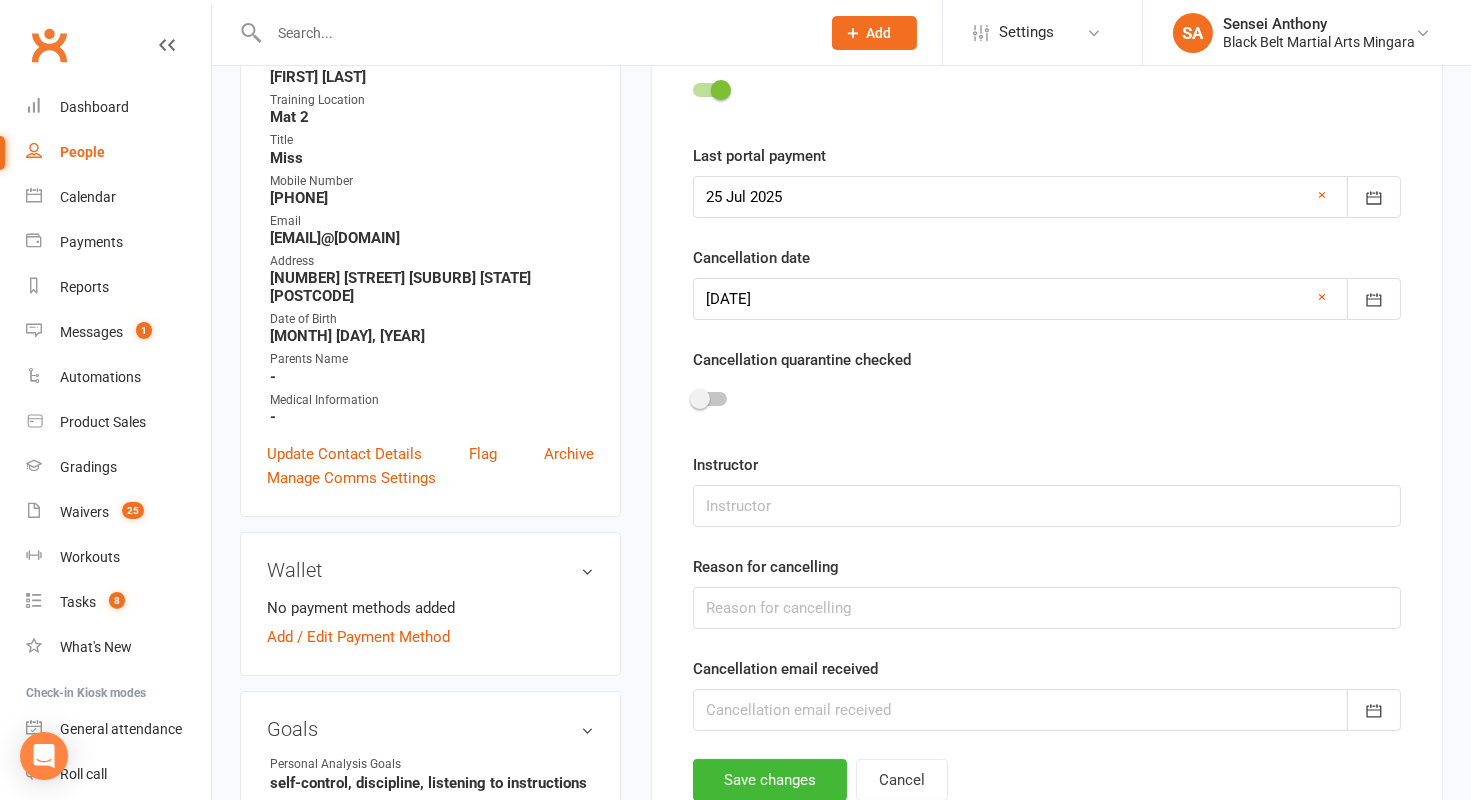 scroll, scrollTop: 325, scrollLeft: 0, axis: vertical 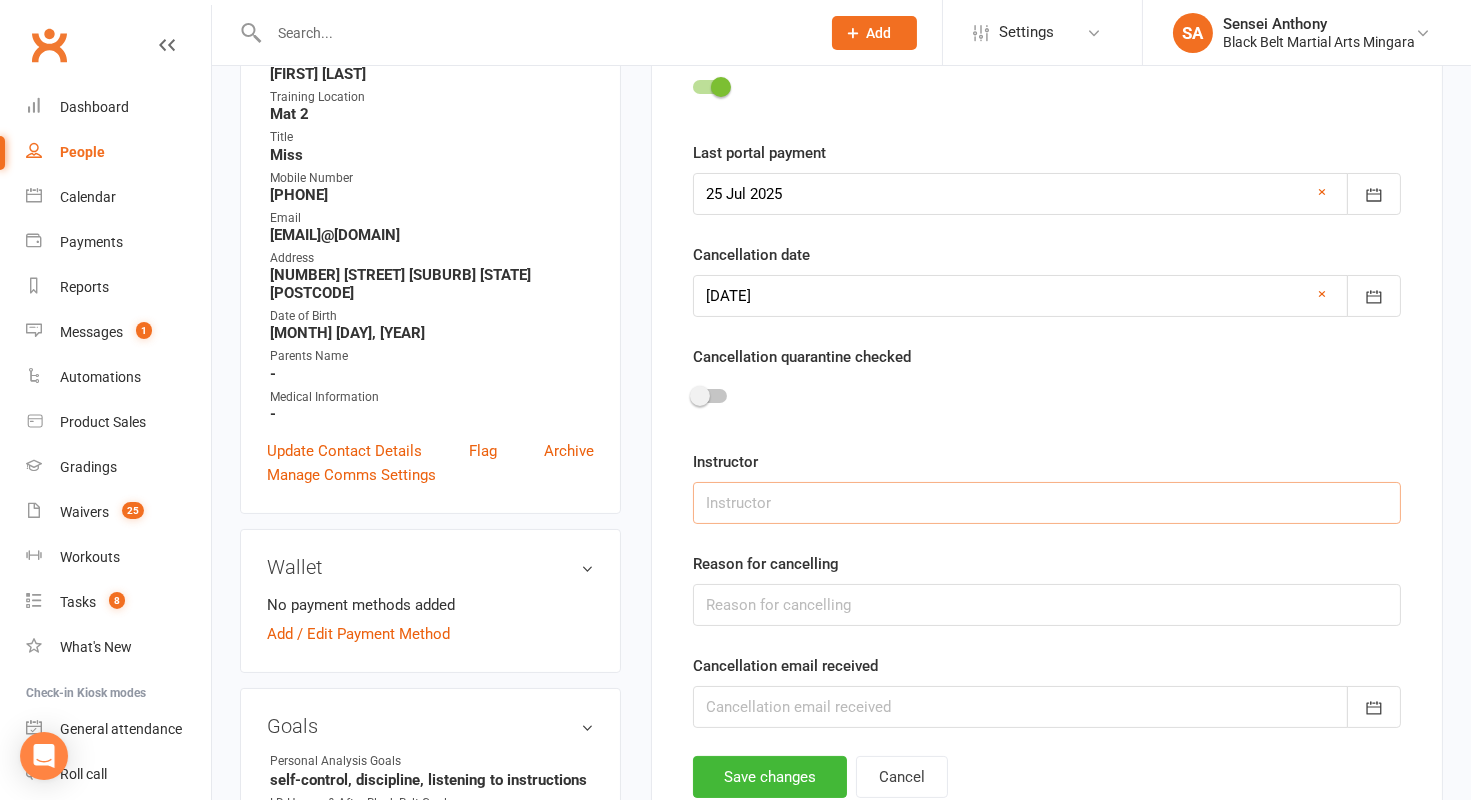 click at bounding box center (1047, 503) 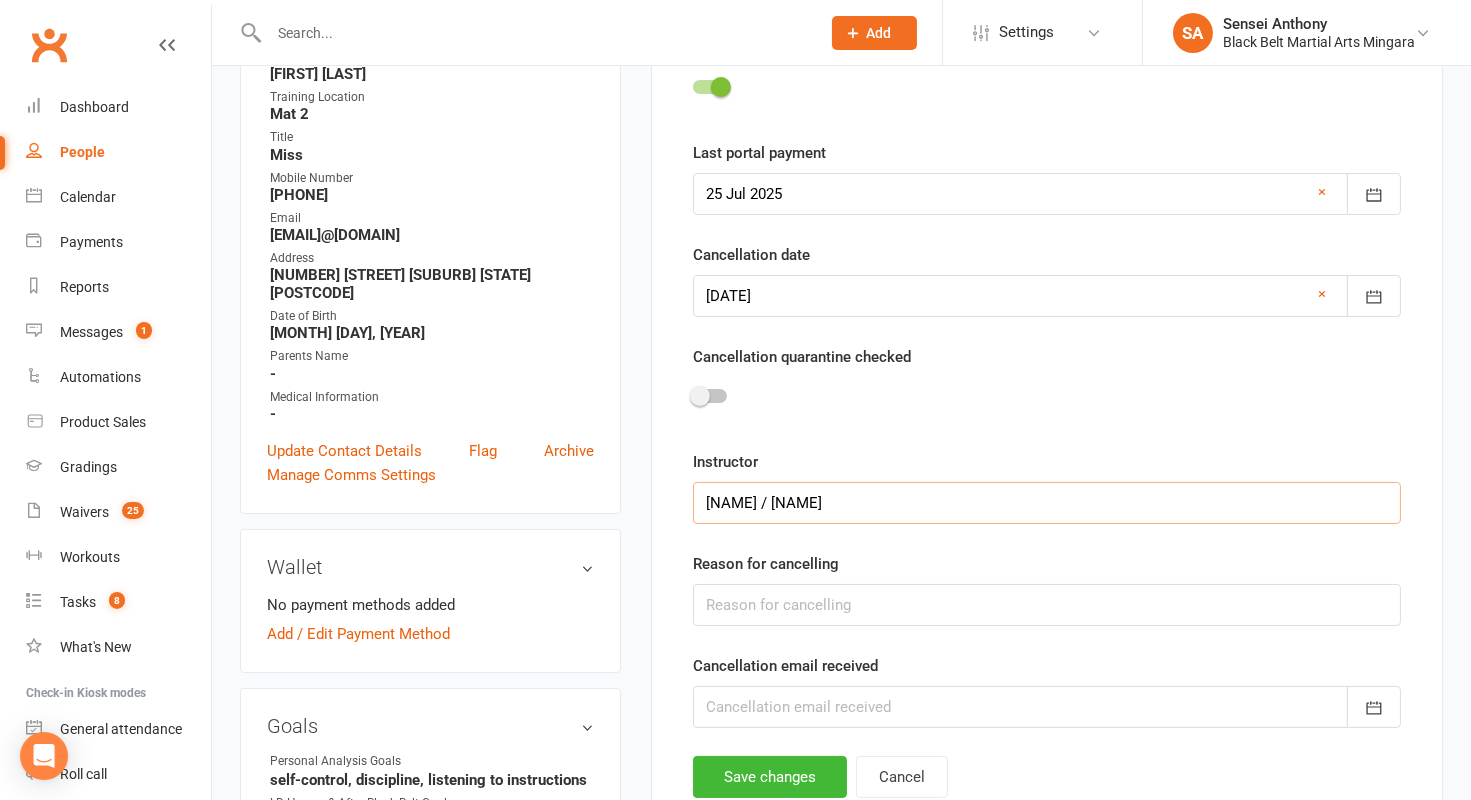 drag, startPoint x: 899, startPoint y: 504, endPoint x: 871, endPoint y: 503, distance: 28.01785 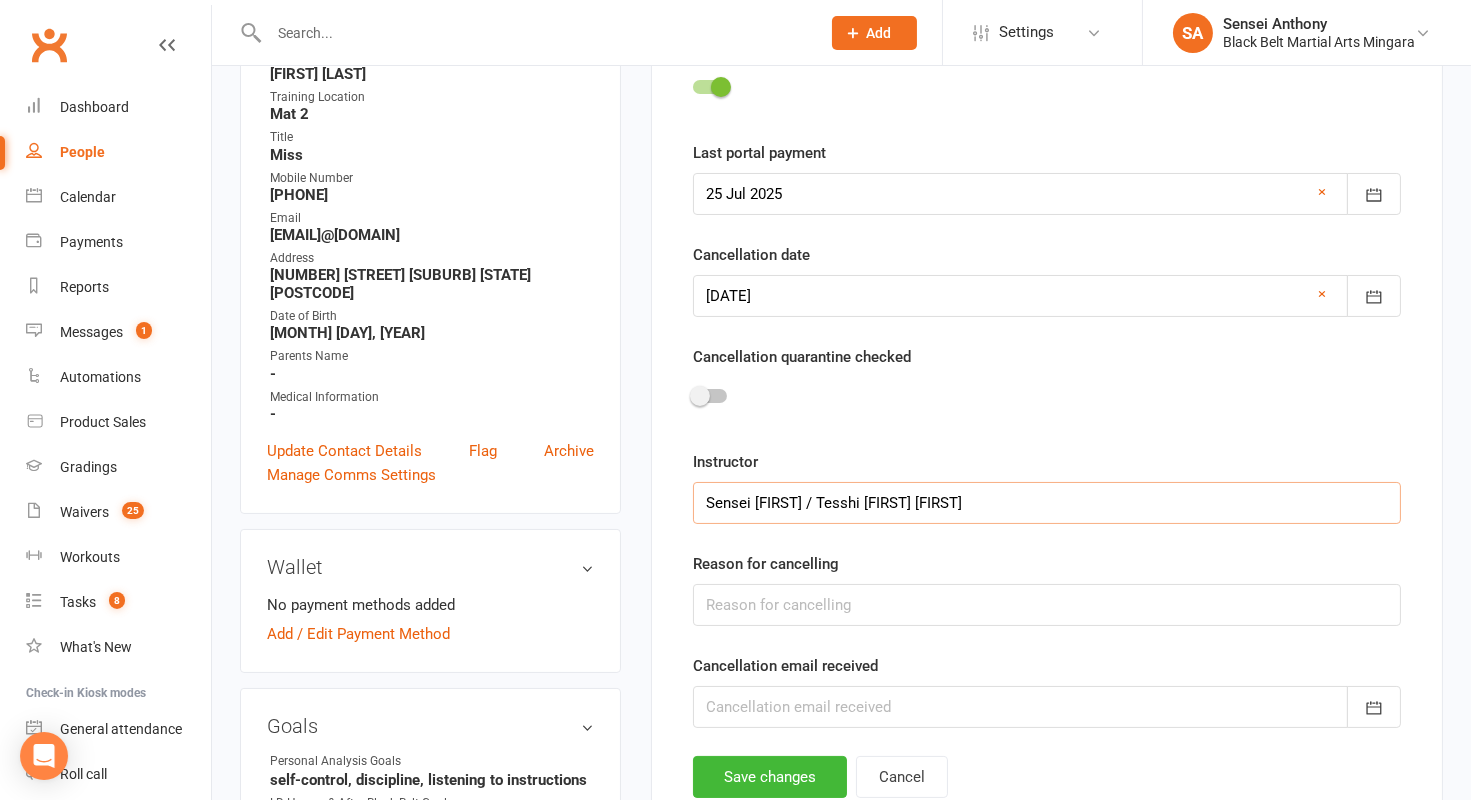 type on "Sensei Anthony / Tesshi Tanya" 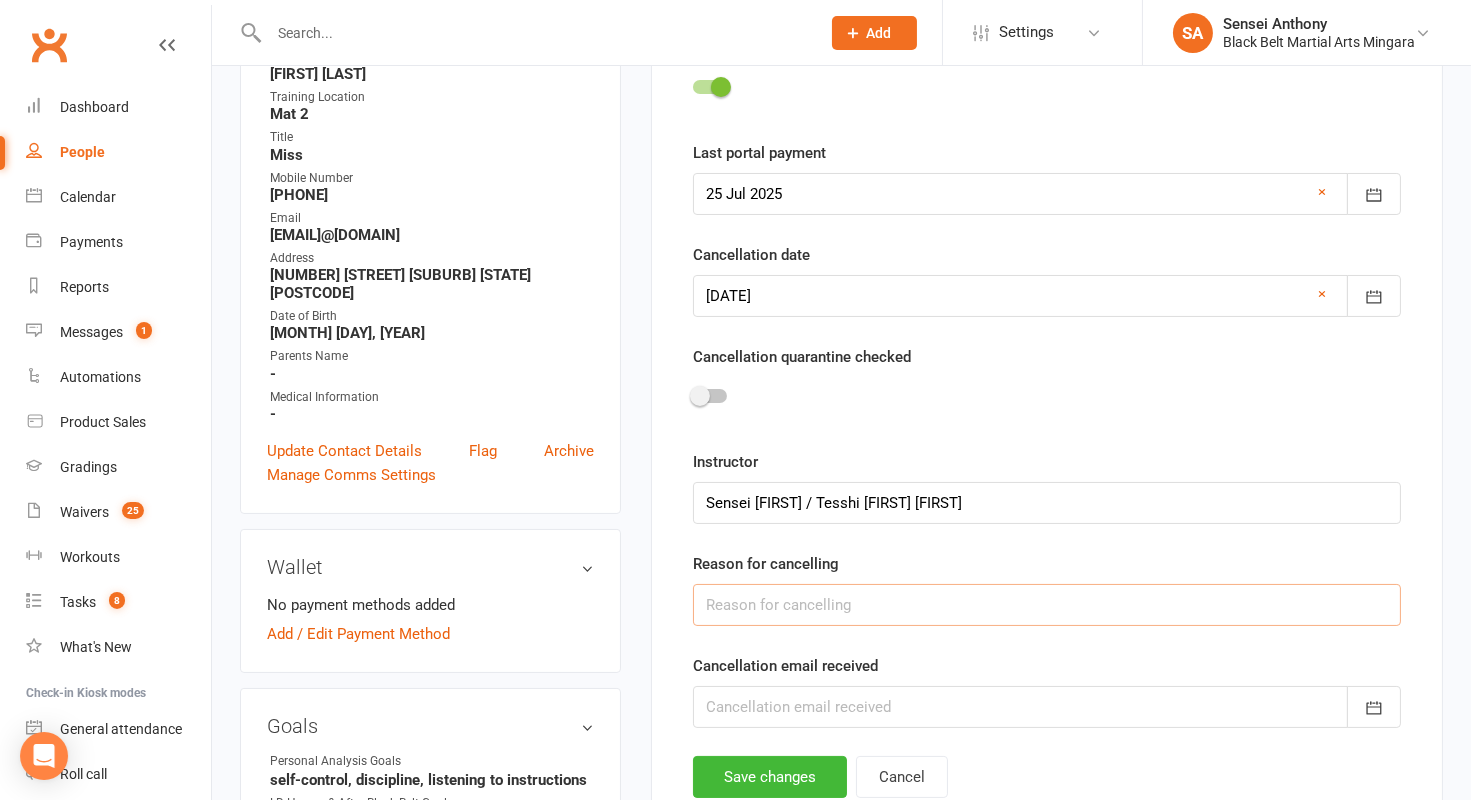click at bounding box center [1047, 605] 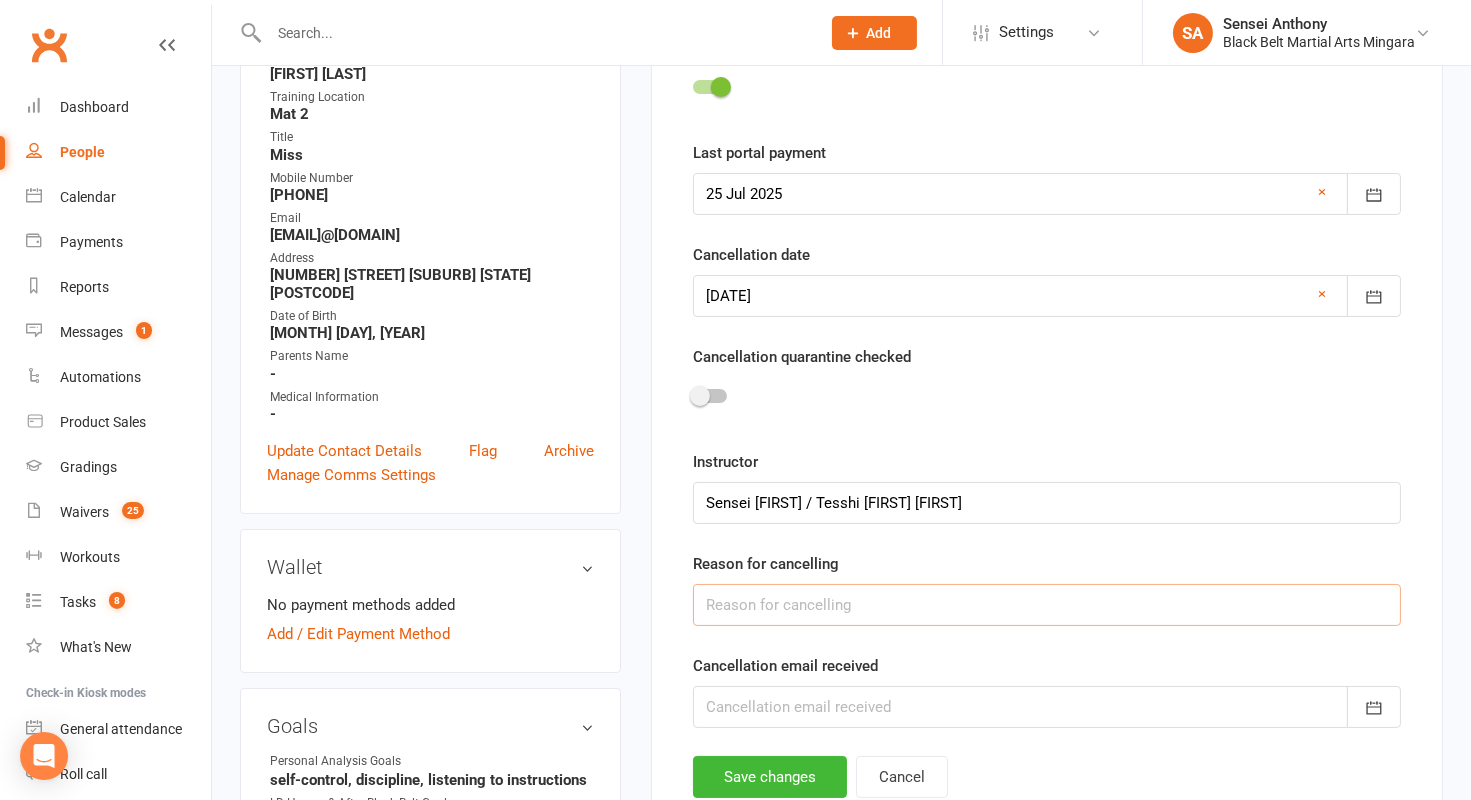 type on "Lost Interest" 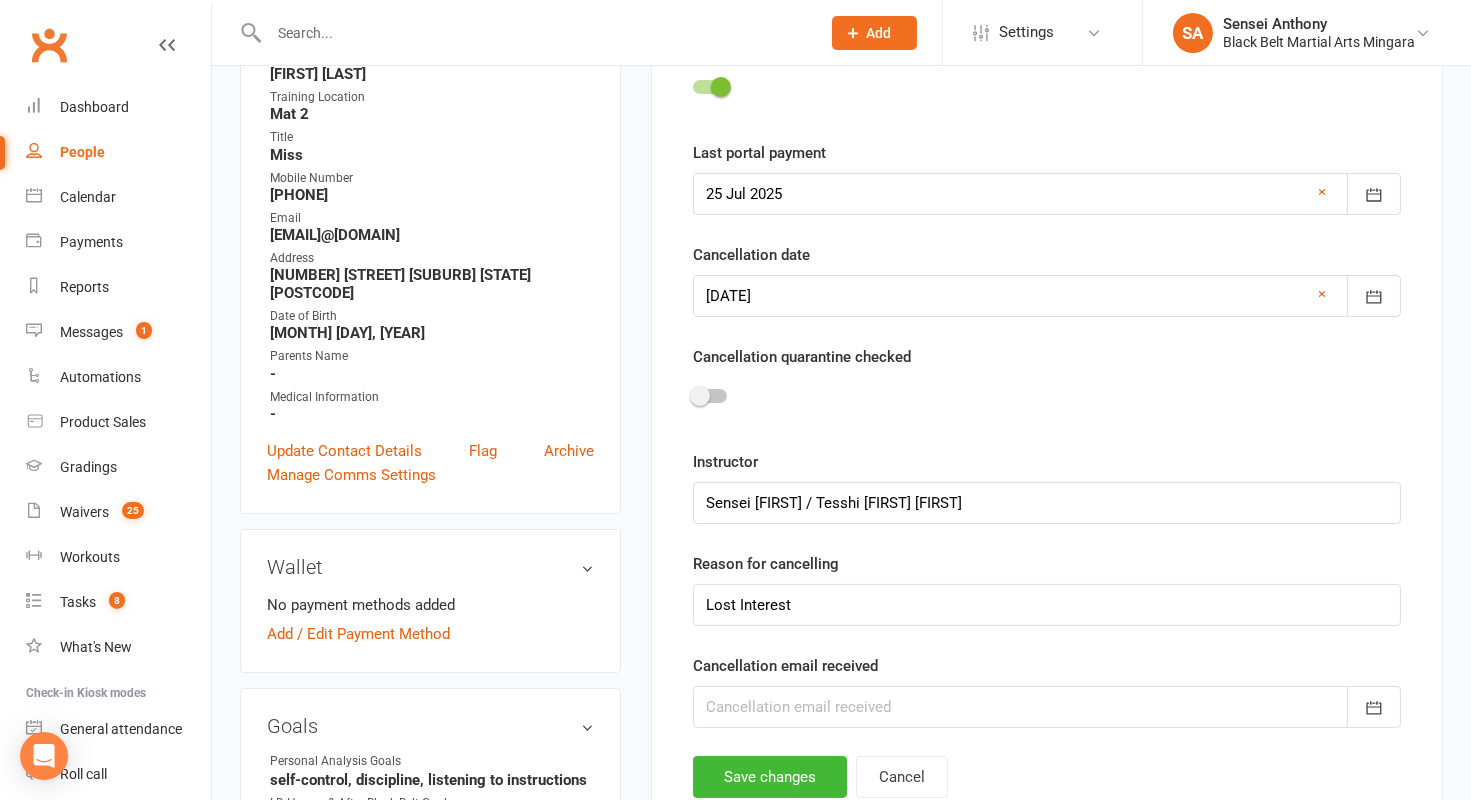 click on "Cancellation email received
August 2025
Sun Mon Tue Wed Thu Fri Sat
31
27
28
29
30
31
01
02
32
03
04
05
06
07
08
09
33
10
11
12
13
14
15
16
34
17
18
19
20
21
22
23
35
24
25
26
27
28
29
30
36 31" at bounding box center [1047, 691] 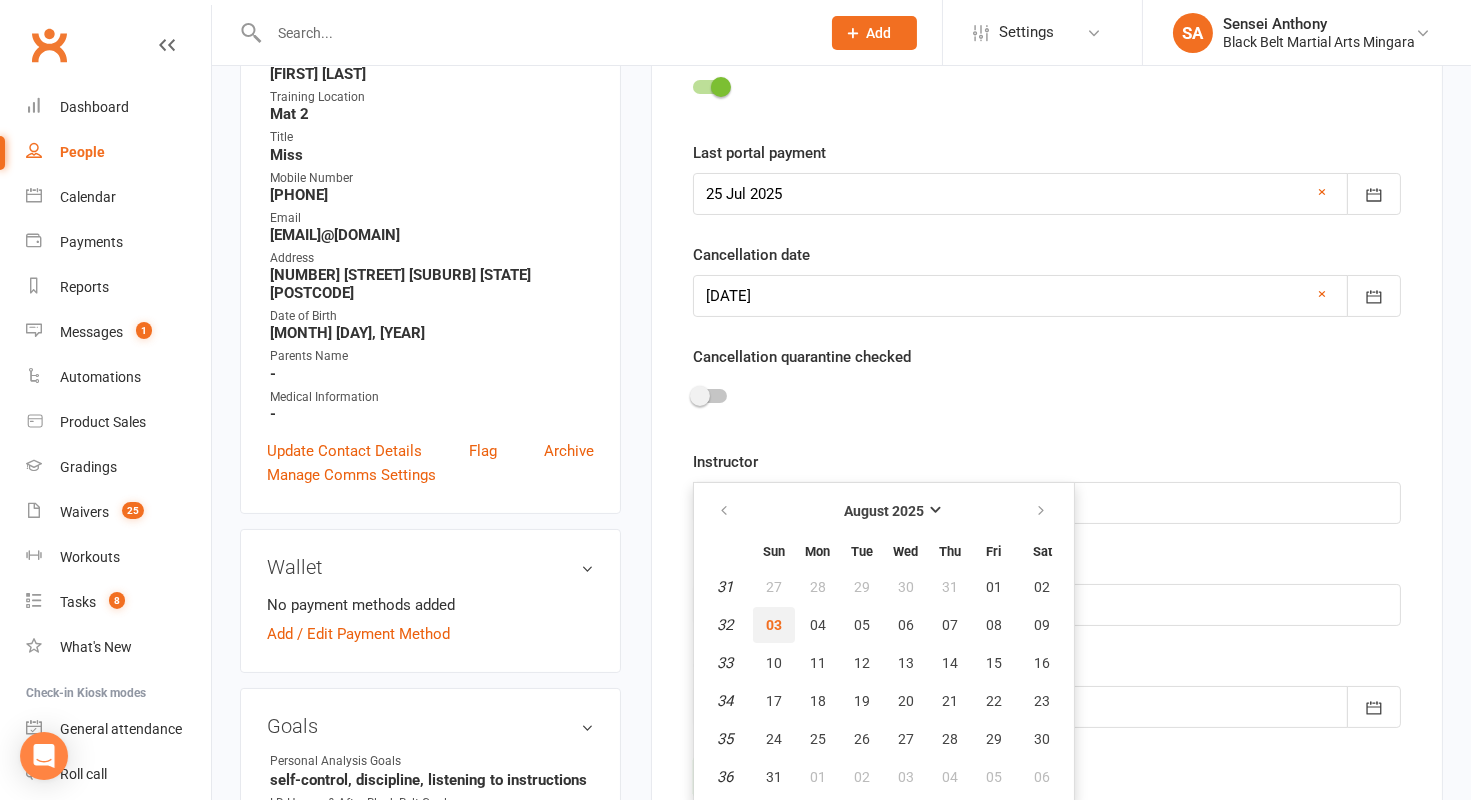 click on "03" at bounding box center (774, 625) 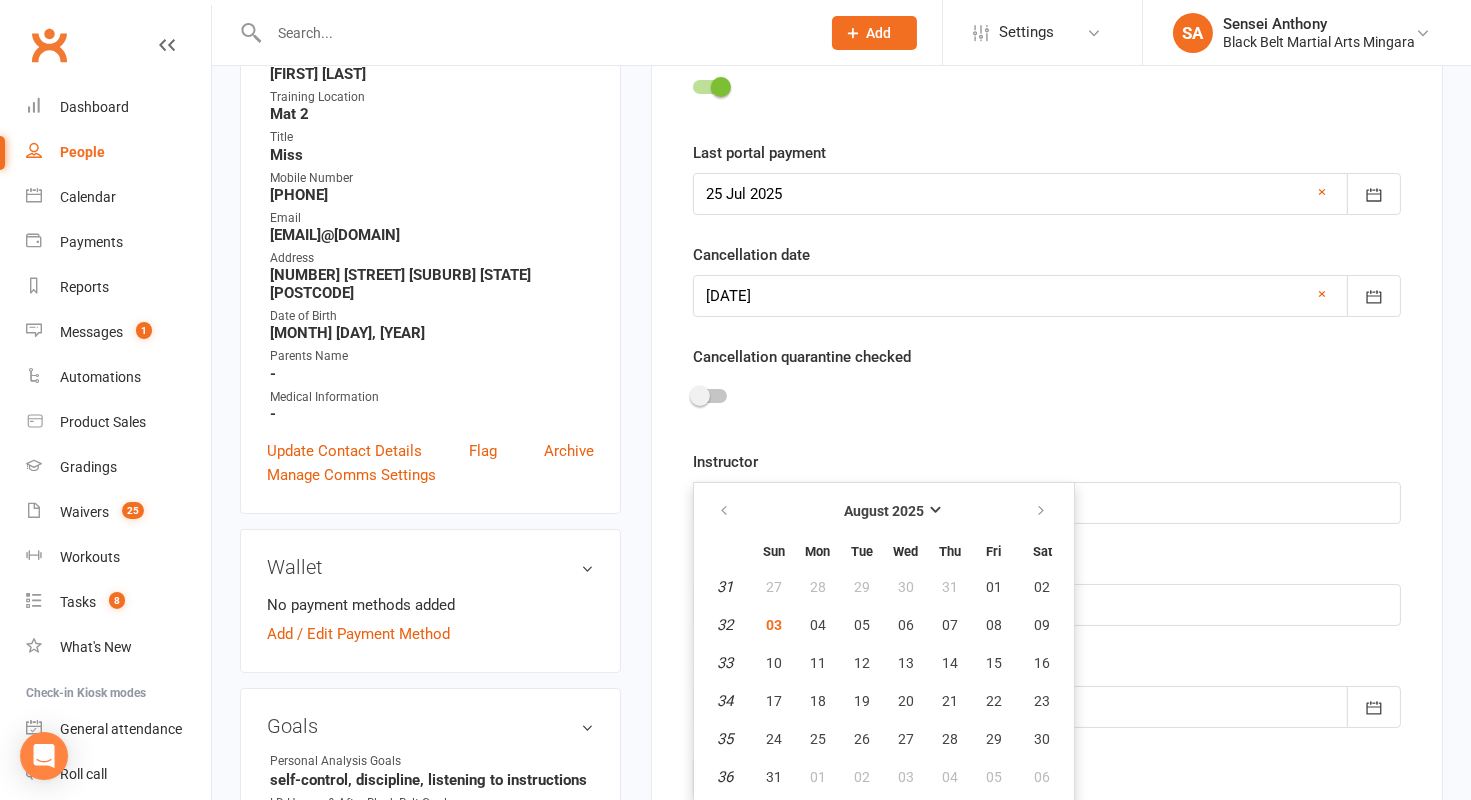 type on "03 Aug 2025" 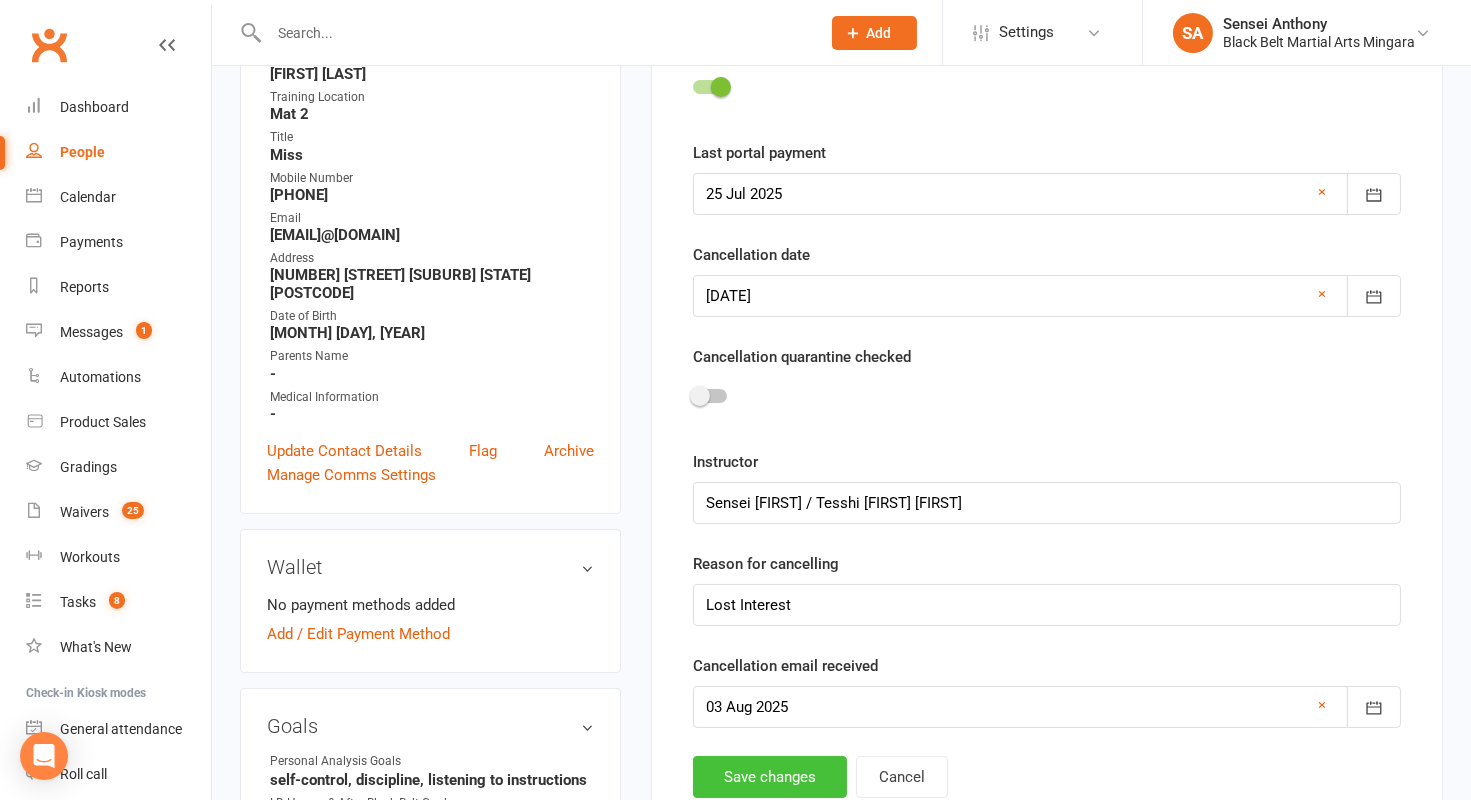 click on "Save changes" at bounding box center (770, 777) 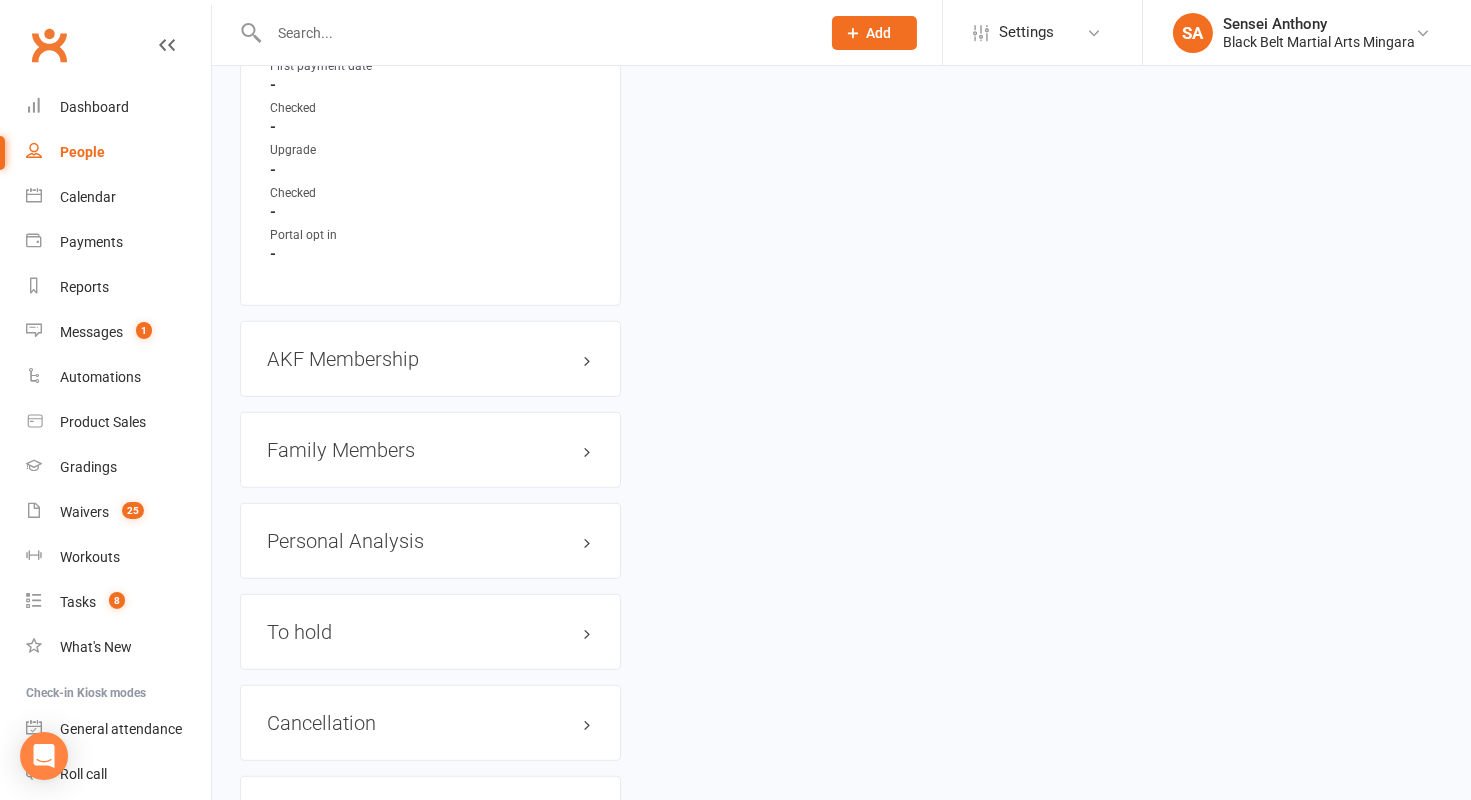scroll, scrollTop: 2058, scrollLeft: 0, axis: vertical 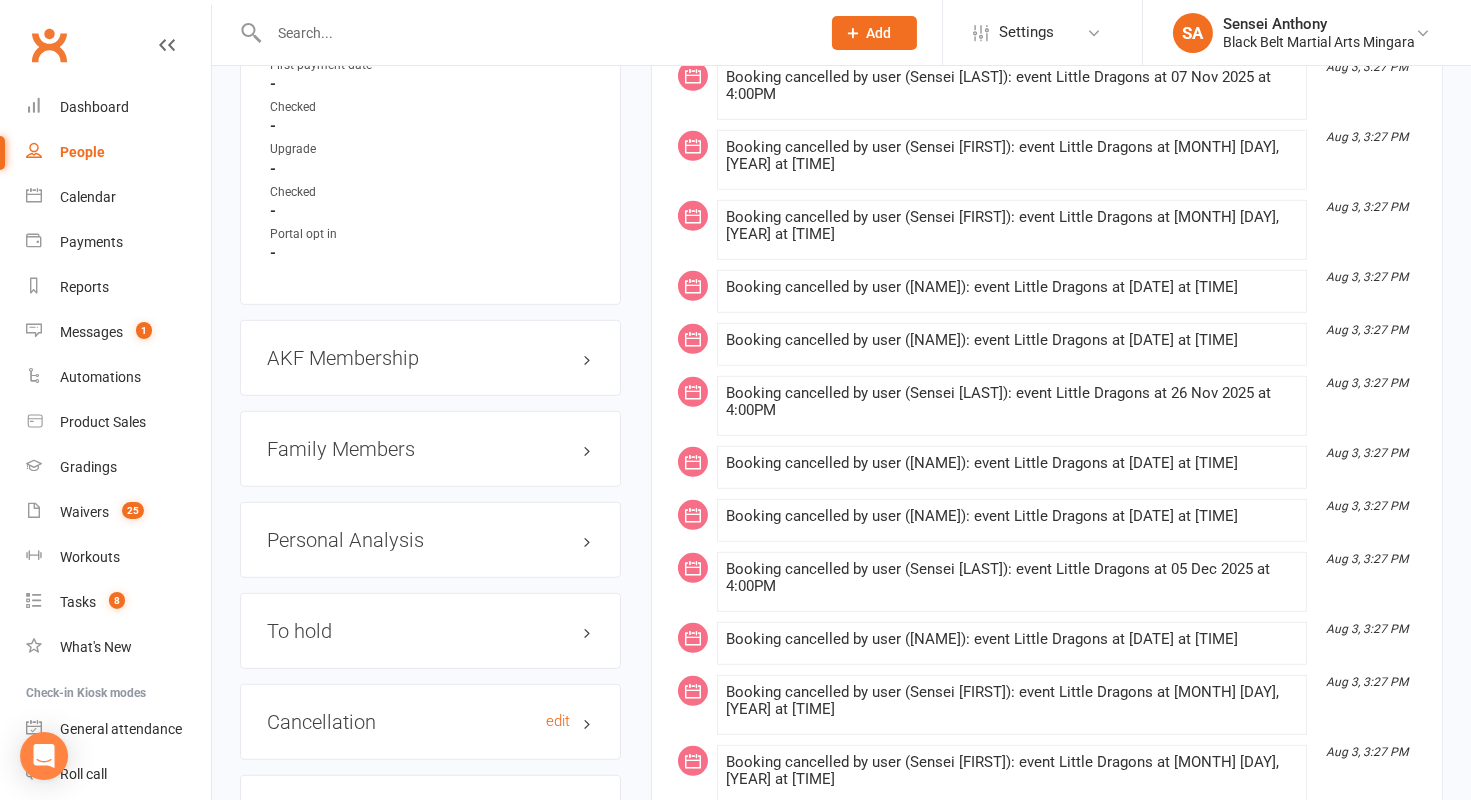 click on "Cancellation  edit" at bounding box center (430, 722) 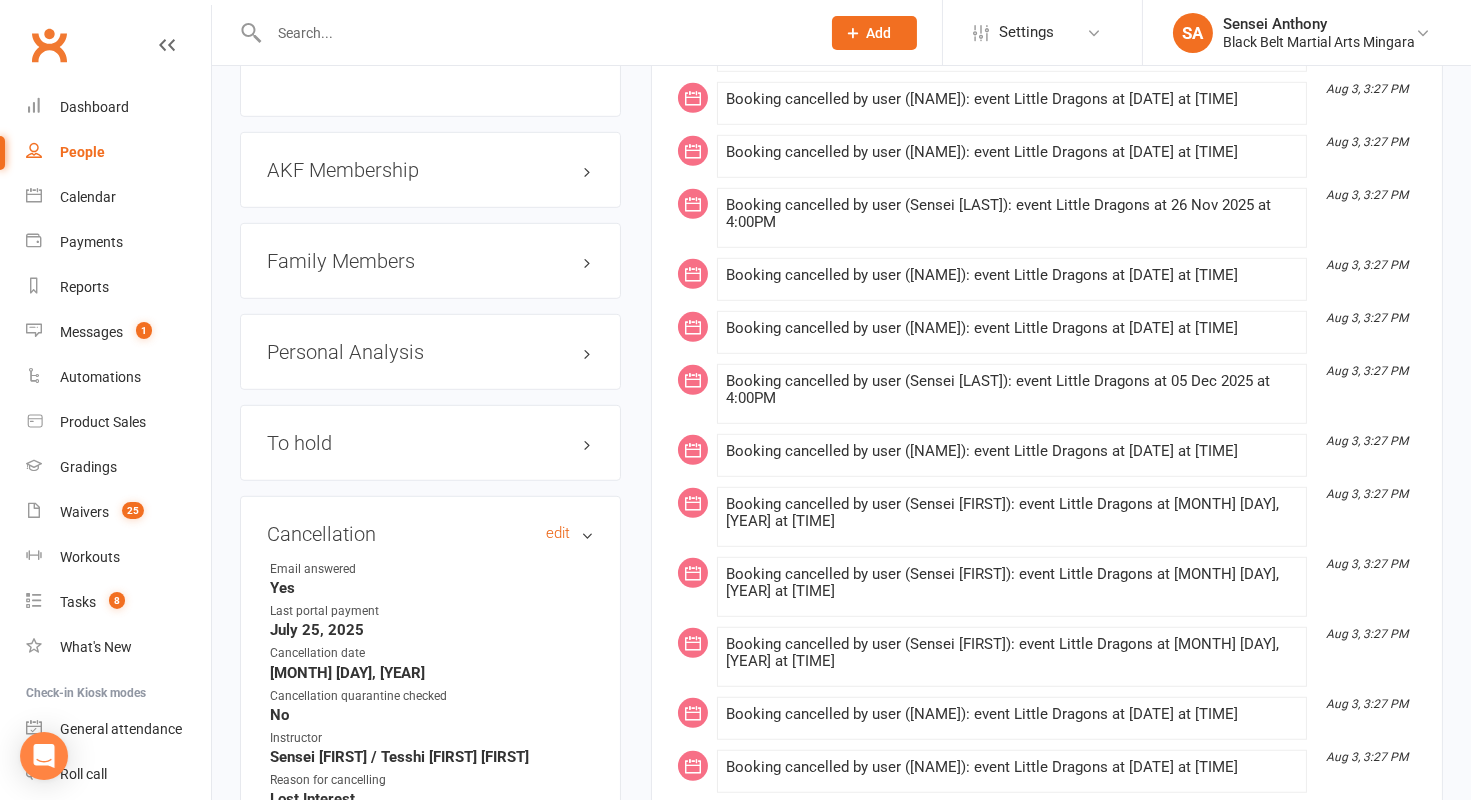 scroll, scrollTop: 2262, scrollLeft: 0, axis: vertical 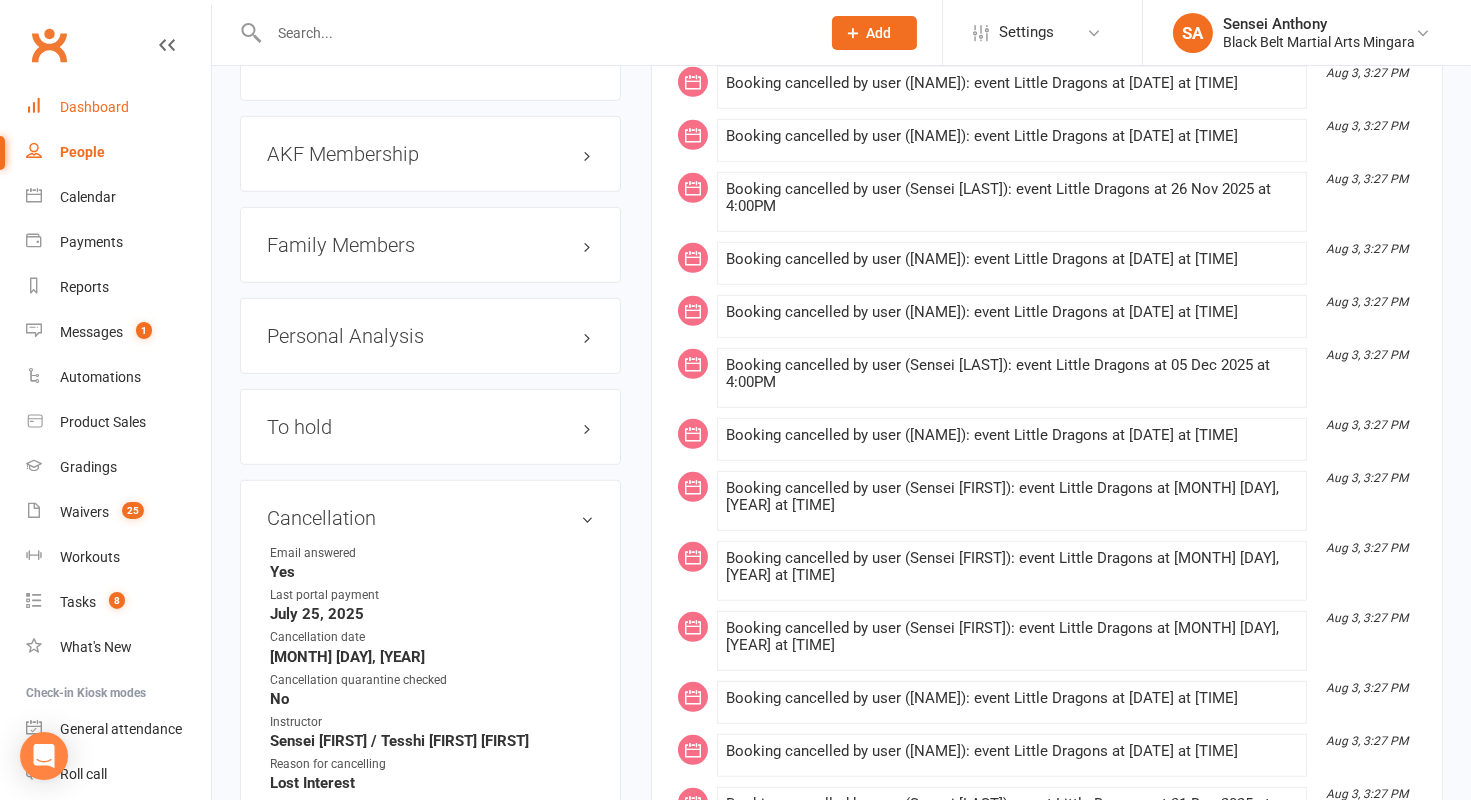 click on "Dashboard" at bounding box center [94, 107] 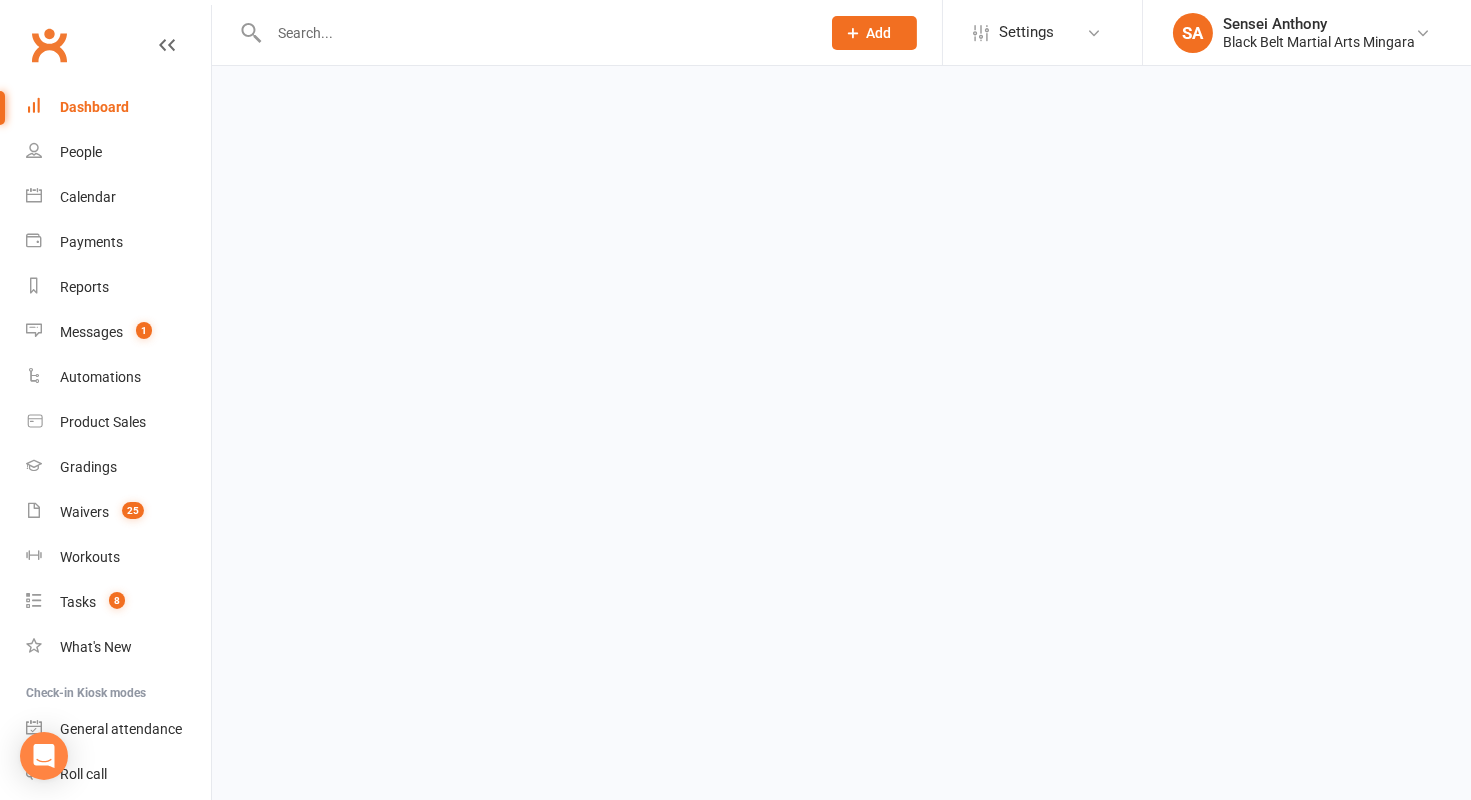 scroll, scrollTop: 0, scrollLeft: 0, axis: both 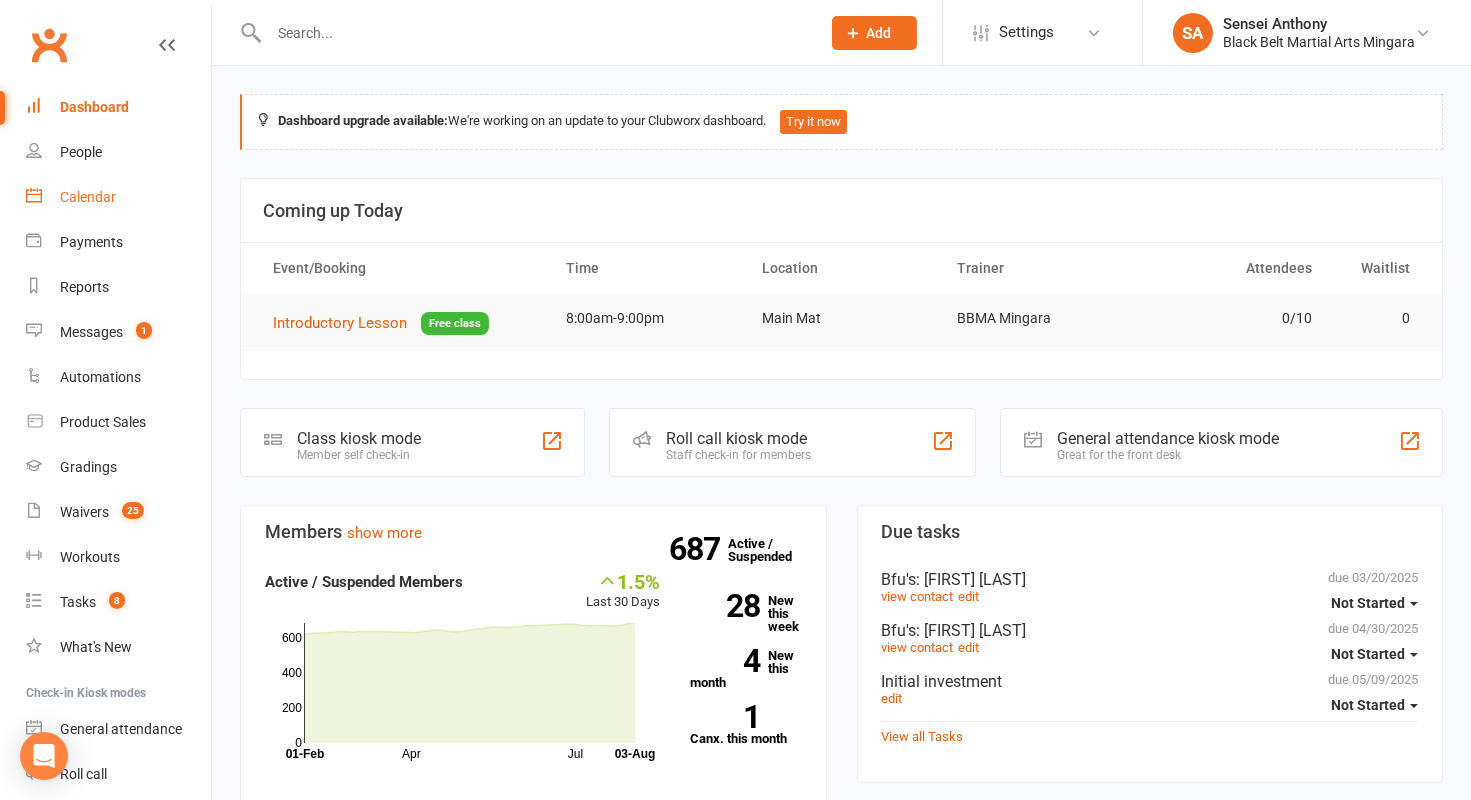 click on "Calendar" at bounding box center [88, 197] 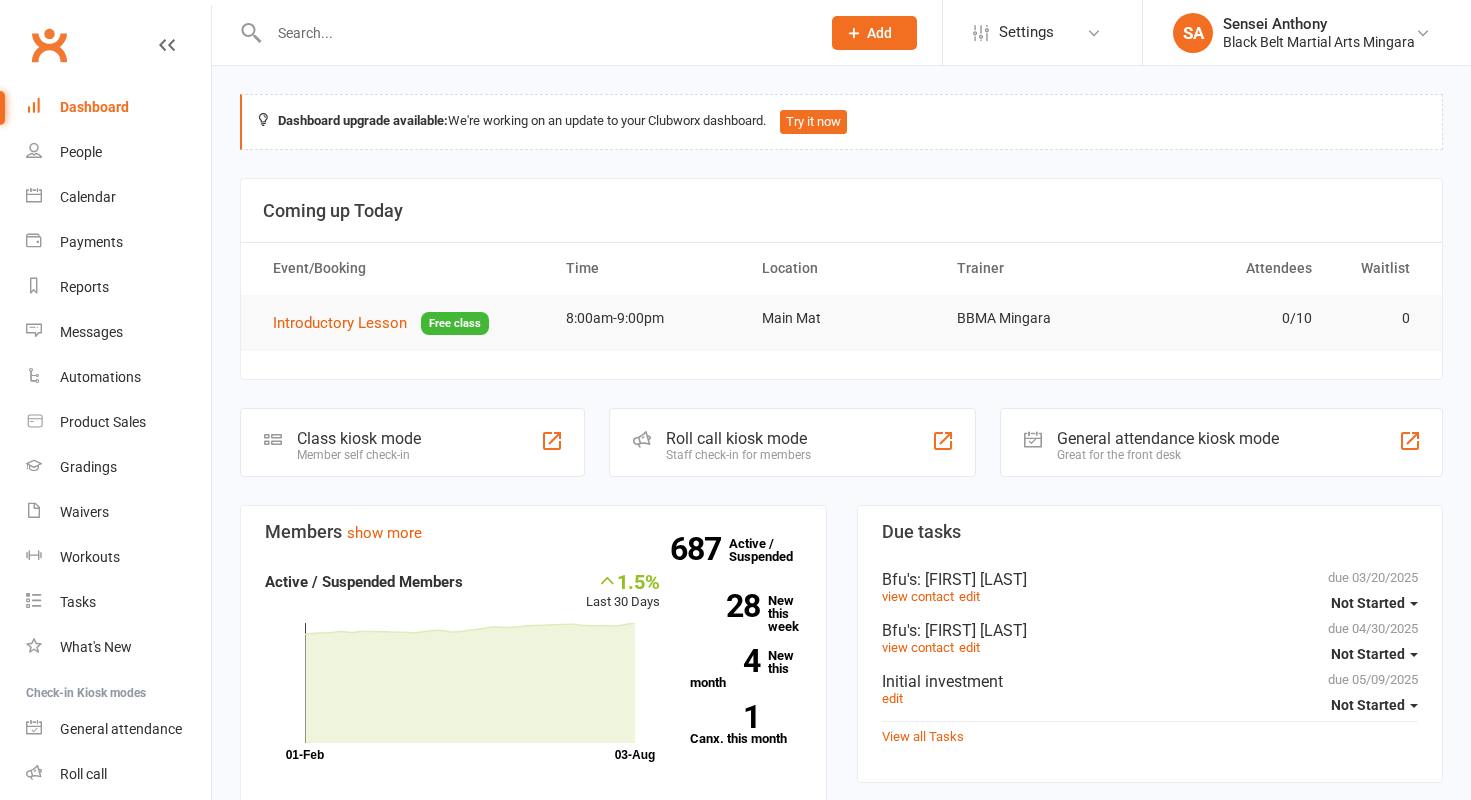 scroll, scrollTop: 0, scrollLeft: 0, axis: both 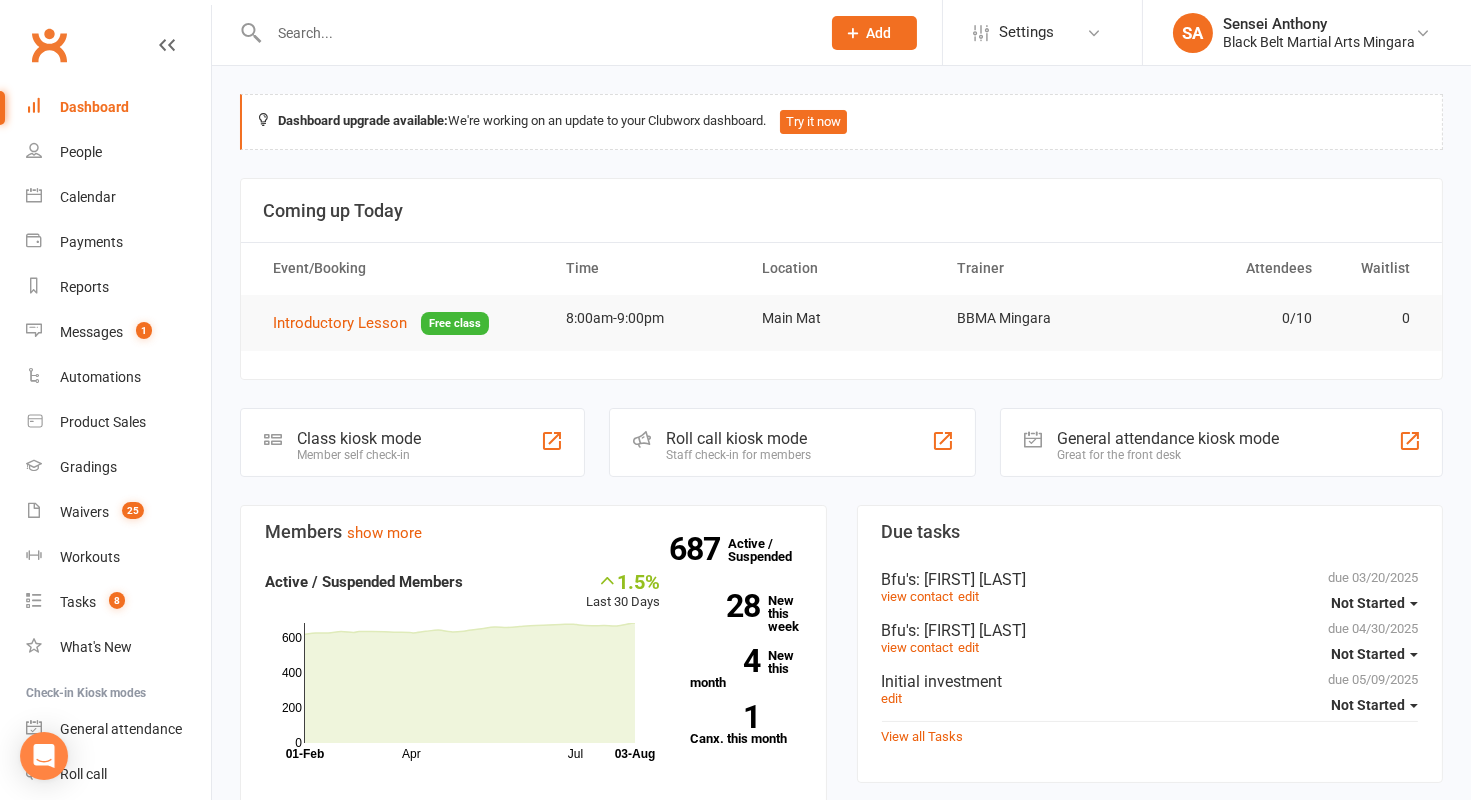click at bounding box center [534, 33] 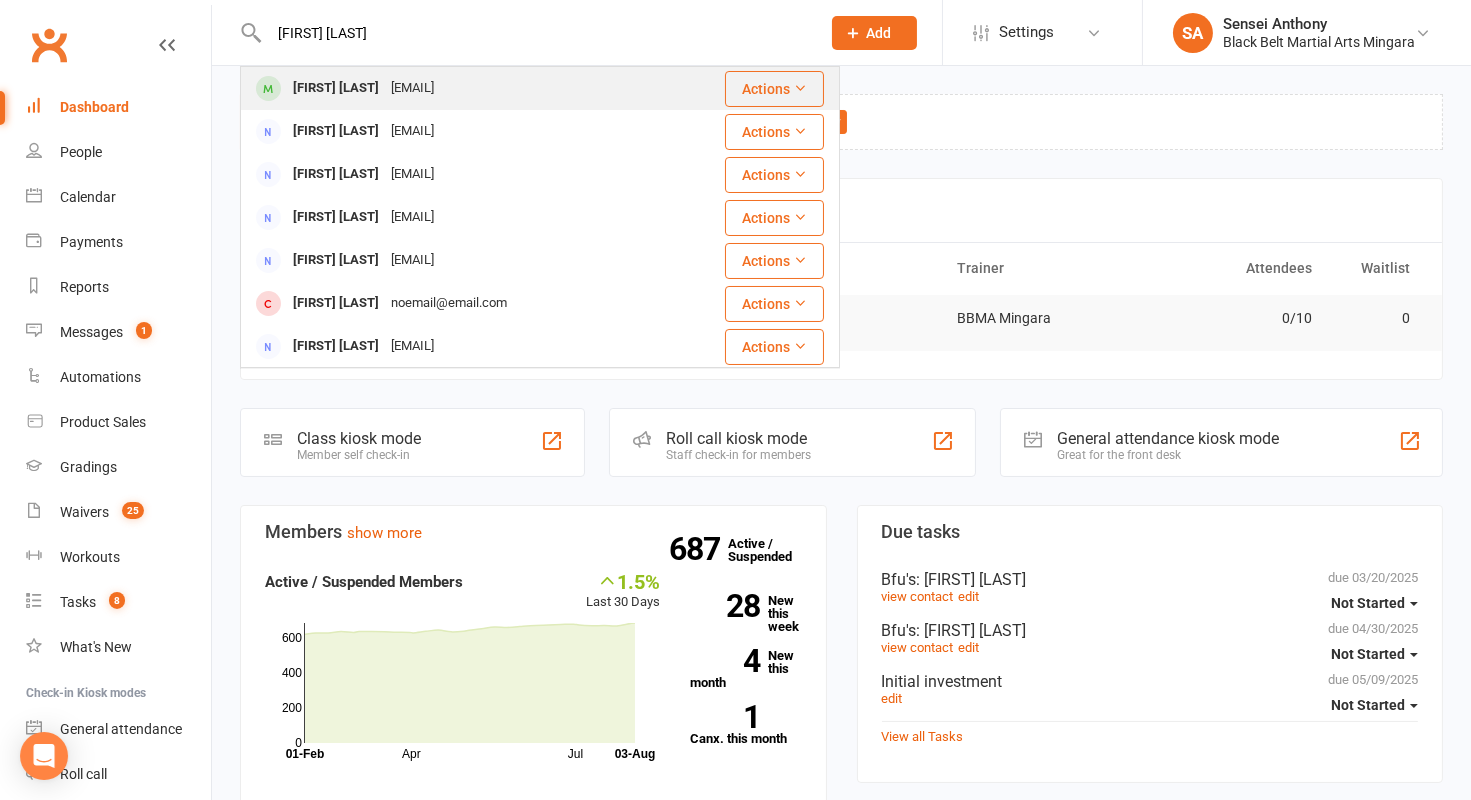 type on "[FIRST] [LAST]" 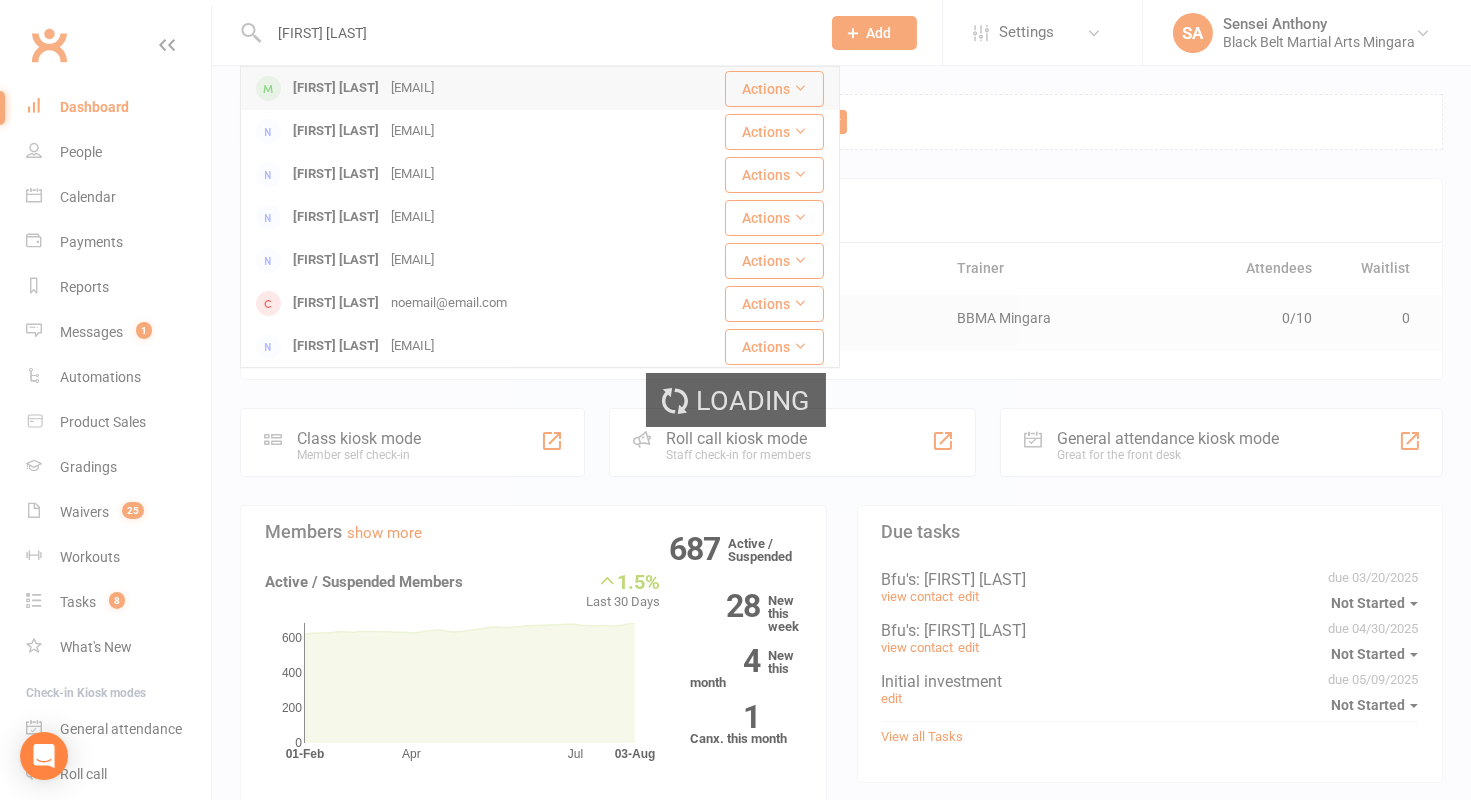 type 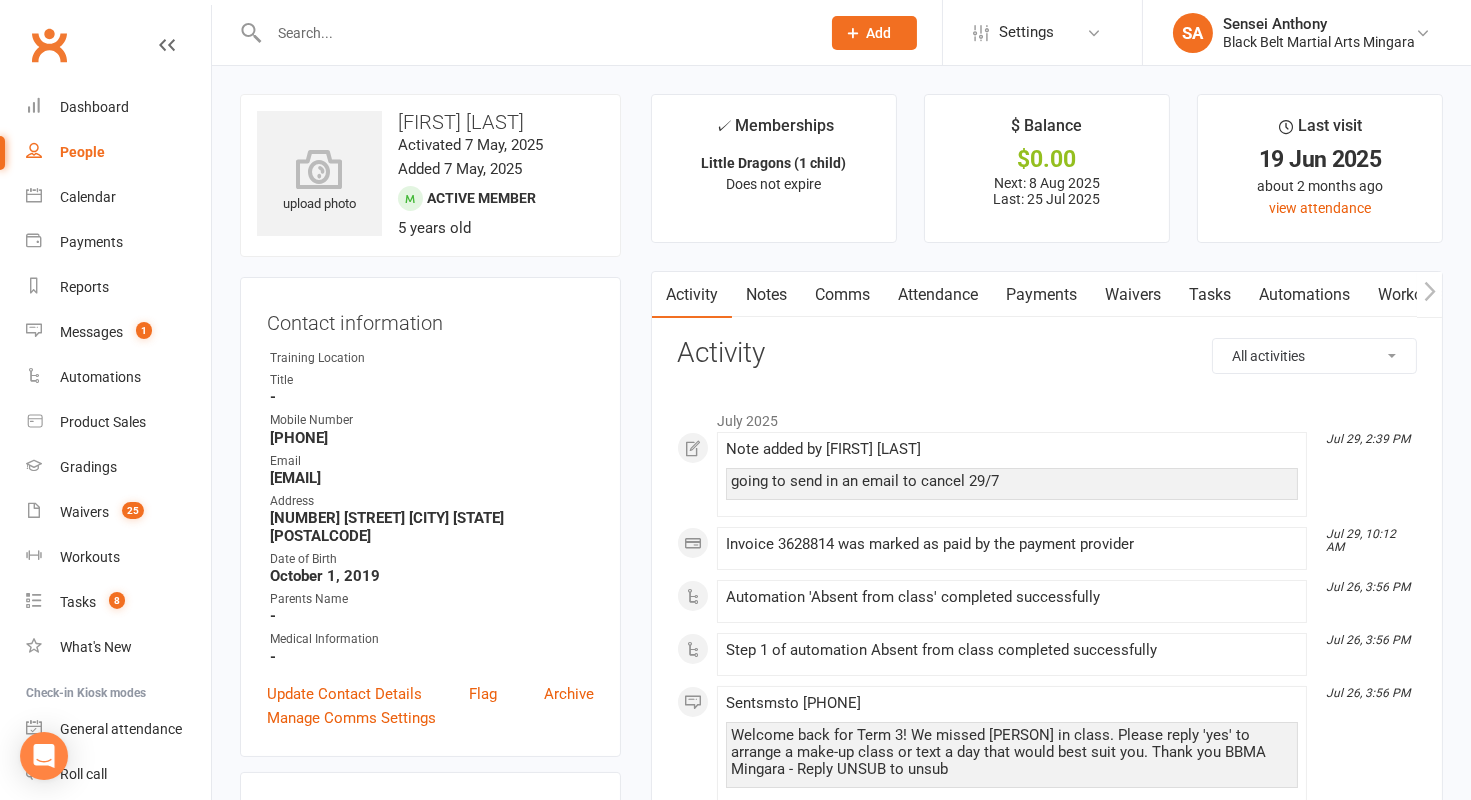 click on "Attendance" at bounding box center (938, 295) 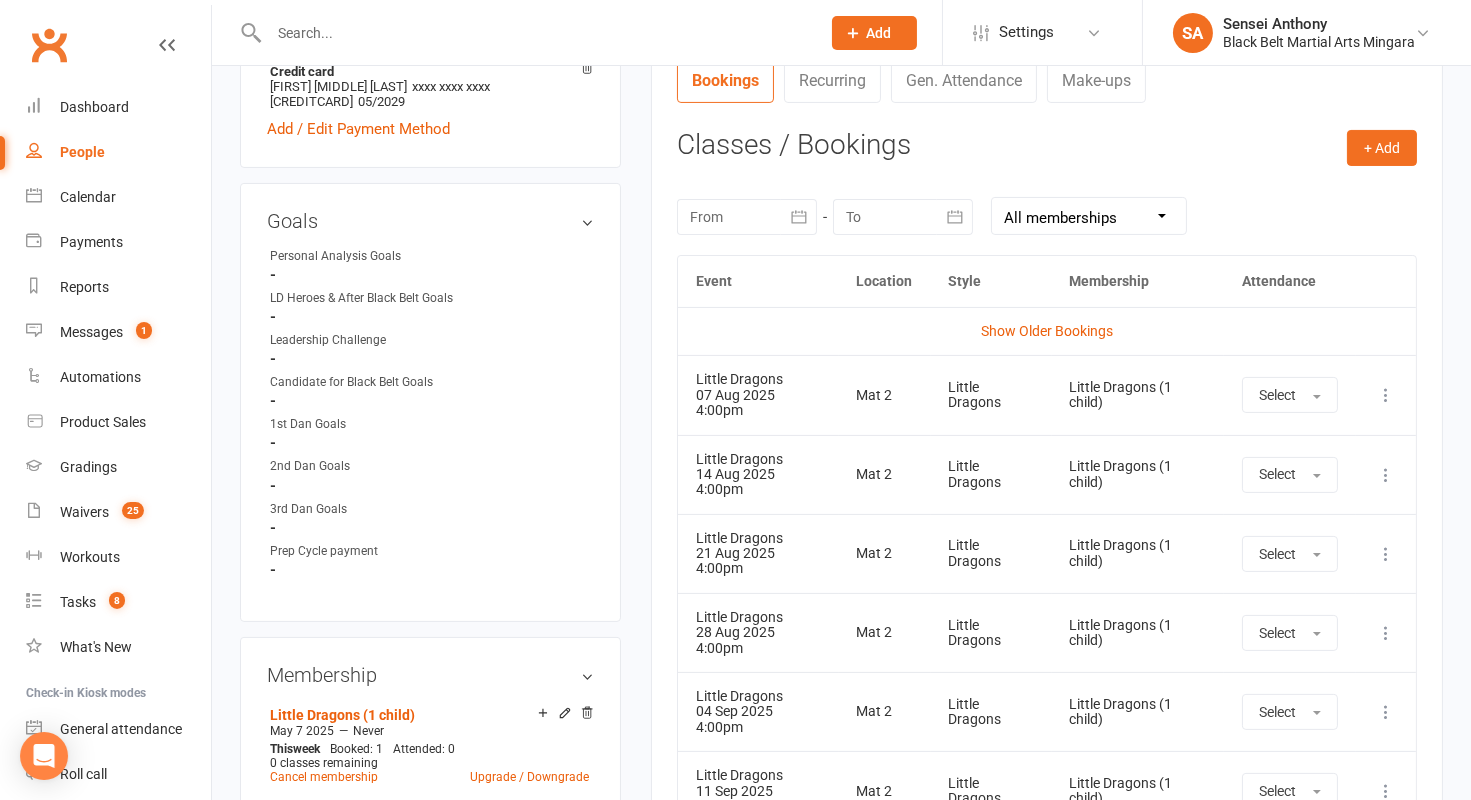 scroll, scrollTop: 0, scrollLeft: 0, axis: both 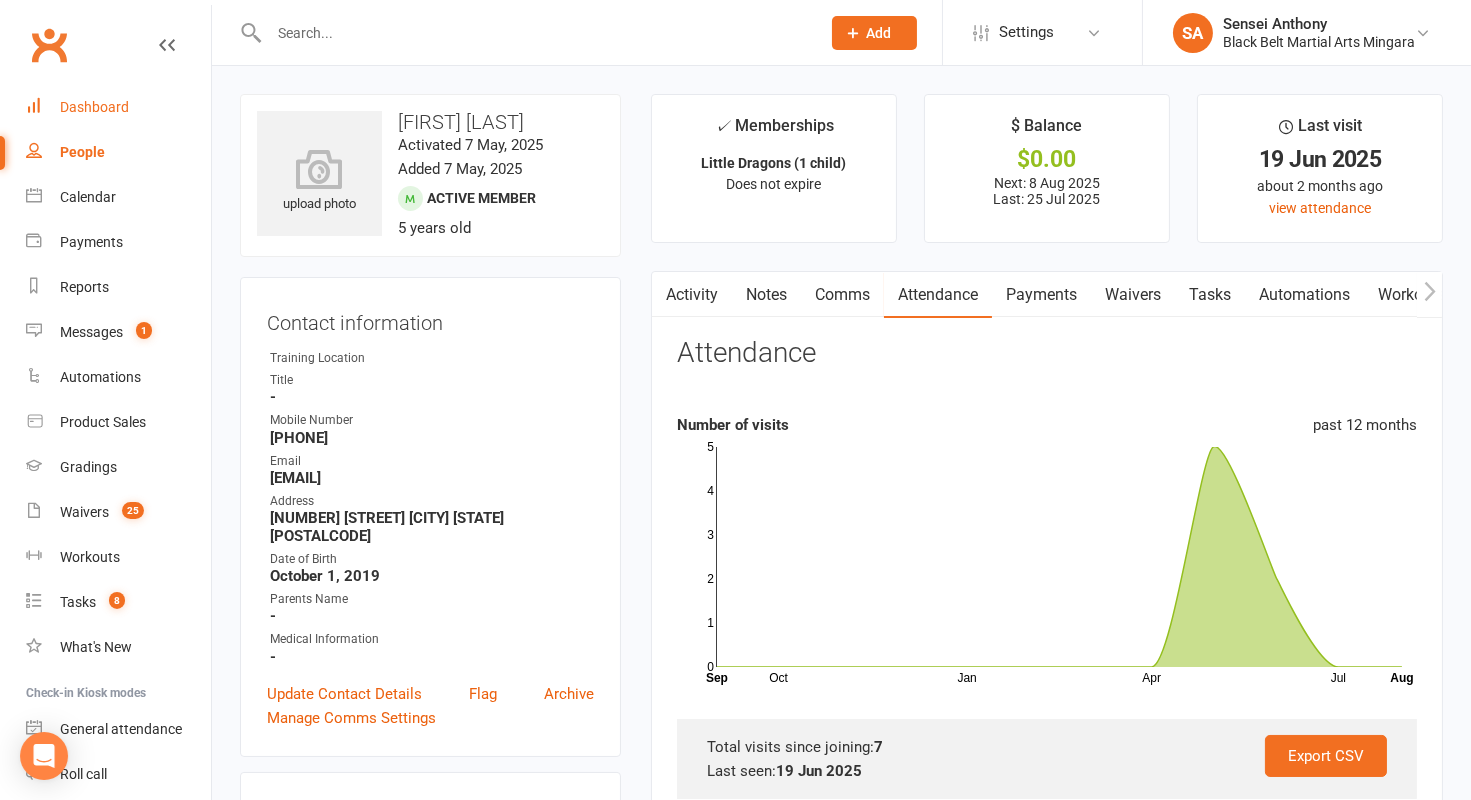 click on "Dashboard" at bounding box center (94, 107) 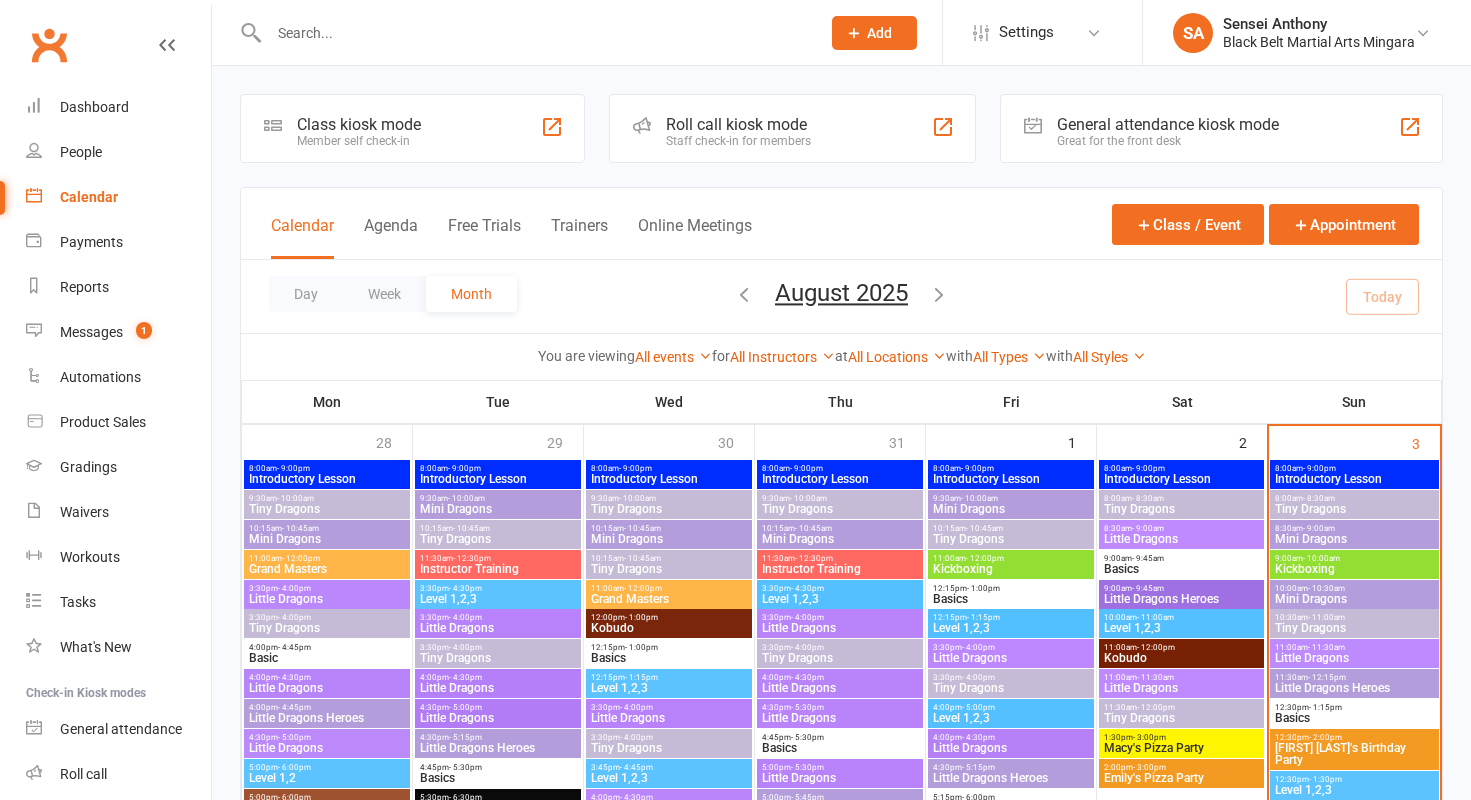 scroll, scrollTop: 0, scrollLeft: 0, axis: both 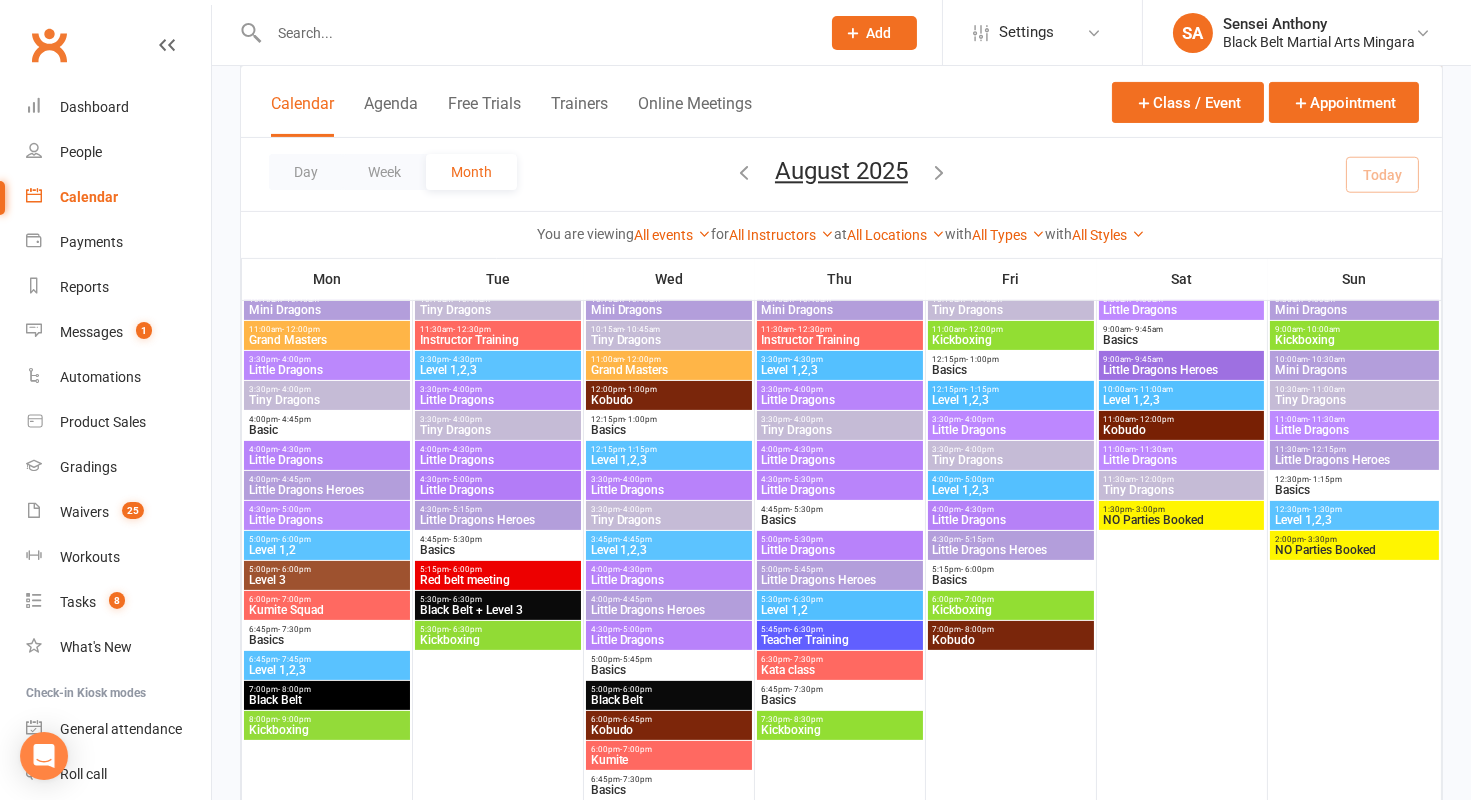 click on "- 6:00pm" at bounding box center (465, 569) 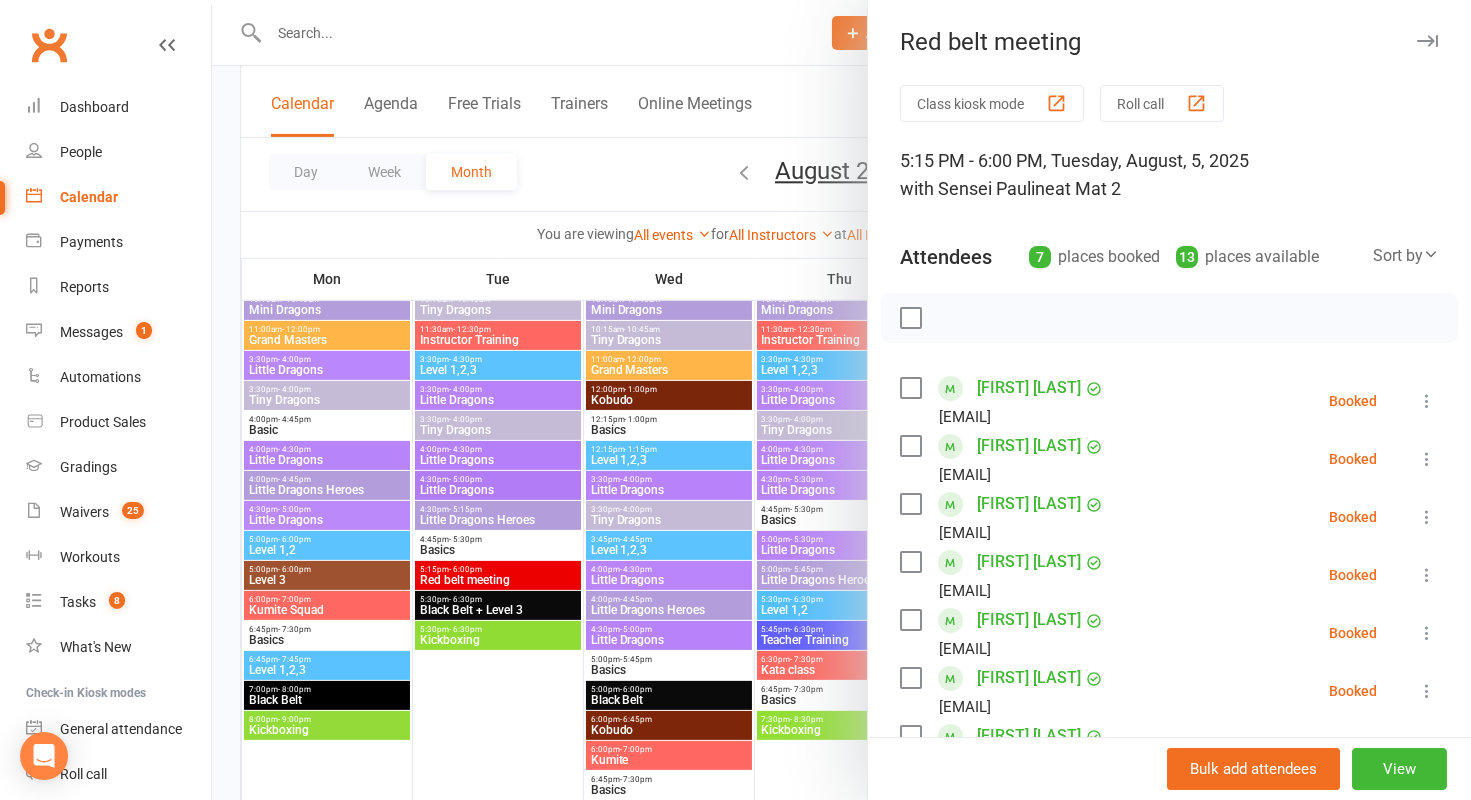 click at bounding box center [841, 400] 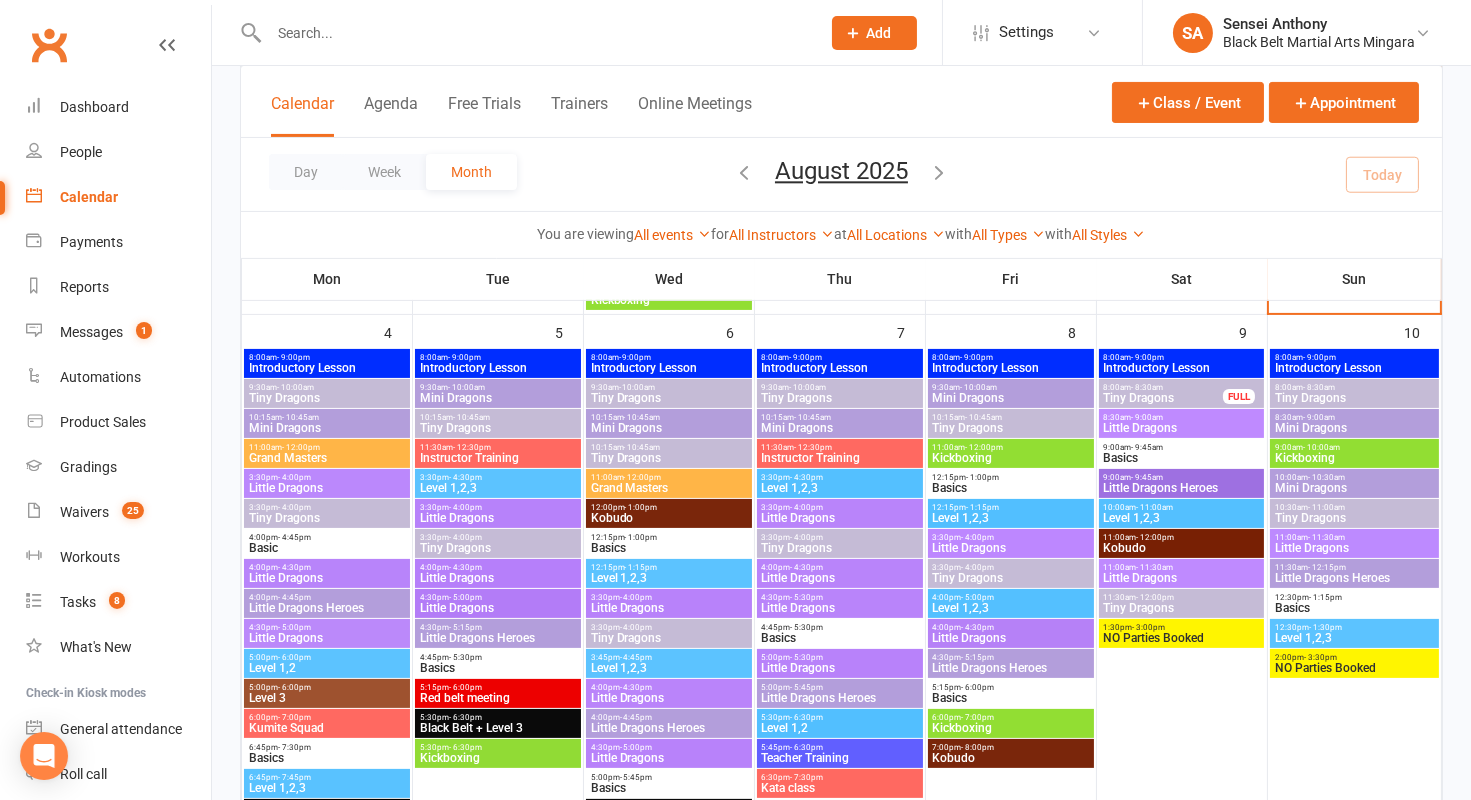 scroll, scrollTop: 853, scrollLeft: 0, axis: vertical 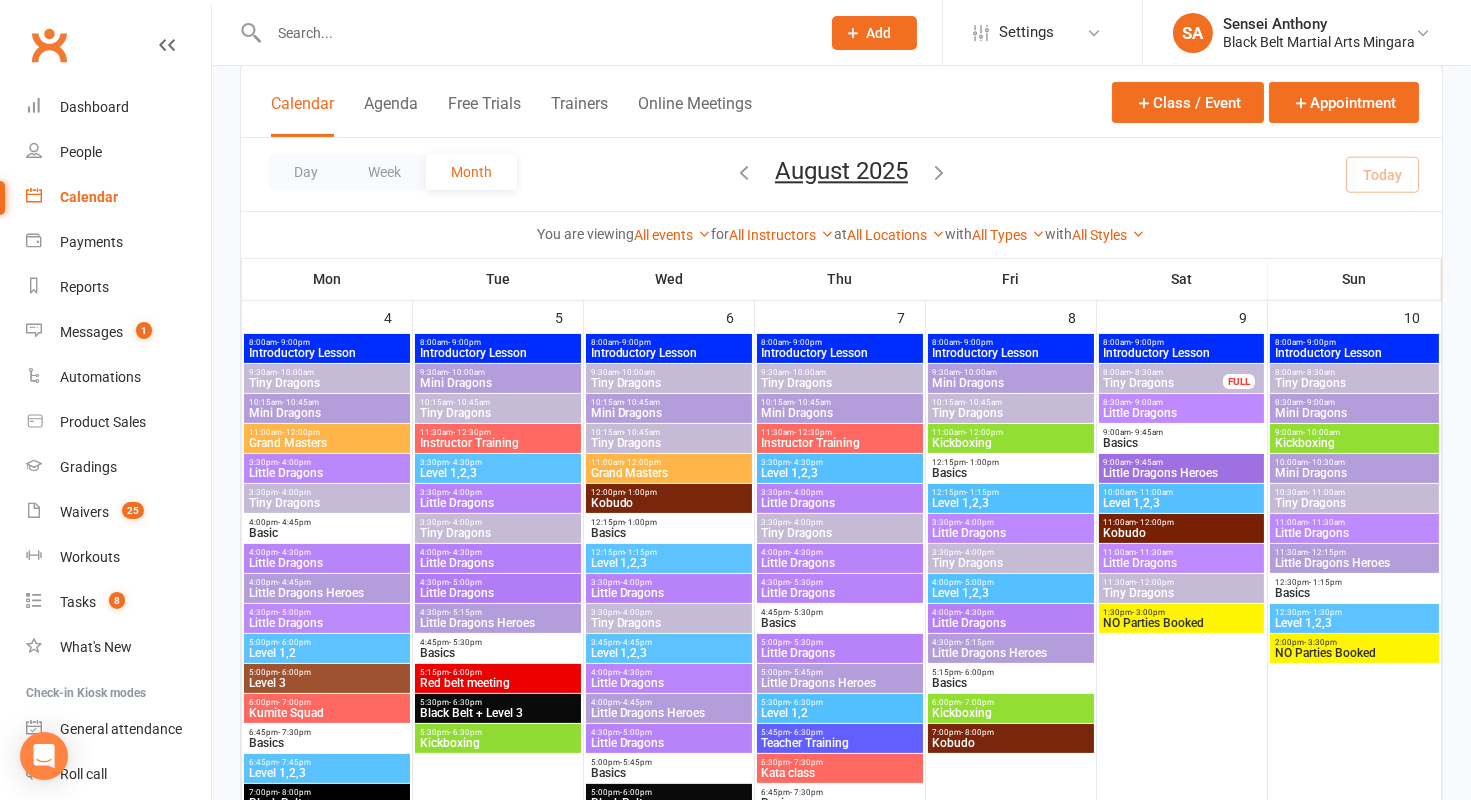 click on "Red belt meeting" at bounding box center [498, 683] 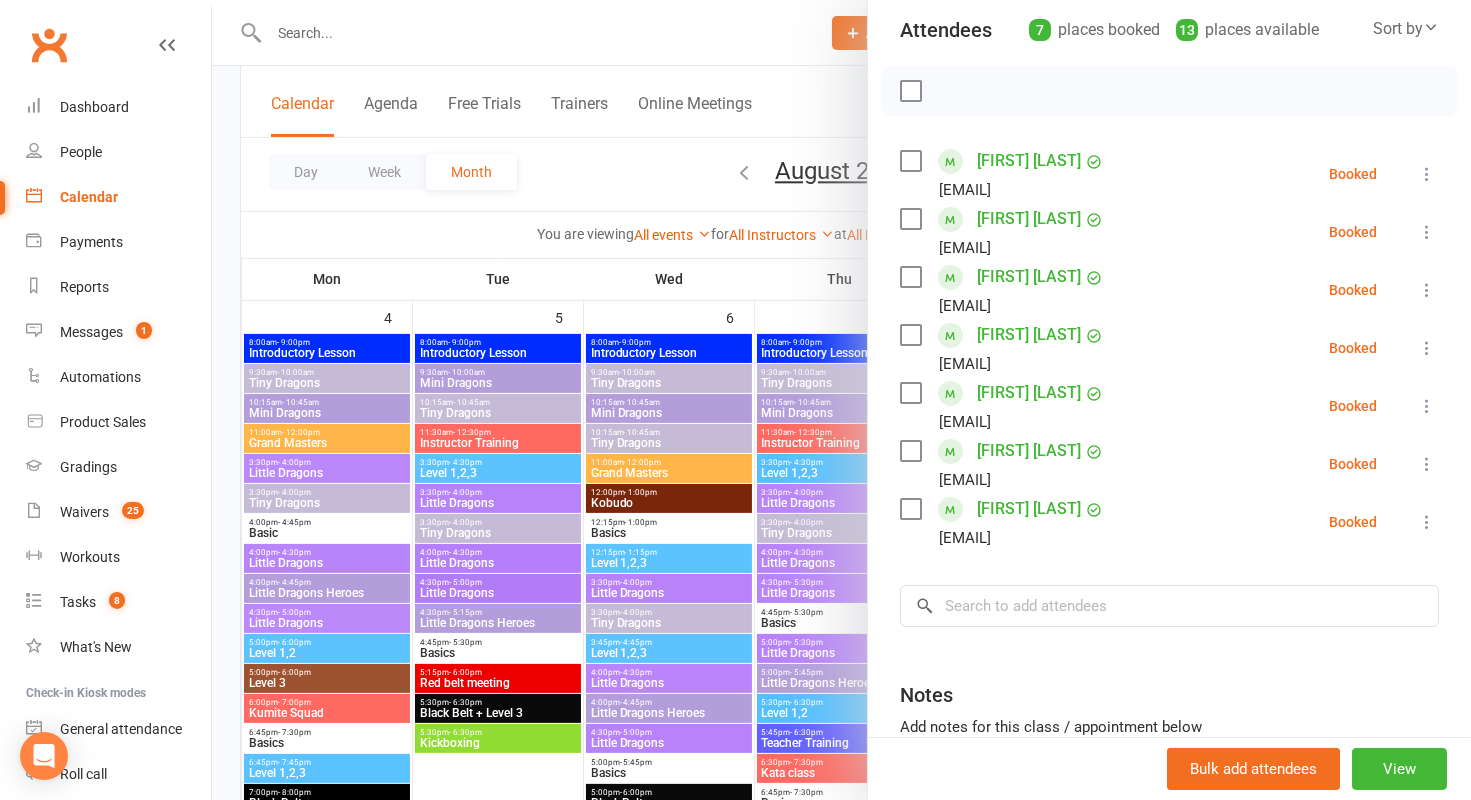 scroll, scrollTop: 230, scrollLeft: 0, axis: vertical 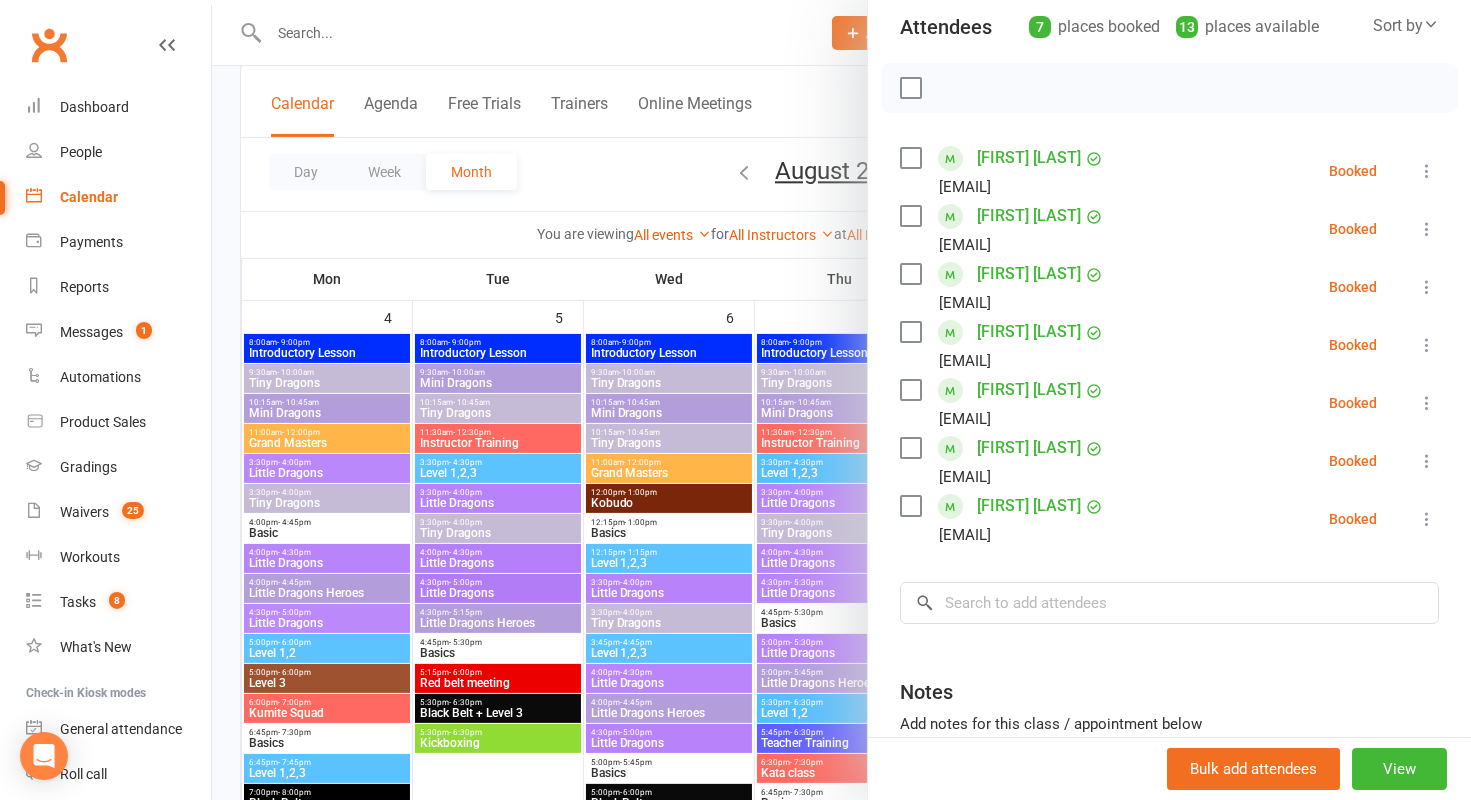 click at bounding box center (841, 400) 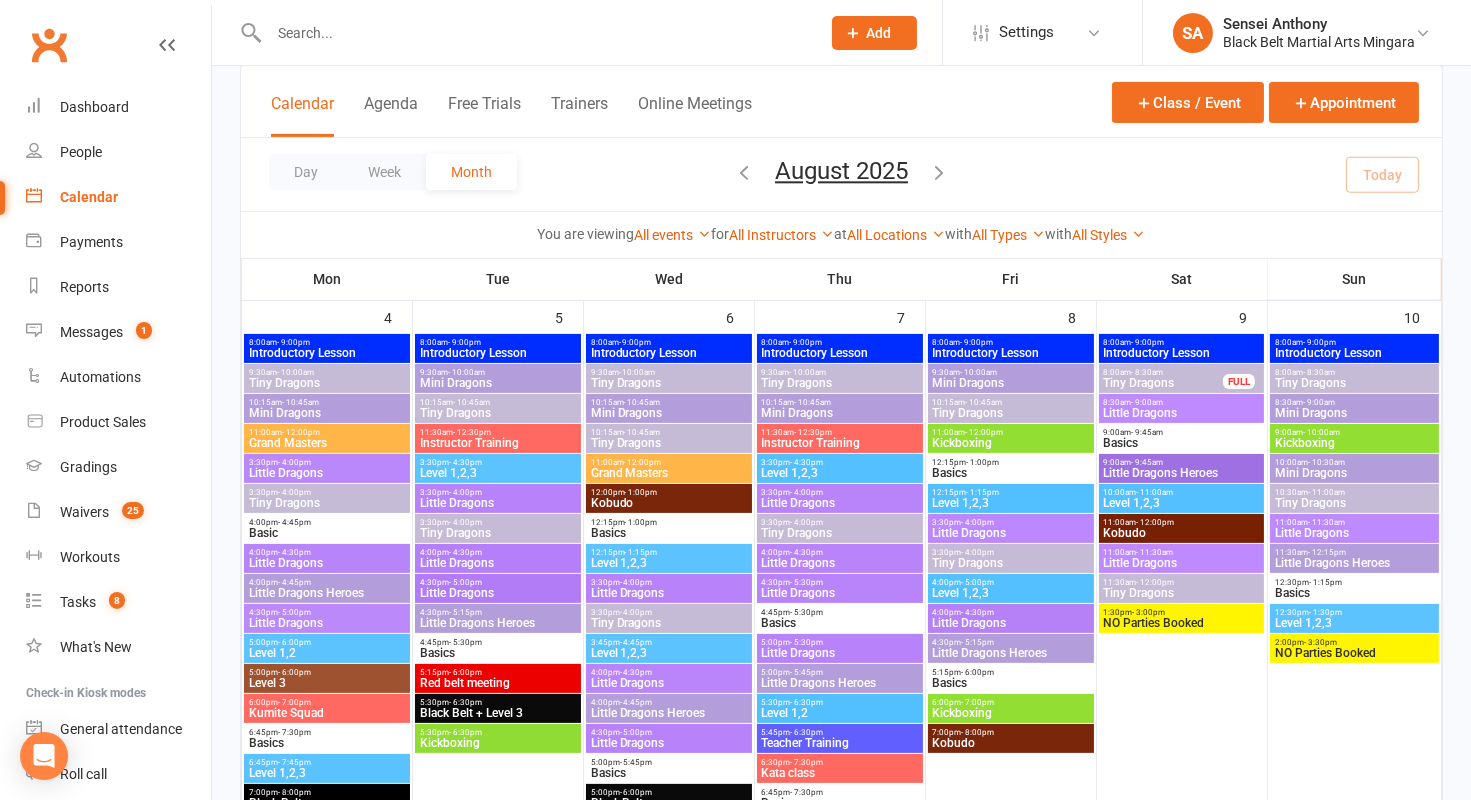 click at bounding box center [534, 33] 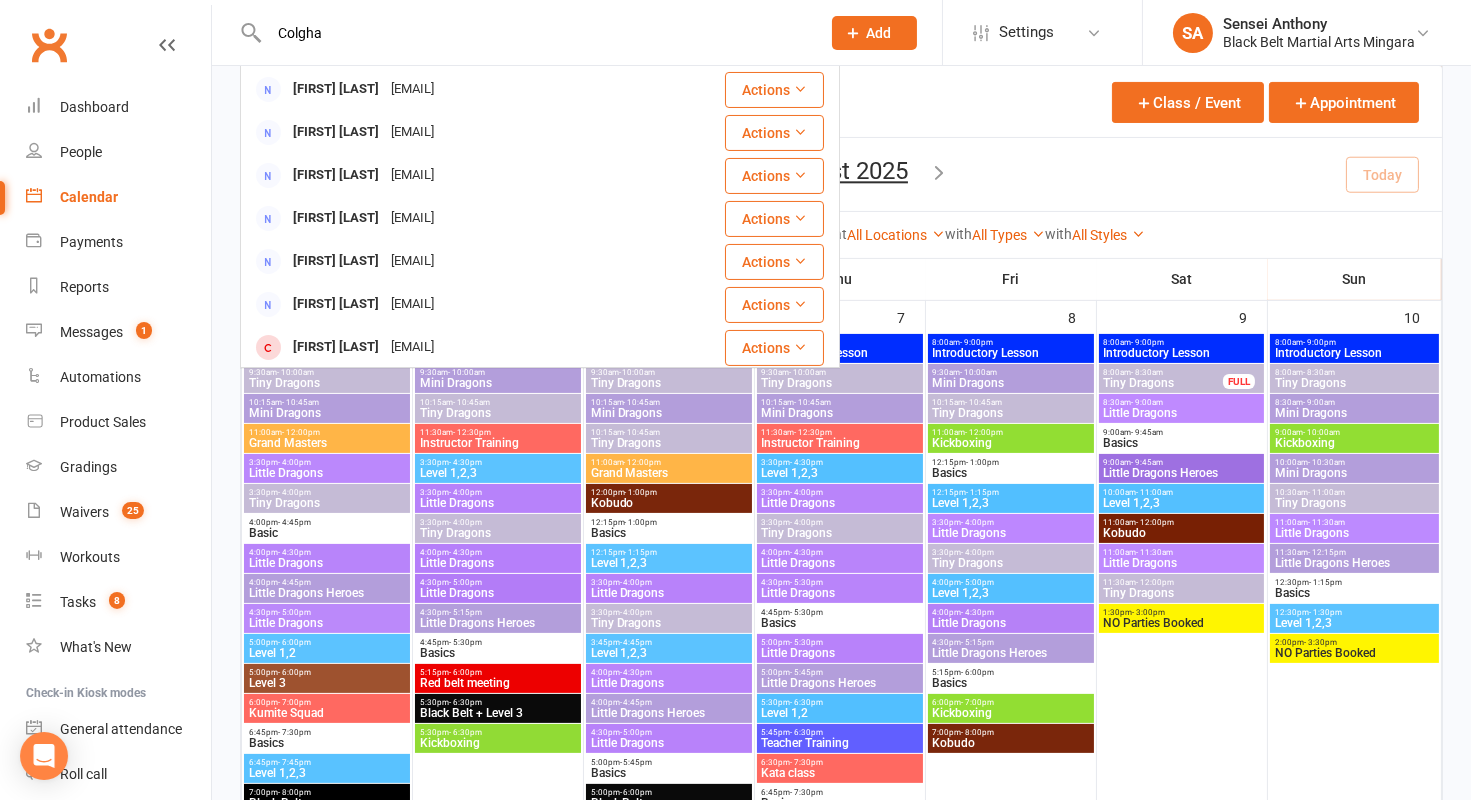 scroll, scrollTop: 0, scrollLeft: 0, axis: both 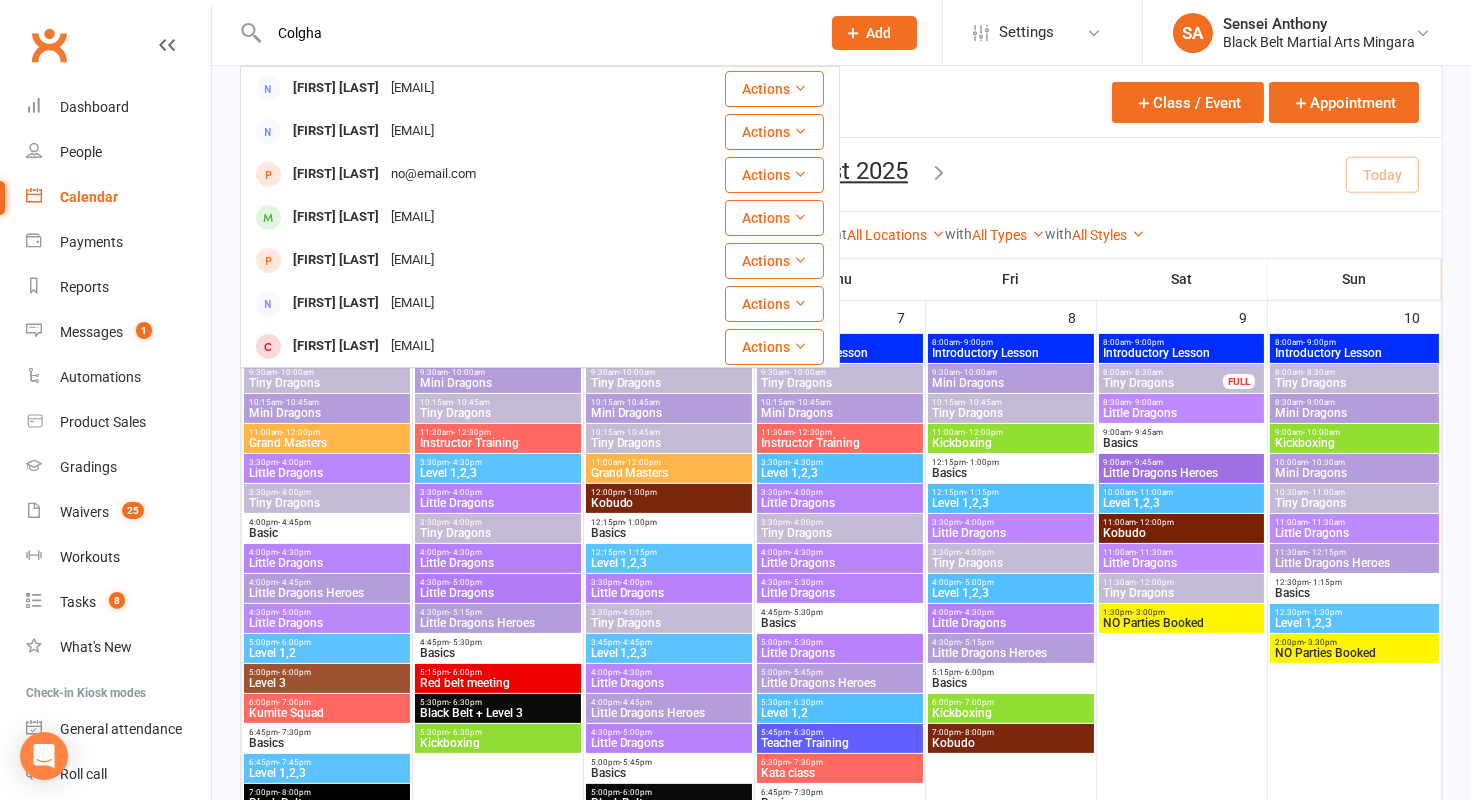 drag, startPoint x: 368, startPoint y: 31, endPoint x: 260, endPoint y: 30, distance: 108.00463 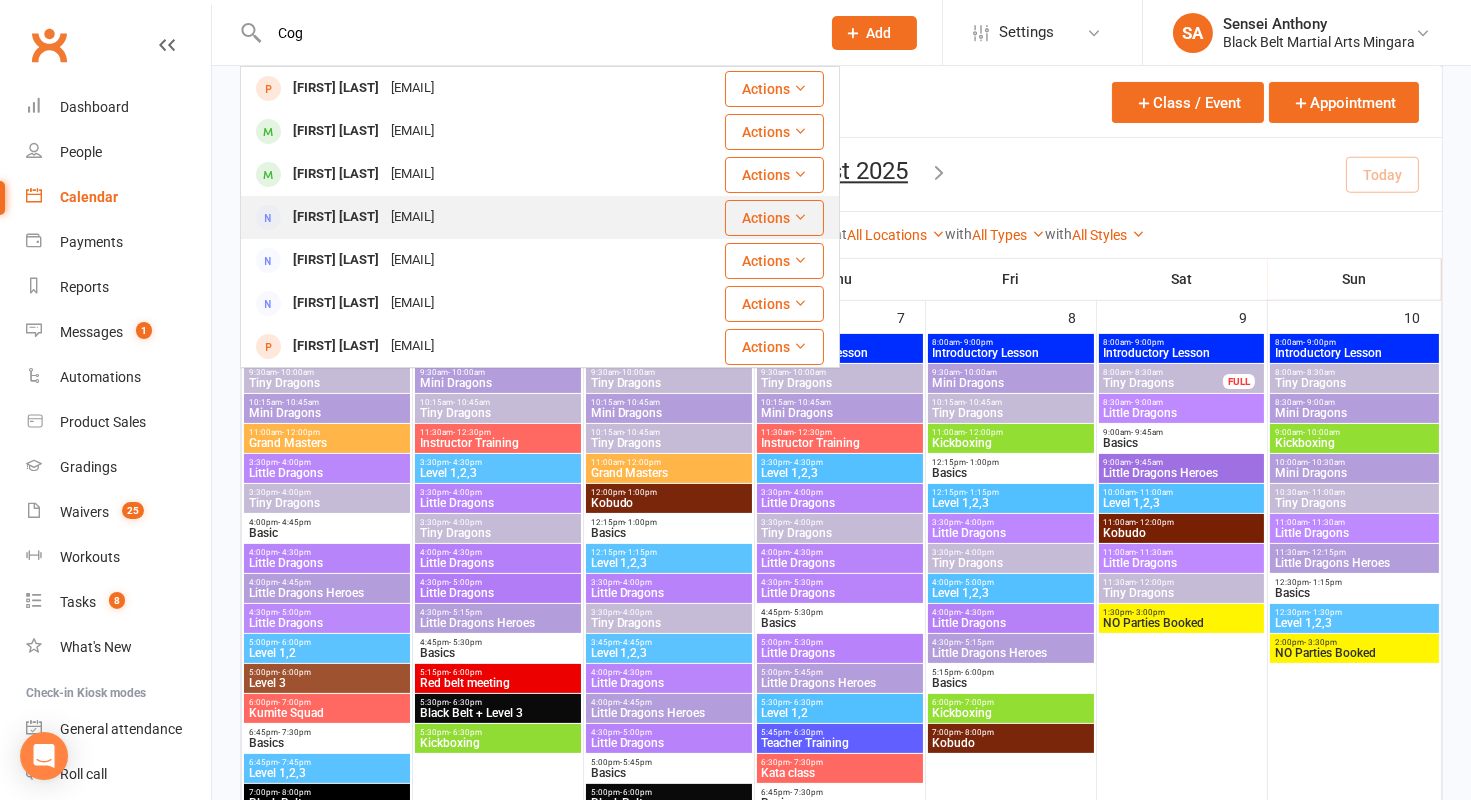type on "Cog" 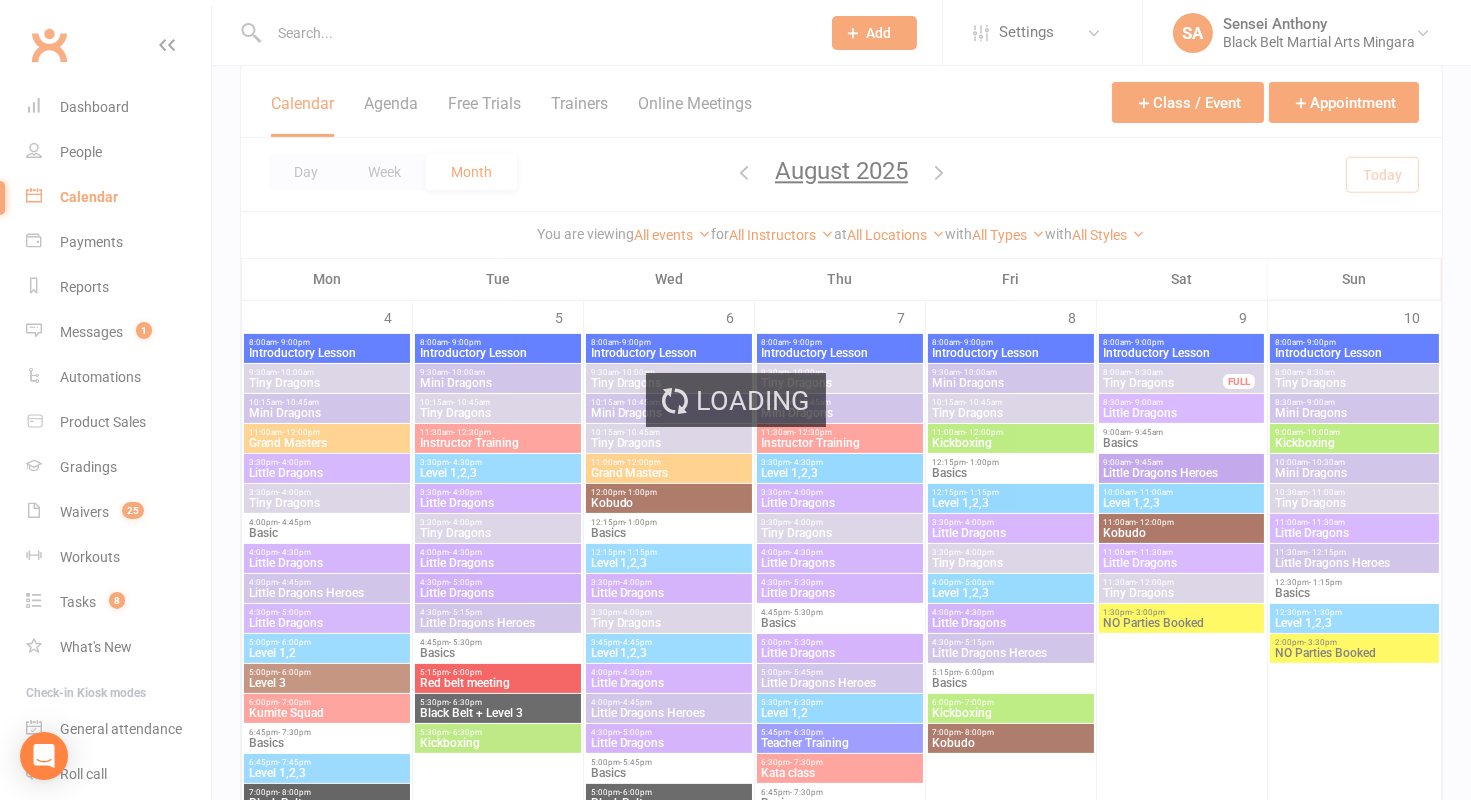 scroll, scrollTop: 0, scrollLeft: 0, axis: both 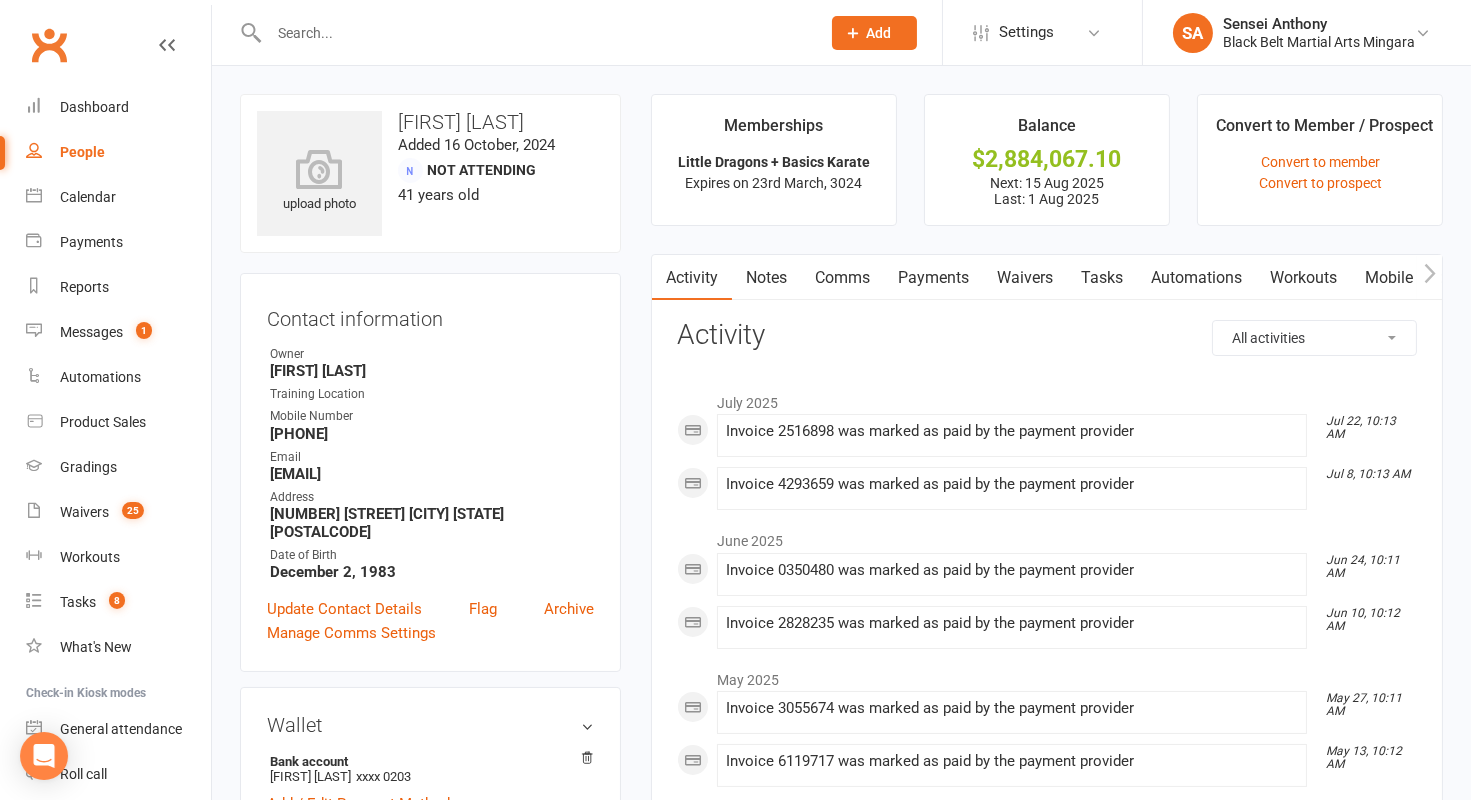 click on "Payments" at bounding box center (933, 278) 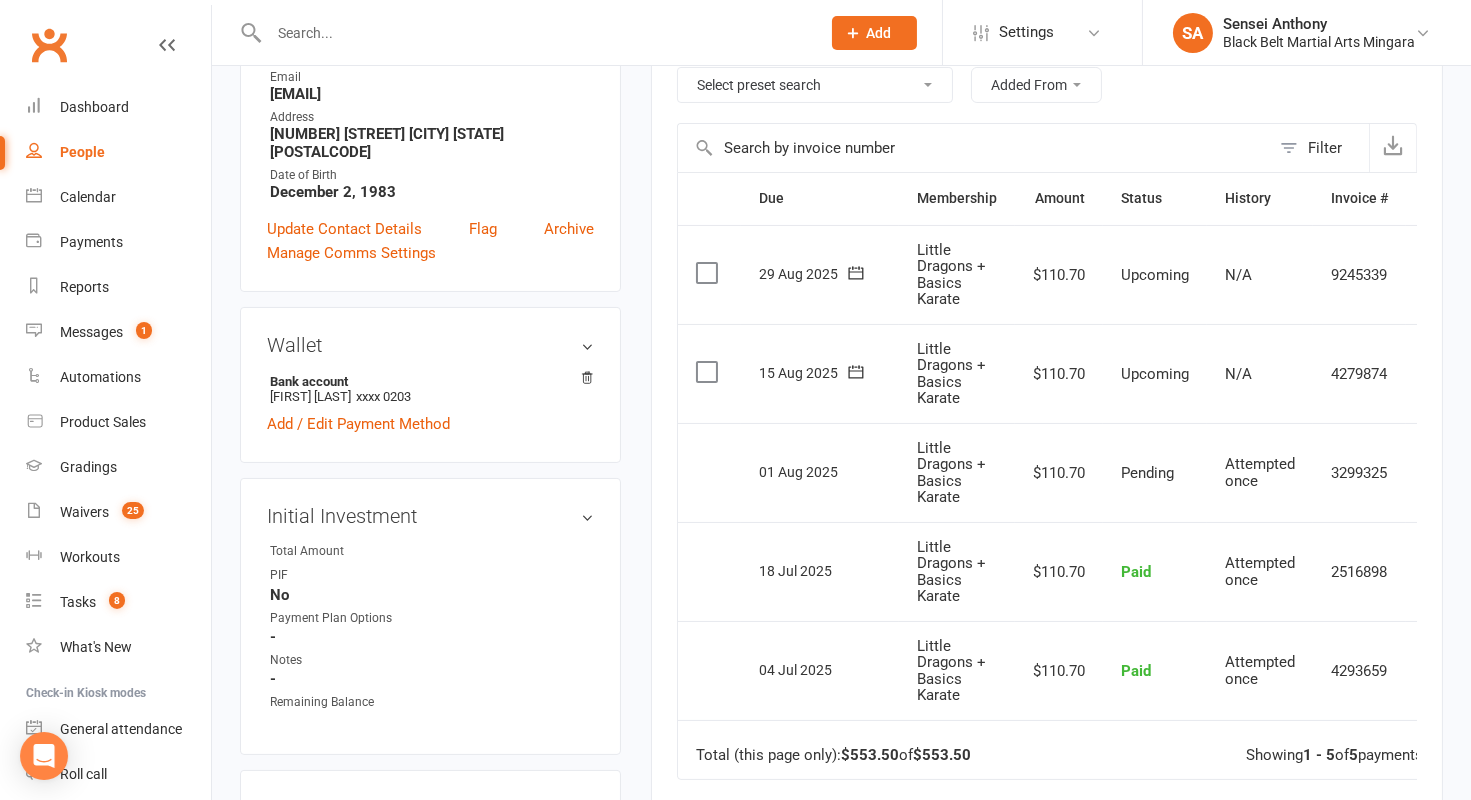 scroll, scrollTop: 0, scrollLeft: 0, axis: both 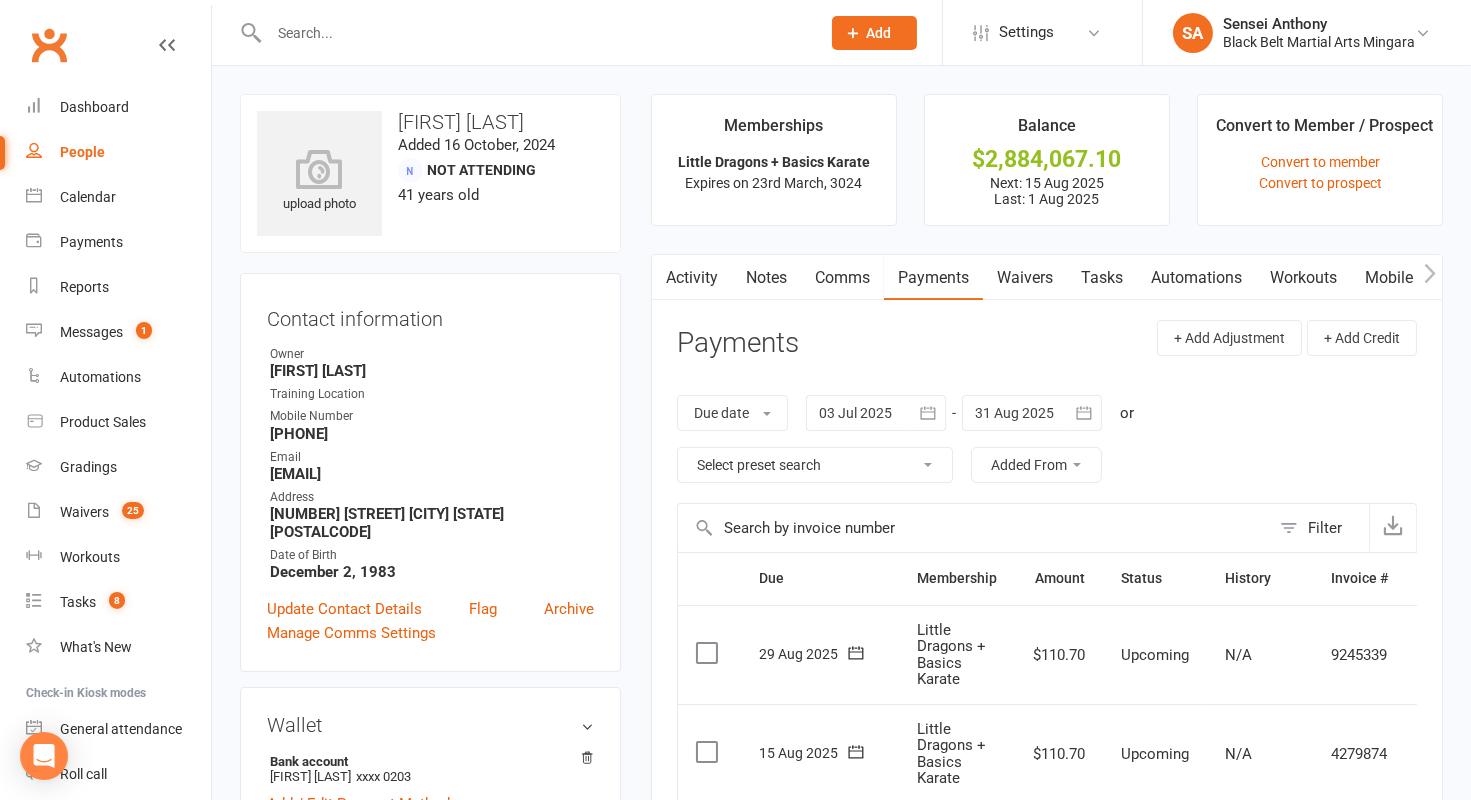 click at bounding box center (534, 33) 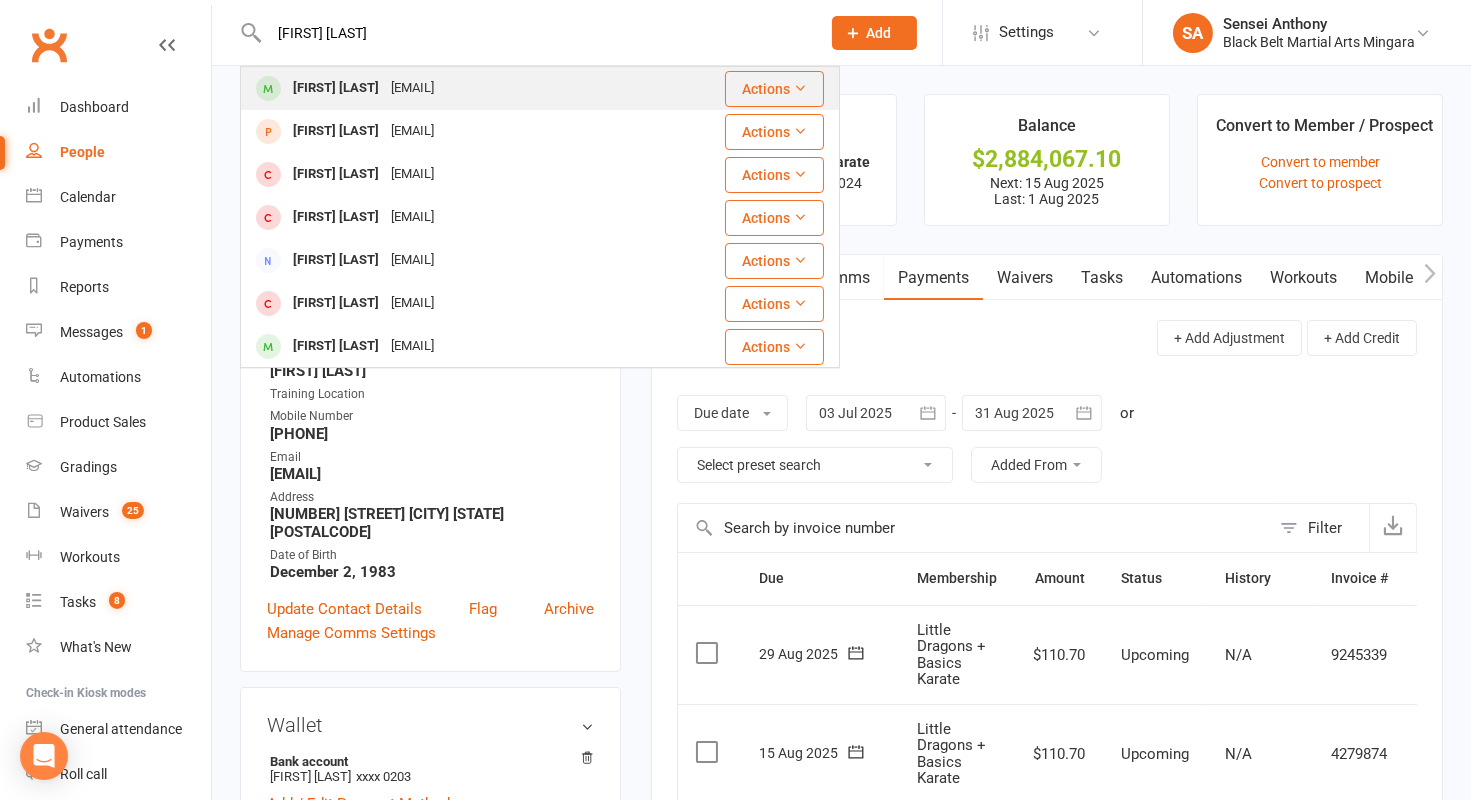 type on "Arlia Chad" 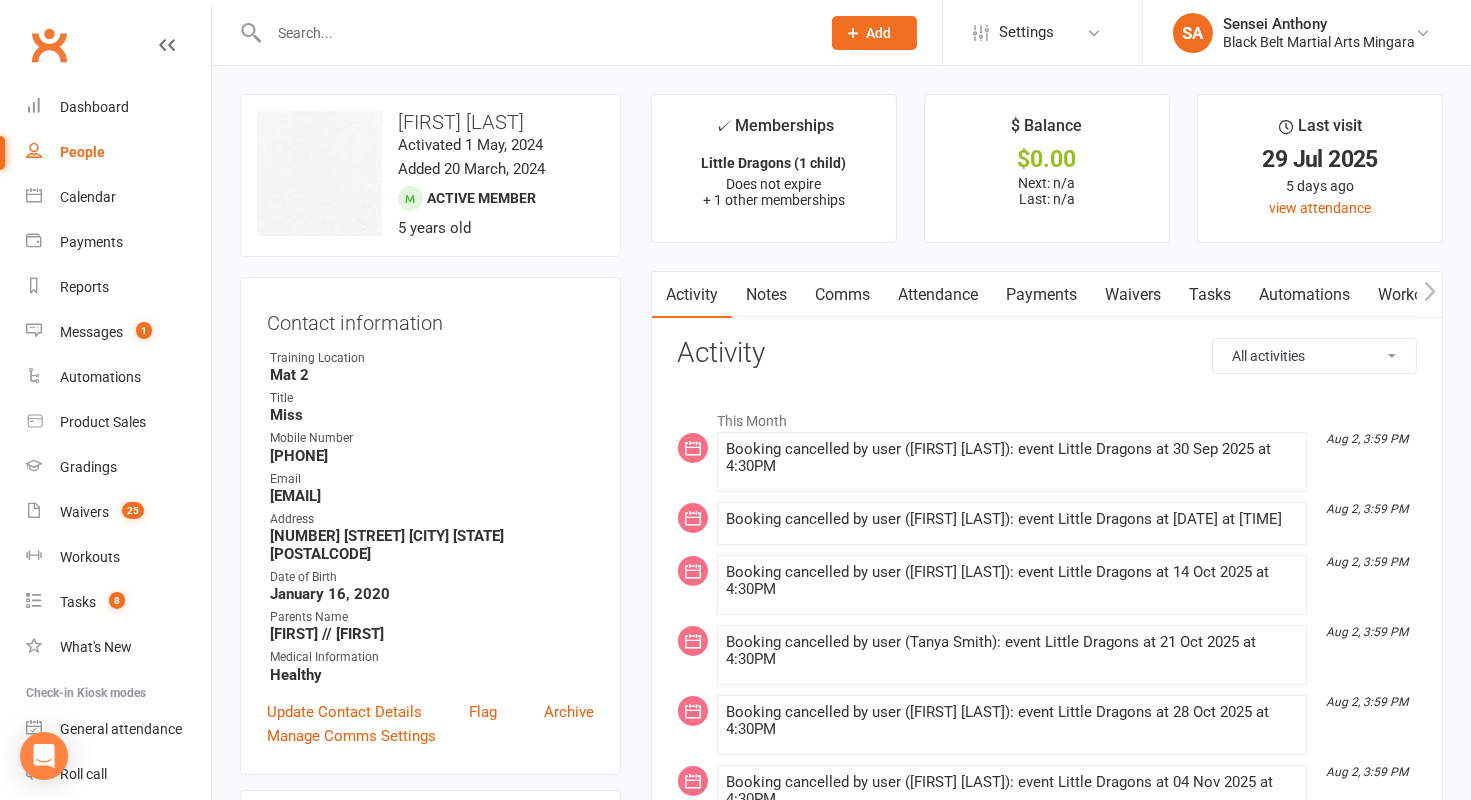 click on "Attendance" at bounding box center (938, 295) 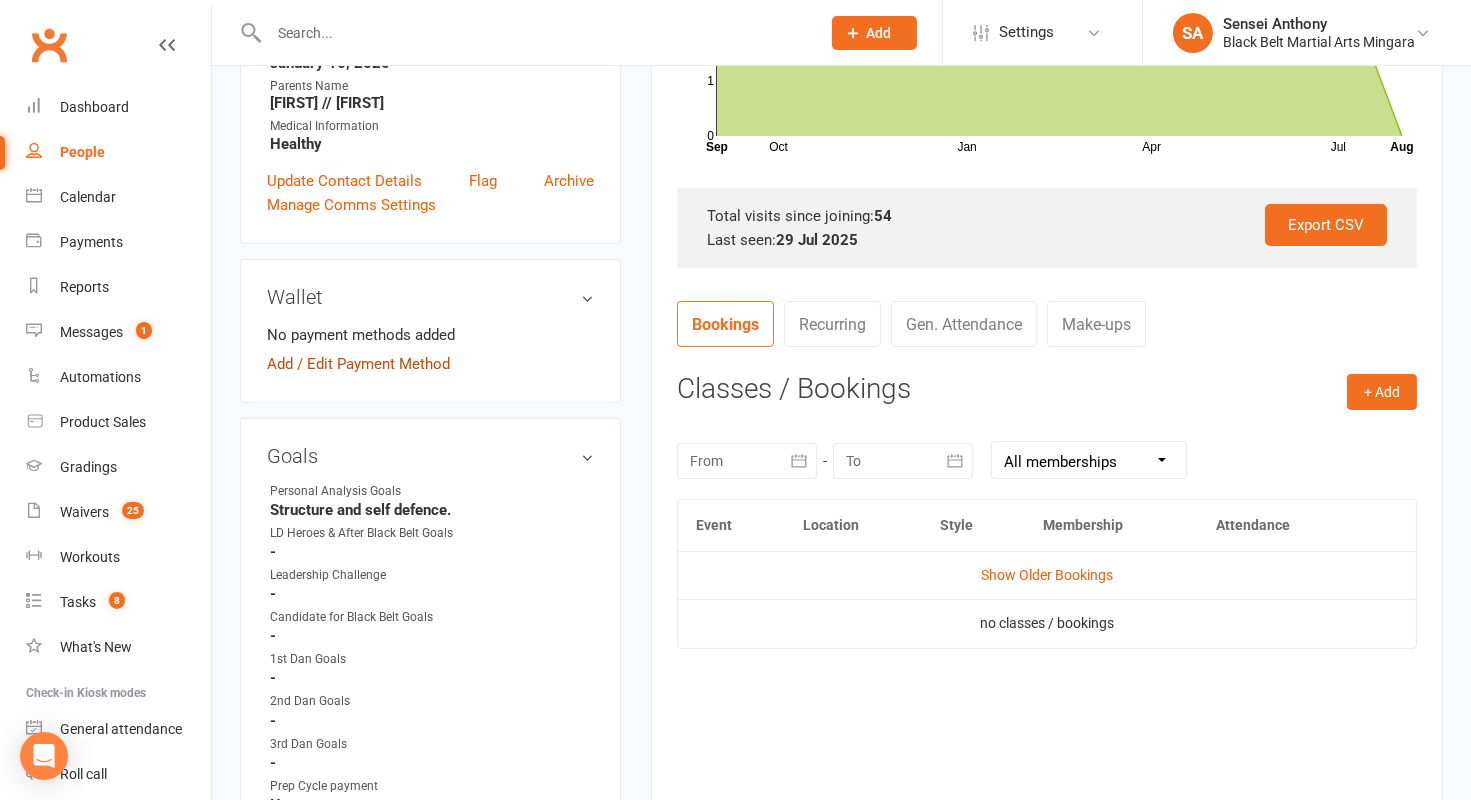 scroll, scrollTop: 0, scrollLeft: 0, axis: both 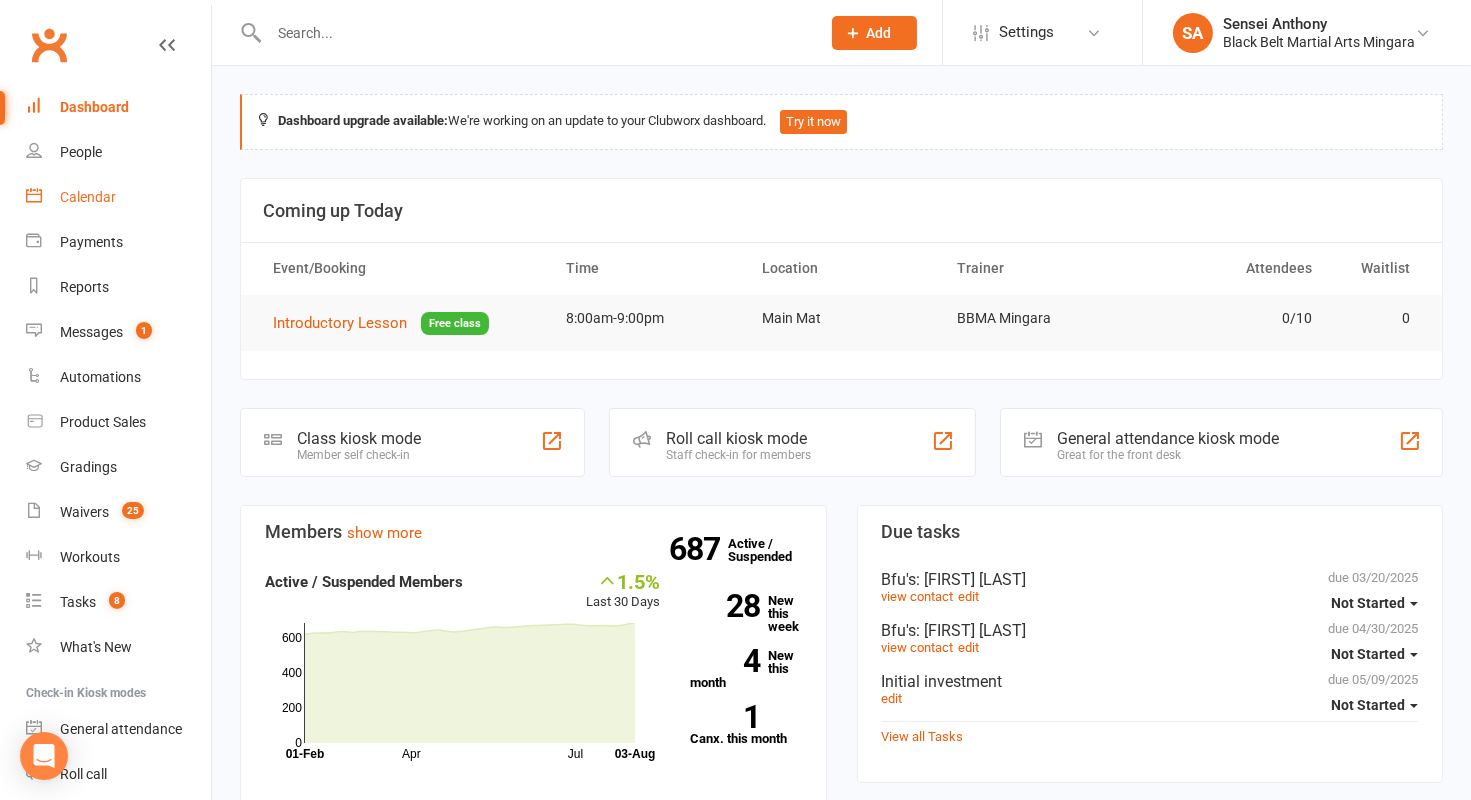 click on "Calendar" at bounding box center (118, 197) 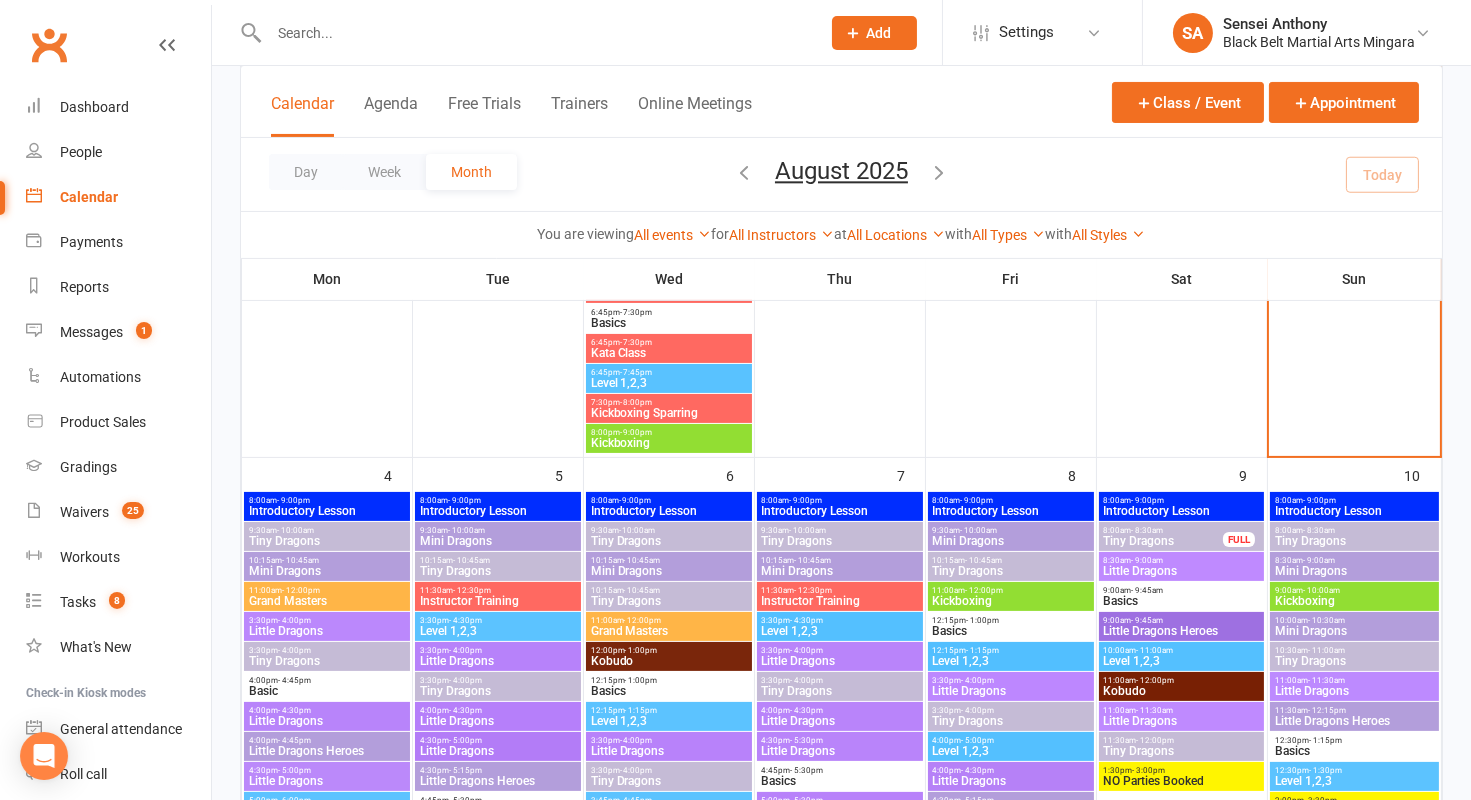 scroll, scrollTop: 714, scrollLeft: 0, axis: vertical 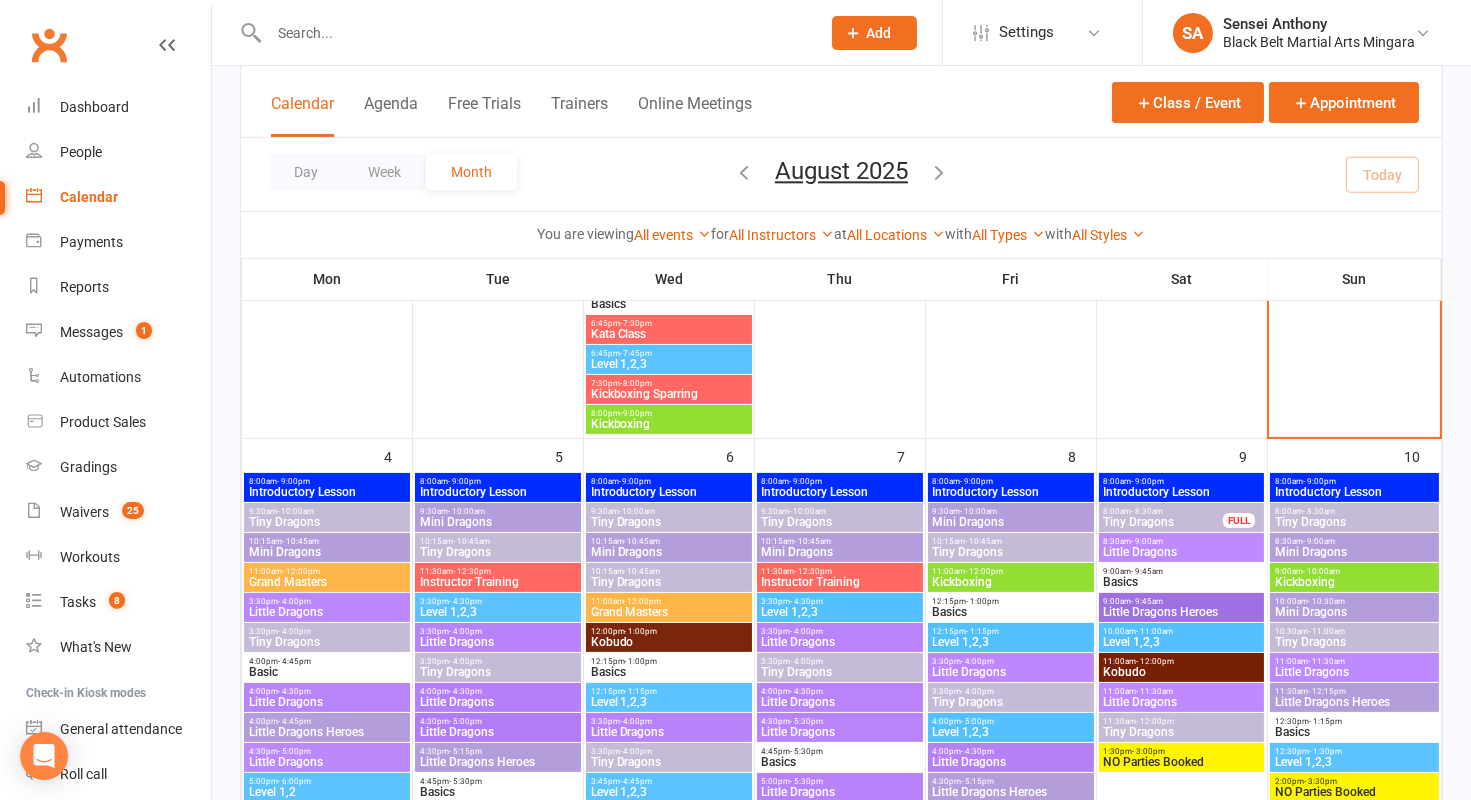 click on "Little Dragons" at bounding box center [327, 612] 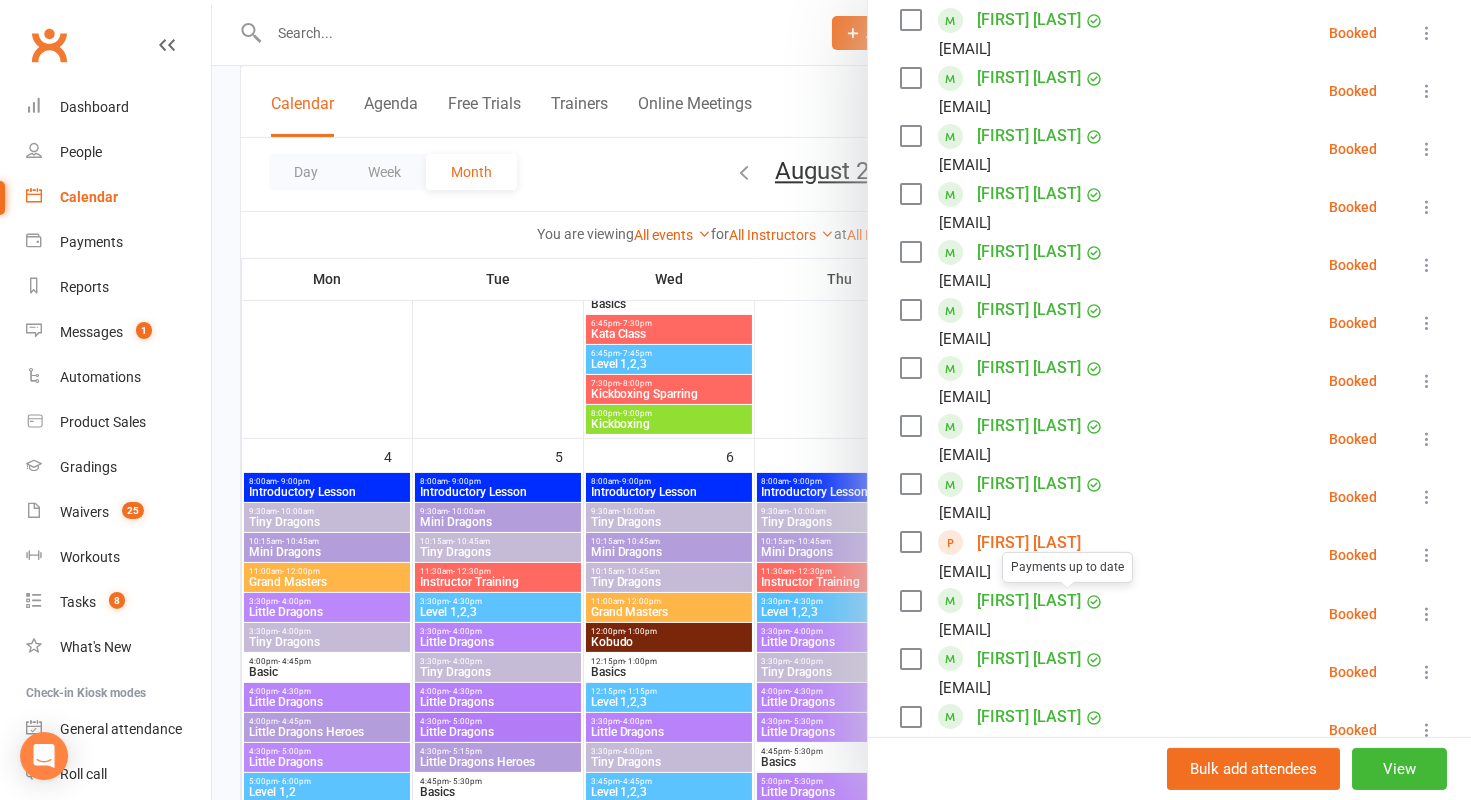 scroll, scrollTop: 0, scrollLeft: 0, axis: both 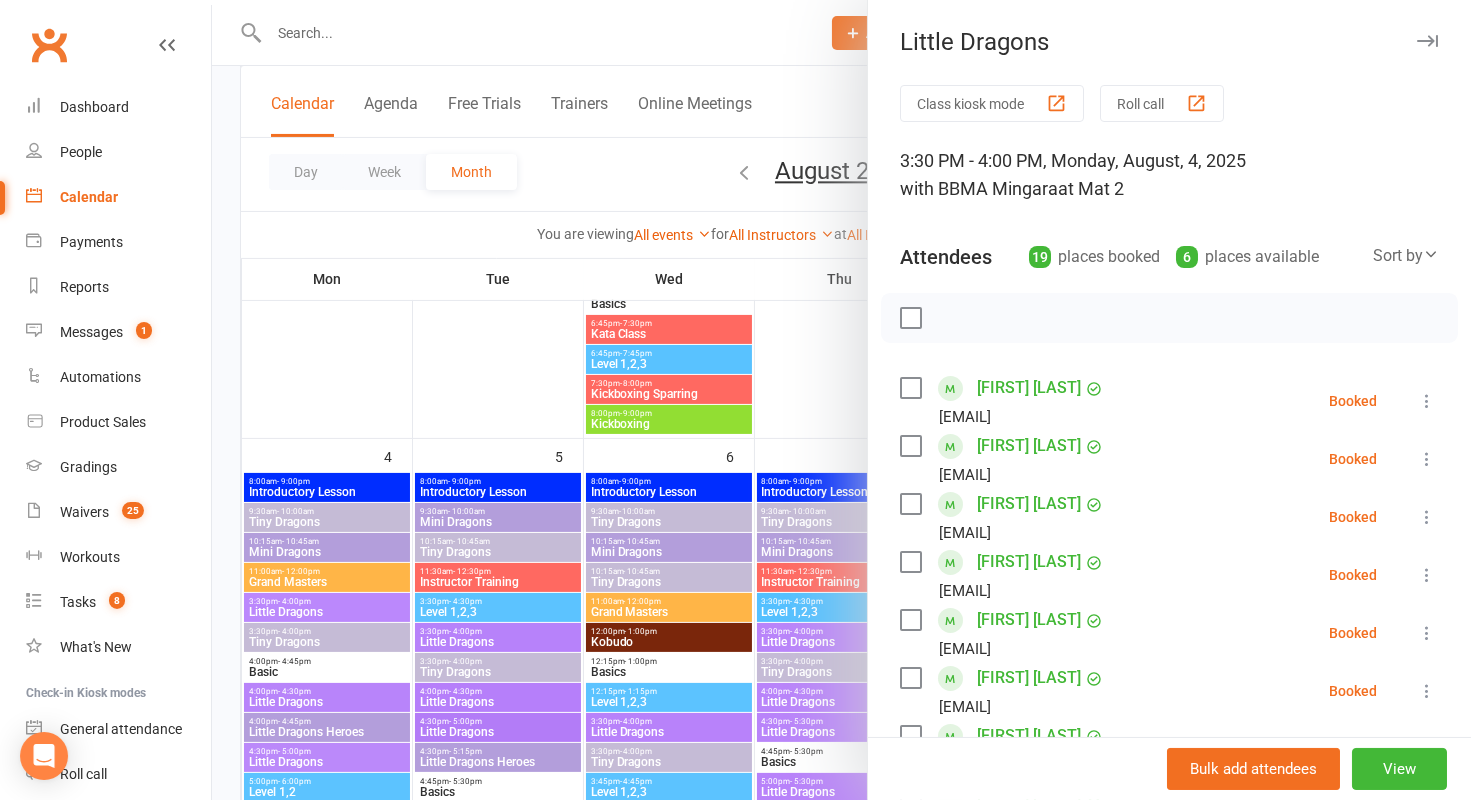 drag, startPoint x: 1135, startPoint y: 387, endPoint x: 975, endPoint y: 390, distance: 160.02812 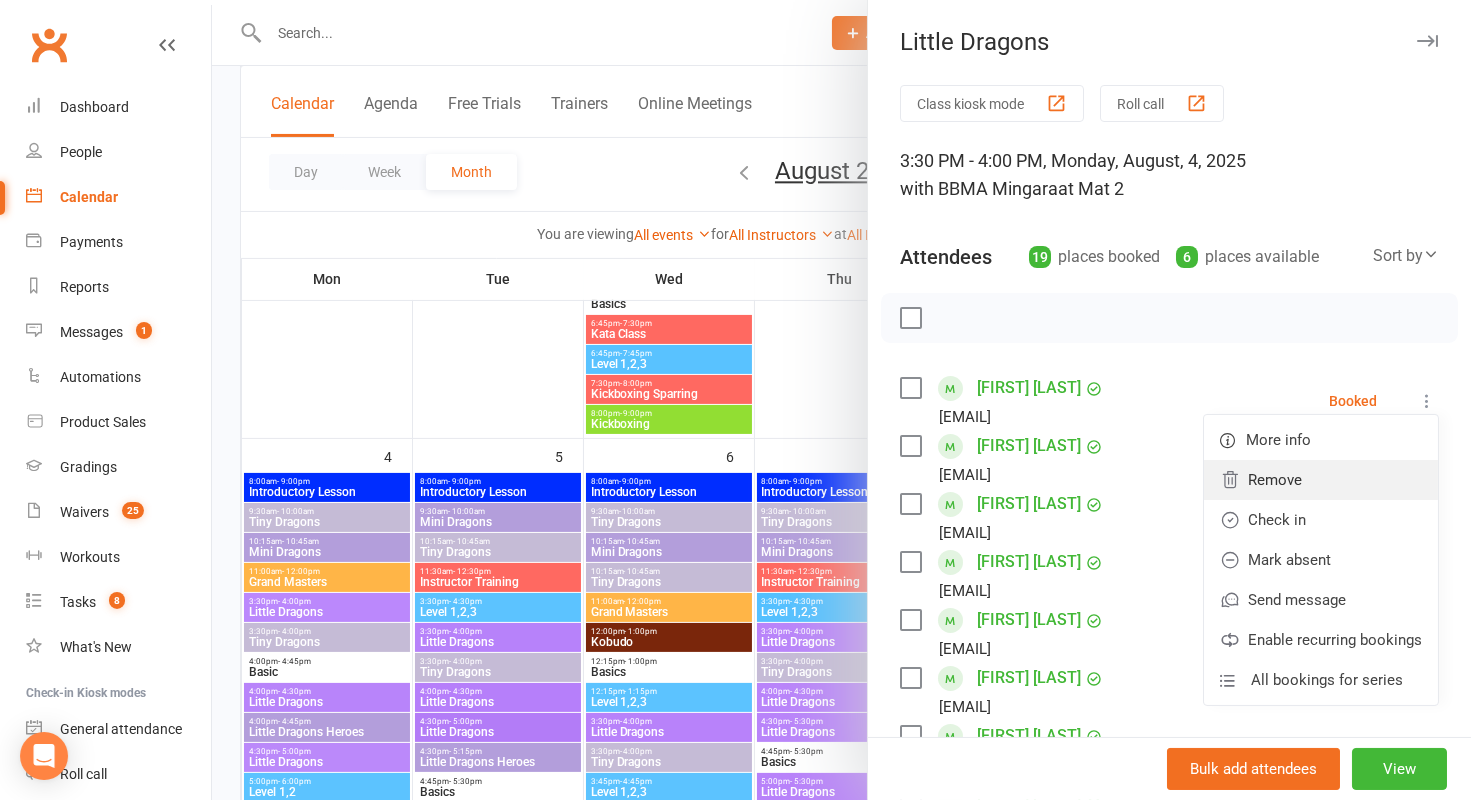 click on "Remove" at bounding box center (1321, 480) 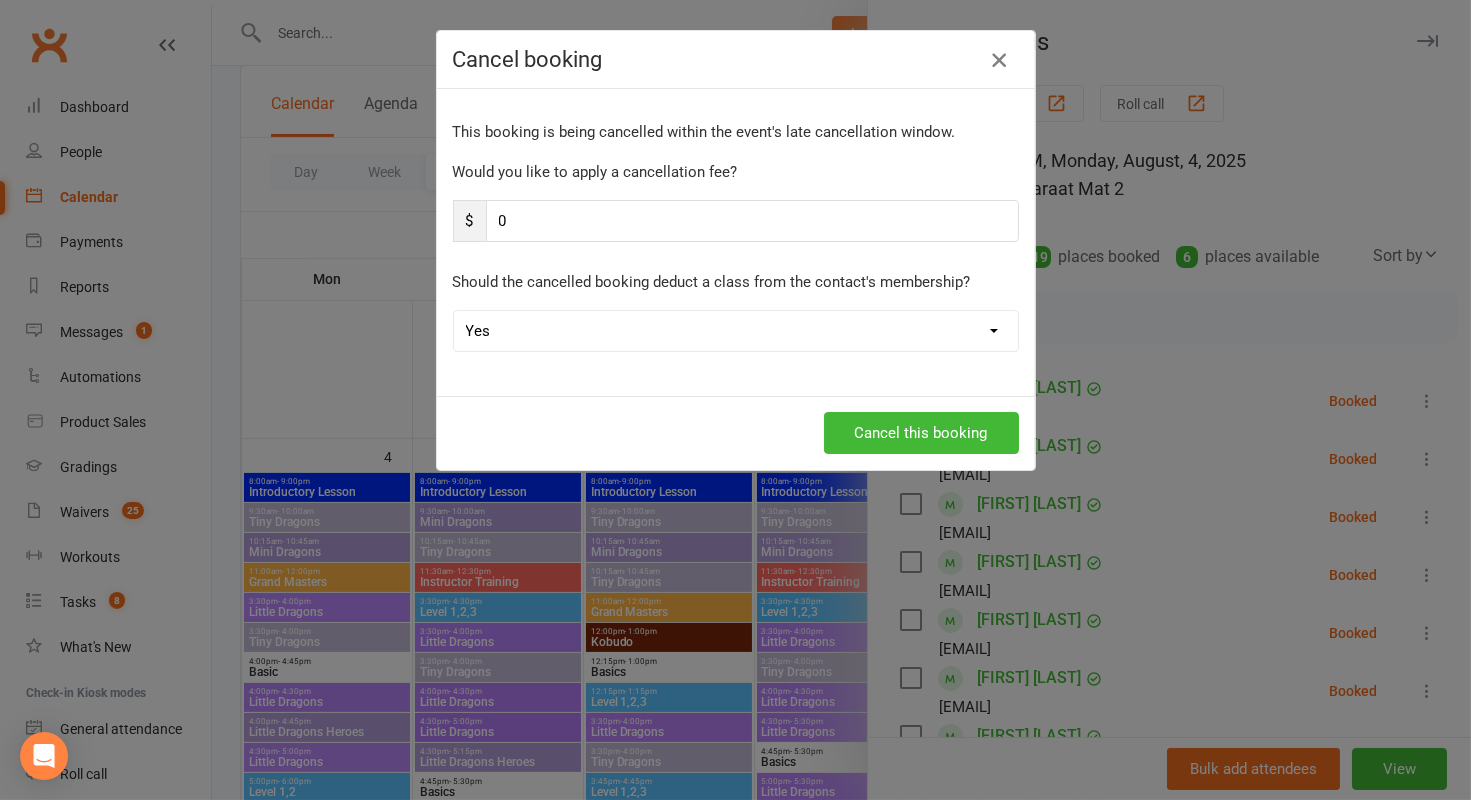 click at bounding box center [999, 60] 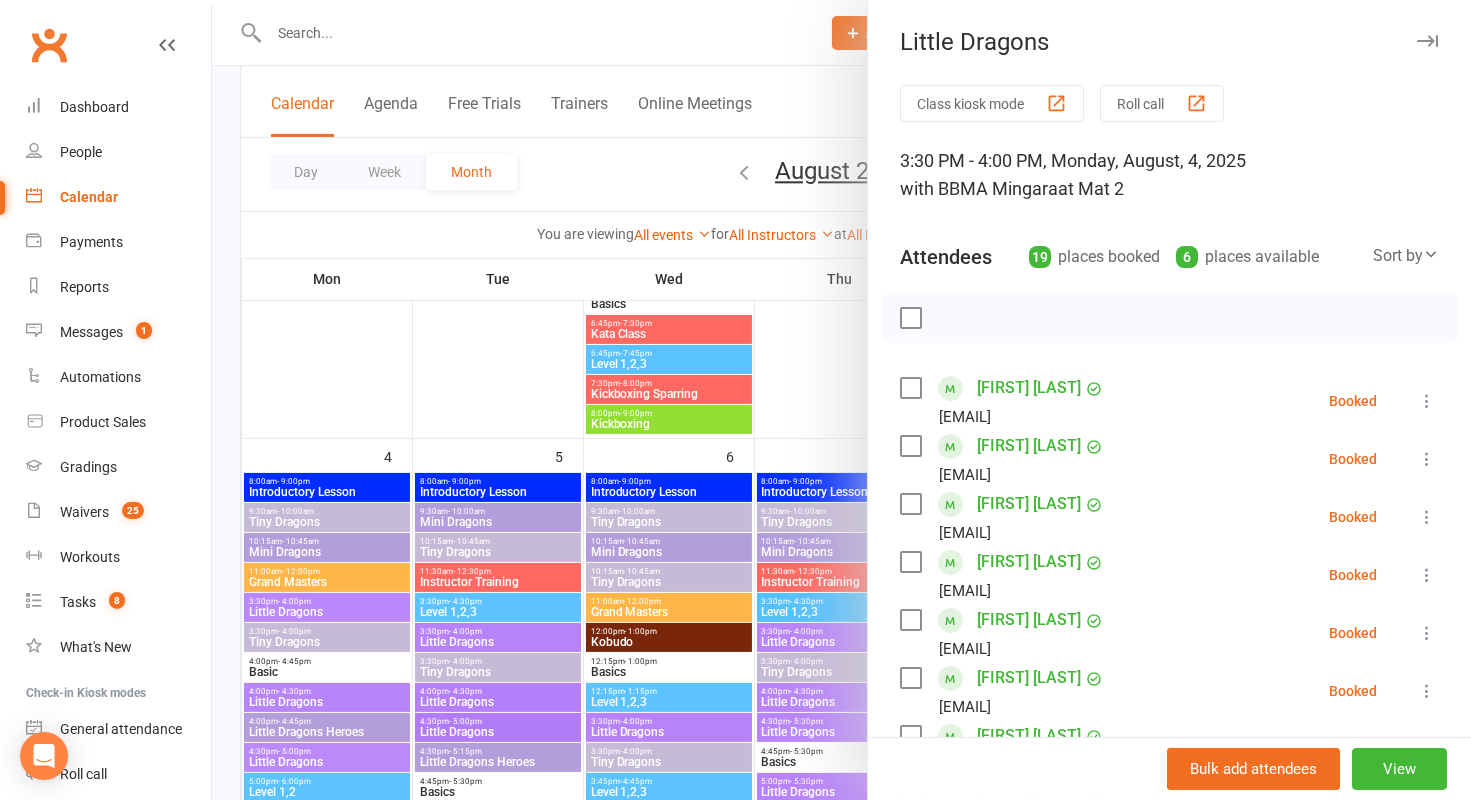 click at bounding box center [910, 446] 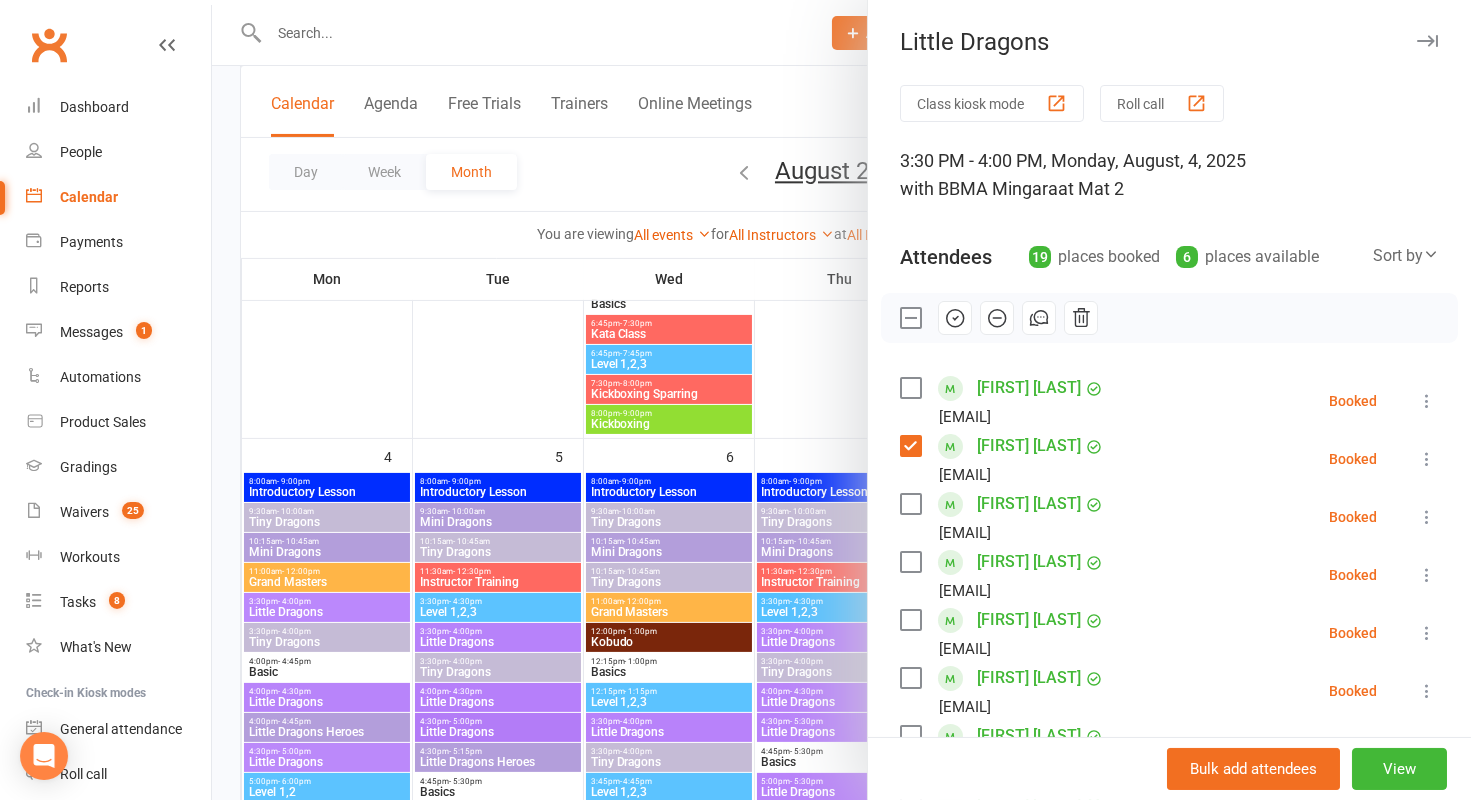 click at bounding box center [910, 388] 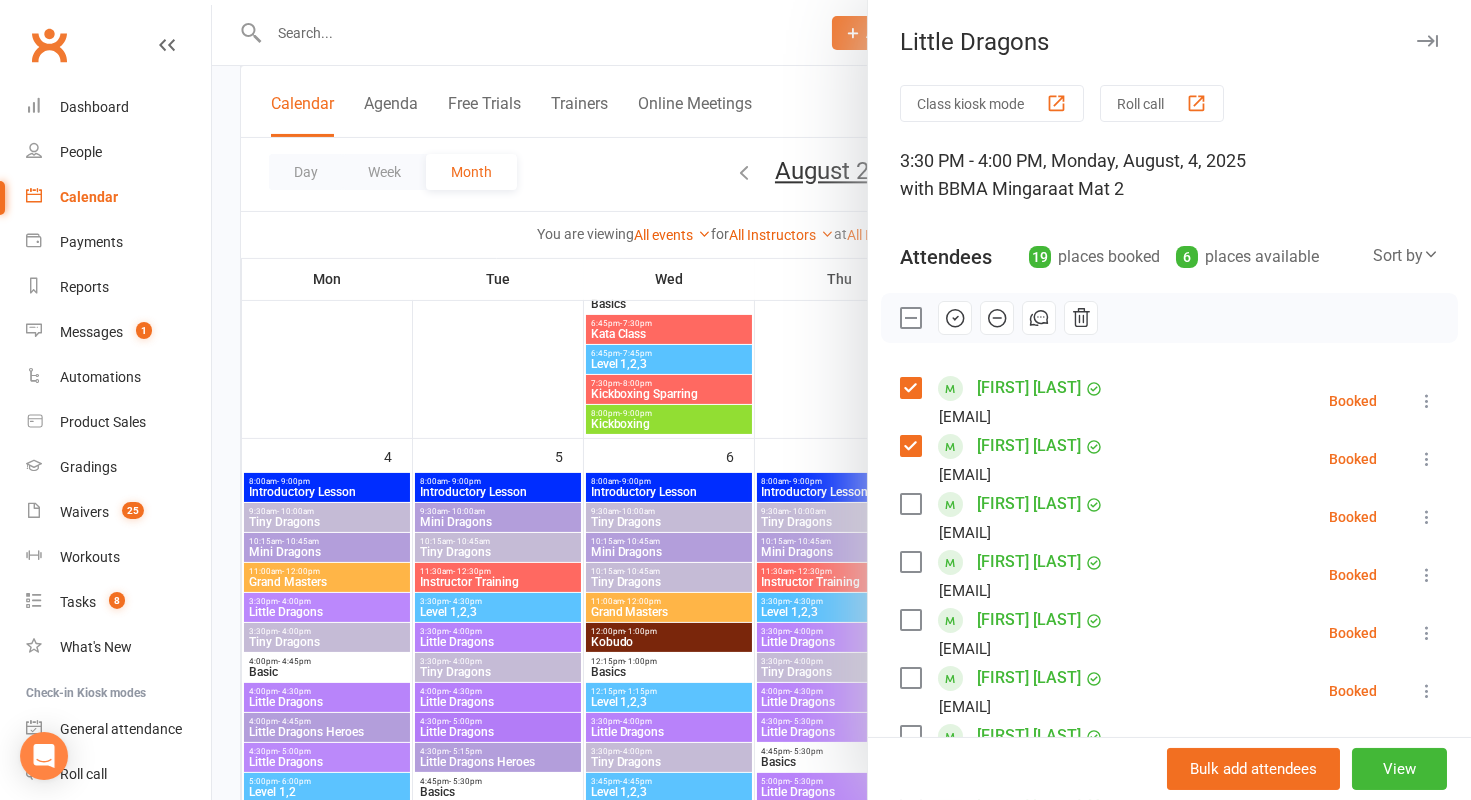 click 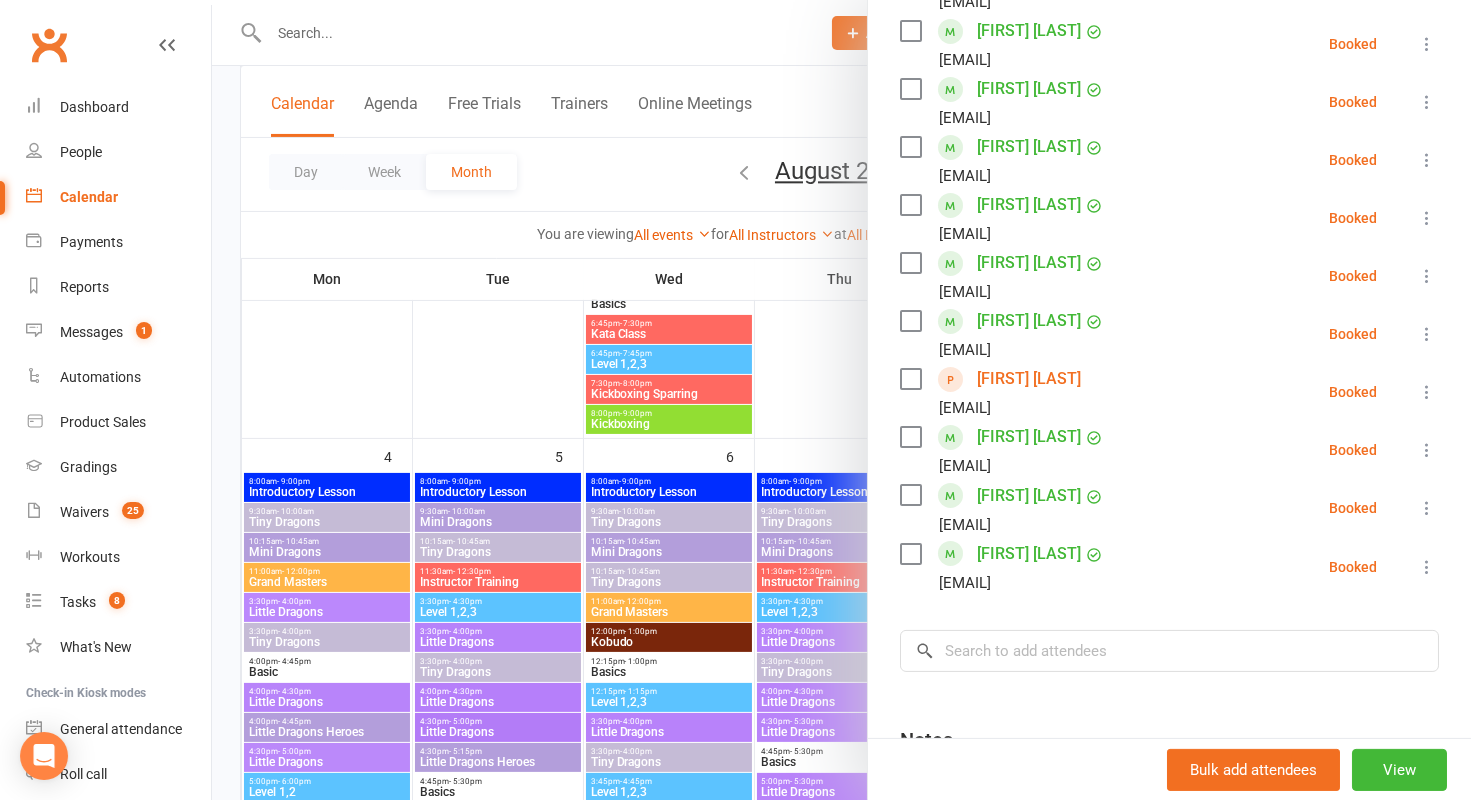scroll, scrollTop: 767, scrollLeft: 0, axis: vertical 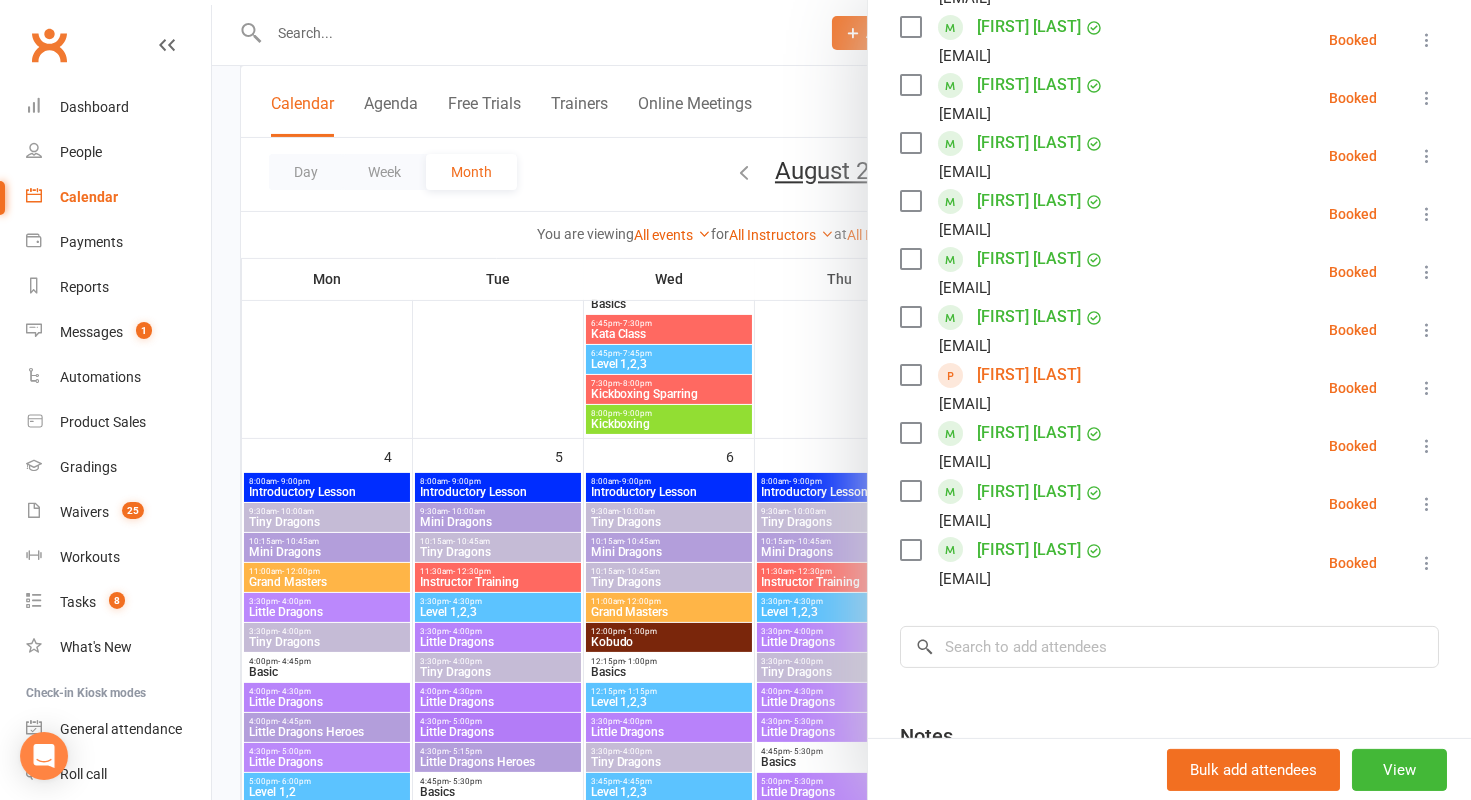 click at bounding box center [841, 400] 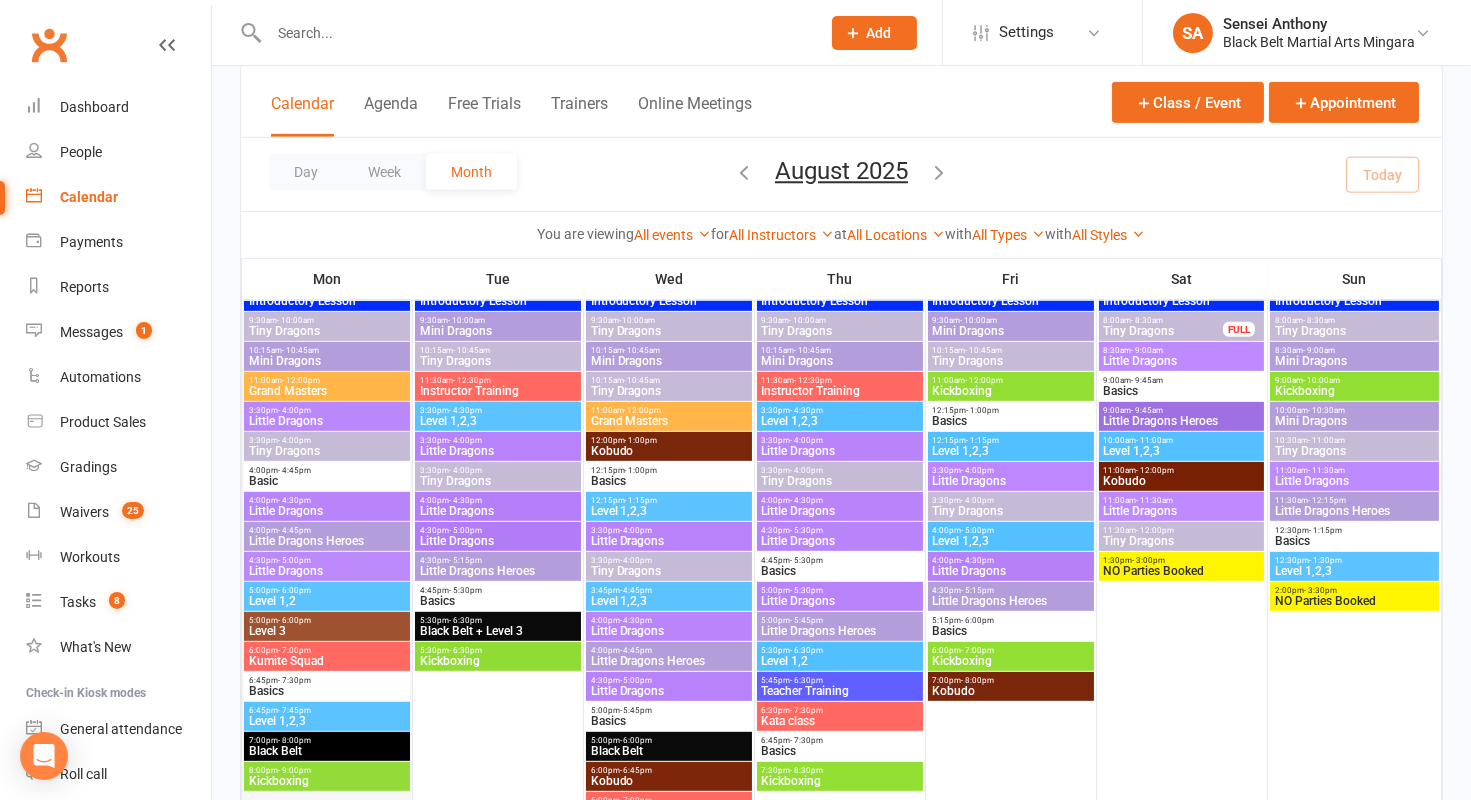scroll, scrollTop: 1631, scrollLeft: 0, axis: vertical 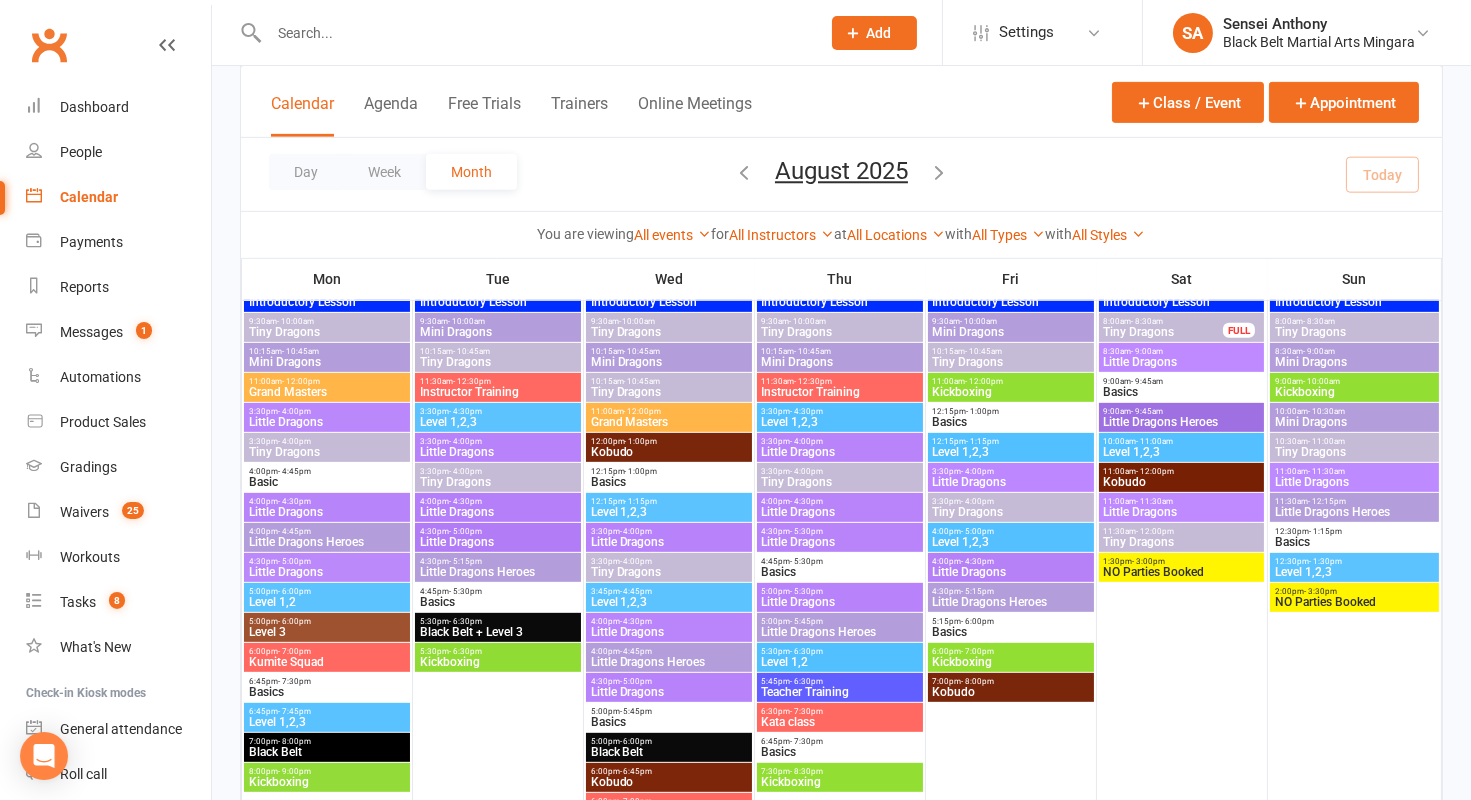 click on "Little Dragons" at bounding box center [327, 422] 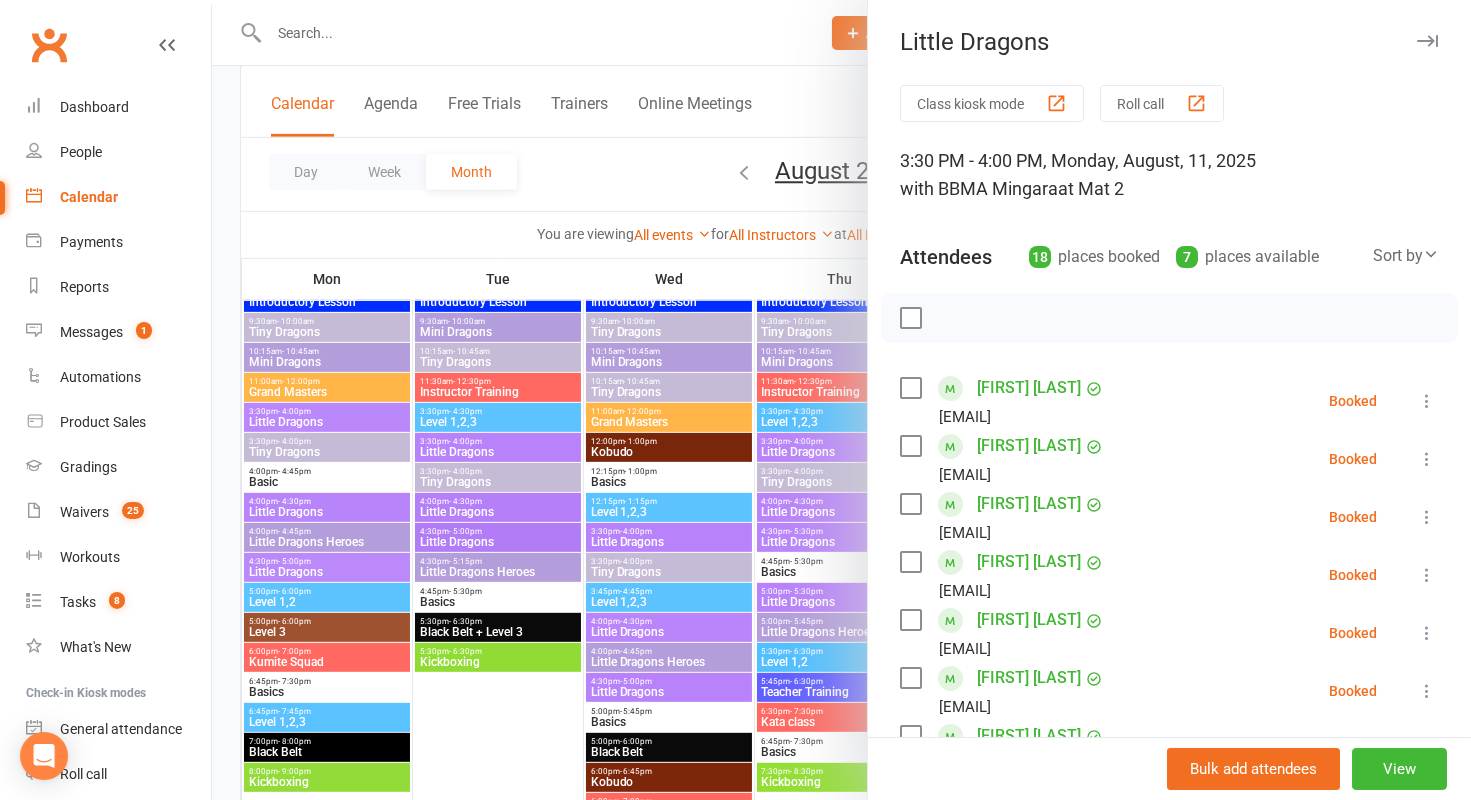 click at bounding box center (910, 388) 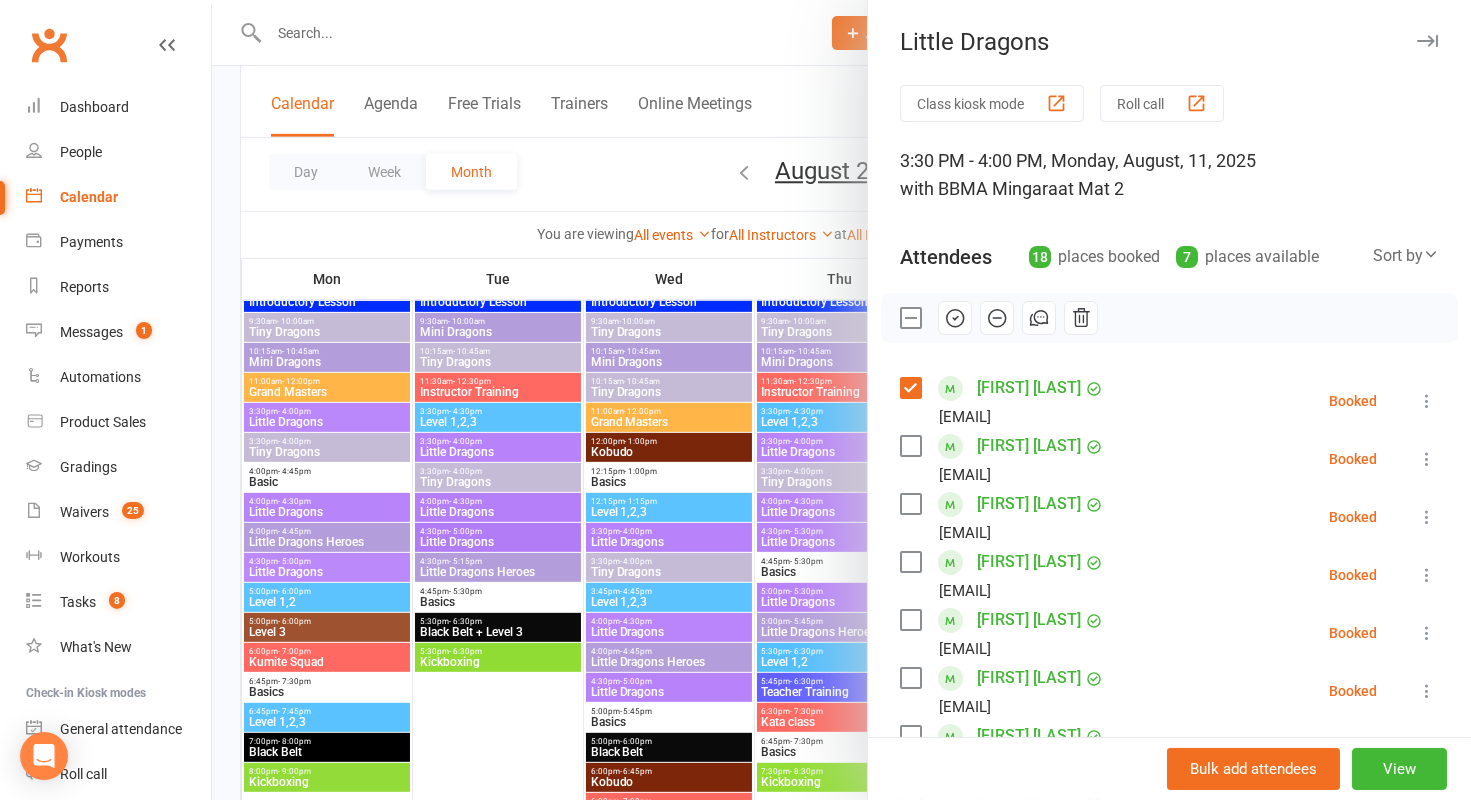 click at bounding box center [910, 446] 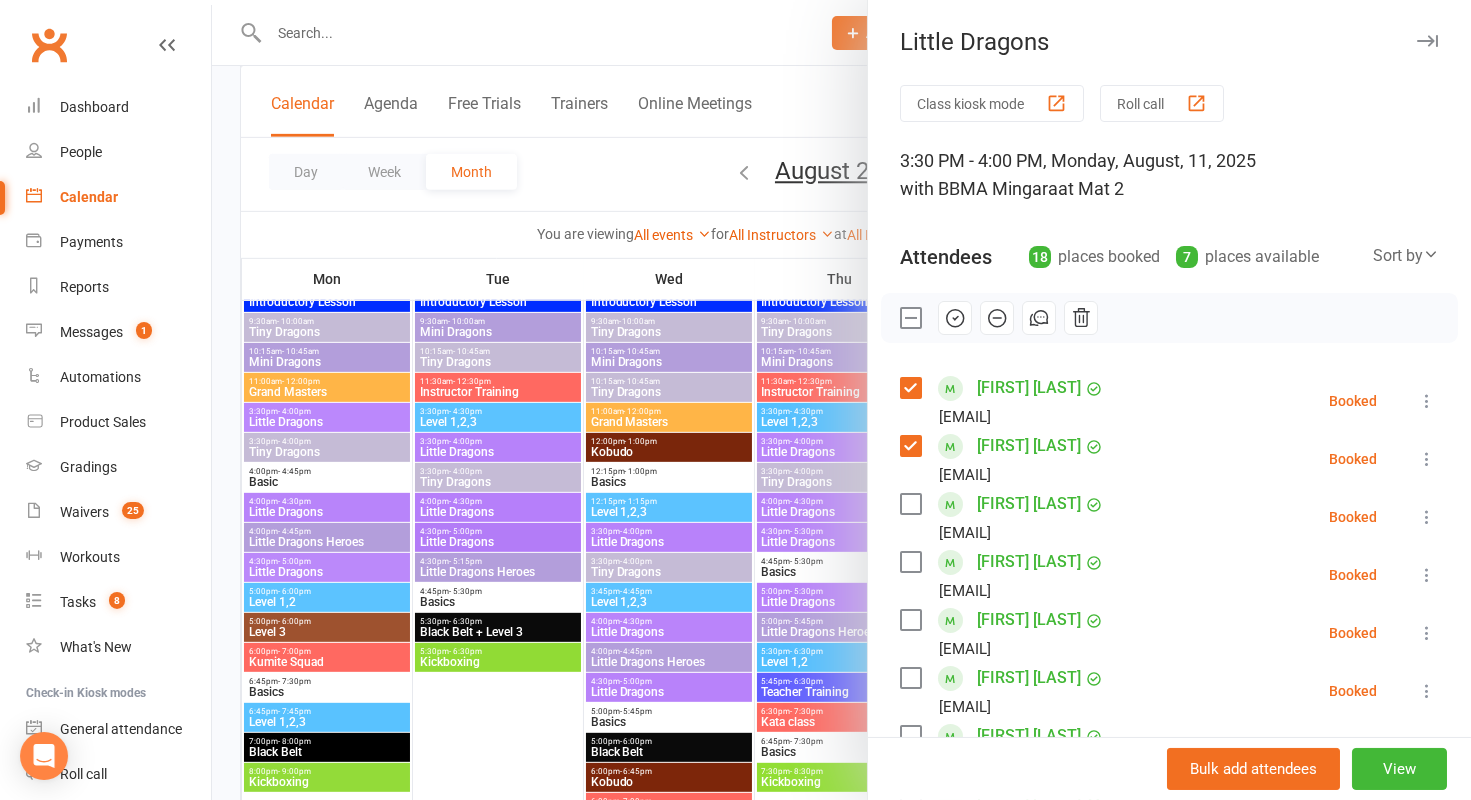 click at bounding box center [1427, 401] 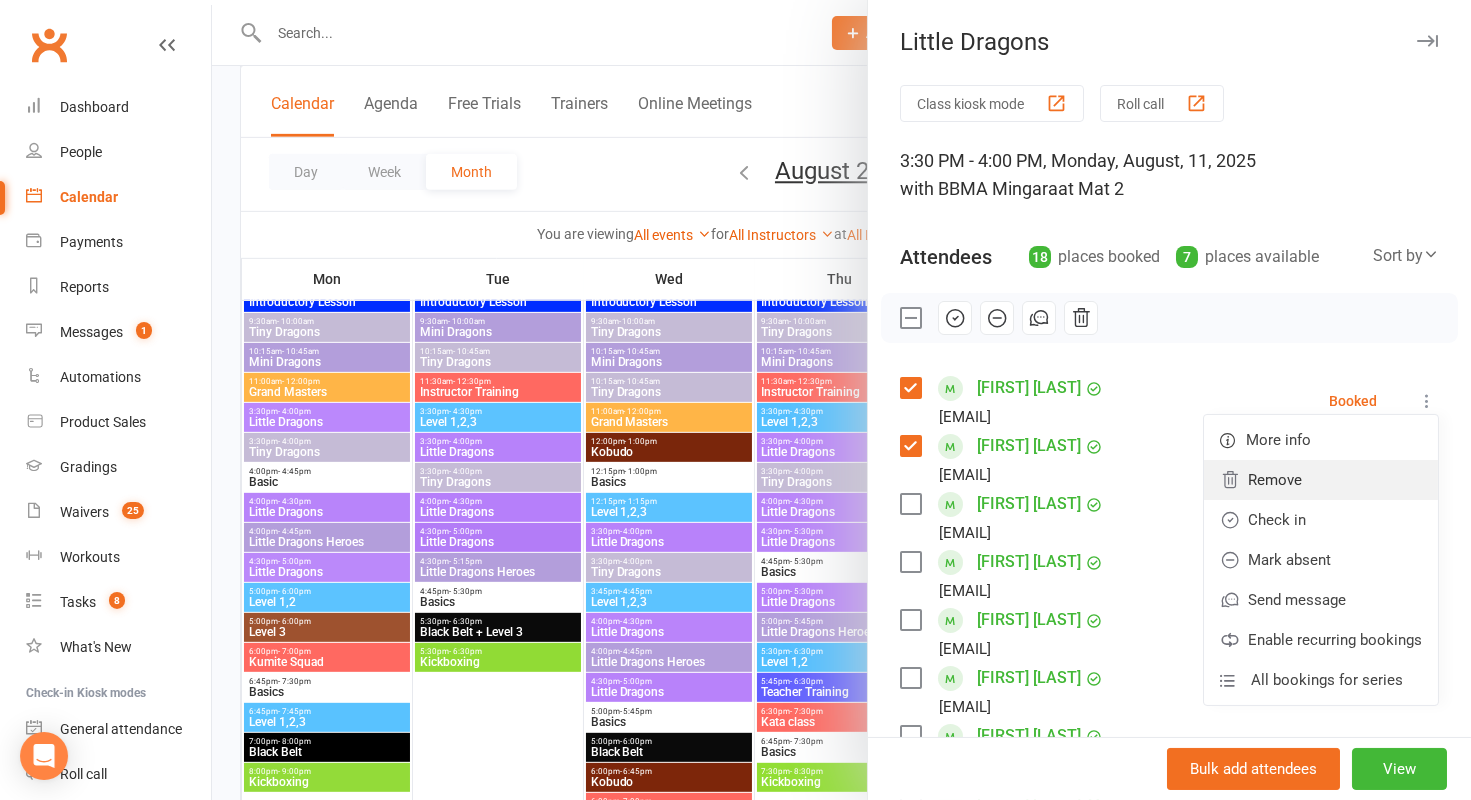 click on "Remove" at bounding box center [1321, 480] 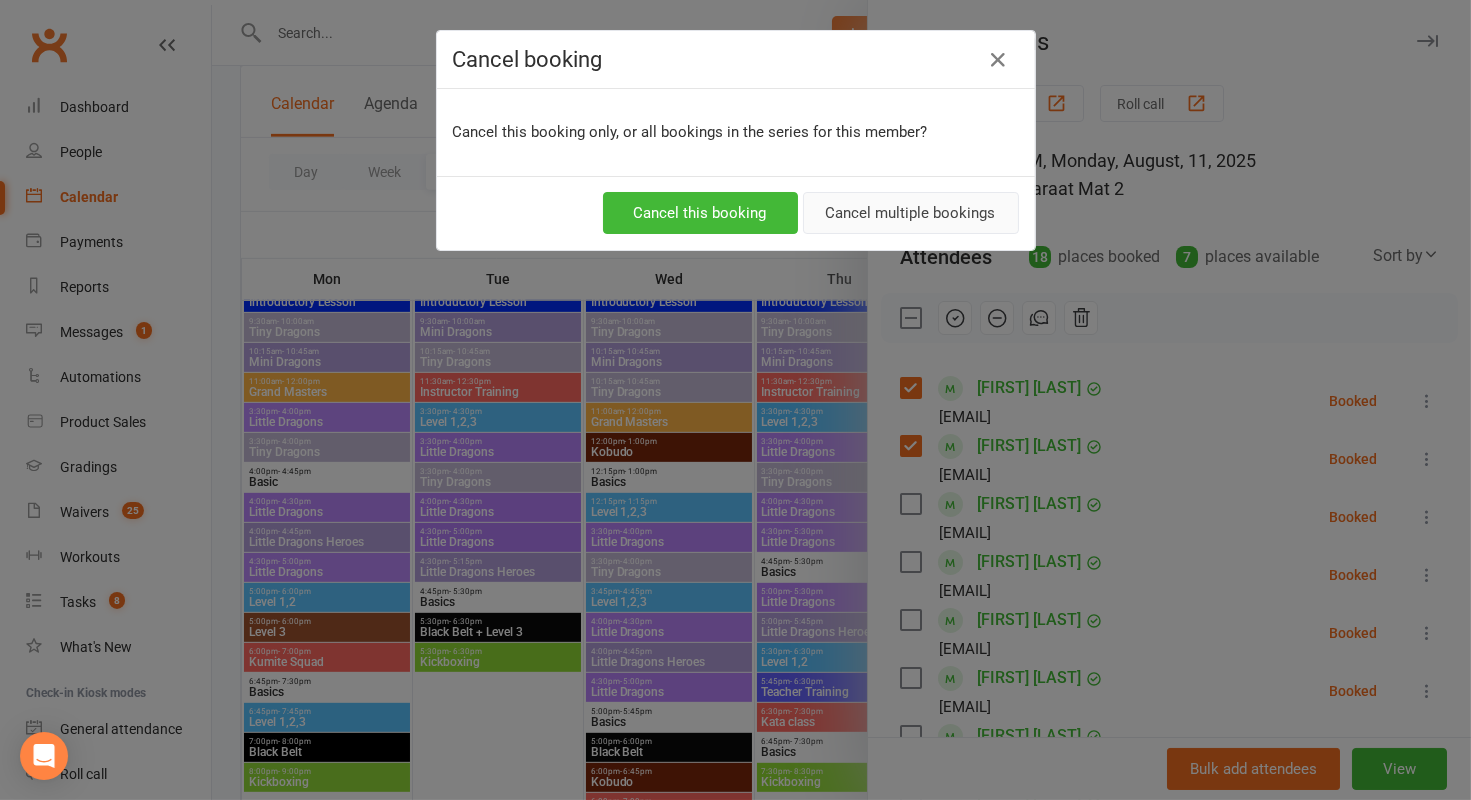 click on "Cancel multiple bookings" at bounding box center [911, 213] 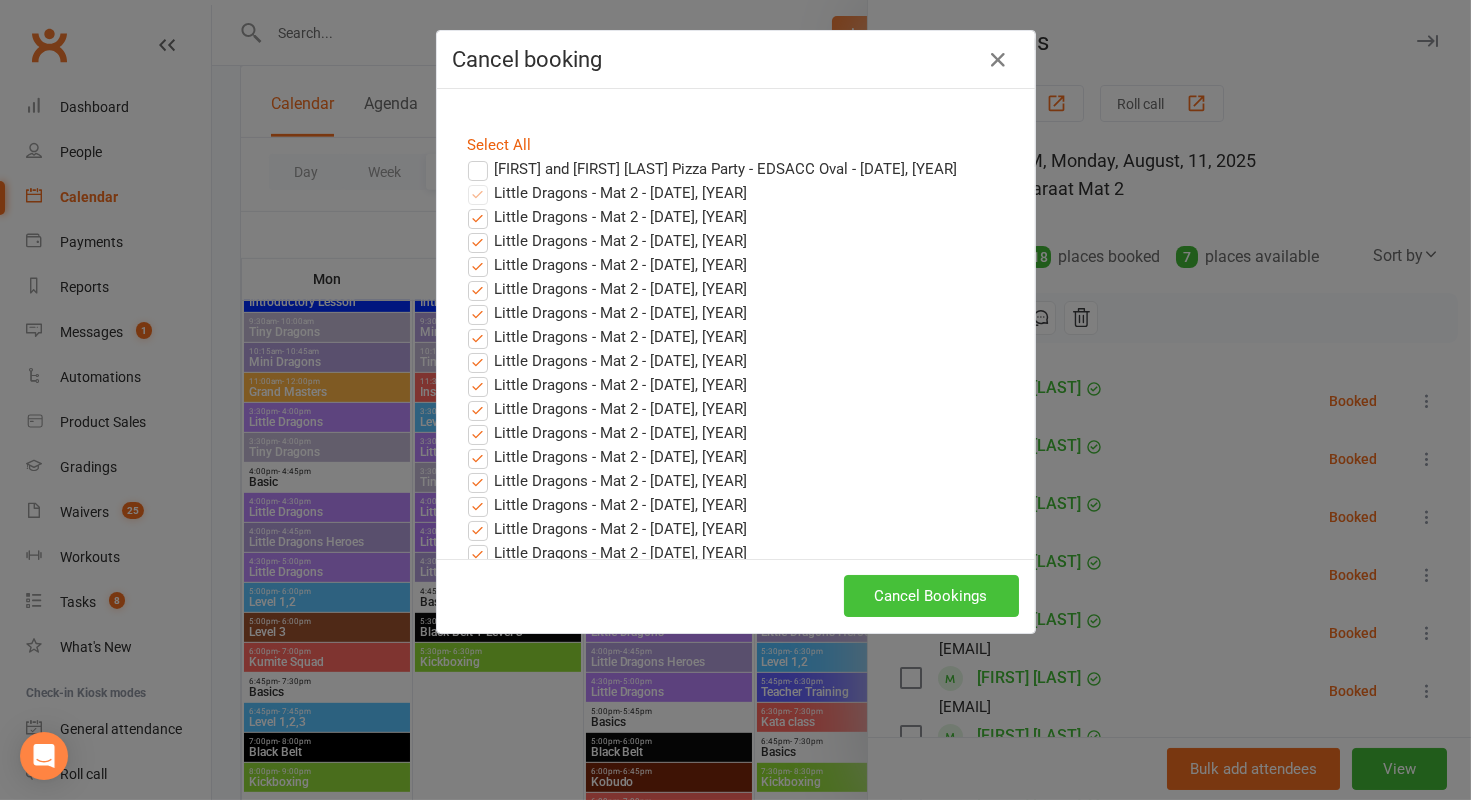 click on "Cancel Bookings" at bounding box center (931, 596) 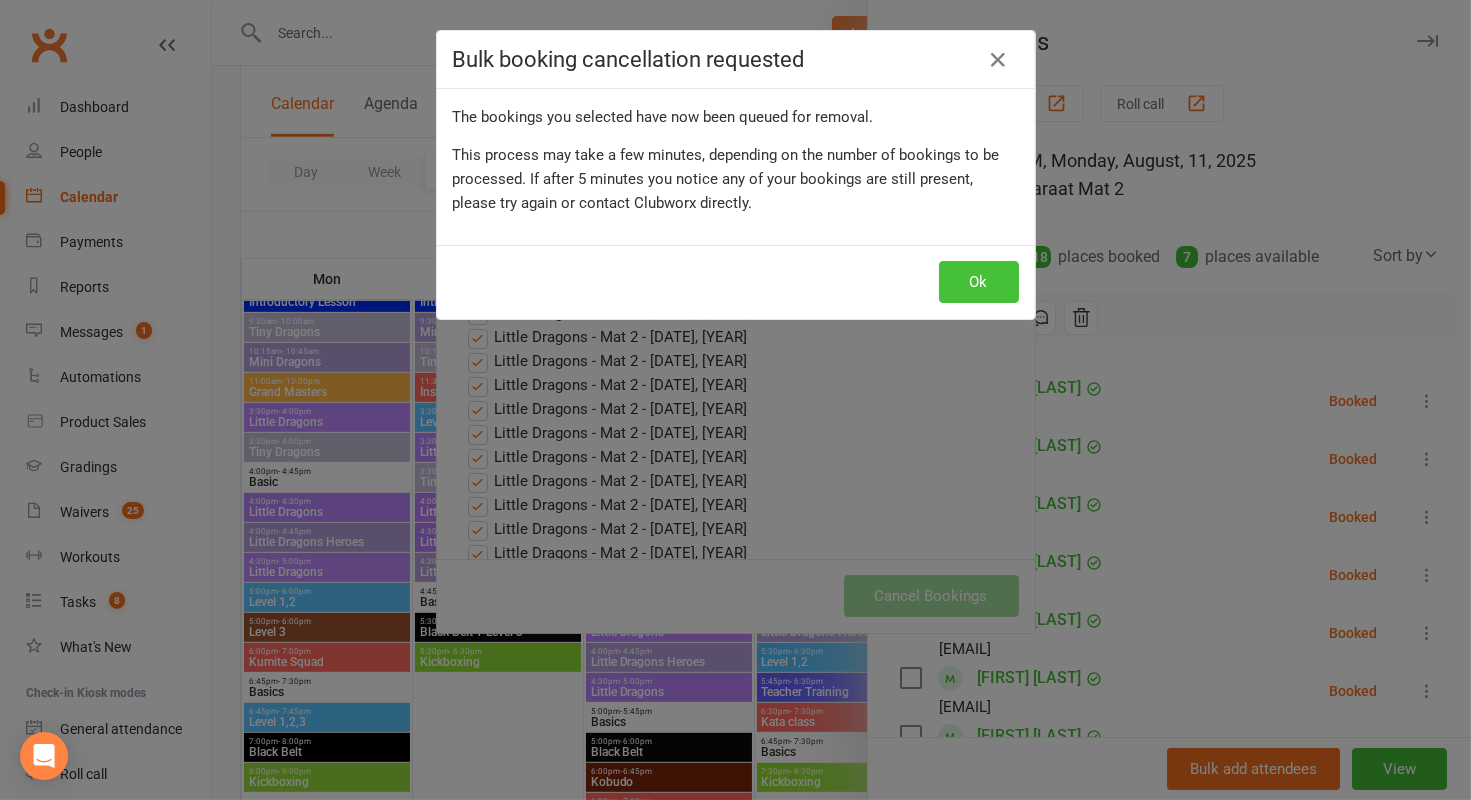click on "Ok" at bounding box center [979, 282] 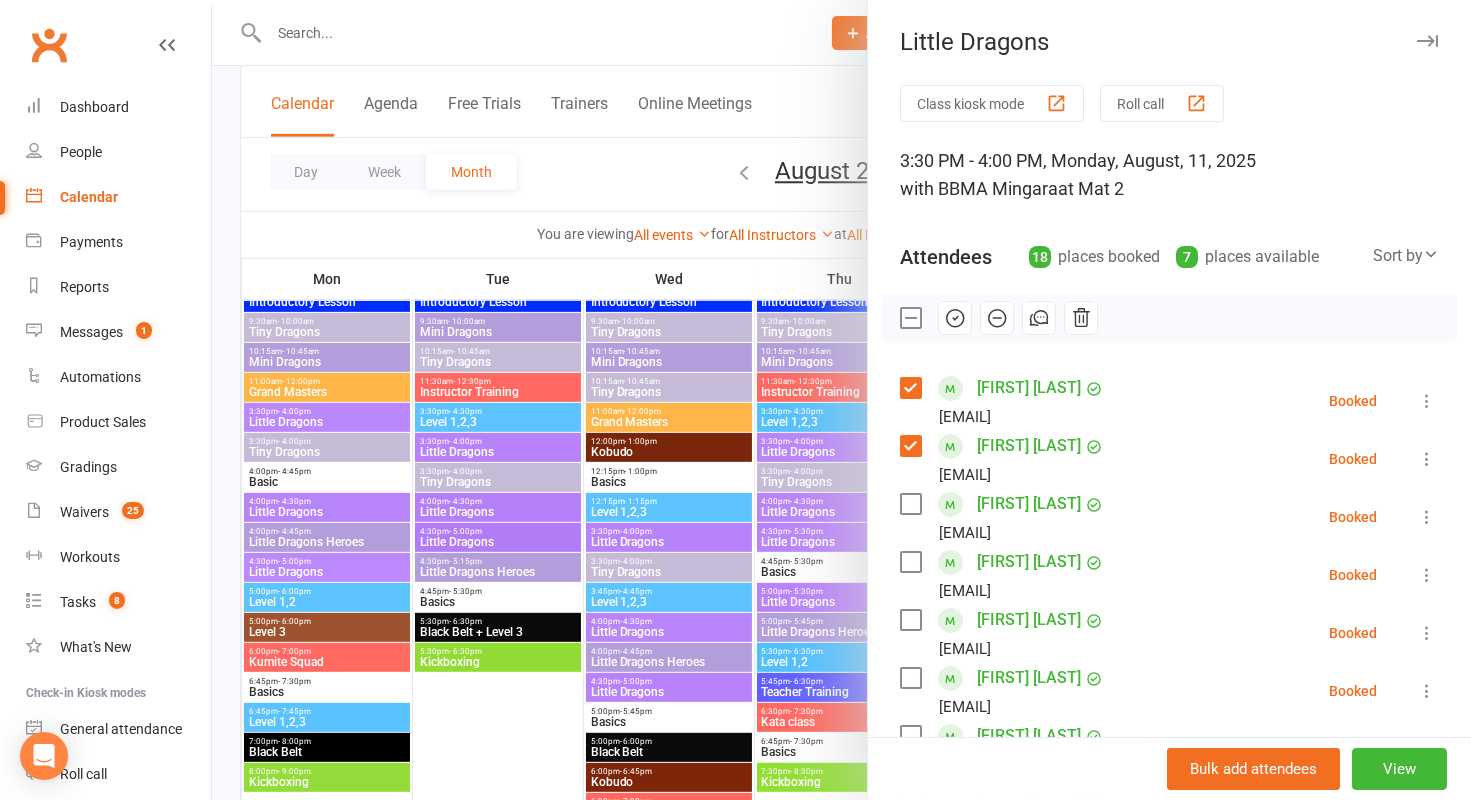 click at bounding box center (1427, 459) 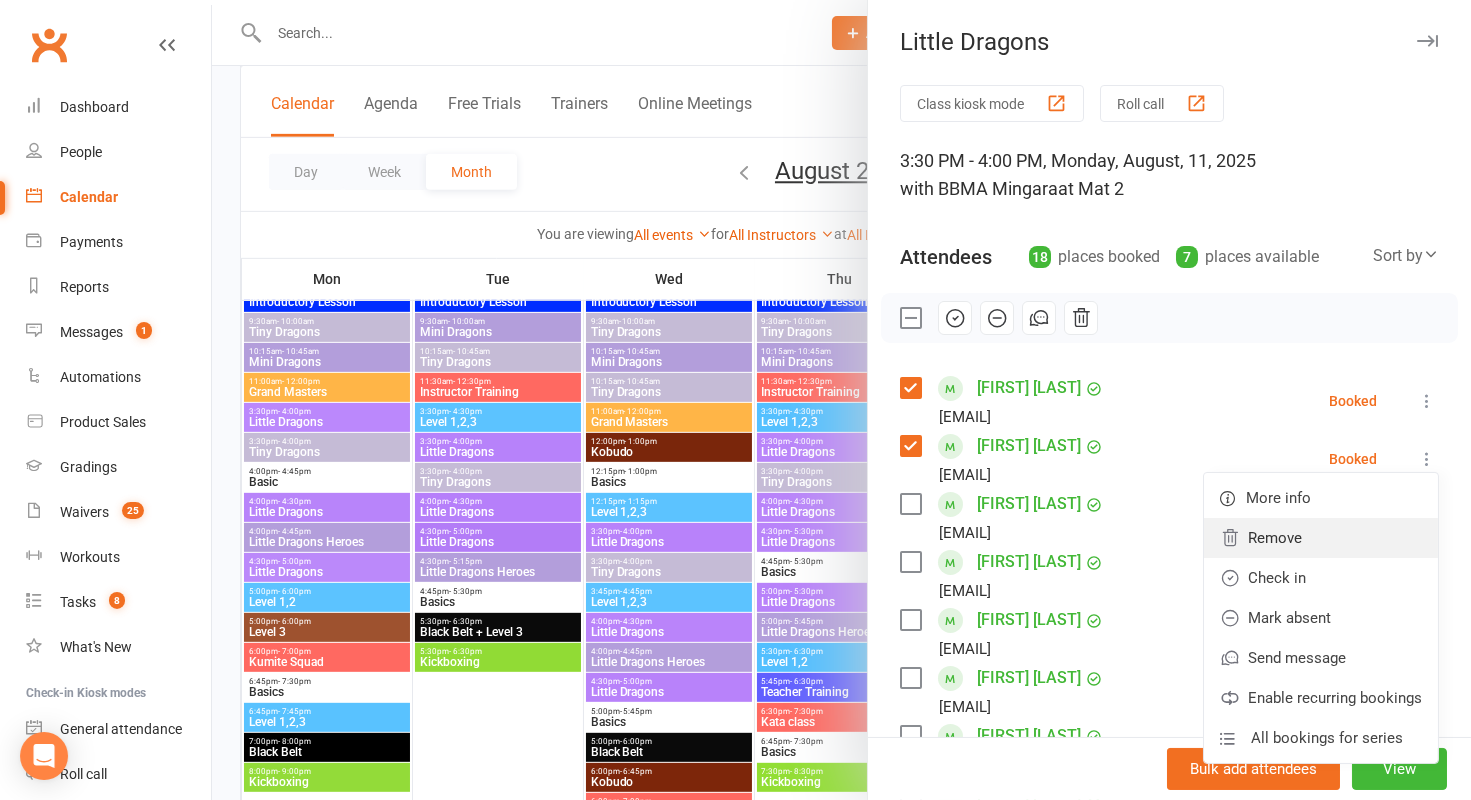 click on "Remove" at bounding box center (1321, 538) 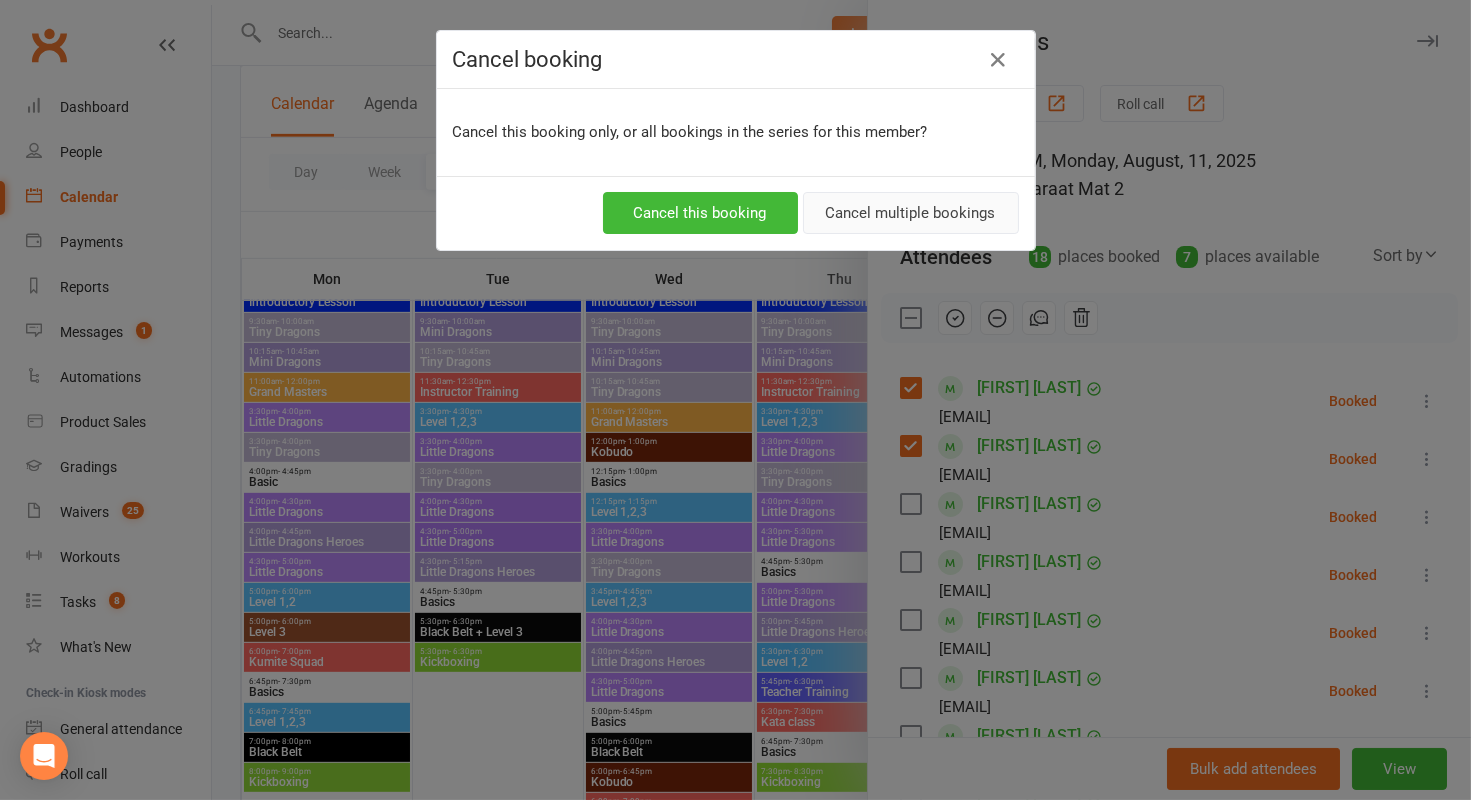 click on "Cancel multiple bookings" at bounding box center [911, 213] 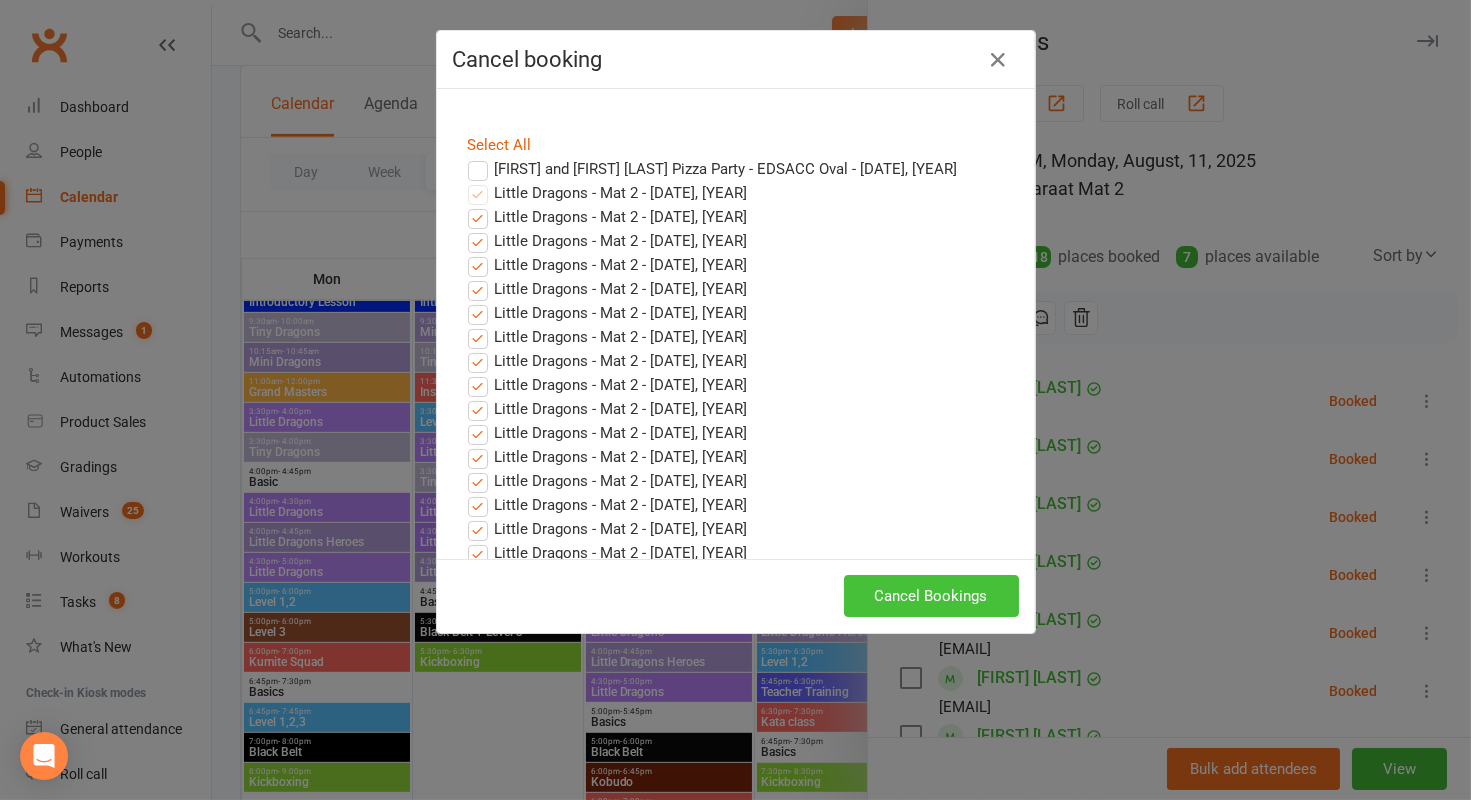 click on "Cancel Bookings" at bounding box center [931, 596] 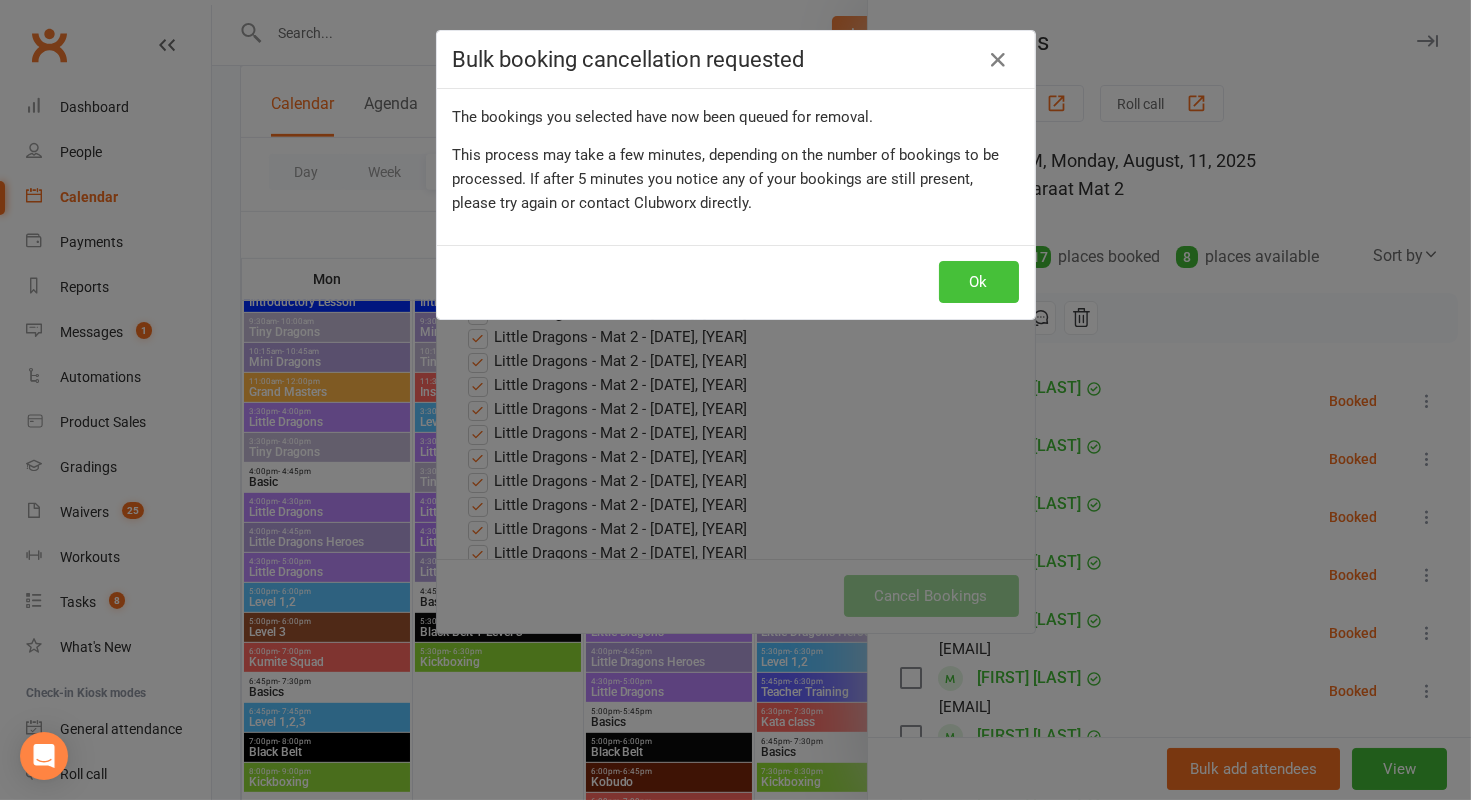 click on "Ok" at bounding box center (979, 282) 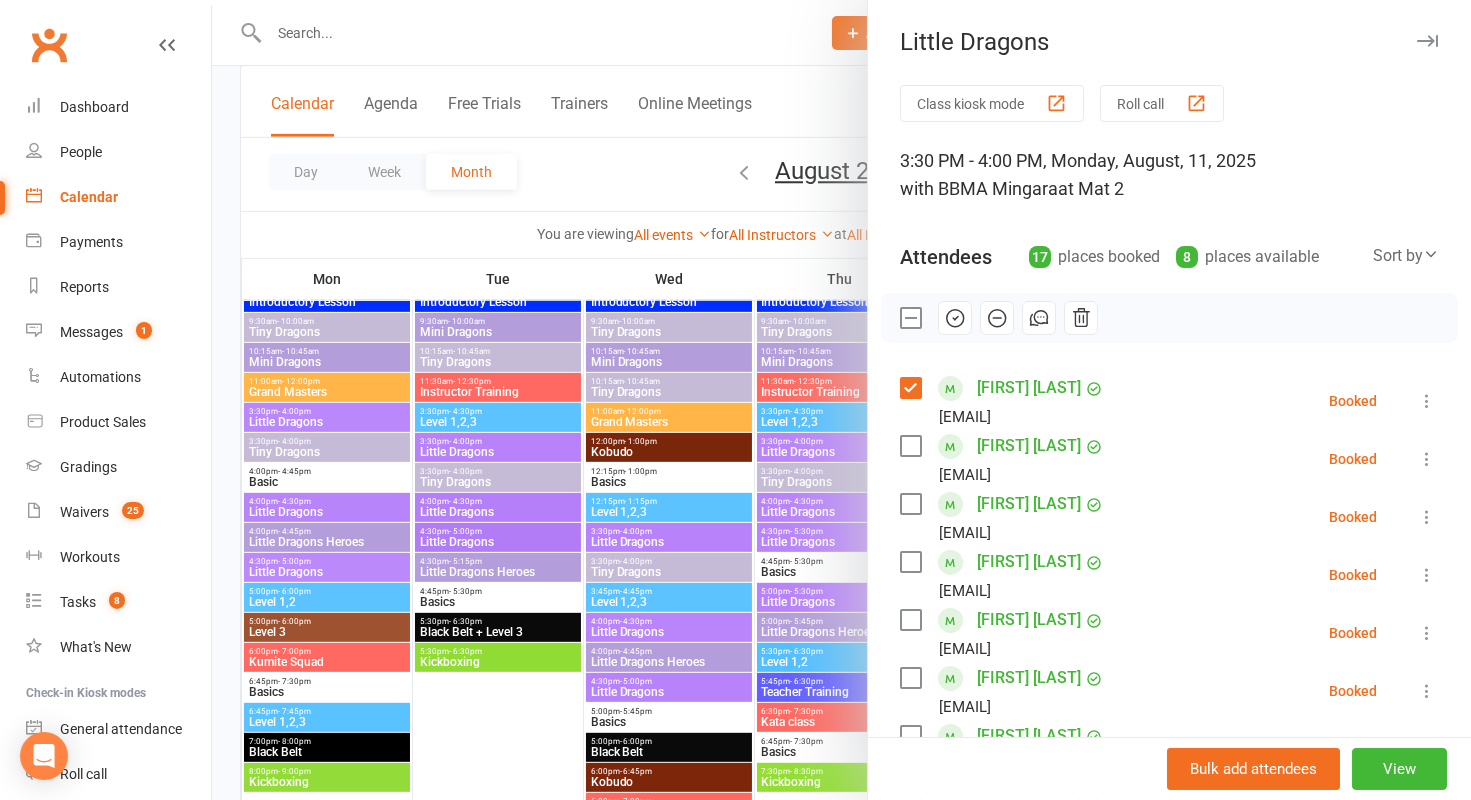 click at bounding box center [841, 400] 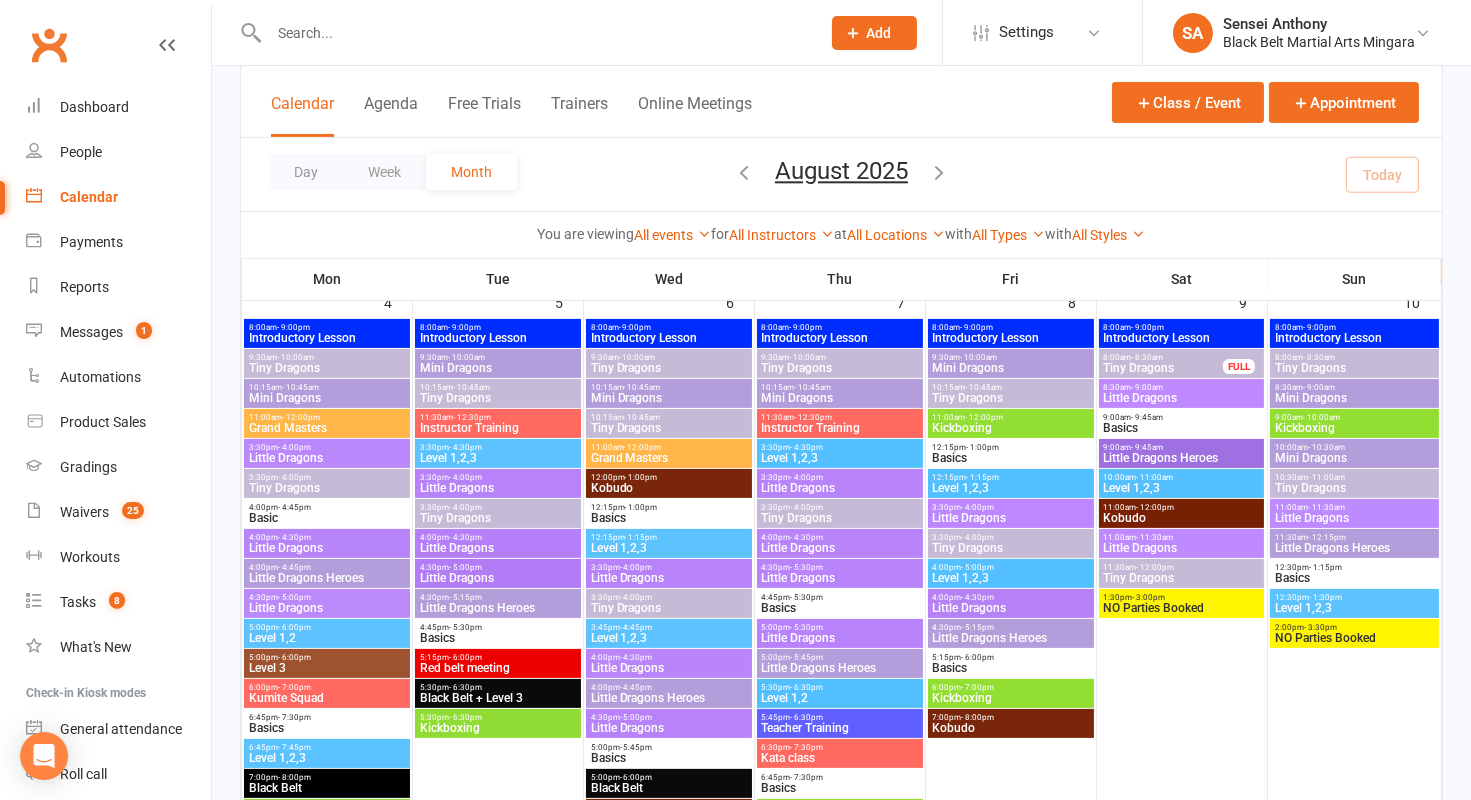 scroll, scrollTop: 866, scrollLeft: 0, axis: vertical 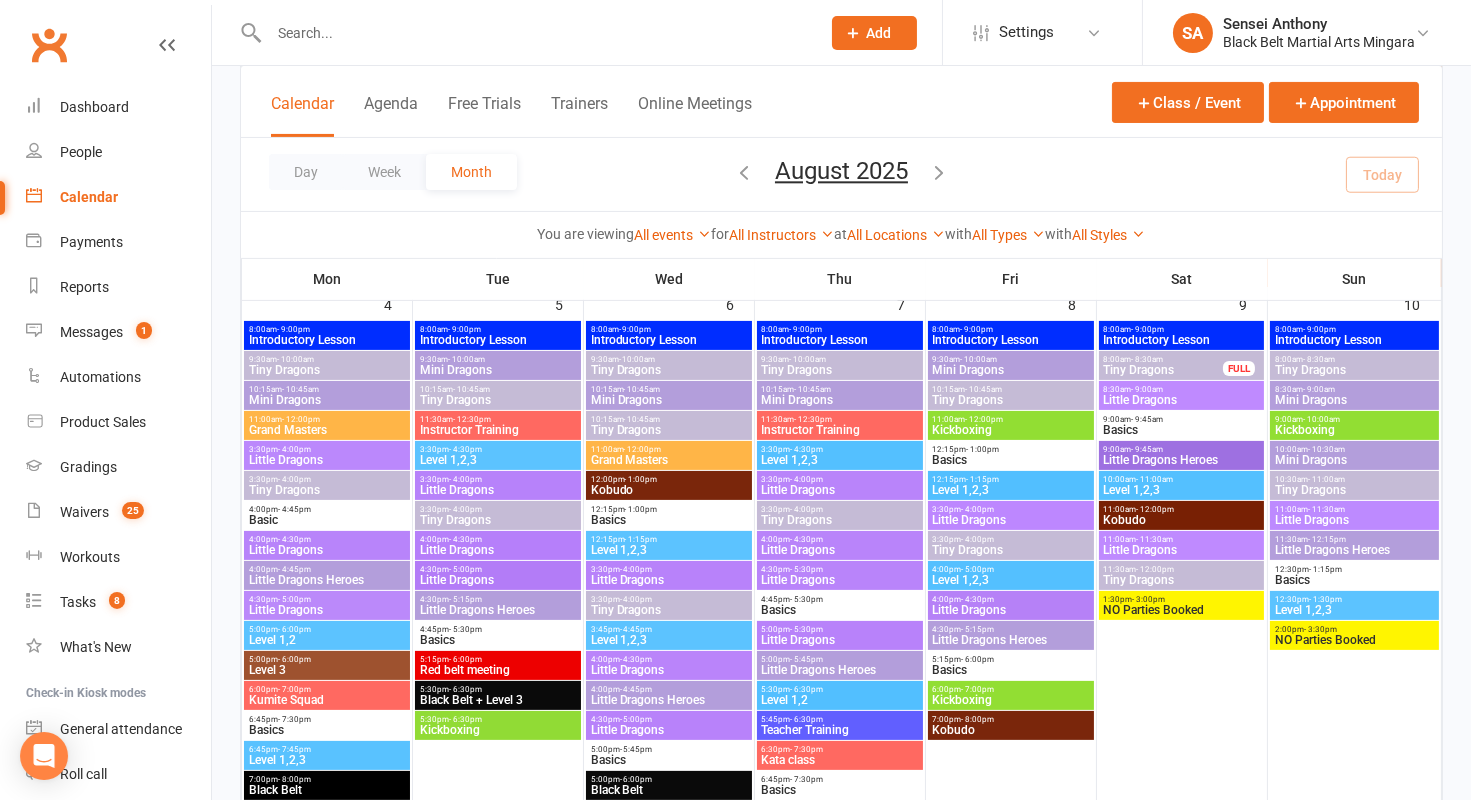 click on "3:30pm  - 4:00pm" at bounding box center [498, 479] 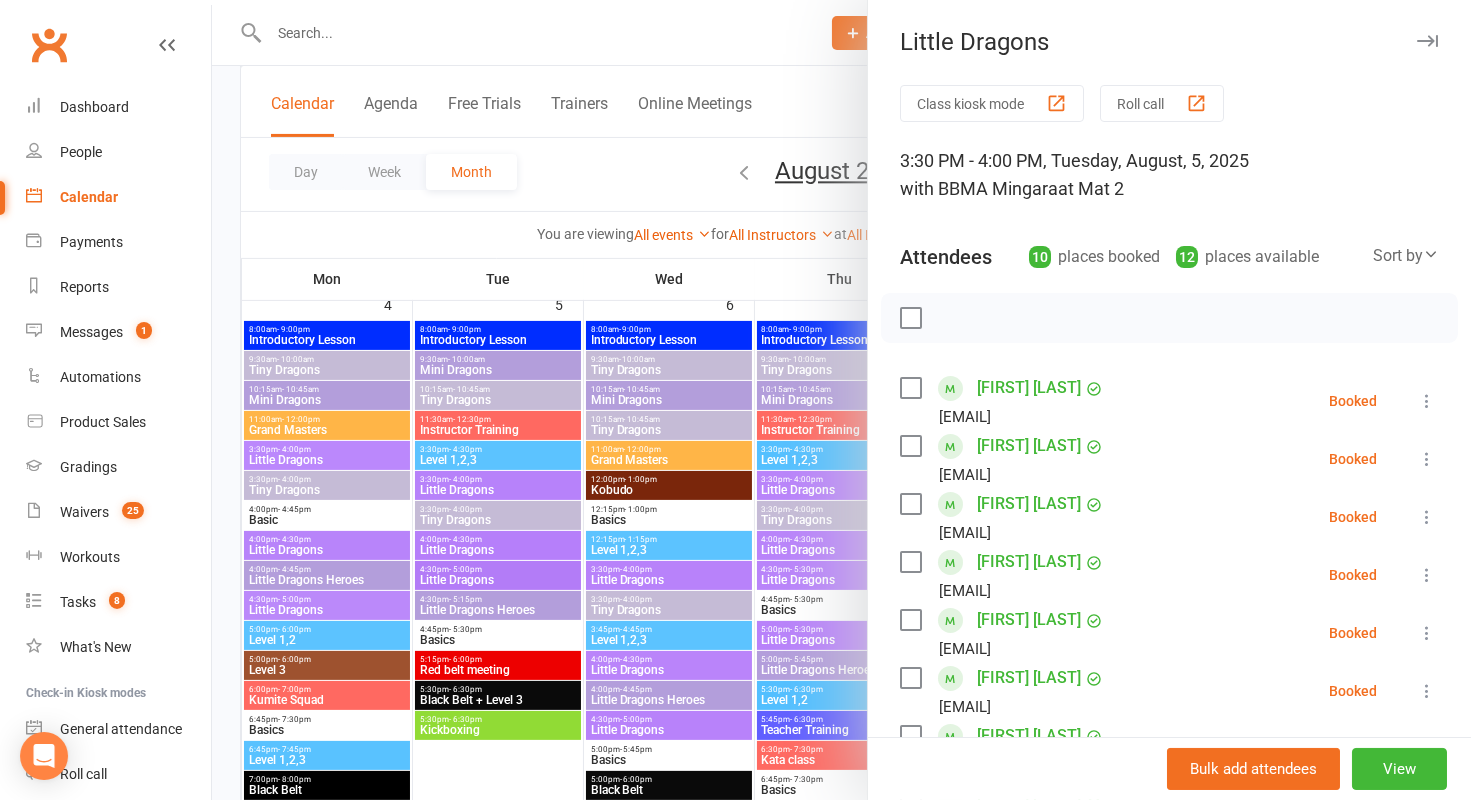 scroll, scrollTop: 570, scrollLeft: 0, axis: vertical 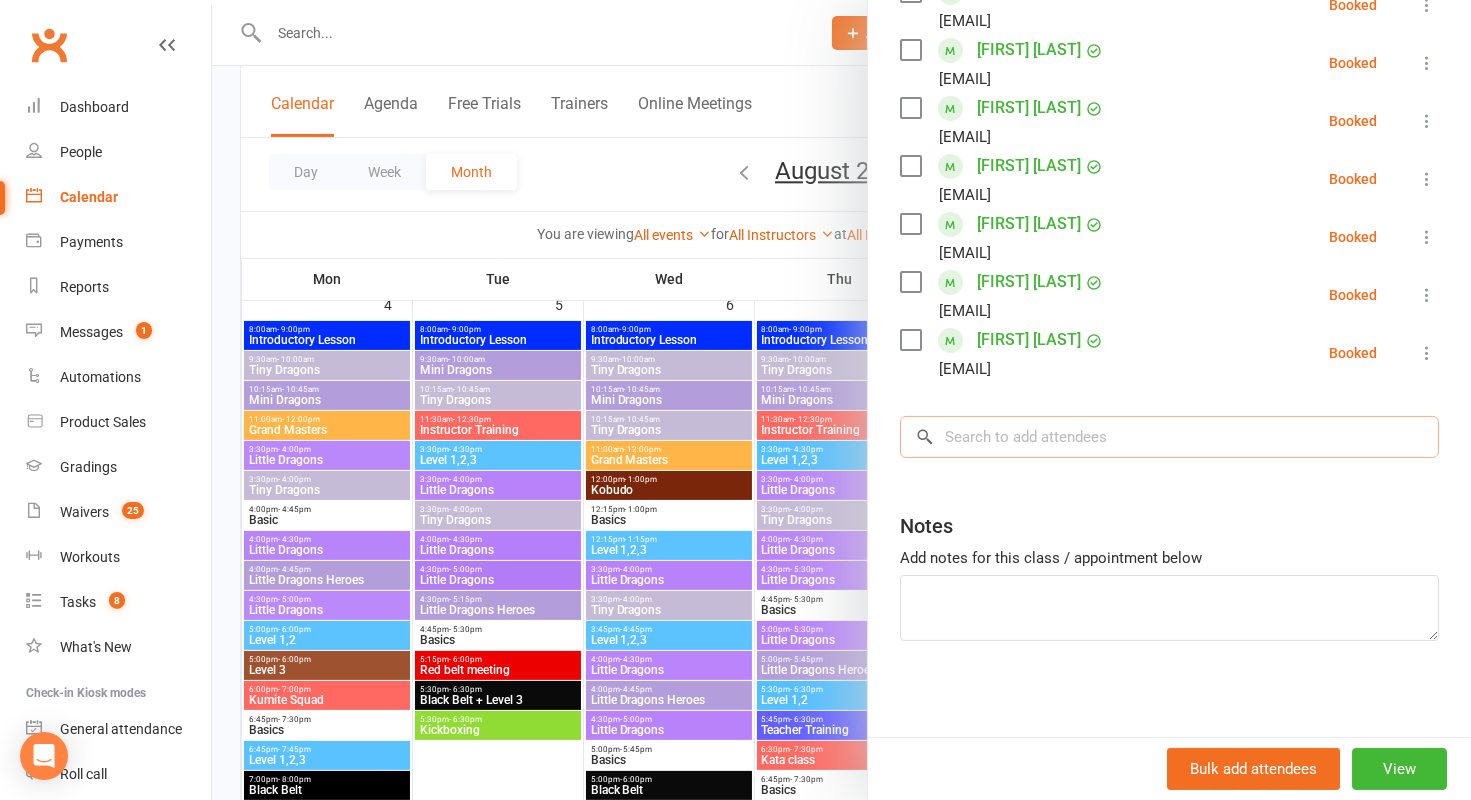 click at bounding box center (1169, 437) 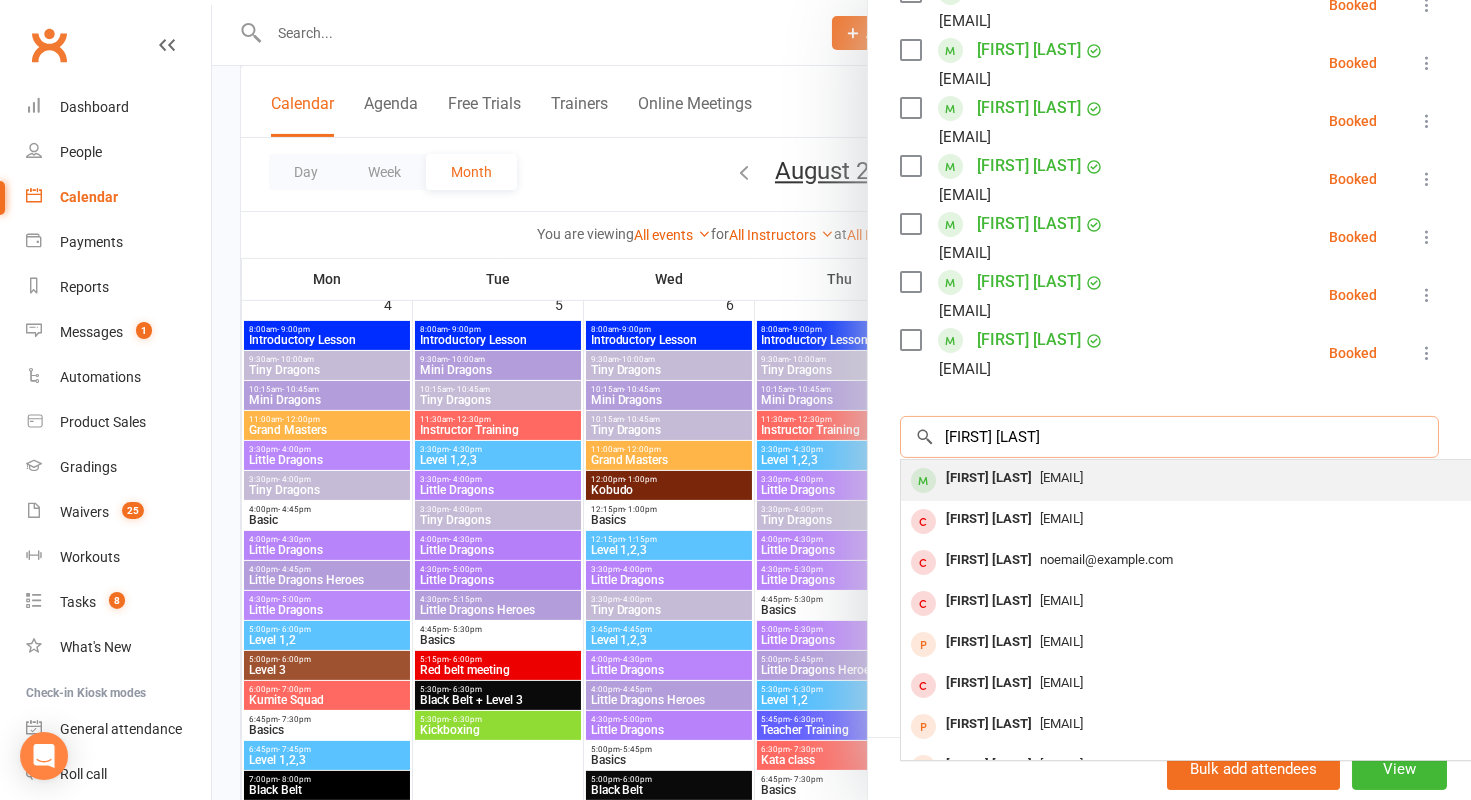 type on "Harrison Aafjes" 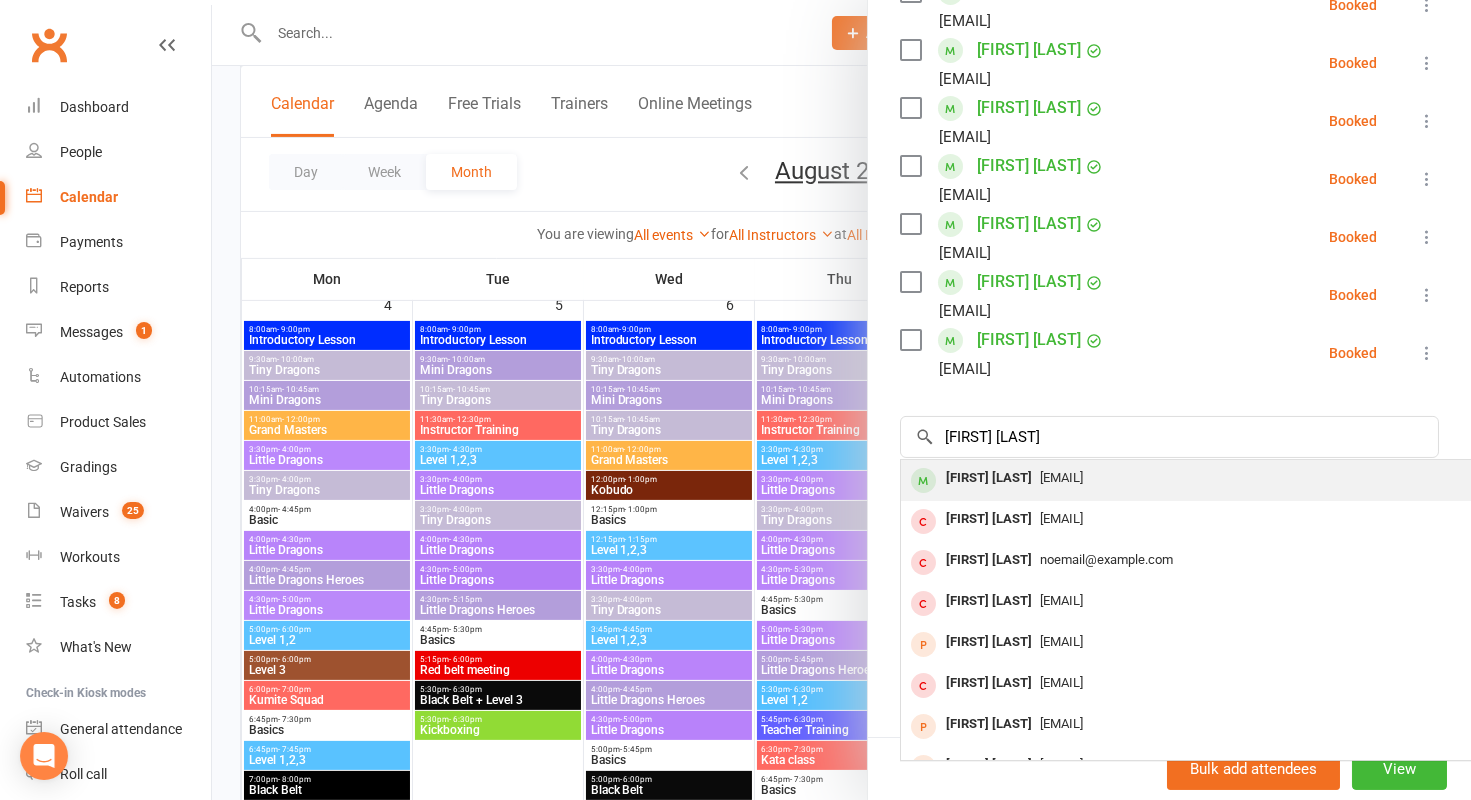 click on "Harrison Aafjes" at bounding box center (989, 478) 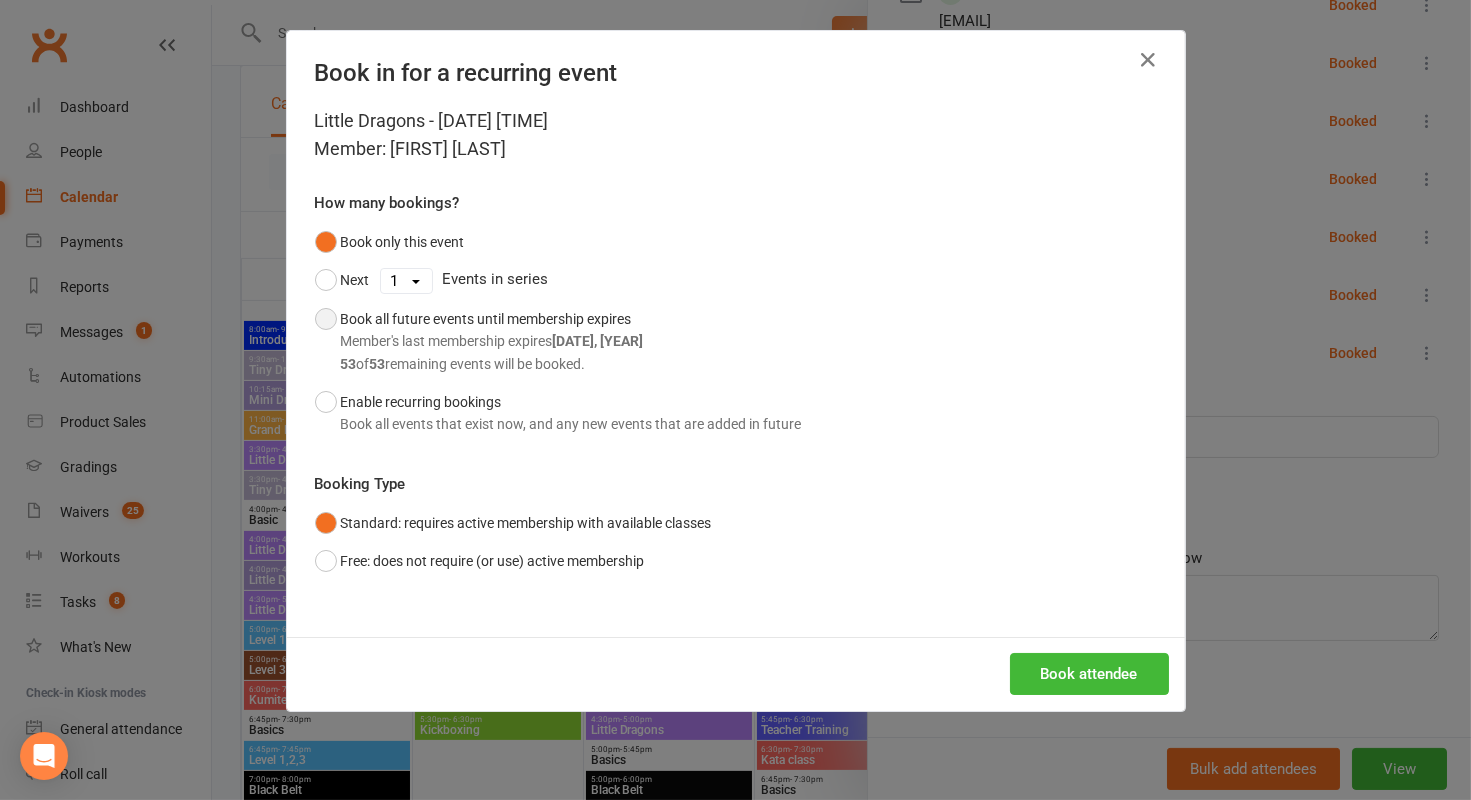 click on "Book all future events until membership expires Member's last membership expires  Sep 9, 3023 53  of  53  remaining events will be booked." at bounding box center (492, 341) 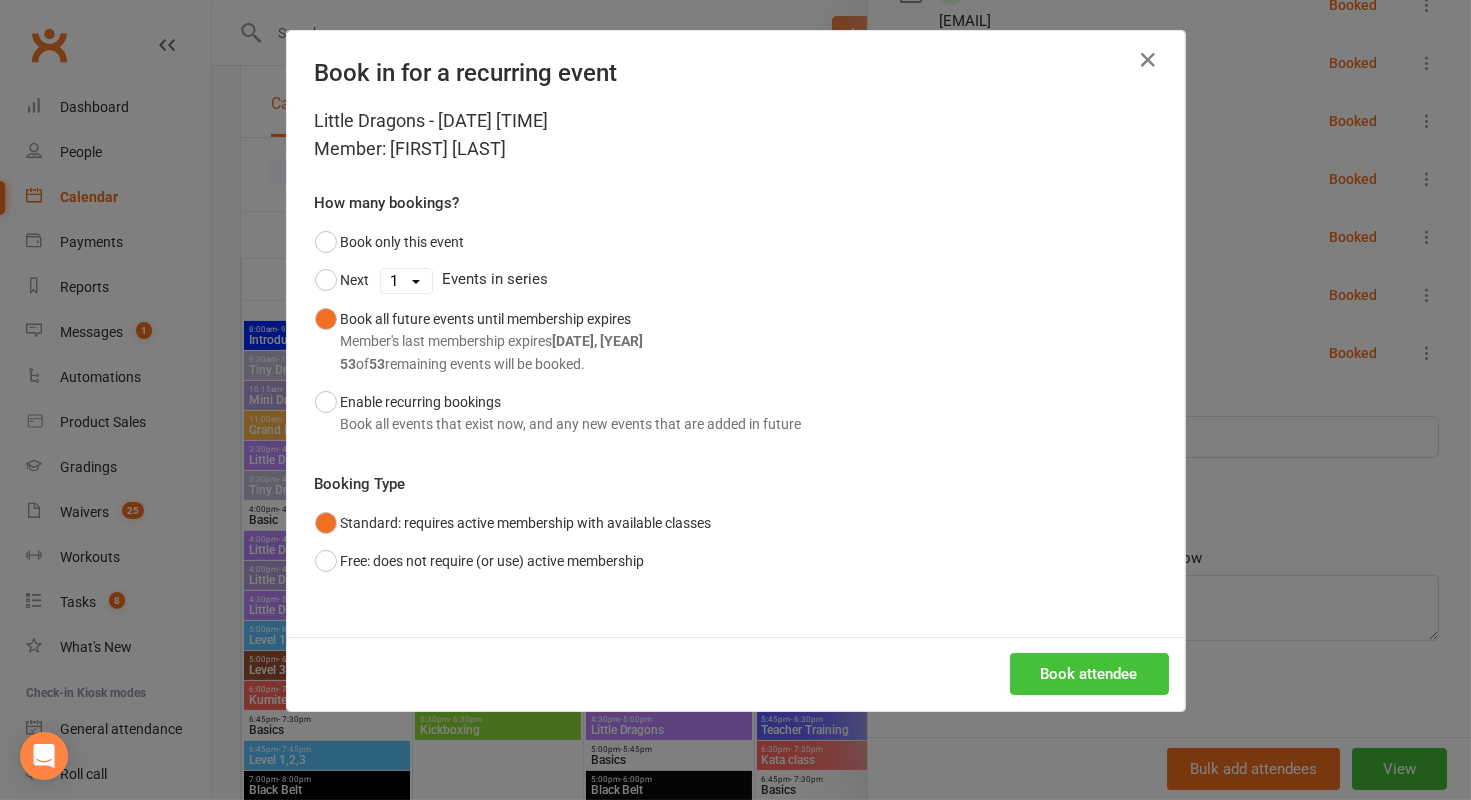 click on "Book attendee" at bounding box center [1089, 674] 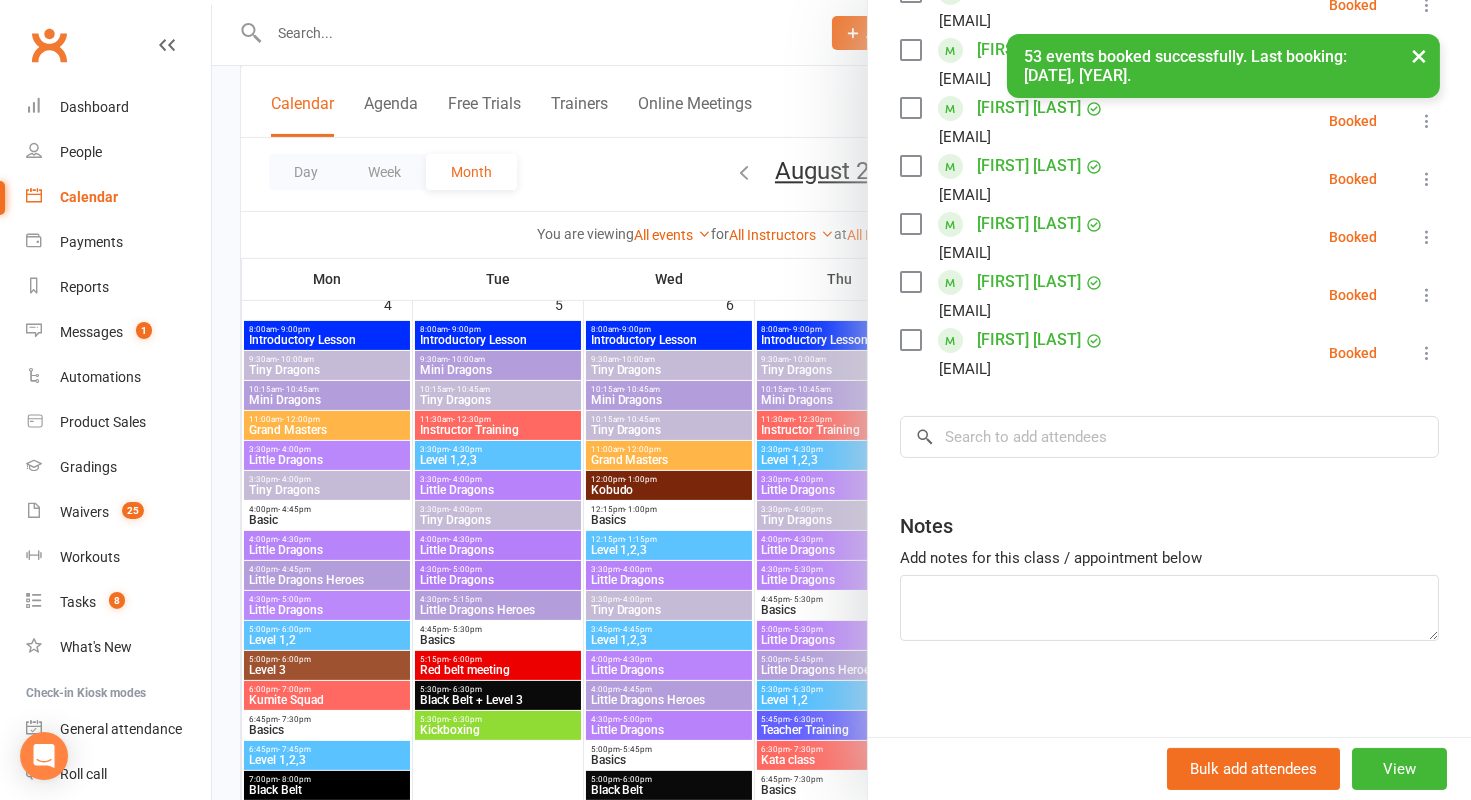 scroll, scrollTop: 621, scrollLeft: 0, axis: vertical 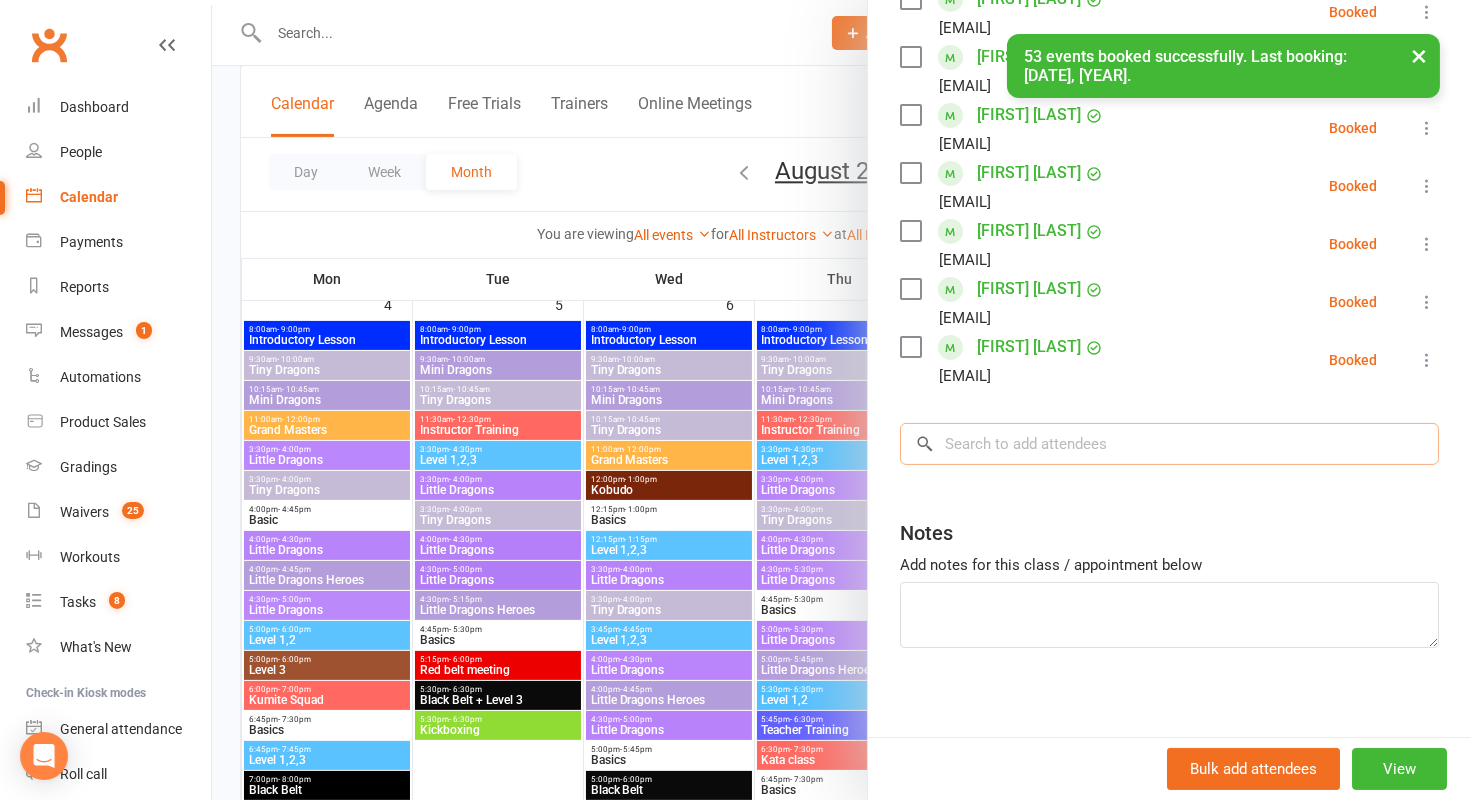 click at bounding box center (1169, 444) 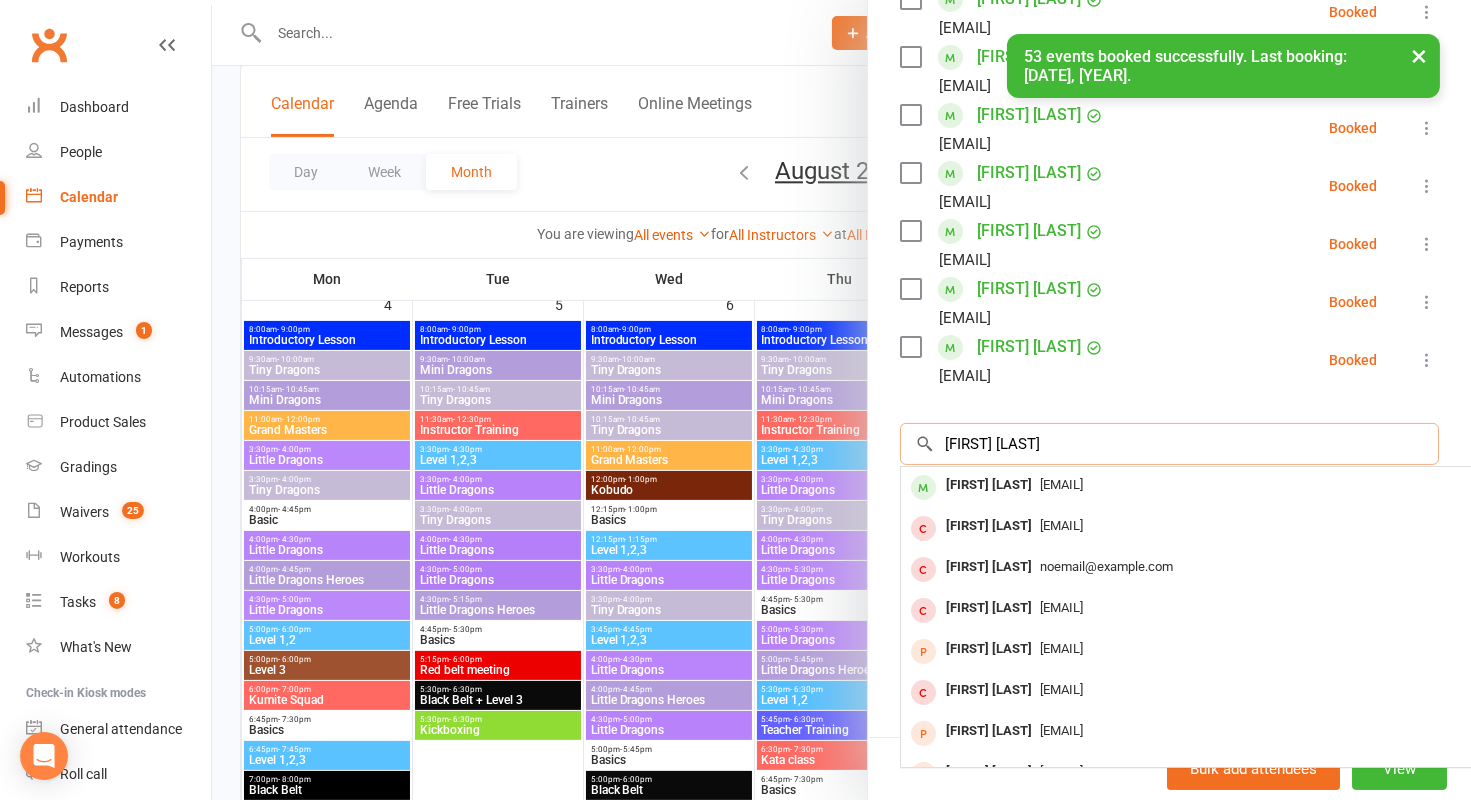 click on "Harrison Aafjes" at bounding box center [1169, 444] 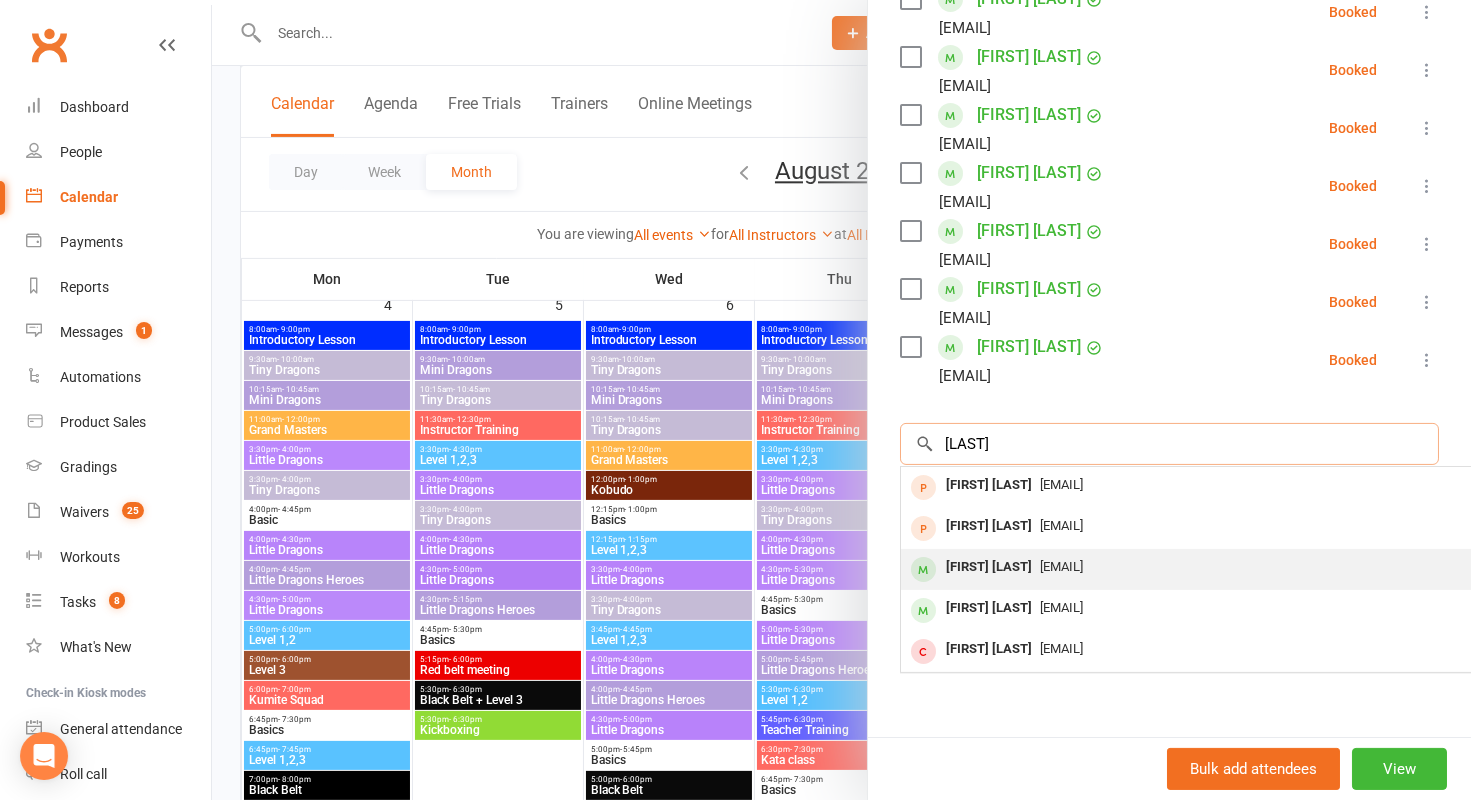 type on "Aafjes" 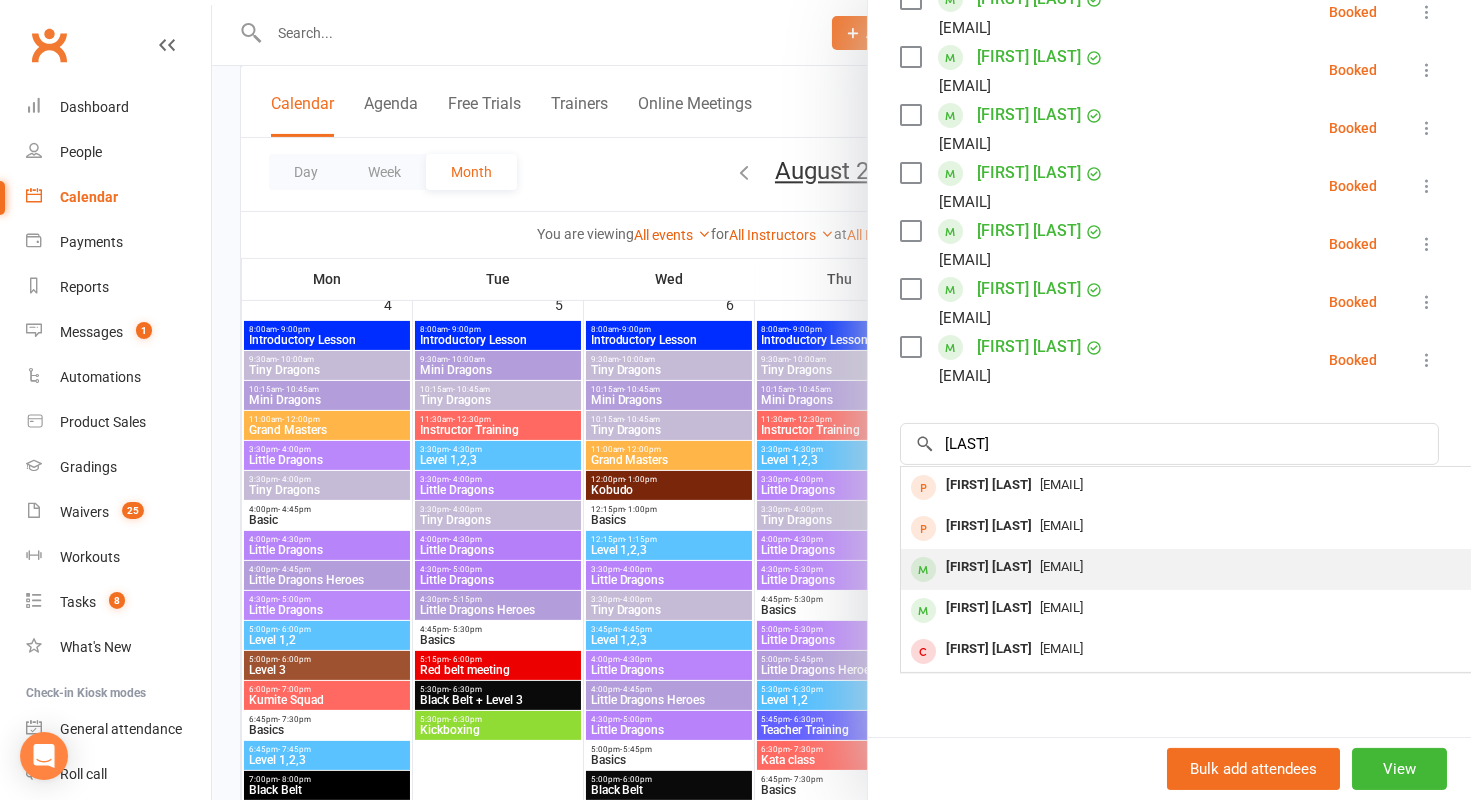 click on "Kimmparker@hotmail.com" at bounding box center (1200, 567) 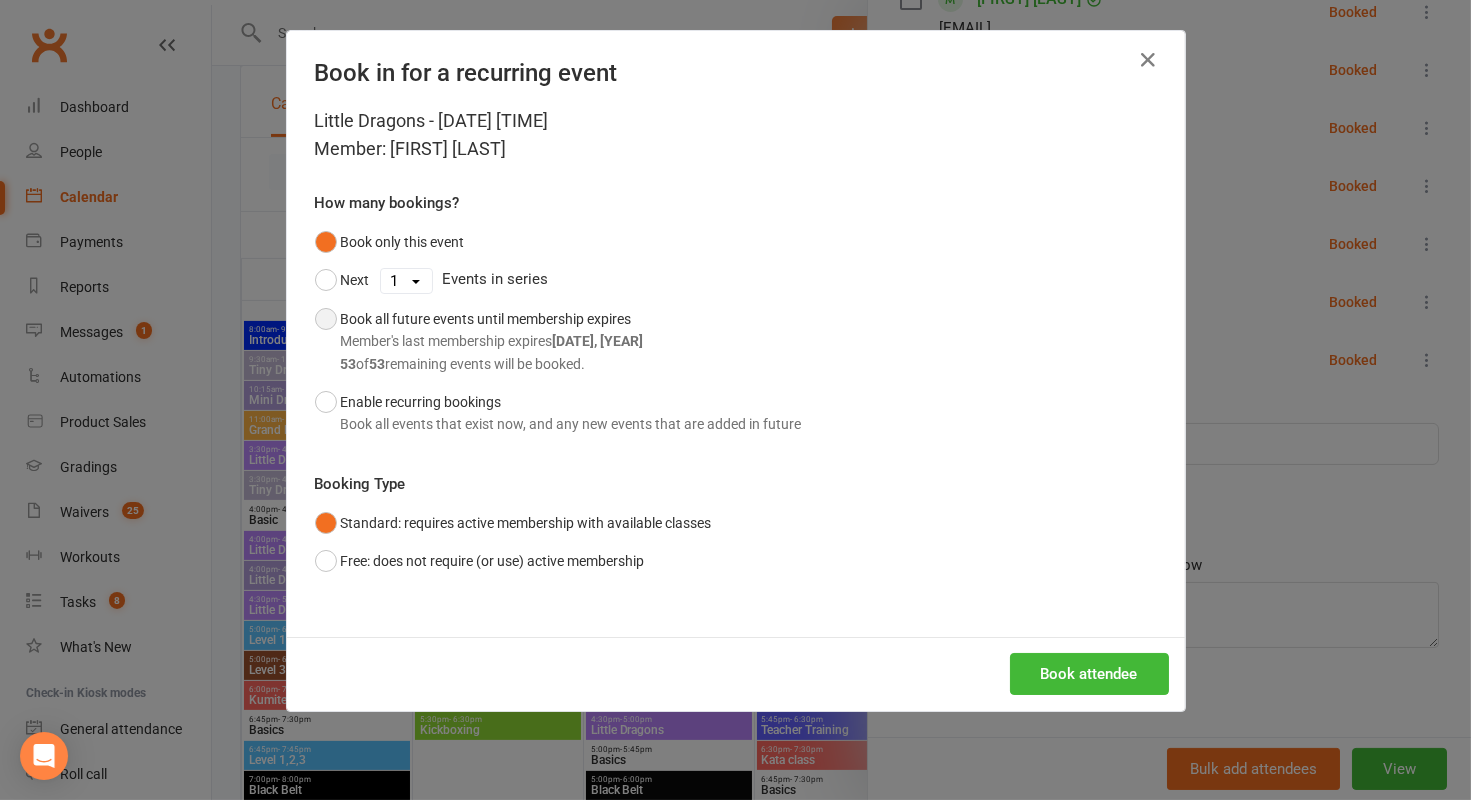 click on "Member's last membership expires  Sep 9, 3023" at bounding box center (492, 341) 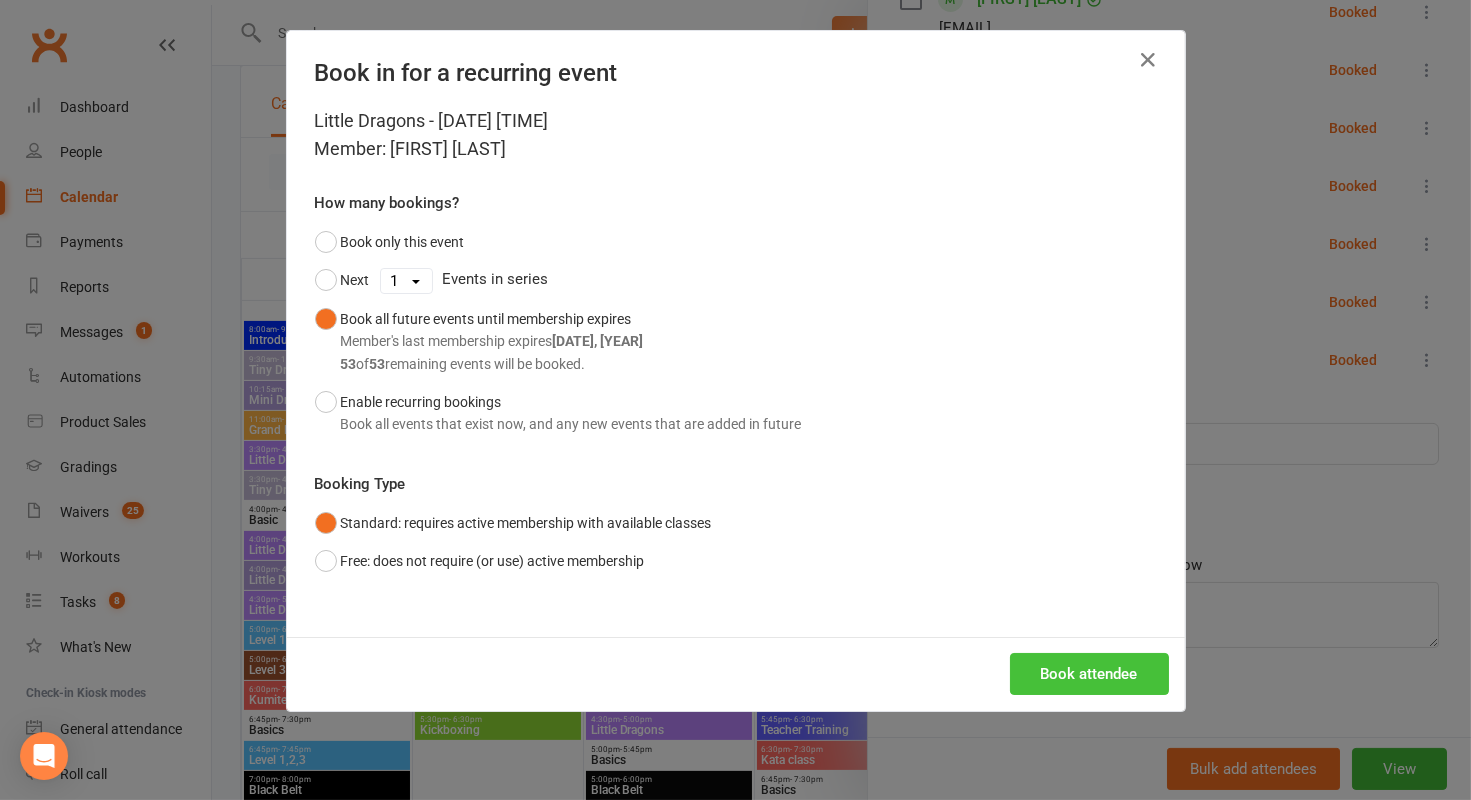 click on "Book attendee" at bounding box center (1089, 674) 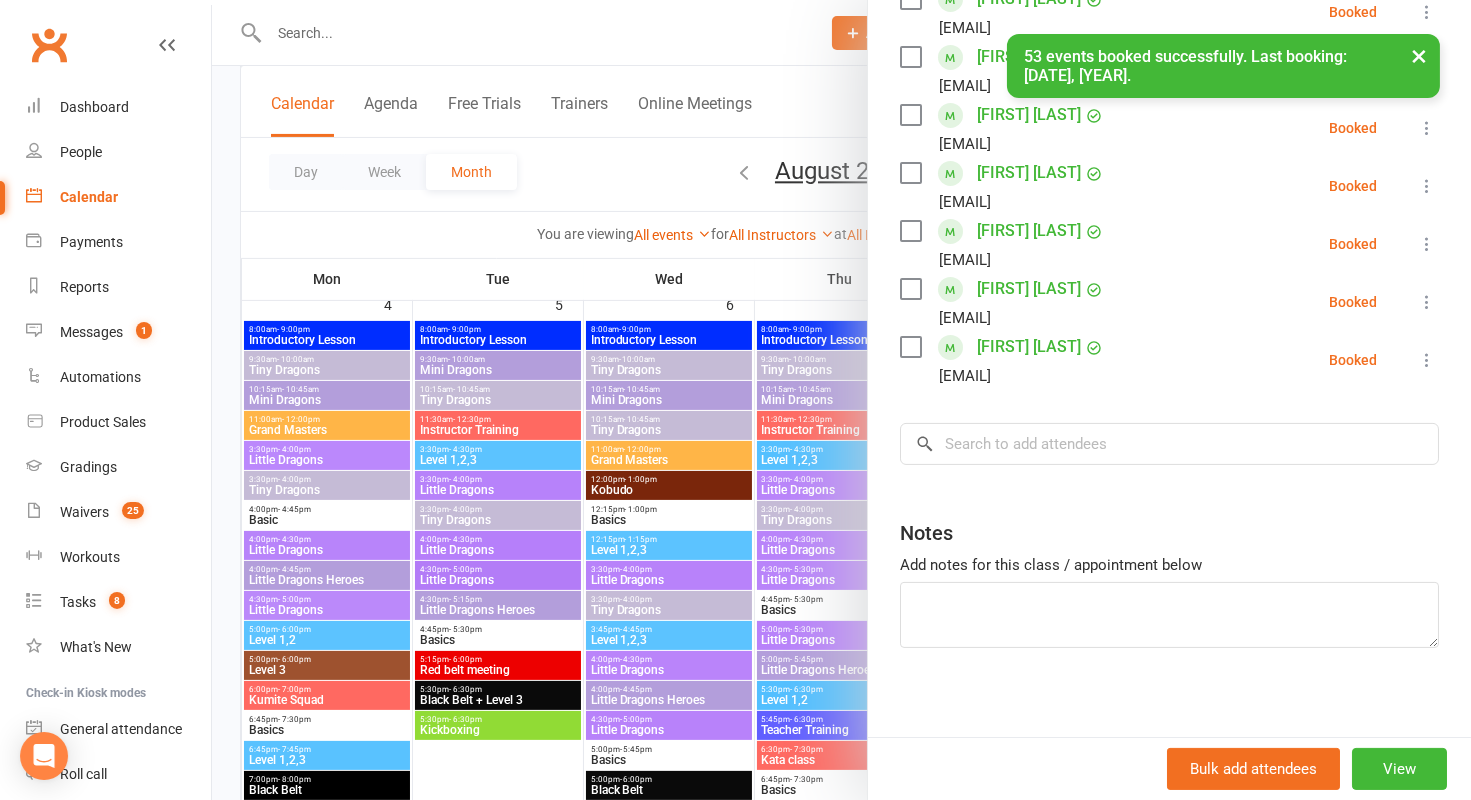scroll, scrollTop: 0, scrollLeft: 0, axis: both 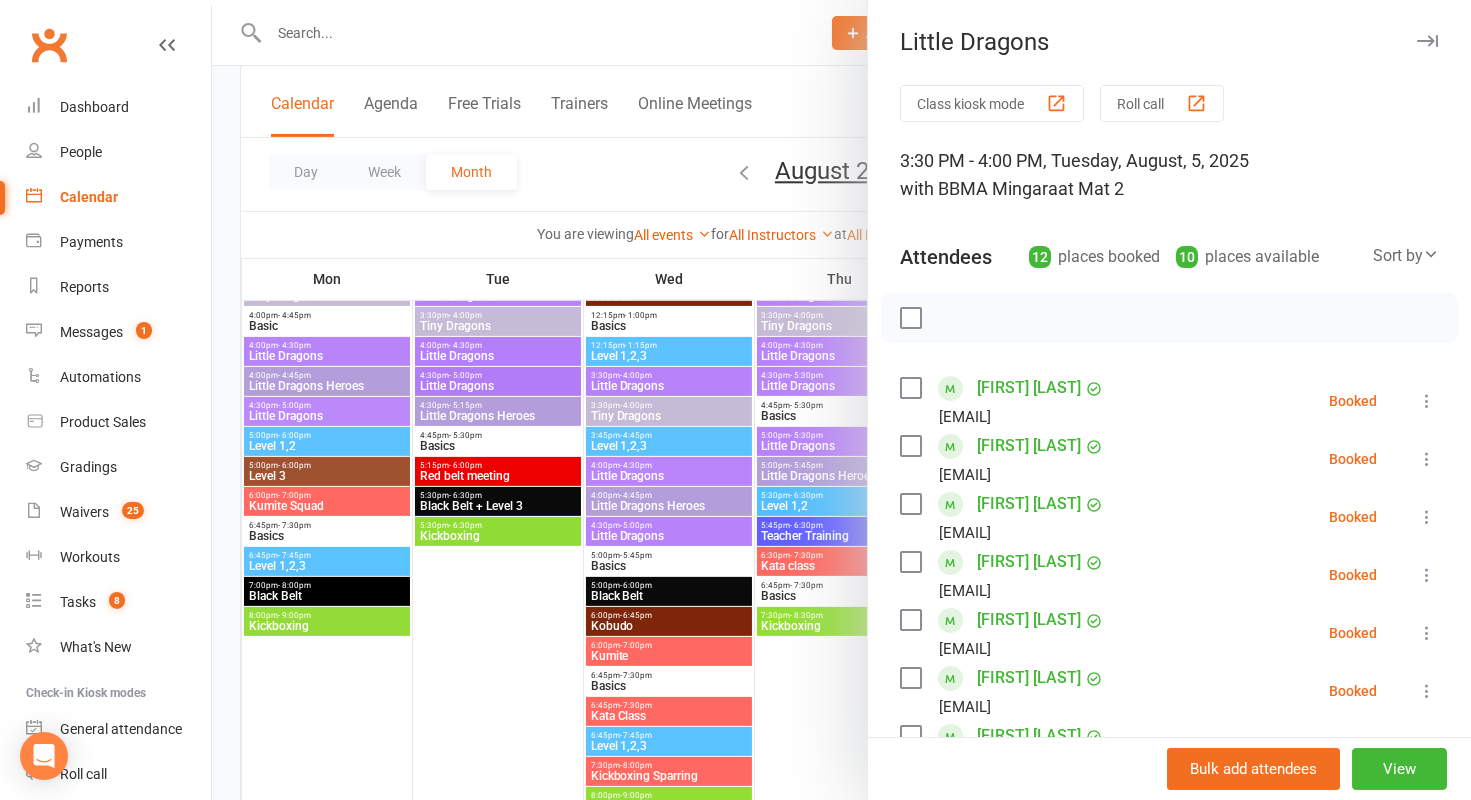 click at bounding box center (841, 400) 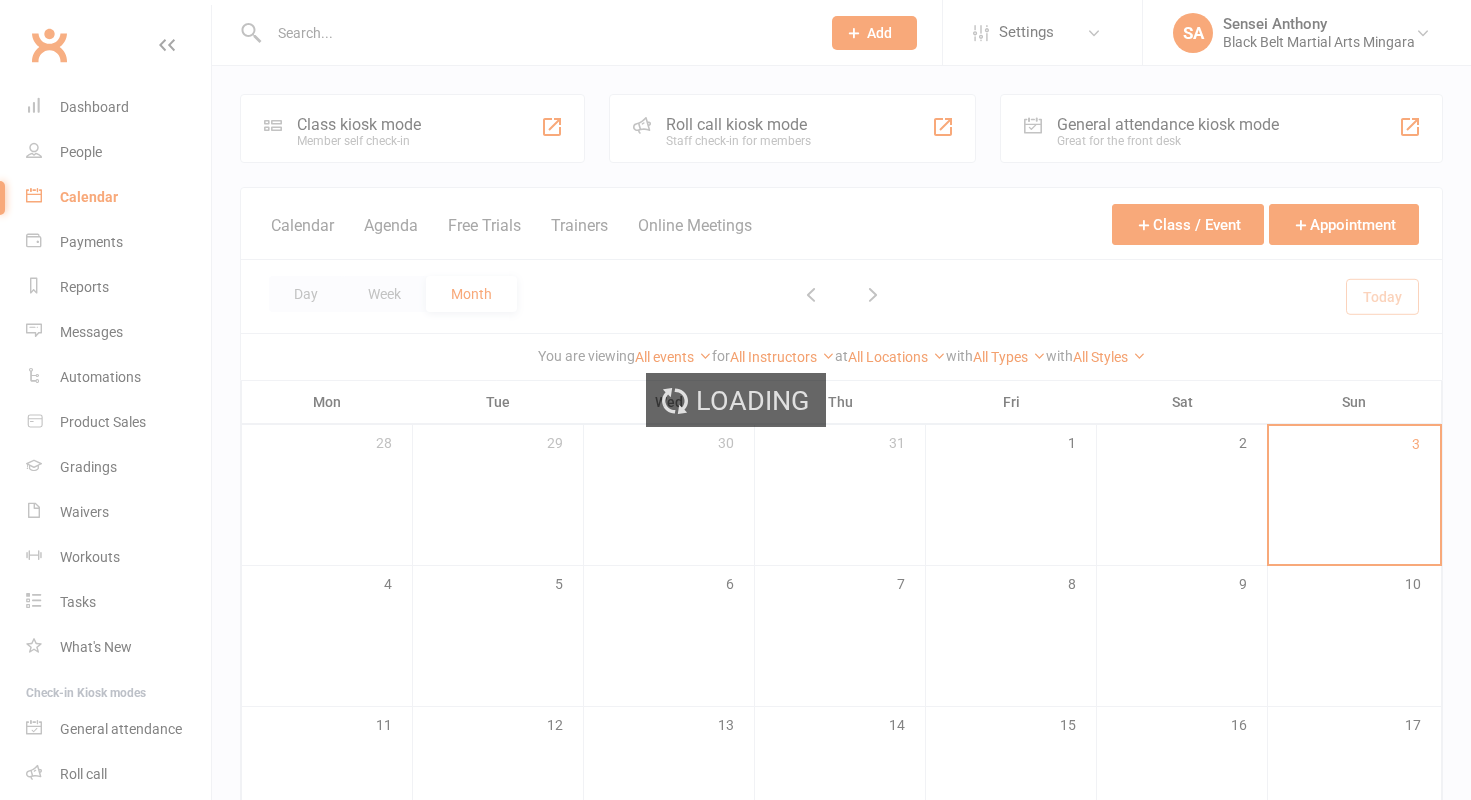 scroll, scrollTop: 0, scrollLeft: 0, axis: both 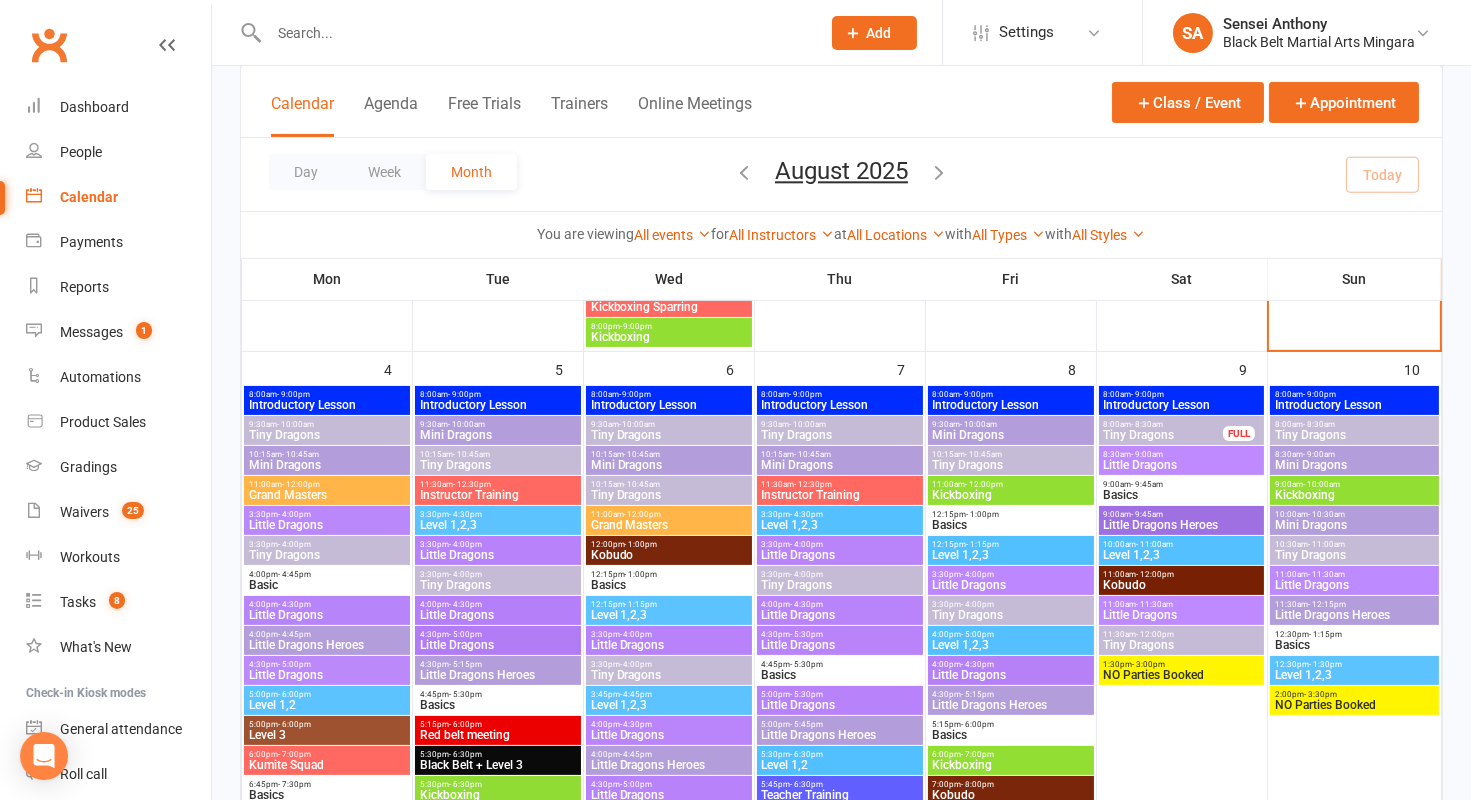 click on "Little Dragons" at bounding box center (498, 645) 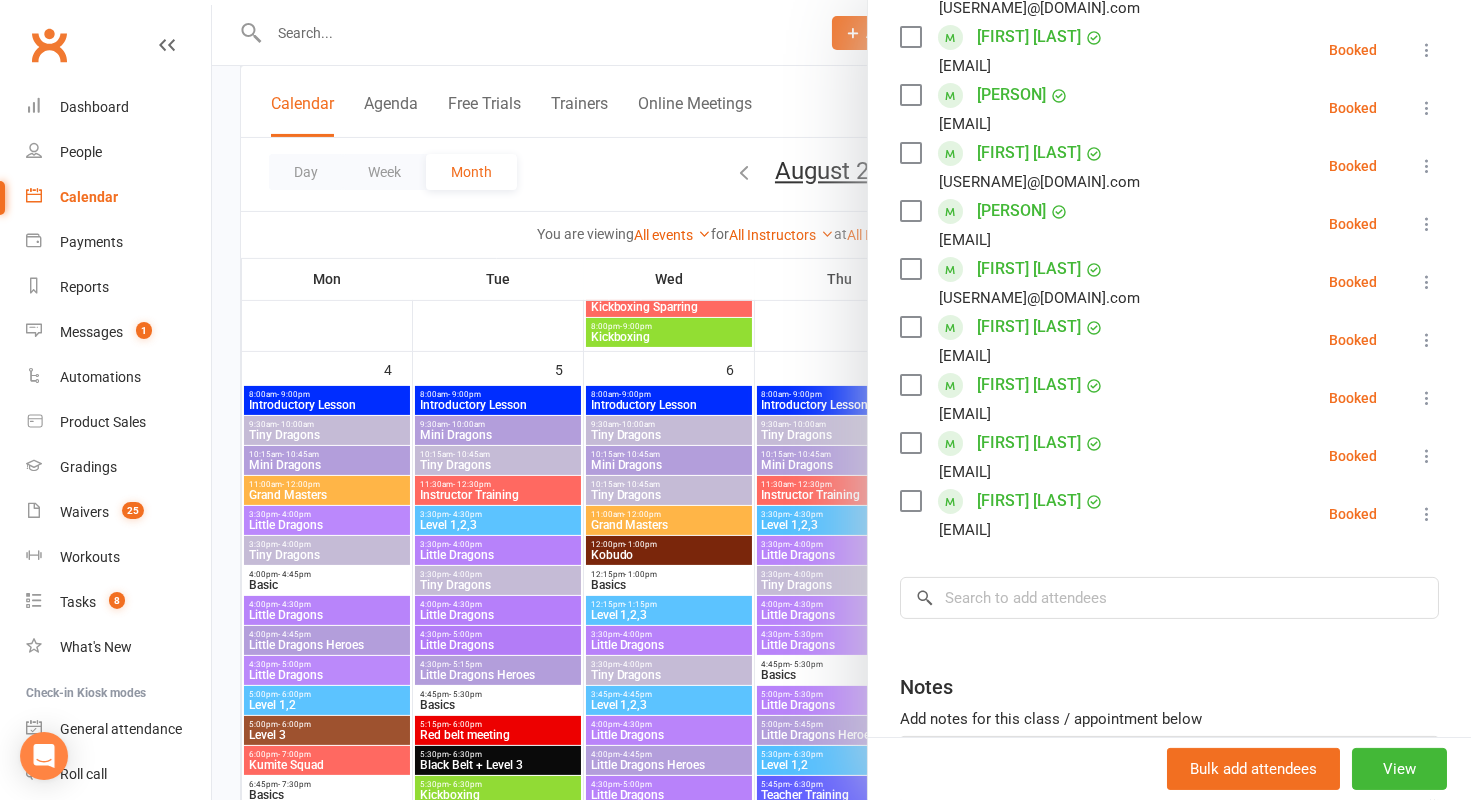 scroll, scrollTop: 583, scrollLeft: 0, axis: vertical 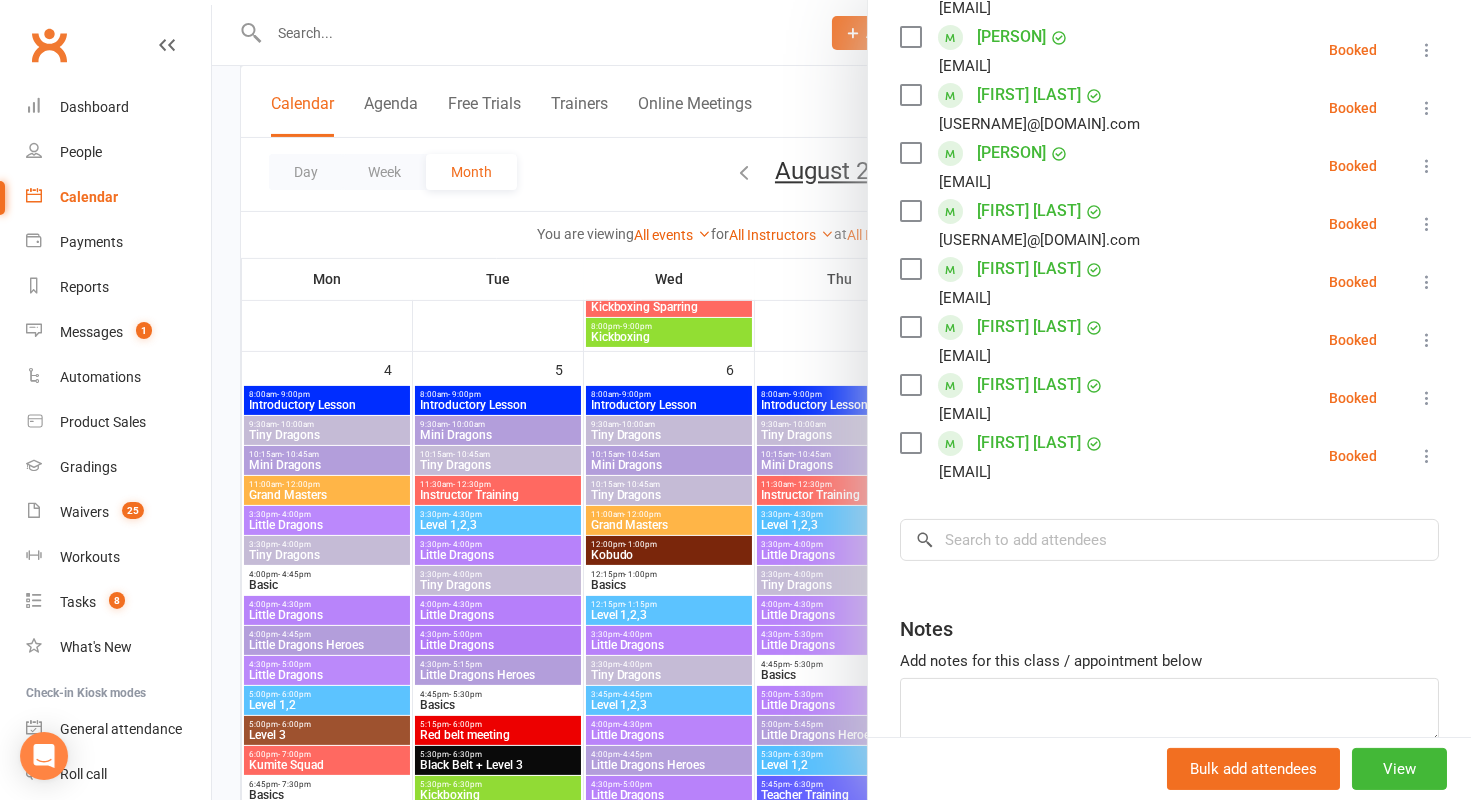 click at bounding box center [841, 400] 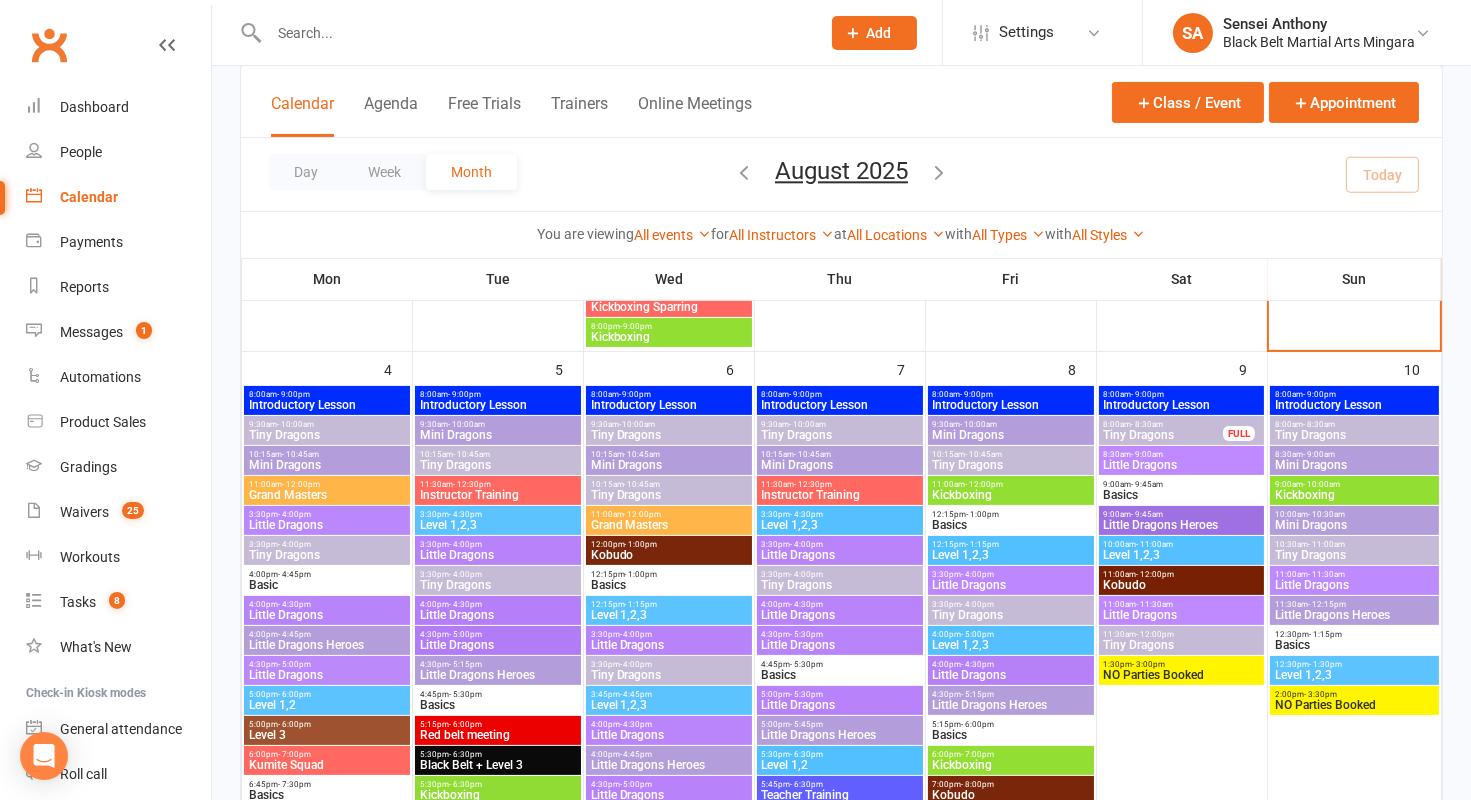 click on "Little Dragons" at bounding box center (327, 525) 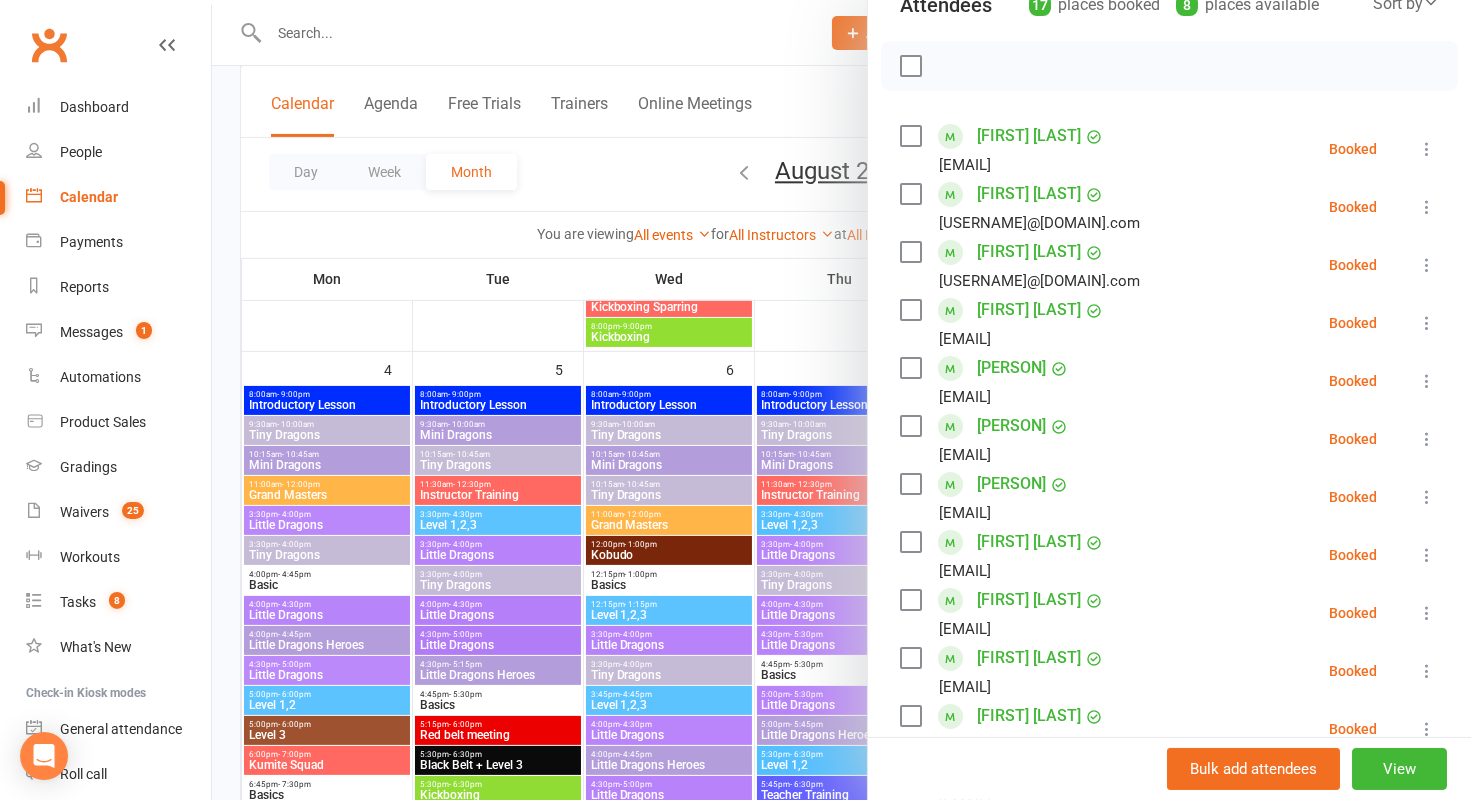 scroll, scrollTop: 976, scrollLeft: 0, axis: vertical 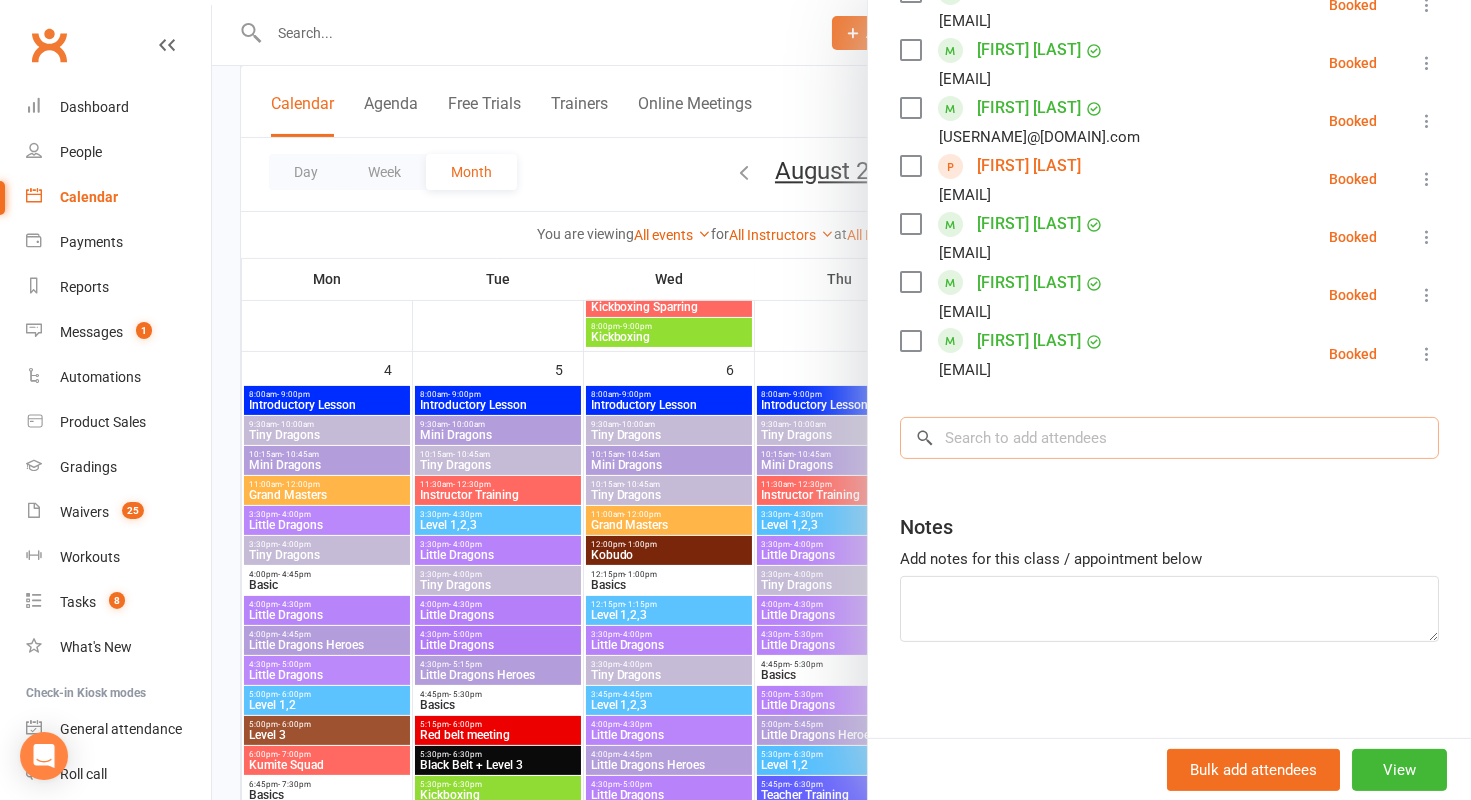 click at bounding box center [1169, 438] 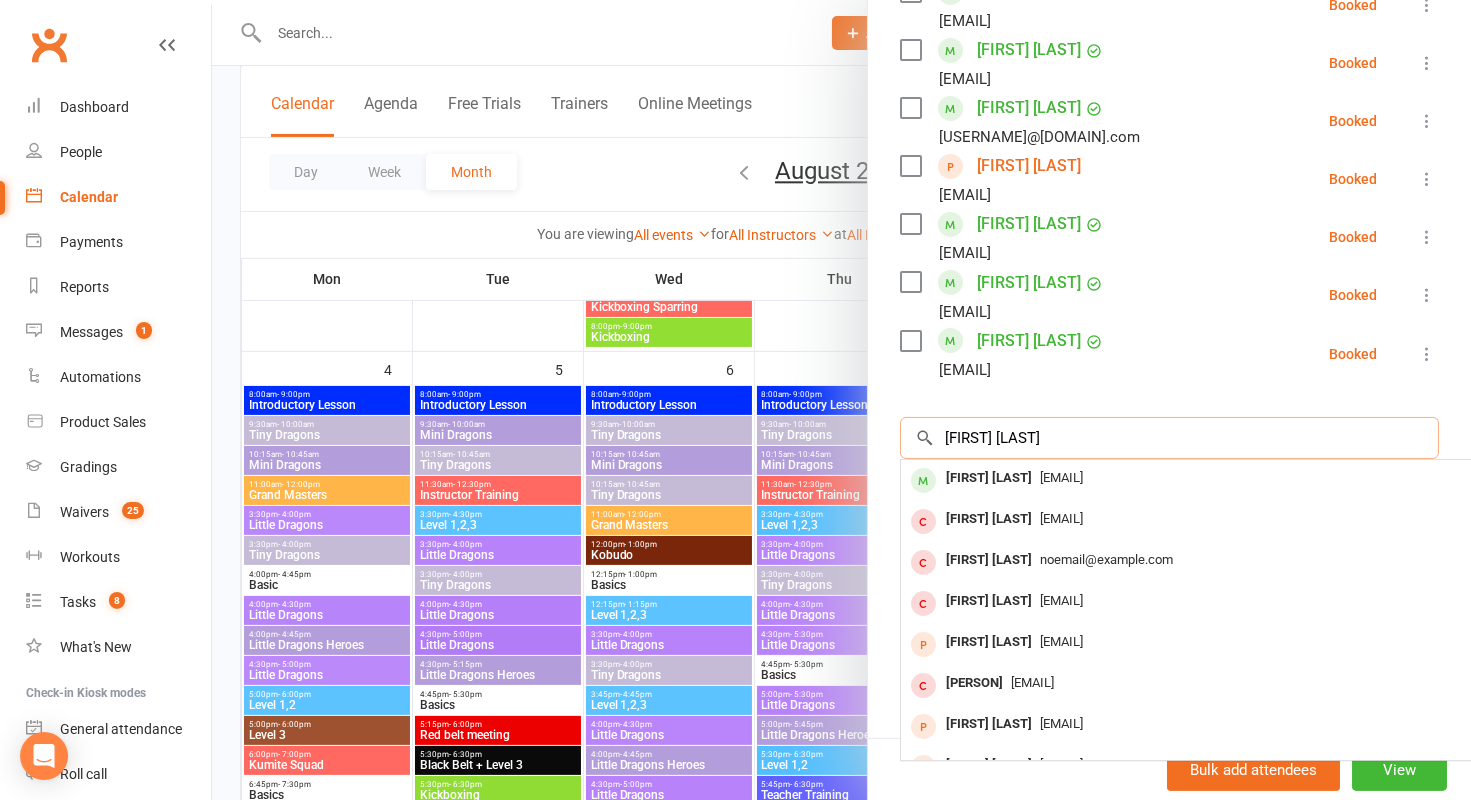 drag, startPoint x: 1111, startPoint y: 446, endPoint x: 902, endPoint y: 419, distance: 210.7368 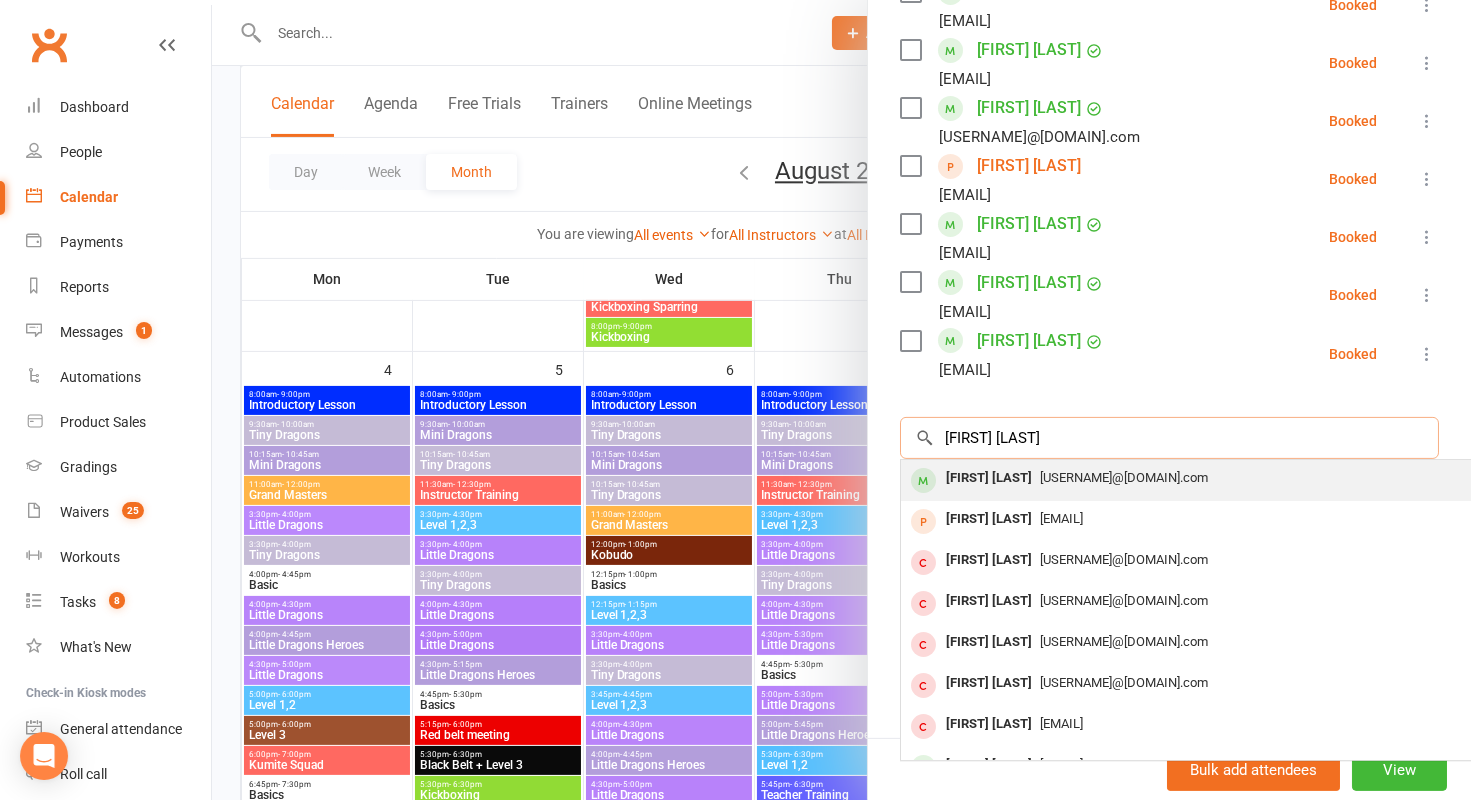 type on "[FIRST] [LAST]" 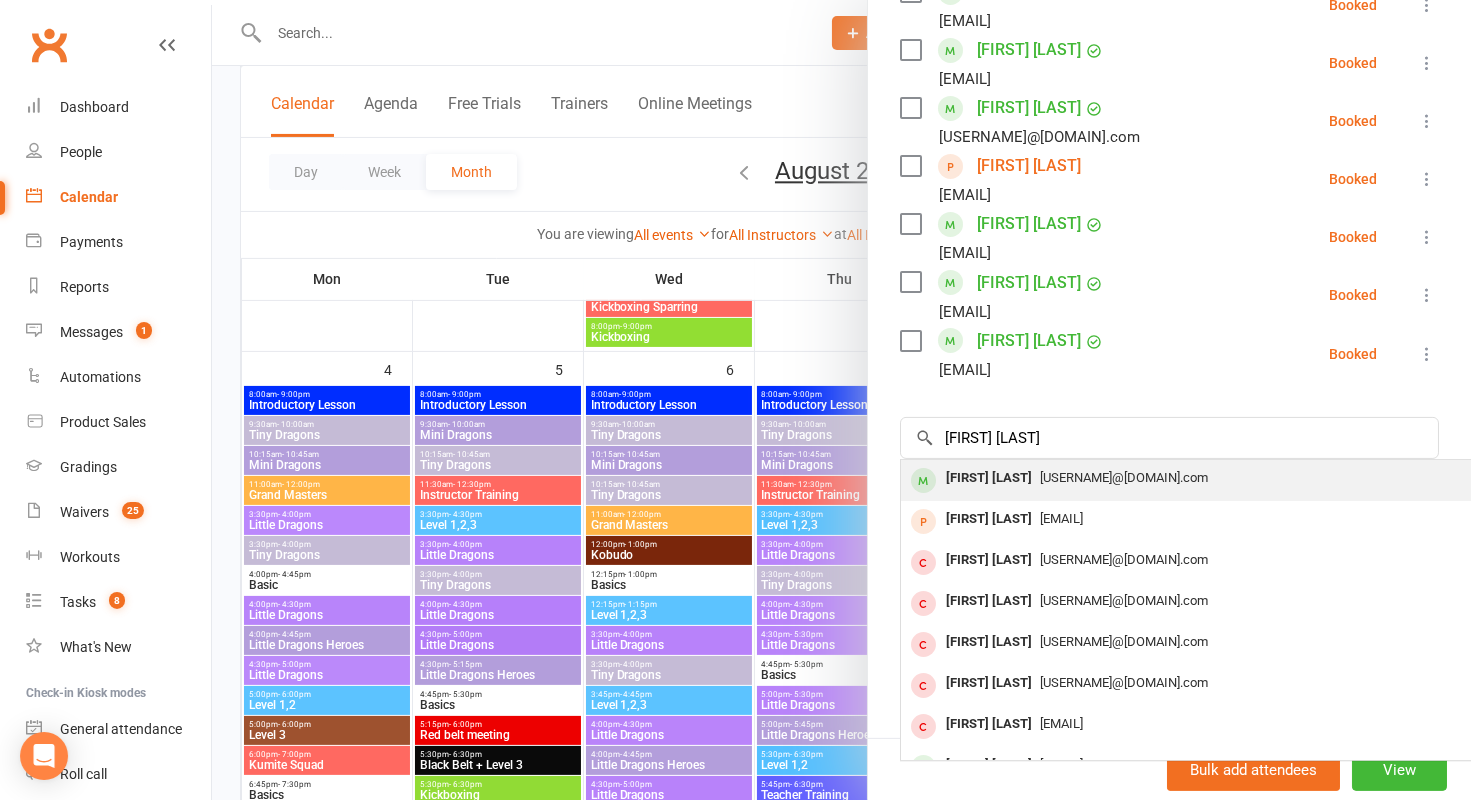 click at bounding box center [923, 480] 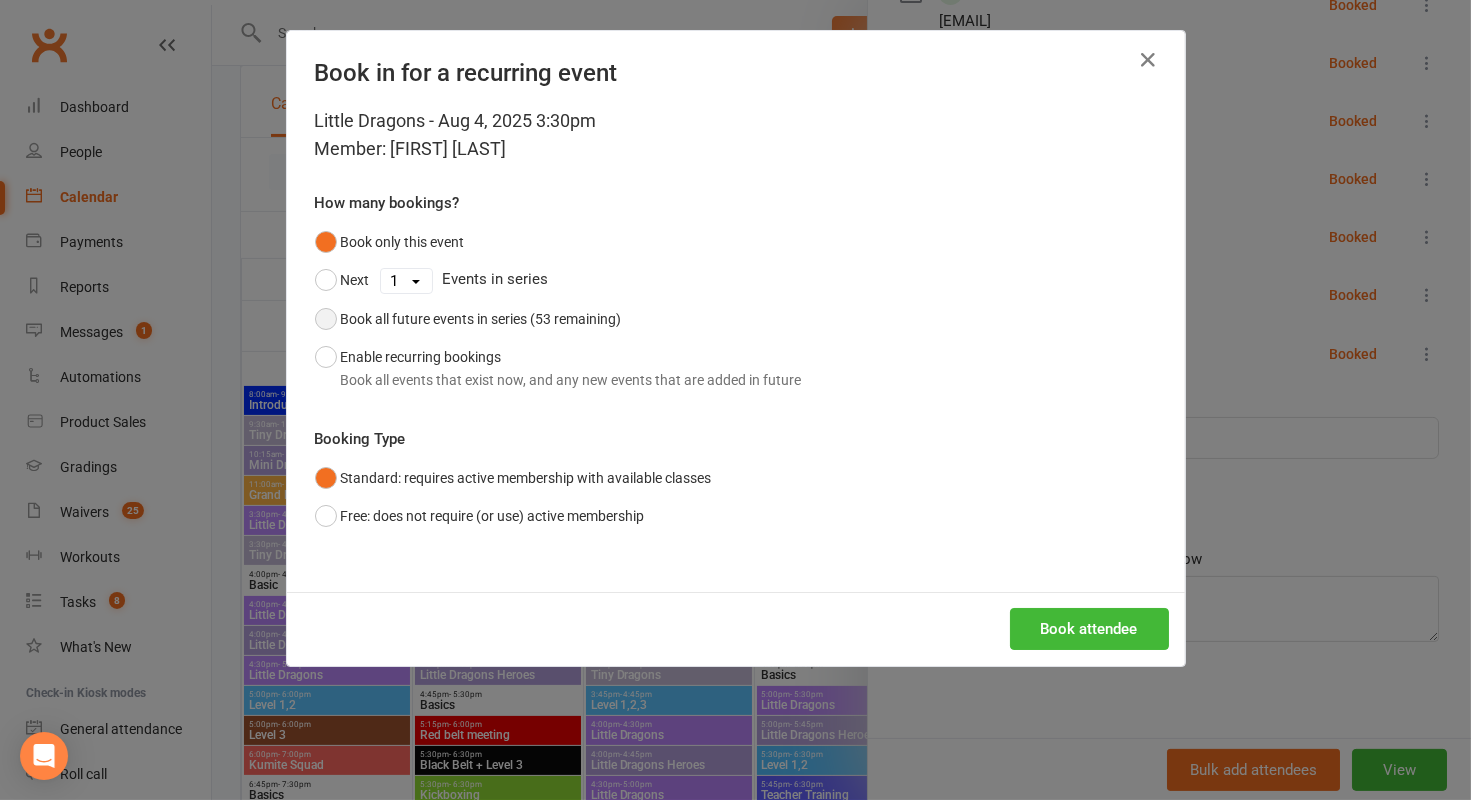 click on "Book all future events in series (53 remaining)" at bounding box center (481, 319) 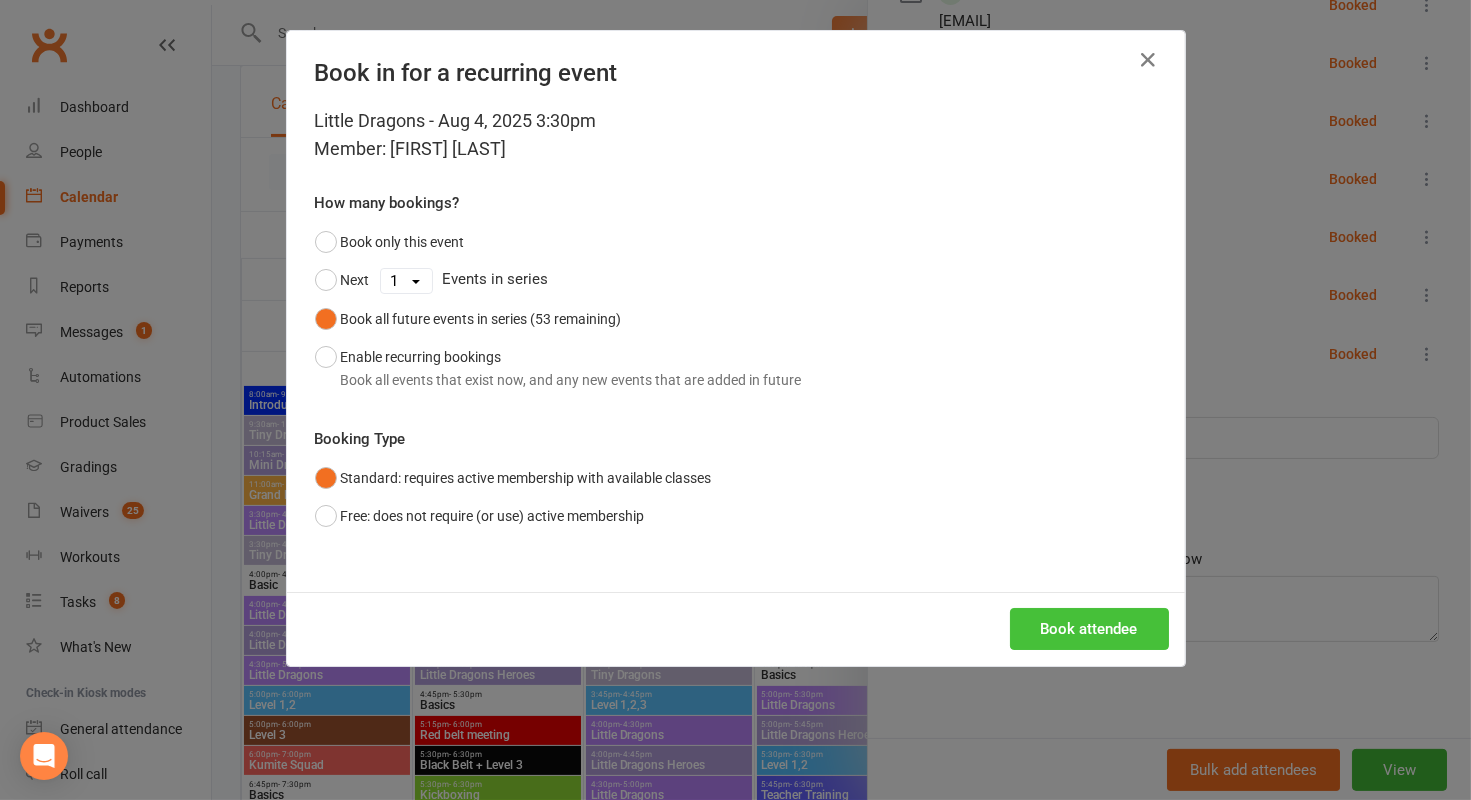click on "Book attendee" at bounding box center [1089, 629] 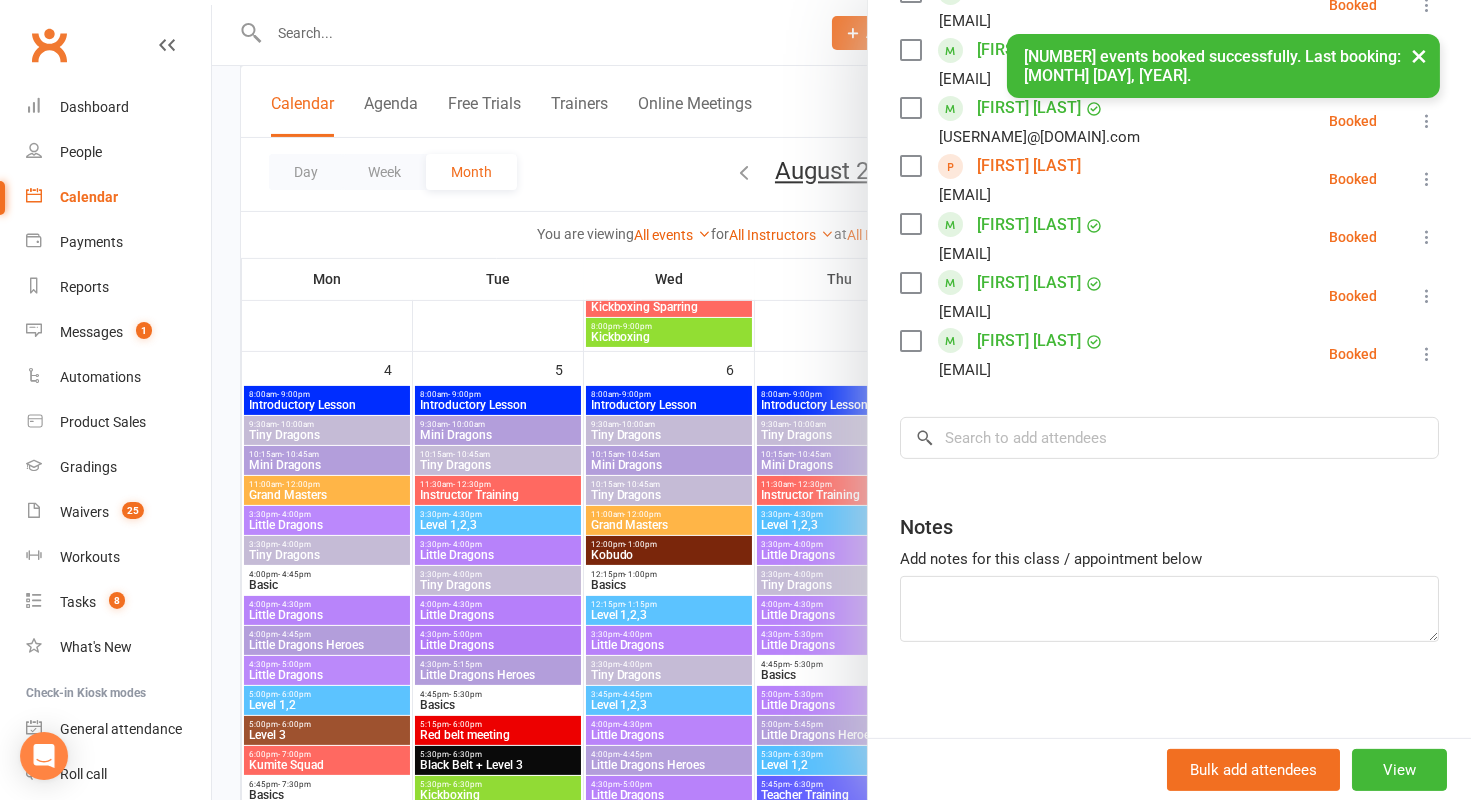 scroll, scrollTop: 0, scrollLeft: 0, axis: both 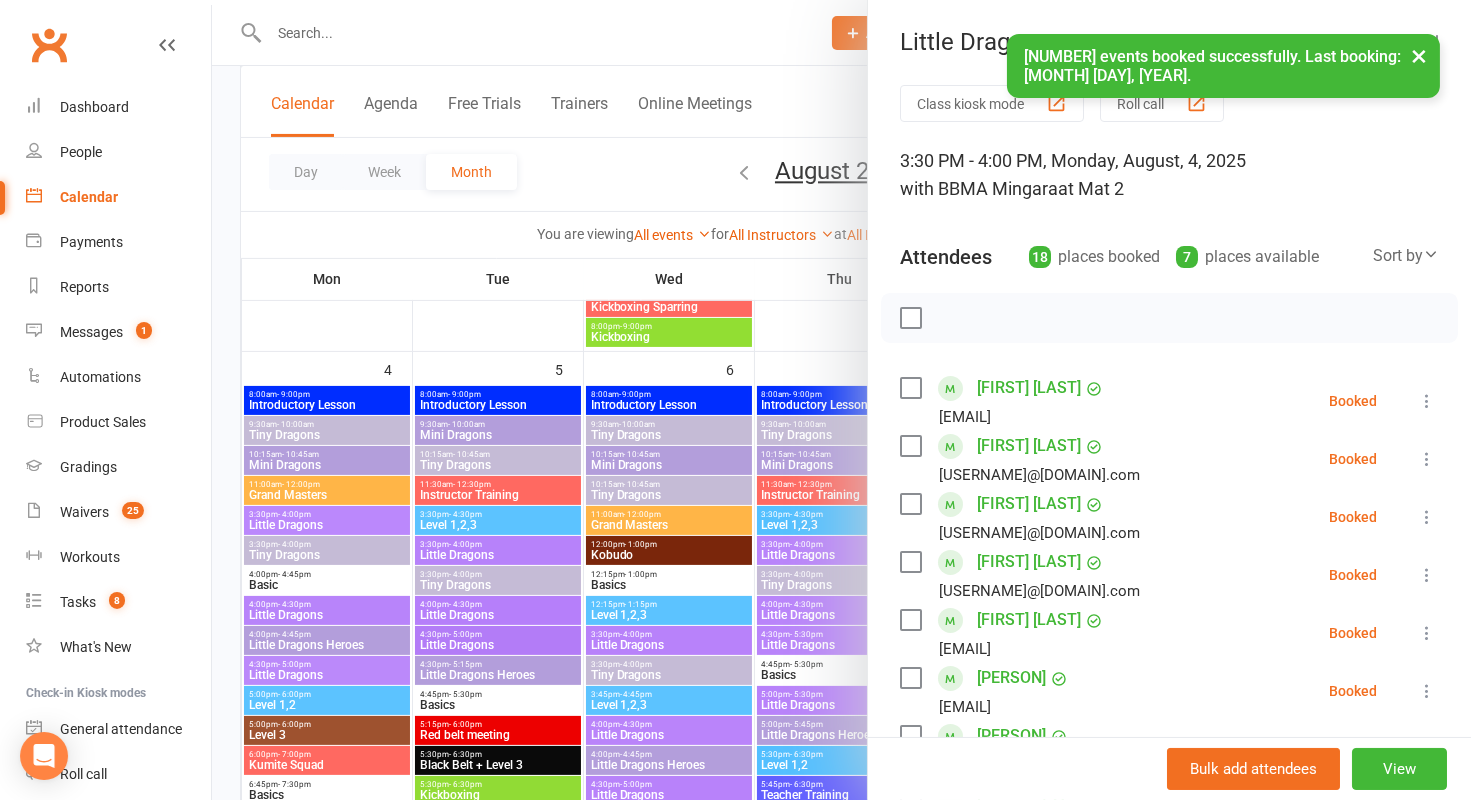 click at bounding box center [841, 400] 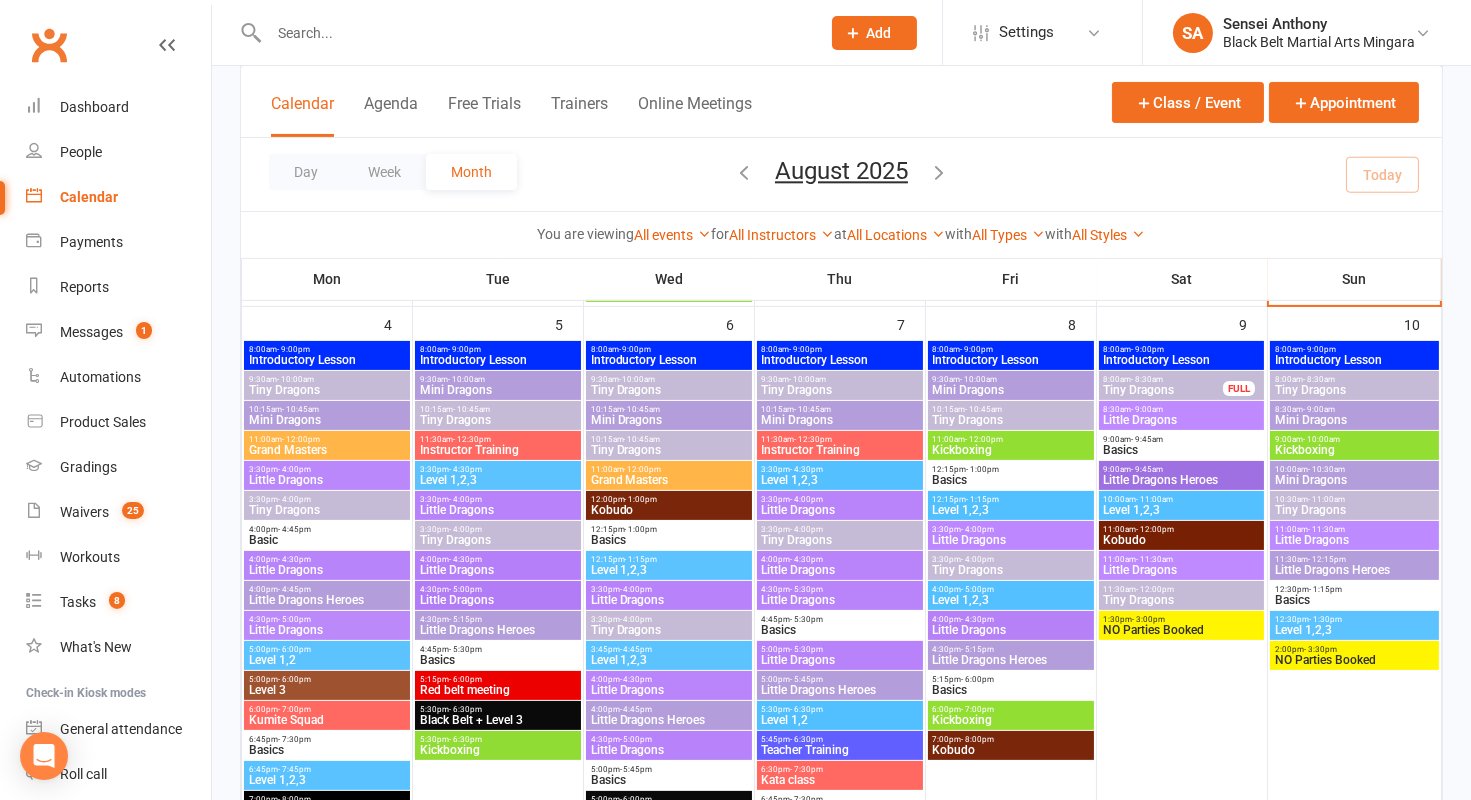 scroll, scrollTop: 851, scrollLeft: 0, axis: vertical 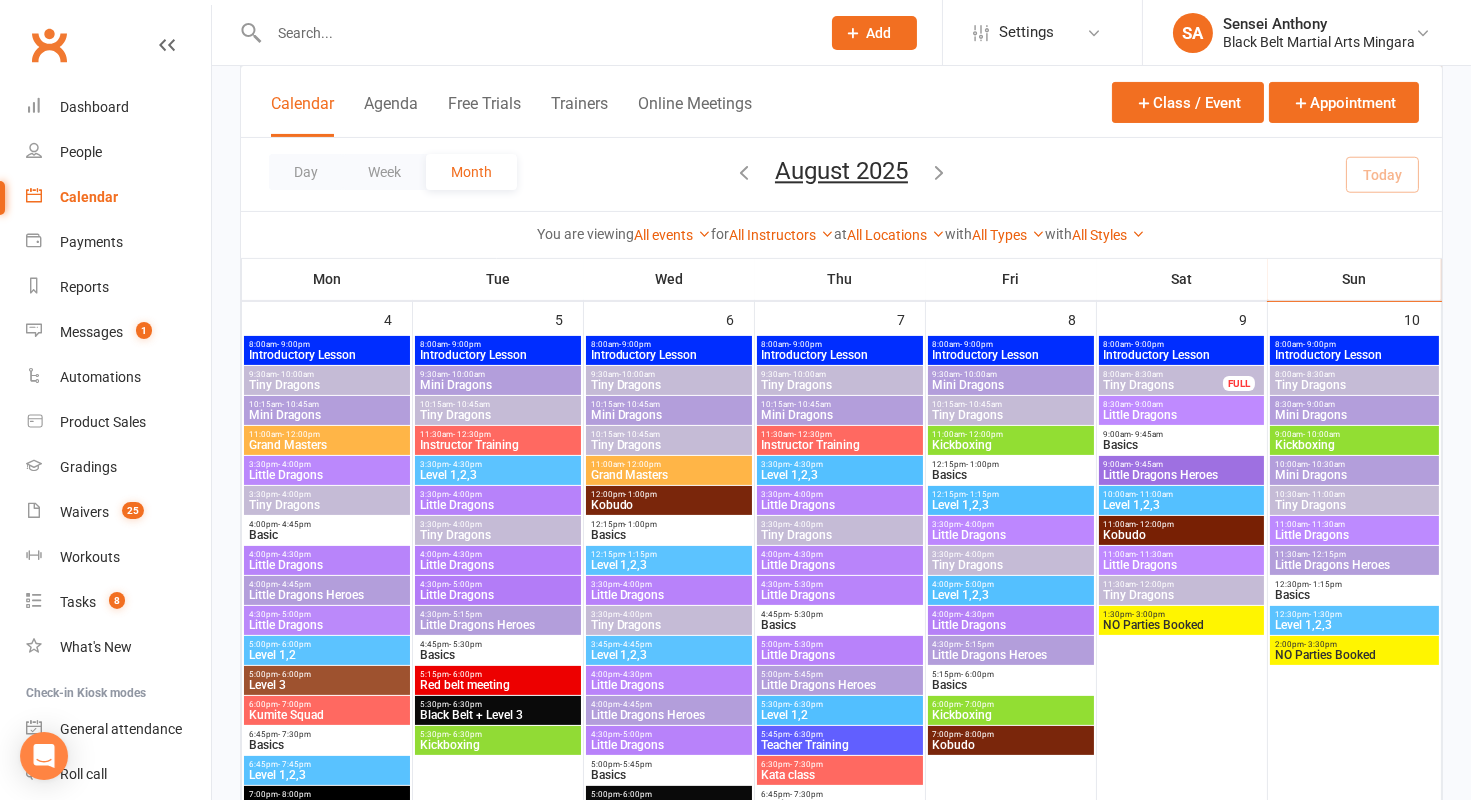 click on "Little Dragons" at bounding box center [498, 595] 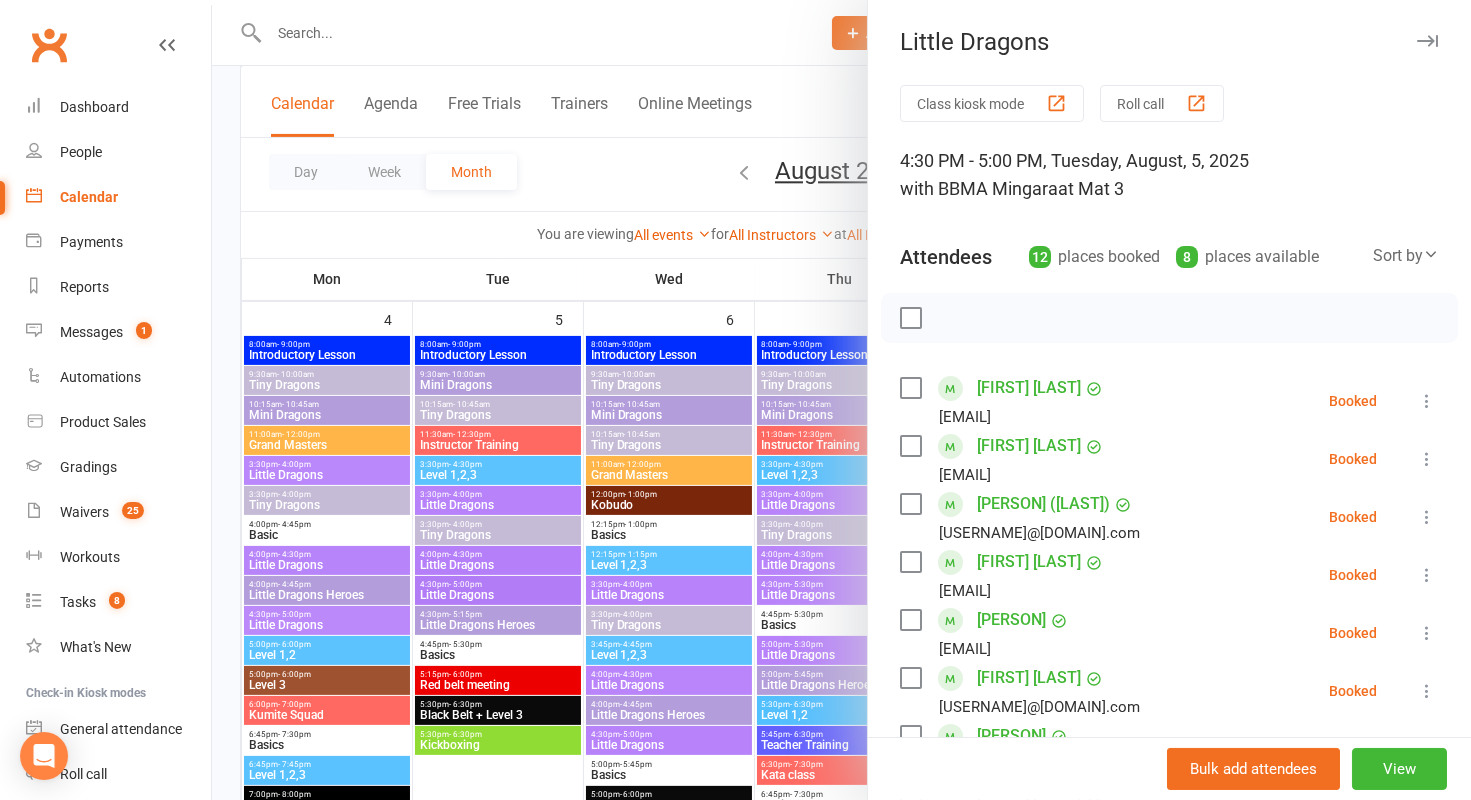 click at bounding box center [841, 400] 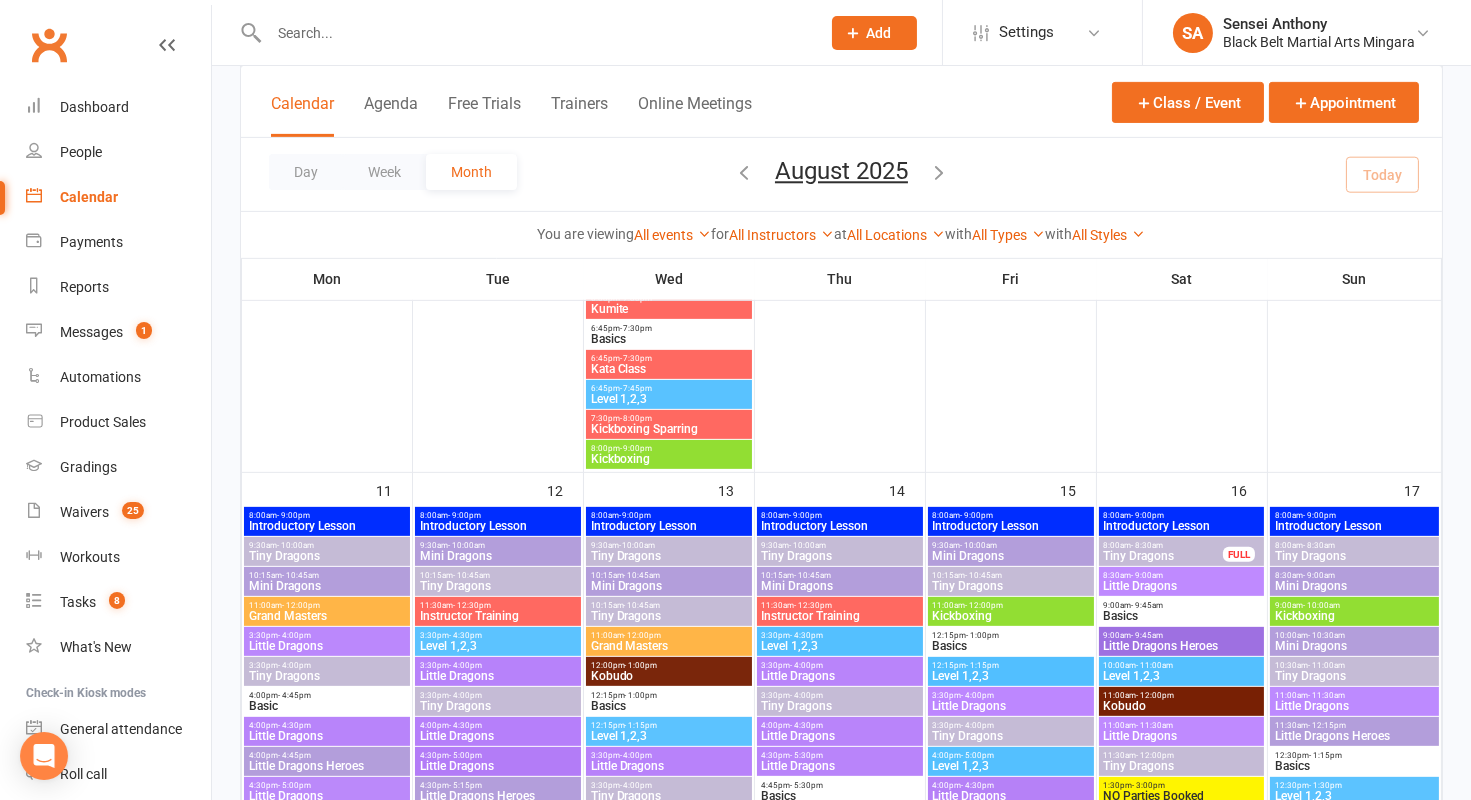 scroll, scrollTop: 1636, scrollLeft: 0, axis: vertical 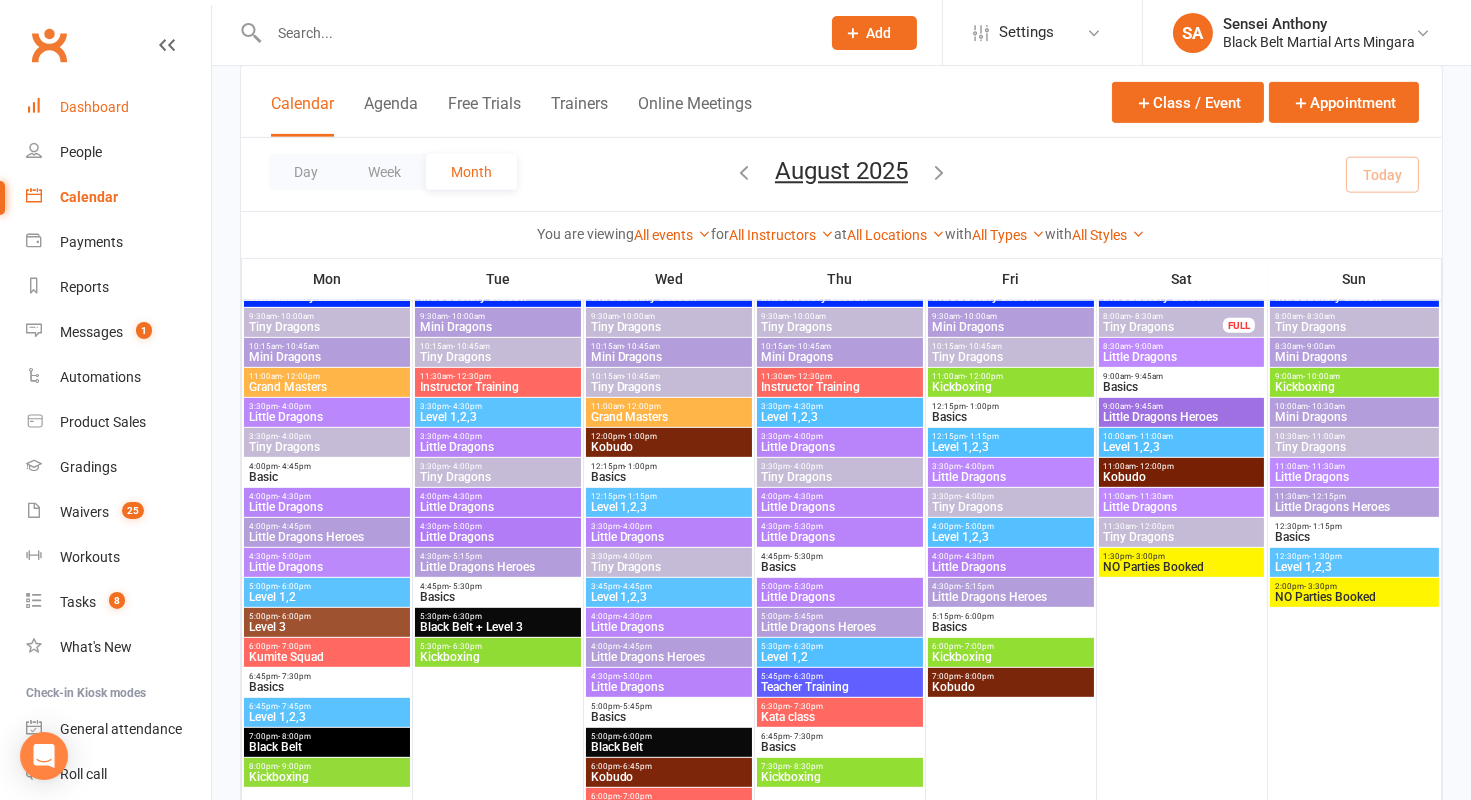 click on "Dashboard" at bounding box center (118, 107) 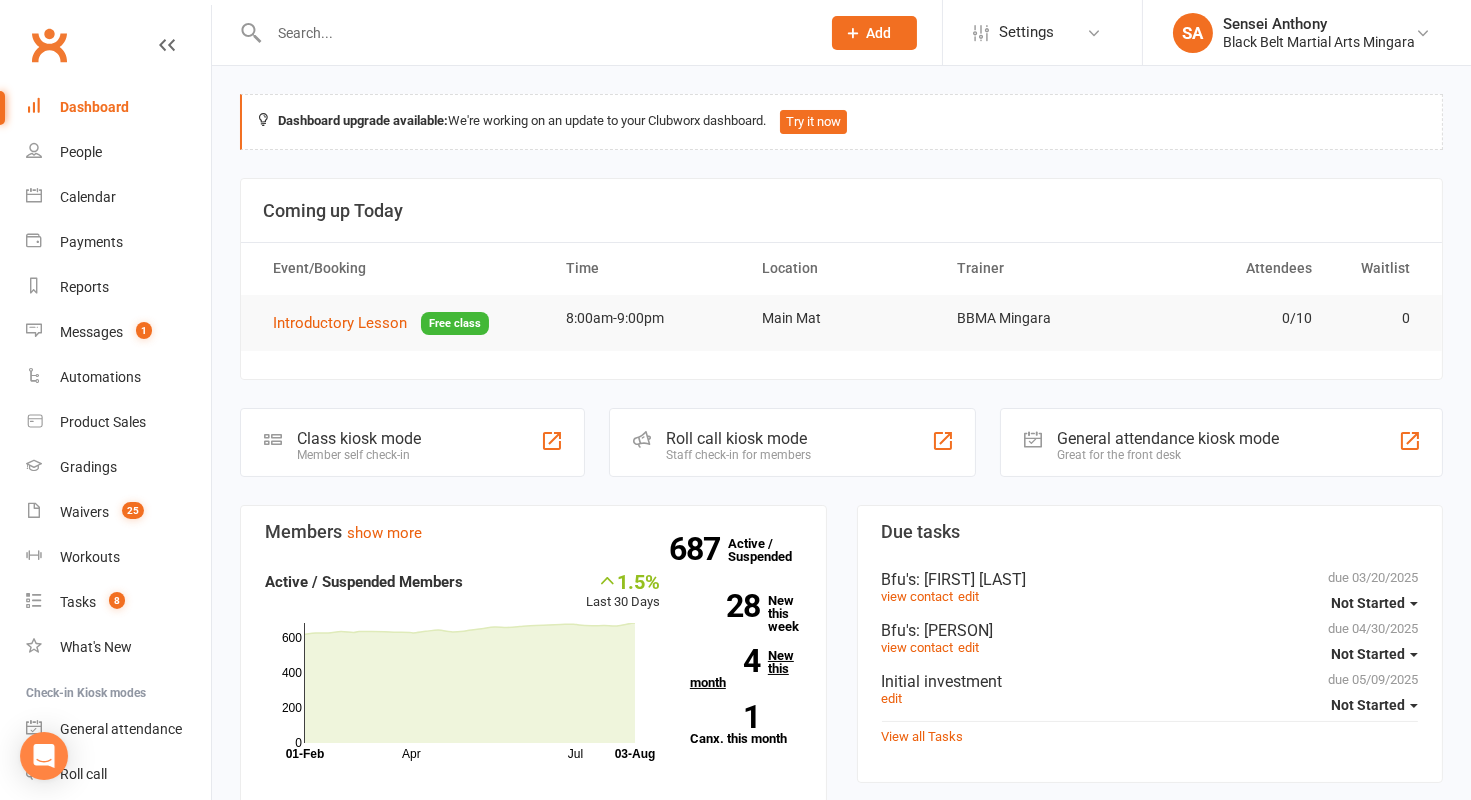 click on "4 New this month" at bounding box center (746, 669) 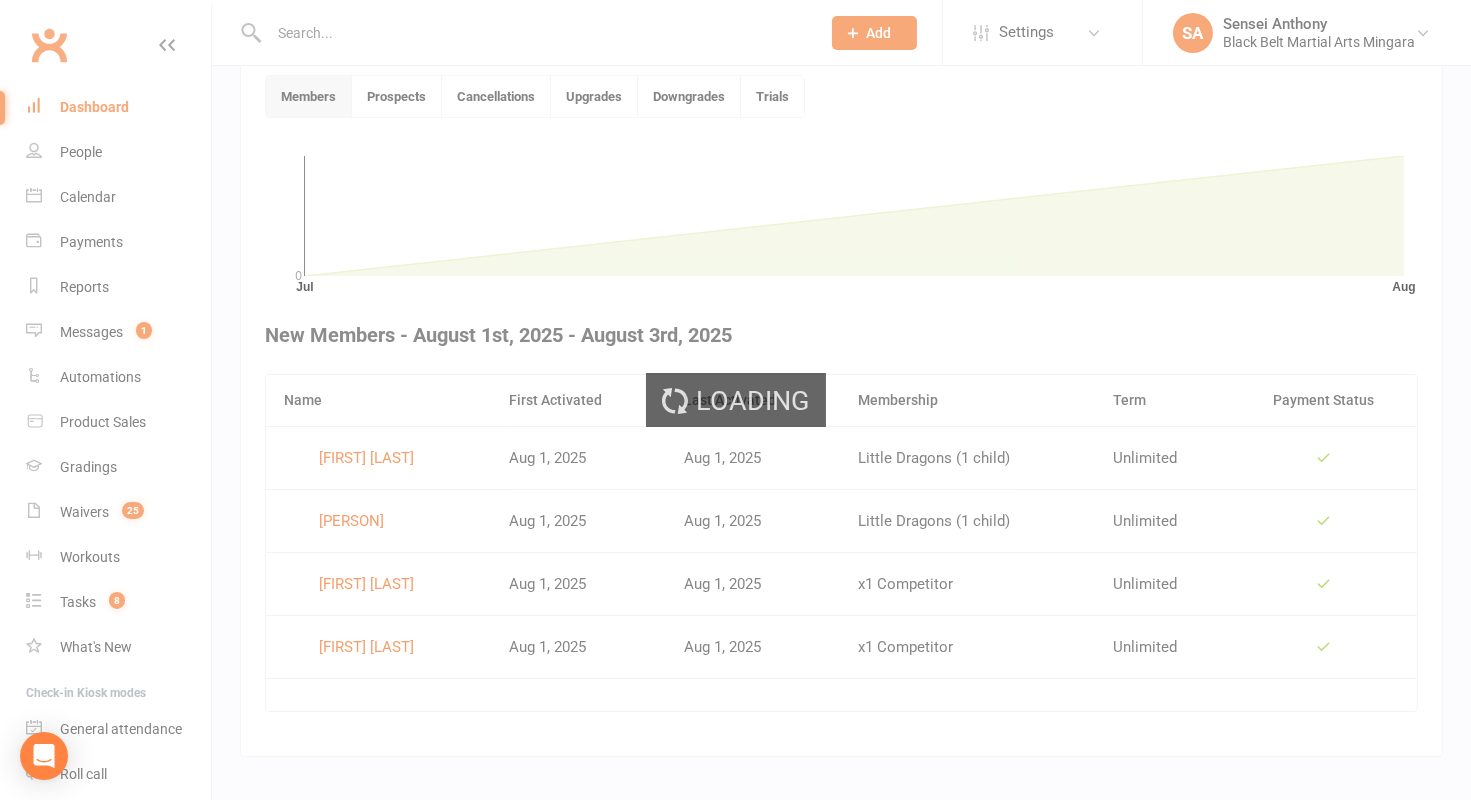 scroll, scrollTop: 544, scrollLeft: 0, axis: vertical 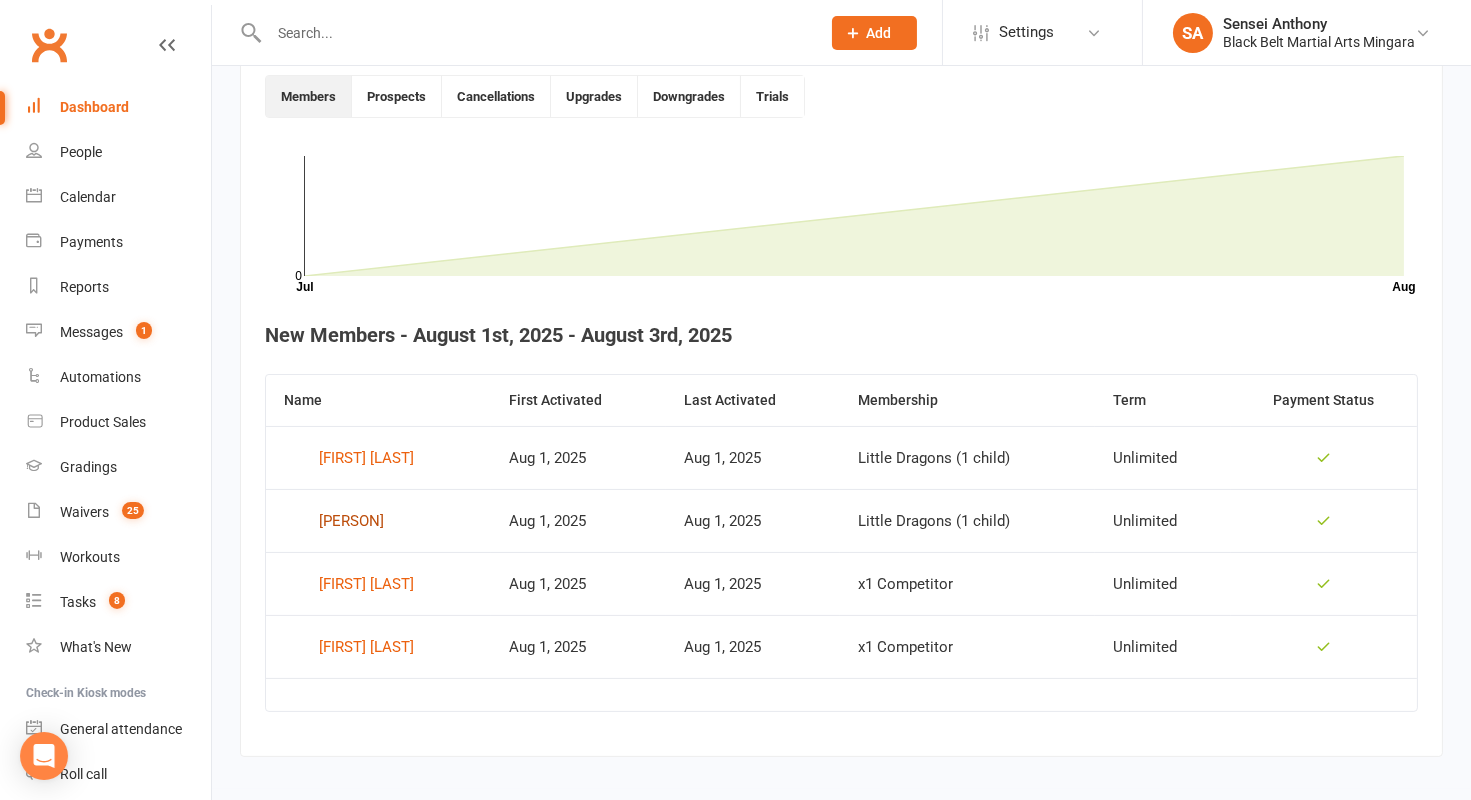 click on "Cohen O’Rourke" at bounding box center [351, 521] 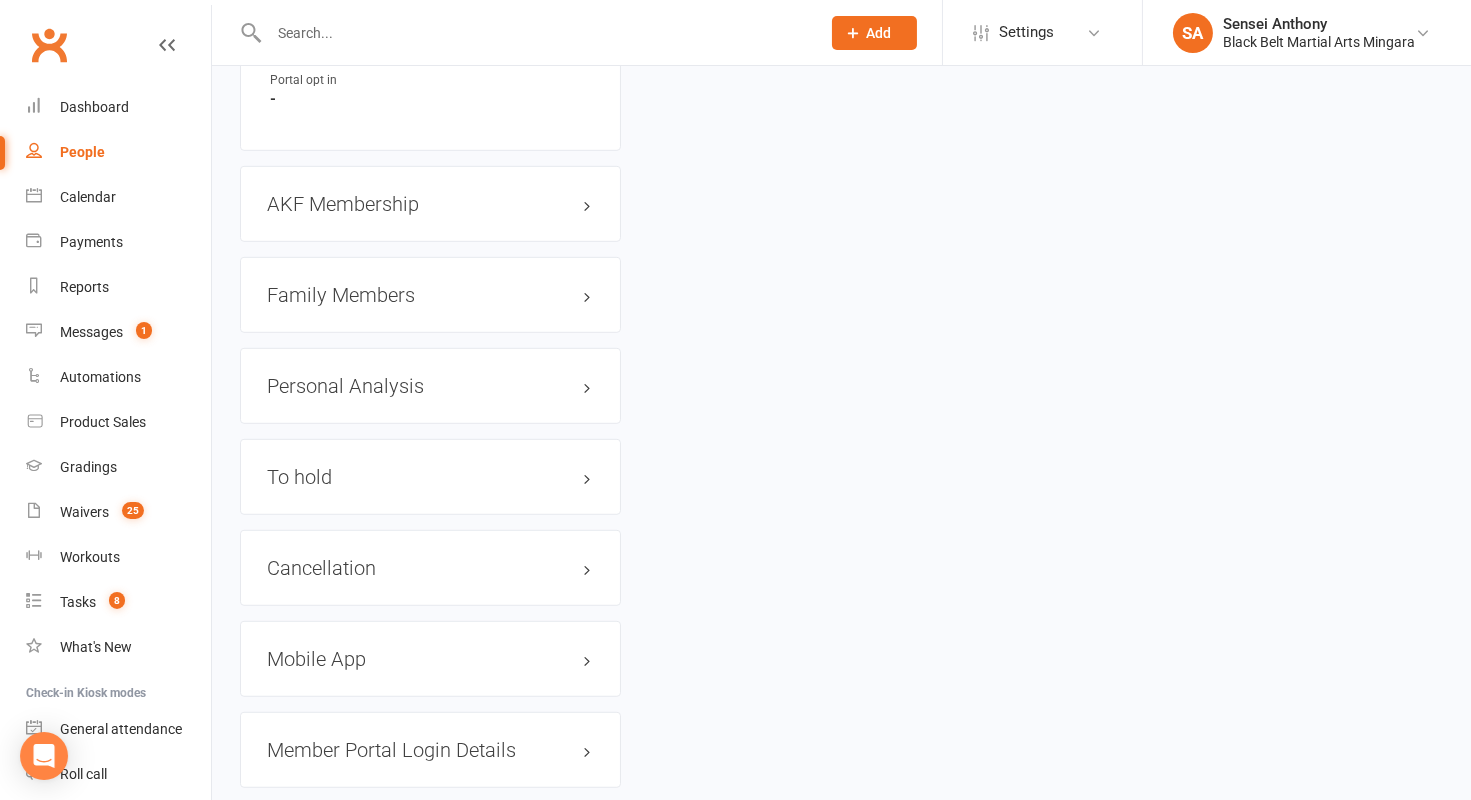 scroll, scrollTop: 2216, scrollLeft: 0, axis: vertical 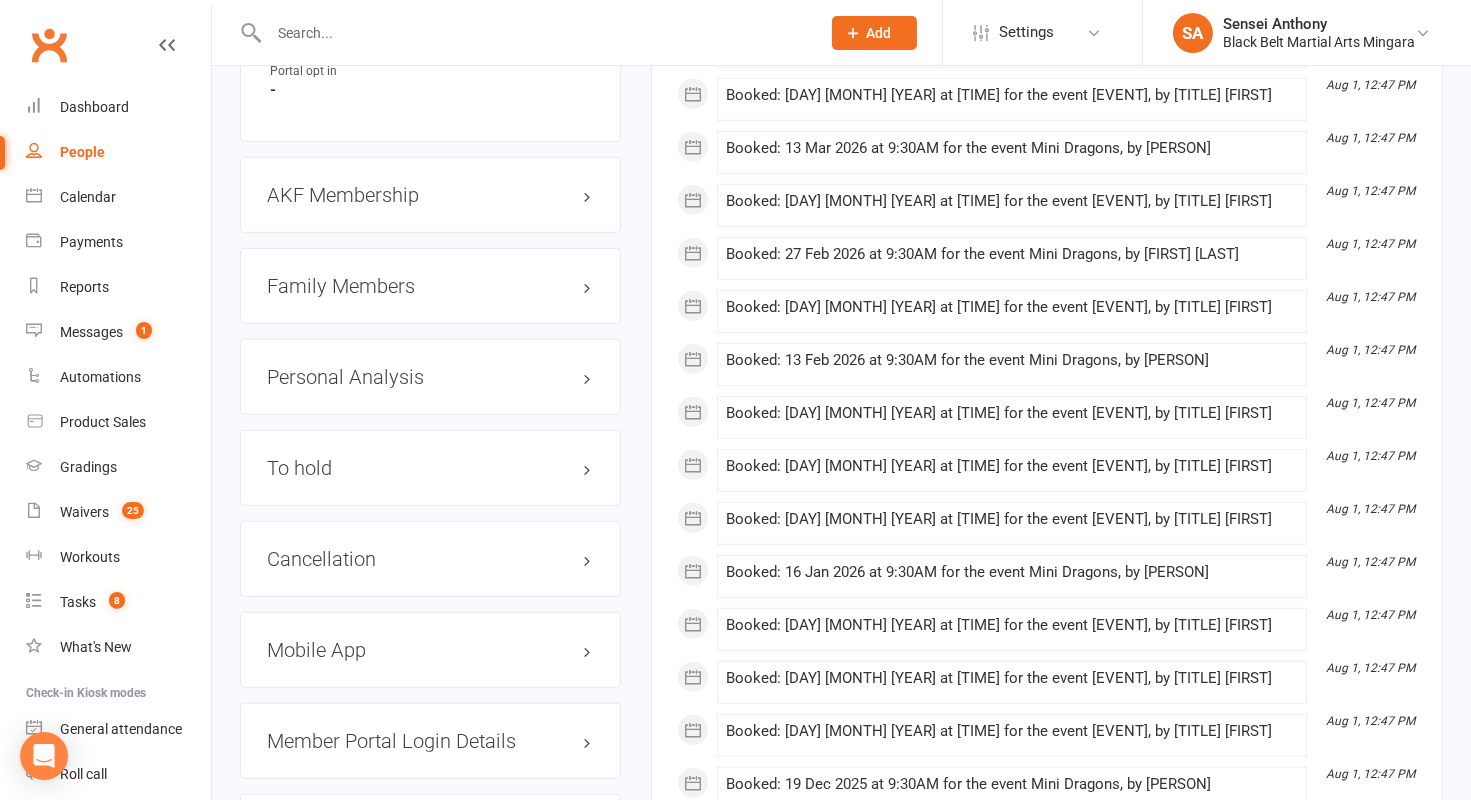 click on "Family Members" at bounding box center [430, 286] 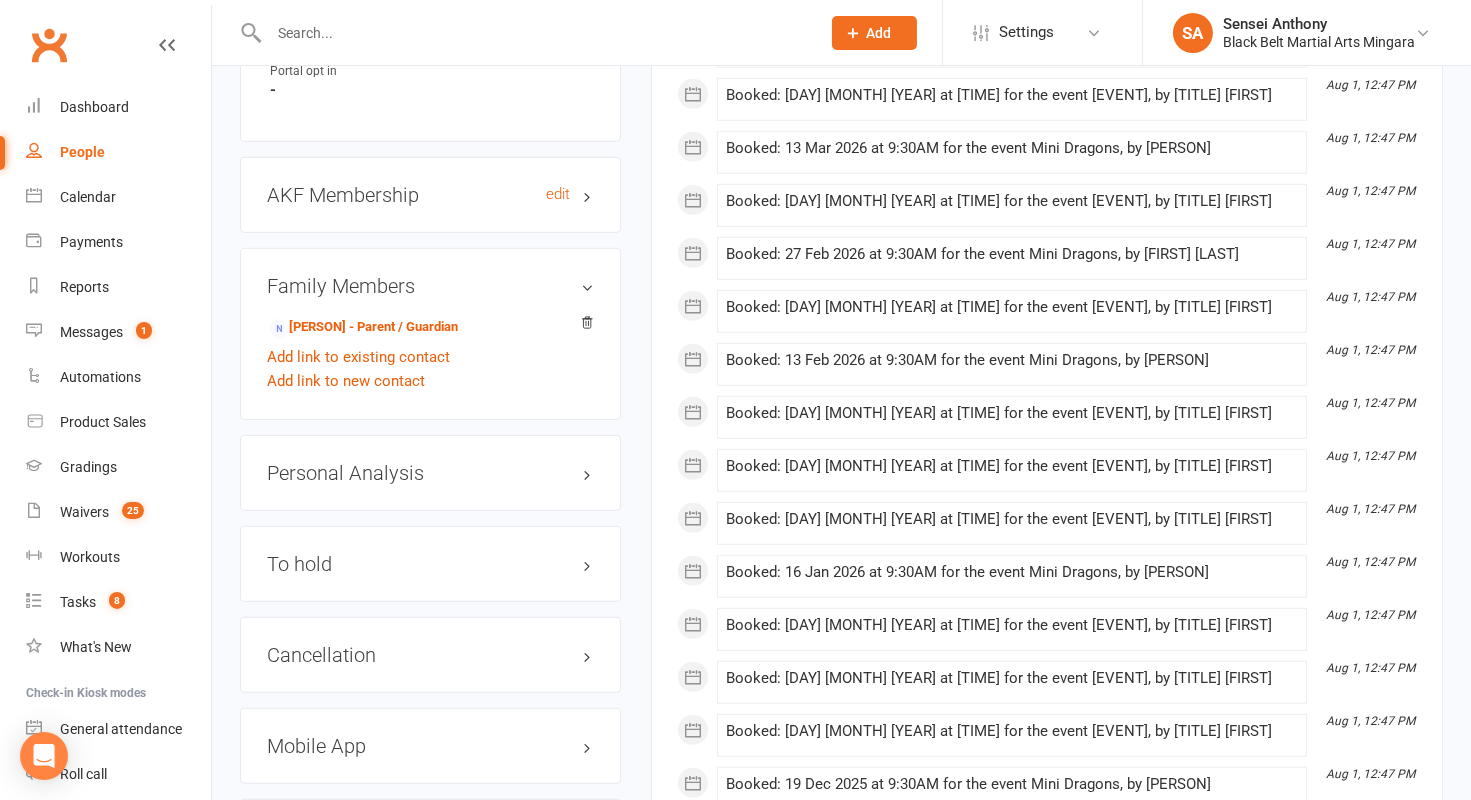 click on "AKF Membership  edit" at bounding box center (430, 195) 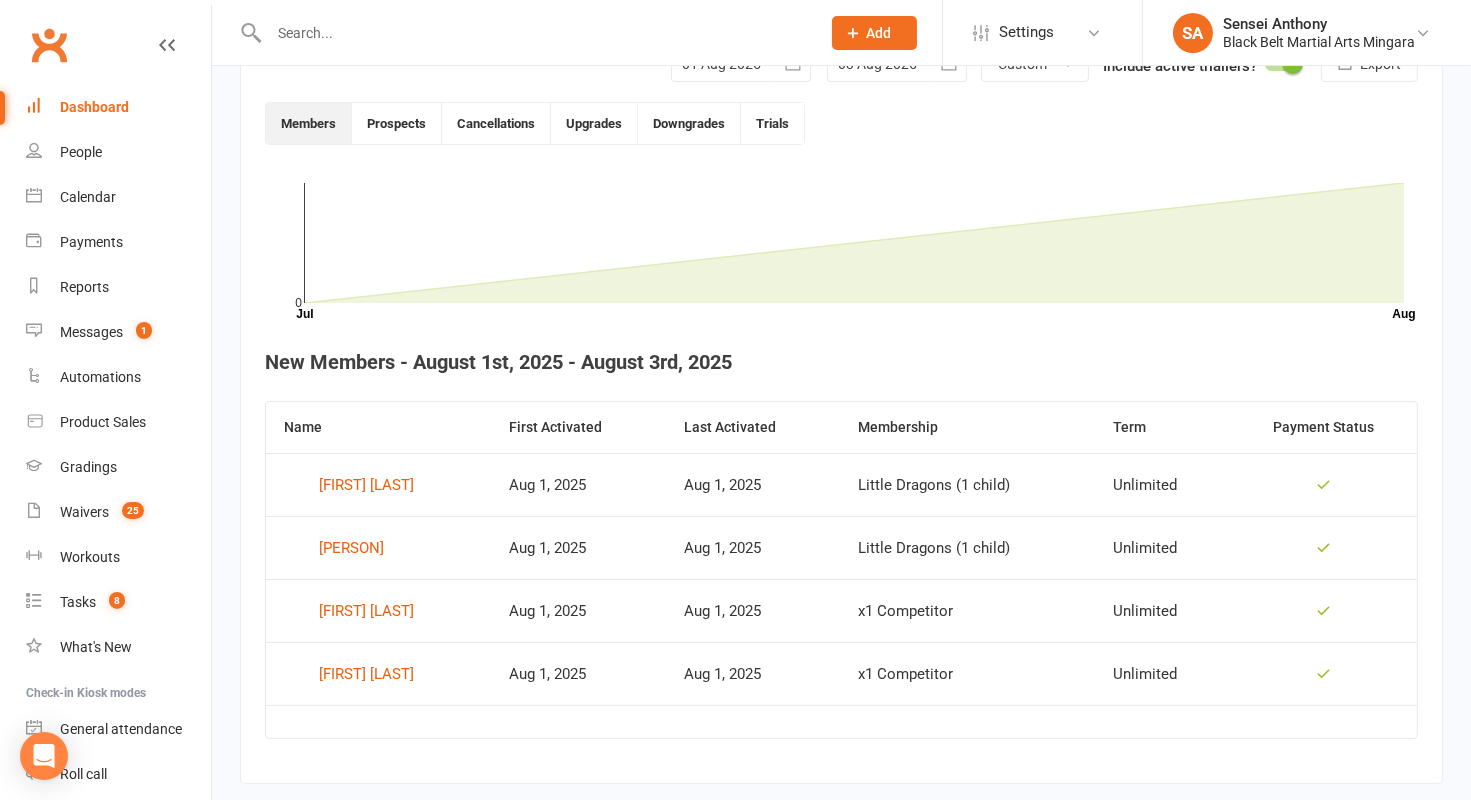 scroll, scrollTop: 544, scrollLeft: 0, axis: vertical 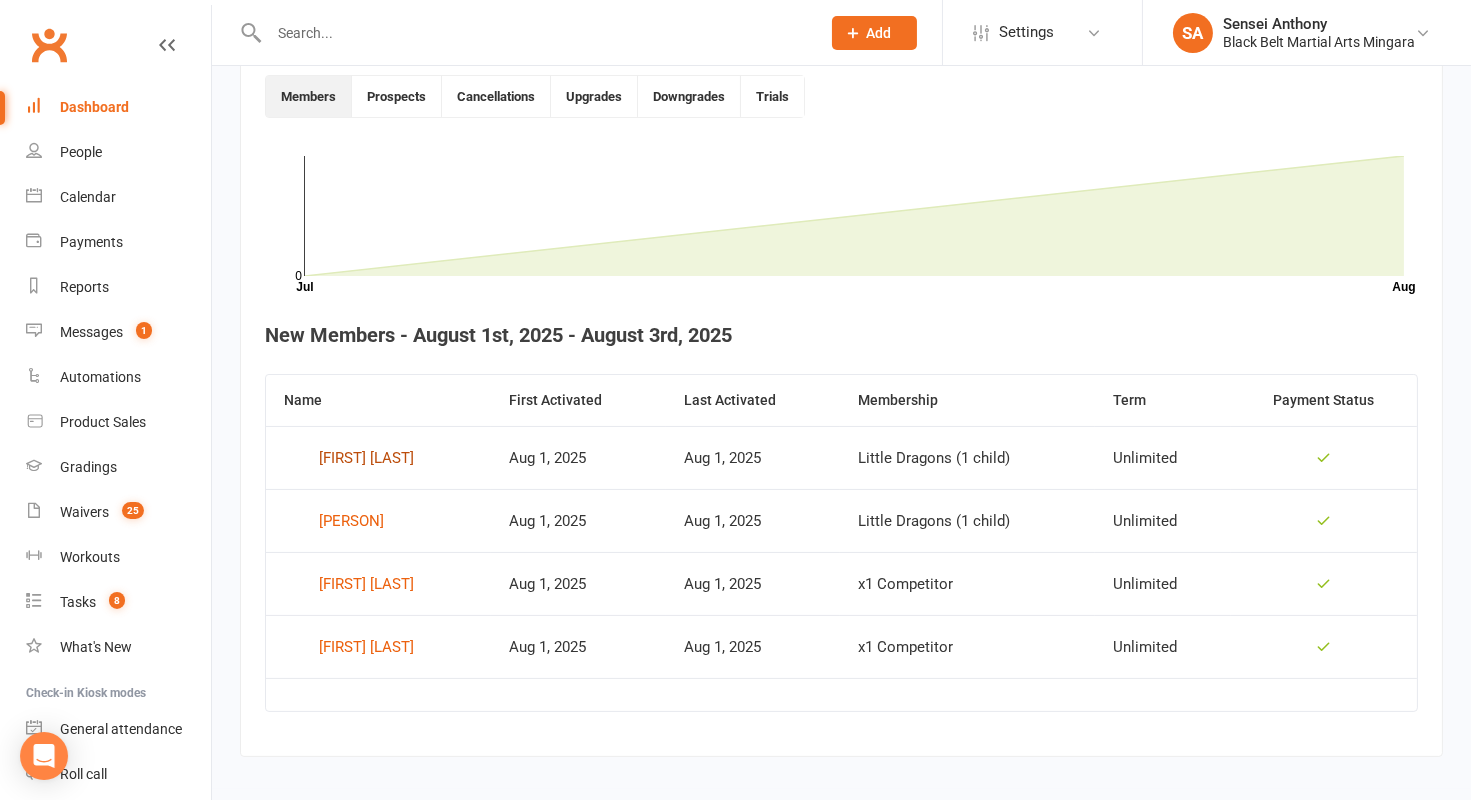 click on "Jack Nutter" at bounding box center (366, 458) 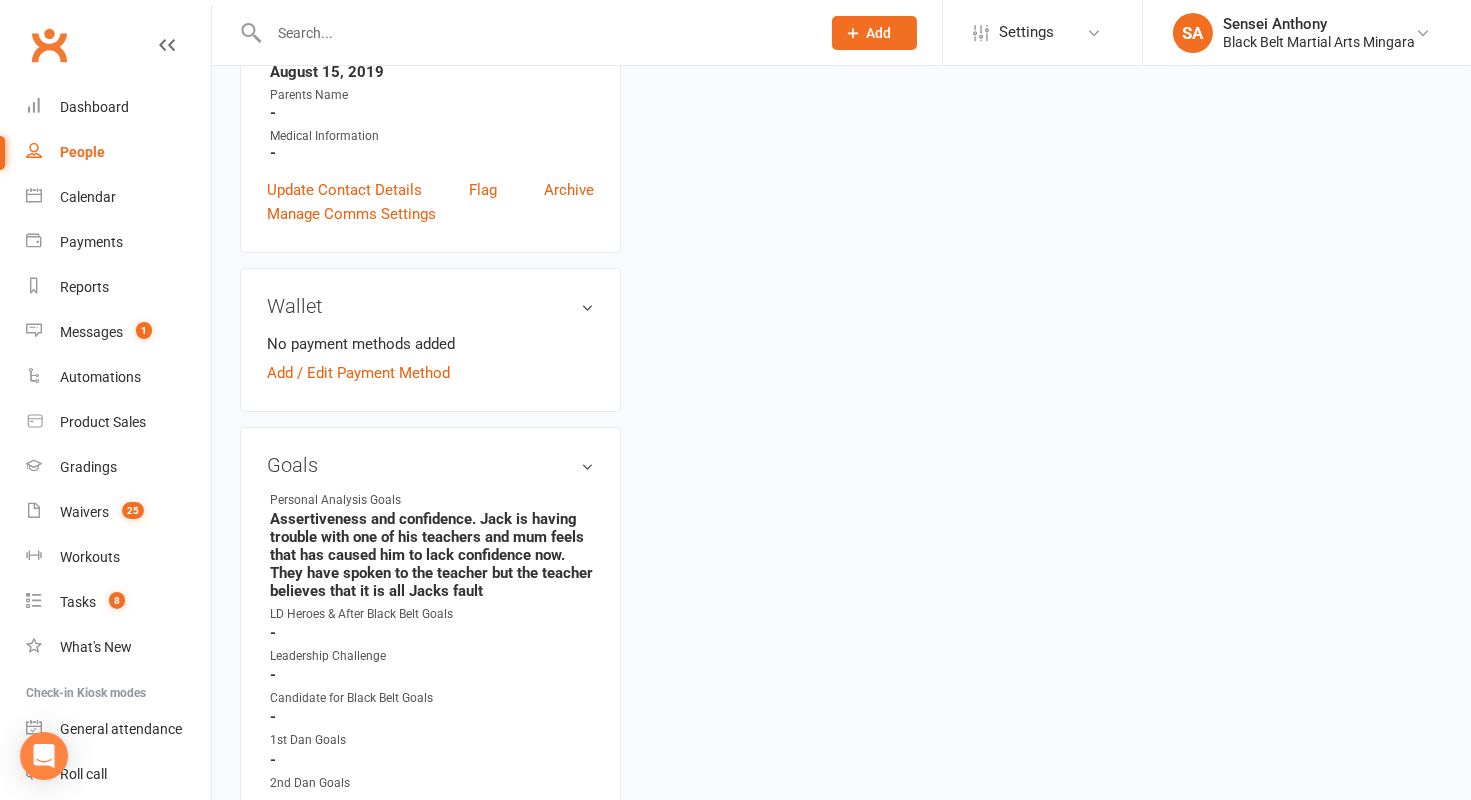 scroll, scrollTop: 0, scrollLeft: 0, axis: both 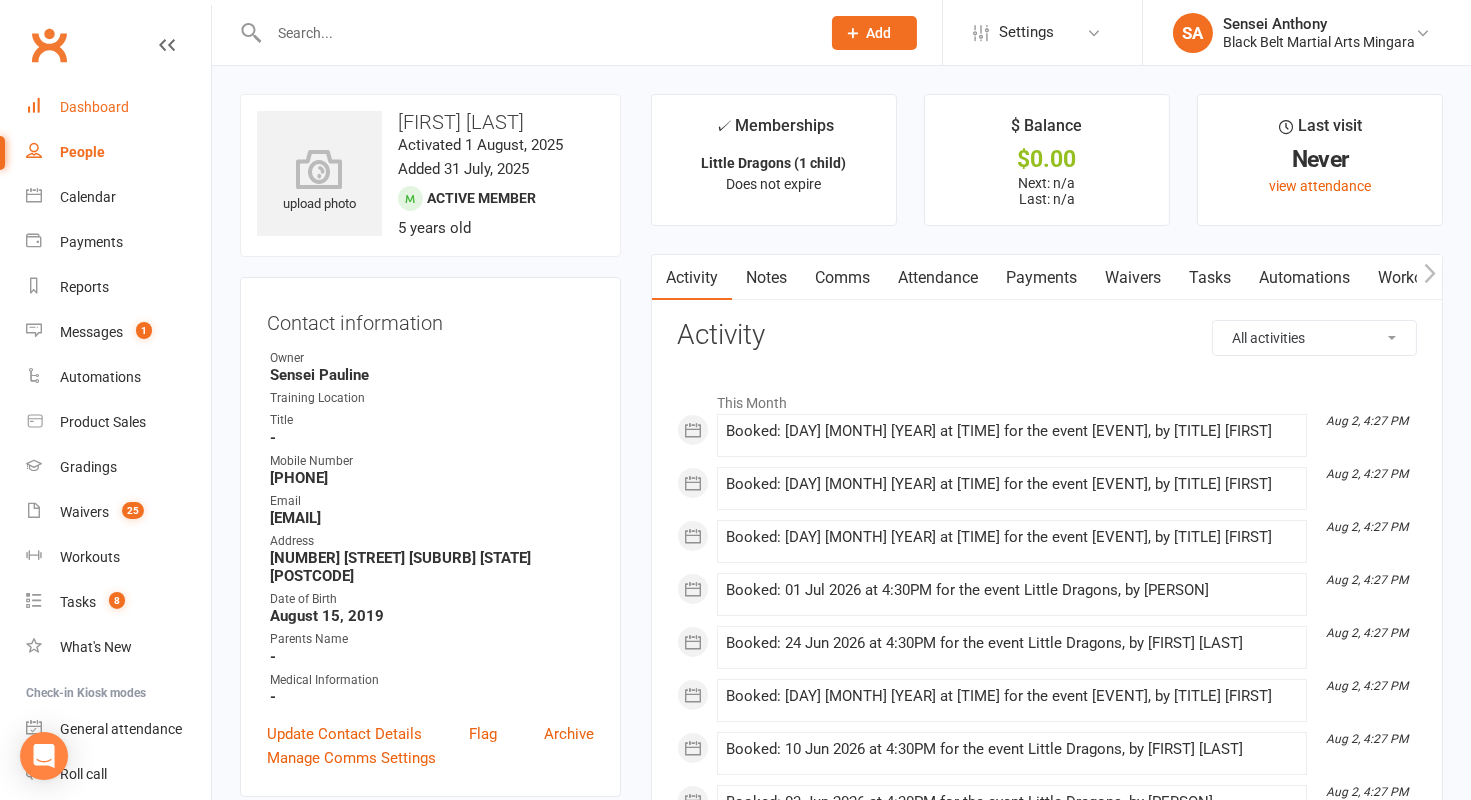 click on "Dashboard" at bounding box center [94, 107] 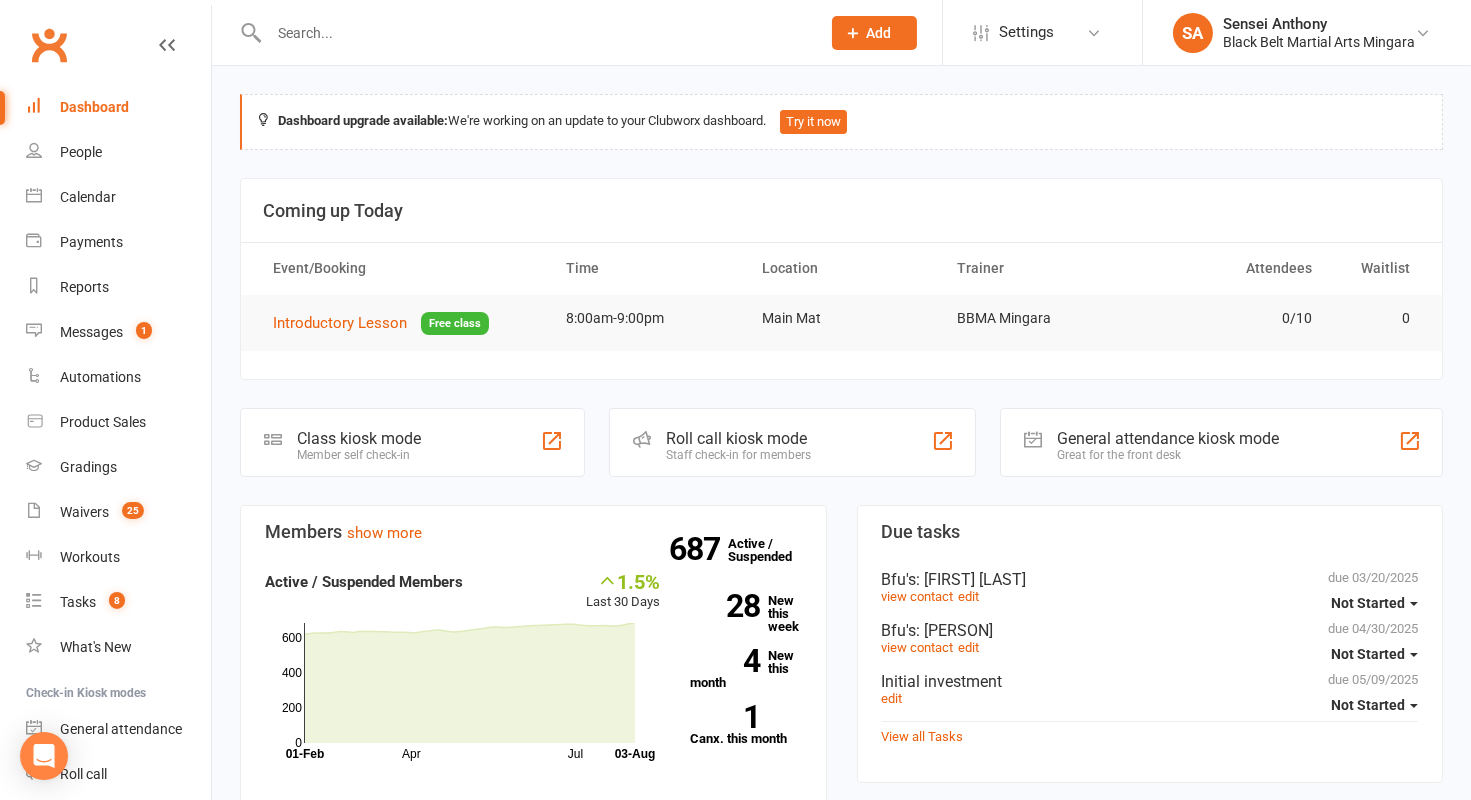 scroll, scrollTop: 74, scrollLeft: 0, axis: vertical 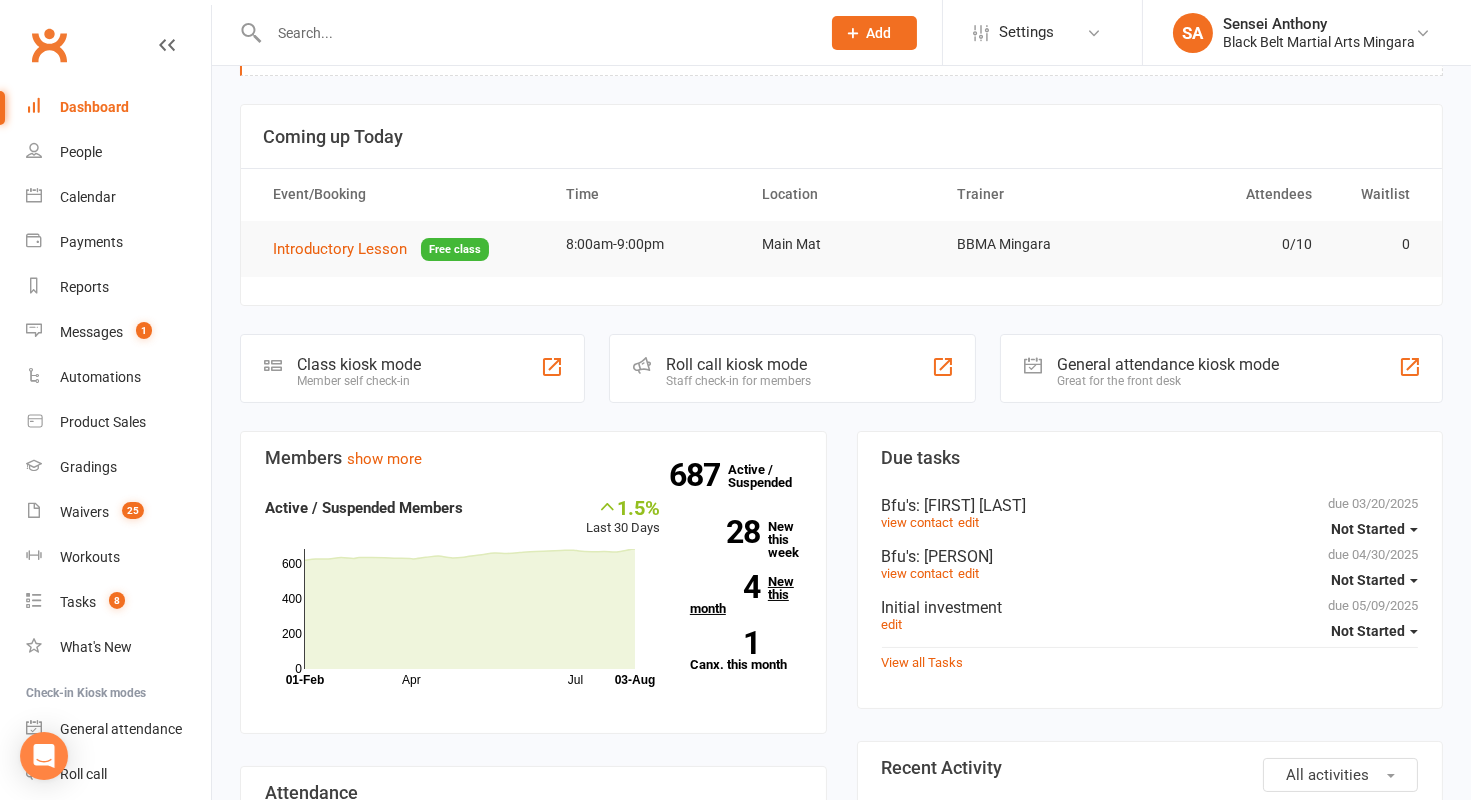 click on "4 New this month" at bounding box center (746, 595) 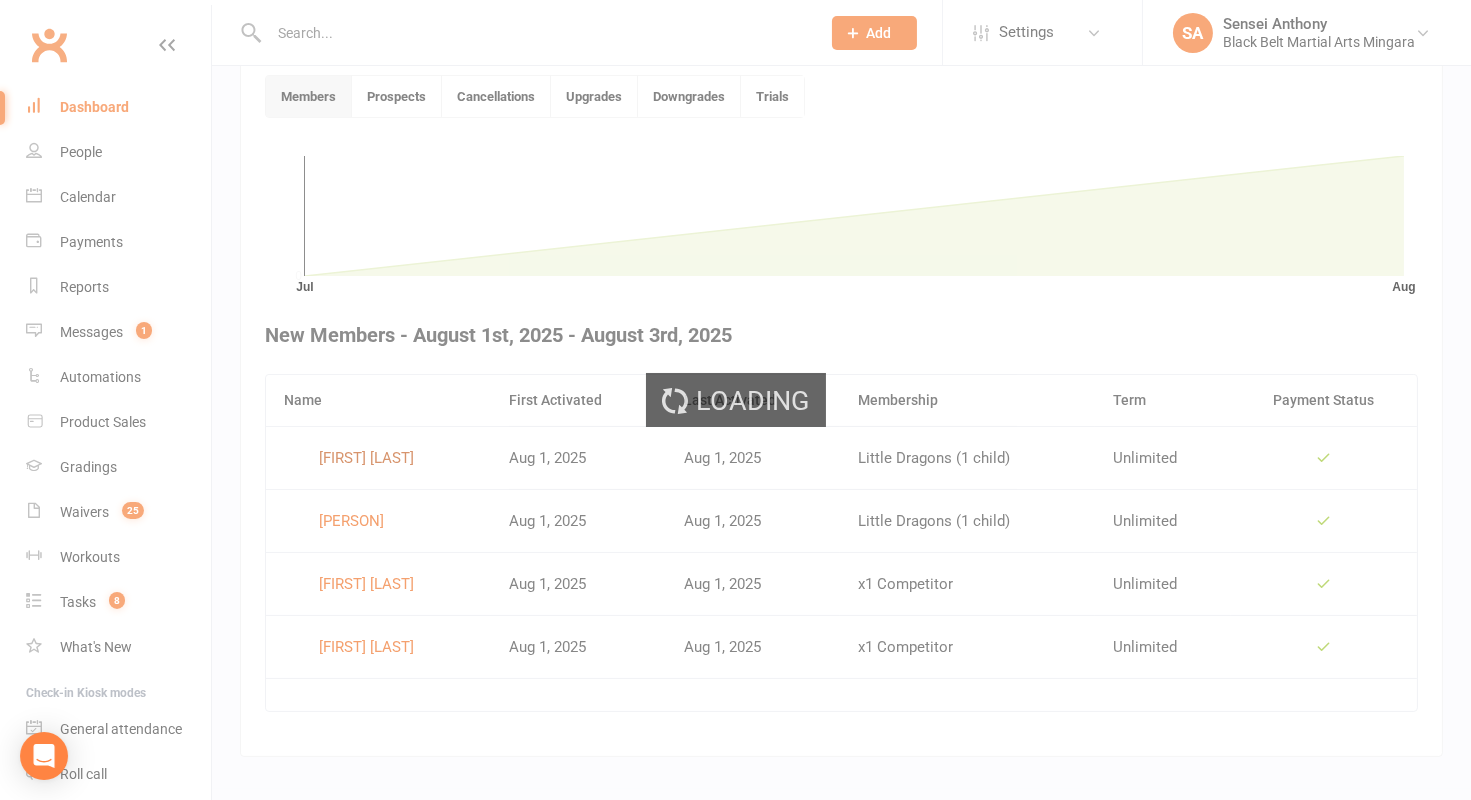 scroll, scrollTop: 544, scrollLeft: 0, axis: vertical 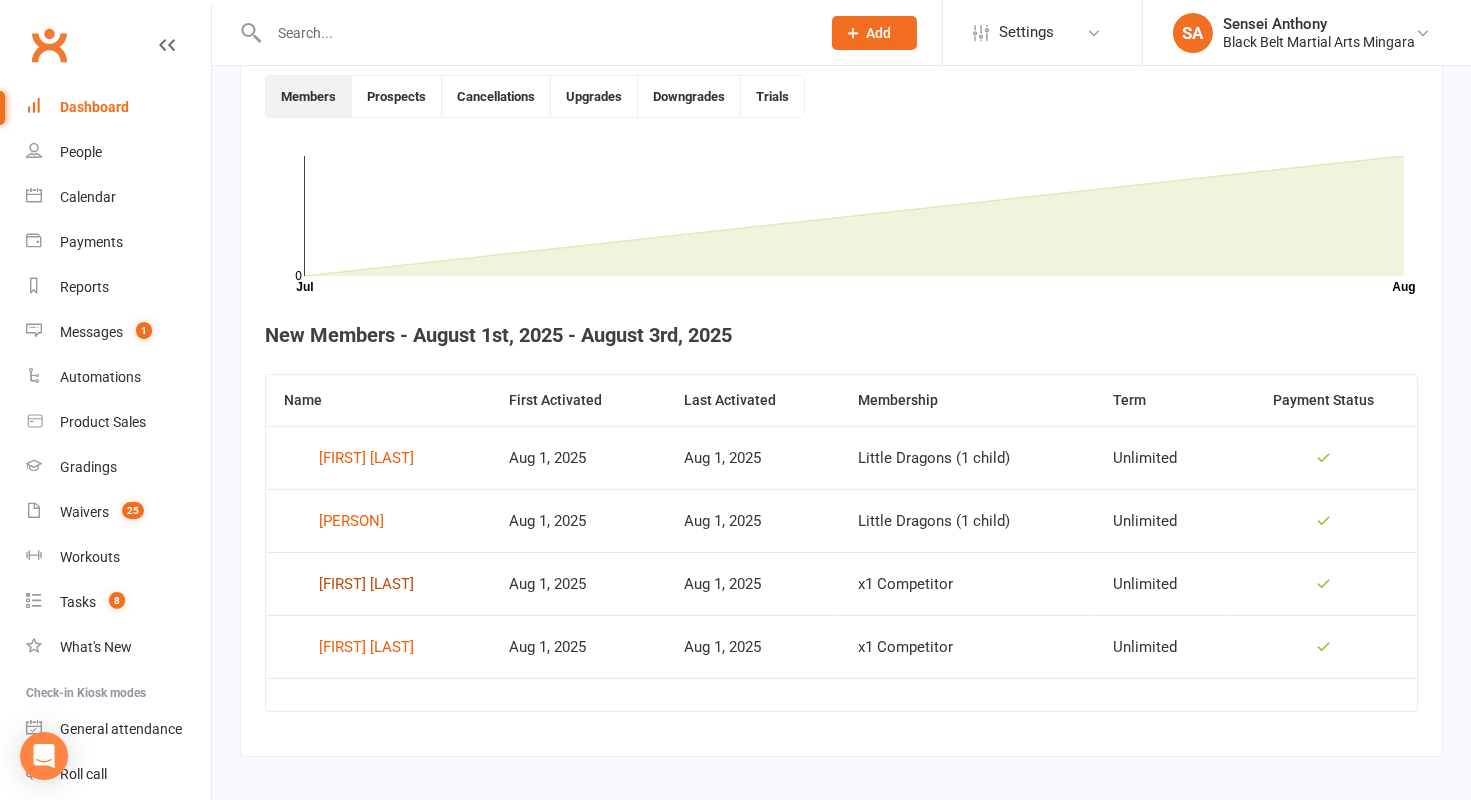 click on "Chloe Roger" at bounding box center (366, 584) 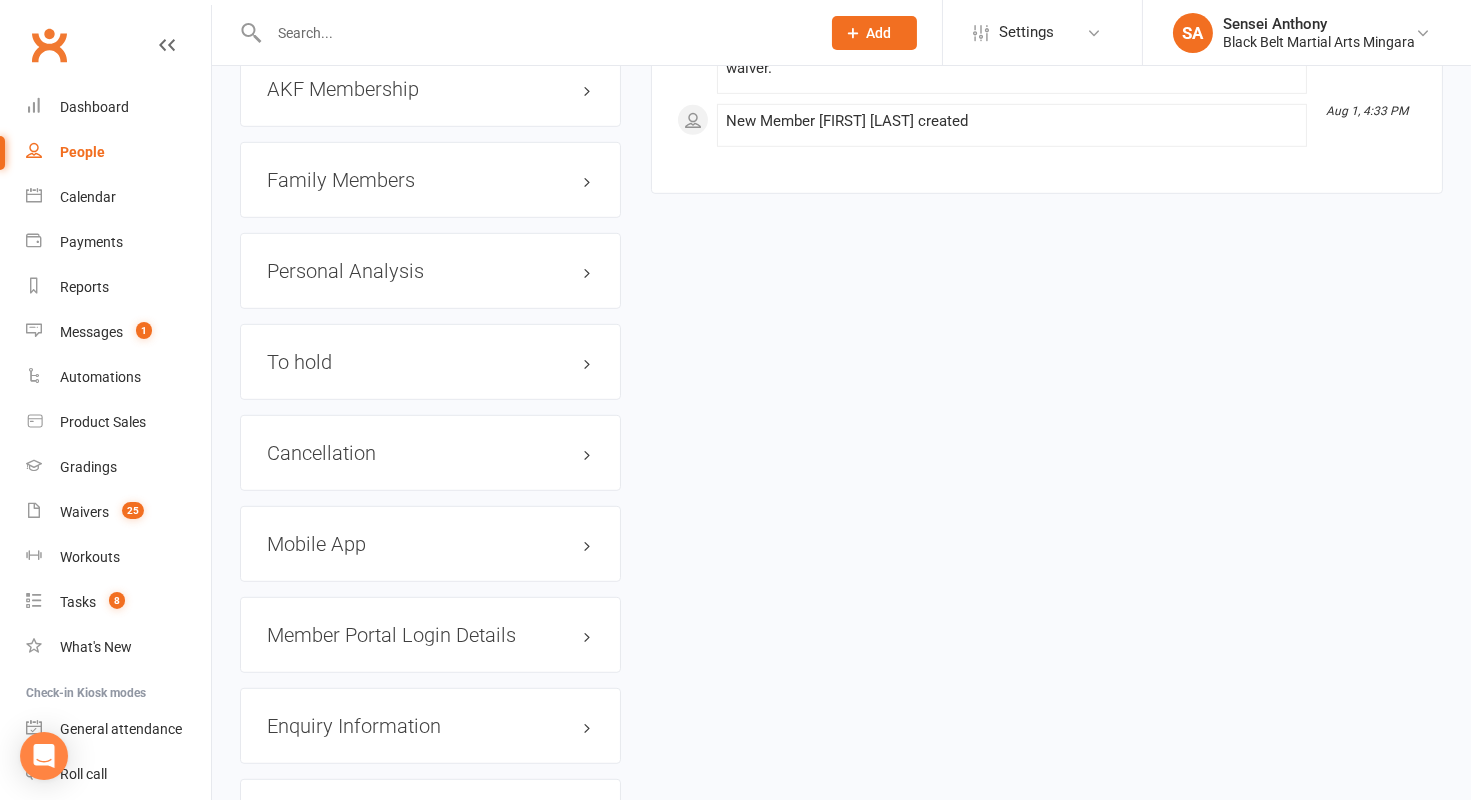 scroll, scrollTop: 2095, scrollLeft: 0, axis: vertical 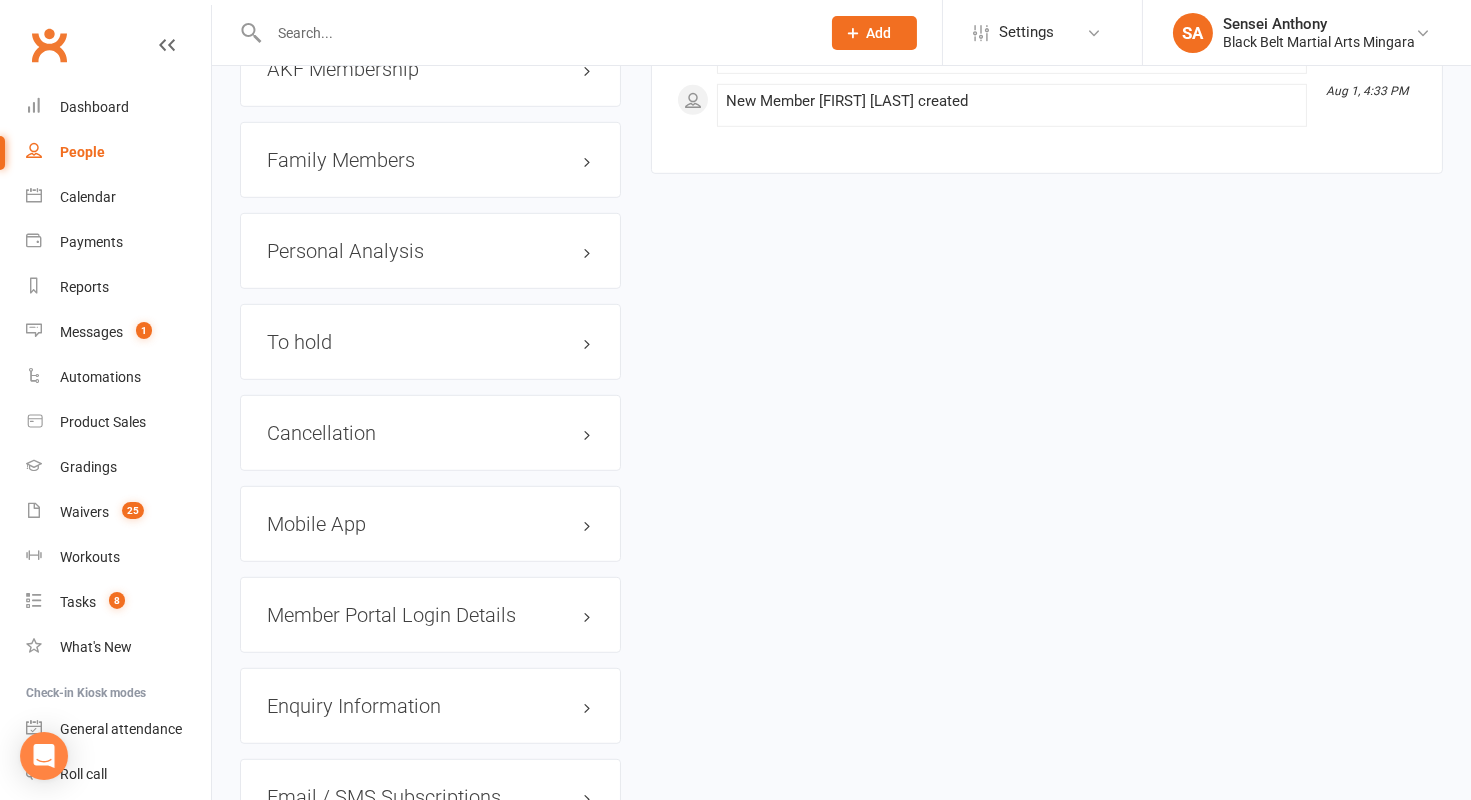 click on "Family Members" at bounding box center (430, 160) 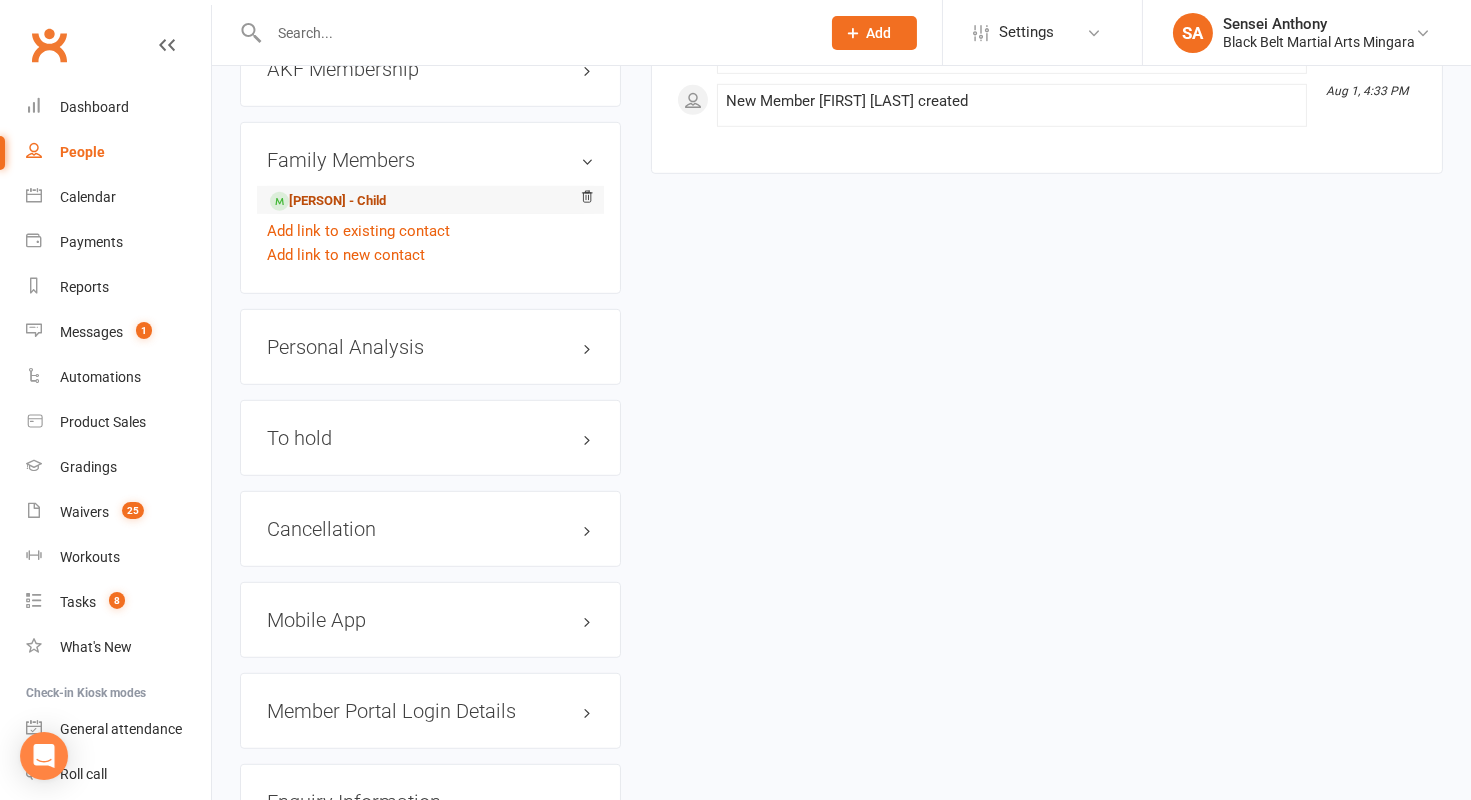 click on "Cooper Roger - Child" at bounding box center (328, 201) 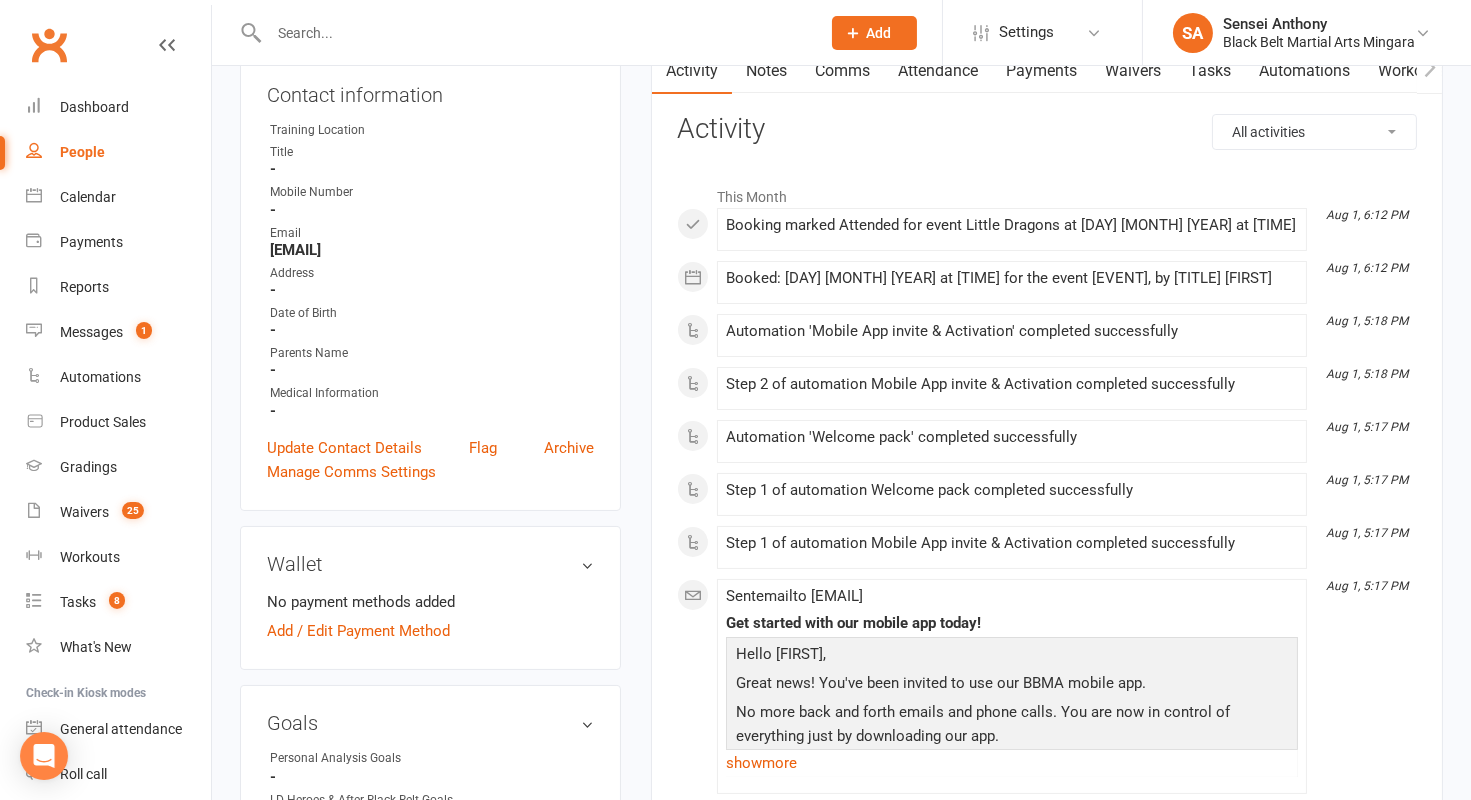 scroll, scrollTop: 0, scrollLeft: 0, axis: both 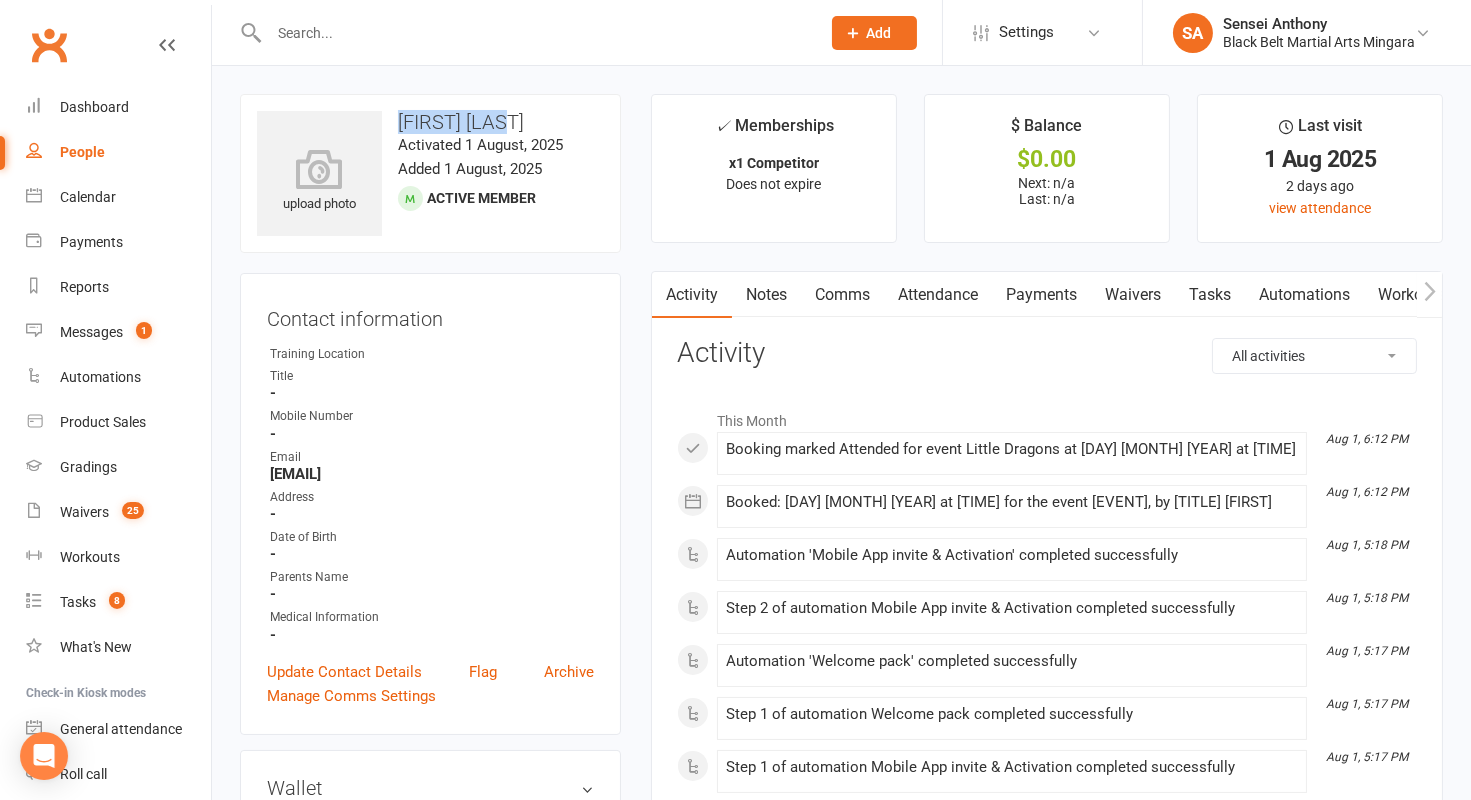 drag, startPoint x: 543, startPoint y: 129, endPoint x: 392, endPoint y: 131, distance: 151.01324 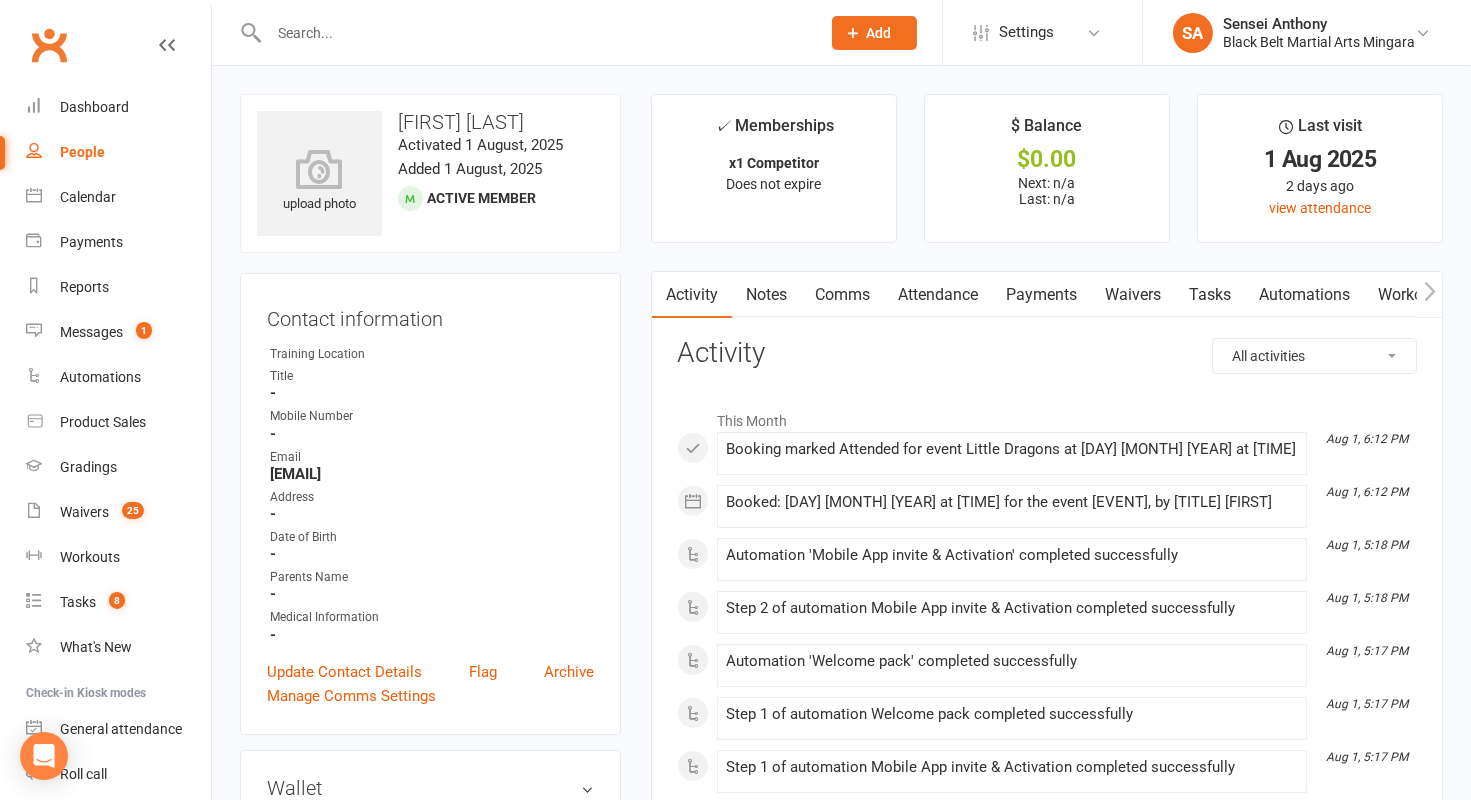 click at bounding box center [534, 33] 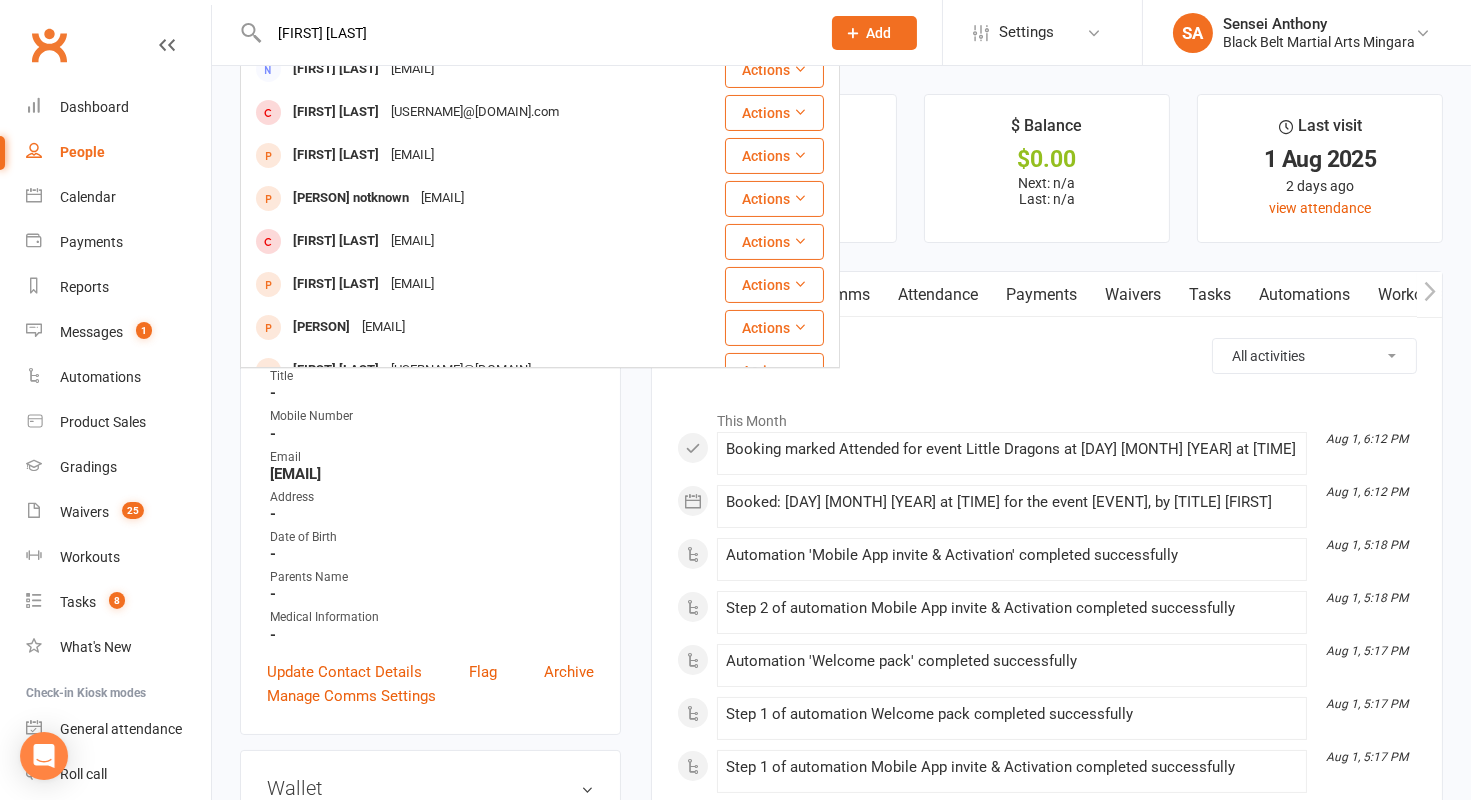 scroll, scrollTop: 558, scrollLeft: 0, axis: vertical 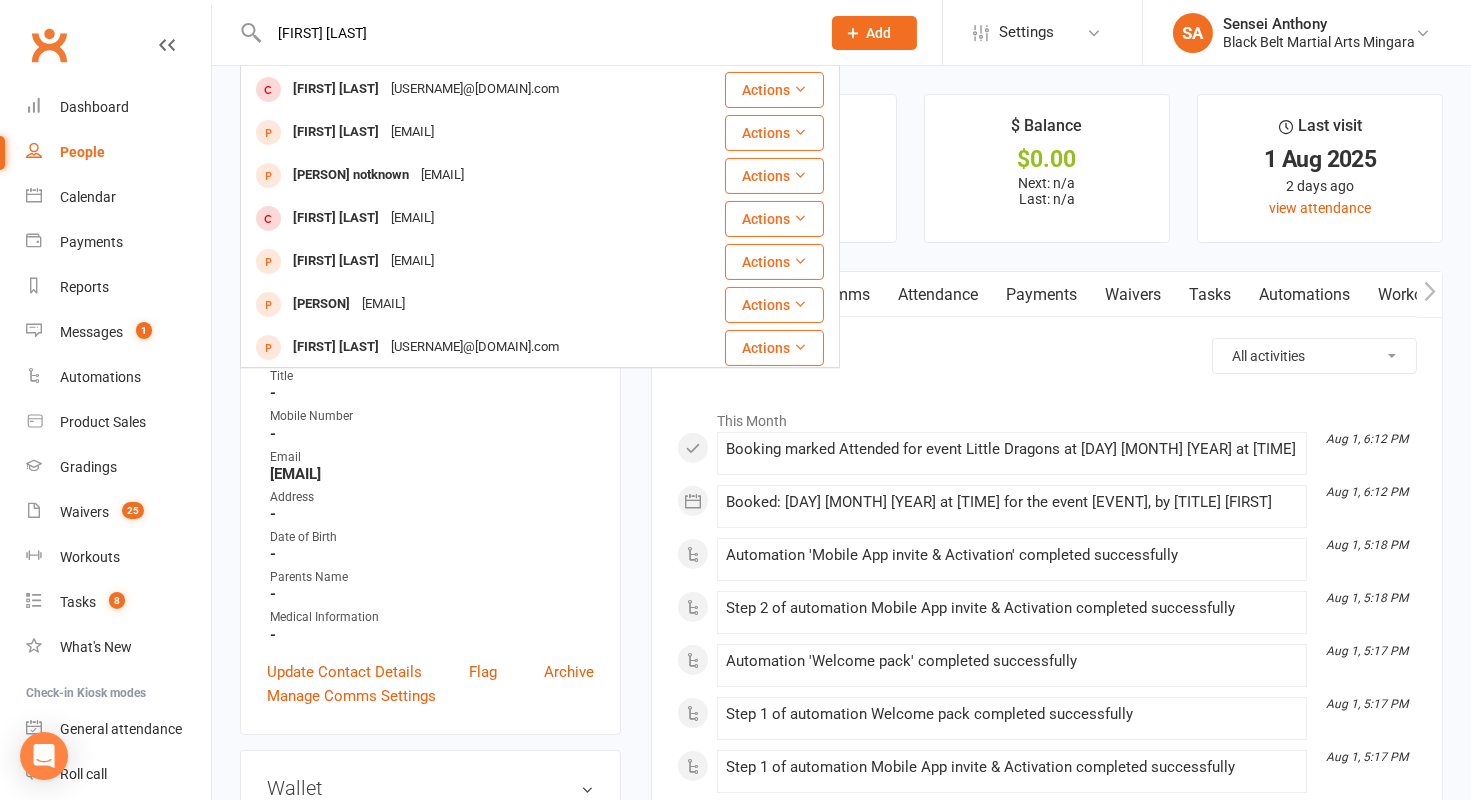 type on "Cooper Roger" 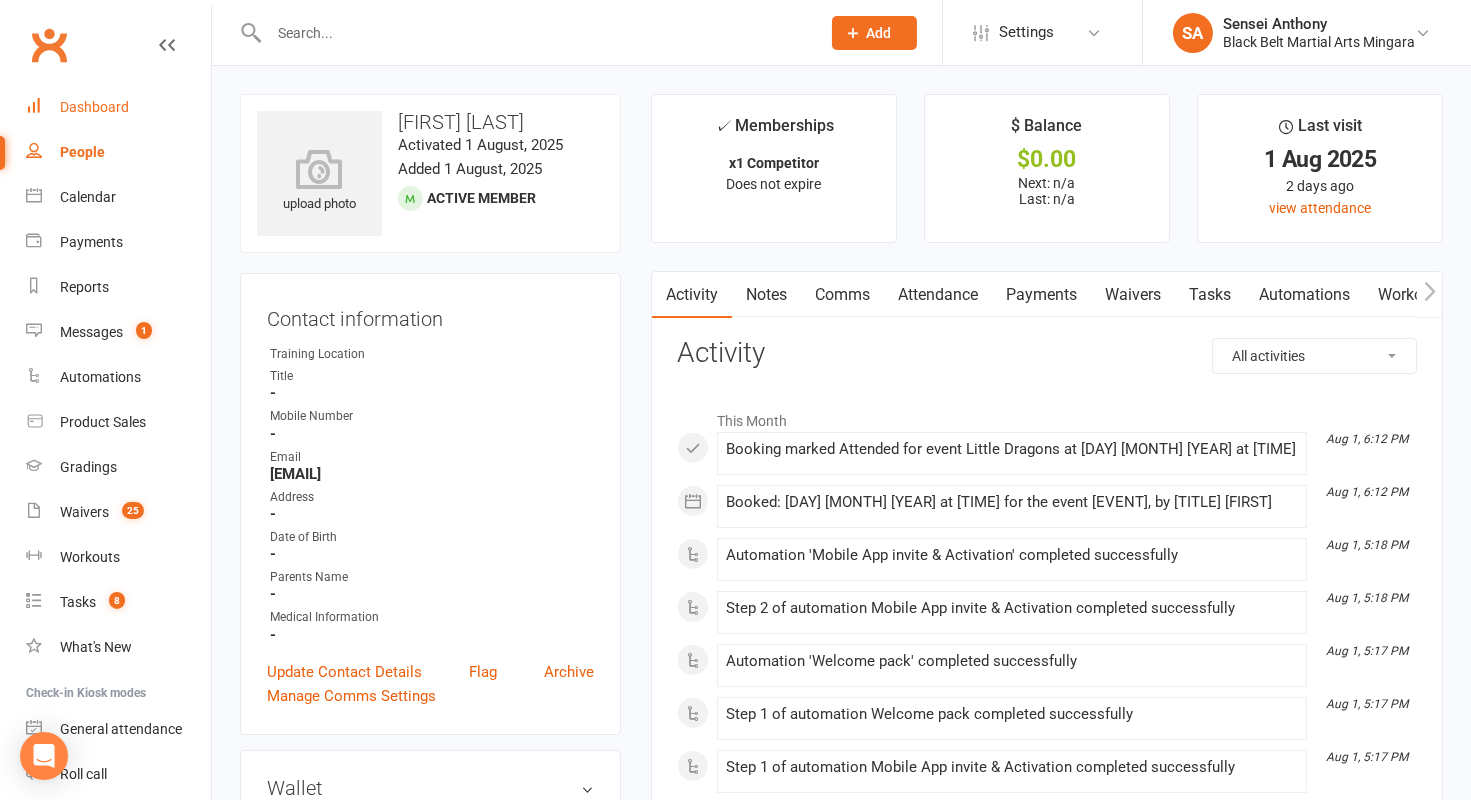 click on "Dashboard" at bounding box center [94, 107] 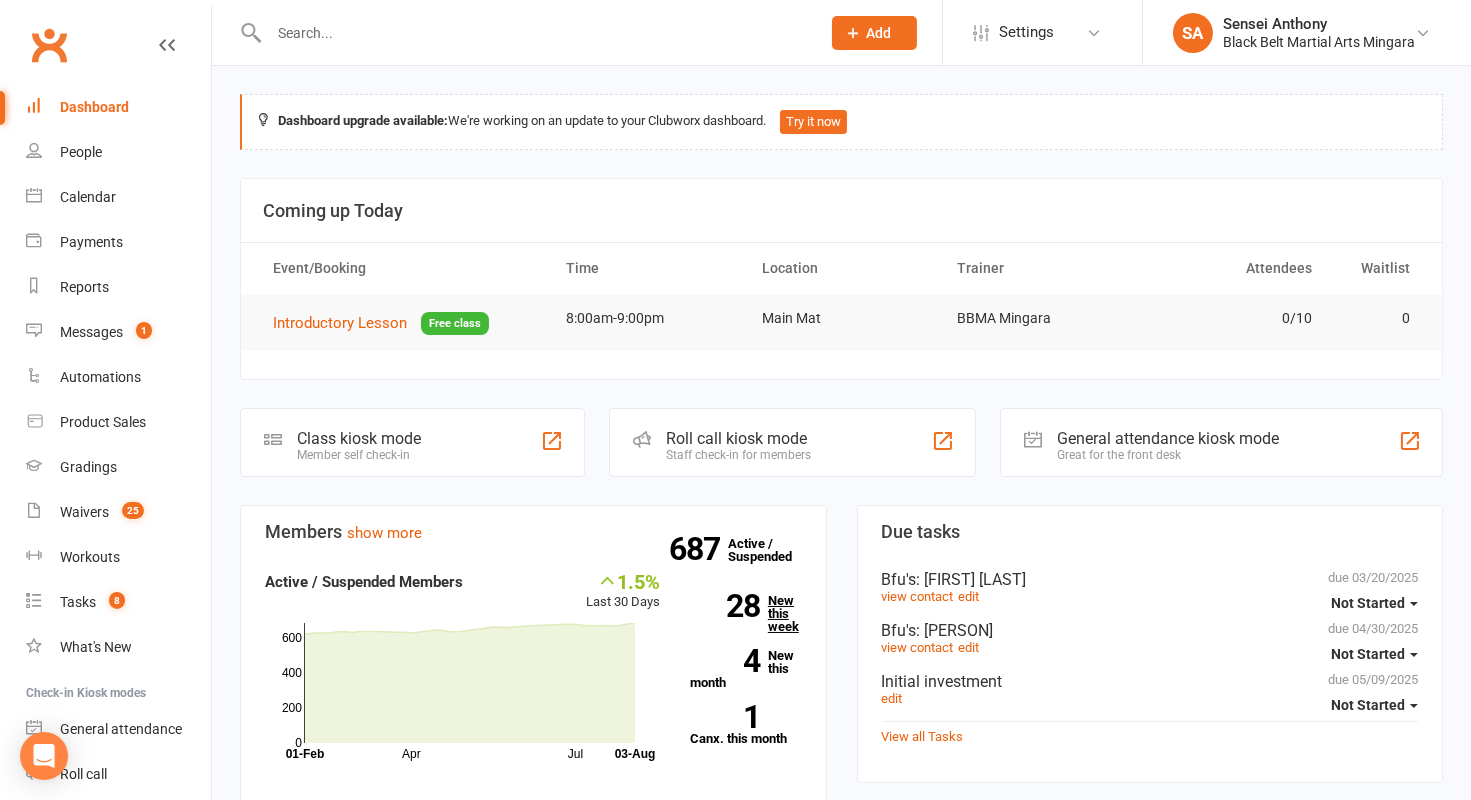 click on "28 New this week" at bounding box center (746, 613) 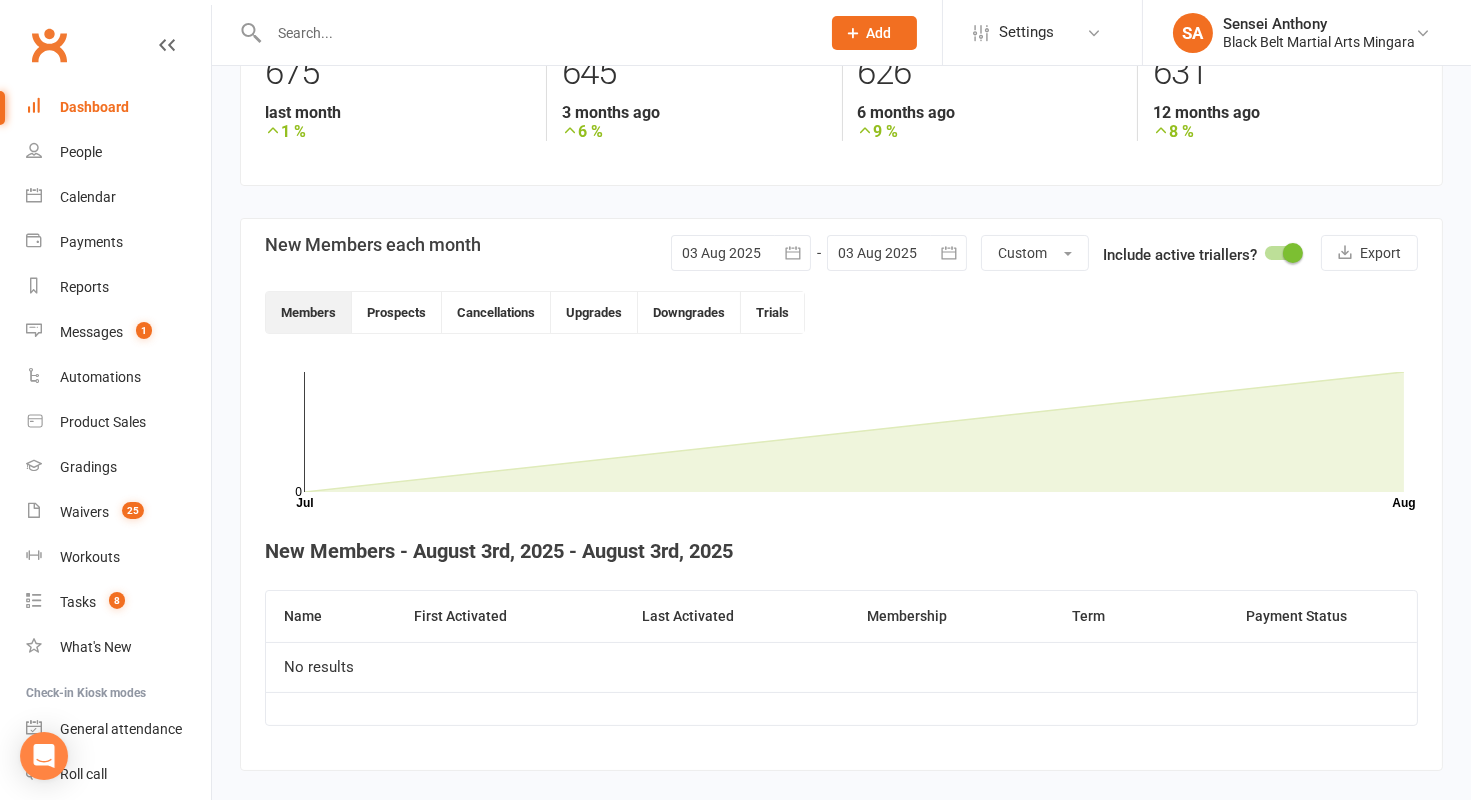 scroll, scrollTop: 355, scrollLeft: 0, axis: vertical 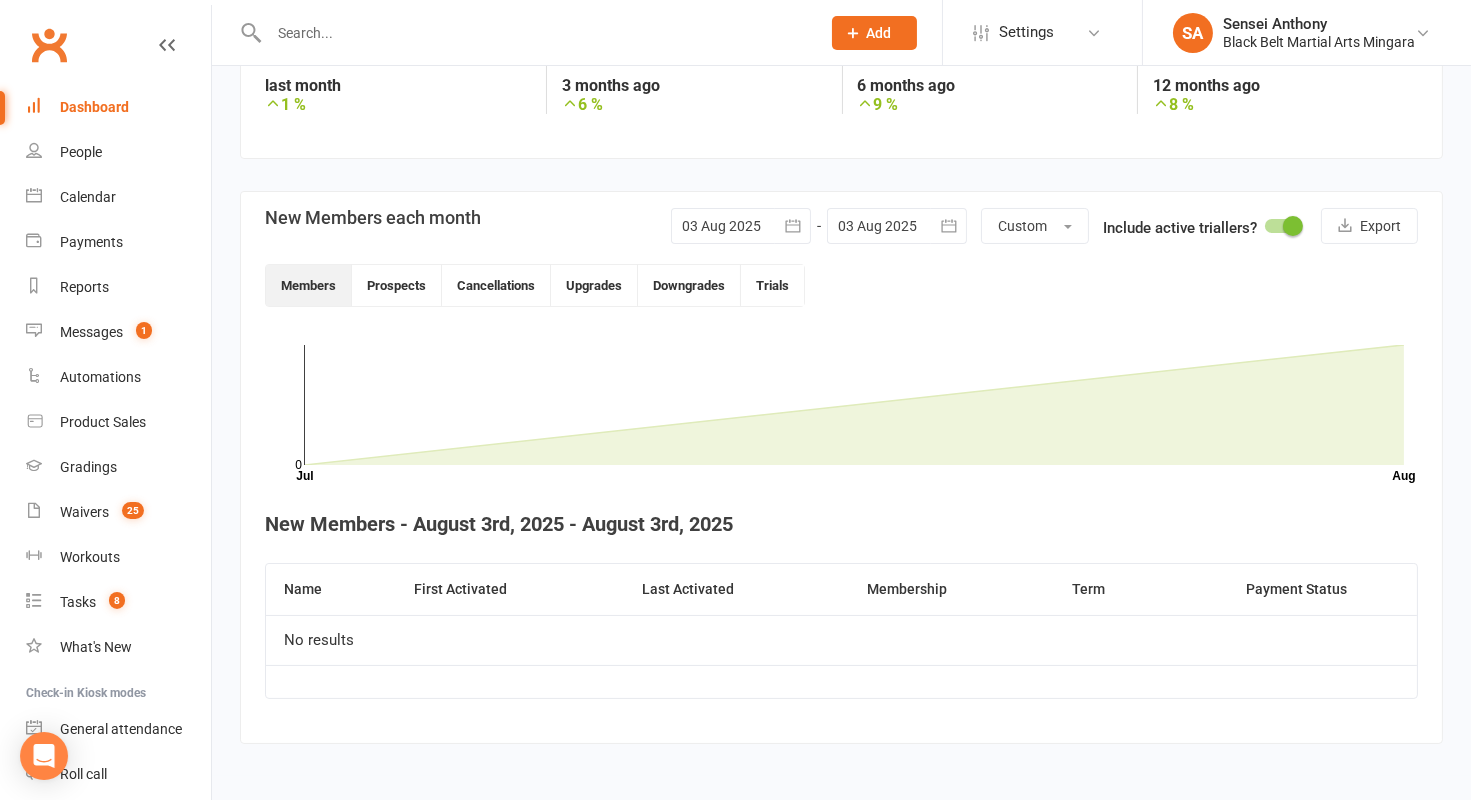 click at bounding box center [741, 226] 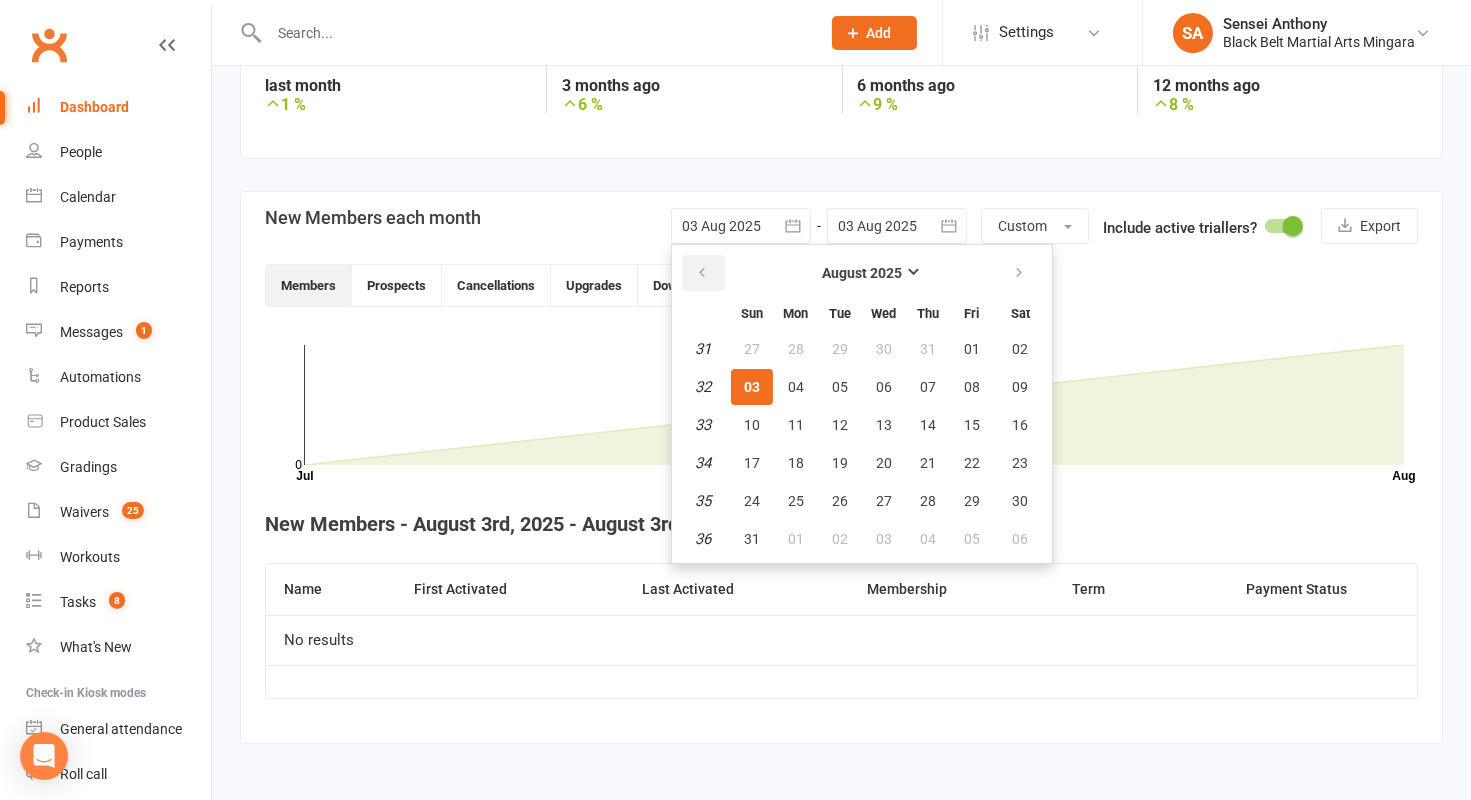 click at bounding box center (703, 273) 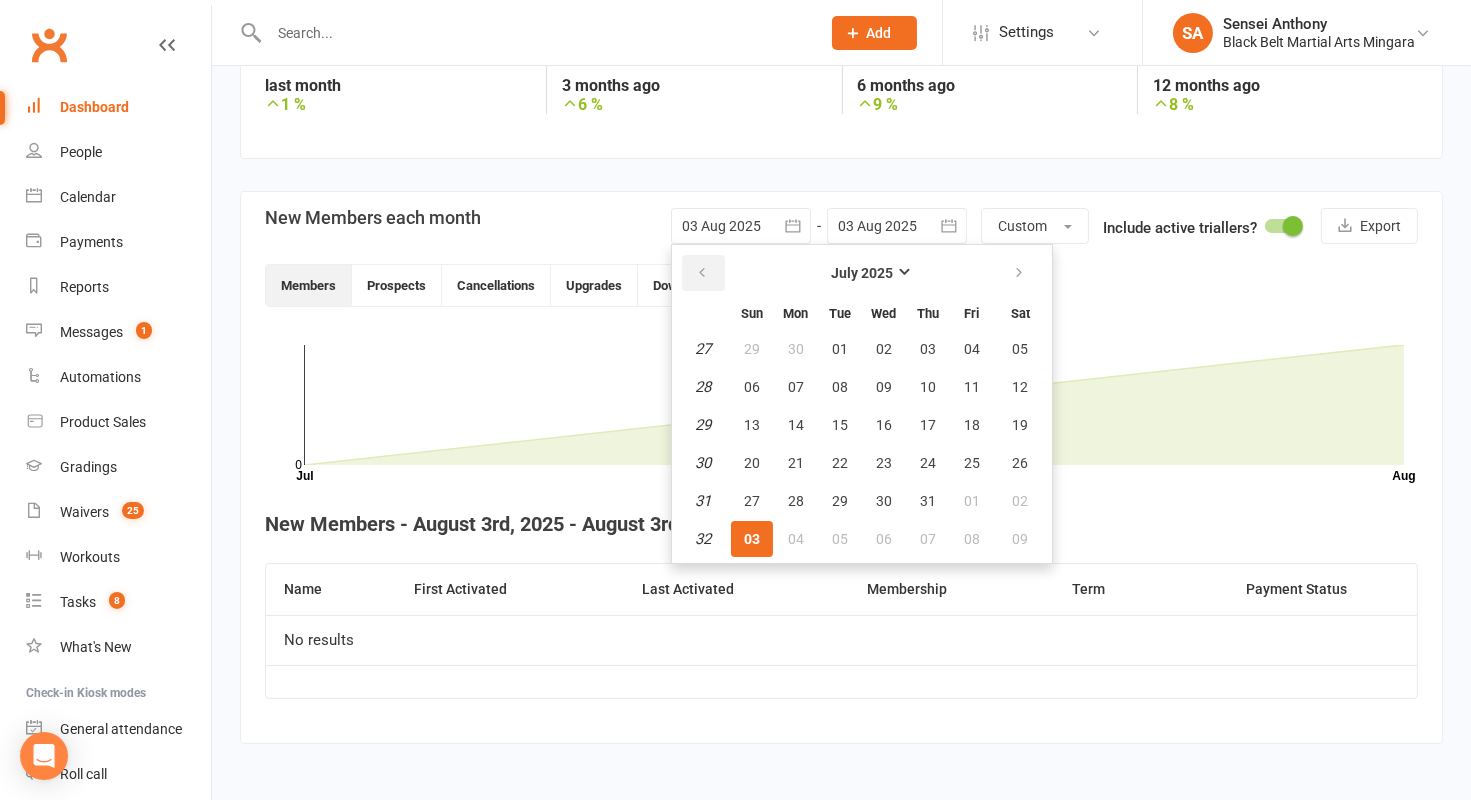 click at bounding box center [703, 273] 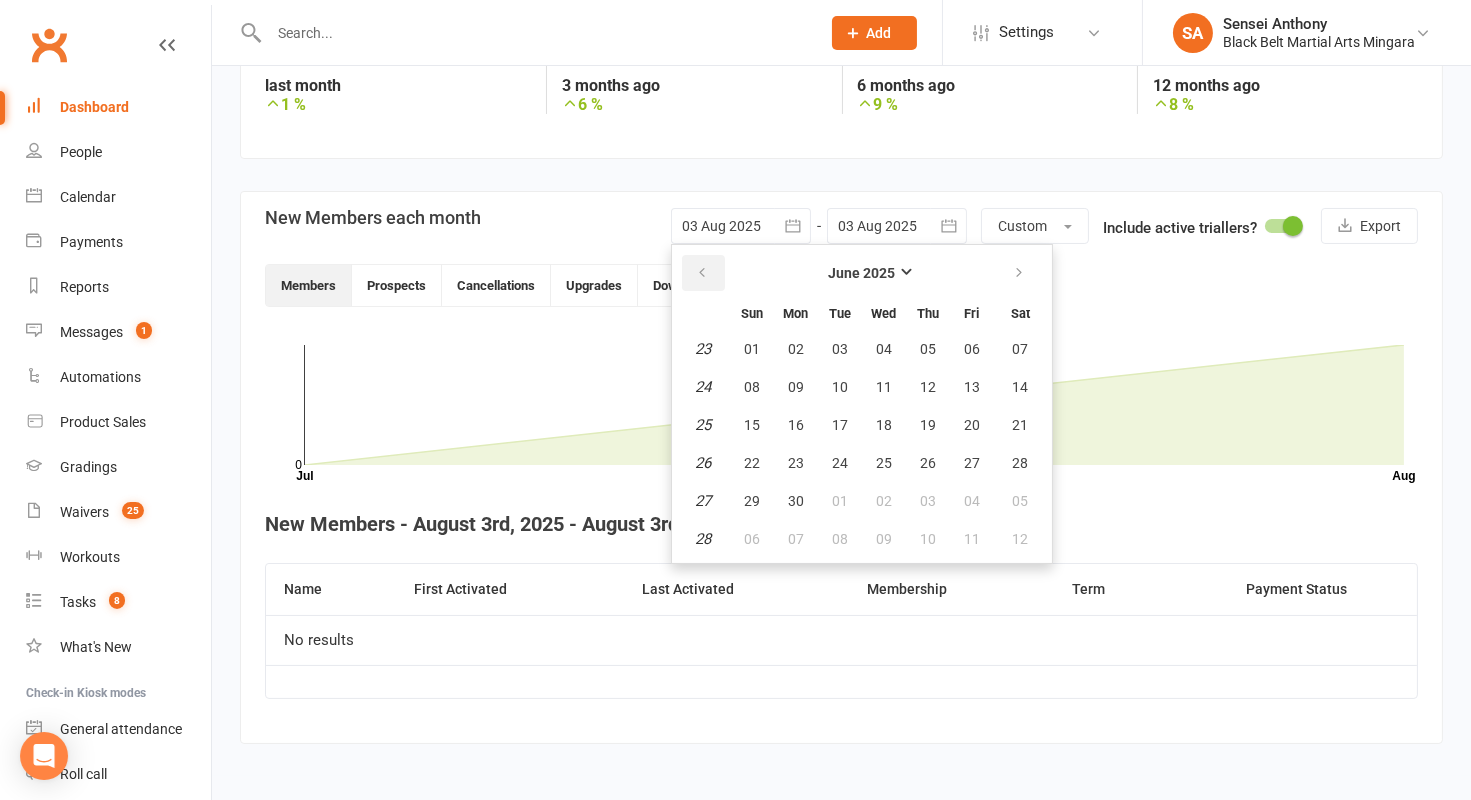 click at bounding box center [703, 273] 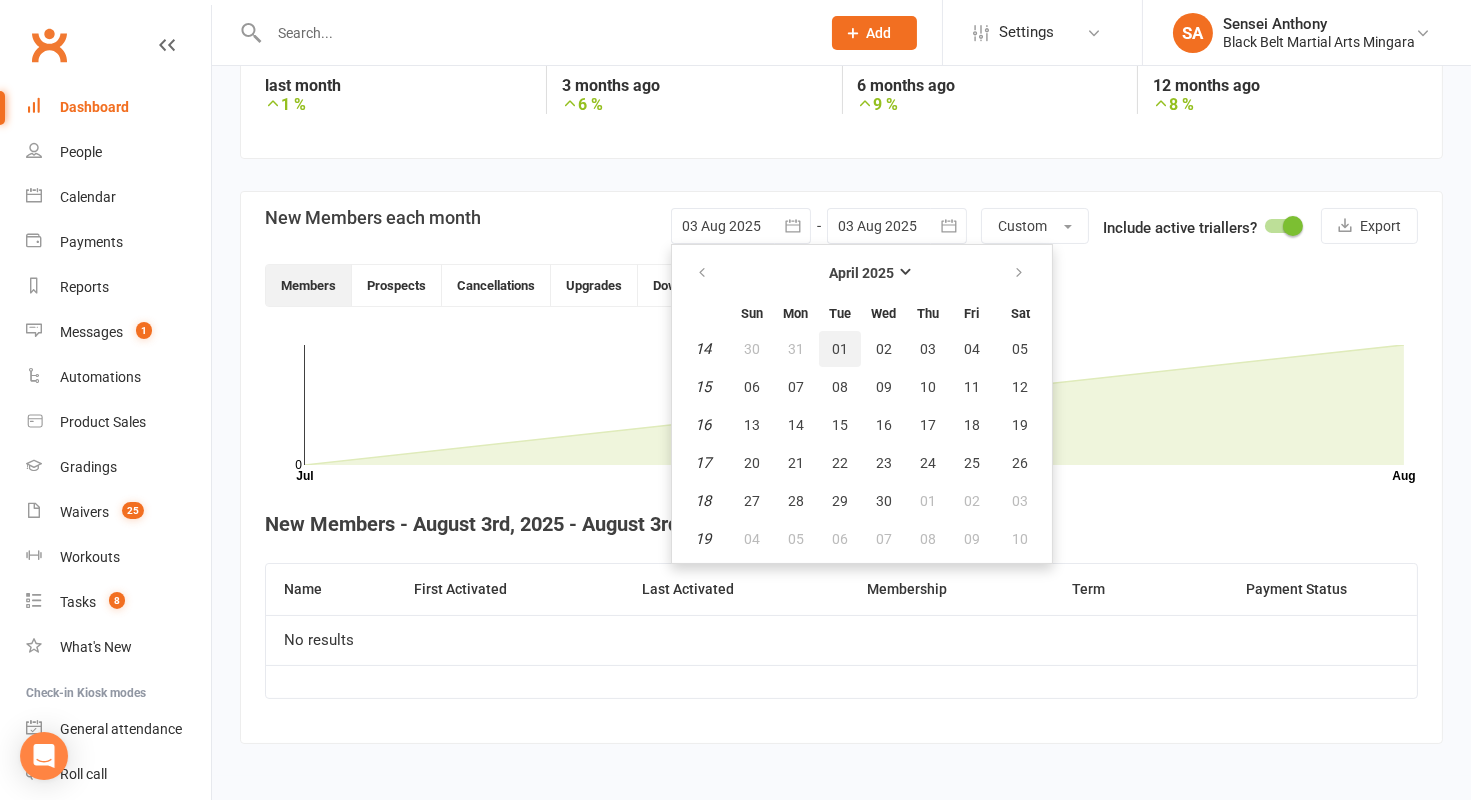 click on "01" at bounding box center (840, 349) 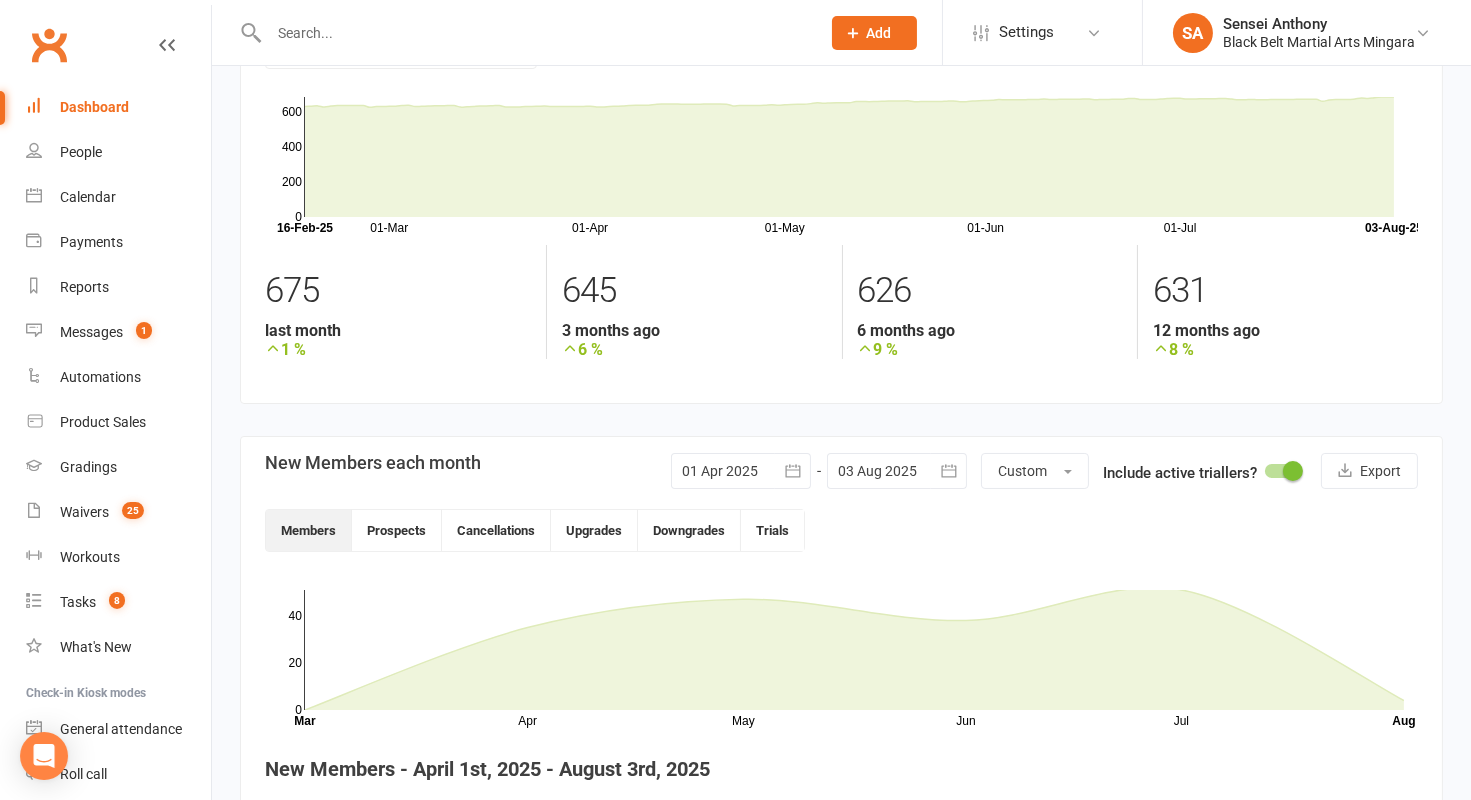 scroll, scrollTop: 114, scrollLeft: 0, axis: vertical 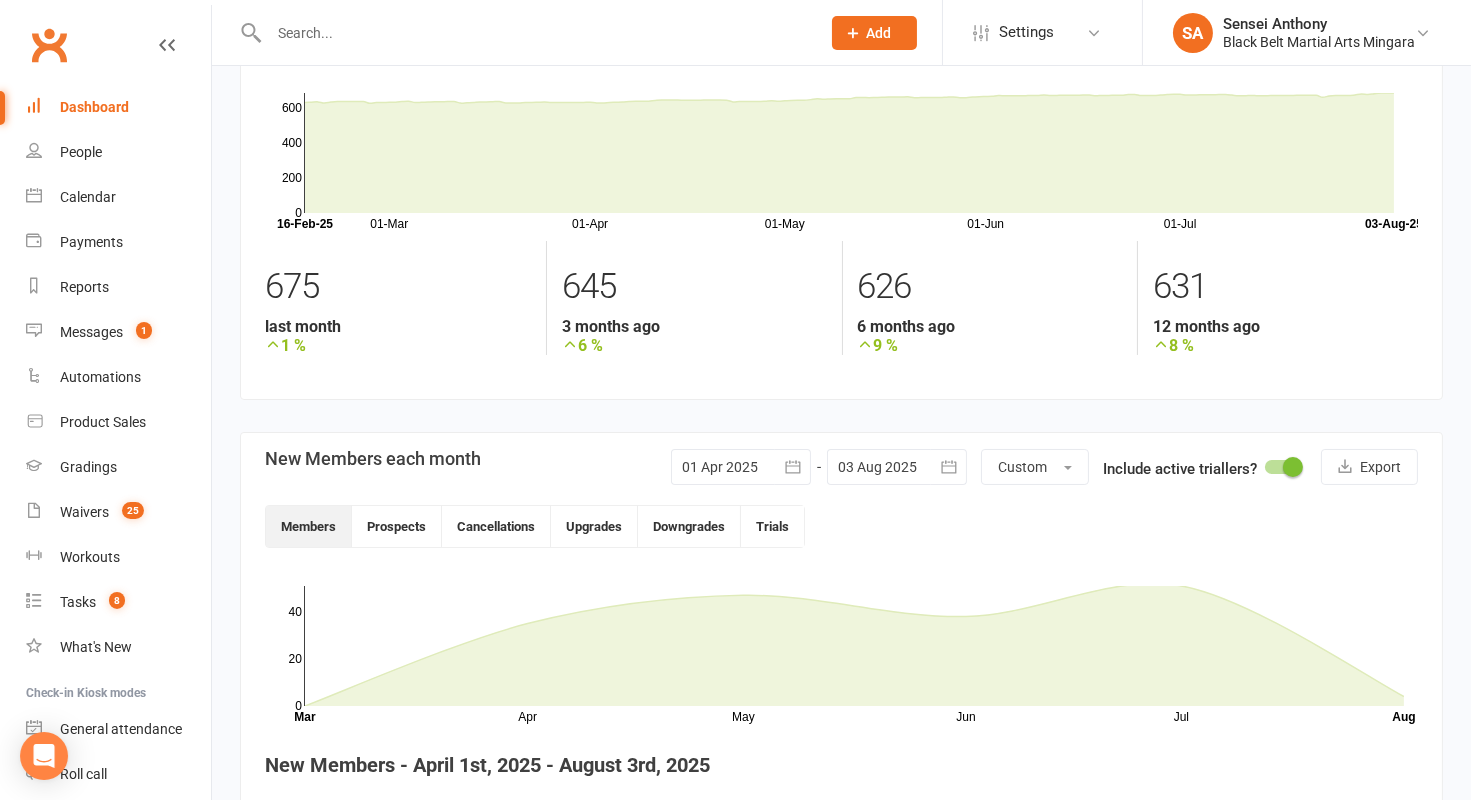 click at bounding box center (741, 467) 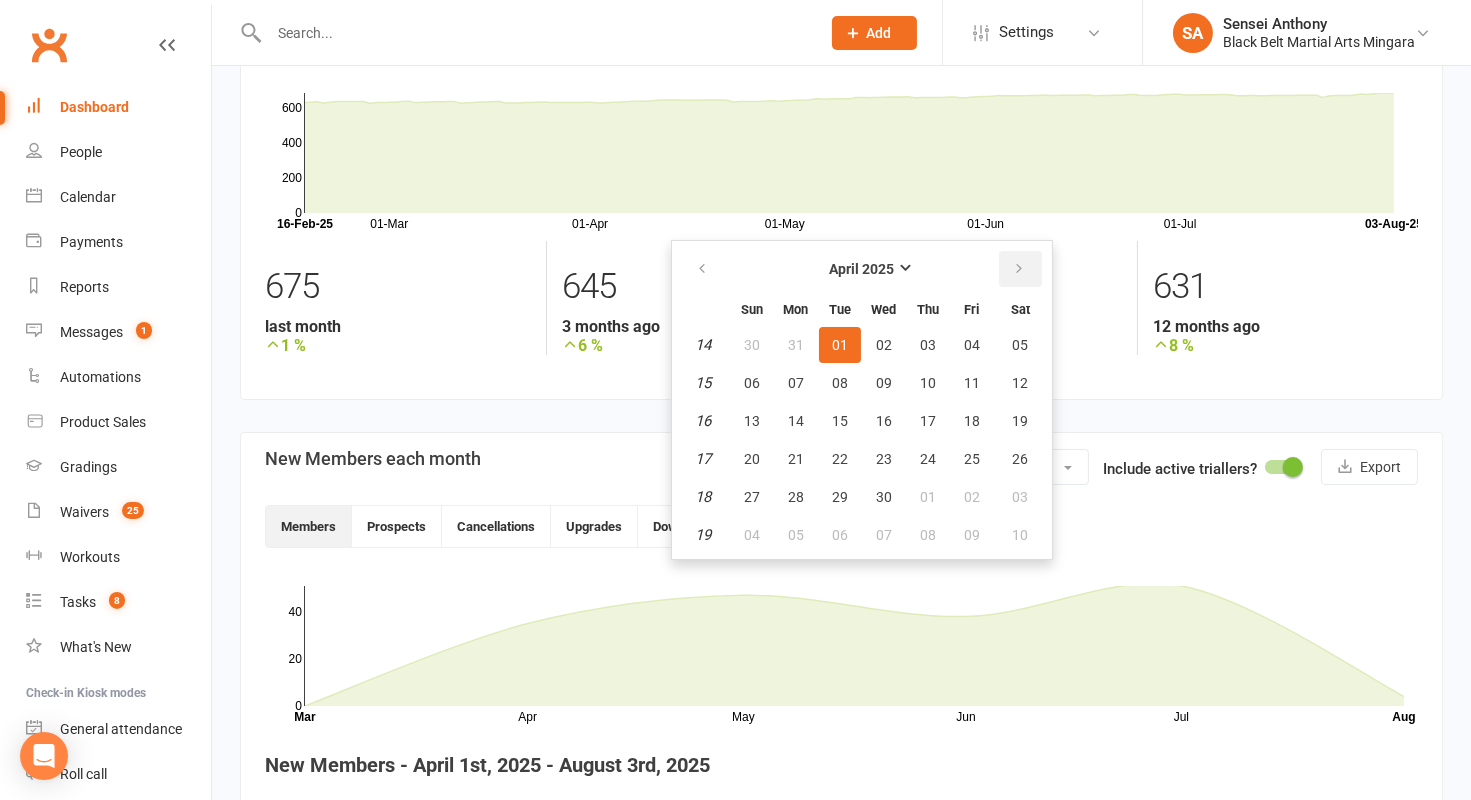 click at bounding box center [1020, 269] 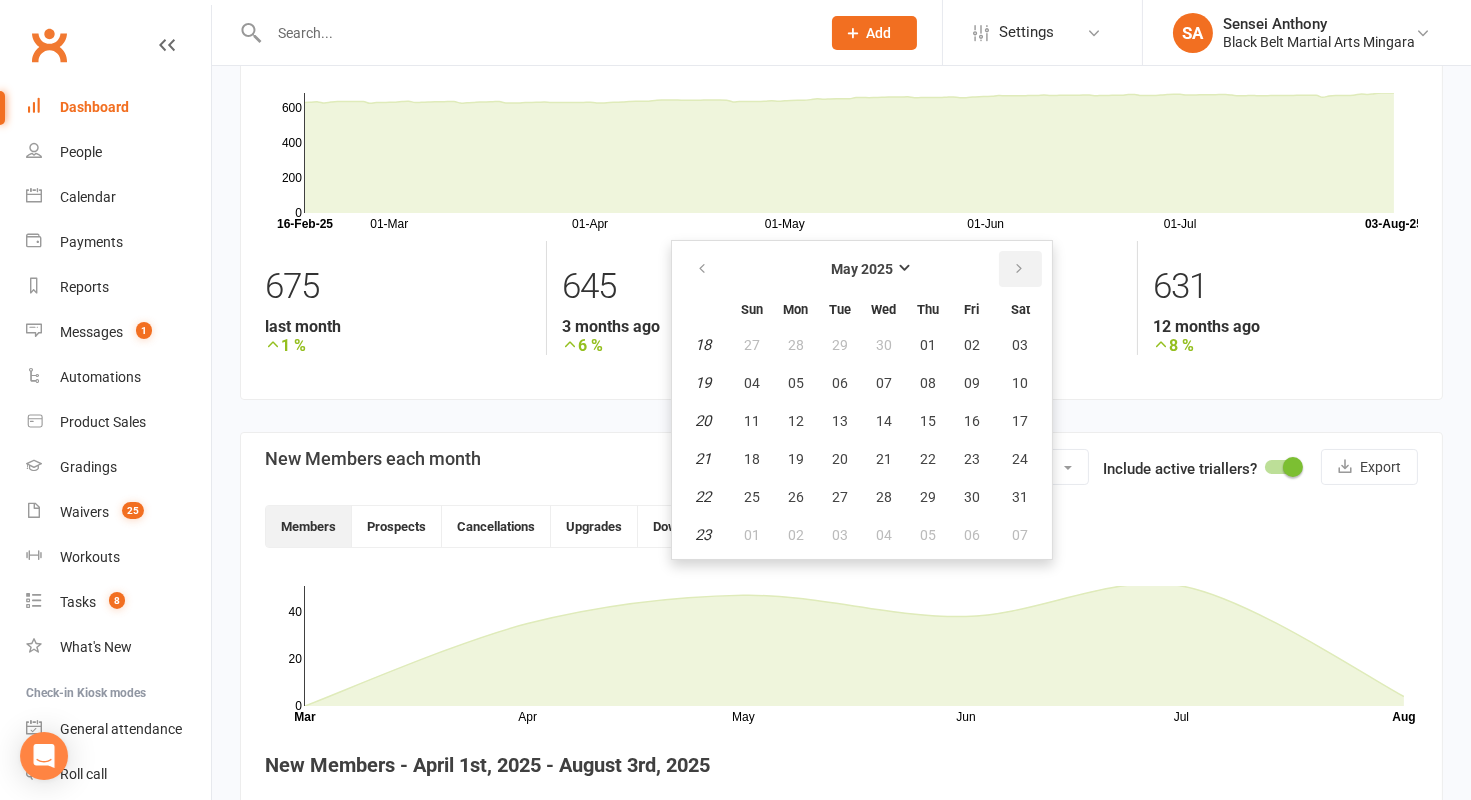 click at bounding box center [1020, 269] 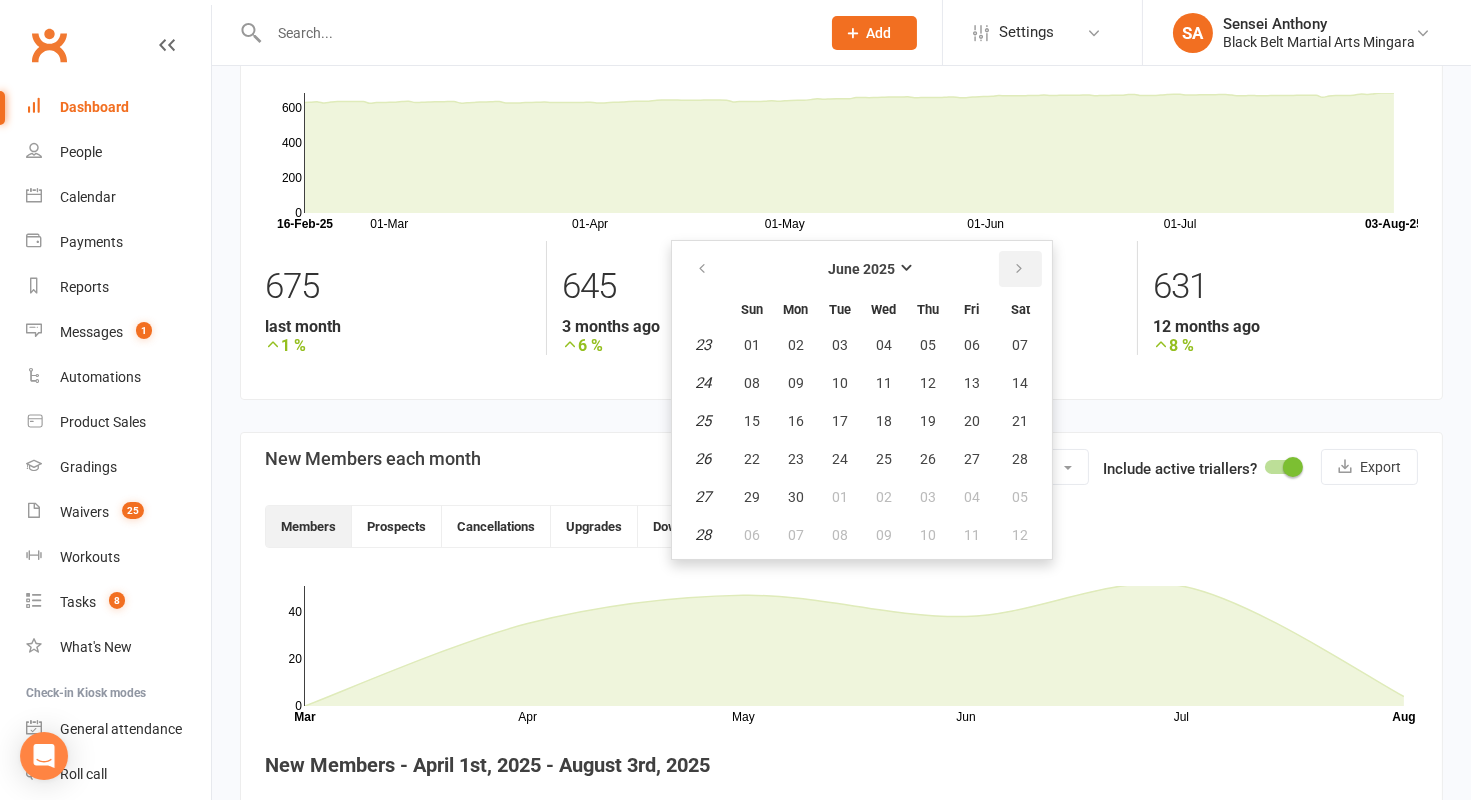 click at bounding box center (1020, 269) 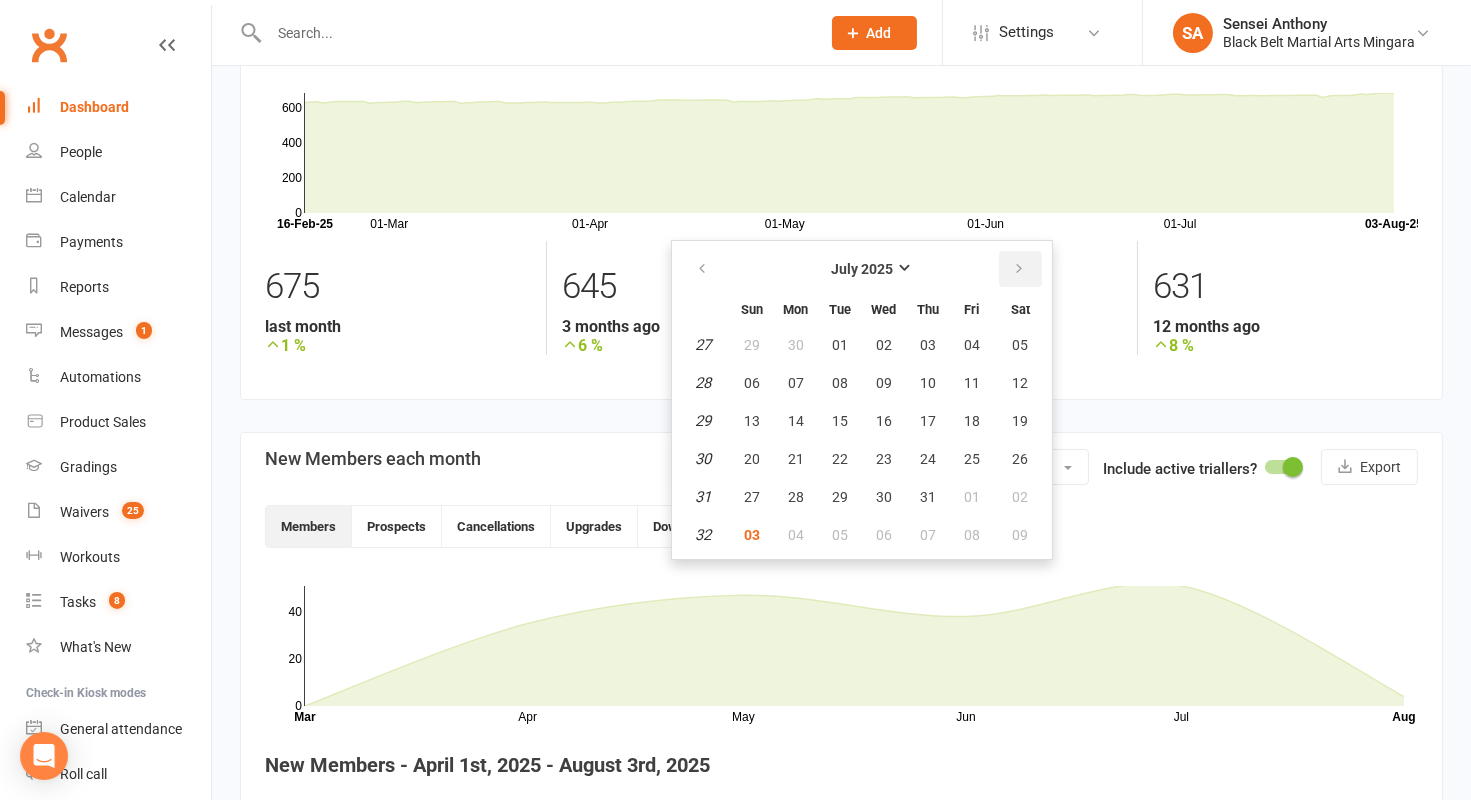 click at bounding box center (1020, 269) 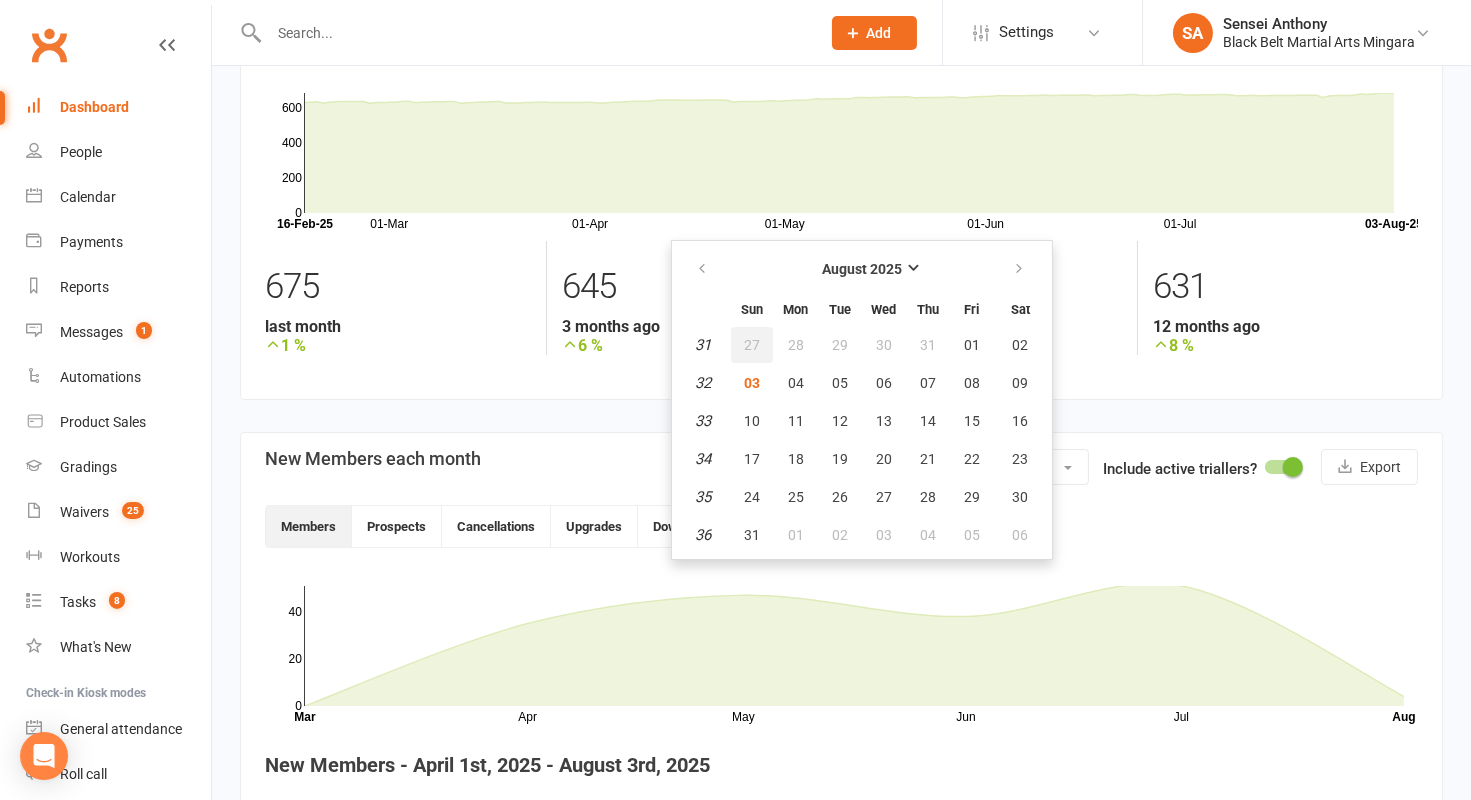 click on "27" at bounding box center [752, 345] 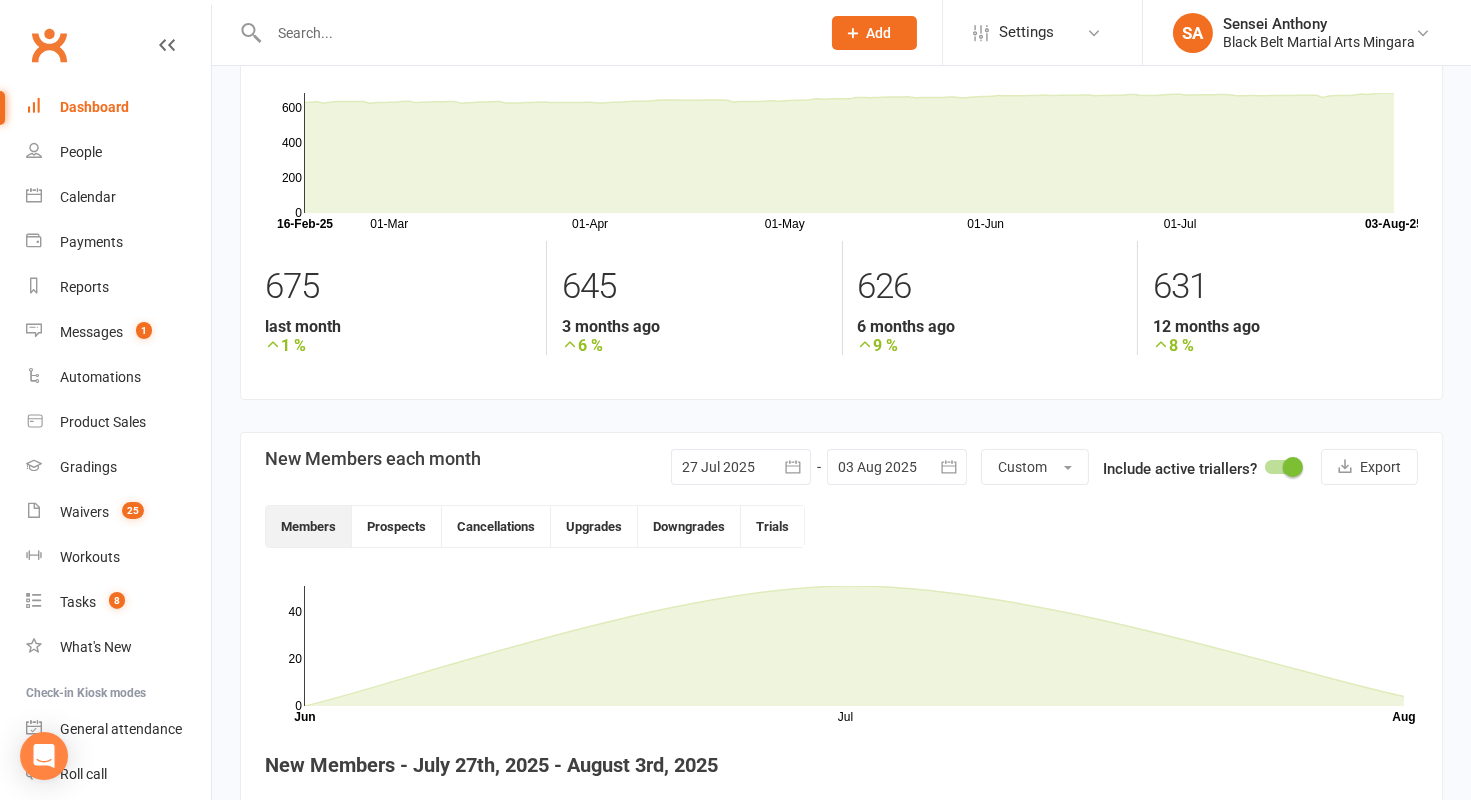 click at bounding box center [741, 467] 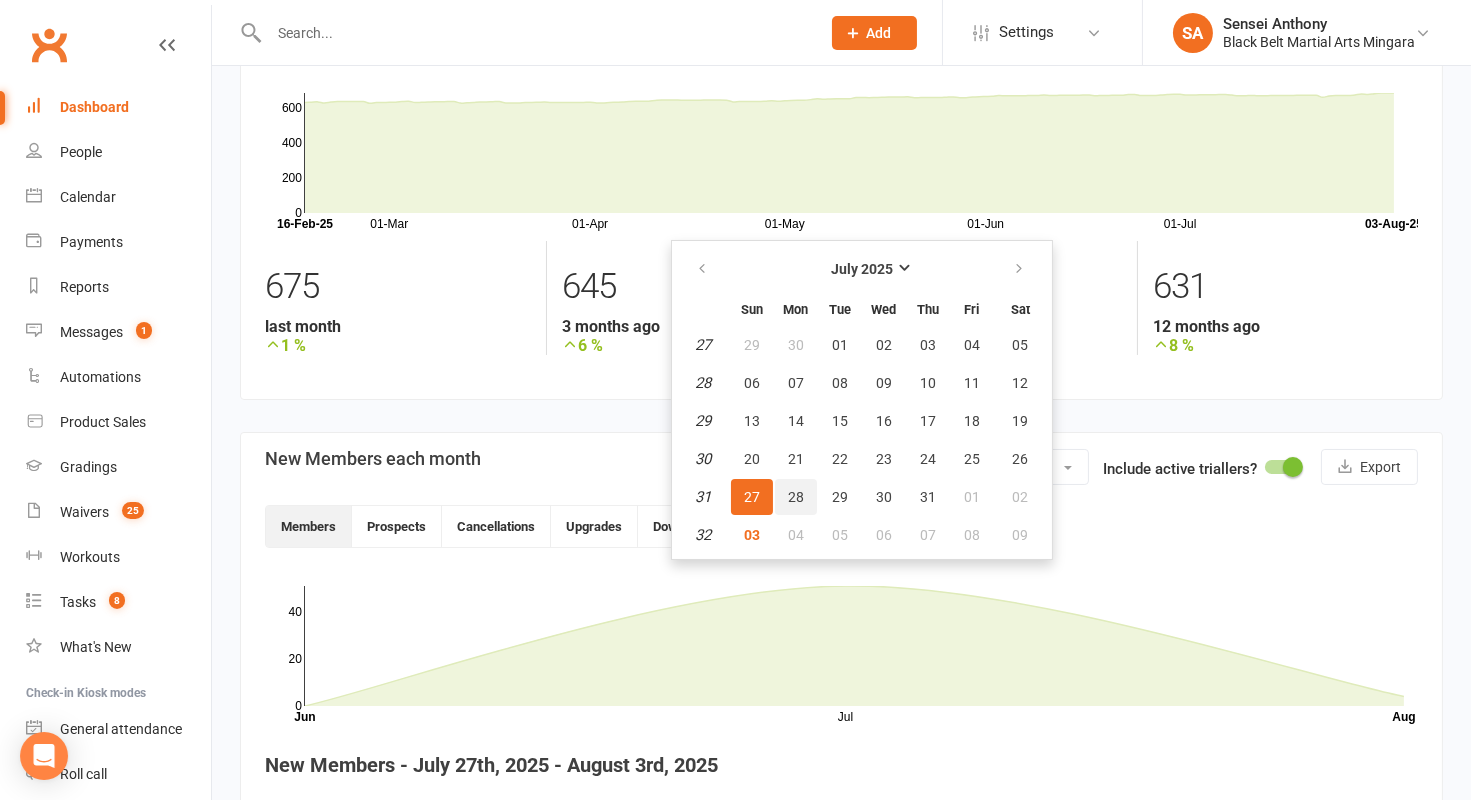click on "28" at bounding box center [796, 497] 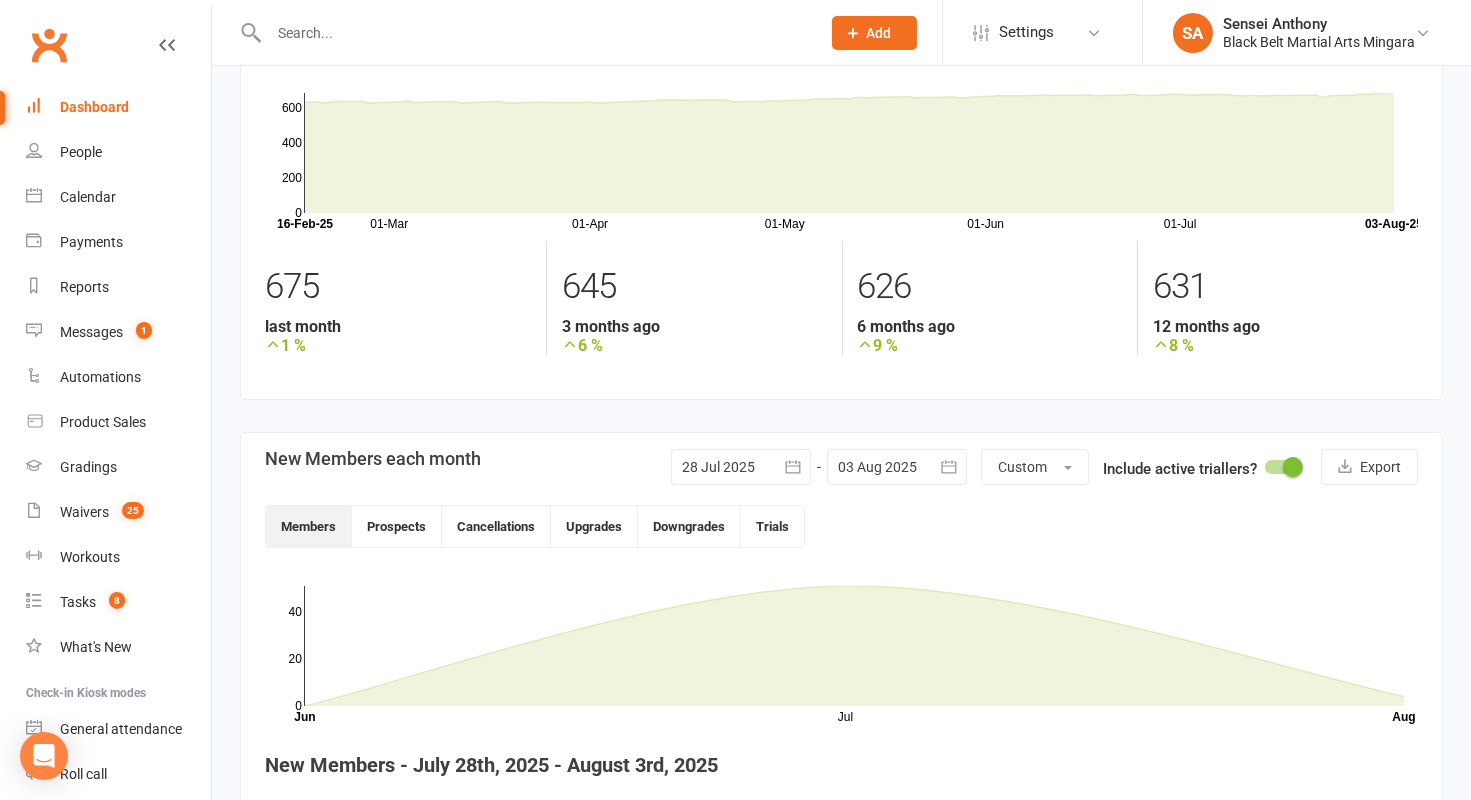 click at bounding box center [897, 467] 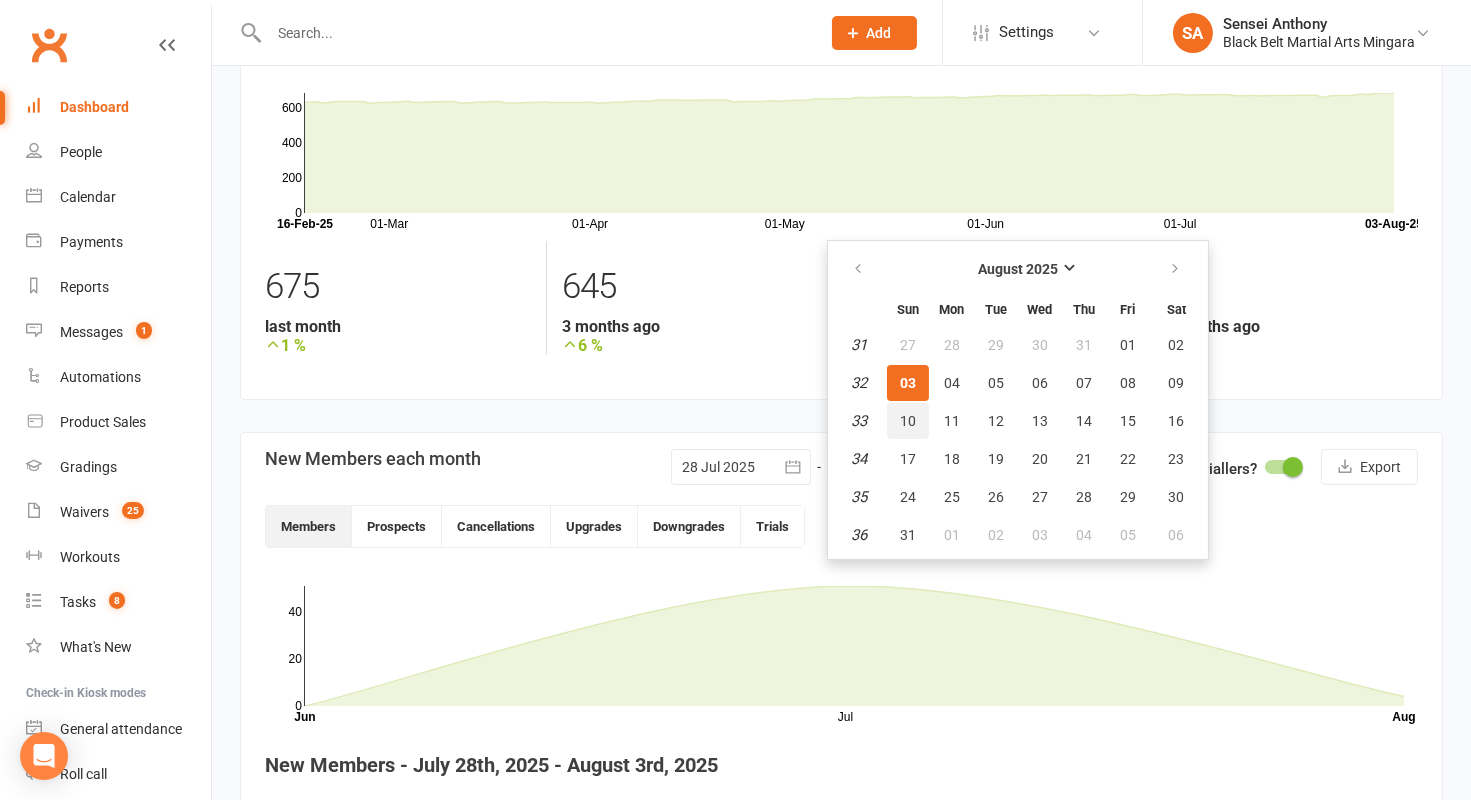 click on "10" at bounding box center (908, 421) 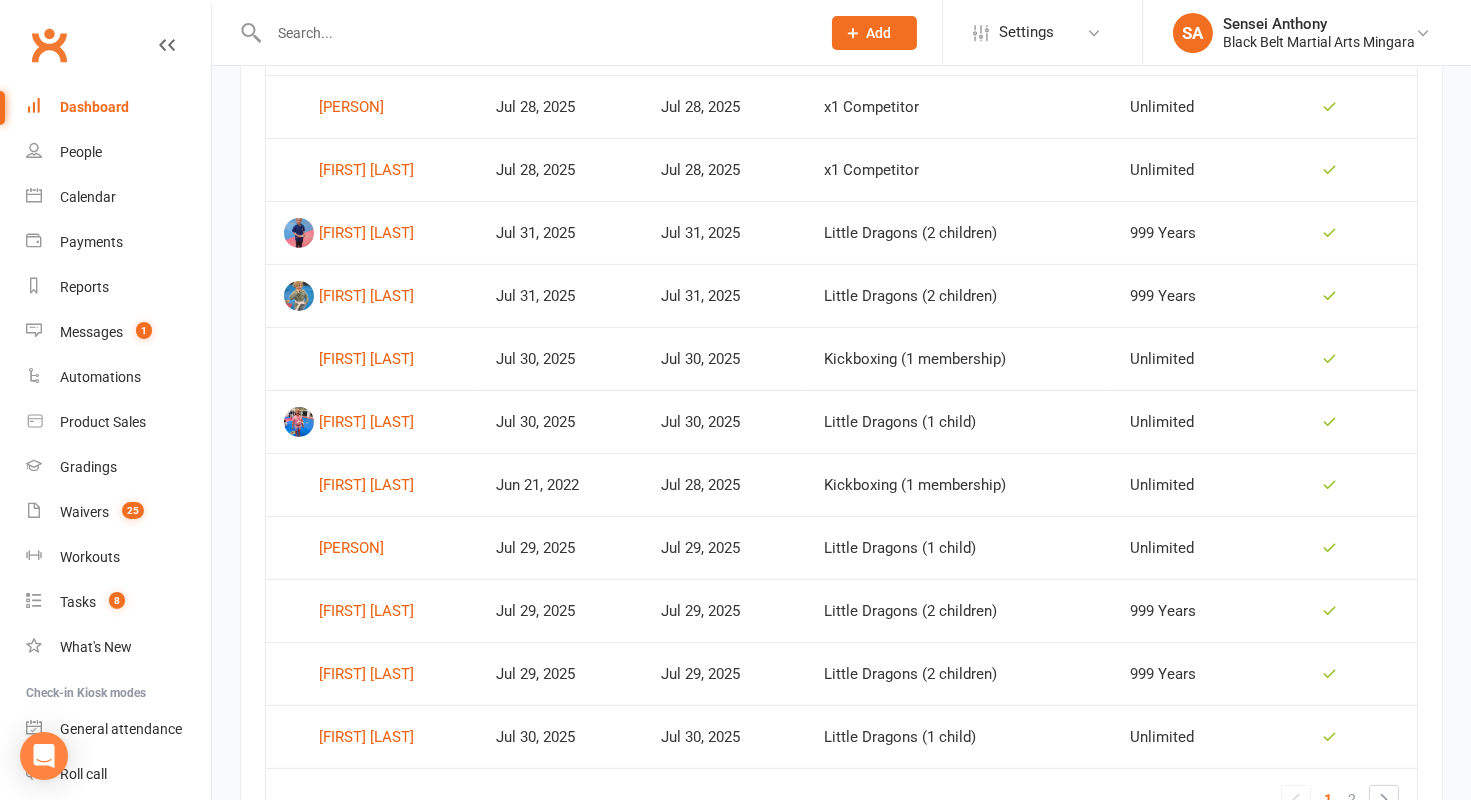 scroll, scrollTop: 1273, scrollLeft: 0, axis: vertical 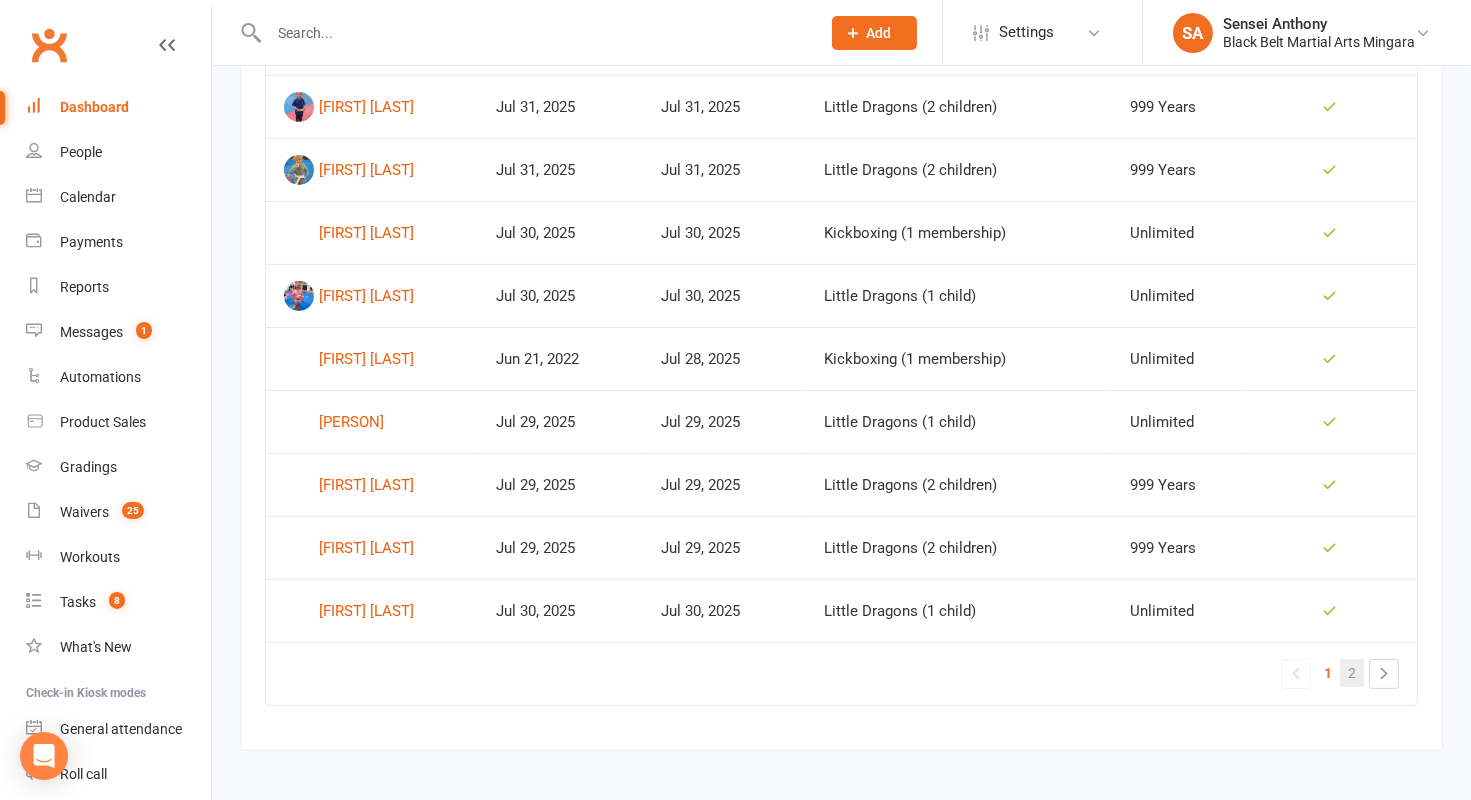 click on "2" at bounding box center (1352, 673) 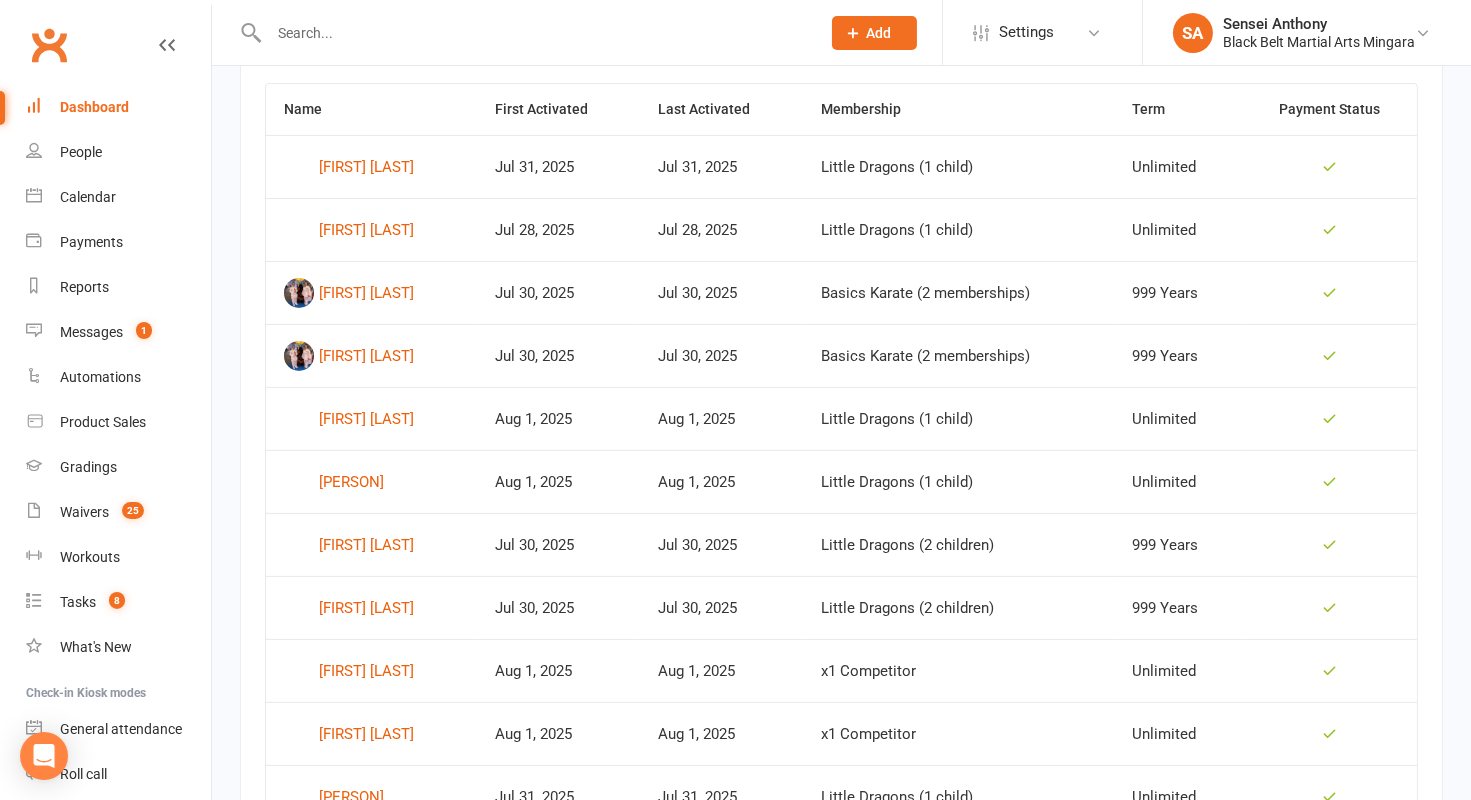 scroll, scrollTop: 816, scrollLeft: 0, axis: vertical 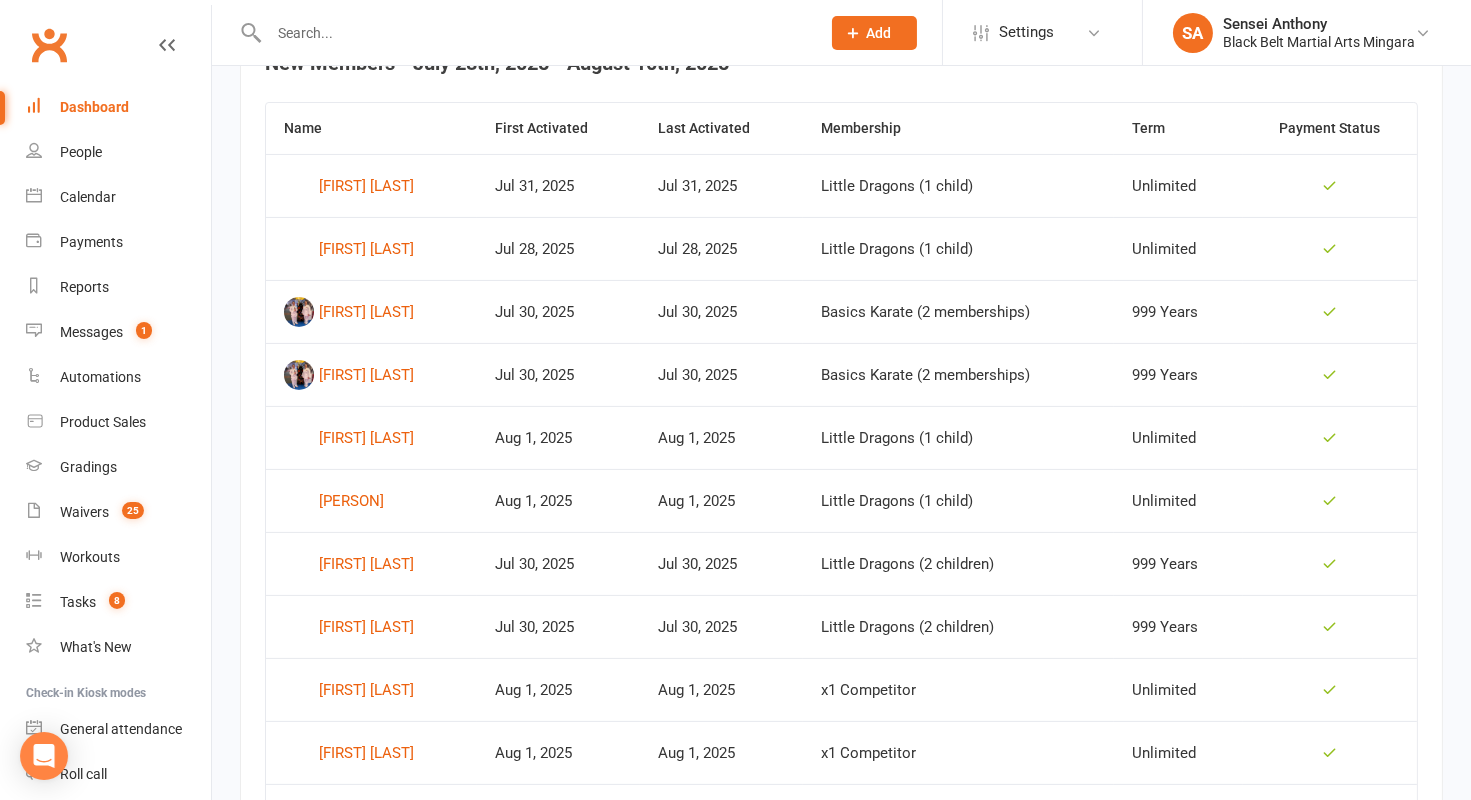 click on "Dashboard" at bounding box center (118, 107) 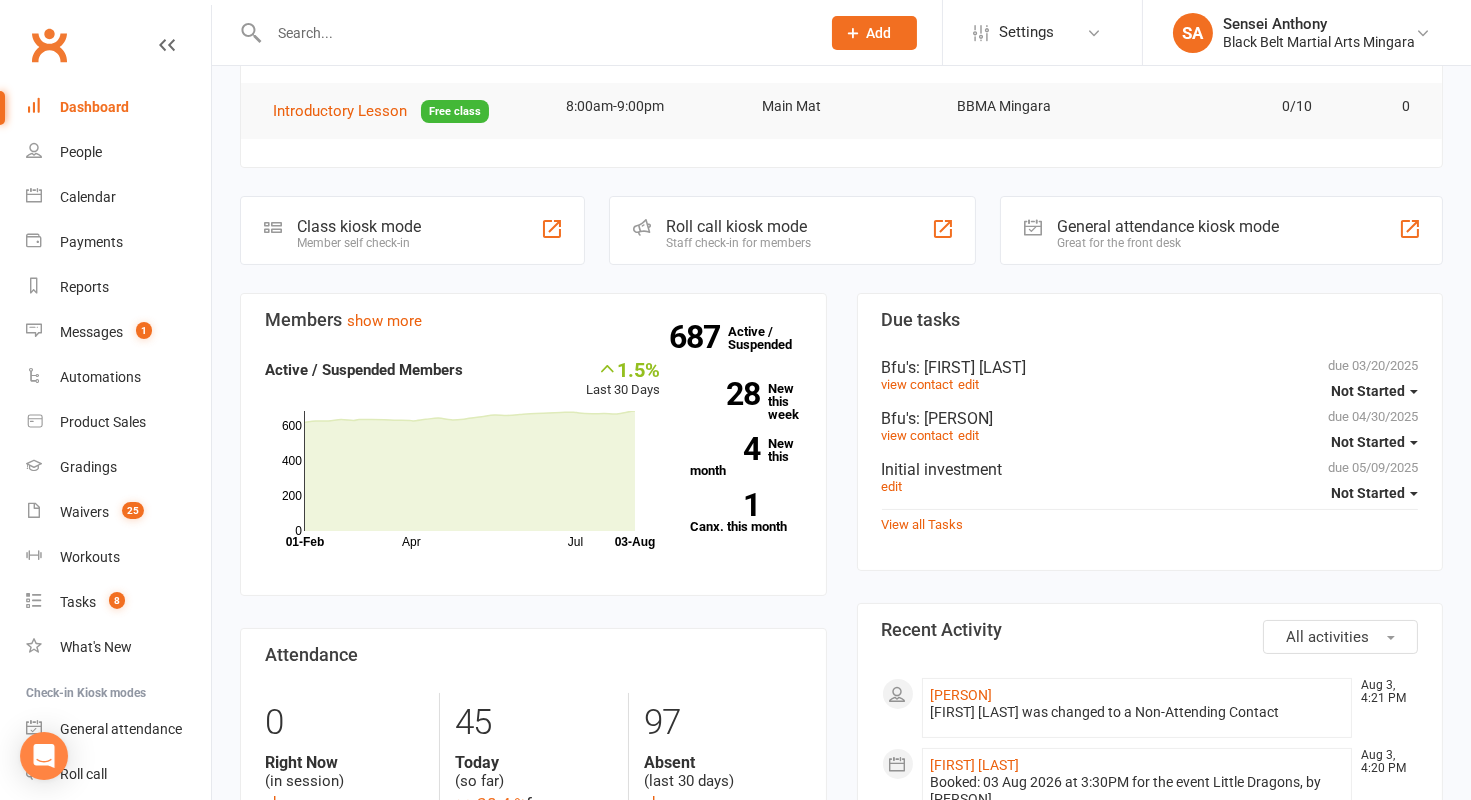 scroll, scrollTop: 594, scrollLeft: 0, axis: vertical 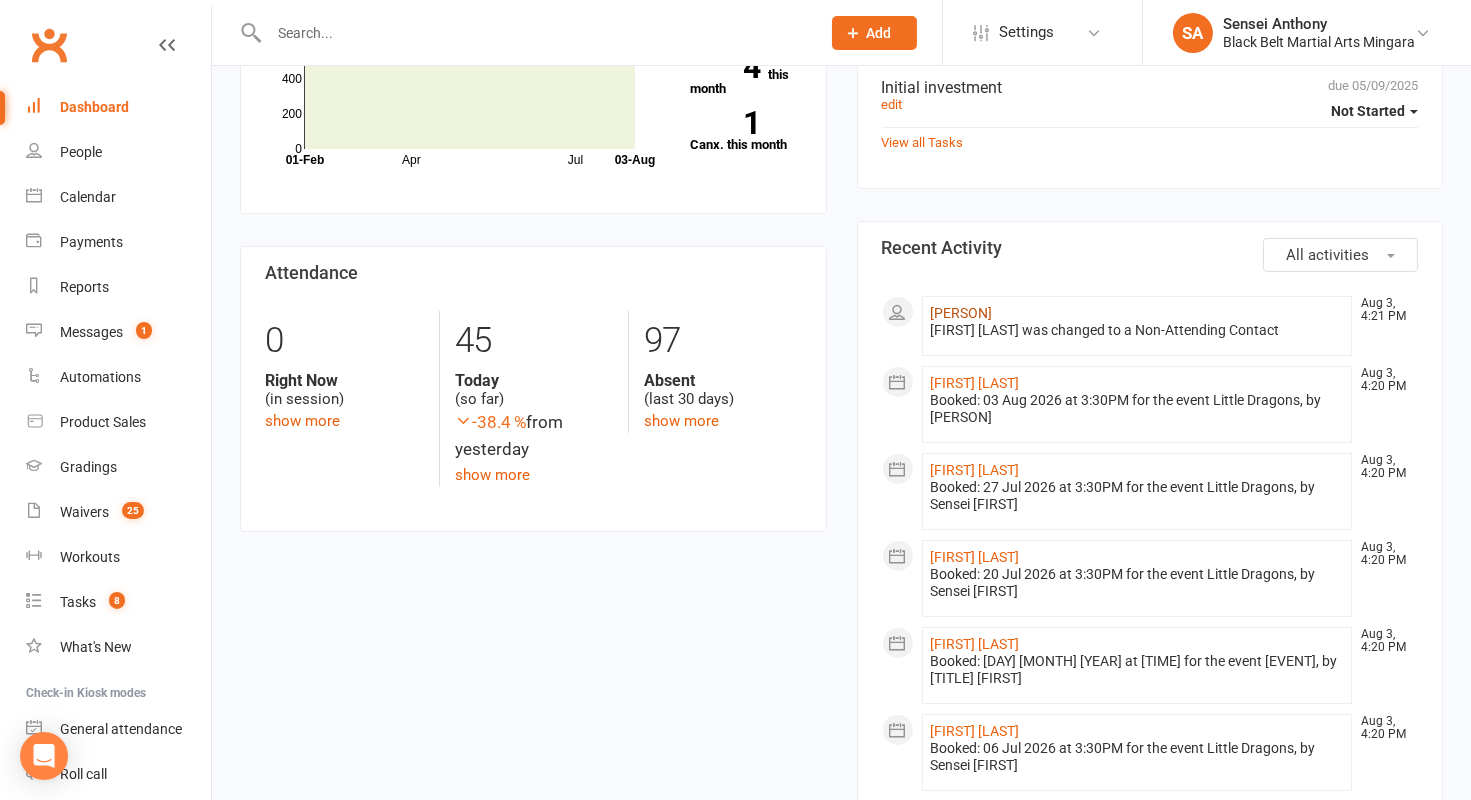 click on "[FIRST] [LAST]" 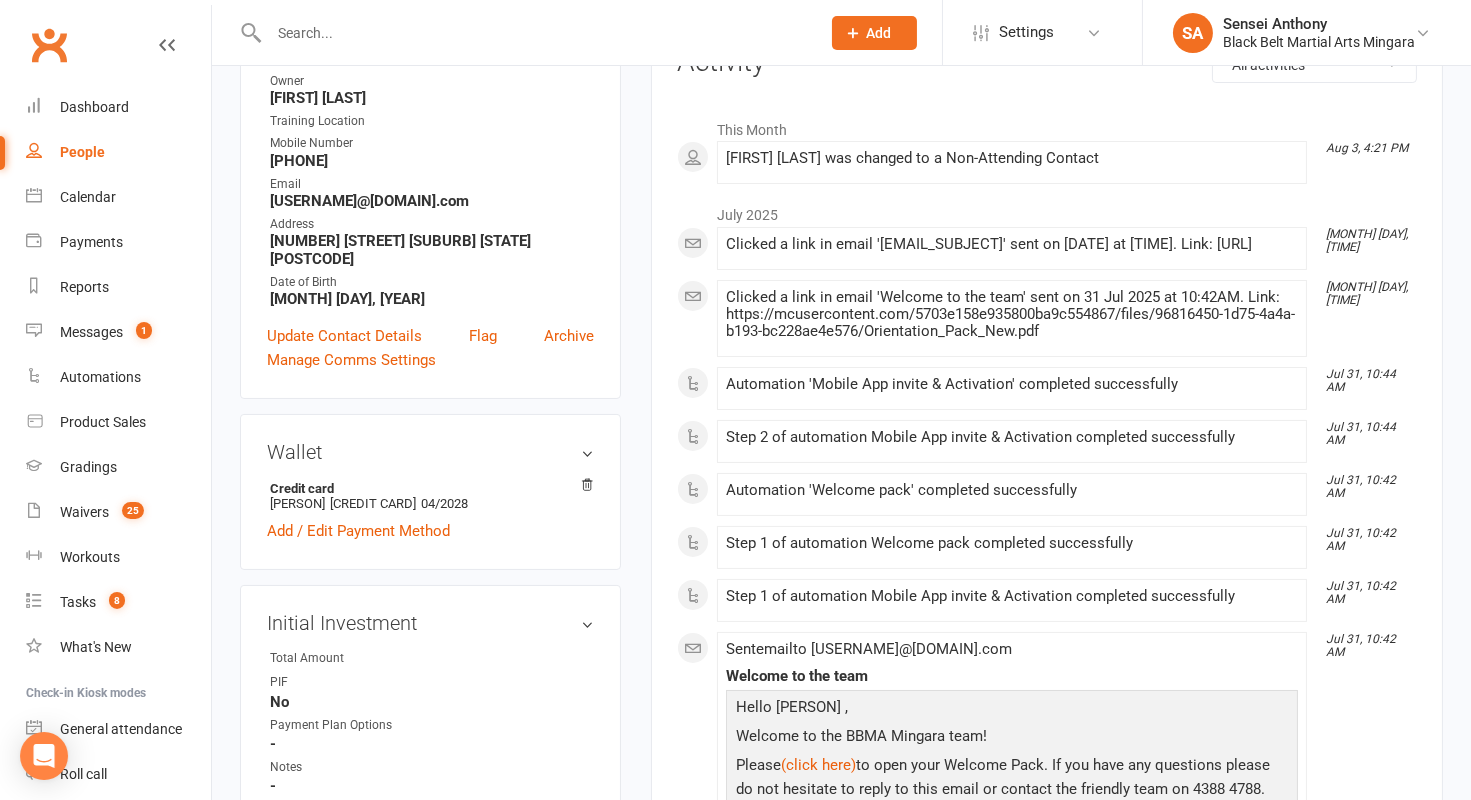 scroll, scrollTop: 0, scrollLeft: 0, axis: both 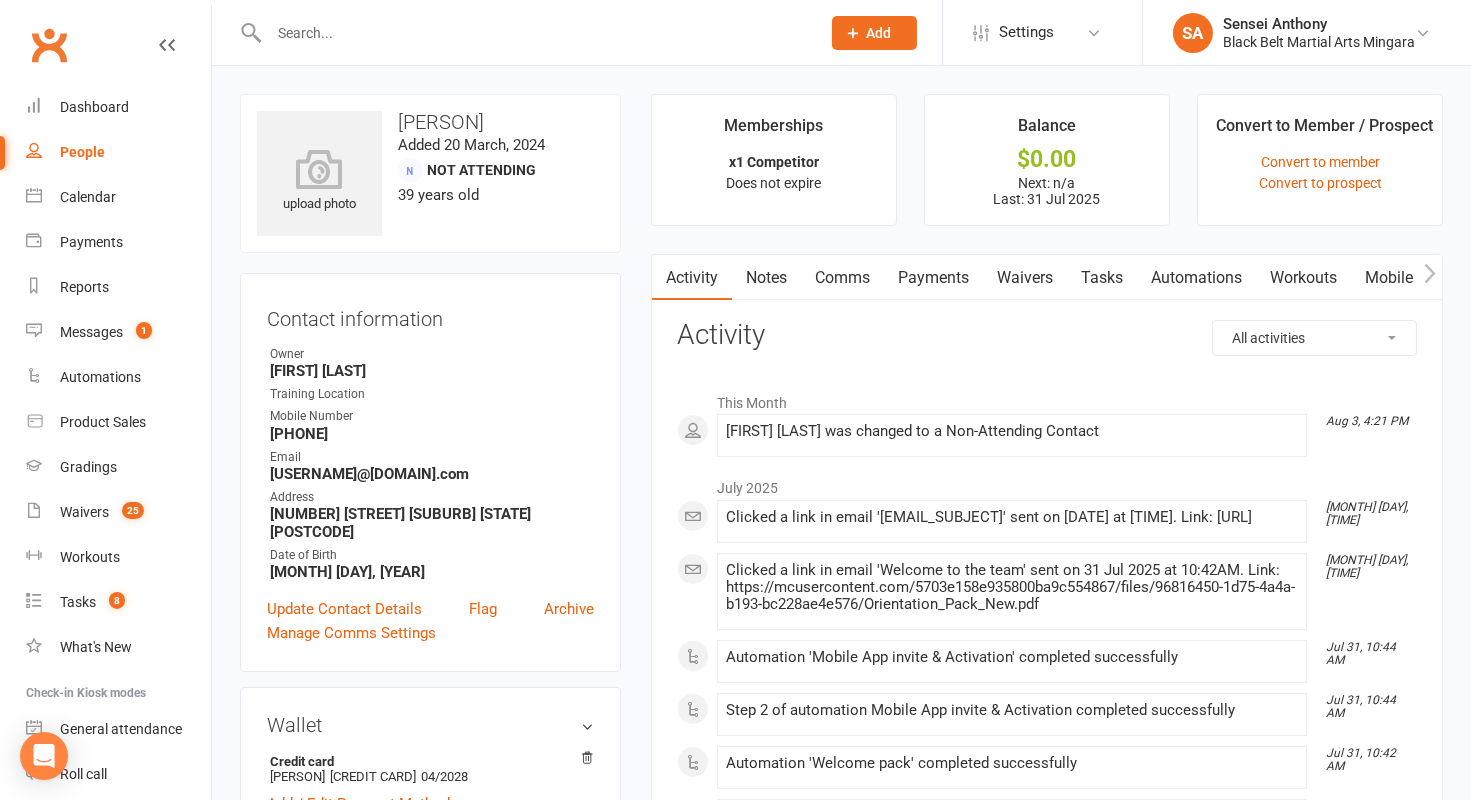 click on "Payments" at bounding box center (933, 278) 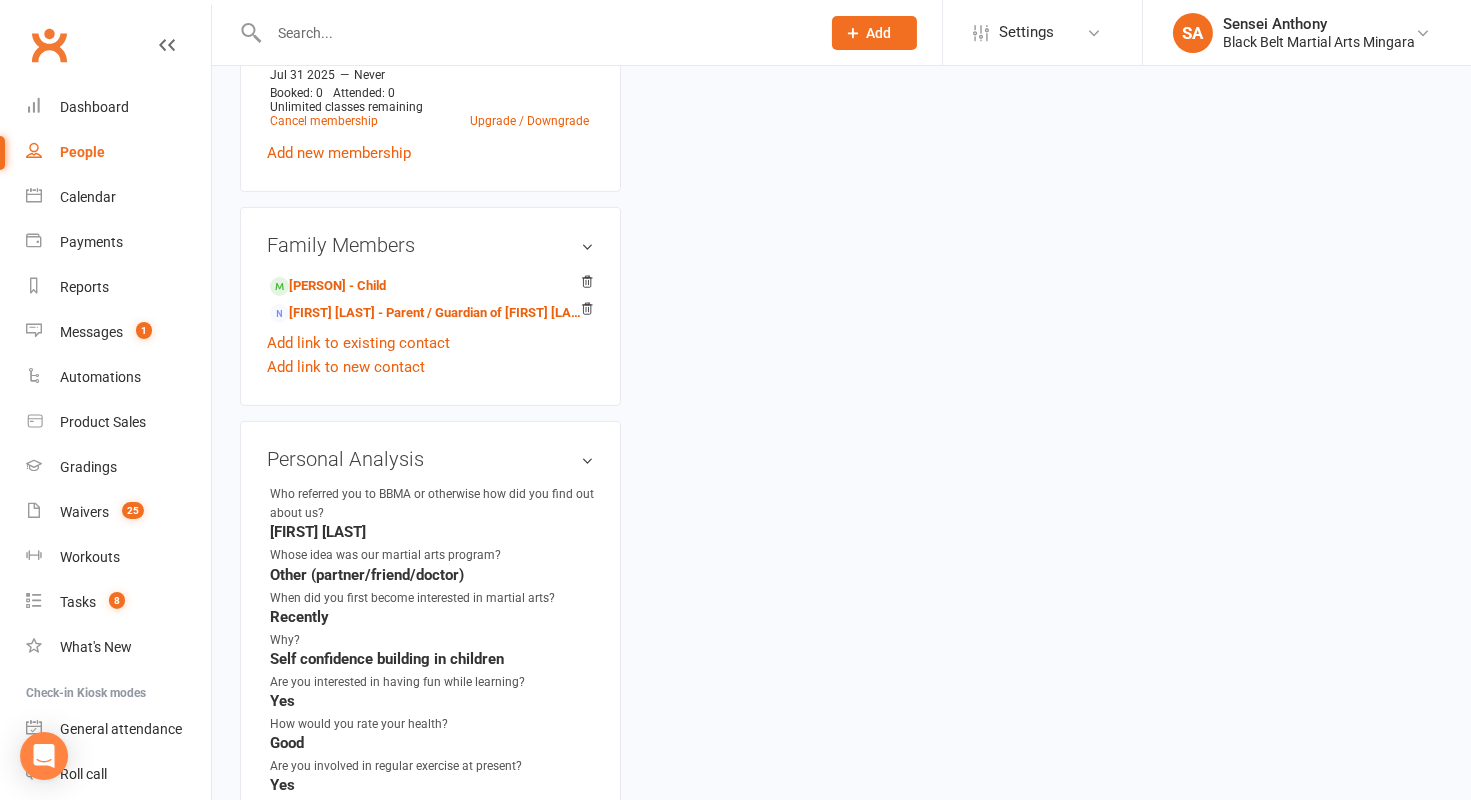 scroll, scrollTop: 1252, scrollLeft: 0, axis: vertical 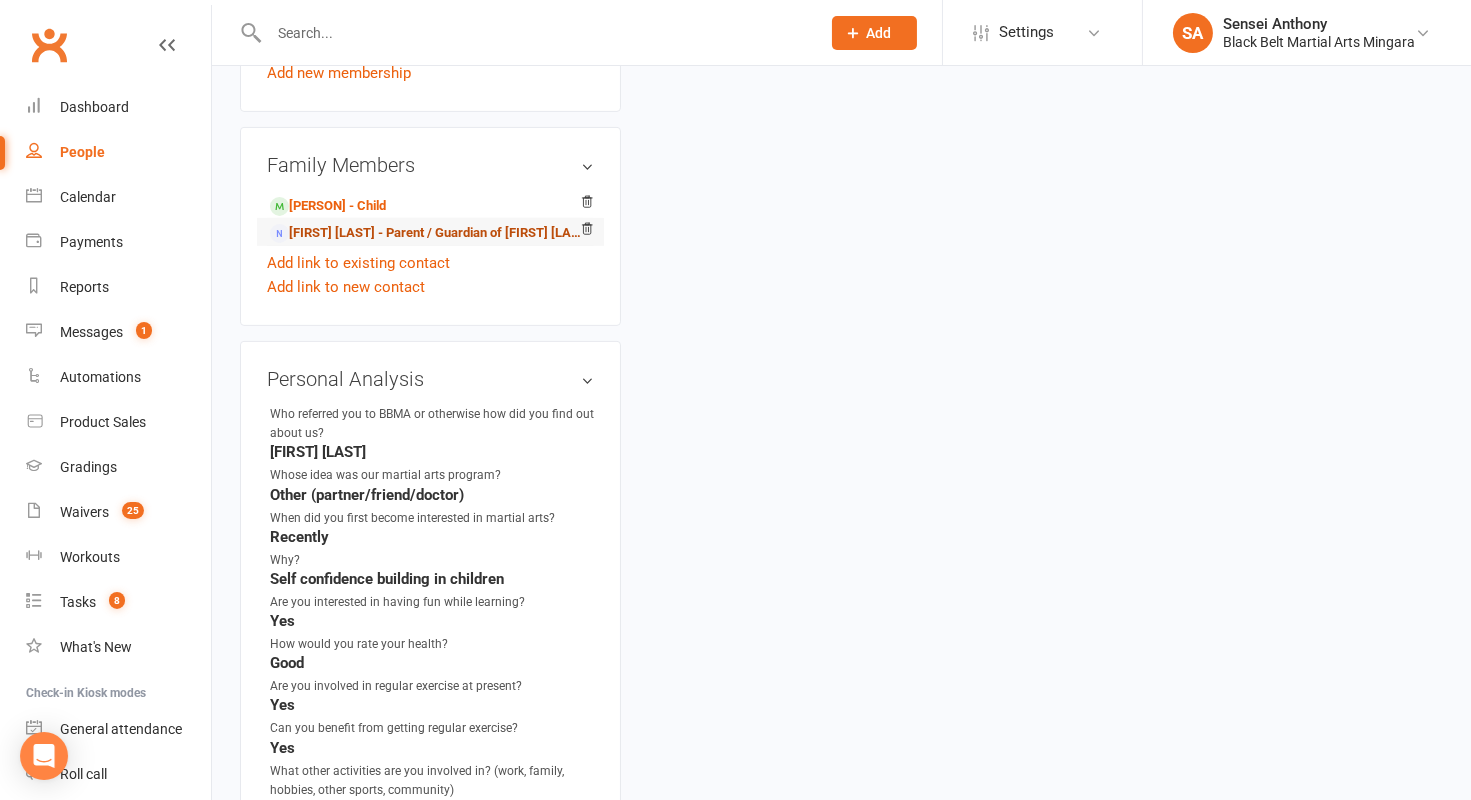 click on "[FIRST] [LAST] - Parent / Guardian of [FIRST] [LAST]" at bounding box center (427, 233) 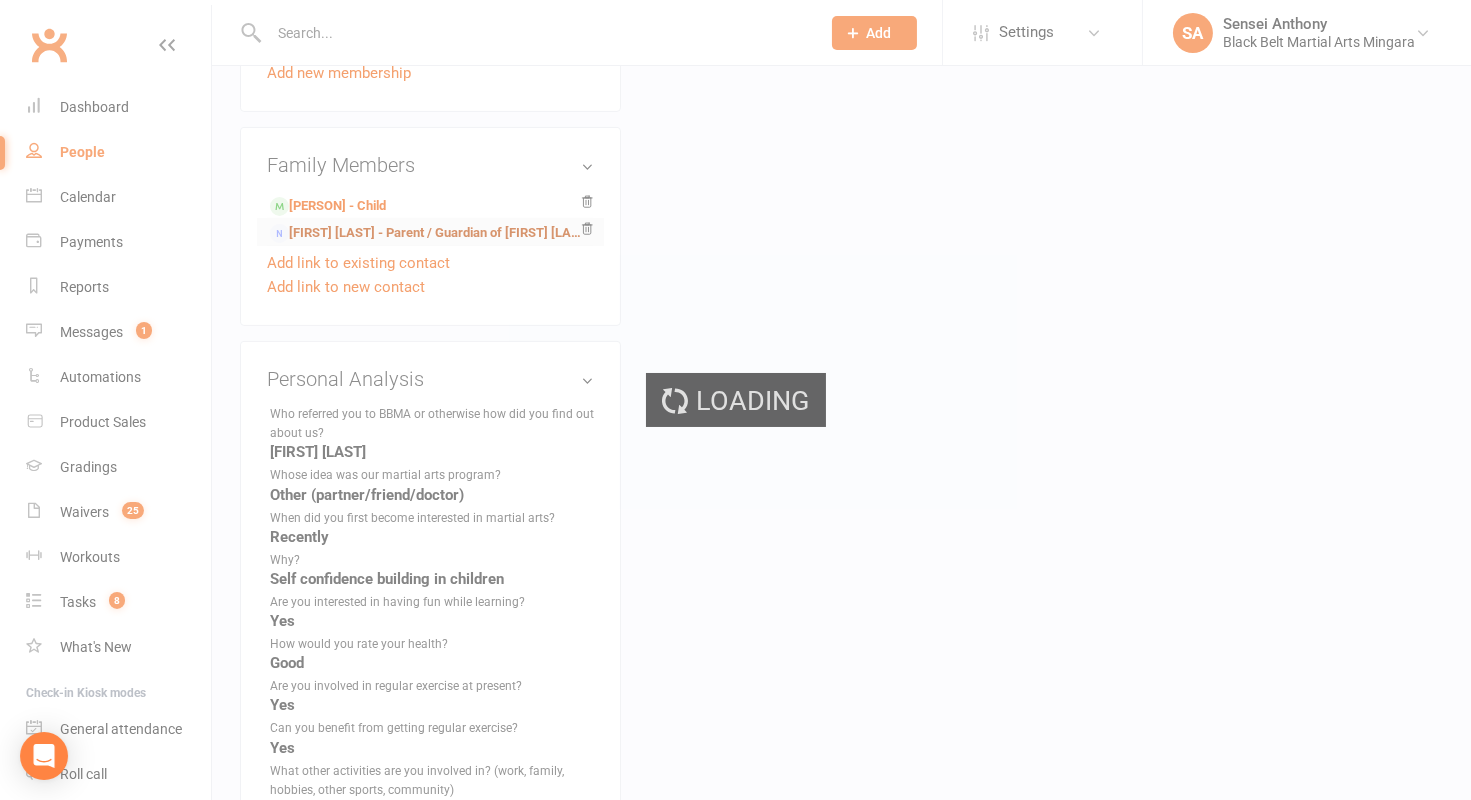 scroll, scrollTop: 0, scrollLeft: 0, axis: both 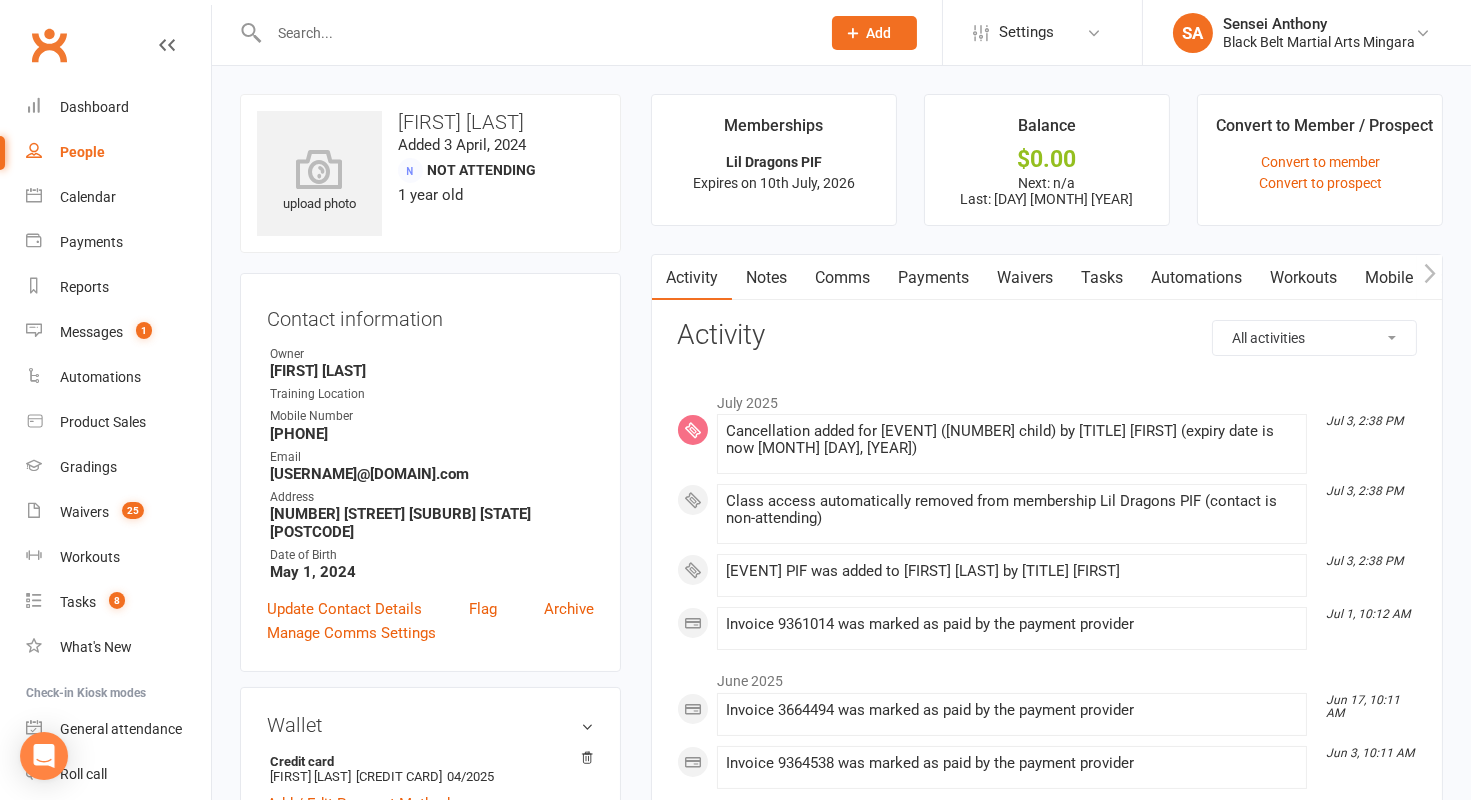 click on "Payments" at bounding box center (933, 278) 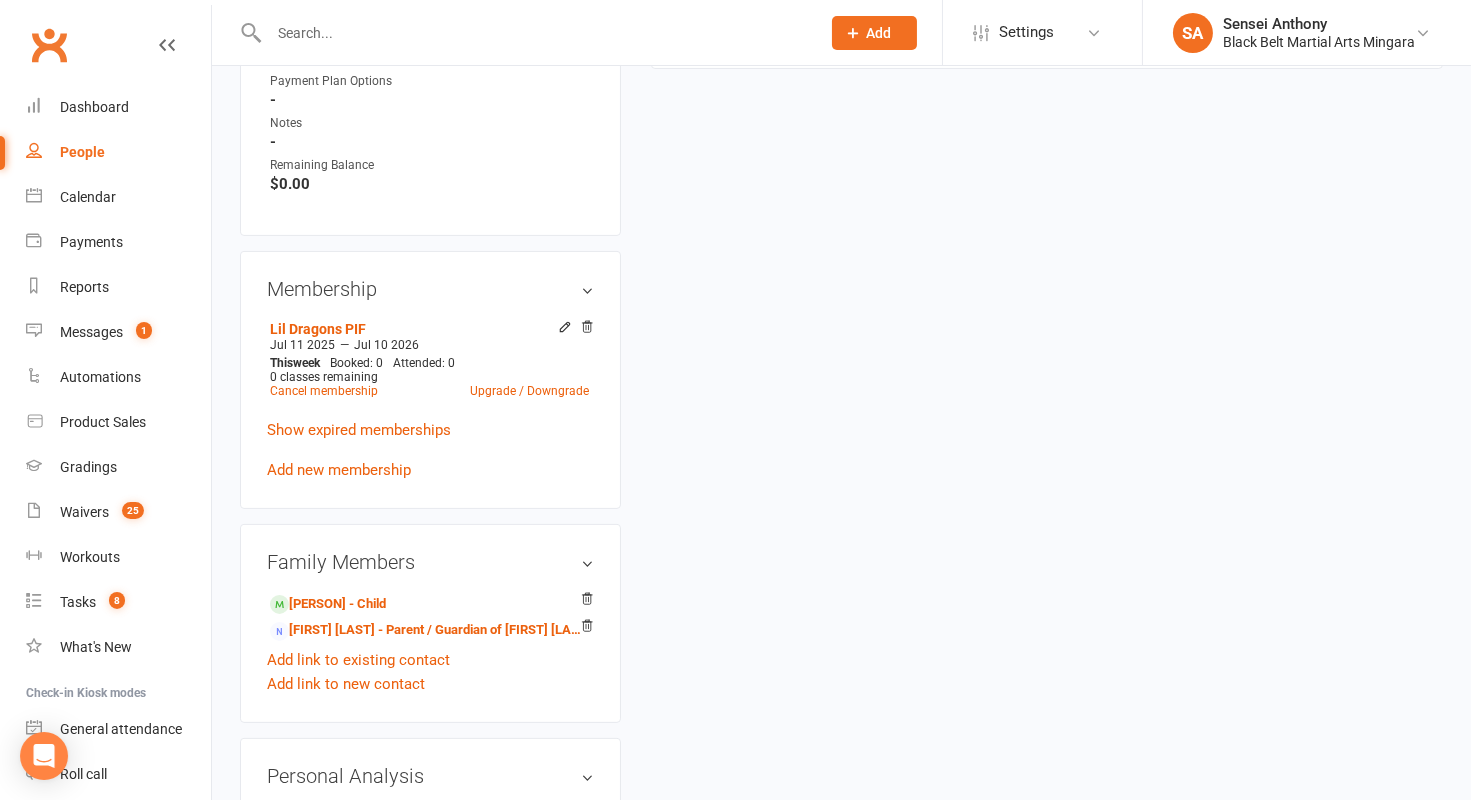 scroll, scrollTop: 1360, scrollLeft: 0, axis: vertical 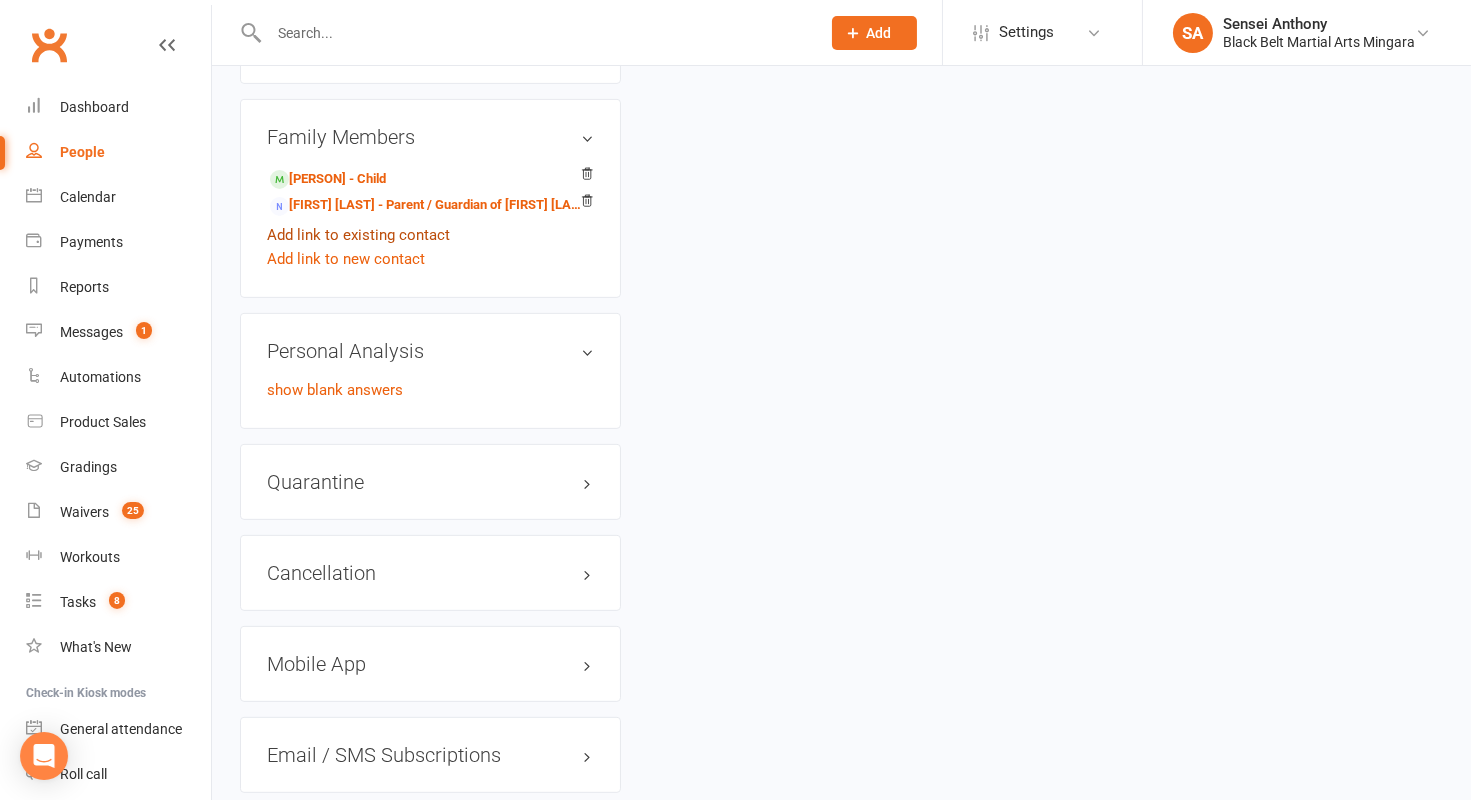 click on "Add link to existing contact" at bounding box center [358, 235] 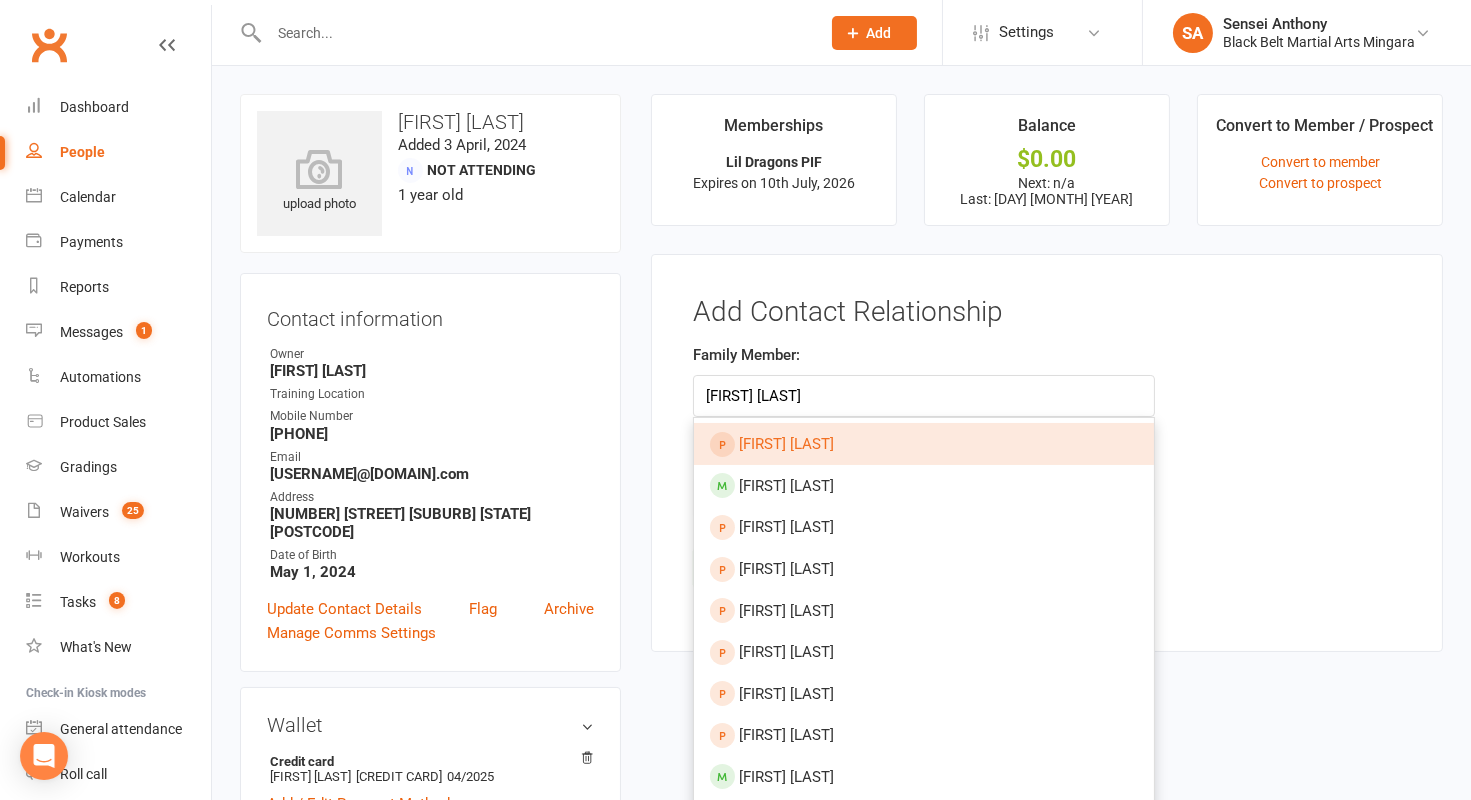type on "Hunter Chad" 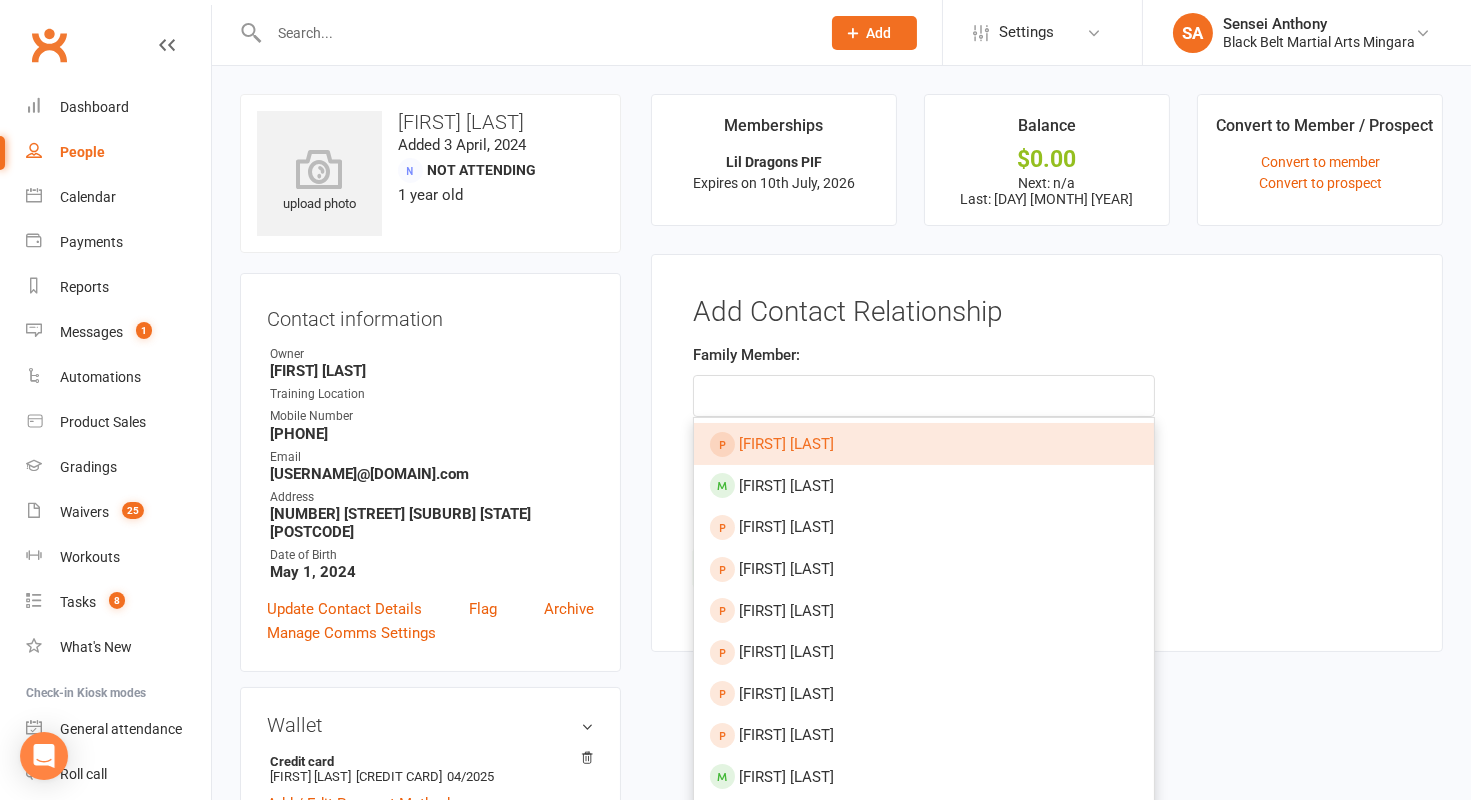 click on "Family Member:
Hunter Doe
Hunter Stobbs
Hunter Mead
Geoff Hunter
Lena Hunter
Hunter noname
Tom Hunter
Hunter Smith
Hunter King
Hunter Chouffot
Alissa Hunter
Hunter Dewing
Paul Hunter
Nicole Hunter
Hunter Andrews
Hunter Gibby
Hunter Kenyon
Hunter Howard
Hunter Mcguire
Hunter Geraghty
Relationship: Parent / Guardian Child Sibling (parent not in system) Spouse / Partner Cousin / Other Family Friend Other" at bounding box center (1047, 445) 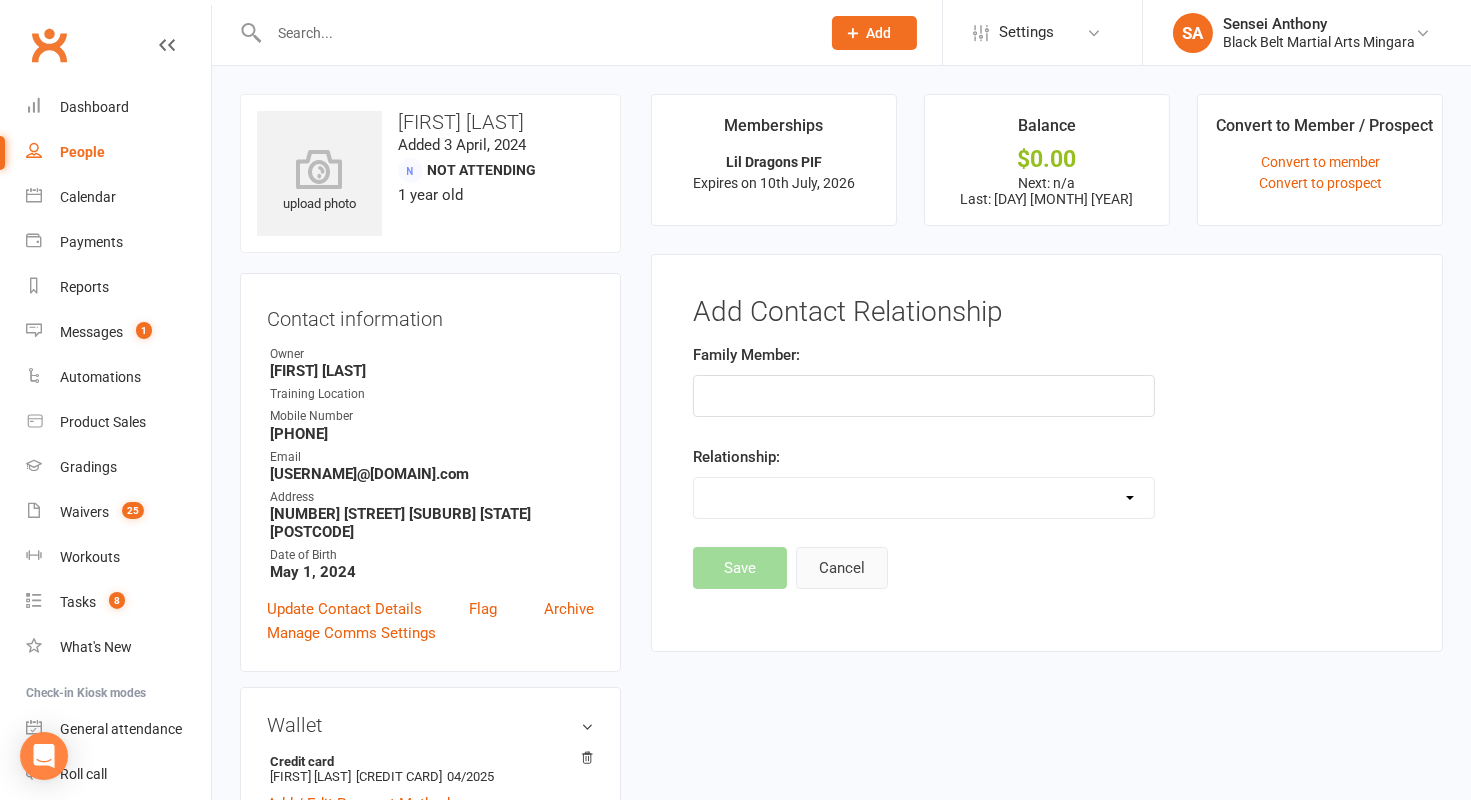 click on "Cancel" at bounding box center [842, 568] 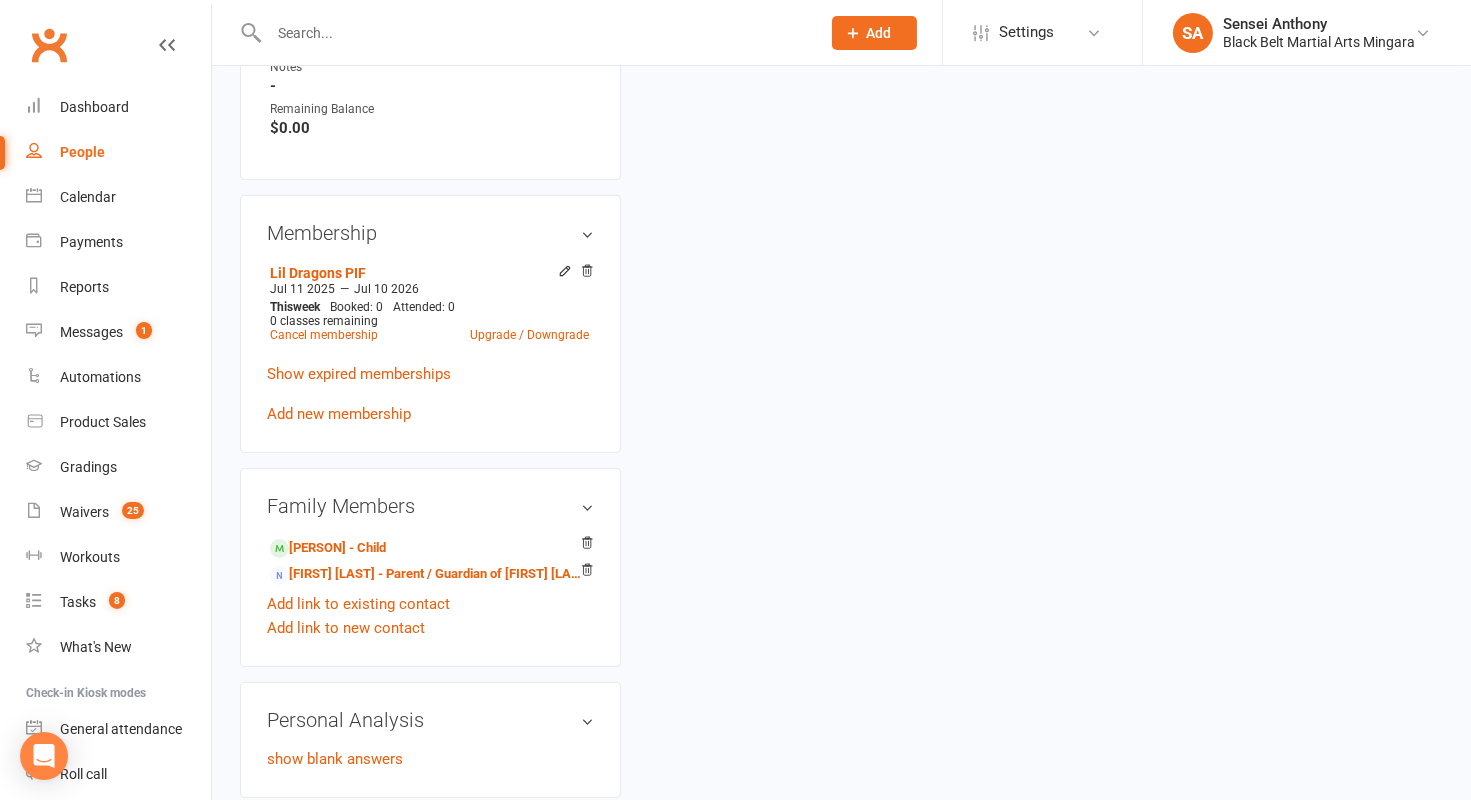 scroll, scrollTop: 993, scrollLeft: 0, axis: vertical 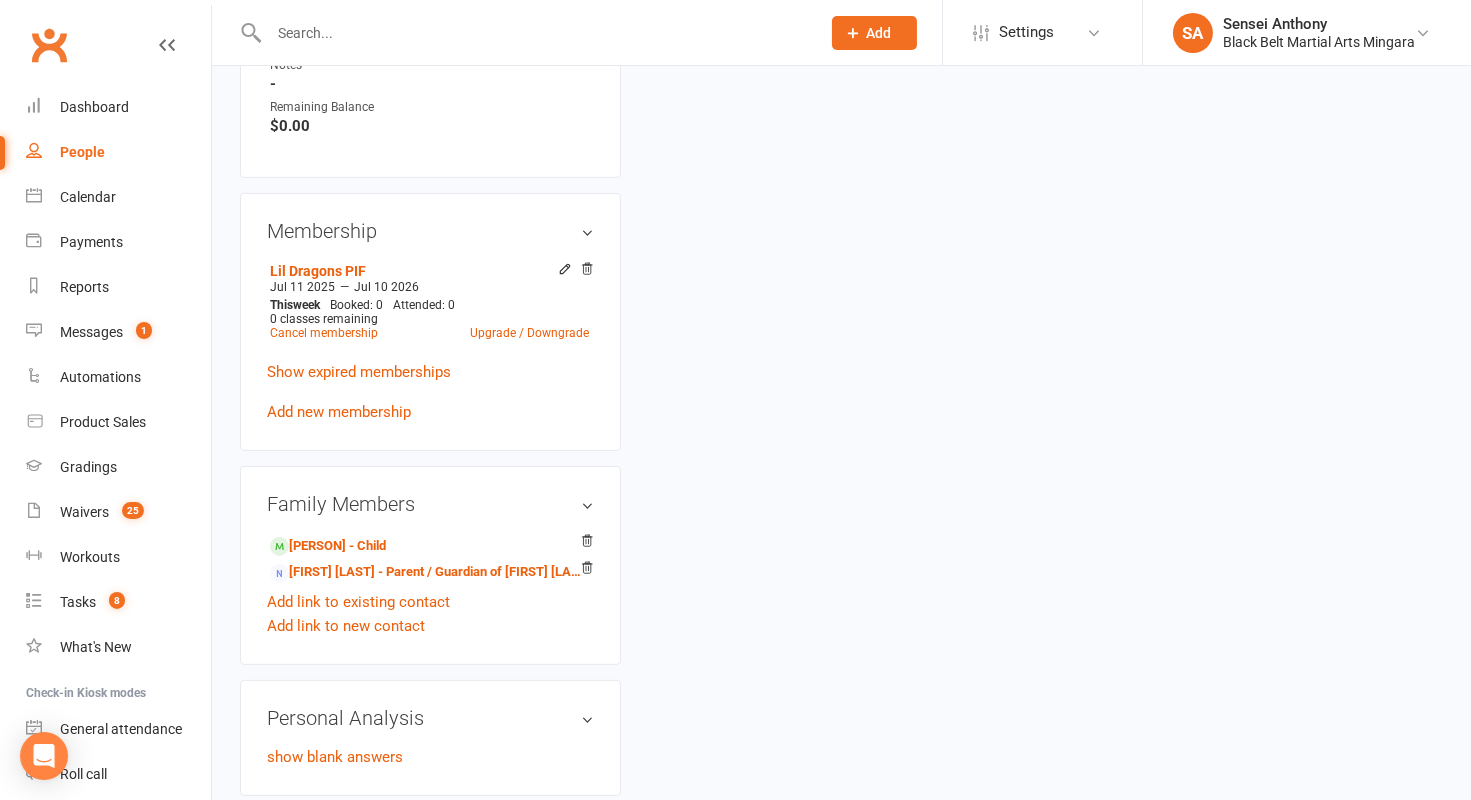 click on "Family Members   Arlia Chad - Child  Simone Chad - Parent / Guardian of Arlia Chad Add link to existing contact  Add link to new contact" at bounding box center [430, 565] 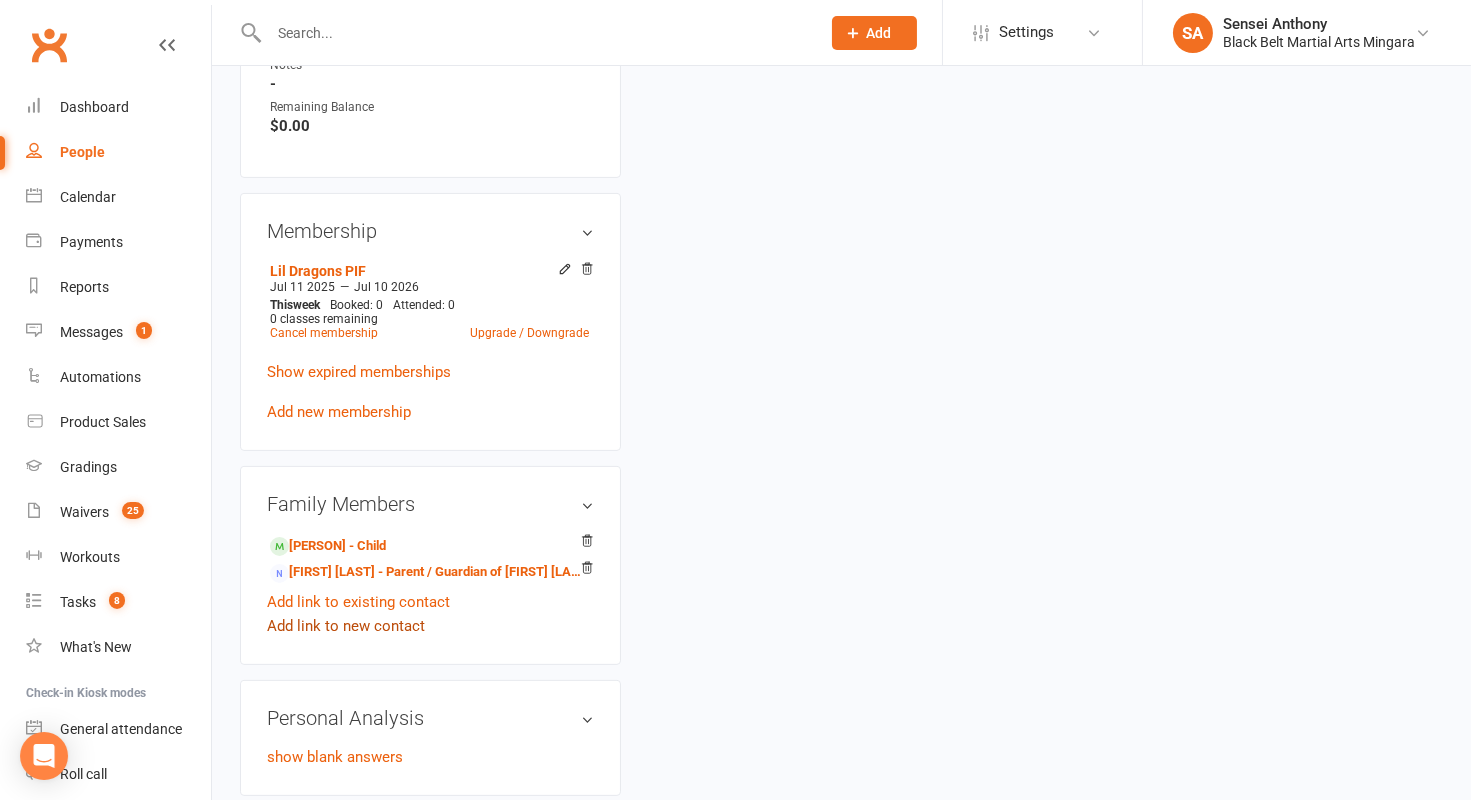 click on "Add link to new contact" at bounding box center [346, 626] 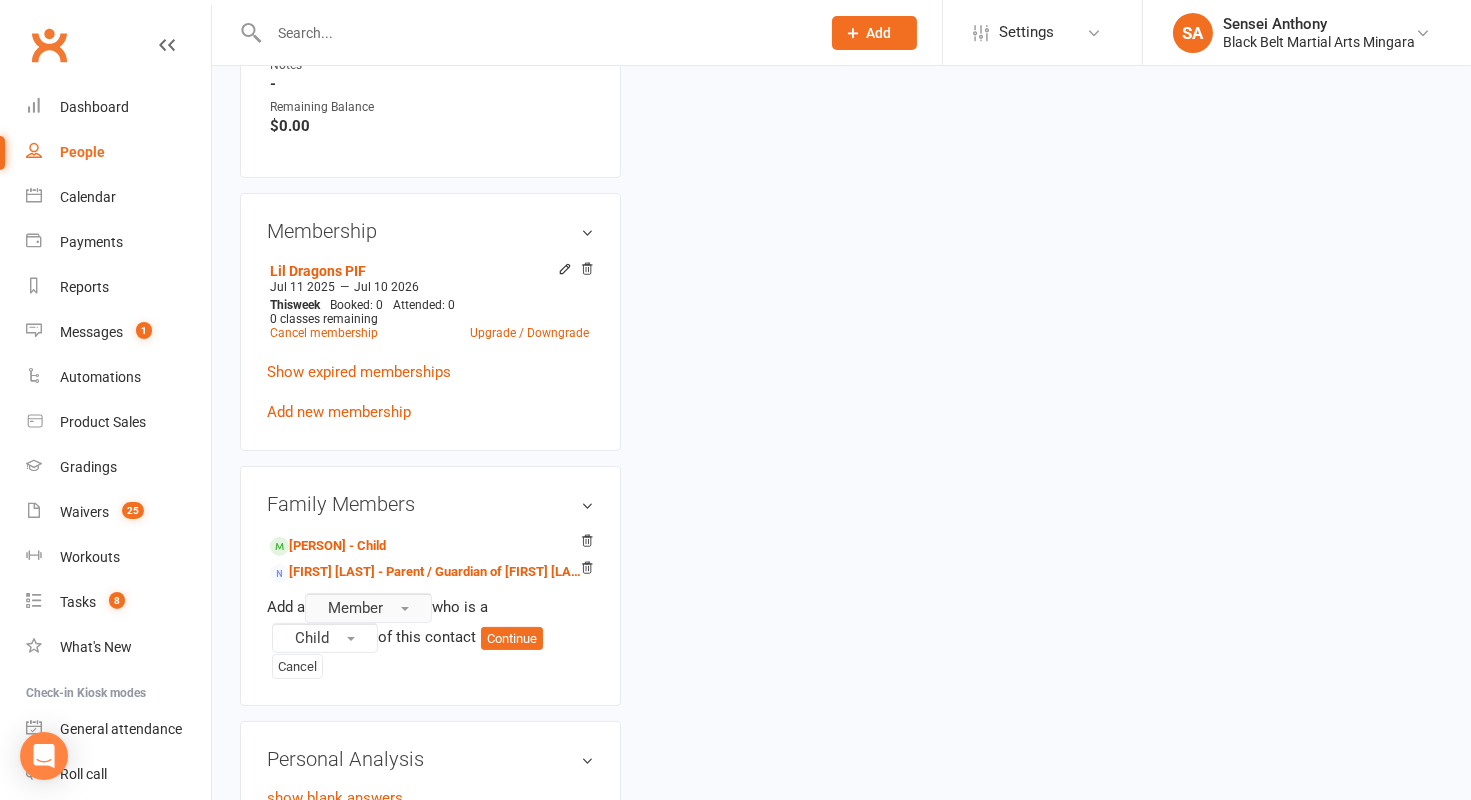 click on "Member" at bounding box center (355, 608) 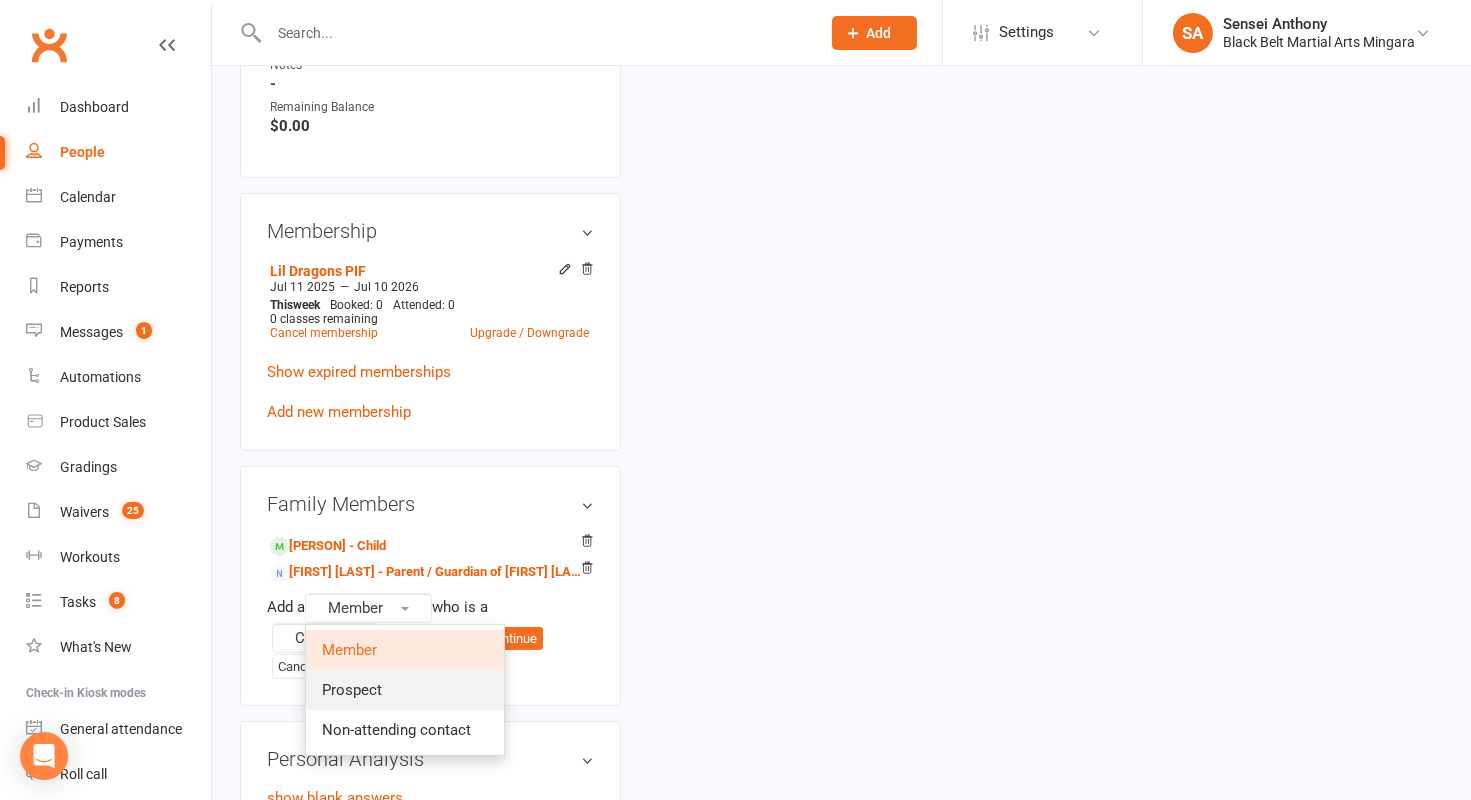 click on "Prospect" at bounding box center (352, 690) 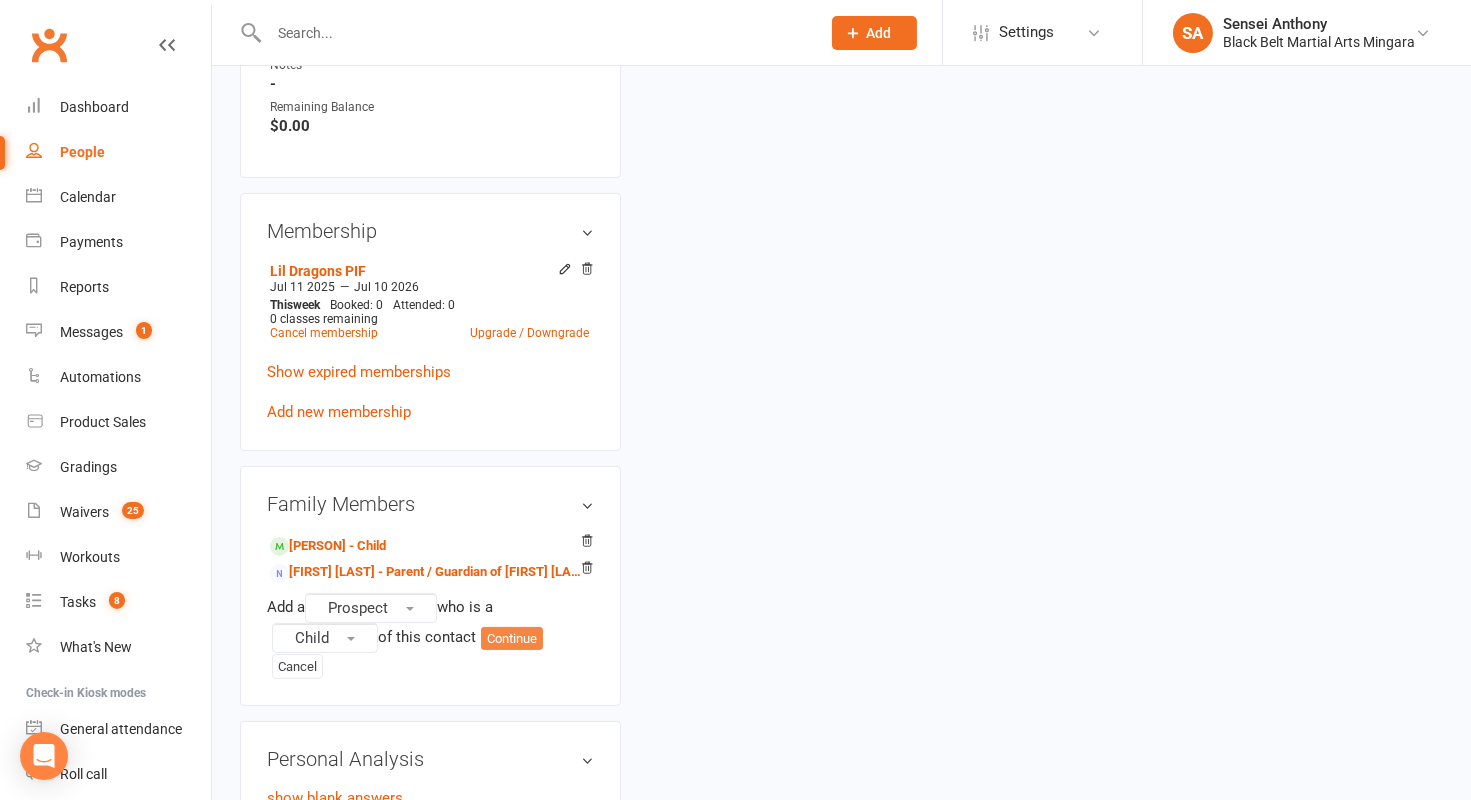 click on "Continue" at bounding box center (512, 639) 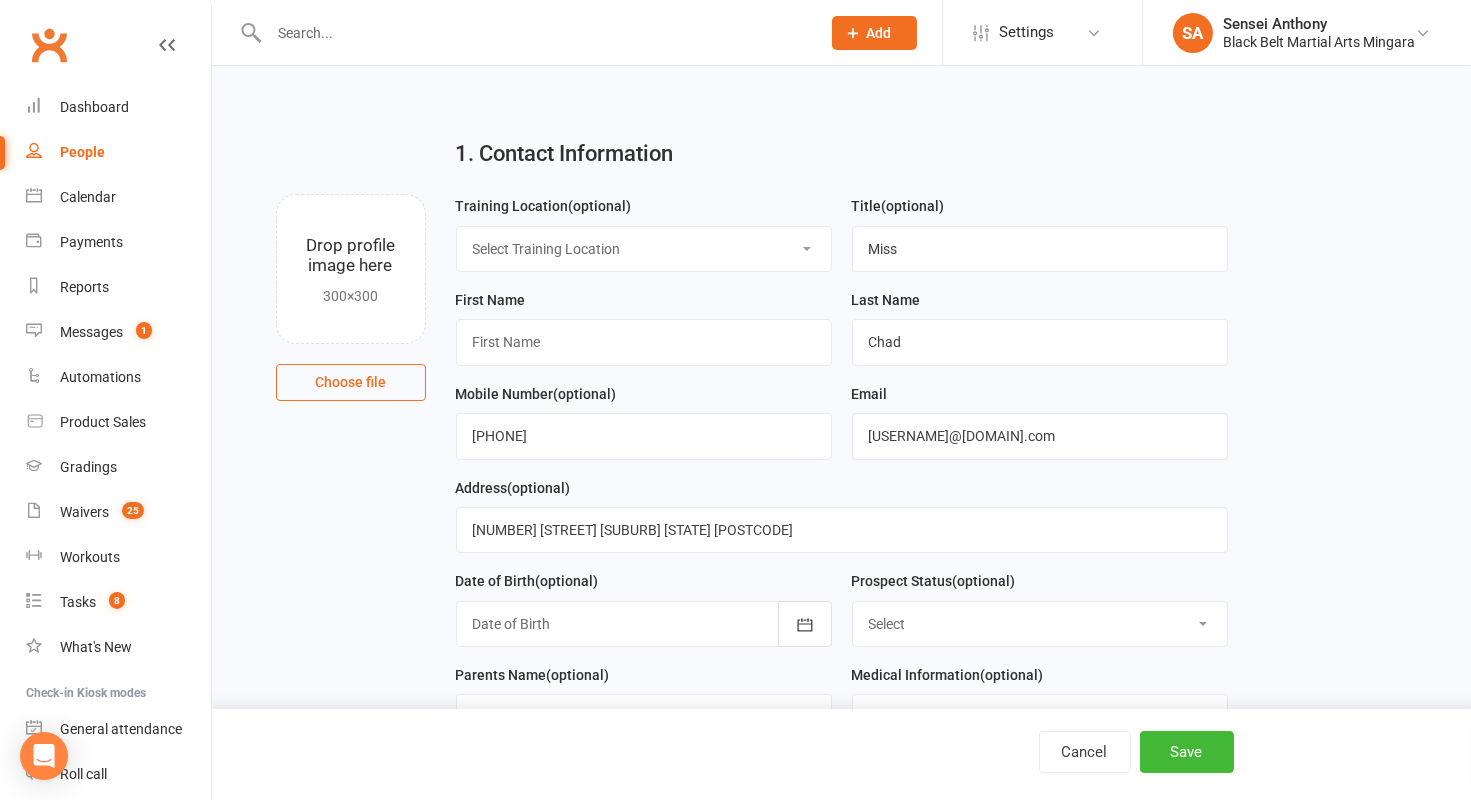 scroll, scrollTop: 6, scrollLeft: 0, axis: vertical 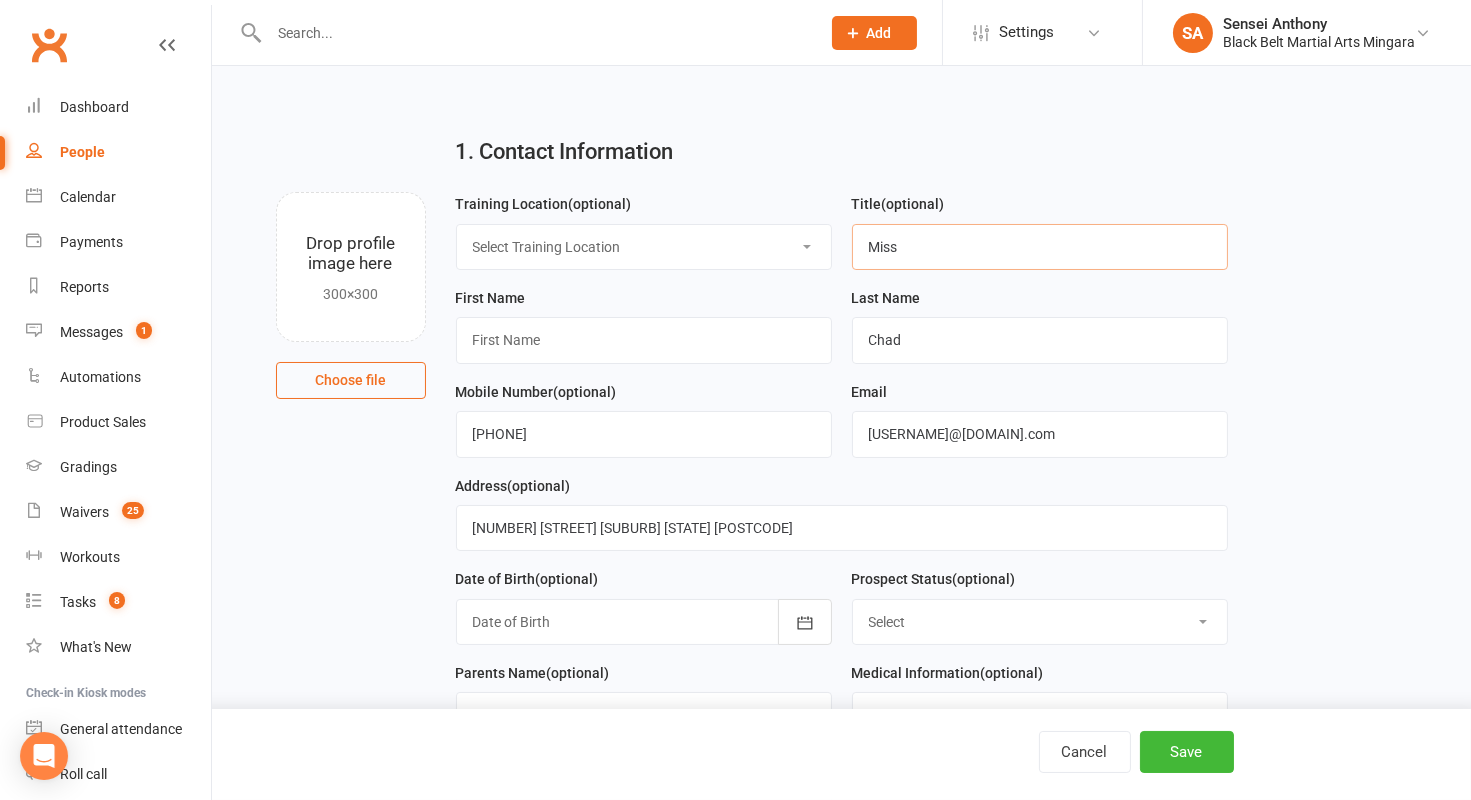 drag, startPoint x: 929, startPoint y: 246, endPoint x: 756, endPoint y: 241, distance: 173.07224 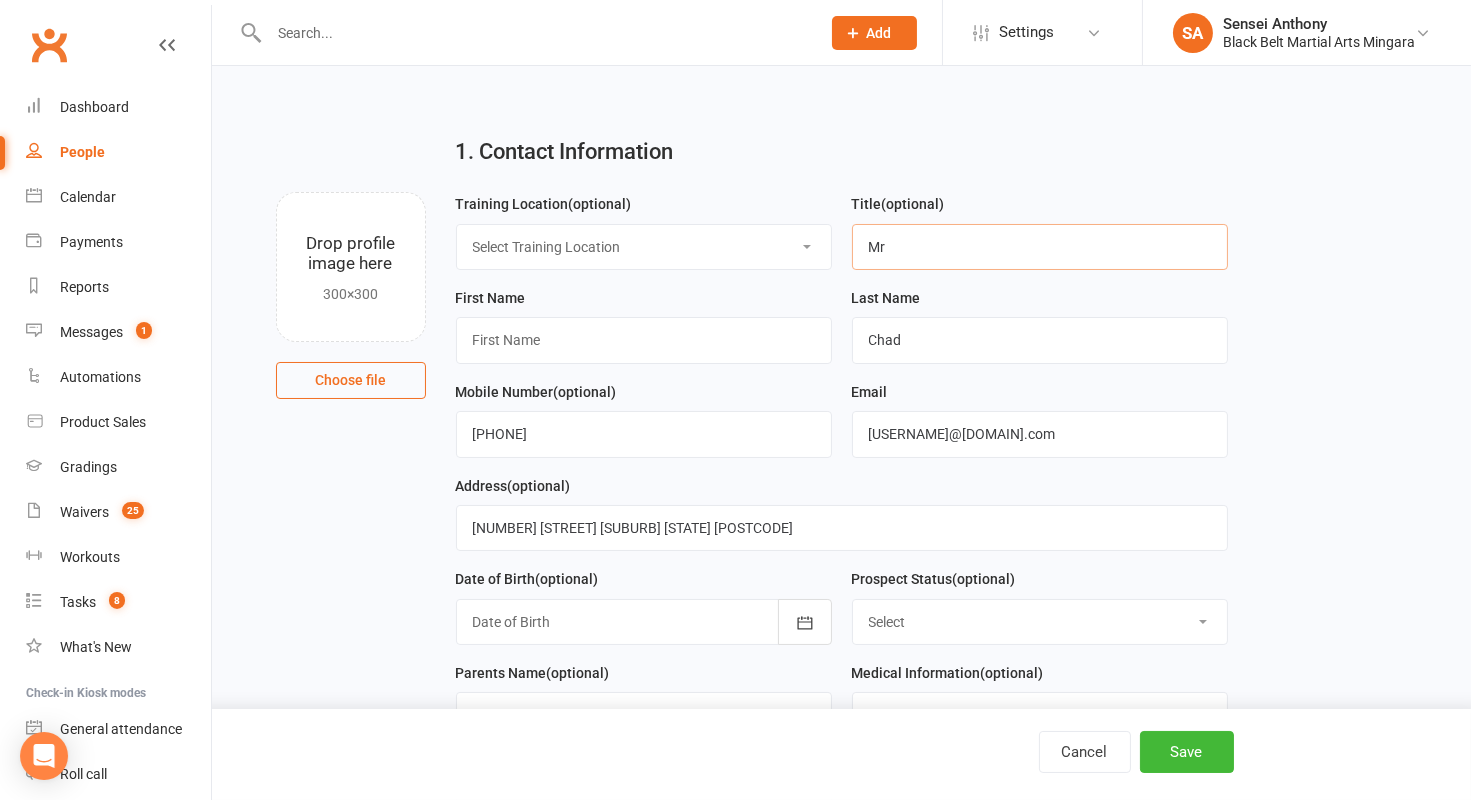 type on "Mr" 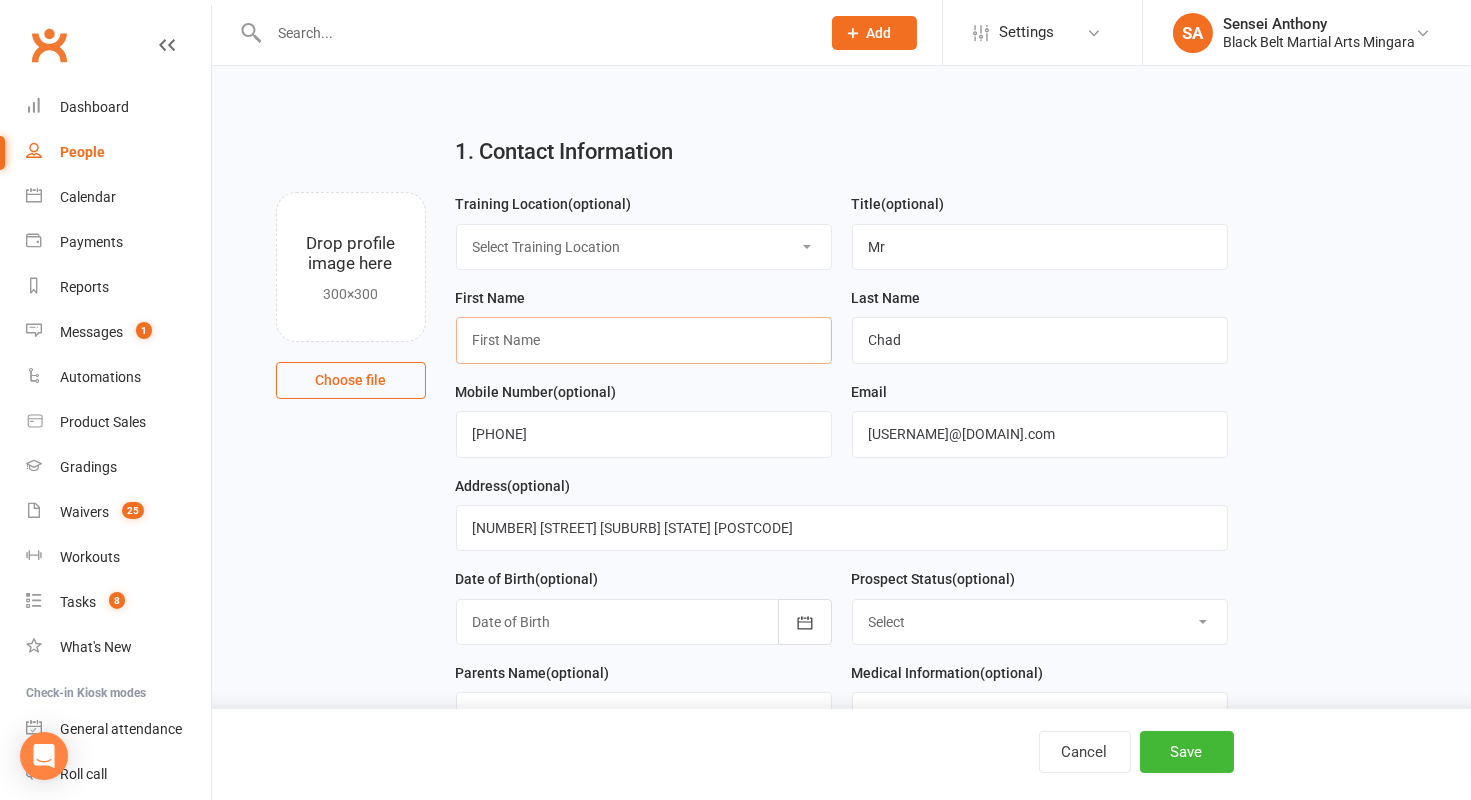 click at bounding box center [644, 340] 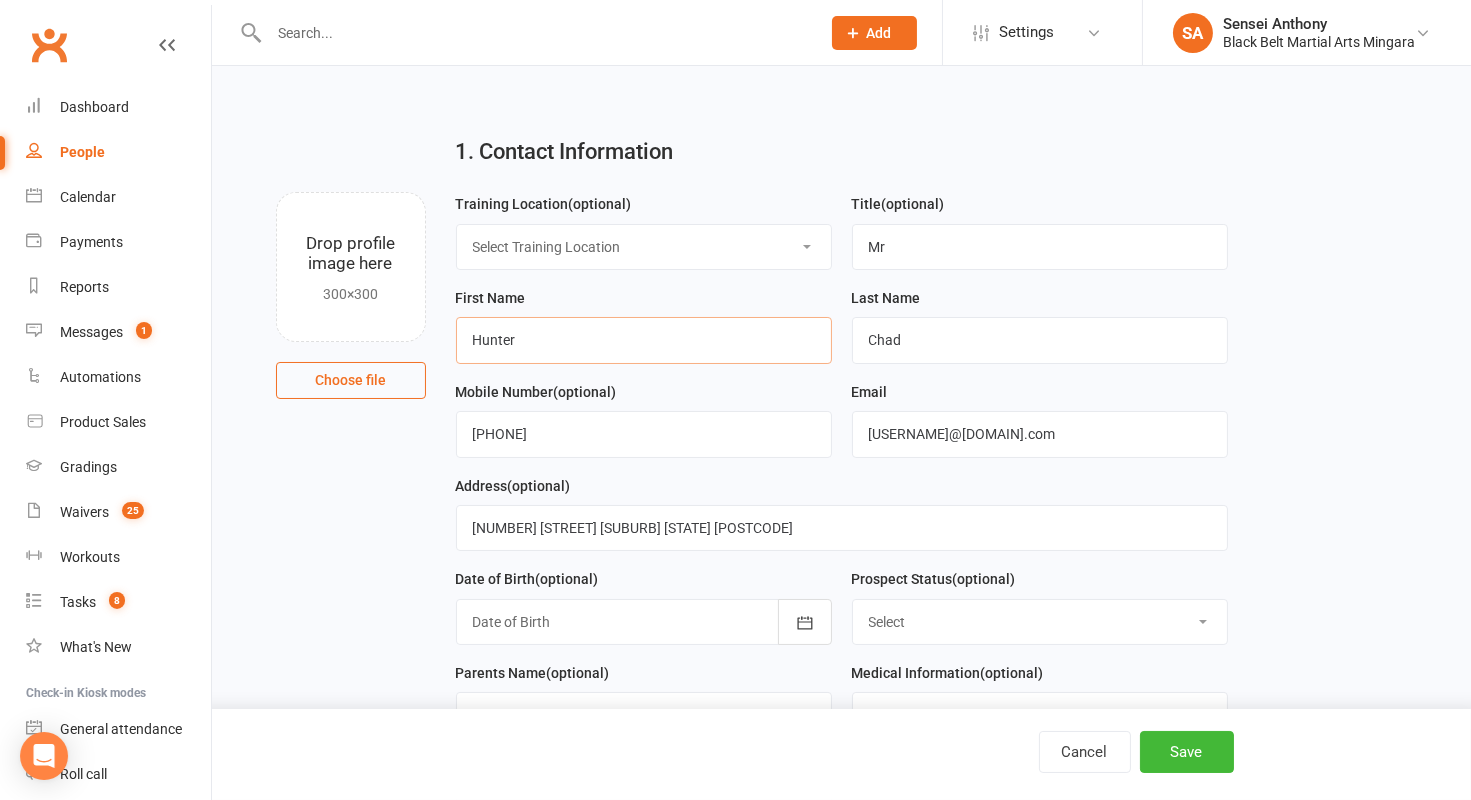 type on "Hunter" 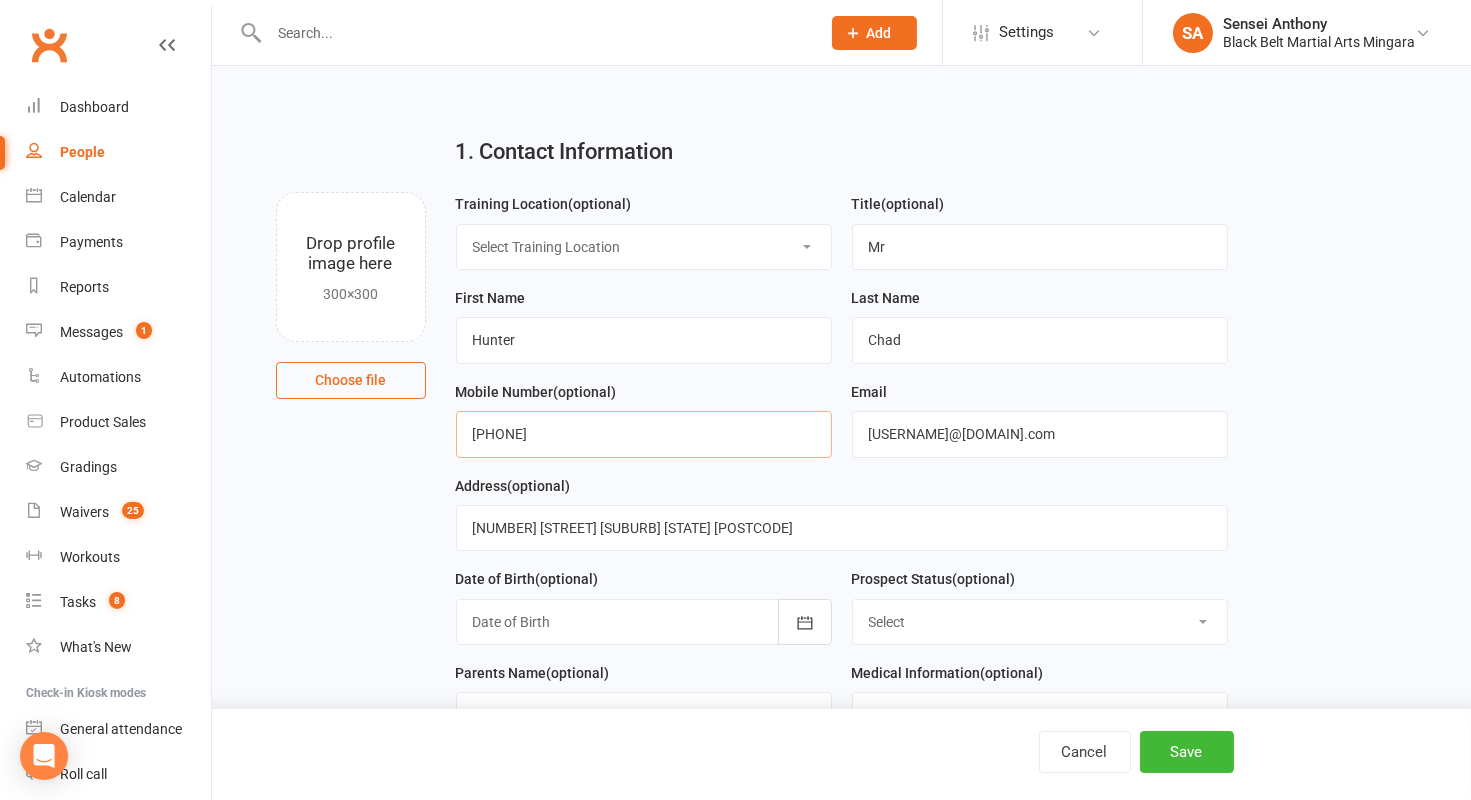 click on "0409834910" at bounding box center [644, 434] 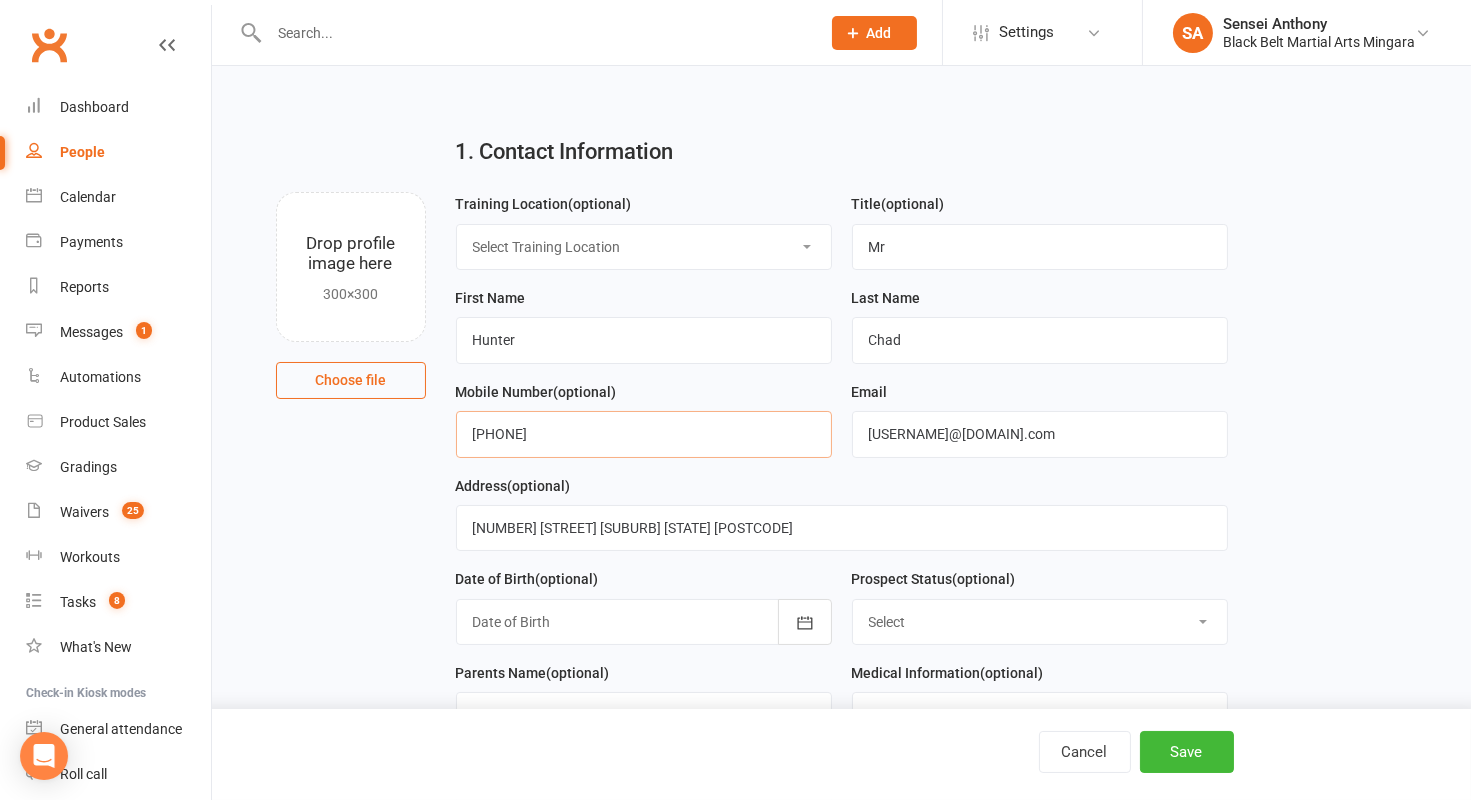 click on "0409 834910" at bounding box center [644, 434] 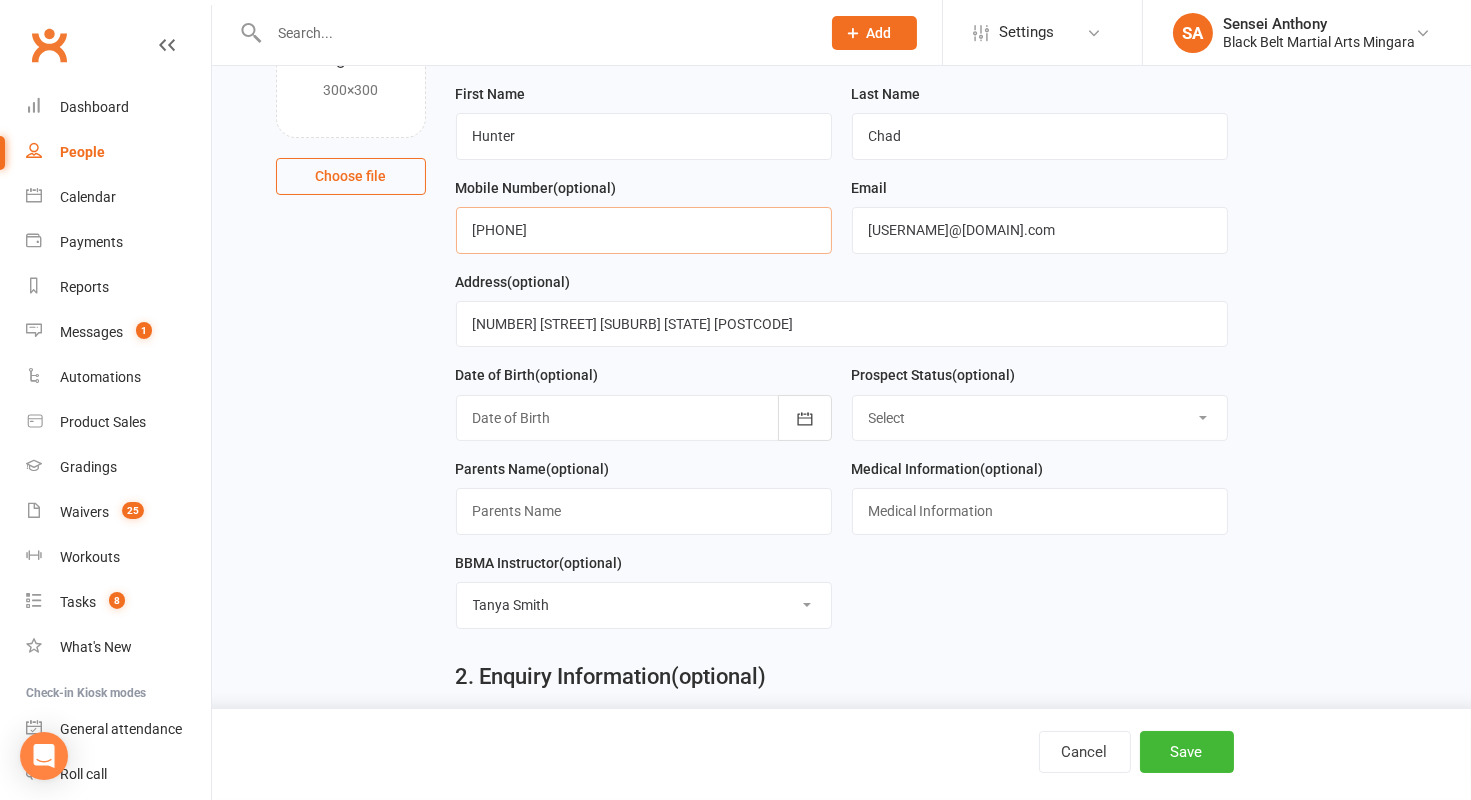 scroll, scrollTop: 205, scrollLeft: 0, axis: vertical 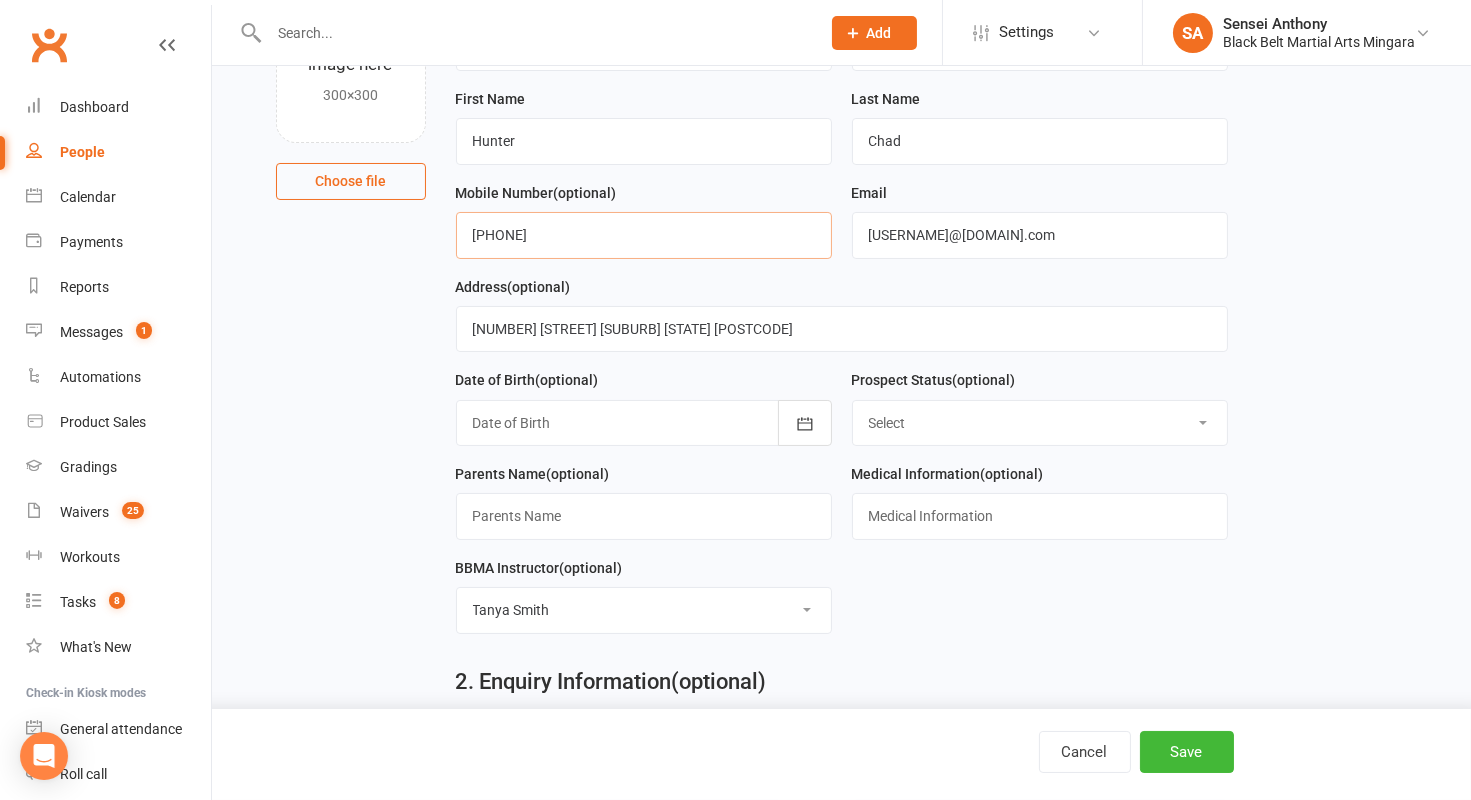 type on "0409 834 910" 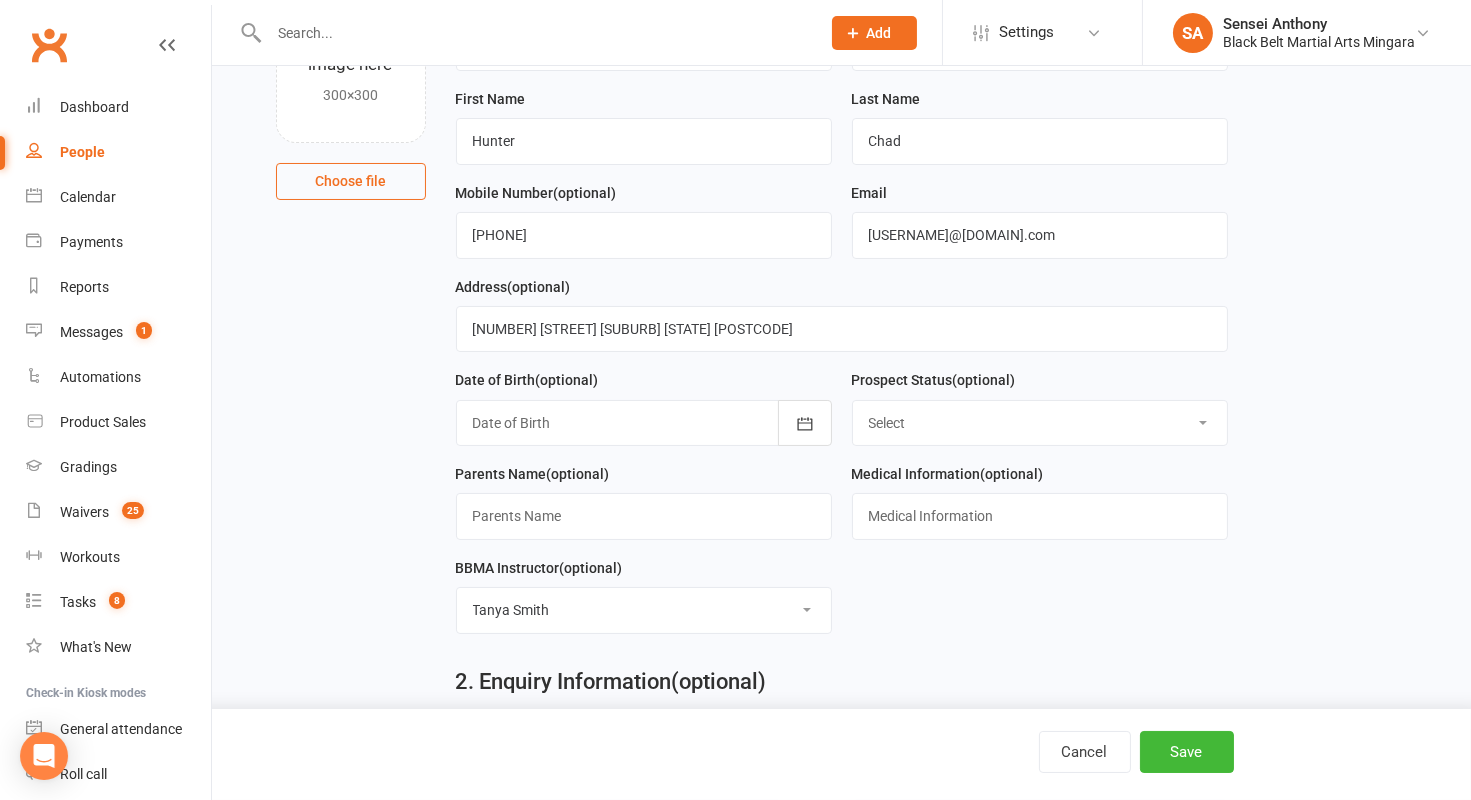 click on "Prospect Status  (optional) Select Enquiry (Booked) Enquiry (Not Booked) Pending (enrolment pack sent) DNS Follow Up No Sale (Initial Investment) No Sale (Fortnightly Tuition) No Sale (Other) Oops Letter (Emailed) Dead Lead (No Details / Not Interested) Pizza/birthday party" at bounding box center (1040, 415) 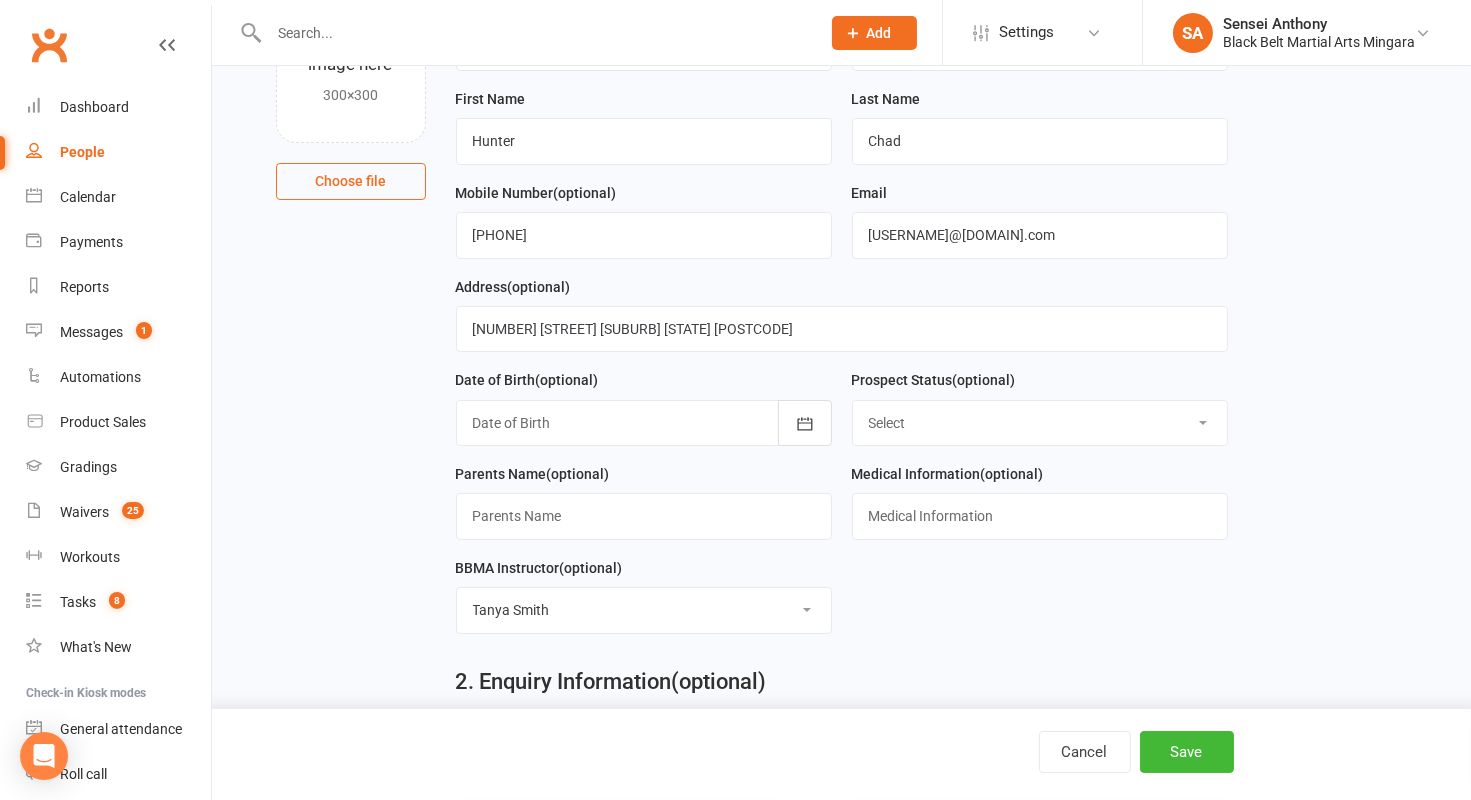 select on "Enquiry (Booked)" 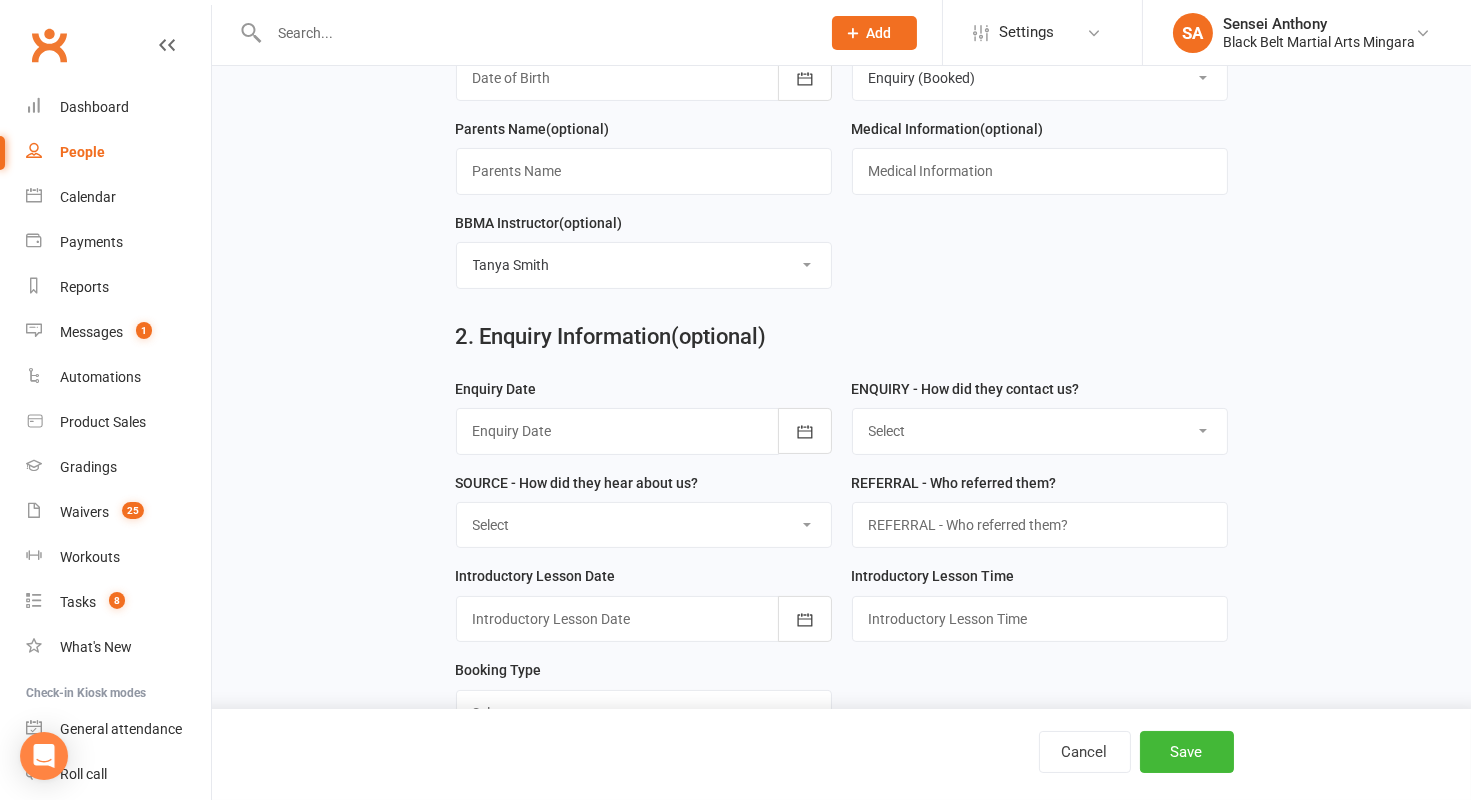 scroll, scrollTop: 561, scrollLeft: 0, axis: vertical 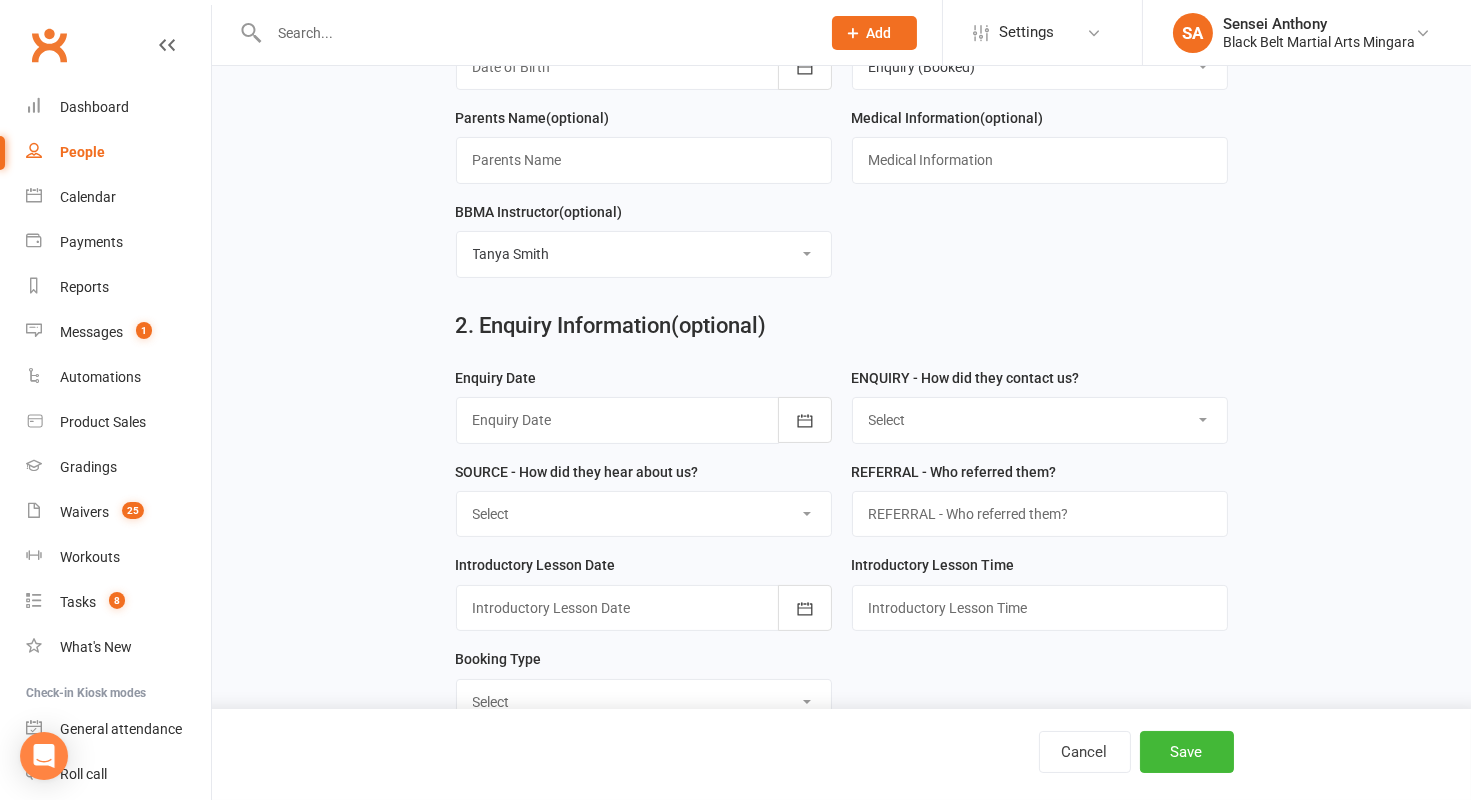 click at bounding box center [644, 420] 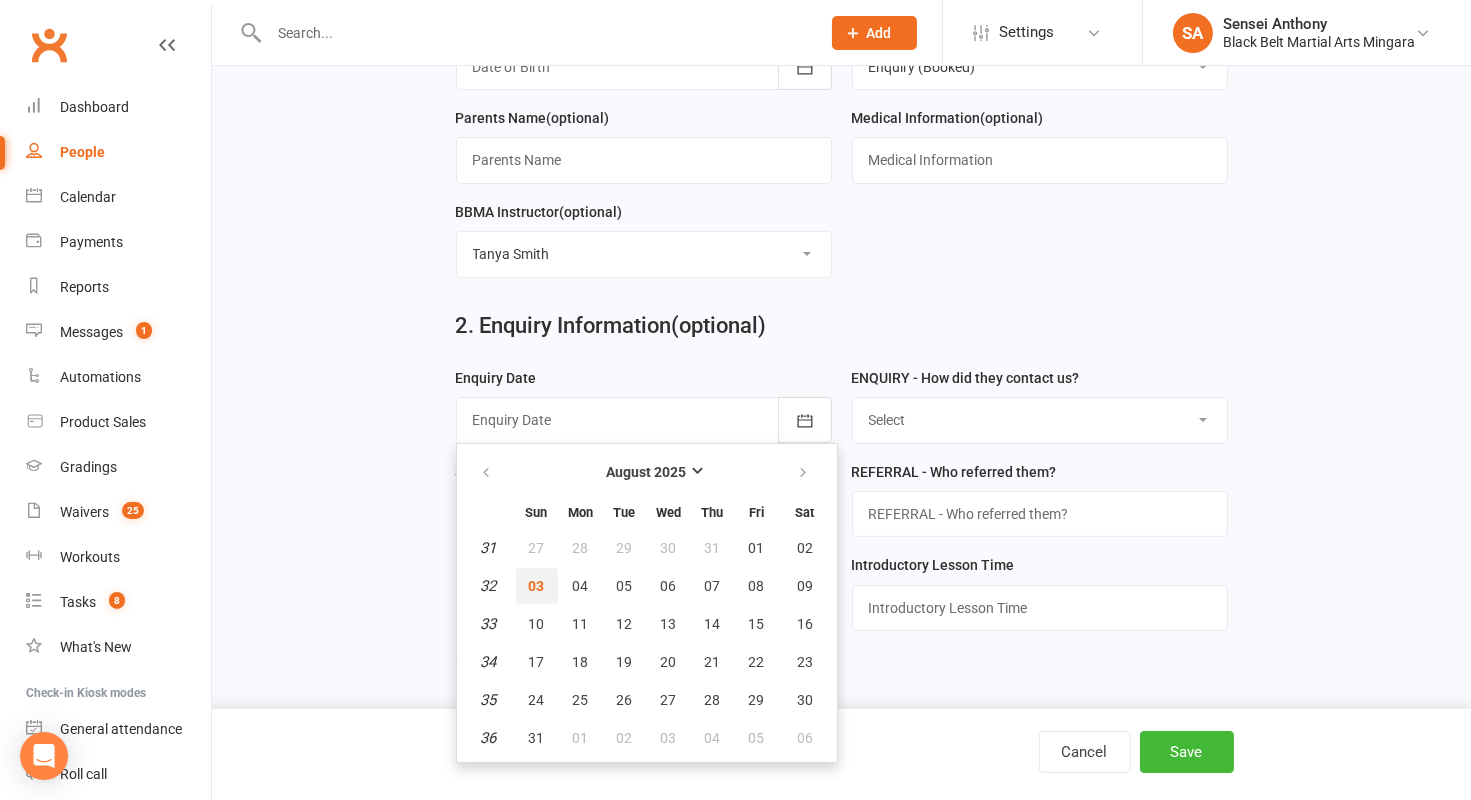 click on "03" at bounding box center (537, 586) 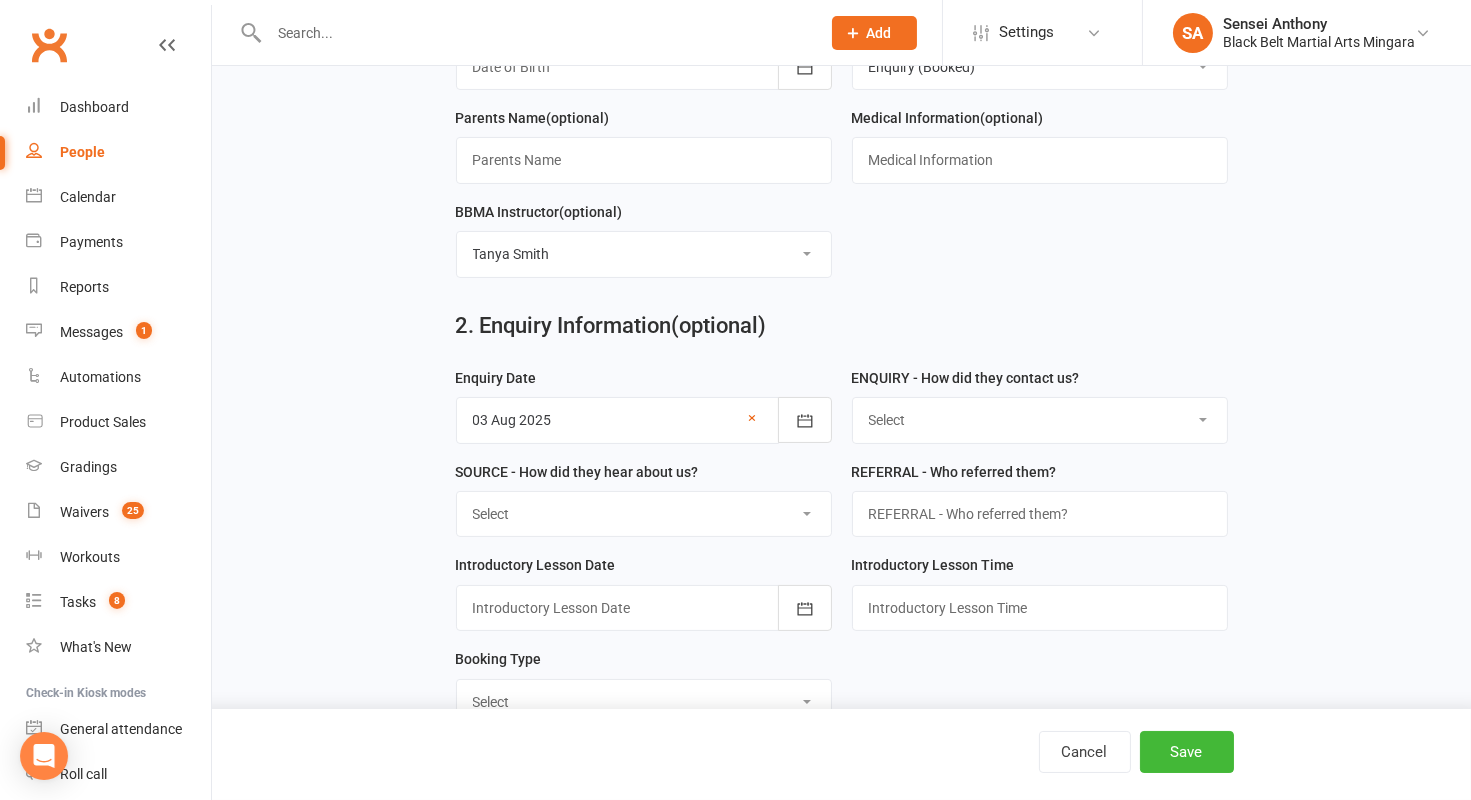 click on "Select (W) - Walk In (T) - Telephone (I) - Internet / Email (S) - Studio Initiated" at bounding box center (1040, 420) 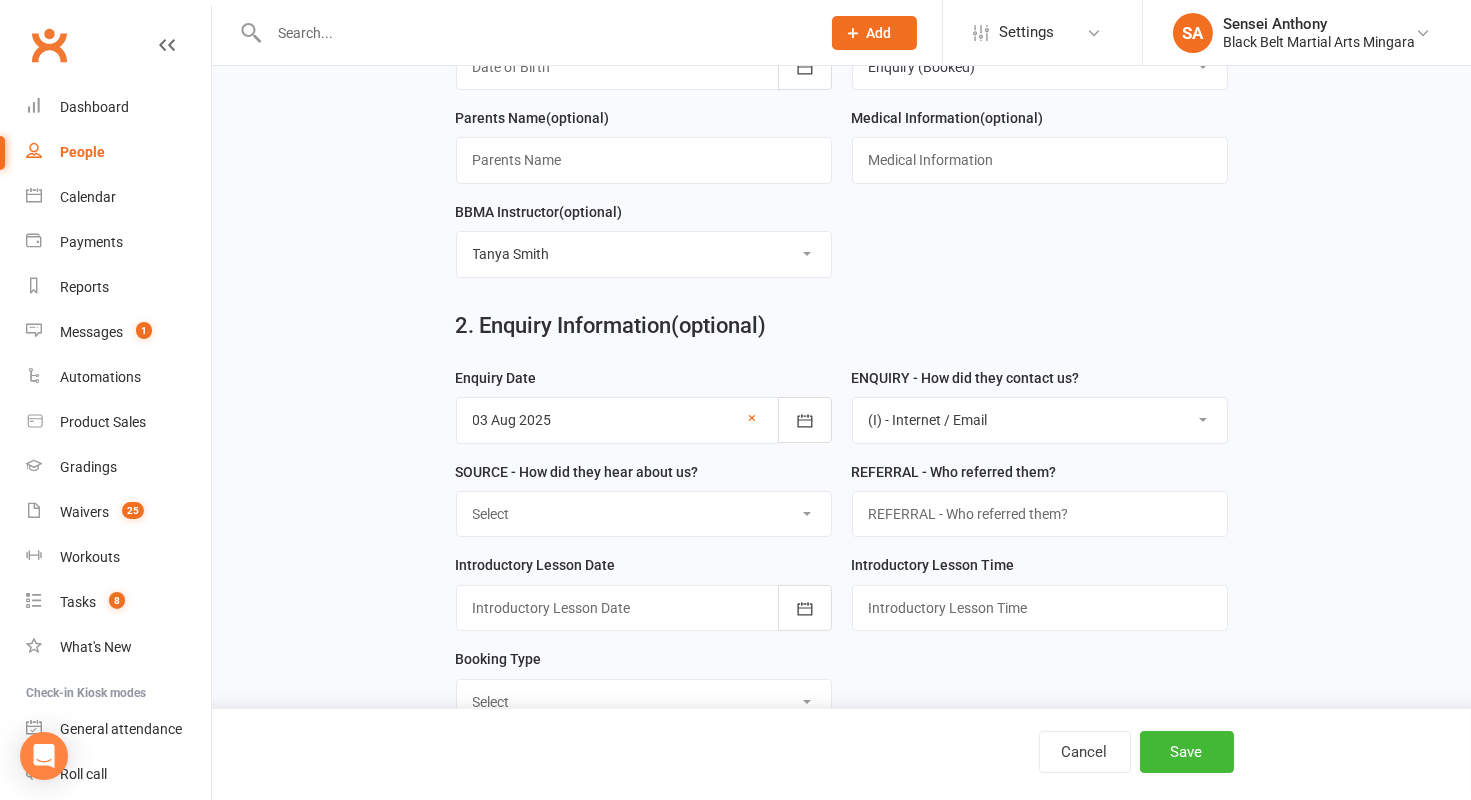 click on "Select A1 Direct mail A2 Print Media A3 Flyer A5 Radio A6 Sign A7 Televison A8 Trailer/car A9 Yellow Pages C1 ASP C2 School Sport C3 Business to business C4 Booth C5 Cinema C6 Promos C7 School Talks C8 Word of mouth C9 School Newsletter I1 Birthday Parties I2 Pizza Parties I3 Graduation I4 Tournament I5 Halloween I6 Easter I7 Christmas I8 Valentine's Day I9 Father's Day I10 Mother's Day I11 Women's S/Defence I12 Anti Bullying Seminar I13 Holiday Camp I14 Buddy Week/Month P Previous Student R1 Family Referral R2 Friend Referral R3 Staff Referral S1 Facebook S2 Website S3 Google S4 Search Engine S5 Instagram S6 Landing Page T Transfer U Unknown/Other" at bounding box center [644, 514] 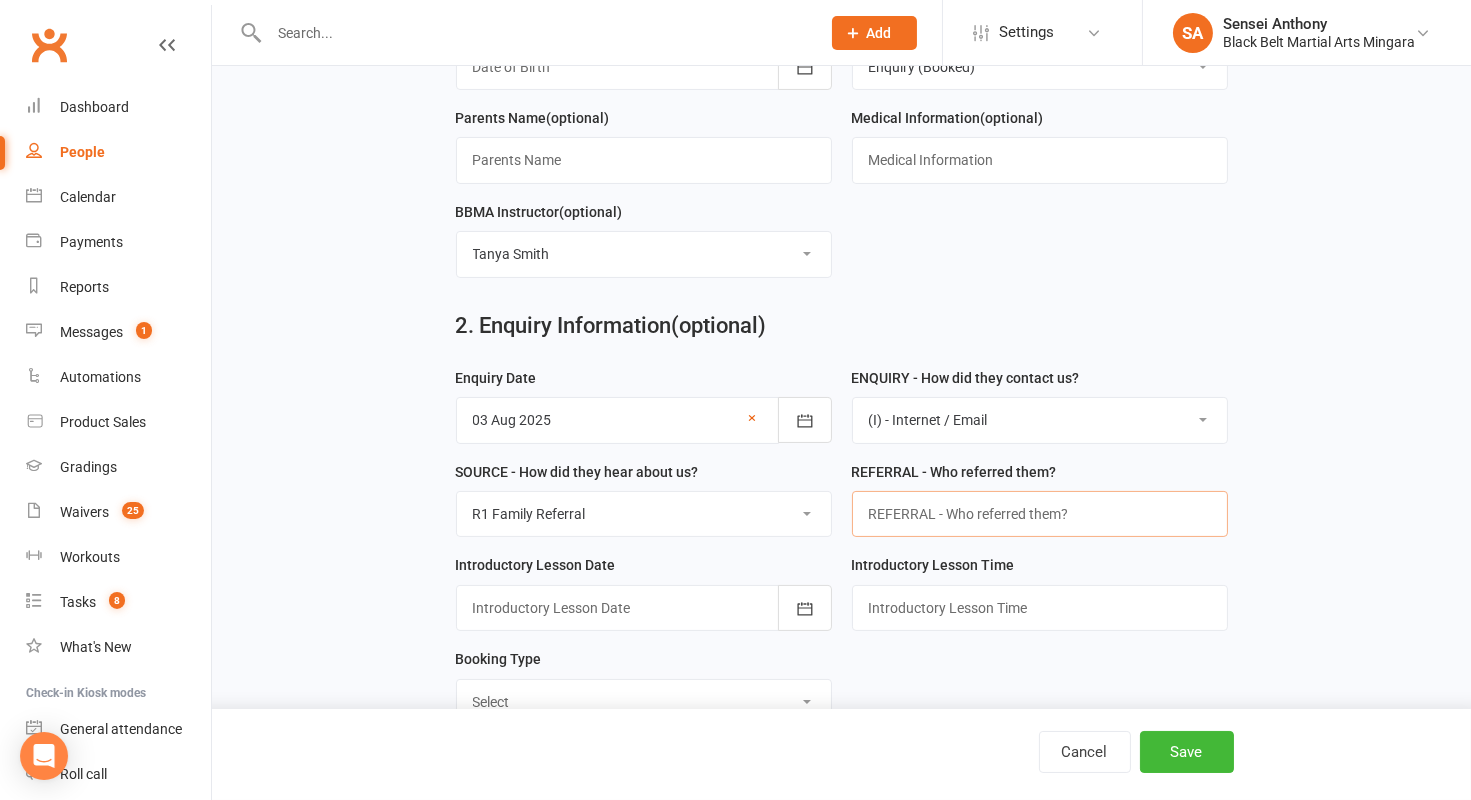 click at bounding box center [1040, 514] 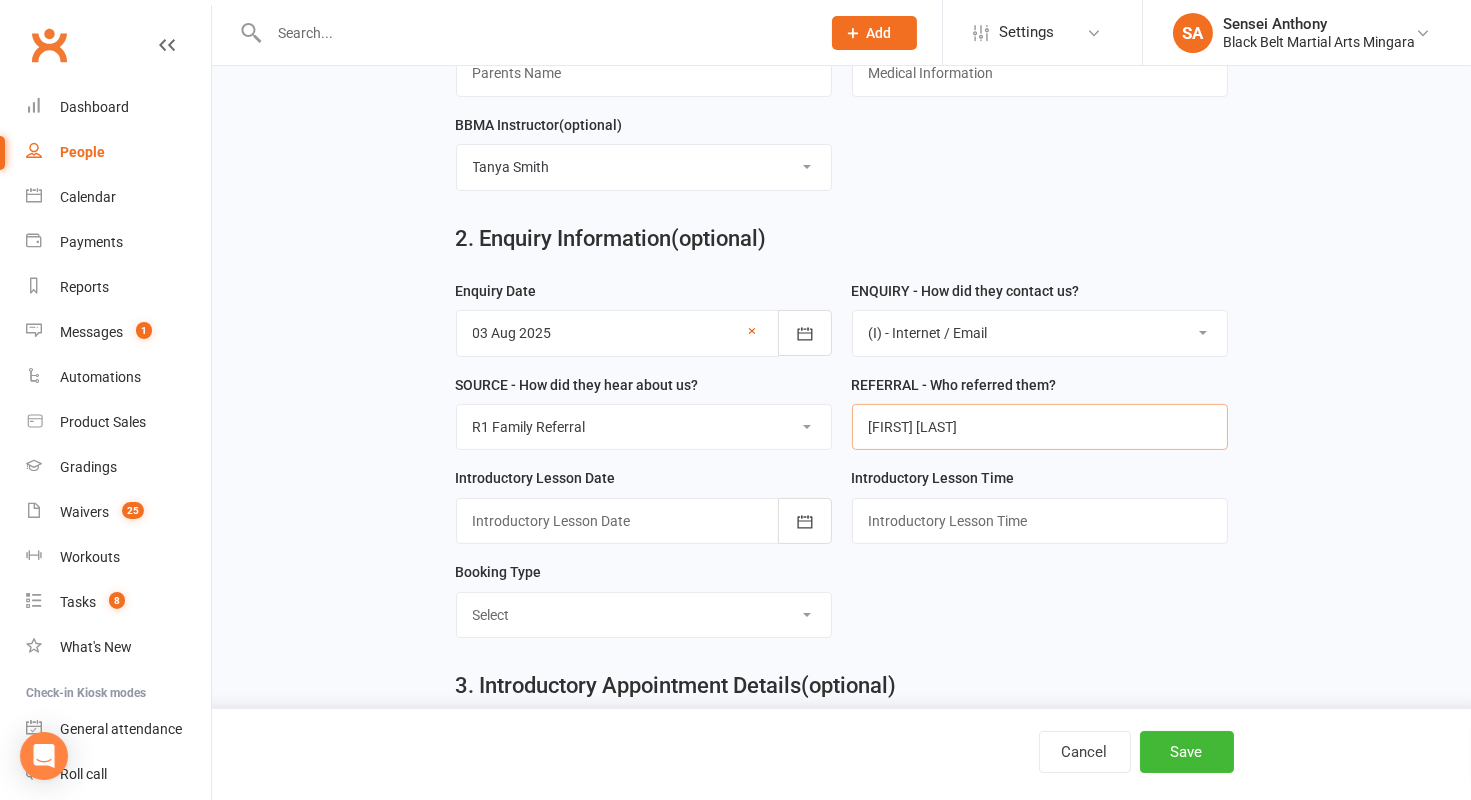 scroll, scrollTop: 652, scrollLeft: 0, axis: vertical 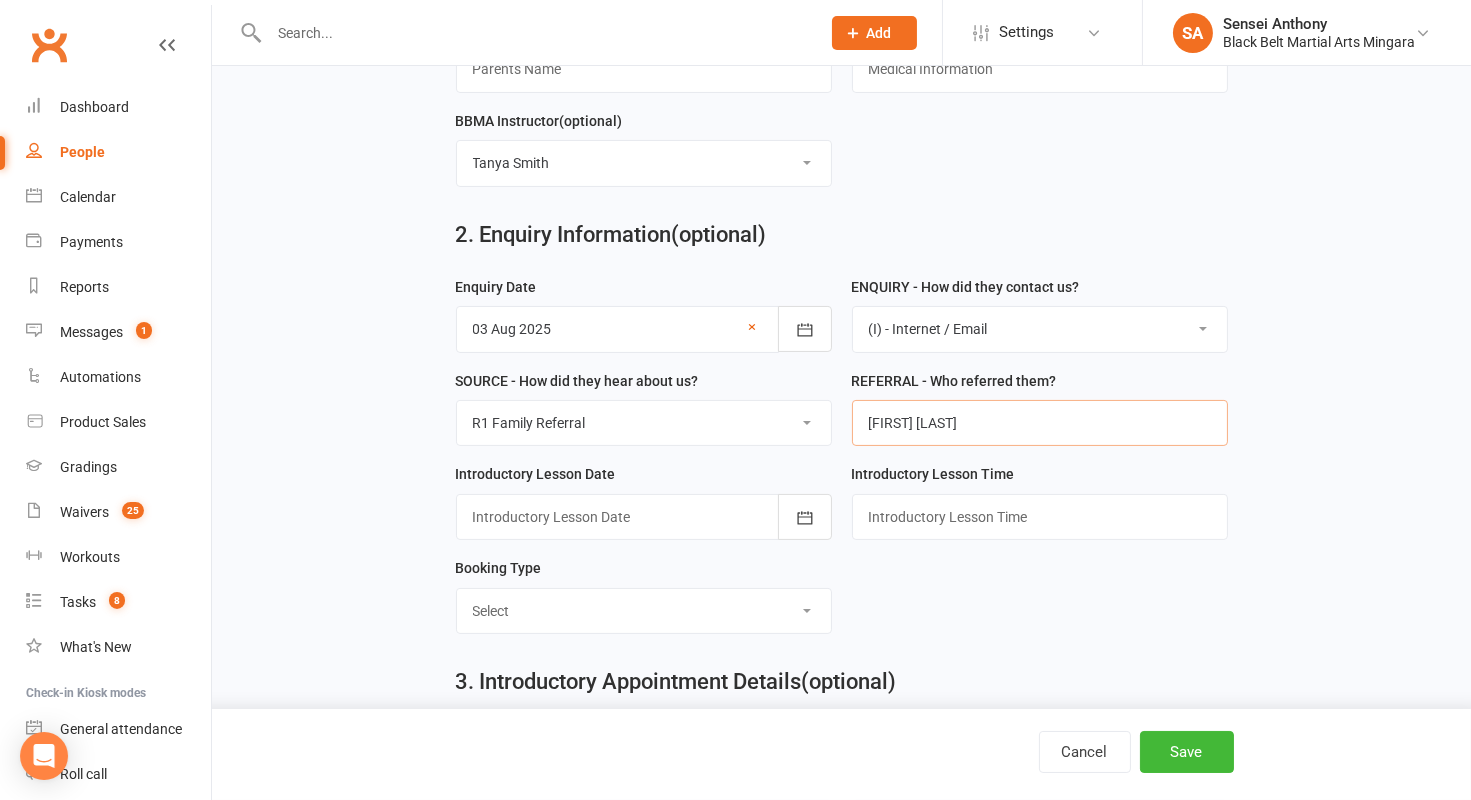type on "Arlia Chad" 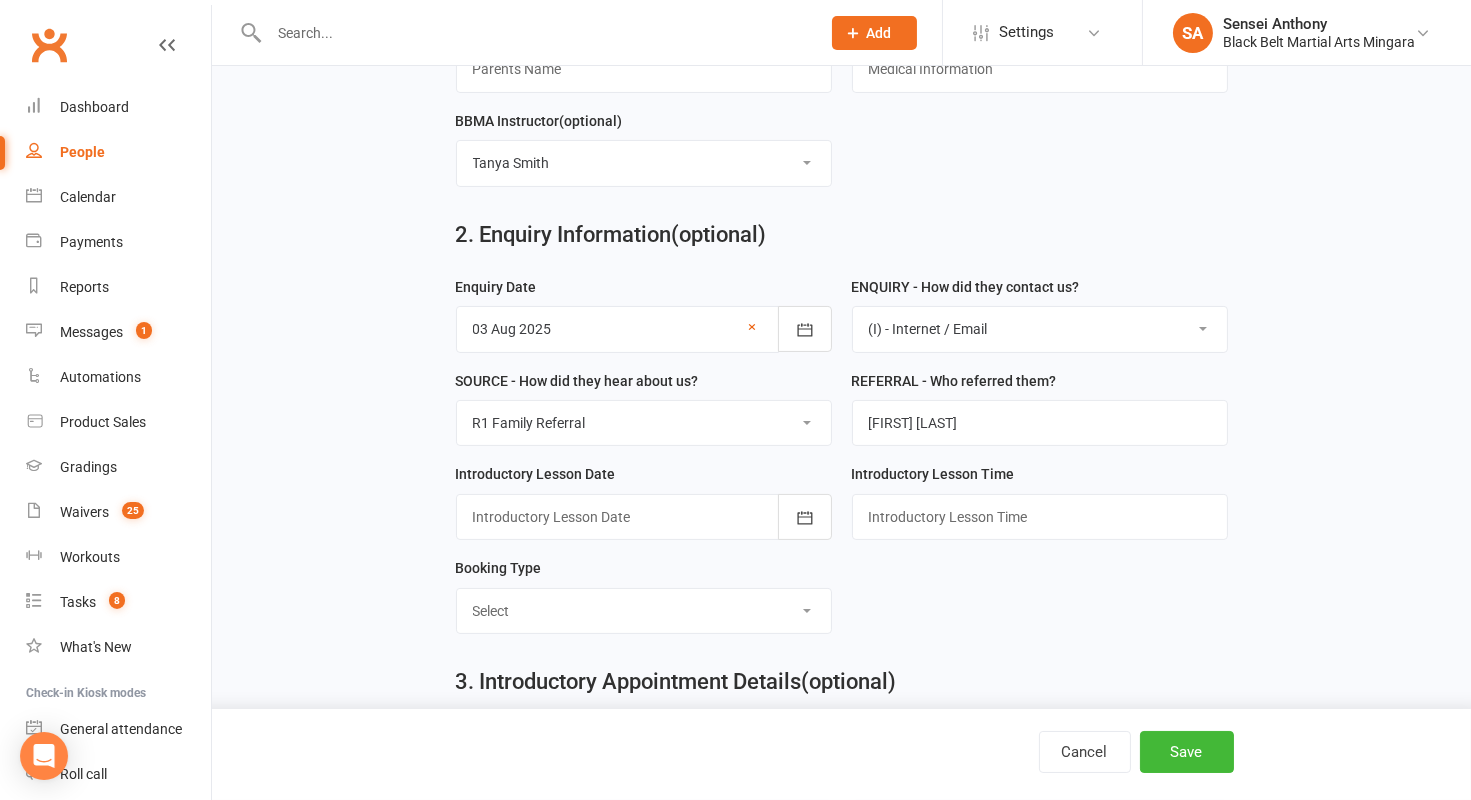 click at bounding box center [644, 517] 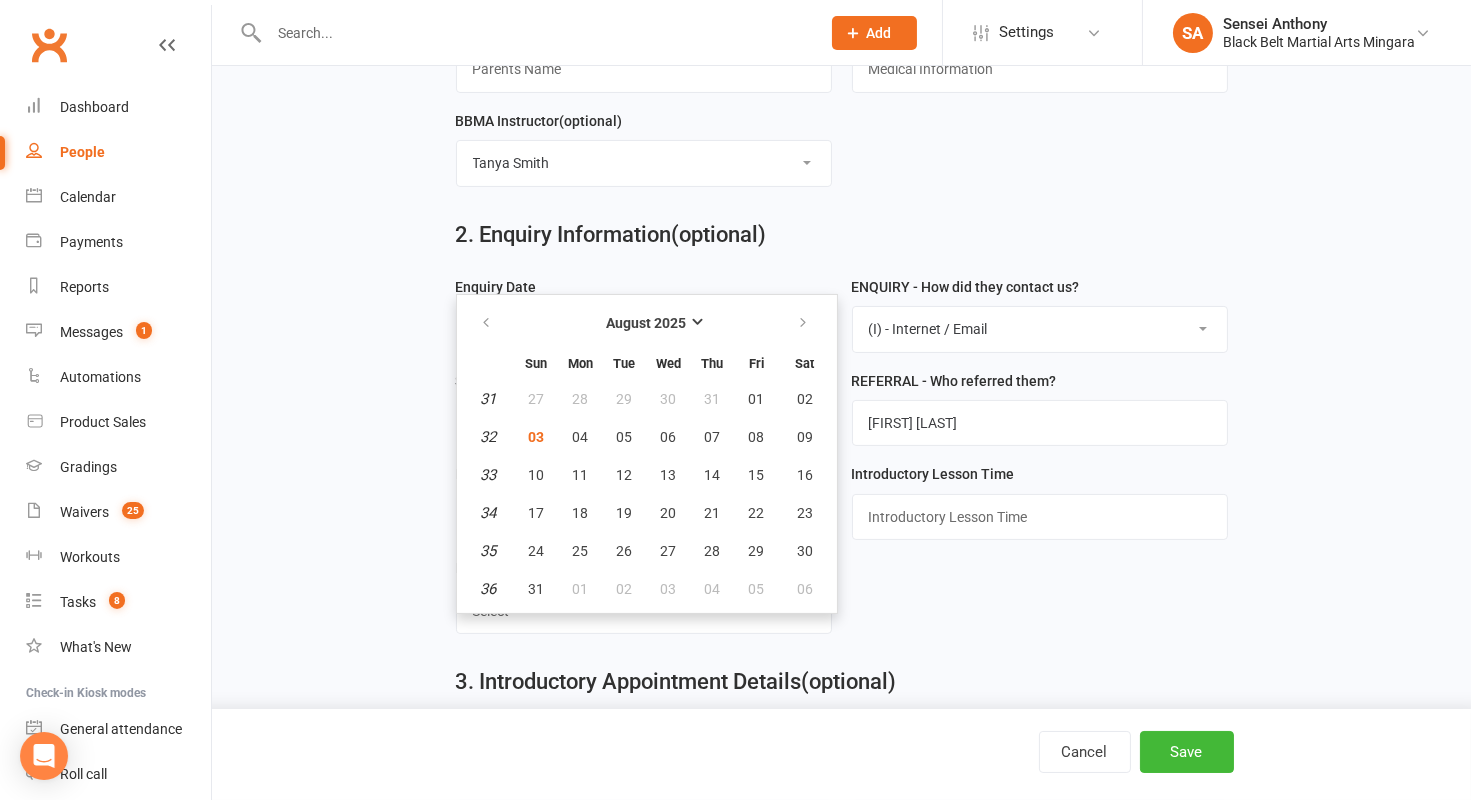click on "1. Contact Information  Drop profile image here 300×300 Choose file
Training Location  (optional) Select Training Location Main Mat Mat 2 Mat 3
Title  (optional) Mr
First Name  Hunter
Last Name  Chad
Mobile Number  (optional) 0409 834 910
Email  jai.chad82@gmail.com
Address  (optional) 5 Hicks Lane Tumbi Umbi NSW 2261
Date of Birth  (optional)
2021 - 2040
2021
2022
2023
2024
2025
2026
2027
2028
2029
2030
2031
2032
2033
2034
2035
2036
2037
2038
2039
2040
Prospect Status  (optional) Select DNS" at bounding box center (841, 368) 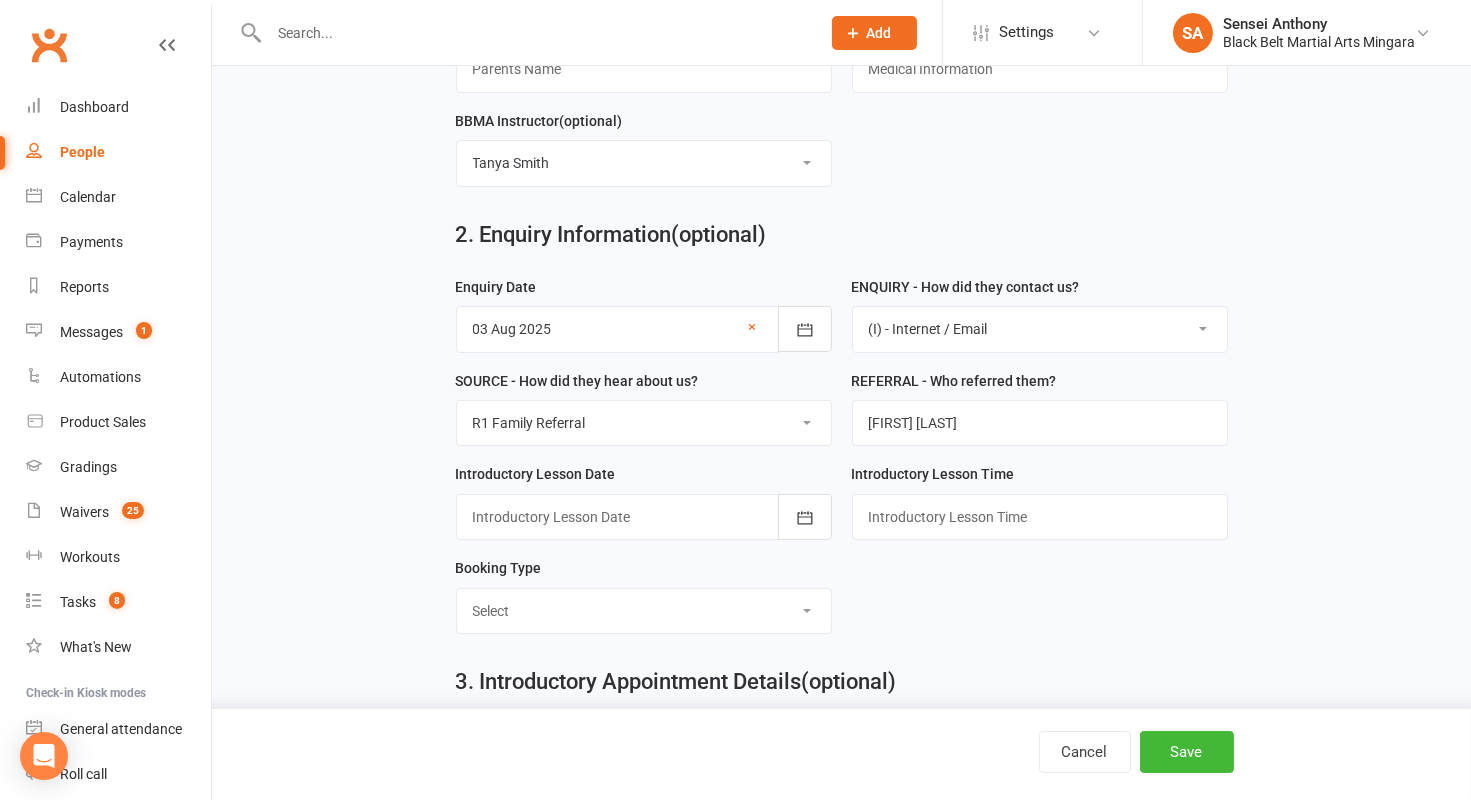 click at bounding box center [644, 517] 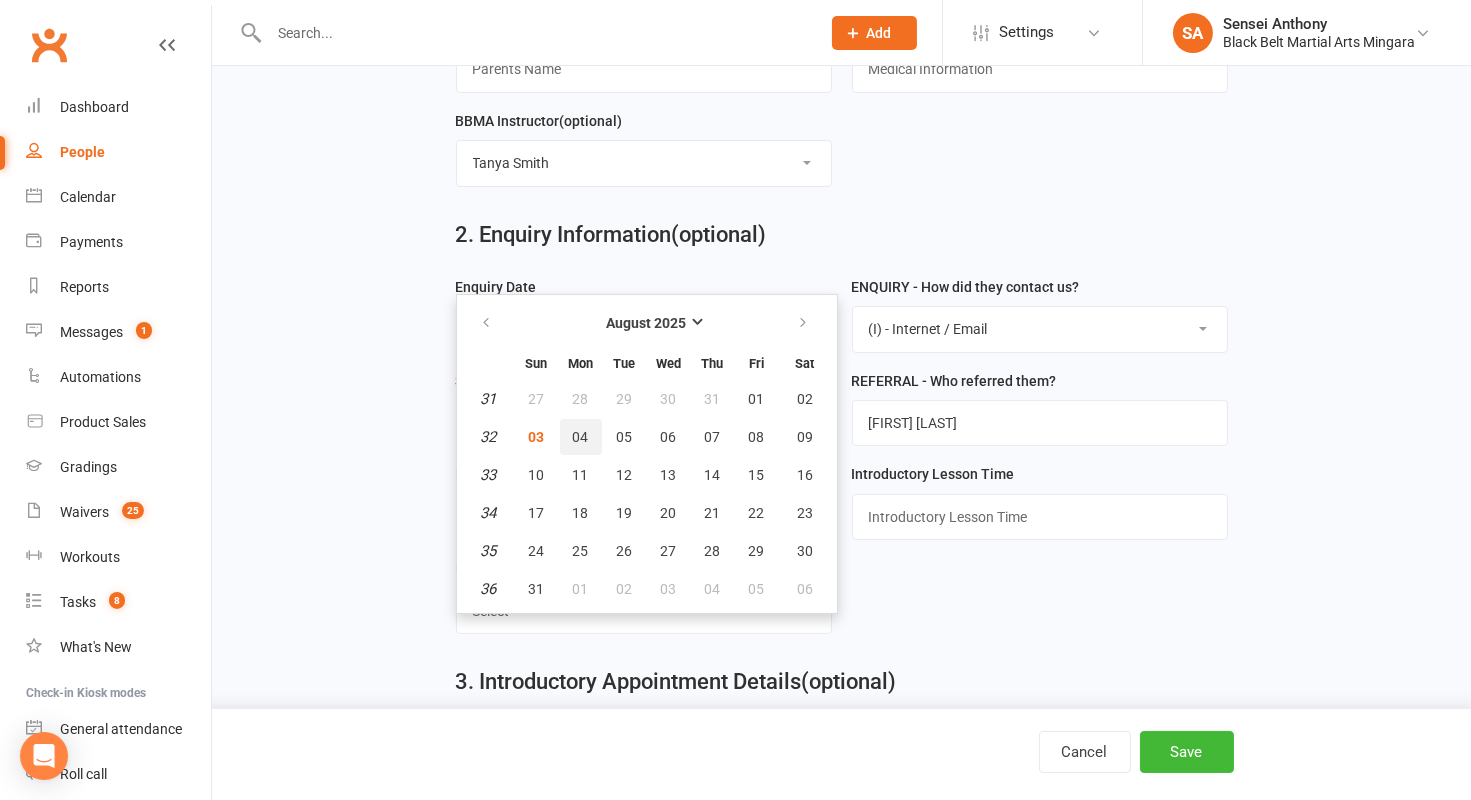 click on "04" at bounding box center (581, 437) 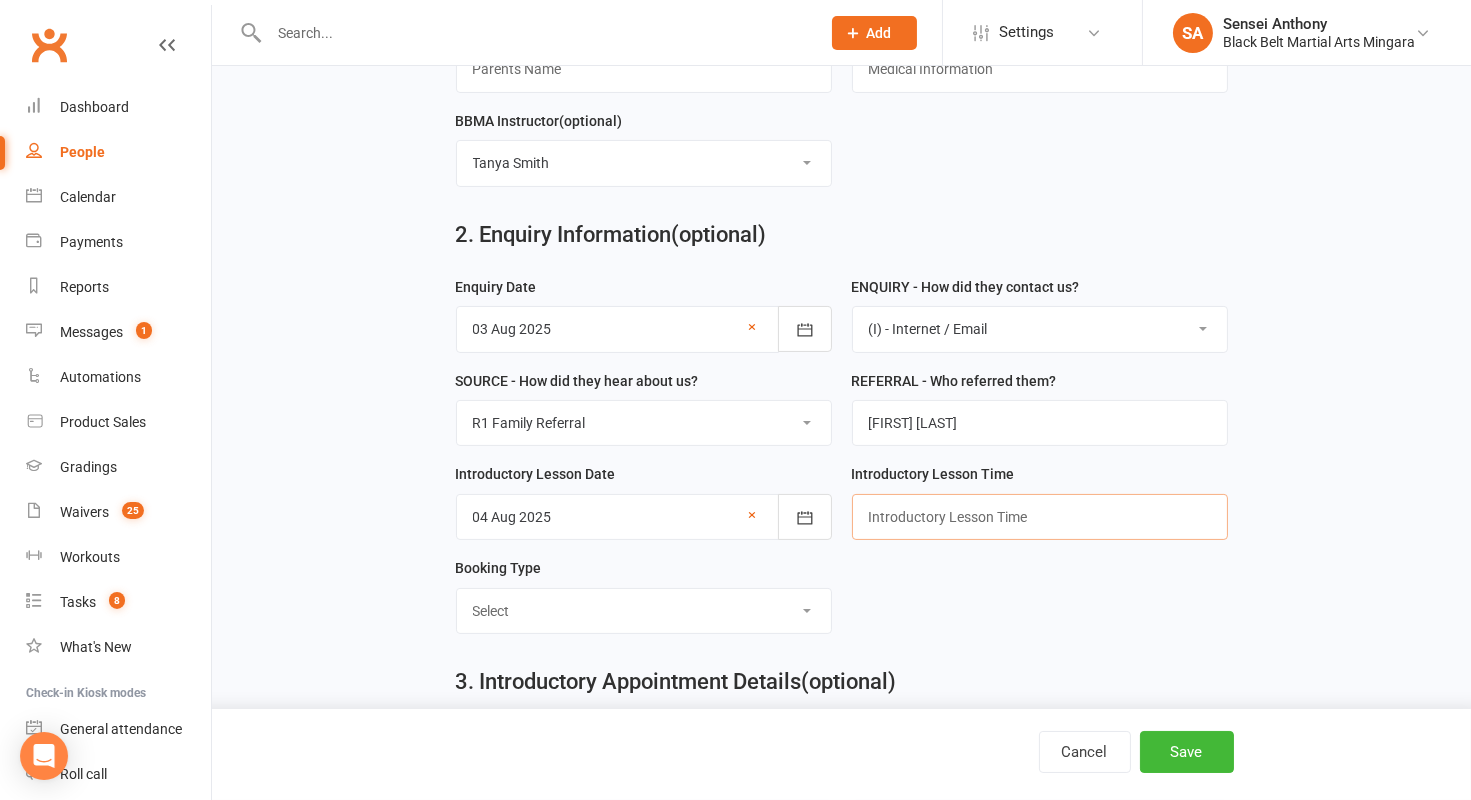click at bounding box center [1040, 517] 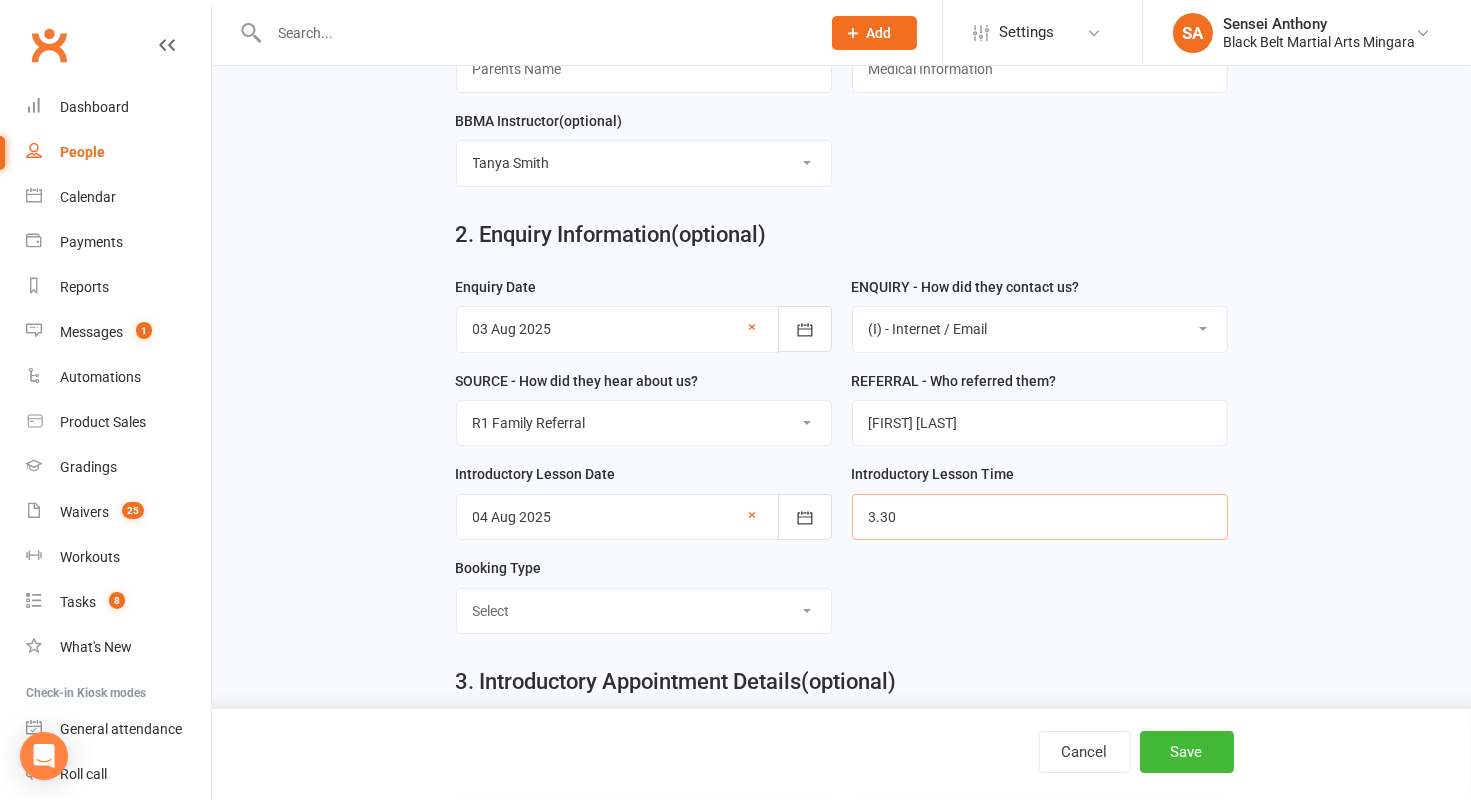 type on "3.30pm" 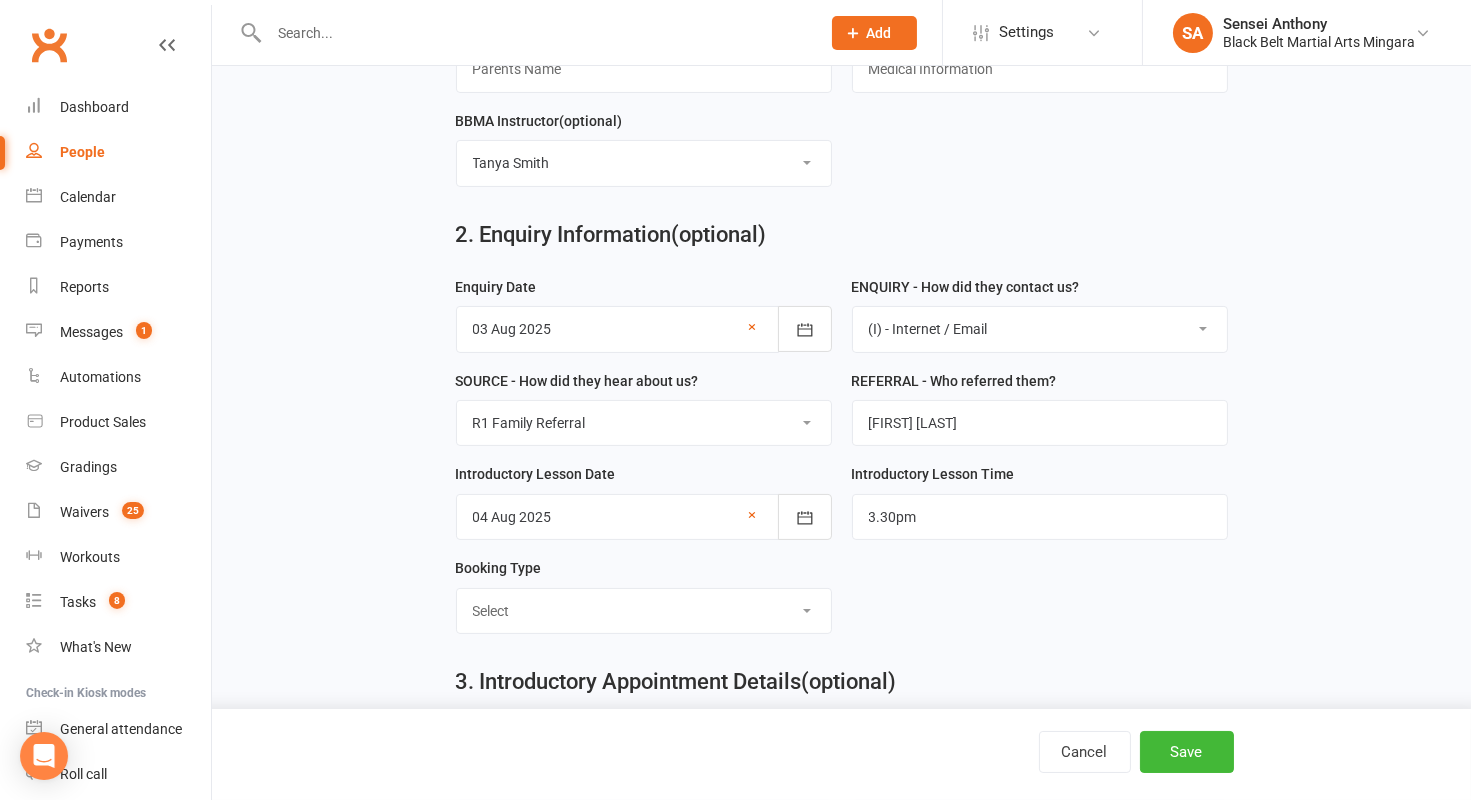 click on "Select Mini Dragons Intro Tiny Dragons Intro Little Dragons Intro Child Karate Intro Adult Karate Intro Kickboxing Intro Kobudo Intro" at bounding box center [644, 611] 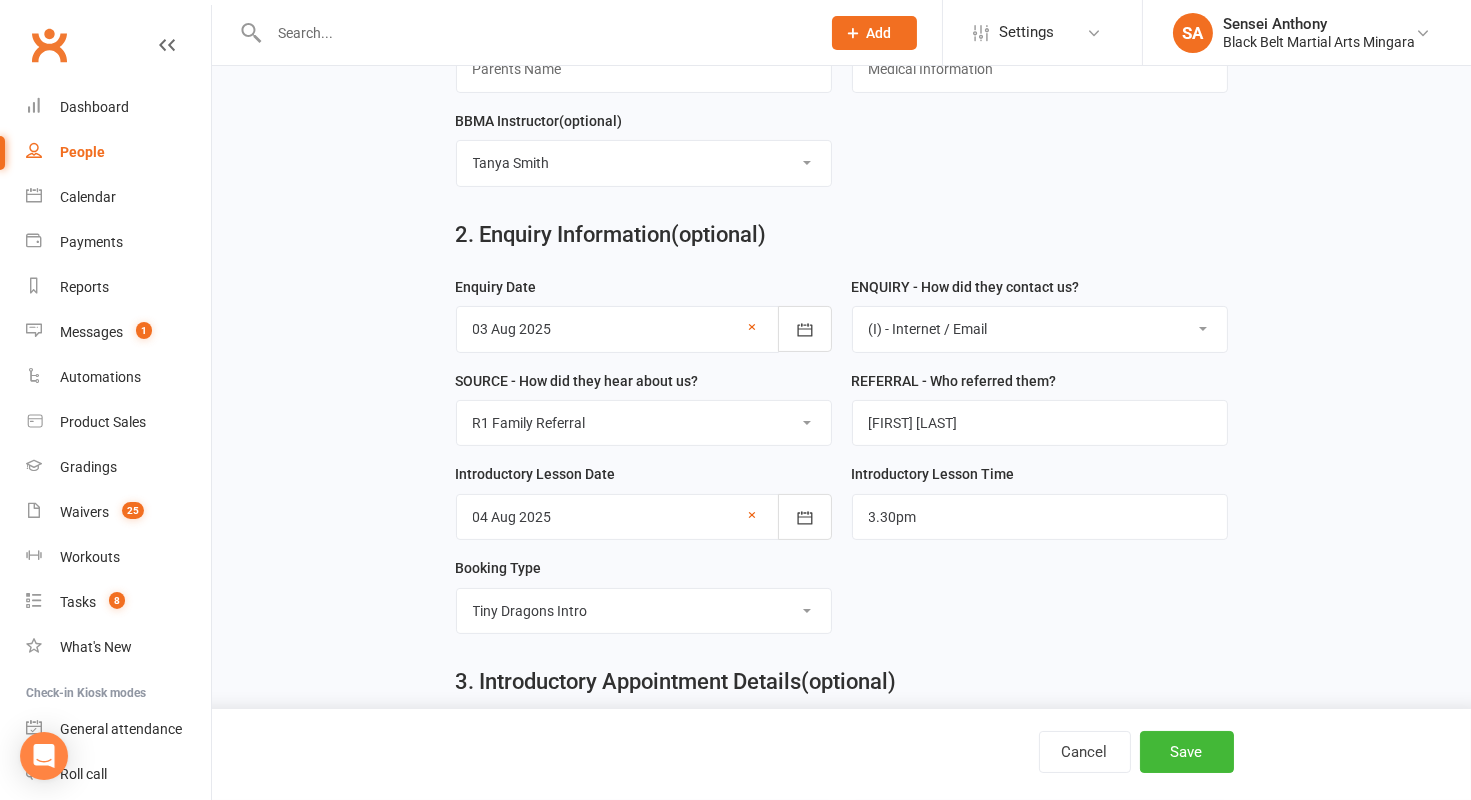 scroll, scrollTop: 882, scrollLeft: 0, axis: vertical 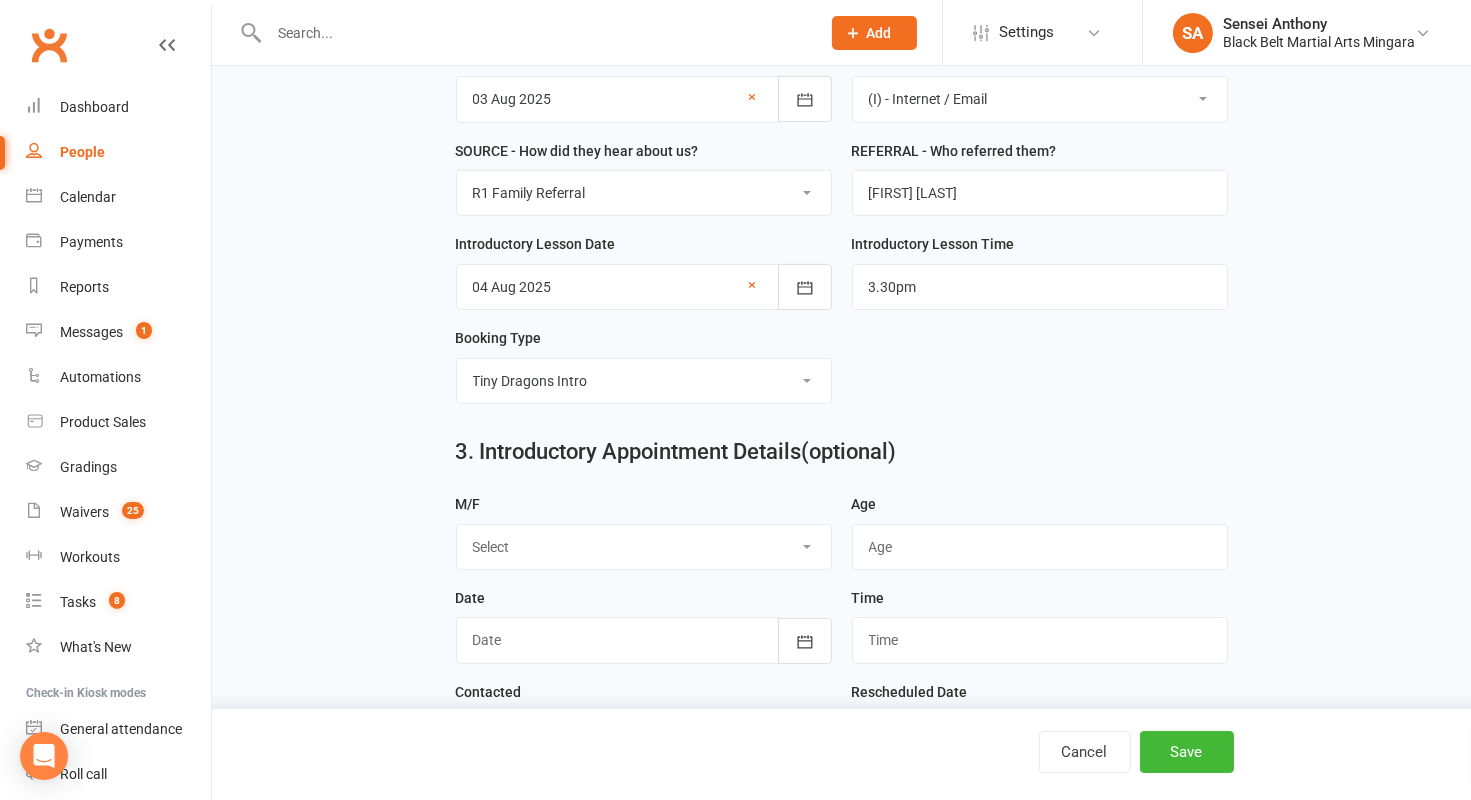 click on "Select M F" at bounding box center [644, 547] 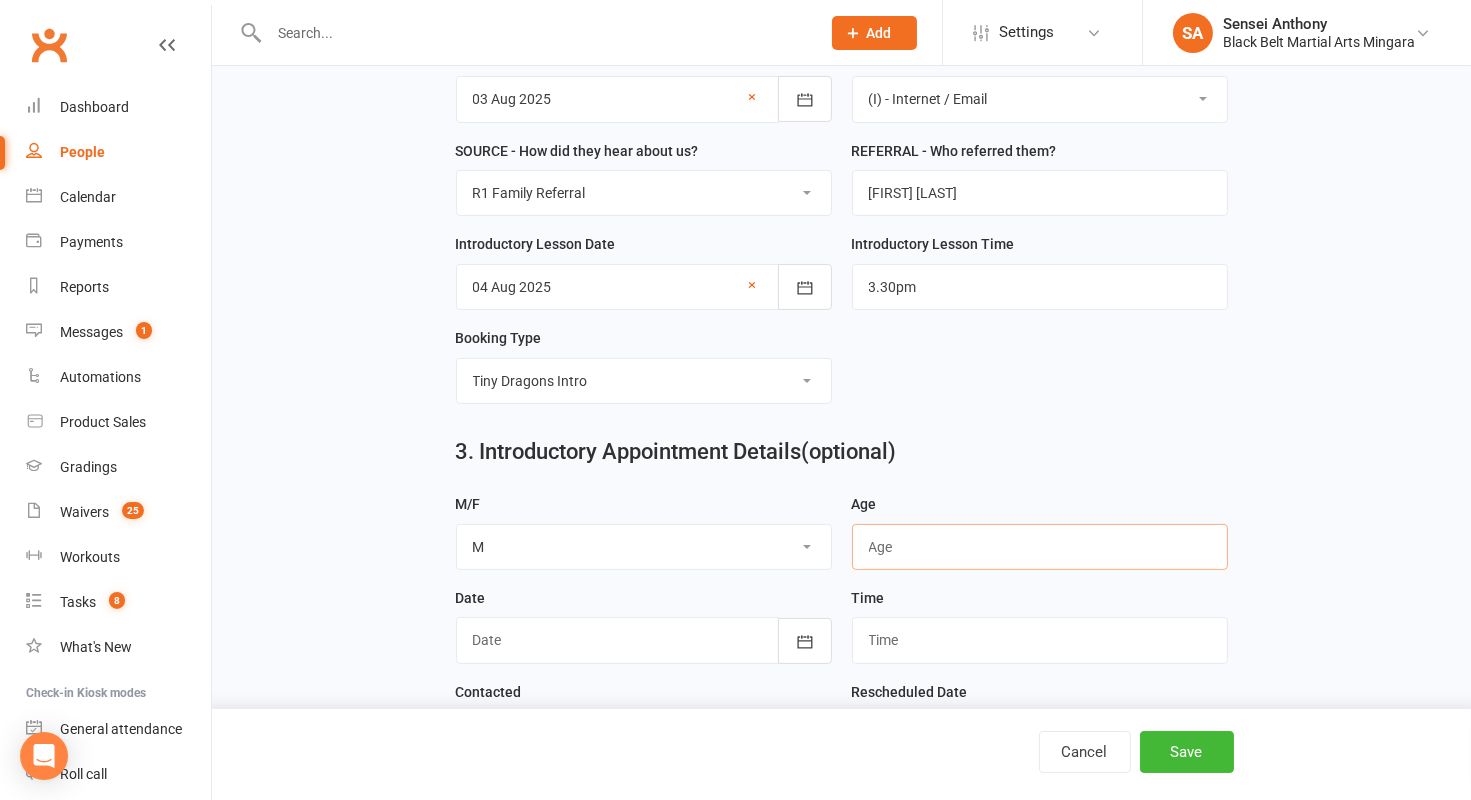 click at bounding box center (1040, 547) 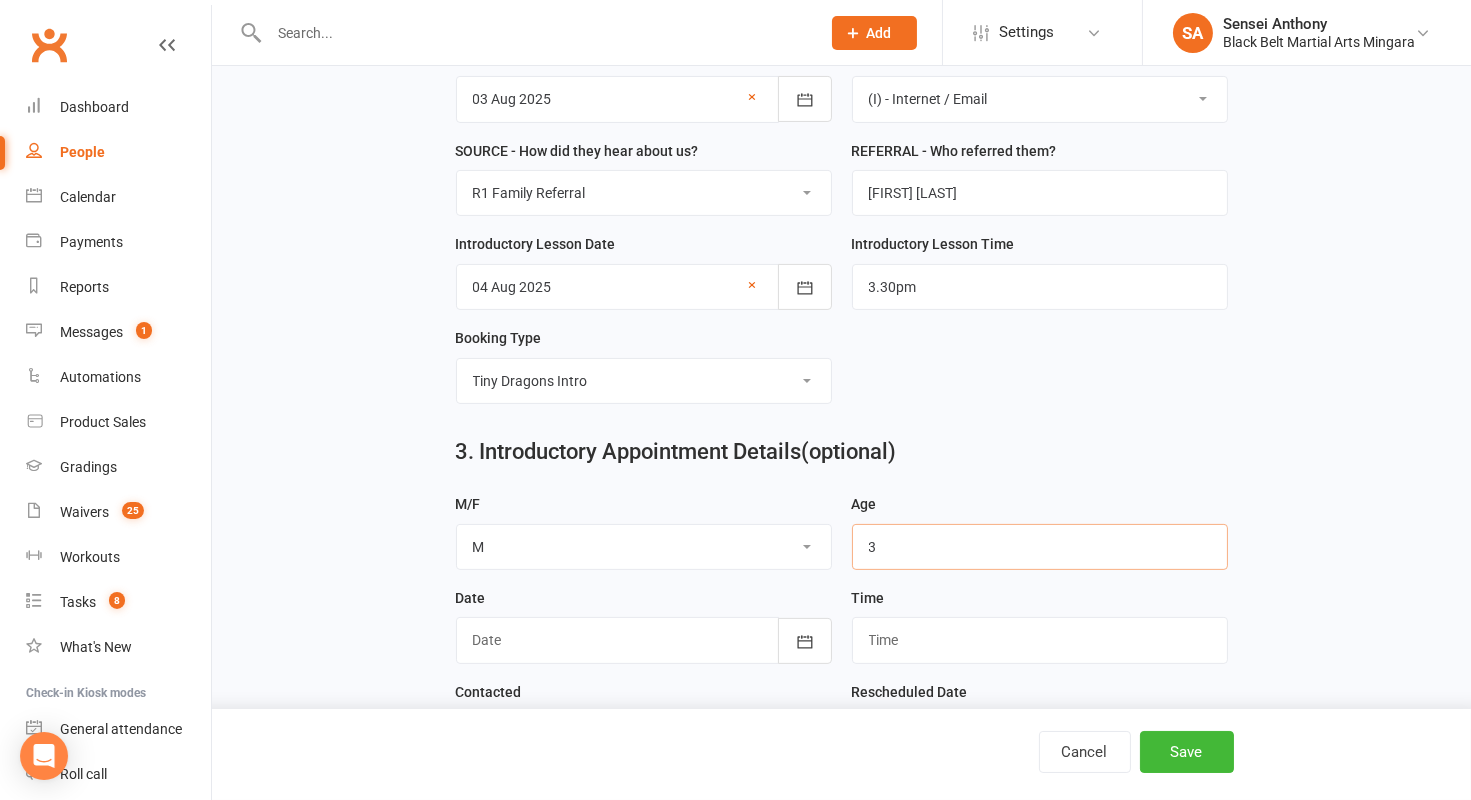 type on "3" 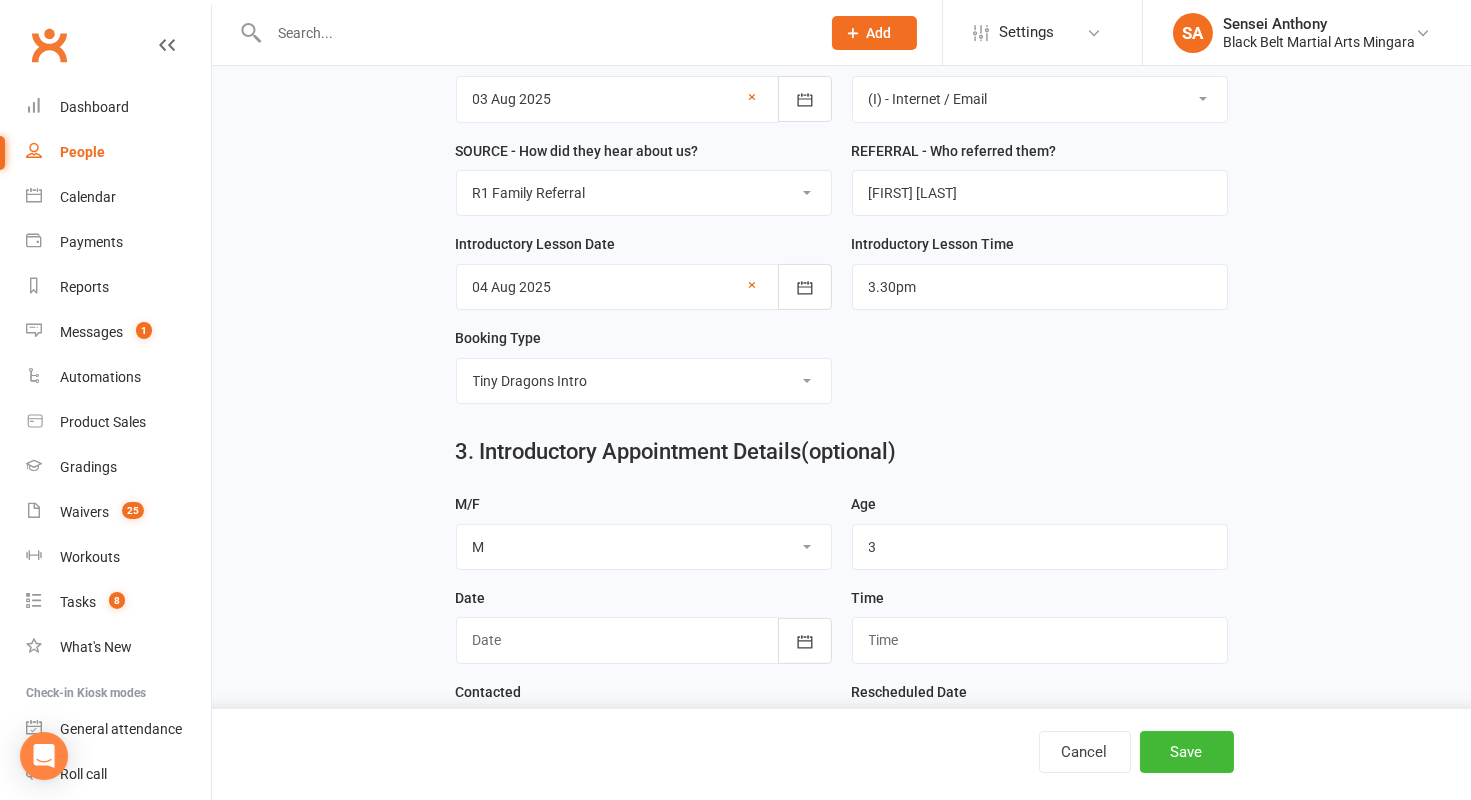 click on "Date
August 2025
Sun Mon Tue Wed Thu Fri Sat
31
27
28
29
30
31
01
02
32
03
04
05
06
07
08
09
33
10
11
12
13
14
15
16
34
17
18
19
20
21
22
23
35
24
25
26
27
28
29
30
36" at bounding box center (644, 625) 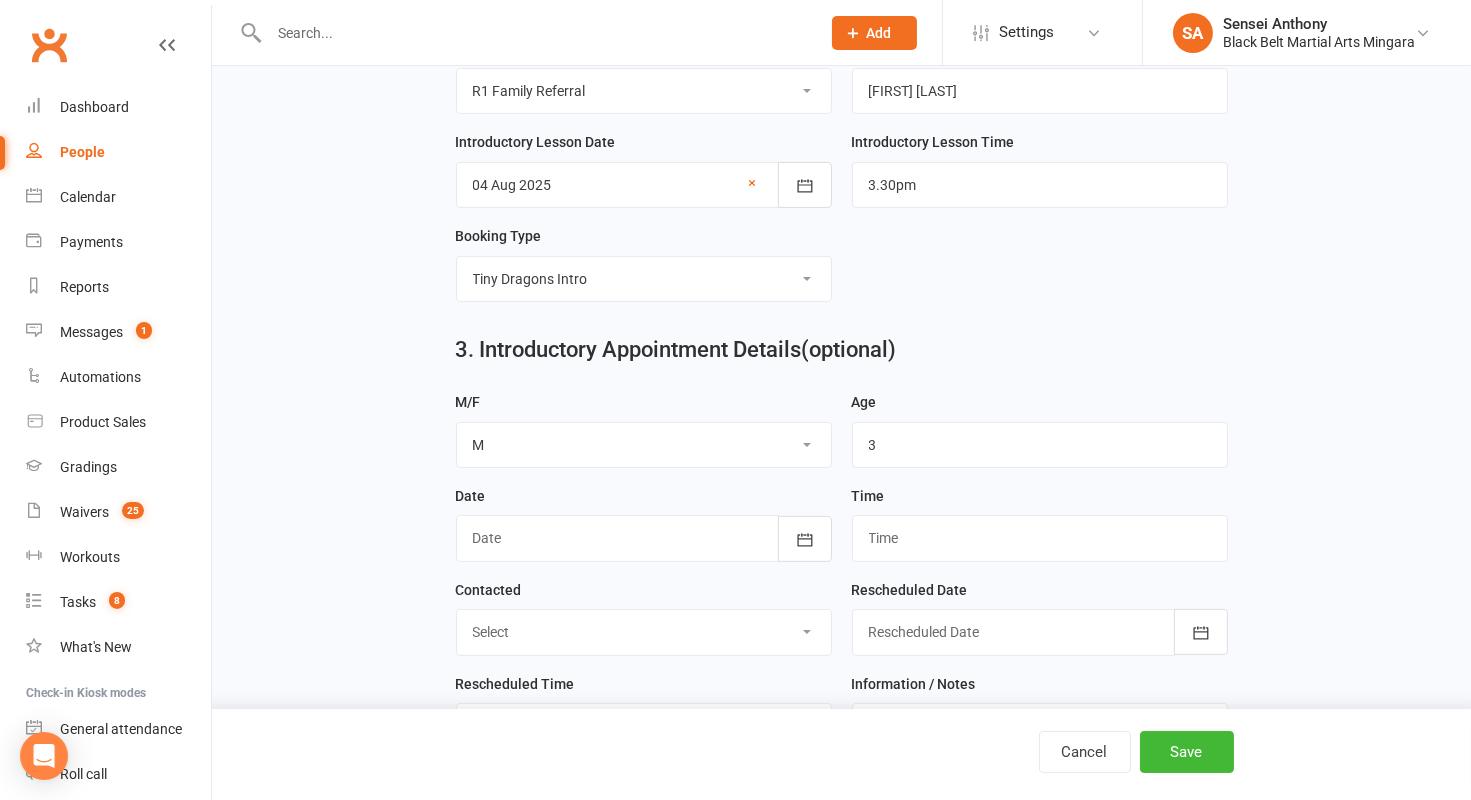 scroll, scrollTop: 998, scrollLeft: 0, axis: vertical 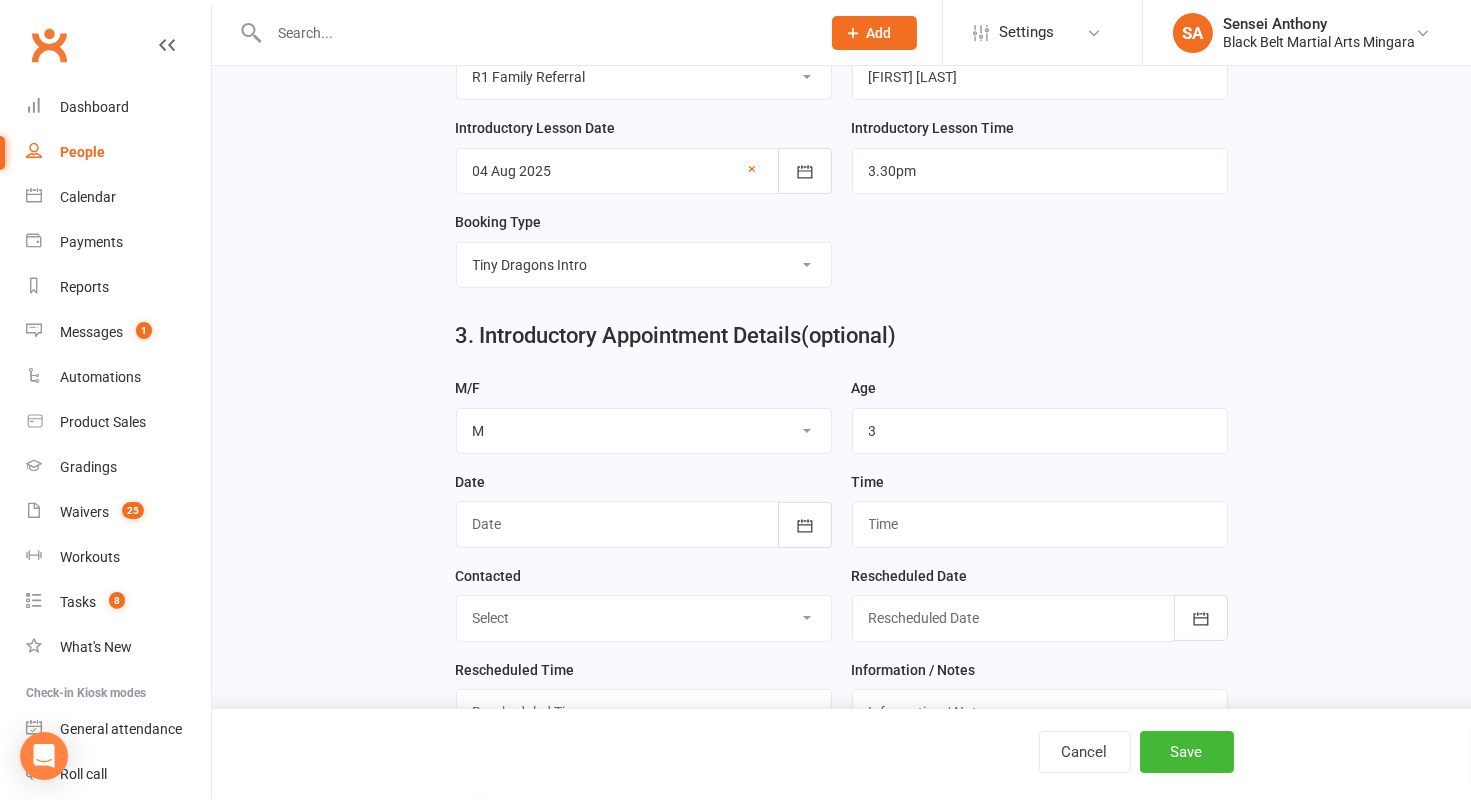 click at bounding box center [644, 524] 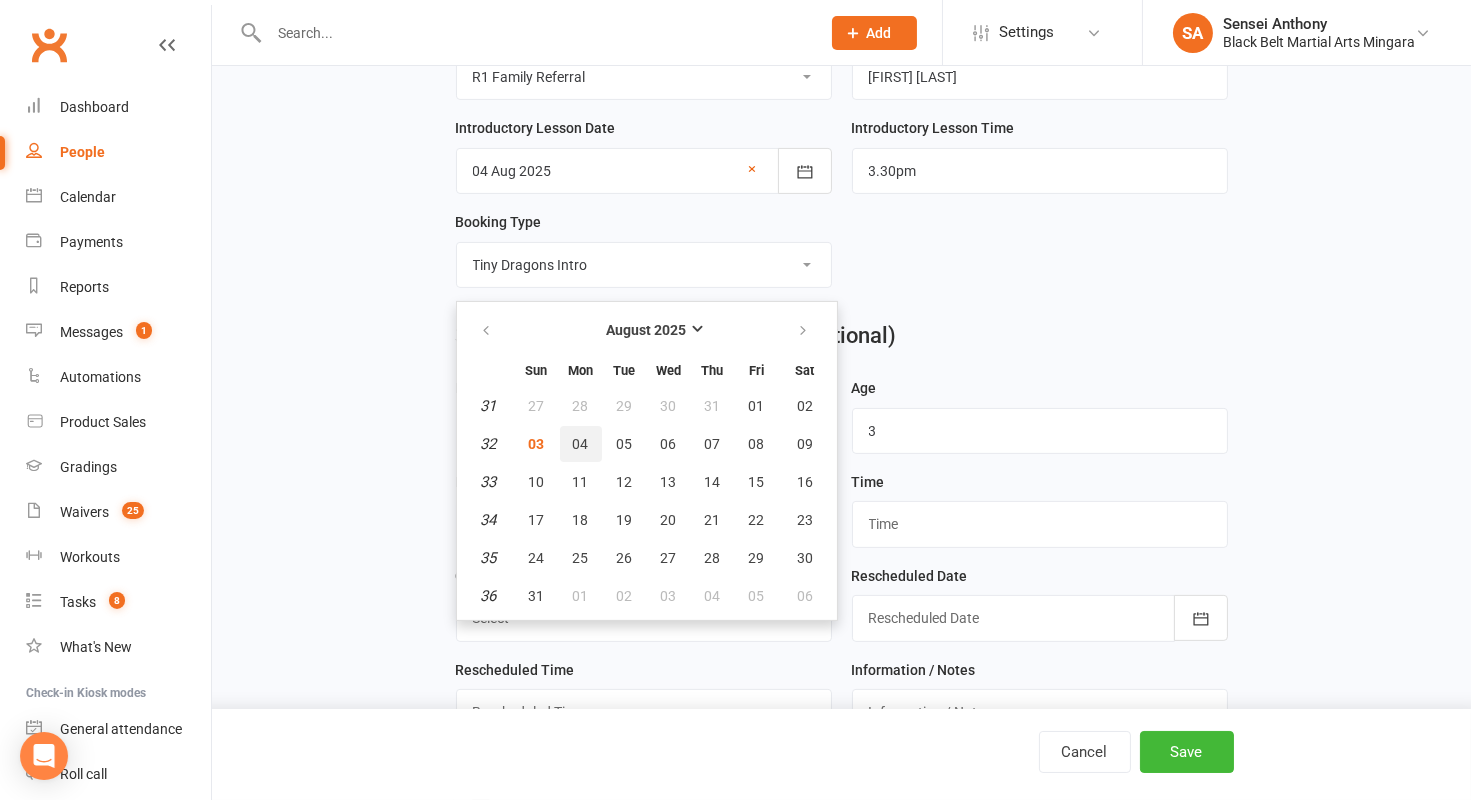 click on "04" at bounding box center [581, 444] 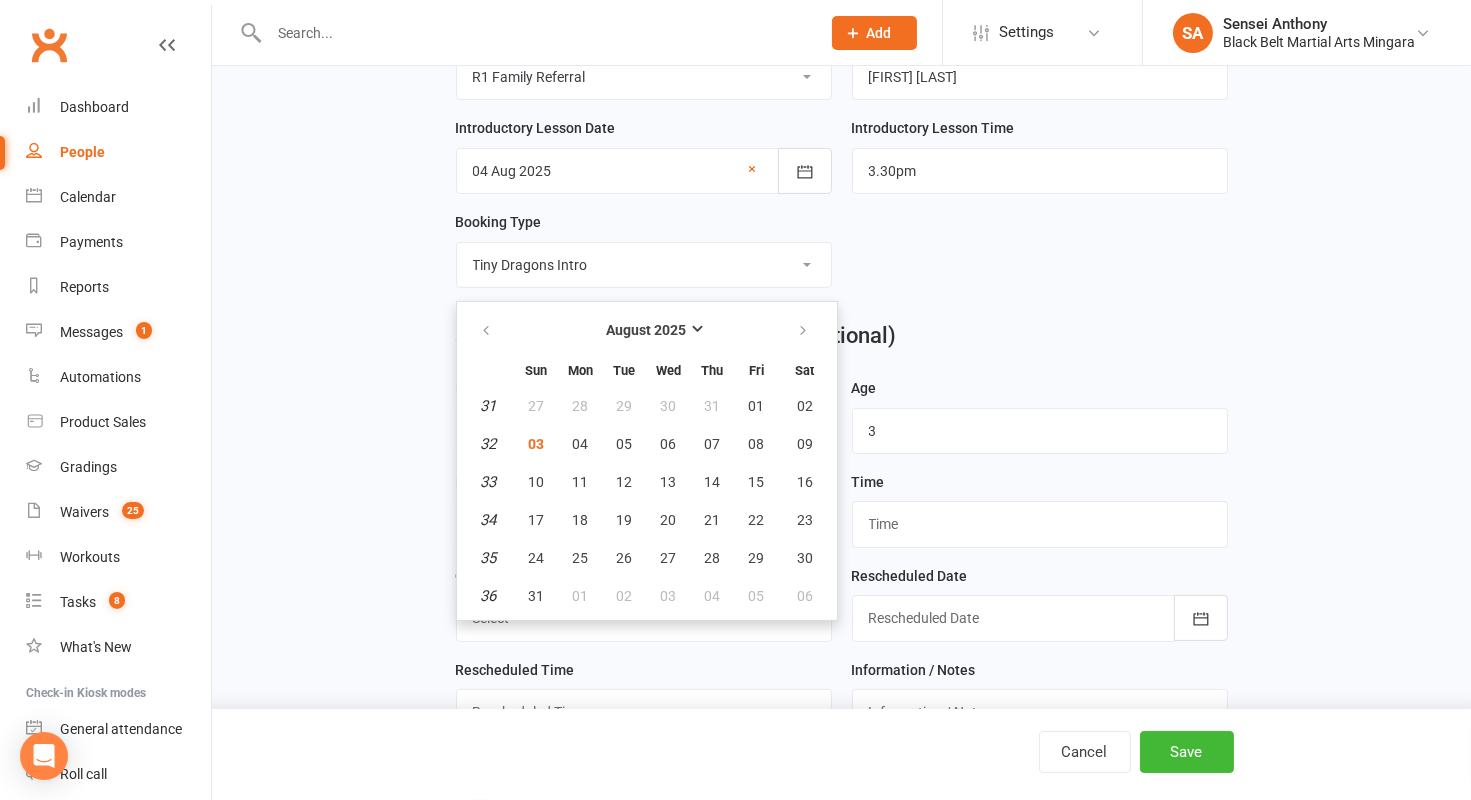 type on "04 Aug 2025" 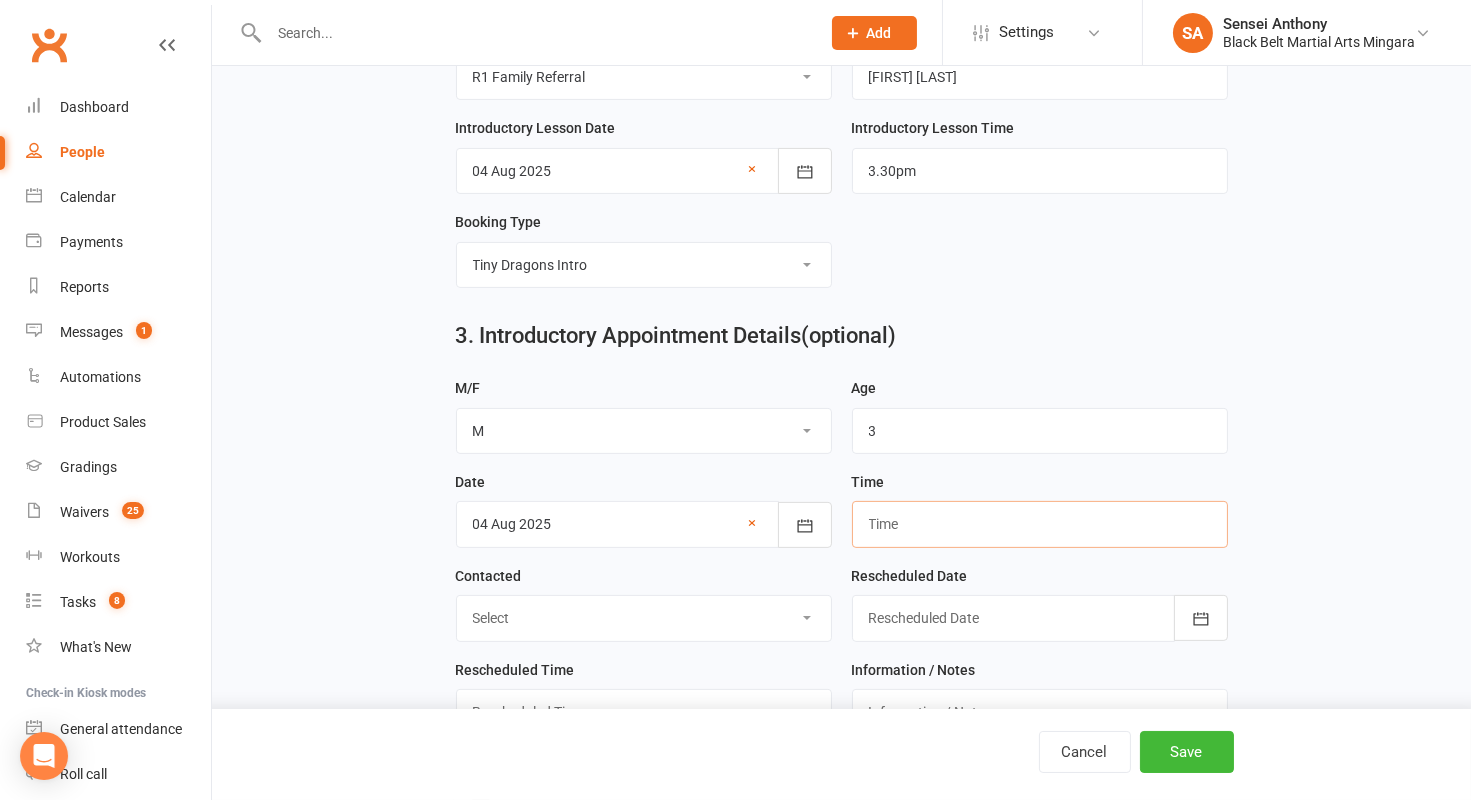 click at bounding box center (1040, 524) 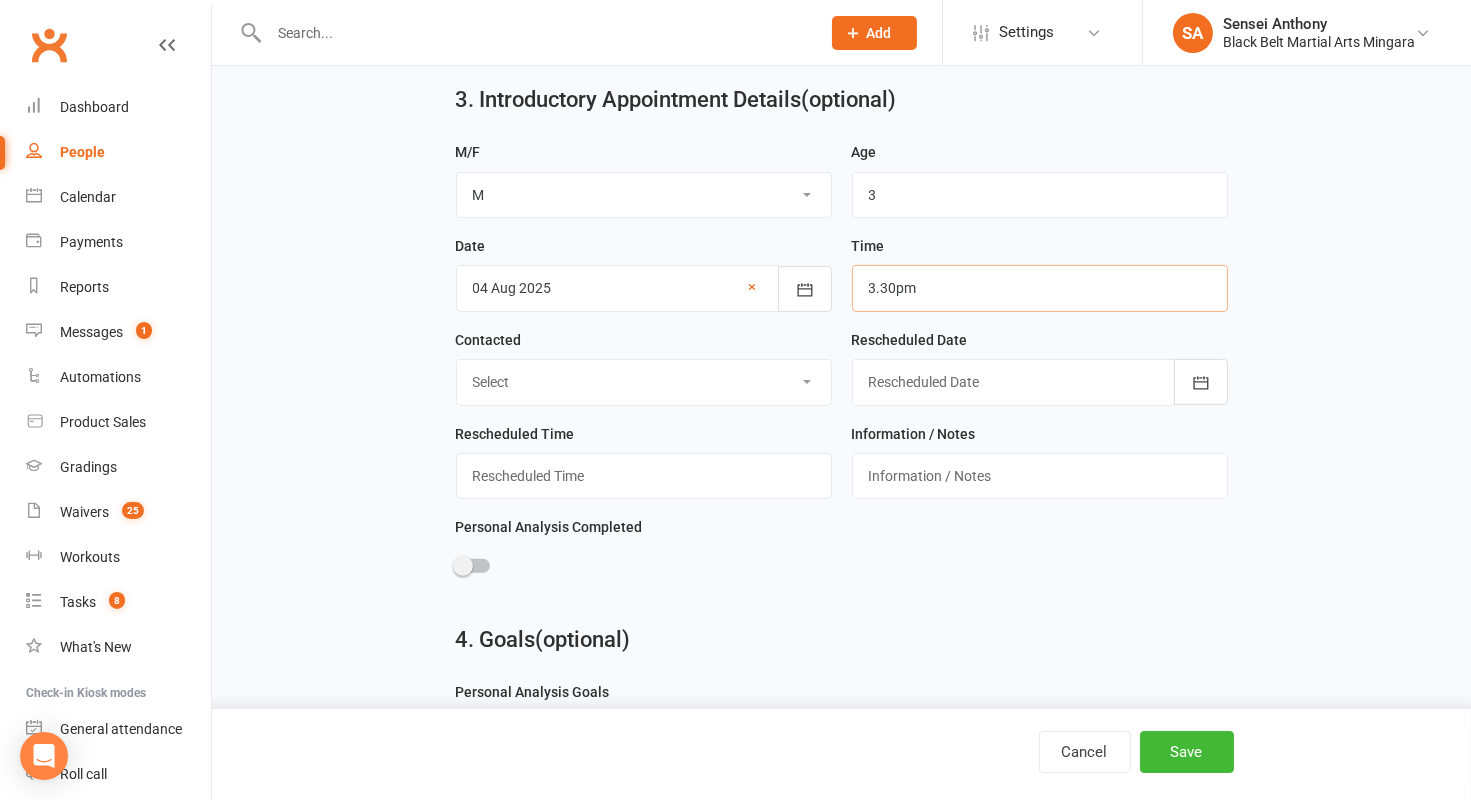 scroll, scrollTop: 1306, scrollLeft: 0, axis: vertical 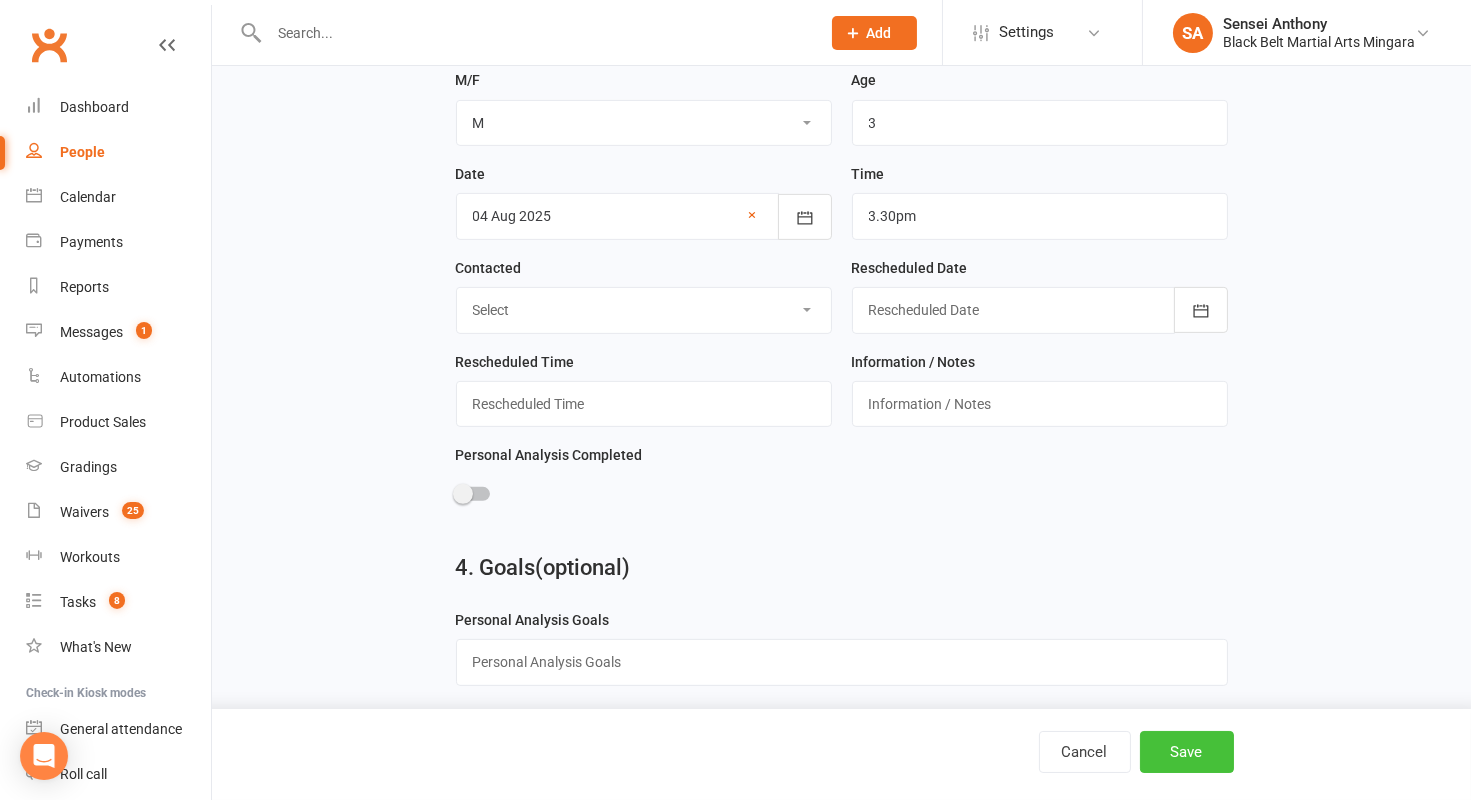 click on "Save" at bounding box center (1187, 752) 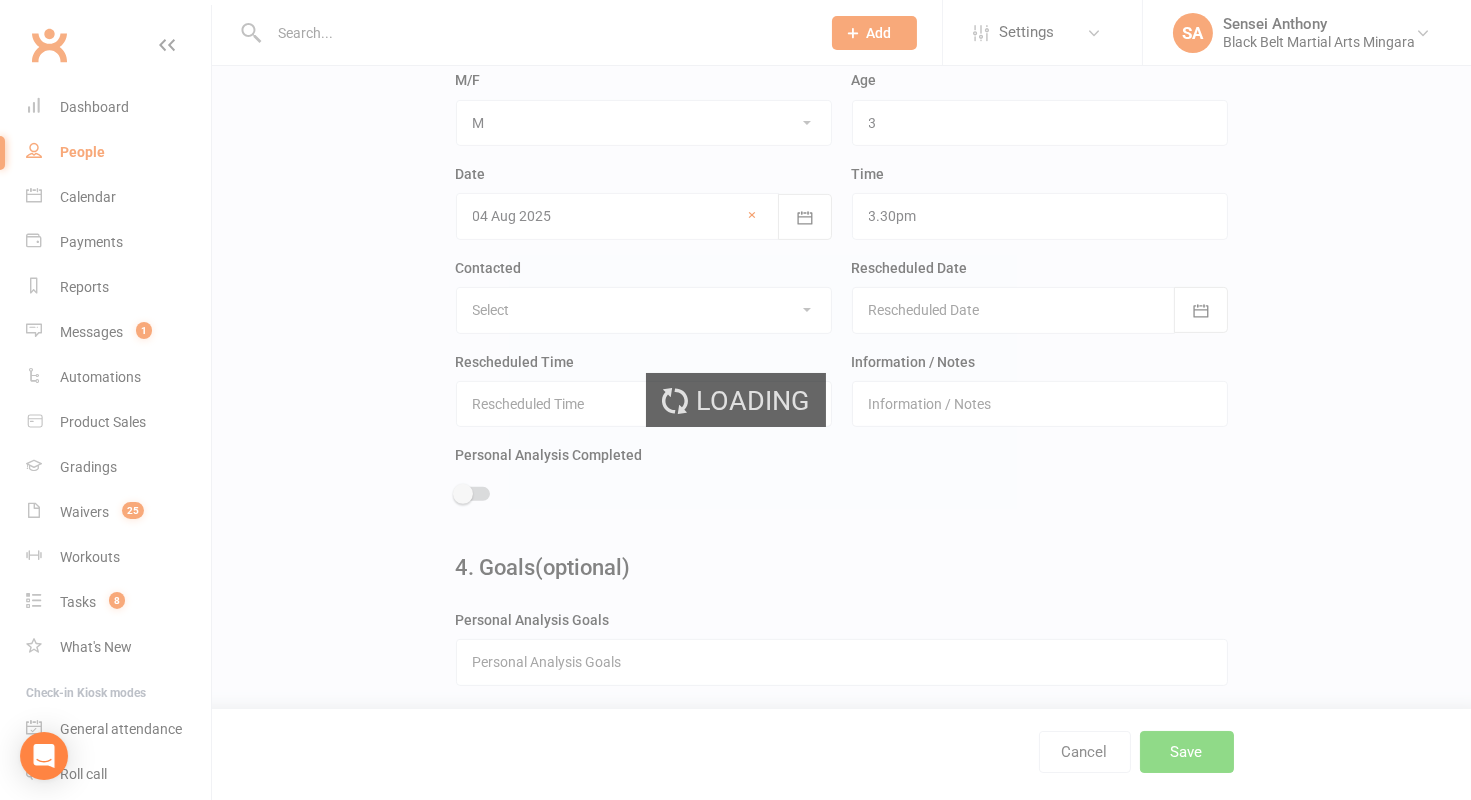 scroll, scrollTop: 0, scrollLeft: 0, axis: both 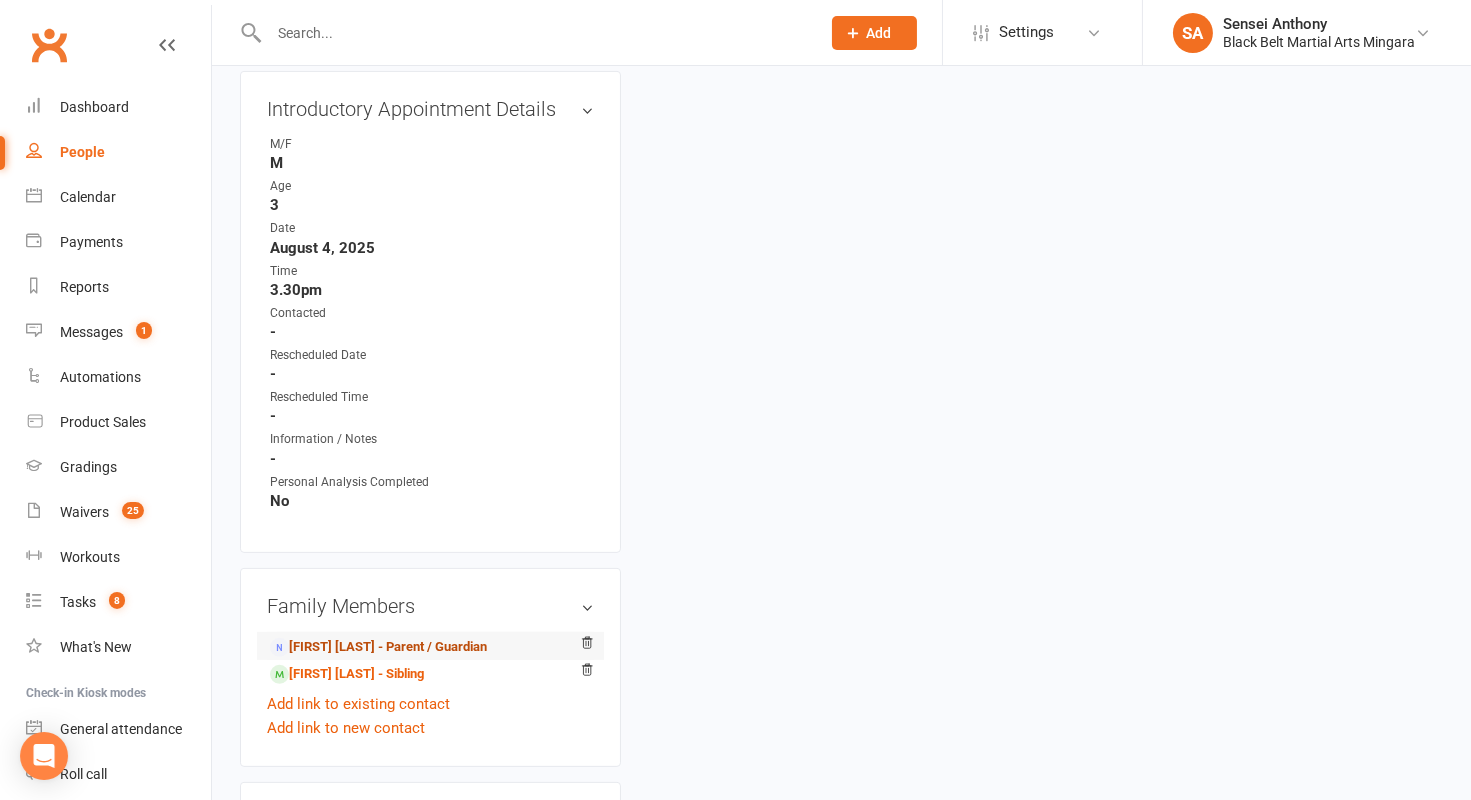 click on "Jai Chad - Parent / Guardian" at bounding box center (378, 647) 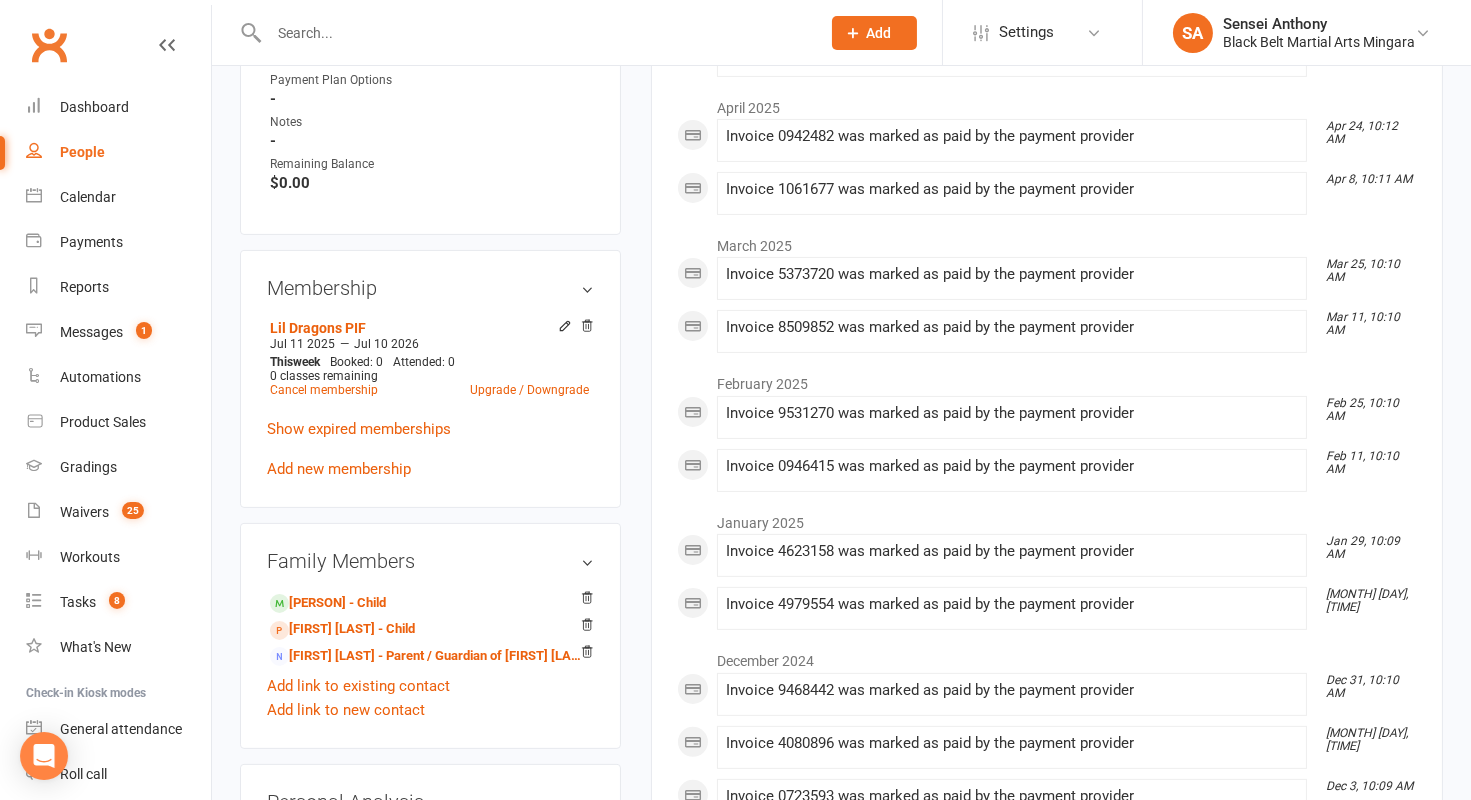 scroll, scrollTop: 1083, scrollLeft: 0, axis: vertical 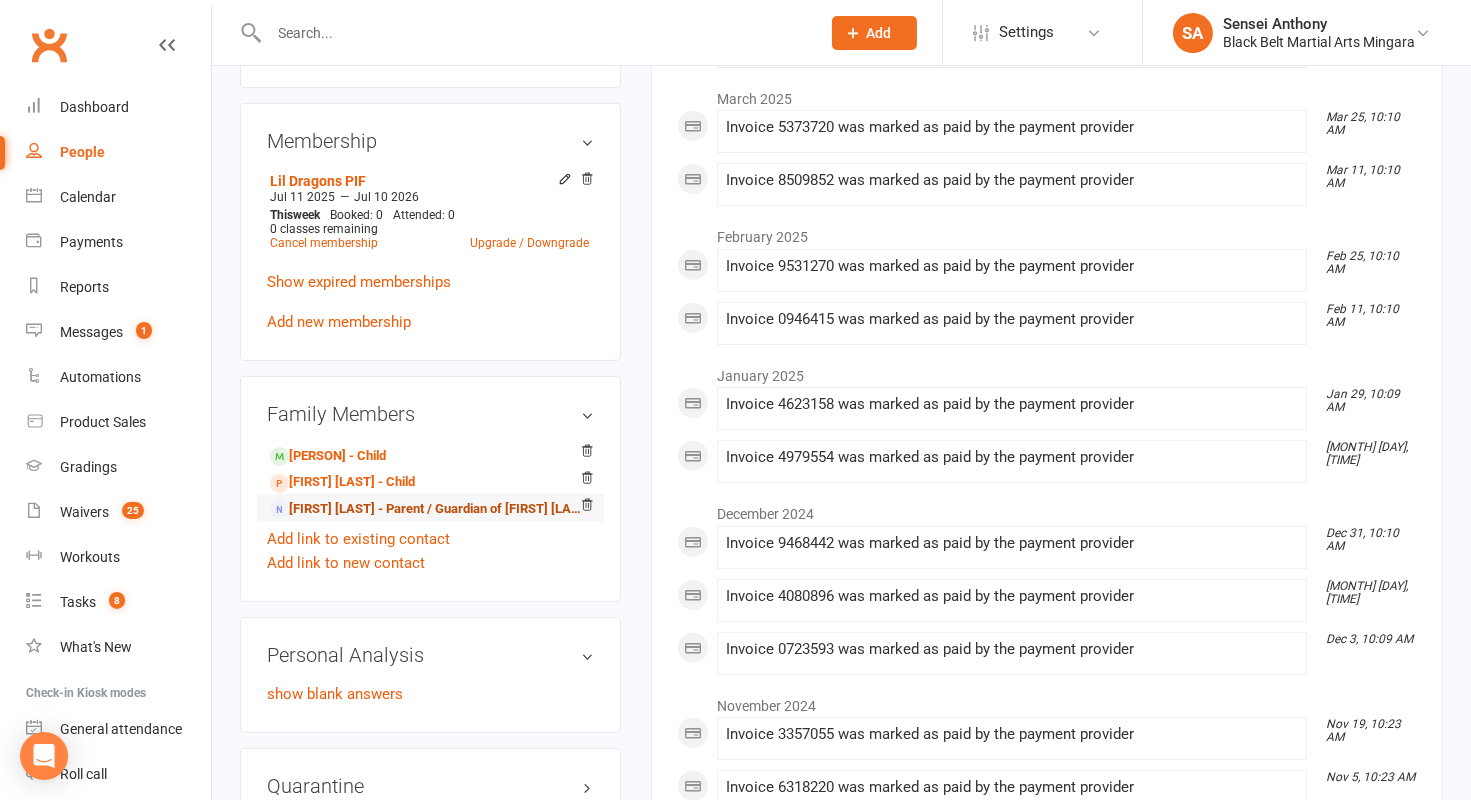 click on "Simone Chad - Parent / Guardian of Arlia Chad" at bounding box center (427, 509) 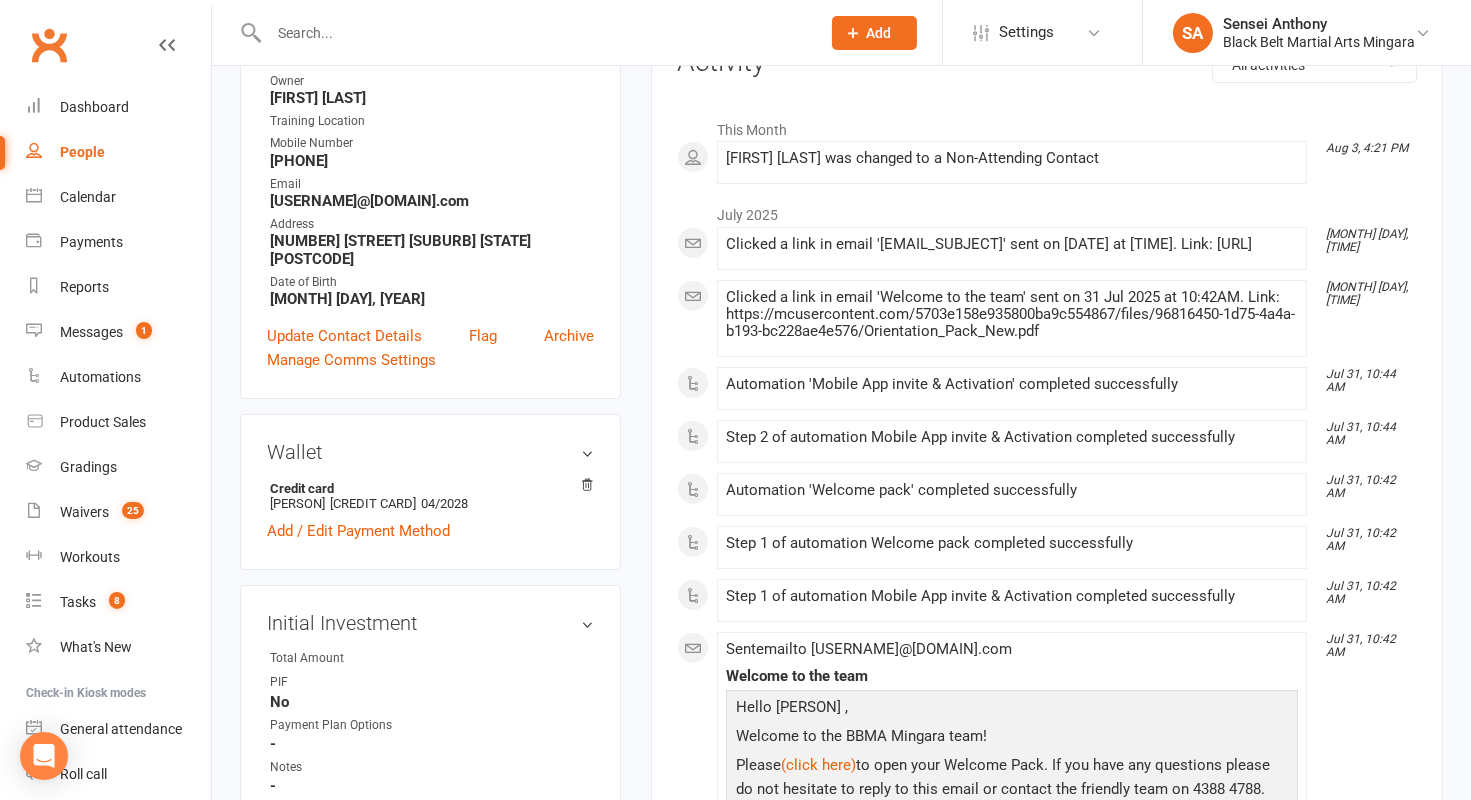 scroll, scrollTop: 0, scrollLeft: 0, axis: both 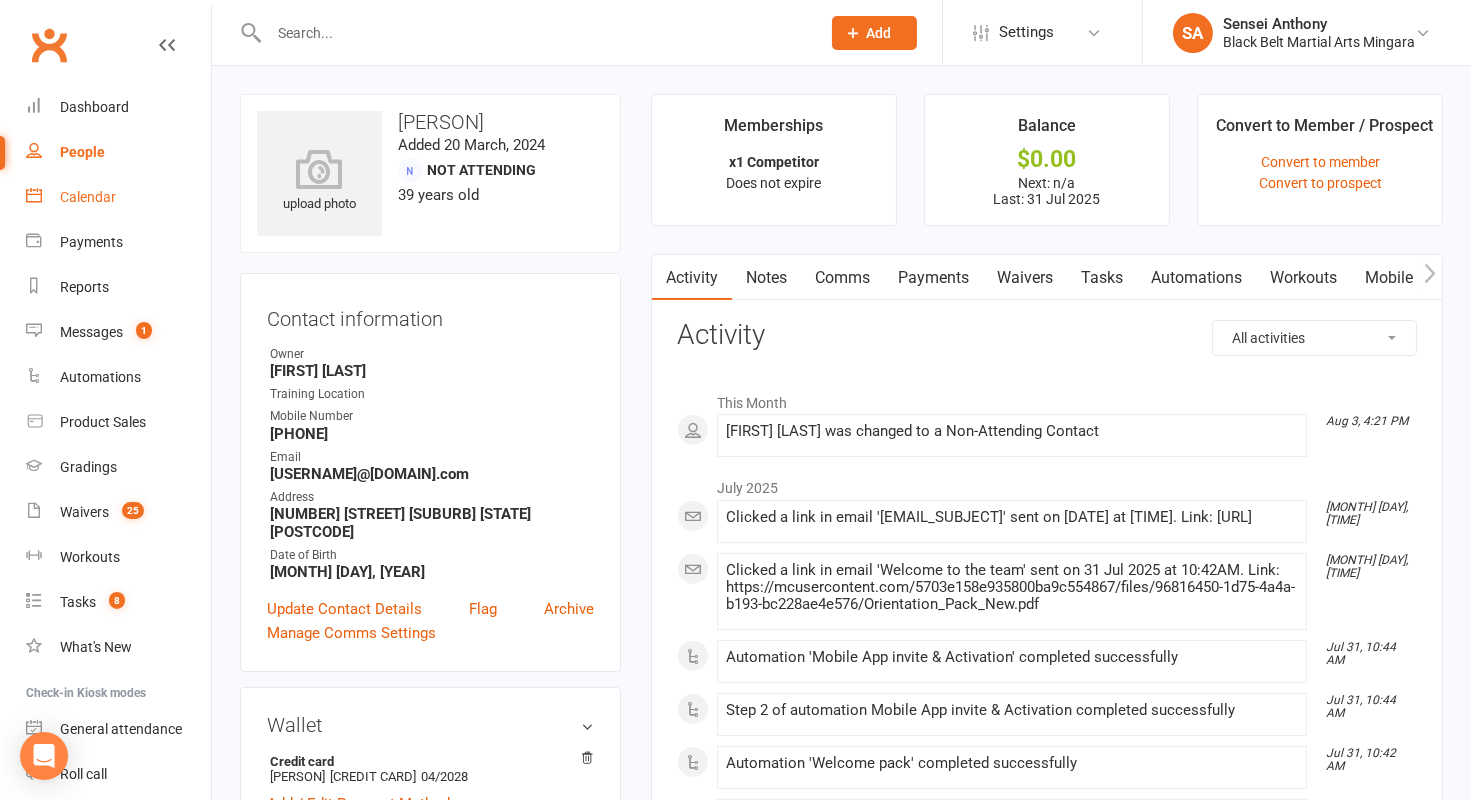 click on "Calendar" at bounding box center [118, 197] 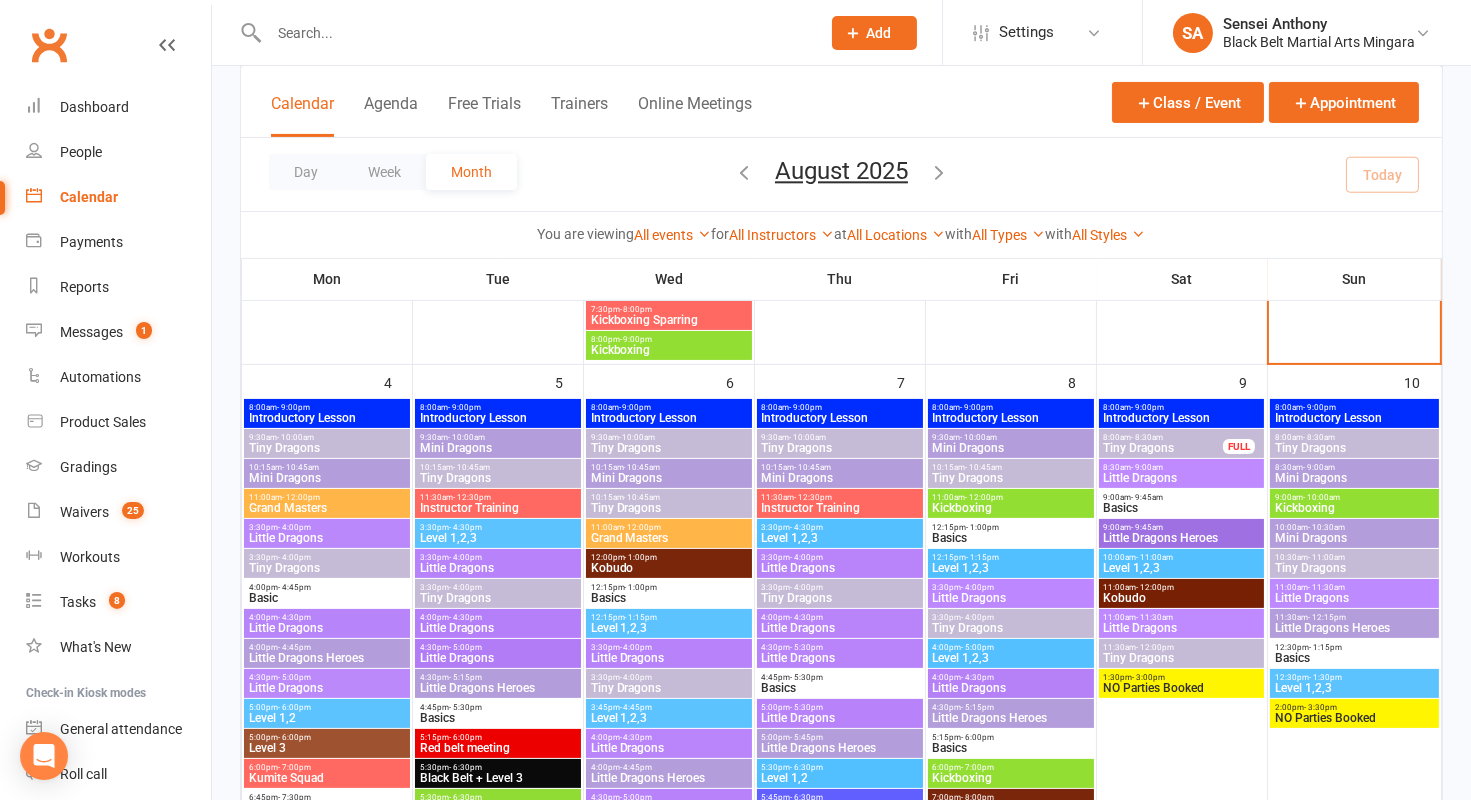 scroll, scrollTop: 844, scrollLeft: 0, axis: vertical 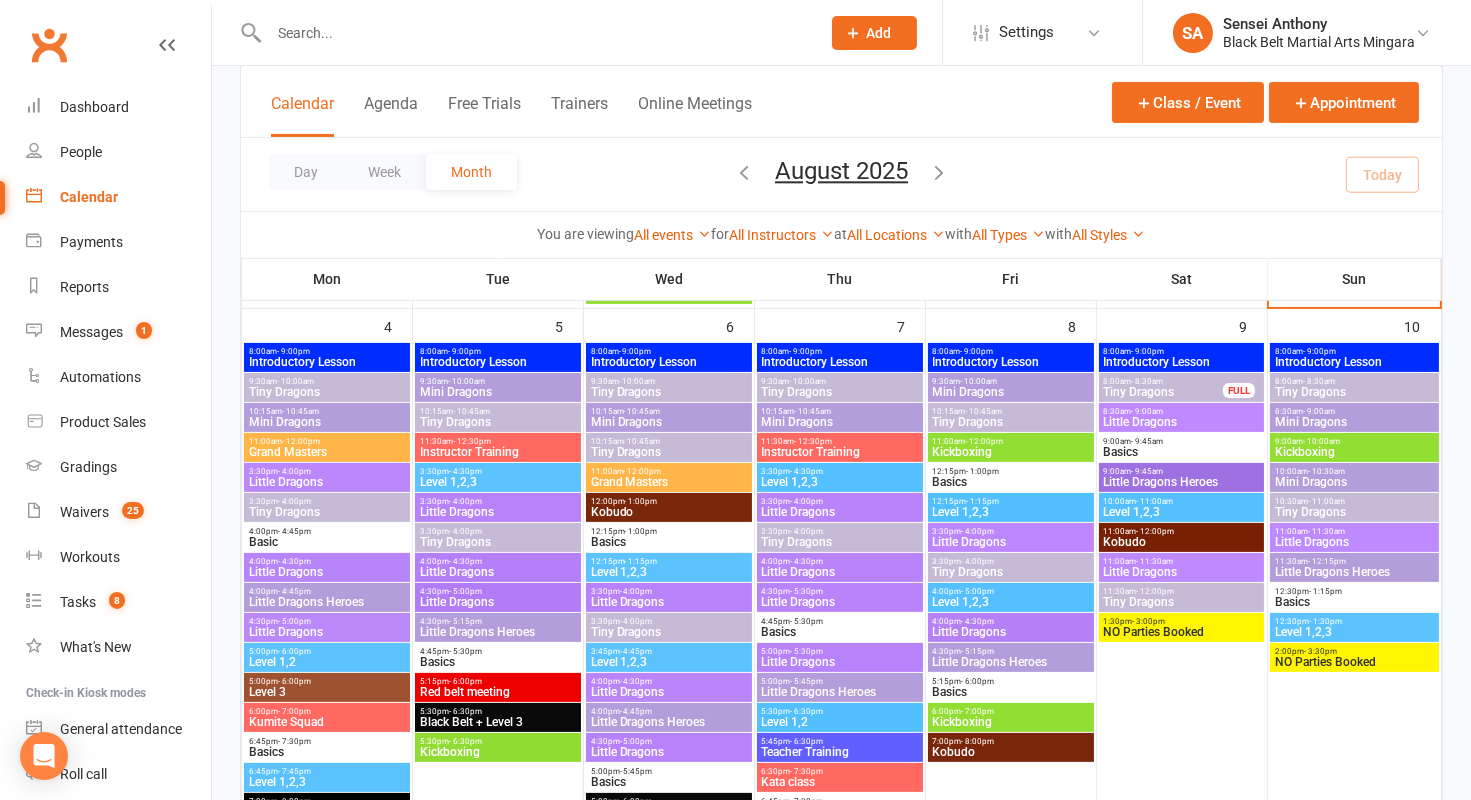 click on "Tiny Dragons" at bounding box center [327, 512] 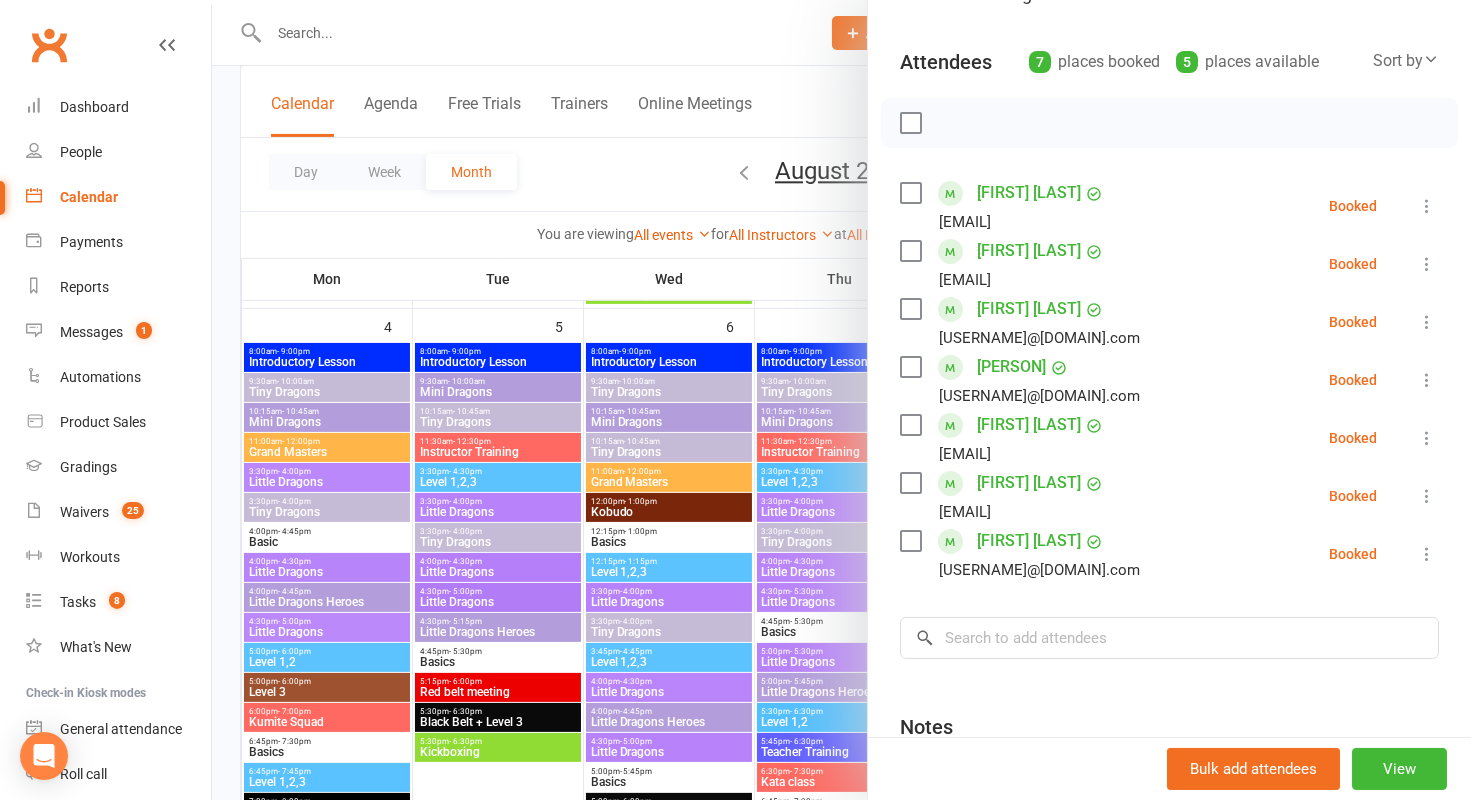 scroll, scrollTop: 189, scrollLeft: 0, axis: vertical 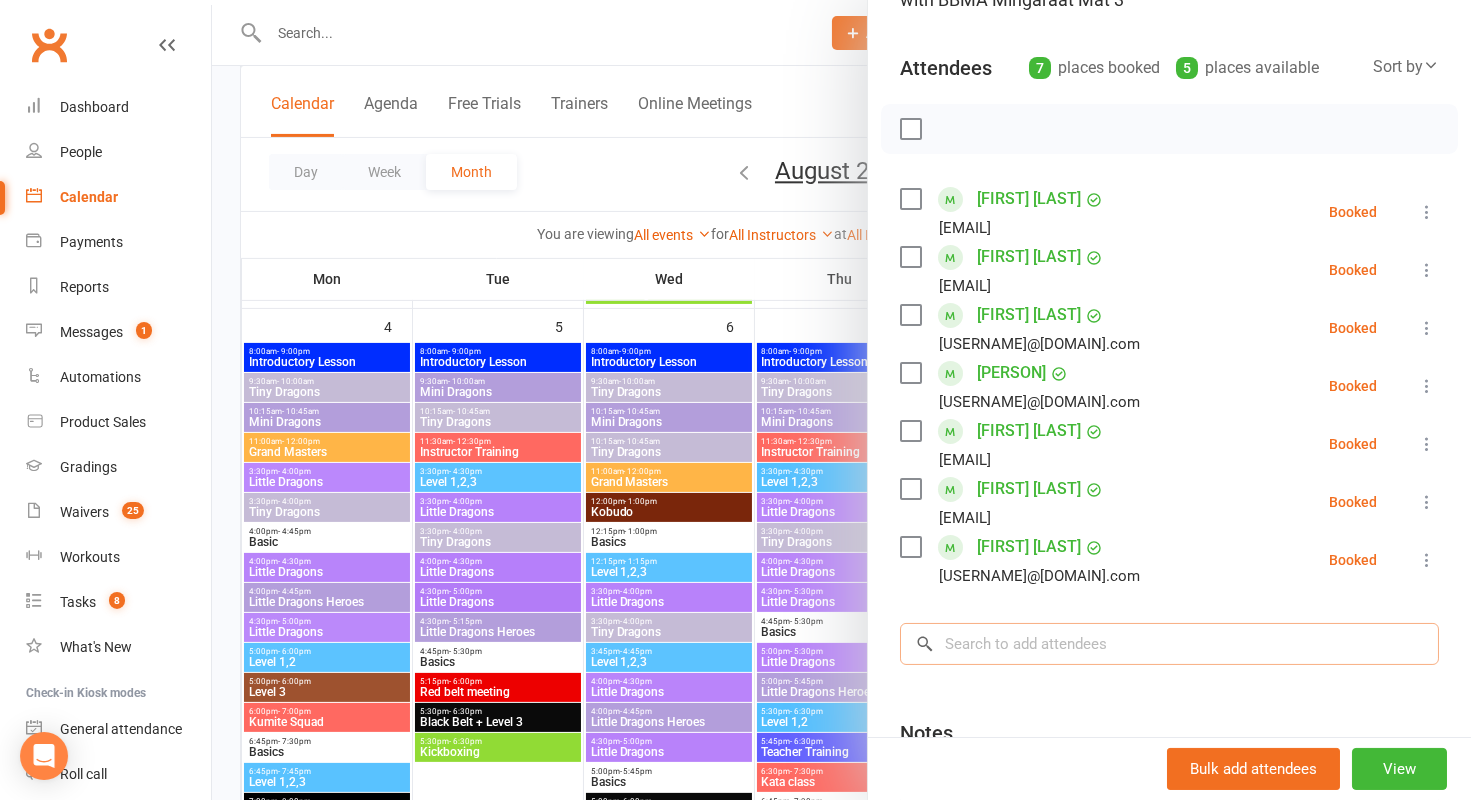 click at bounding box center (1169, 644) 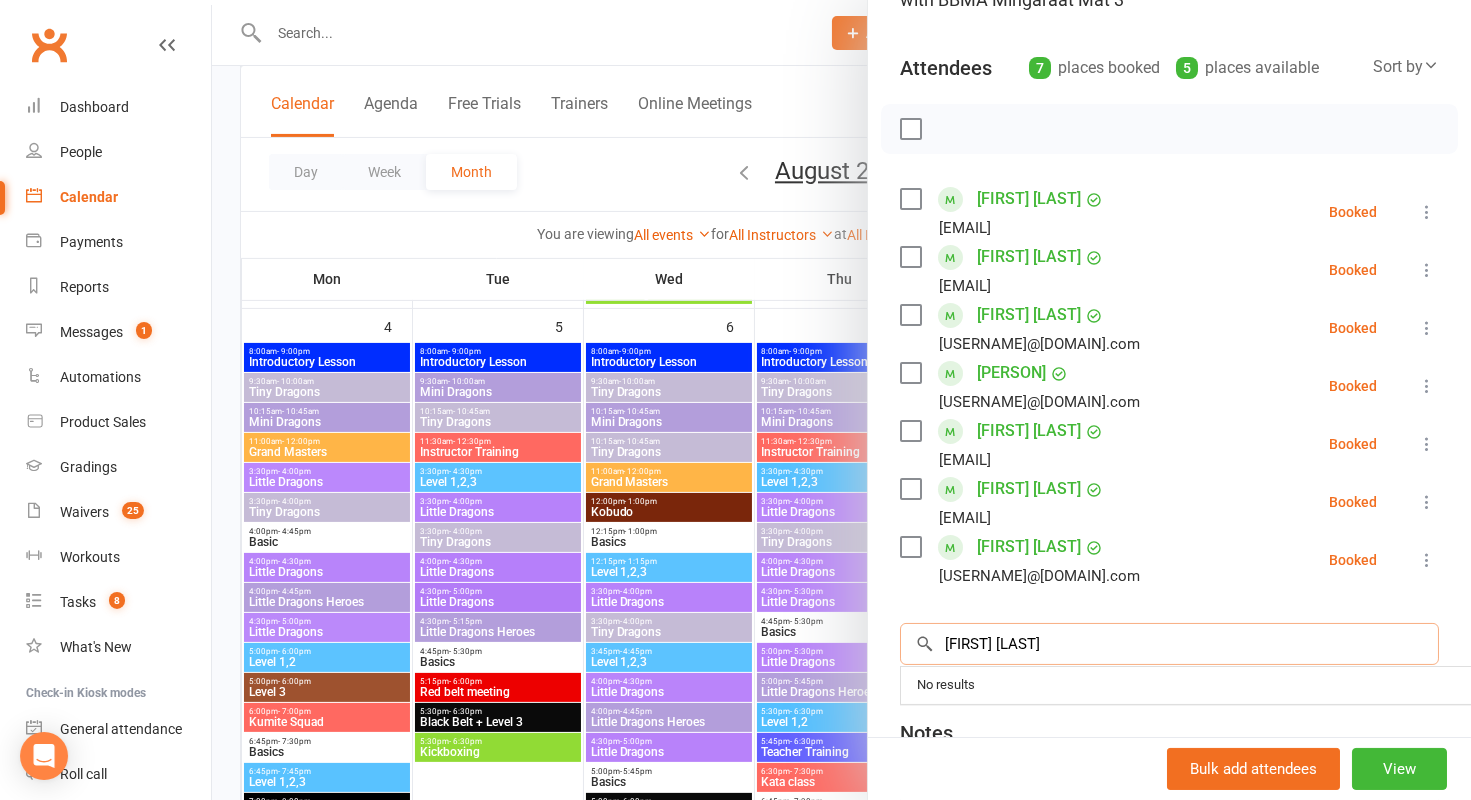 scroll, scrollTop: 369, scrollLeft: 0, axis: vertical 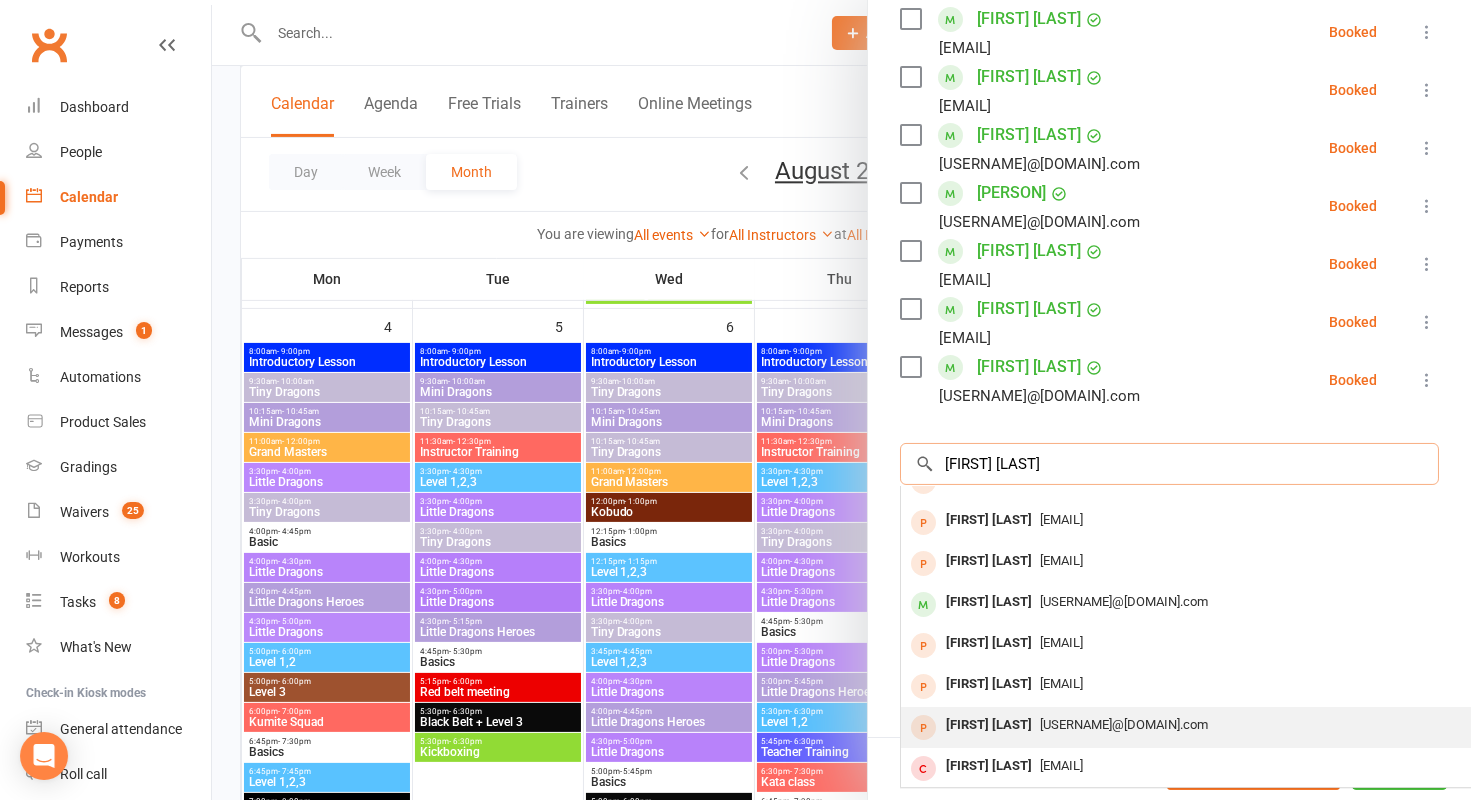 type on "Hunter C" 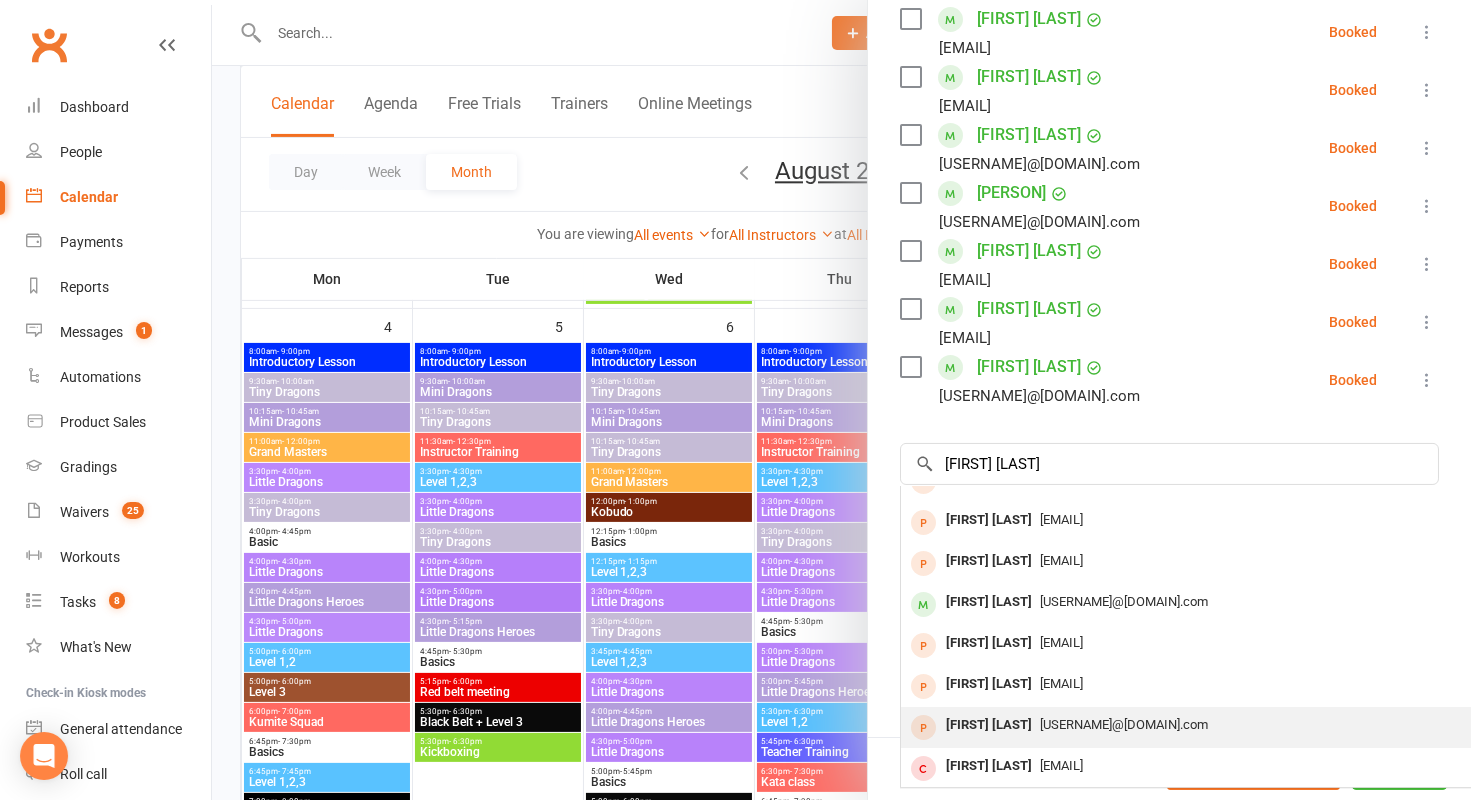click on "jai.chad82@gmail.com" at bounding box center (1200, 725) 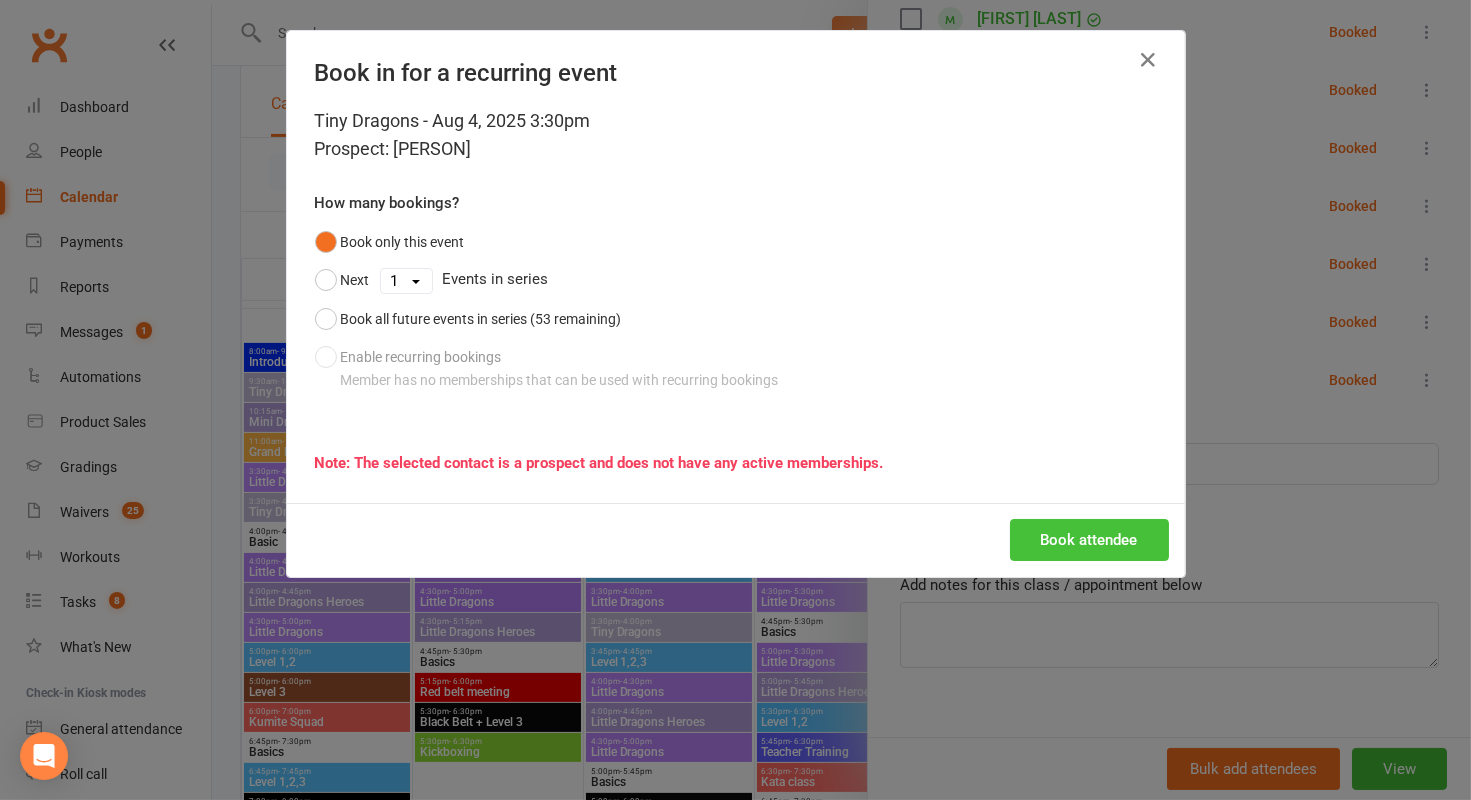 click on "Book attendee" at bounding box center (1089, 540) 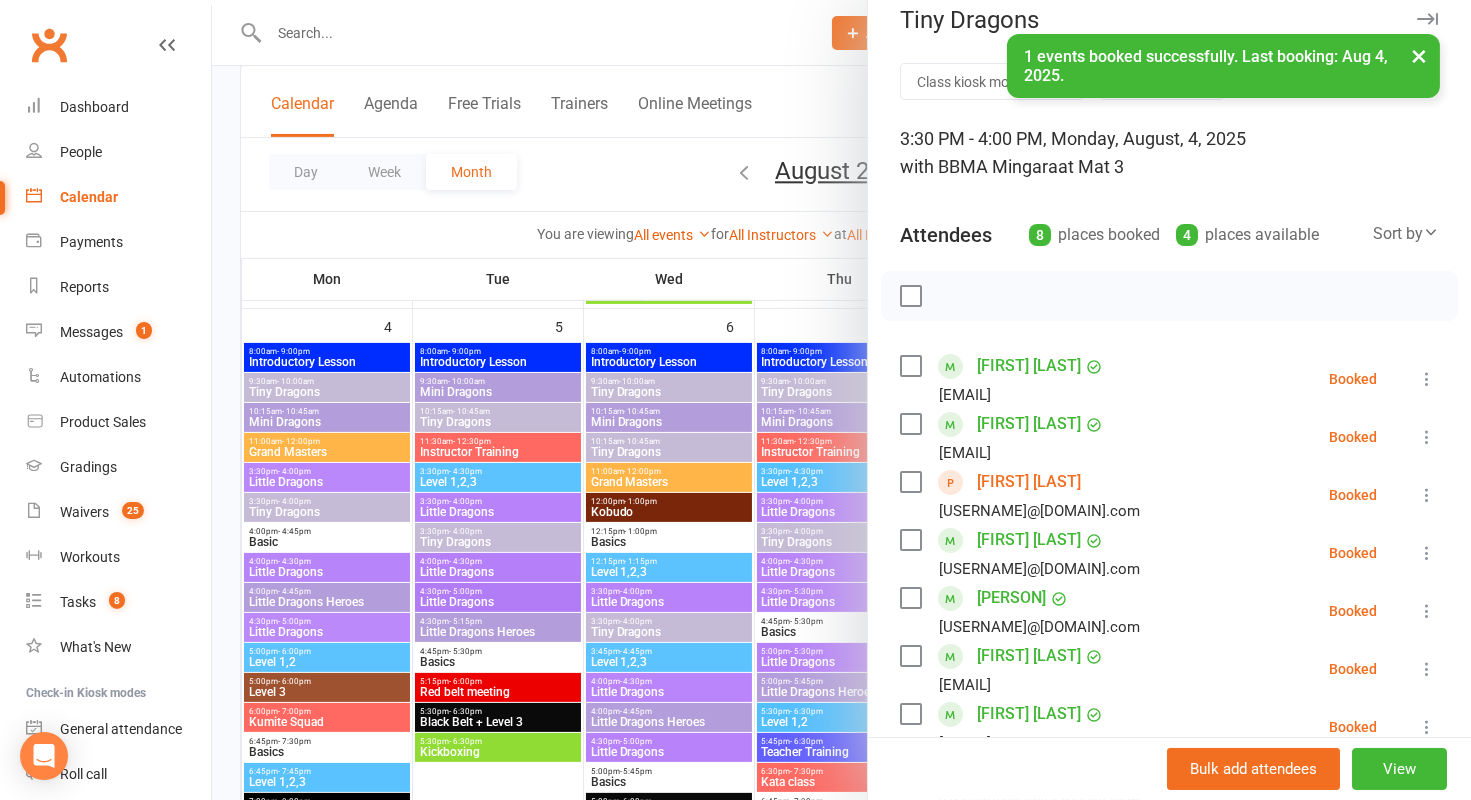 scroll, scrollTop: 0, scrollLeft: 0, axis: both 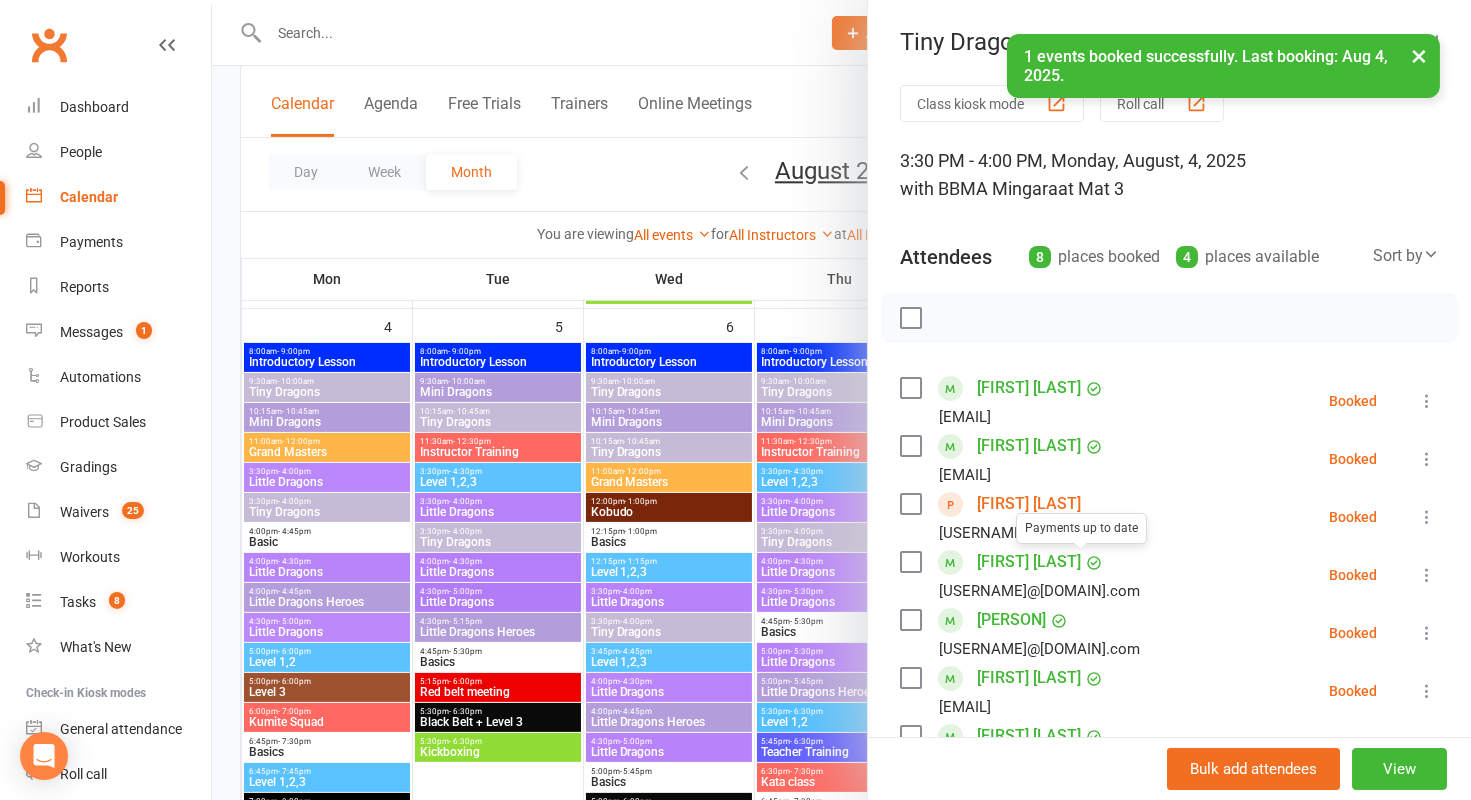 click at bounding box center (841, 400) 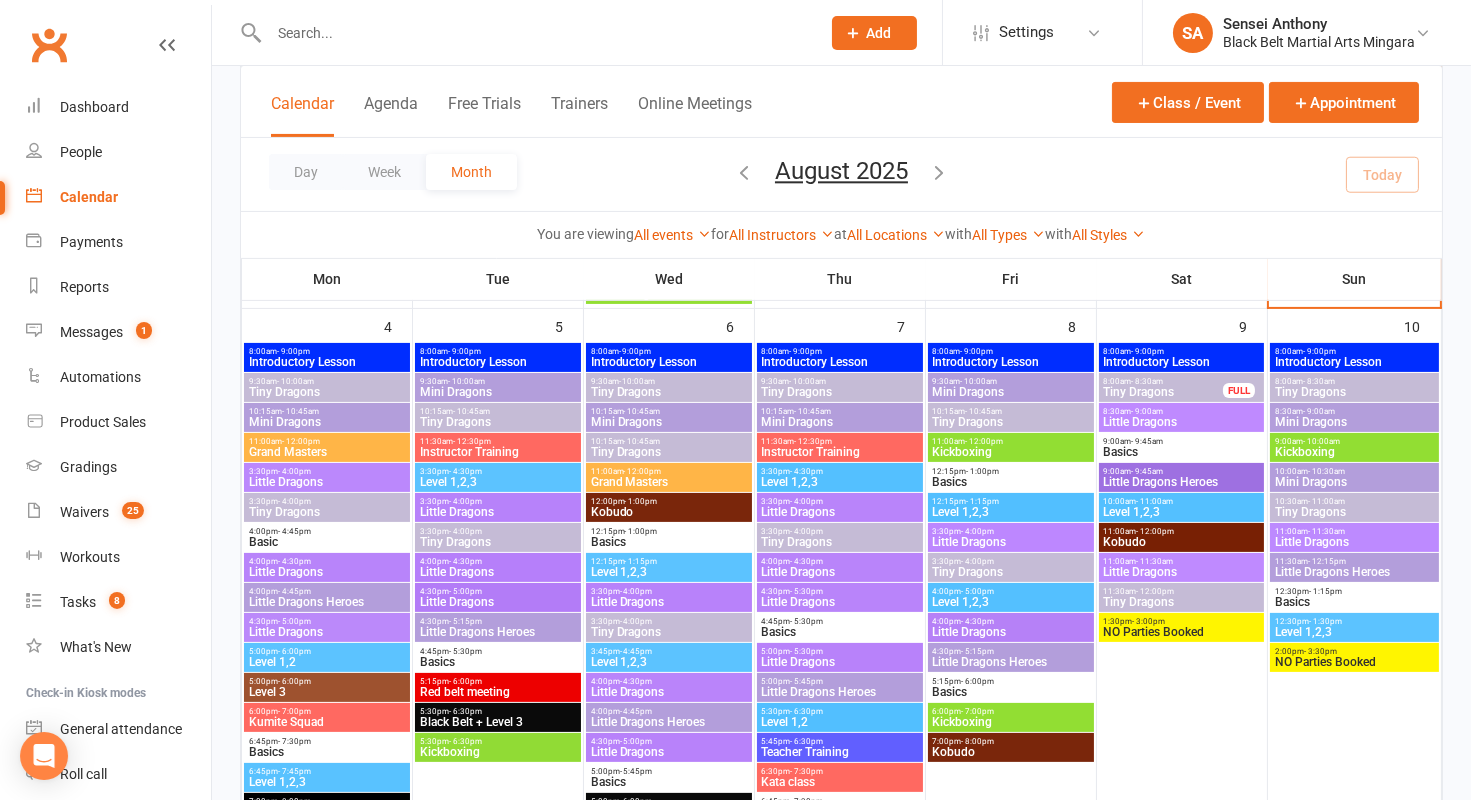 click at bounding box center [534, 33] 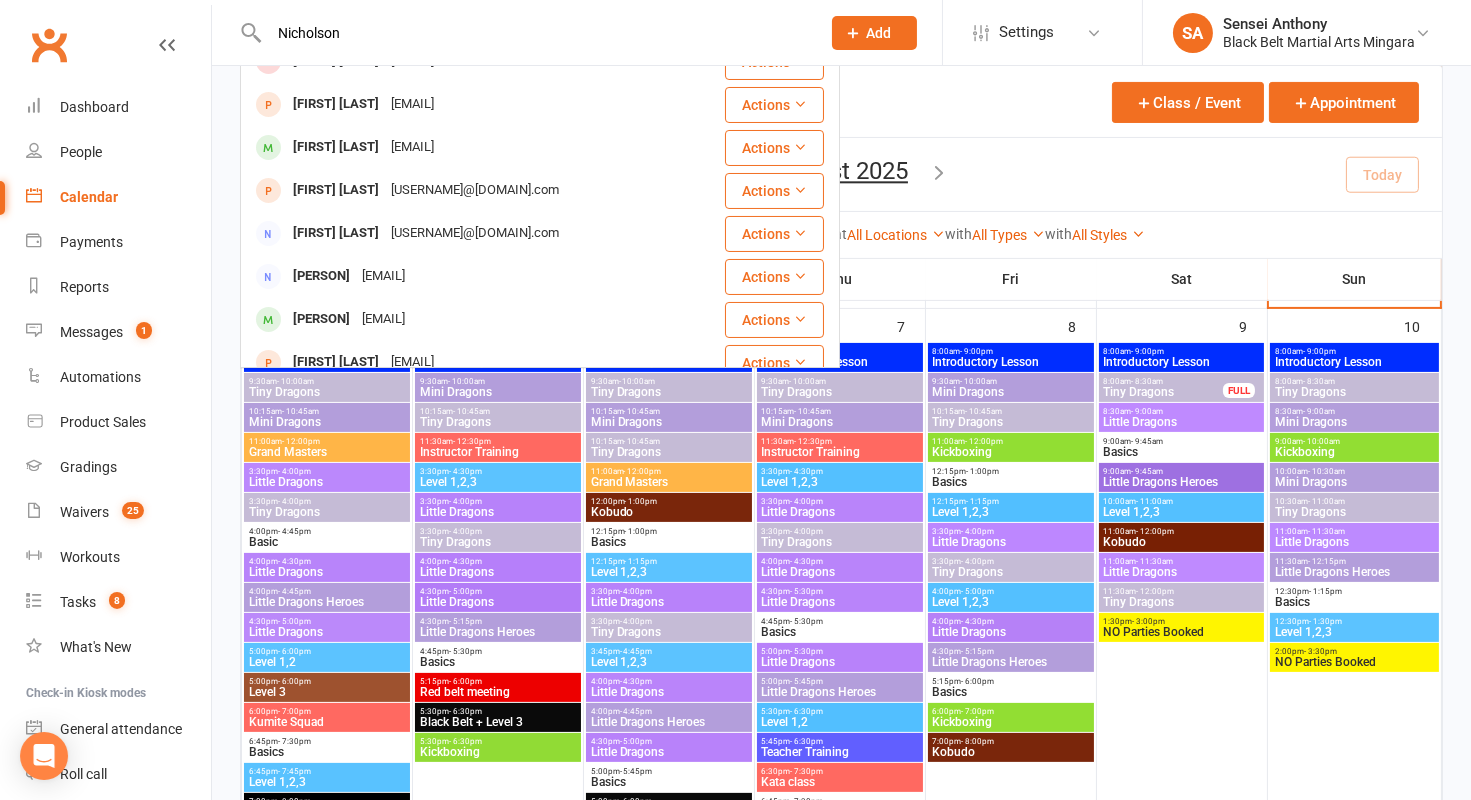 scroll, scrollTop: 282, scrollLeft: 0, axis: vertical 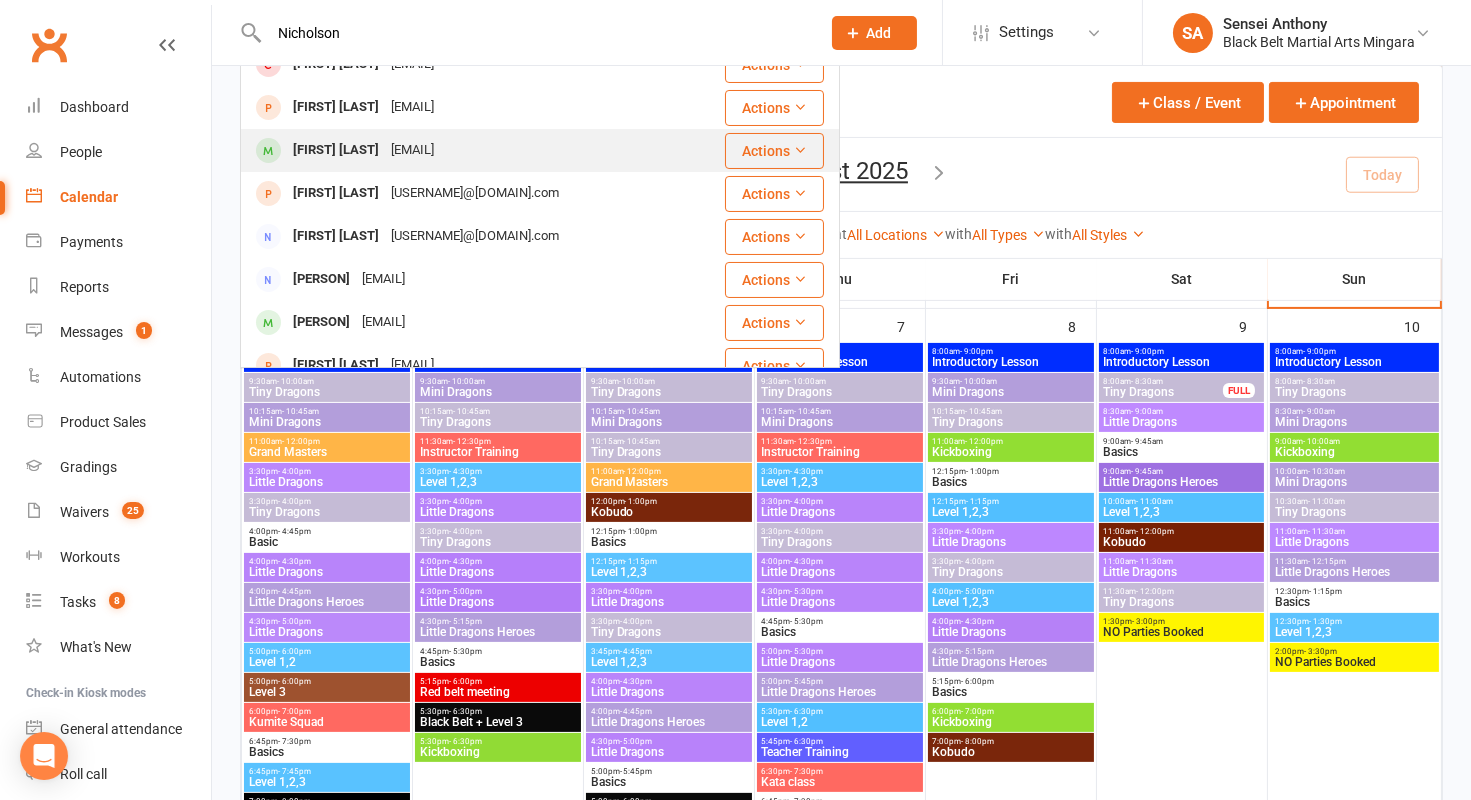 type on "Nicholson" 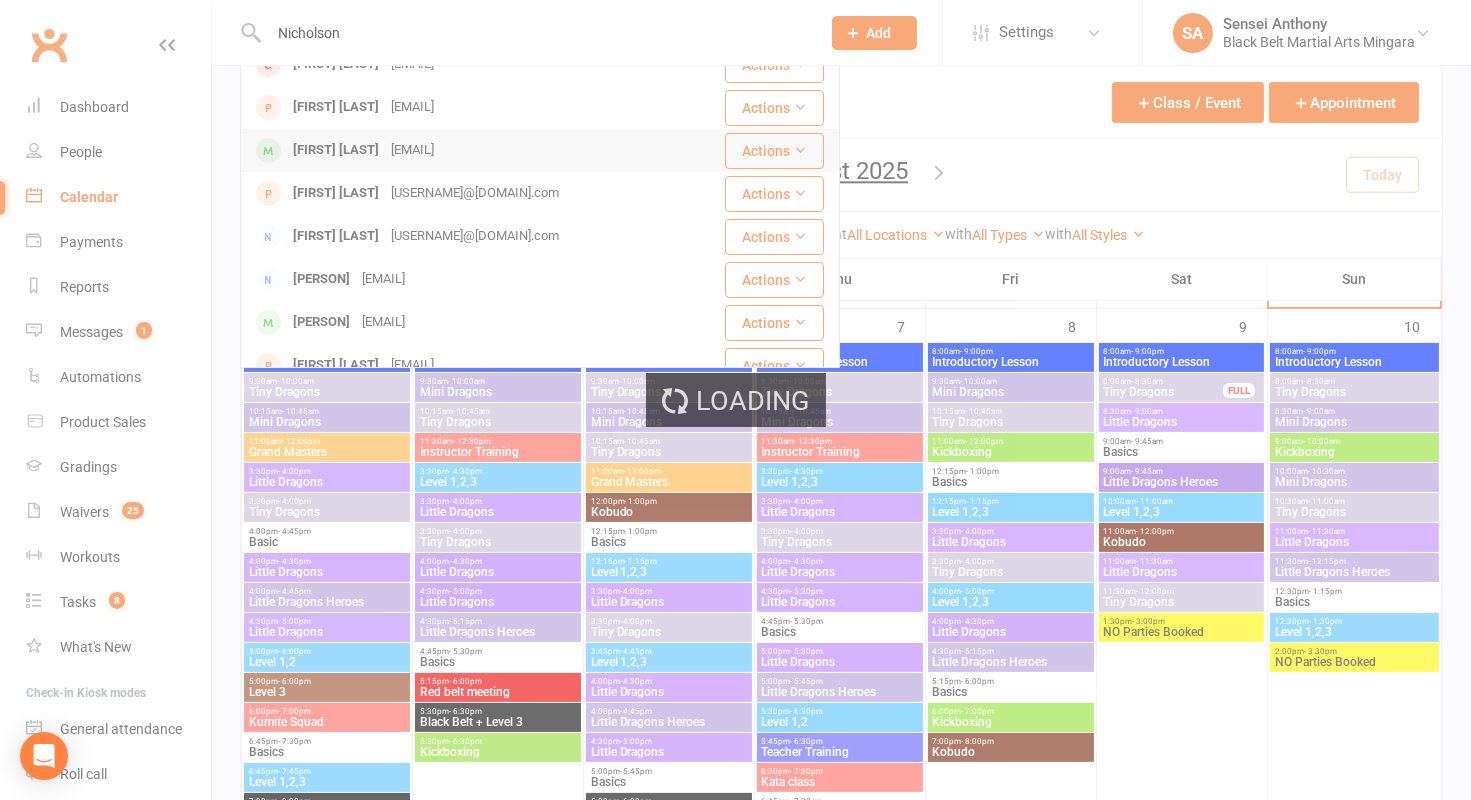 type 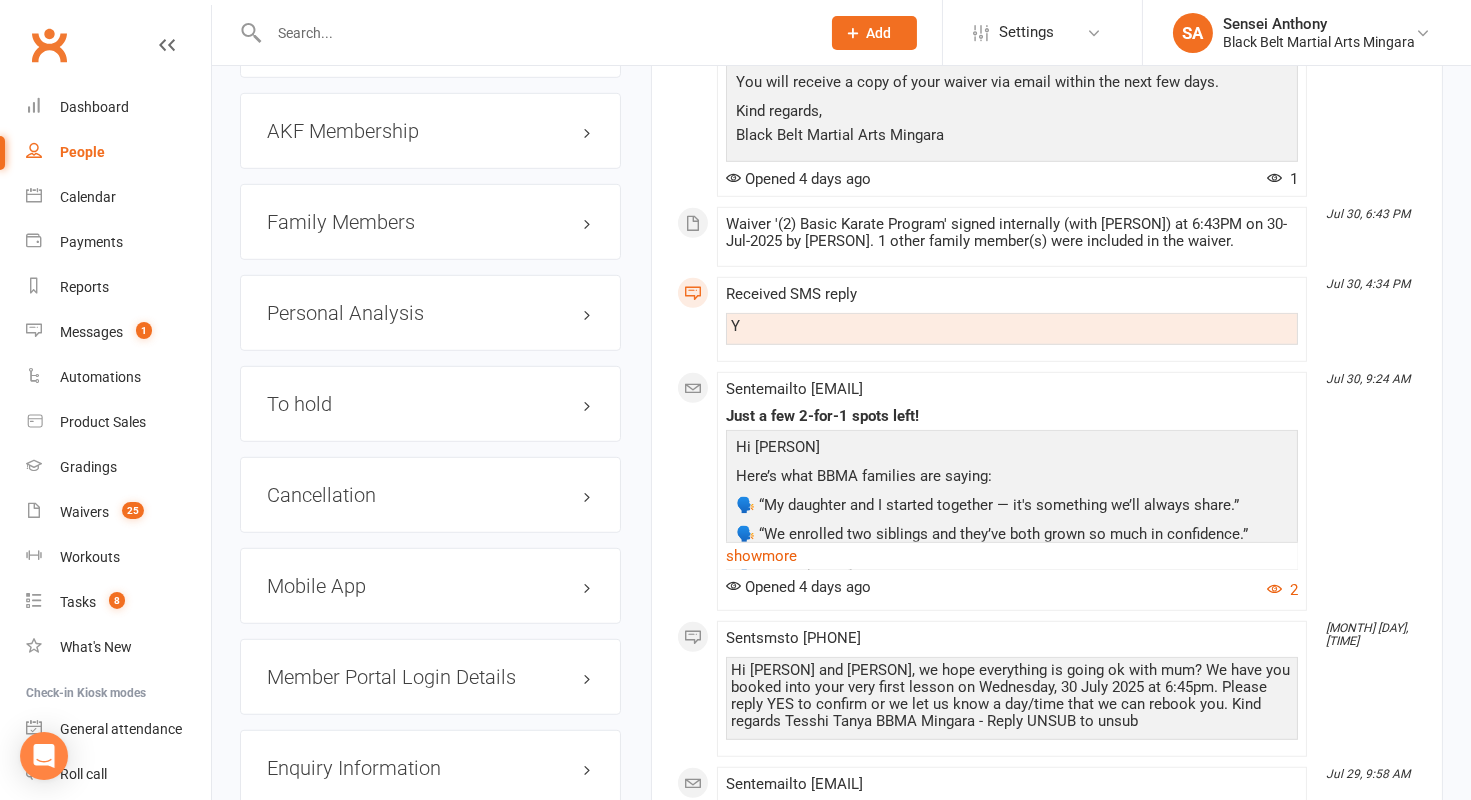 scroll, scrollTop: 2216, scrollLeft: 0, axis: vertical 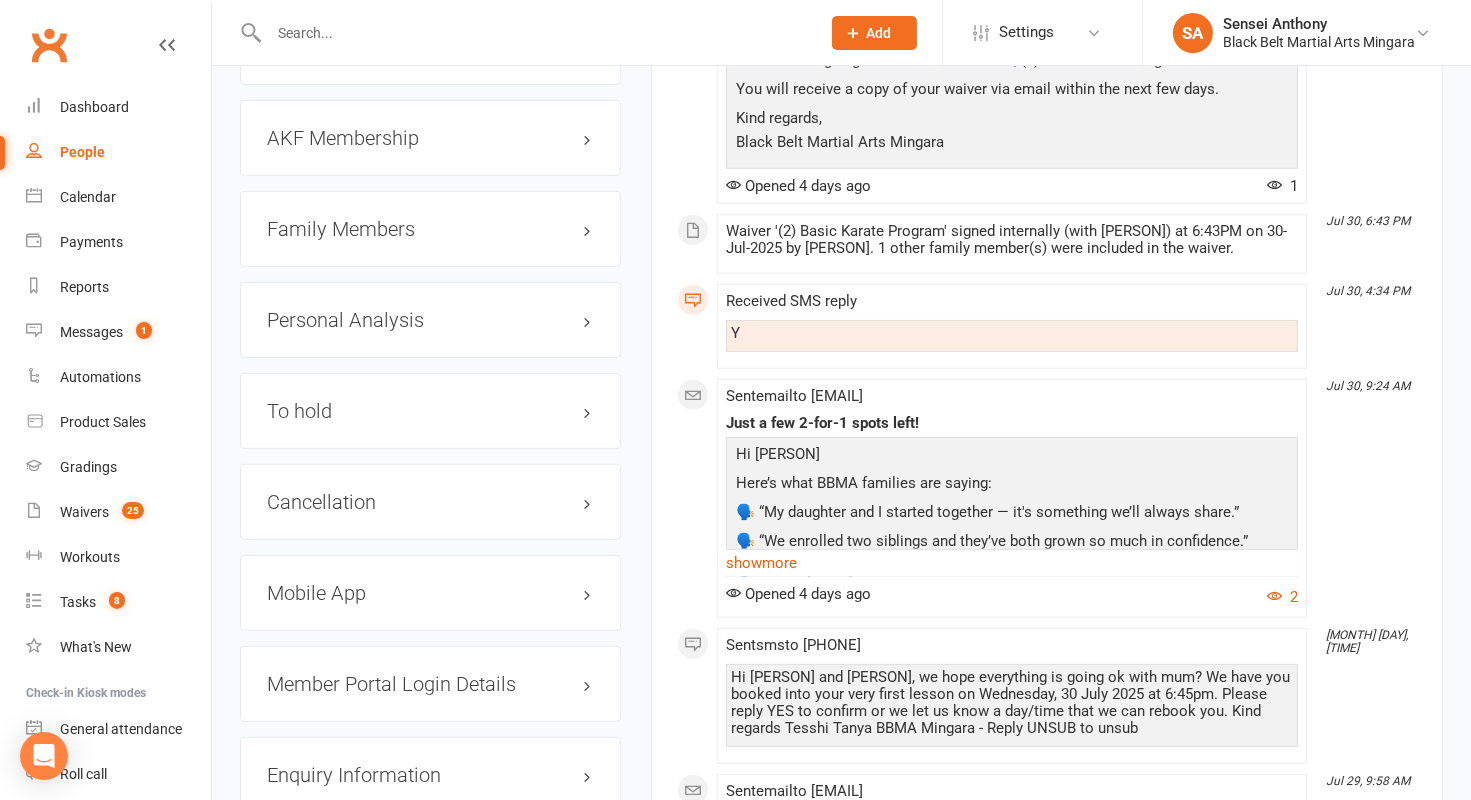 click on "Family Members" at bounding box center (430, 229) 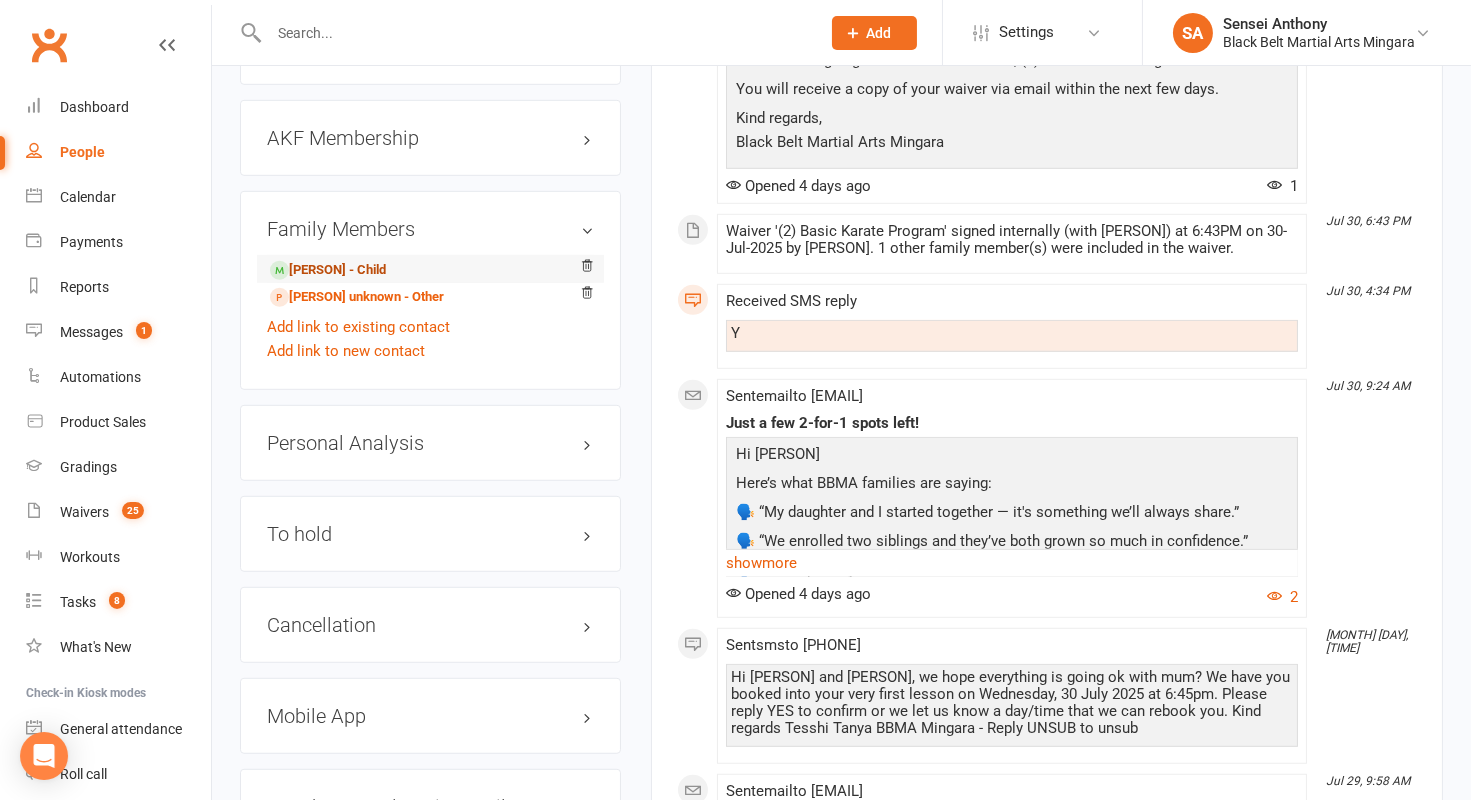 click on "Kiara Nichols - Child" at bounding box center [328, 270] 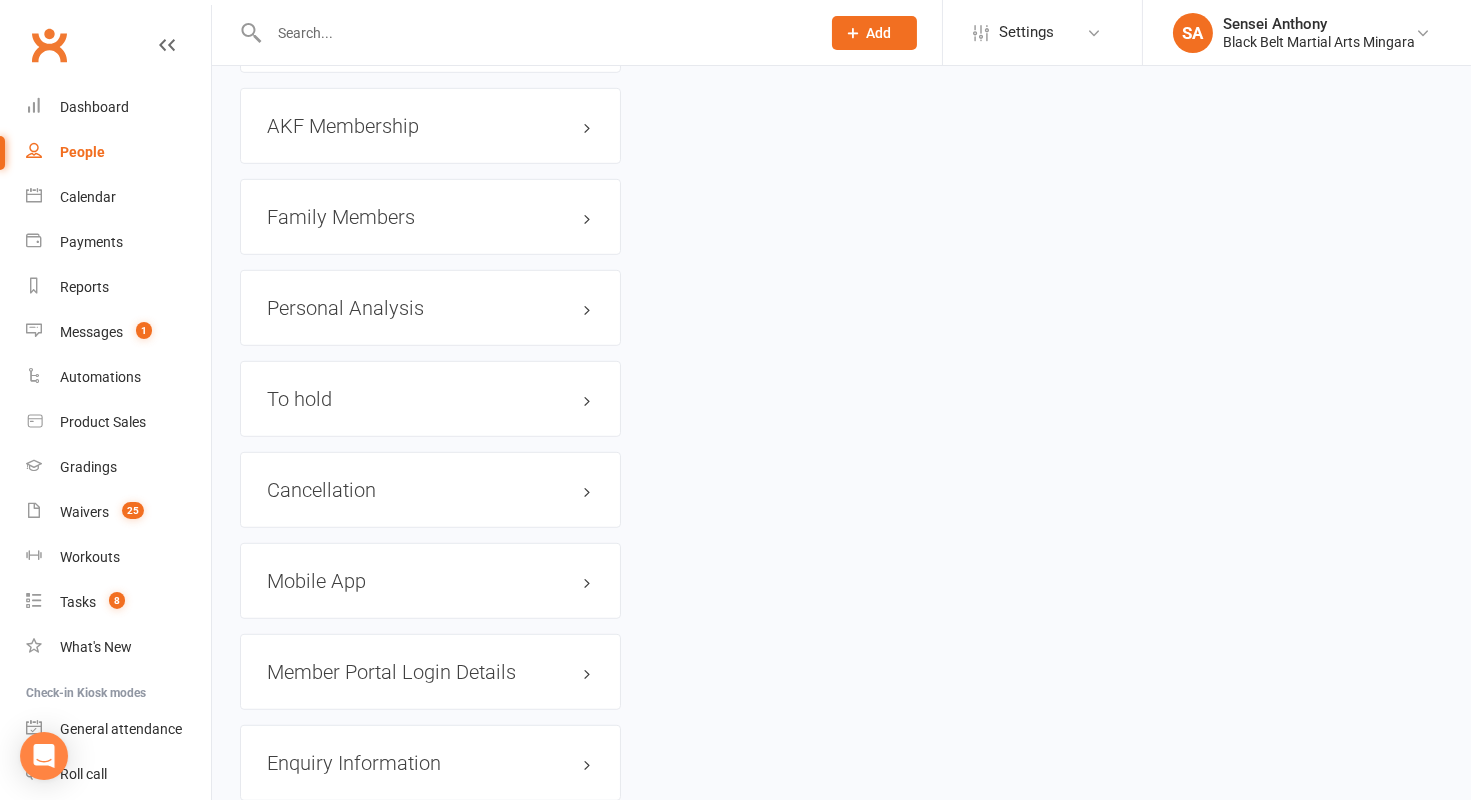 scroll, scrollTop: 0, scrollLeft: 0, axis: both 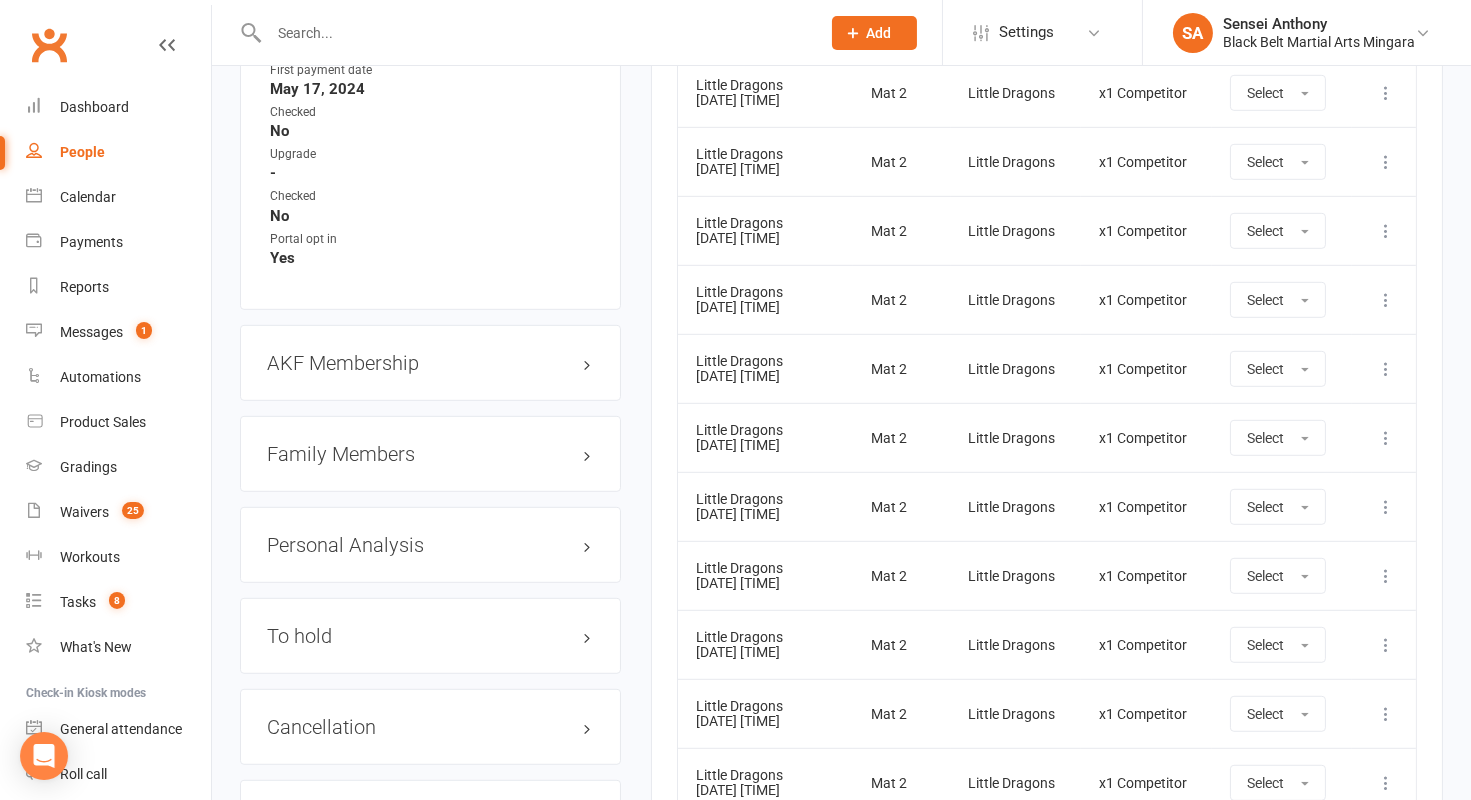 click on "Family Members" at bounding box center [430, 454] 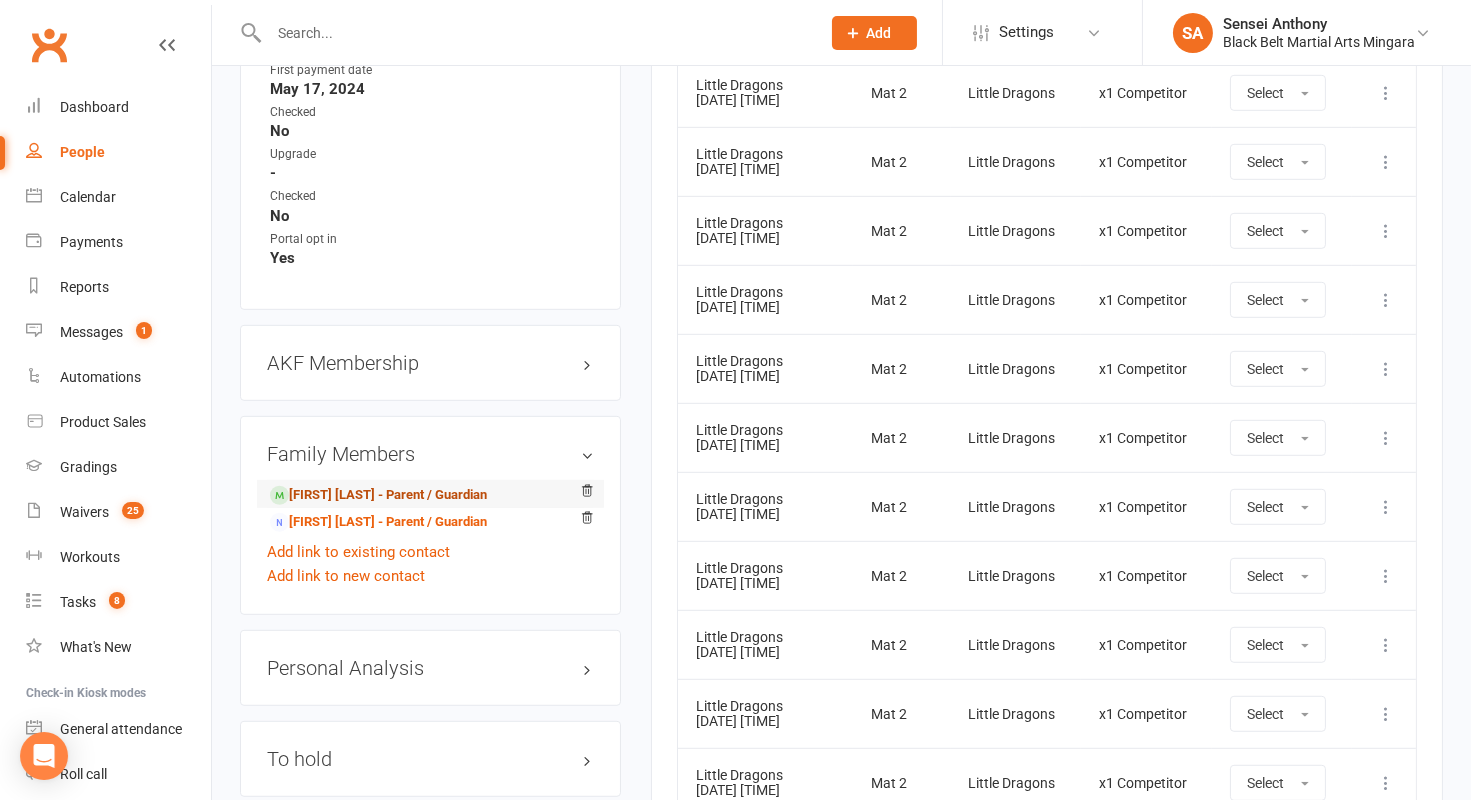 click on "[FIRST] [LAST] - Parent / Guardian" at bounding box center (378, 495) 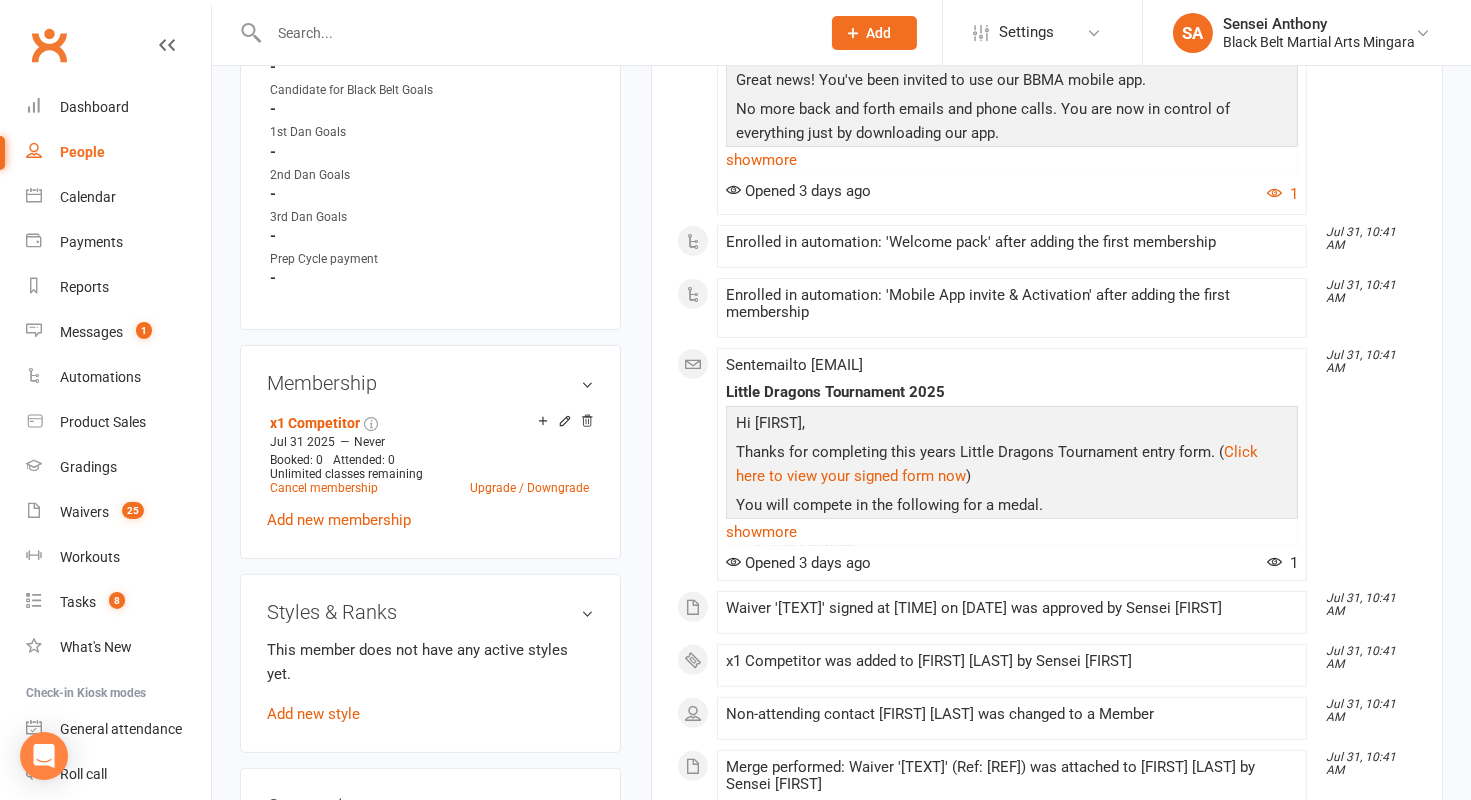 scroll, scrollTop: 0, scrollLeft: 0, axis: both 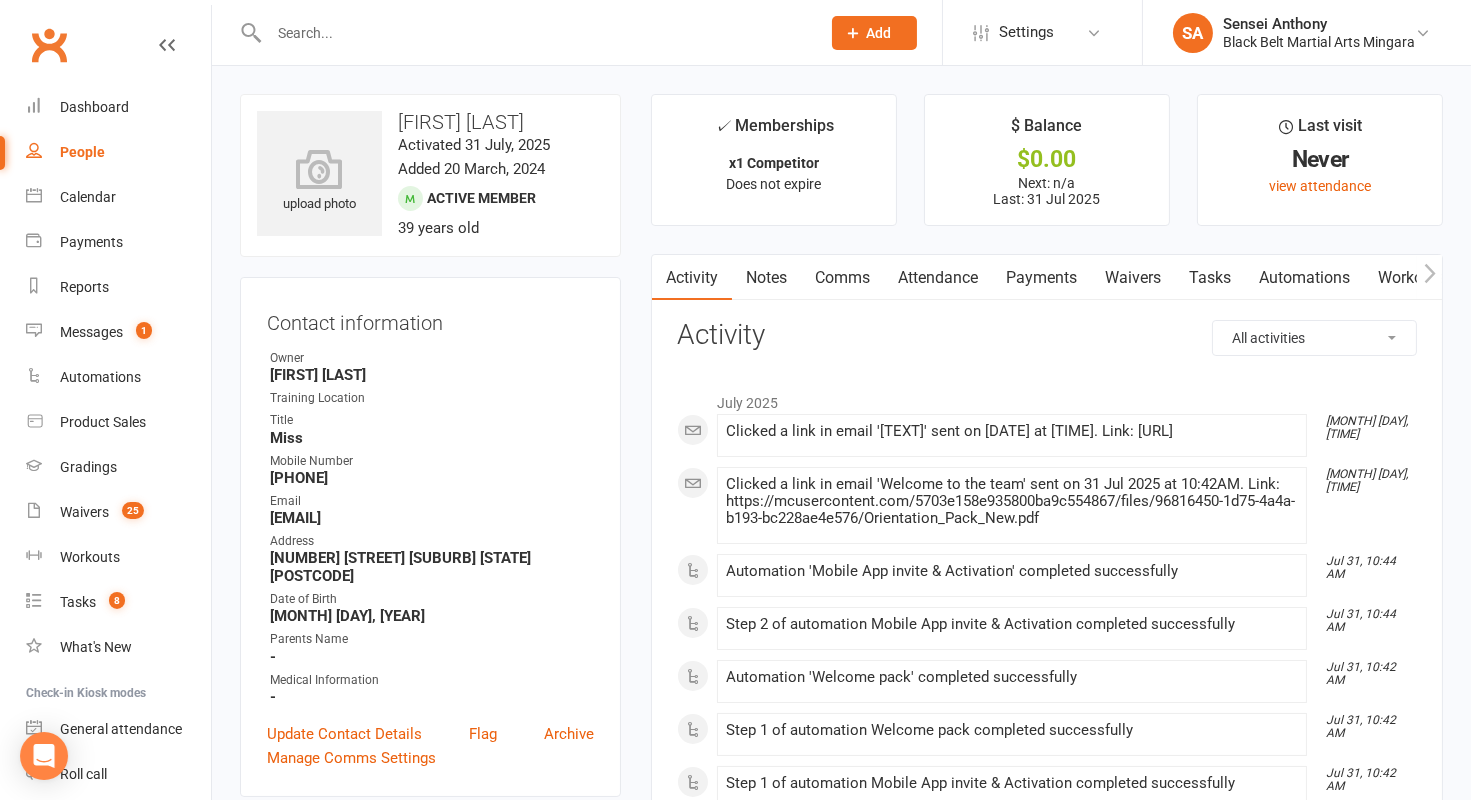 click on "Payments" at bounding box center (1041, 278) 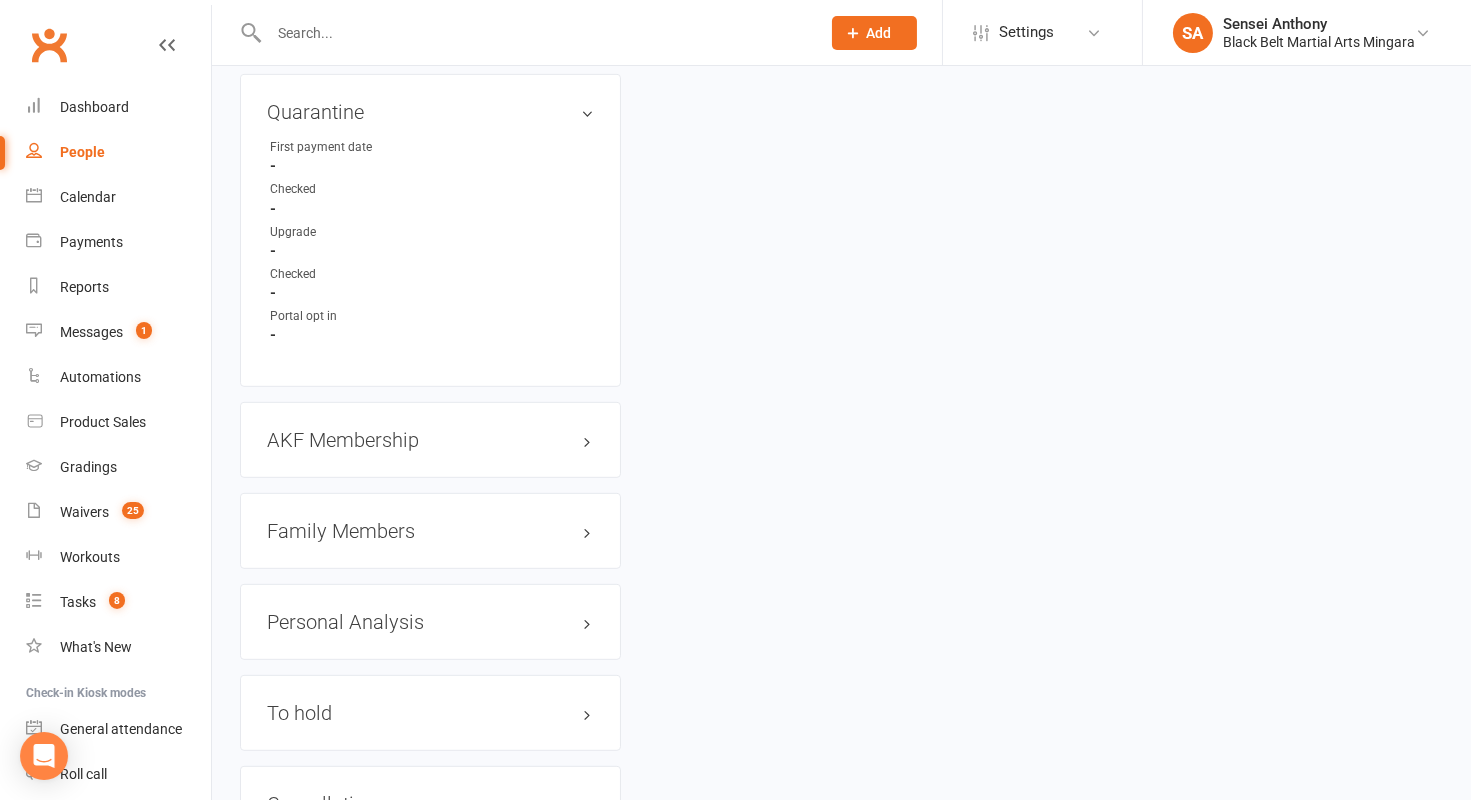 scroll, scrollTop: 2544, scrollLeft: 0, axis: vertical 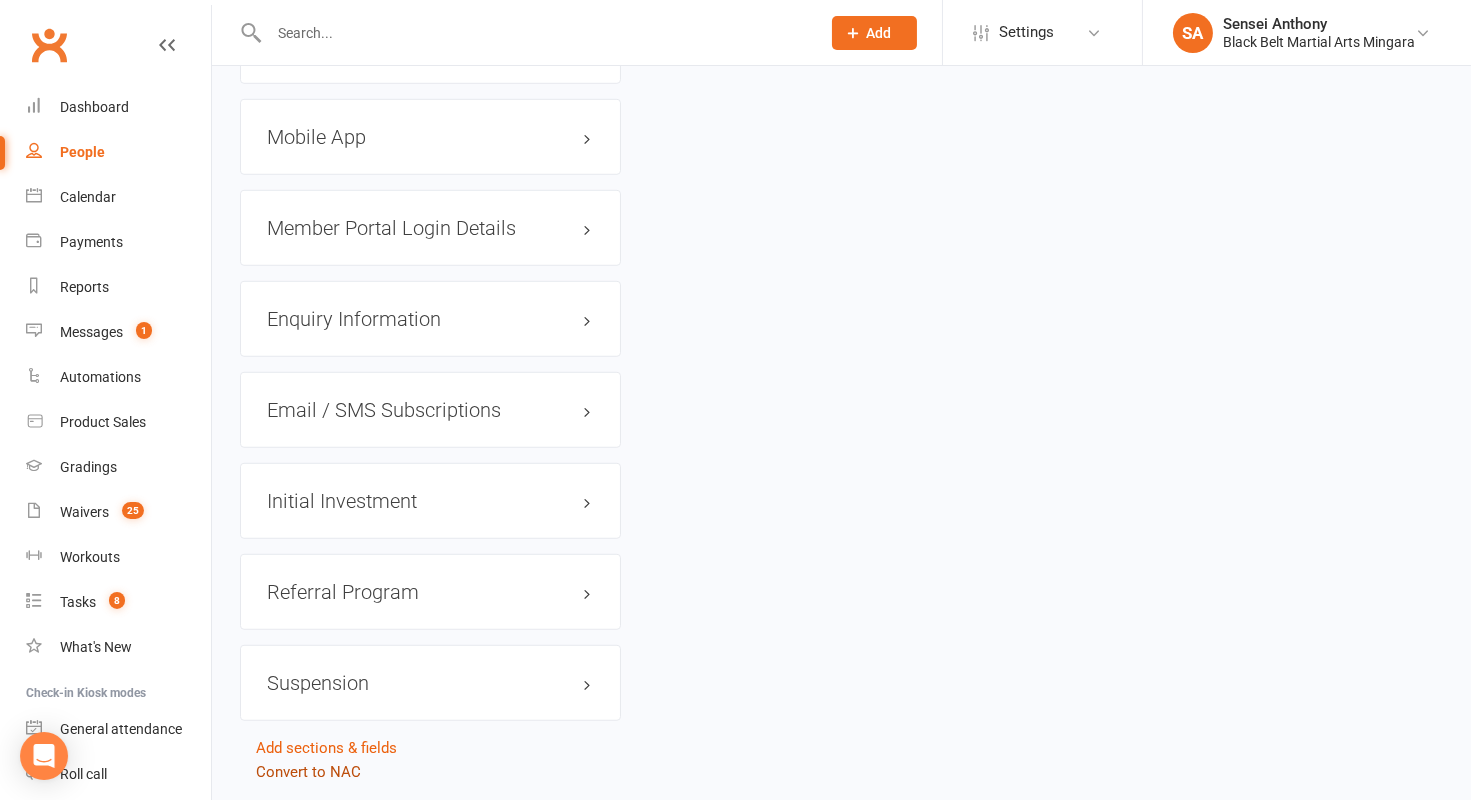 click on "Convert to NAC" at bounding box center [308, 772] 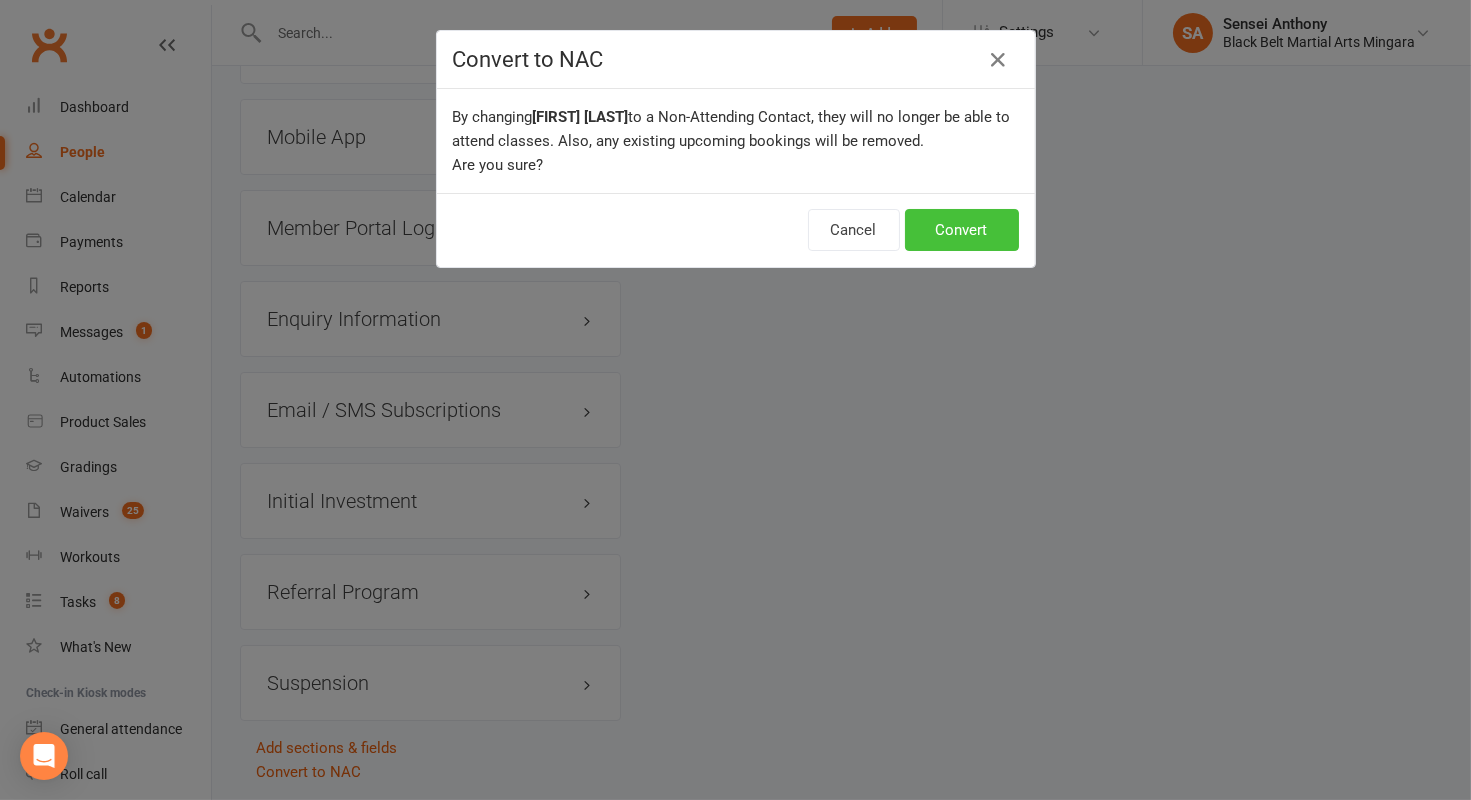 click on "Convert" at bounding box center [962, 230] 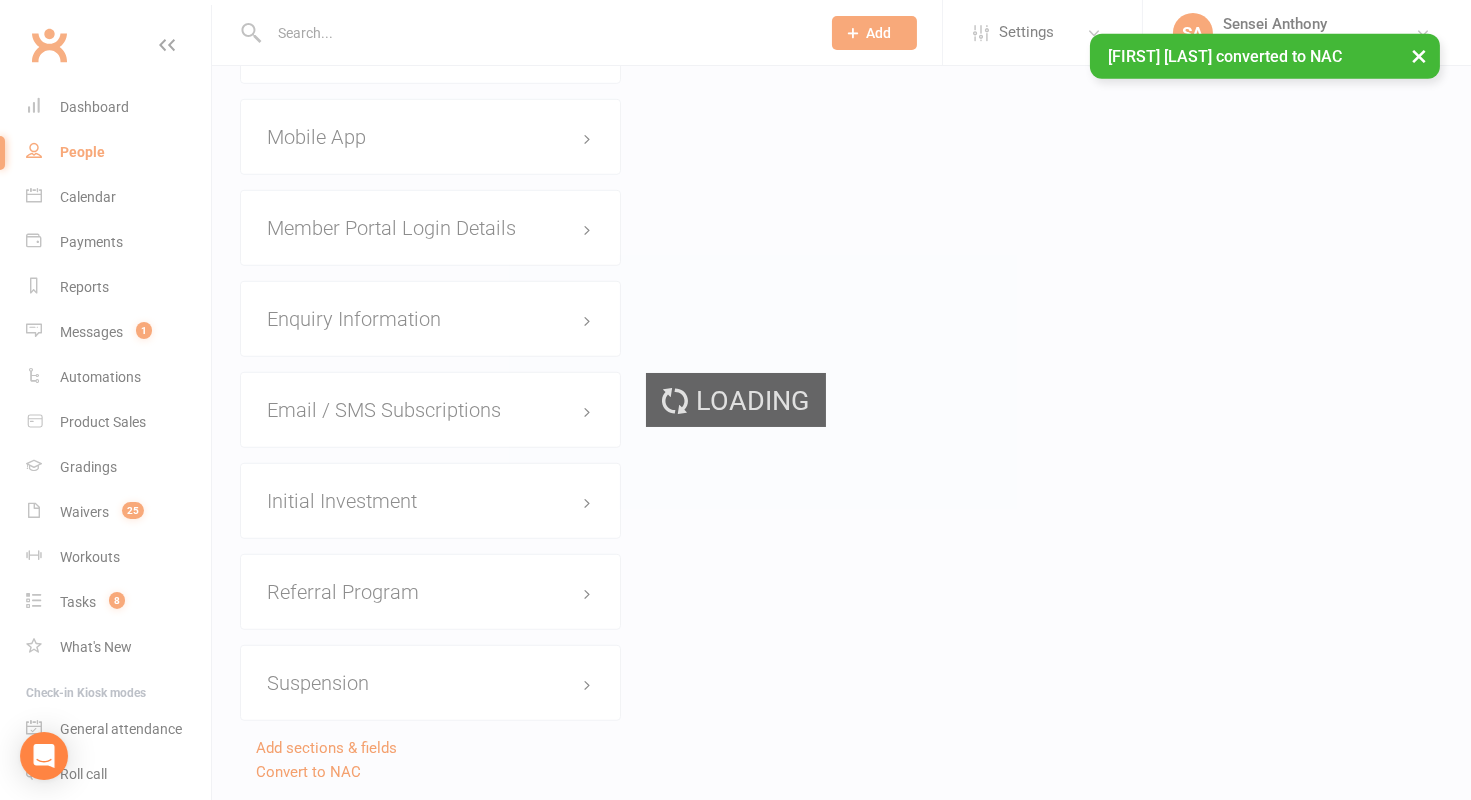 scroll, scrollTop: 0, scrollLeft: 0, axis: both 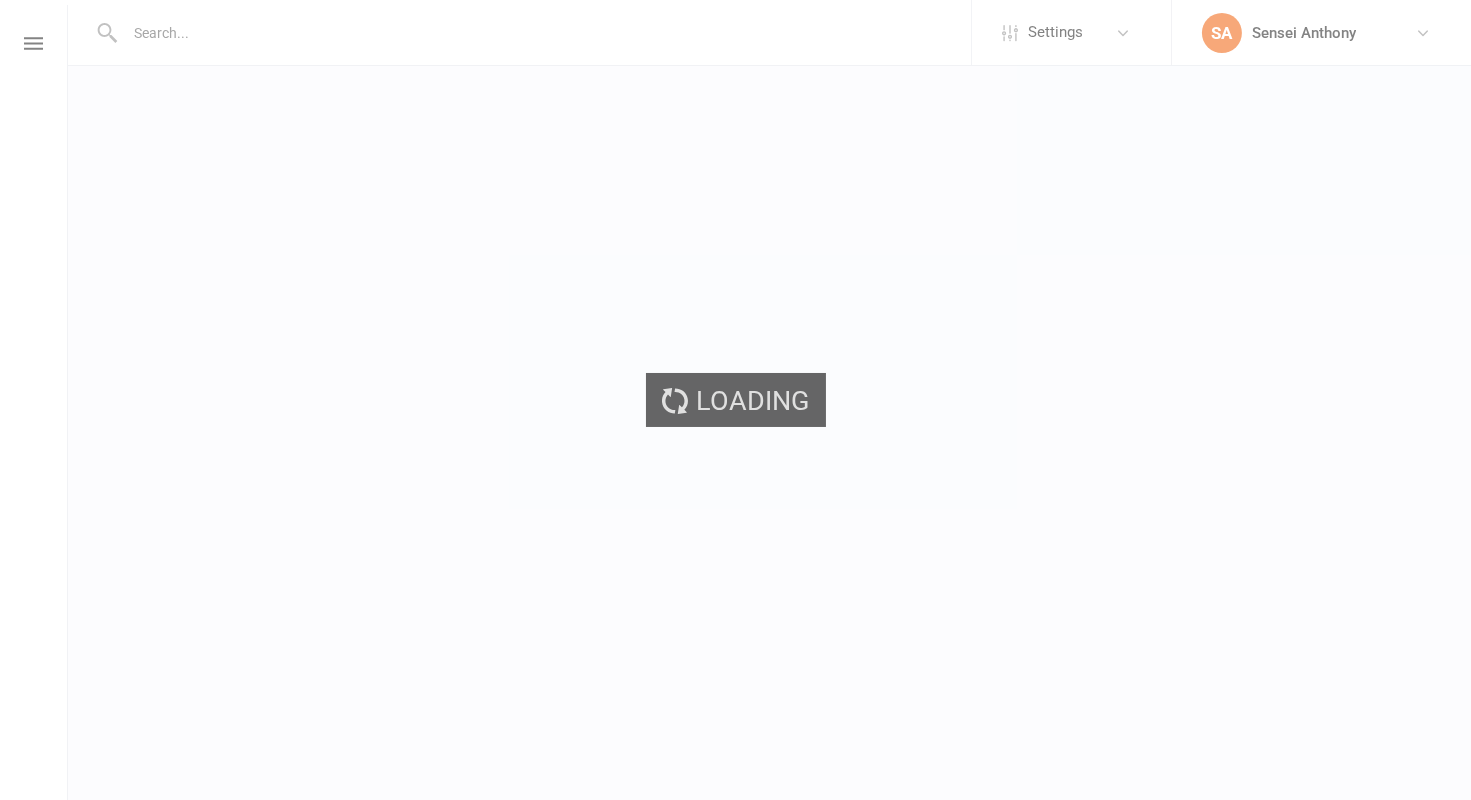 click on "Loading" at bounding box center [735, 400] 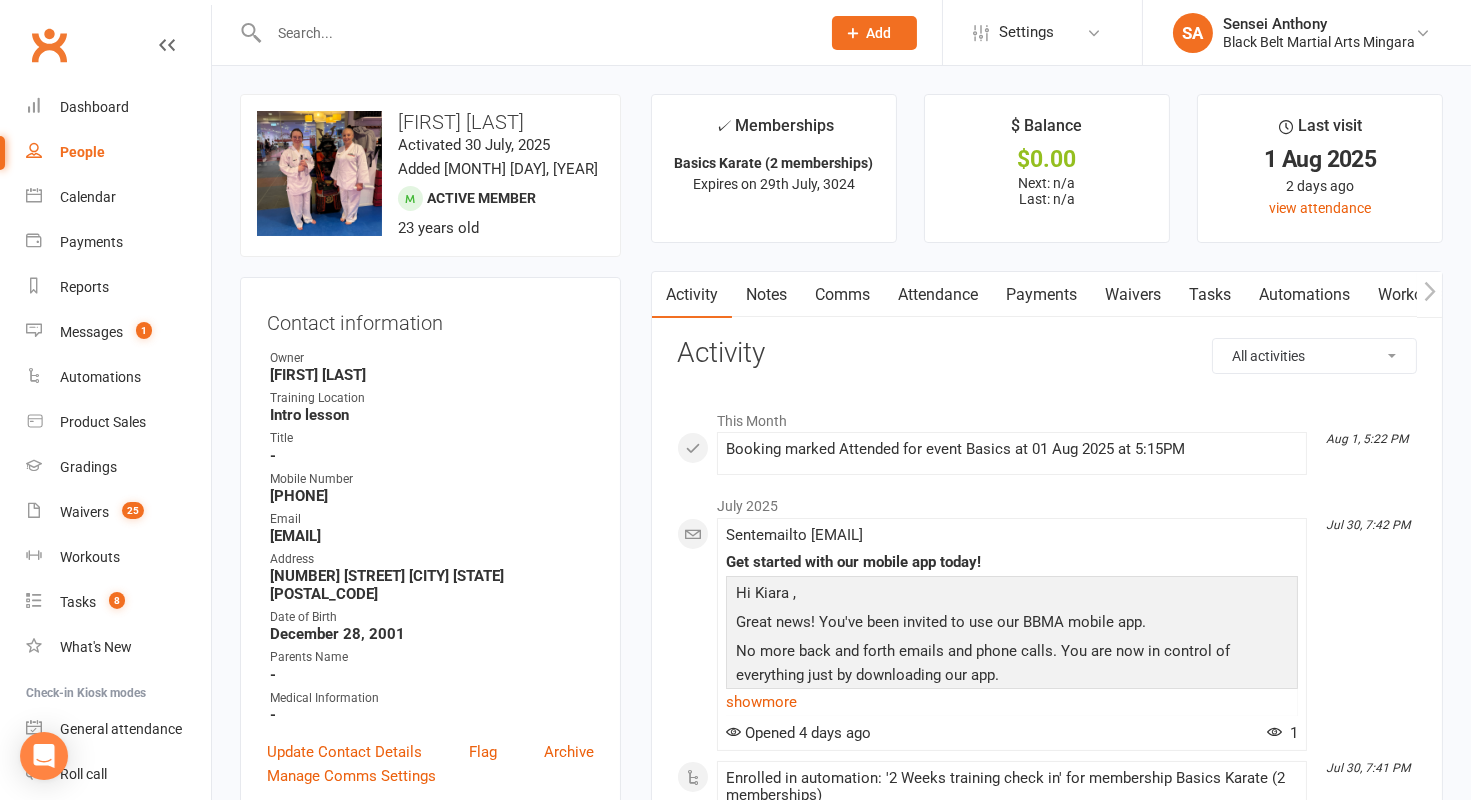 click at bounding box center [534, 33] 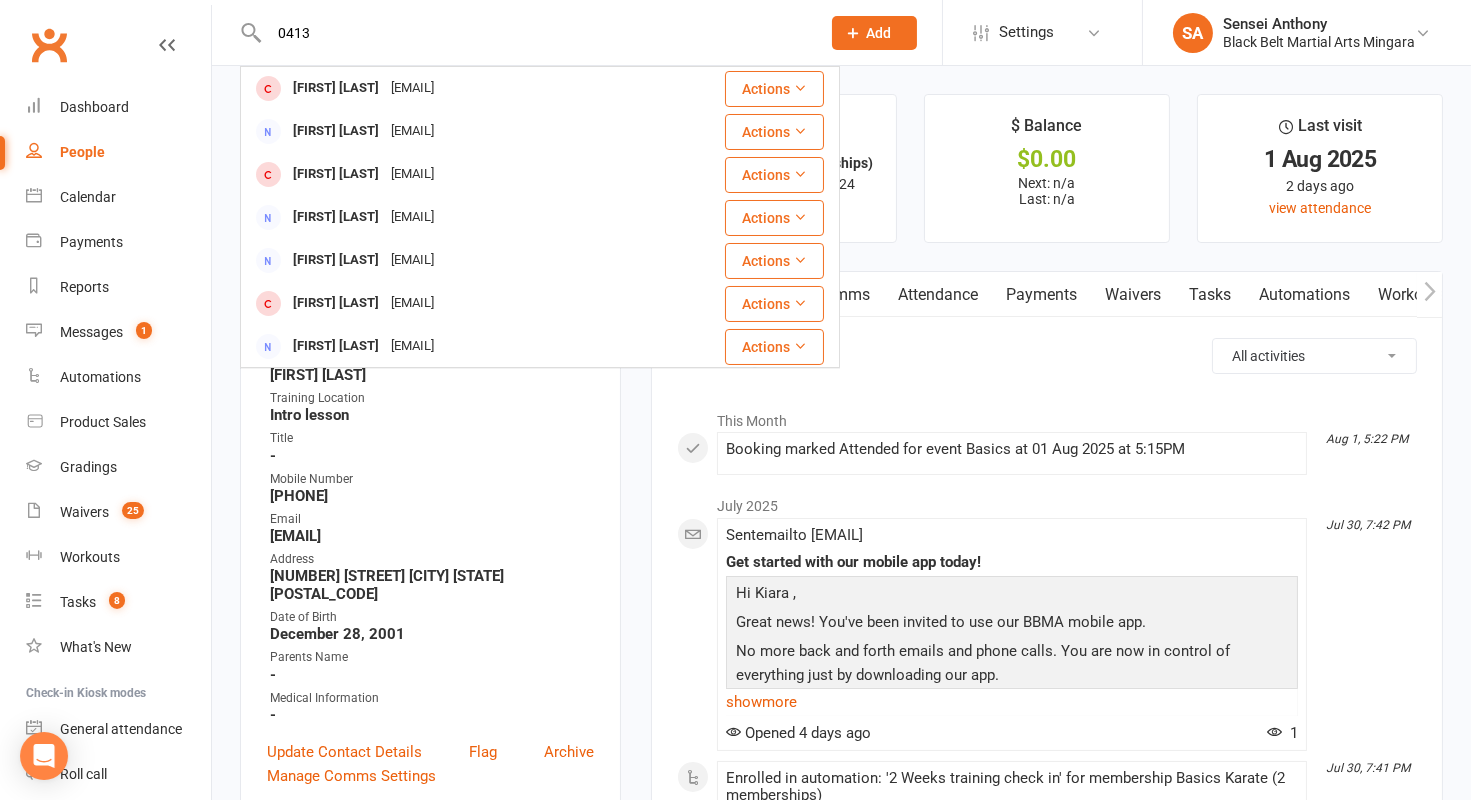 click on "0413" at bounding box center [534, 33] 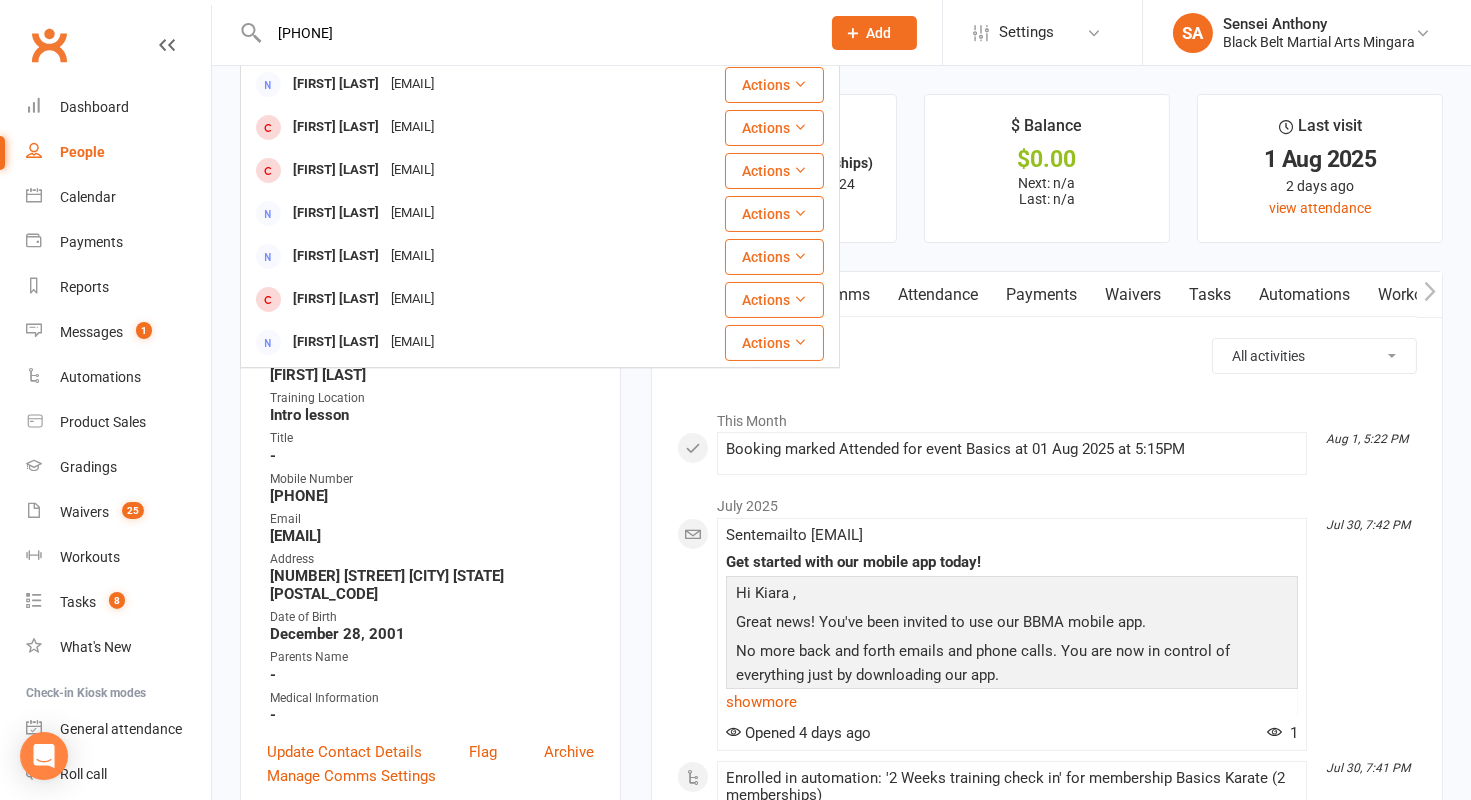 scroll, scrollTop: 268, scrollLeft: 0, axis: vertical 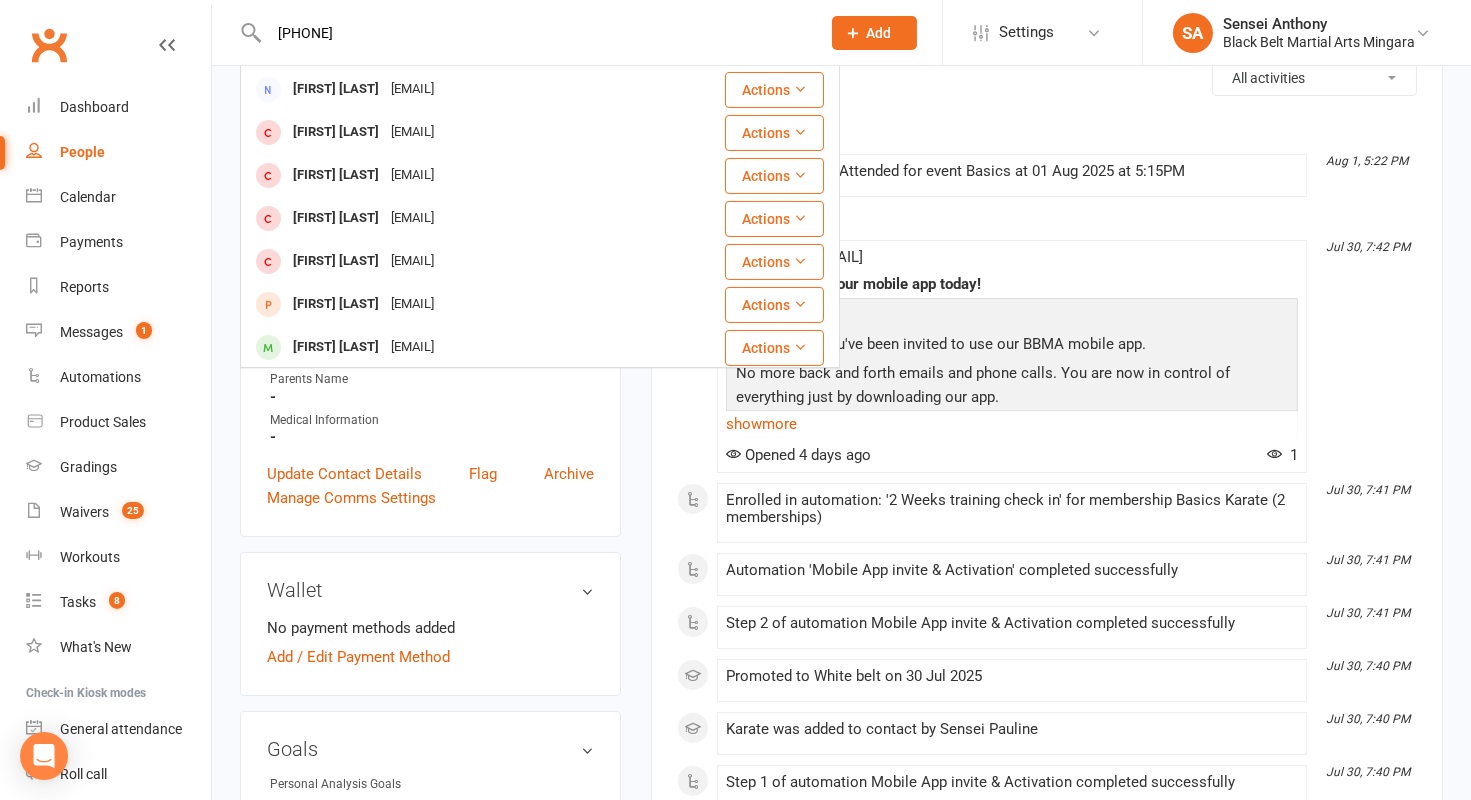 type on "[PHONE]" 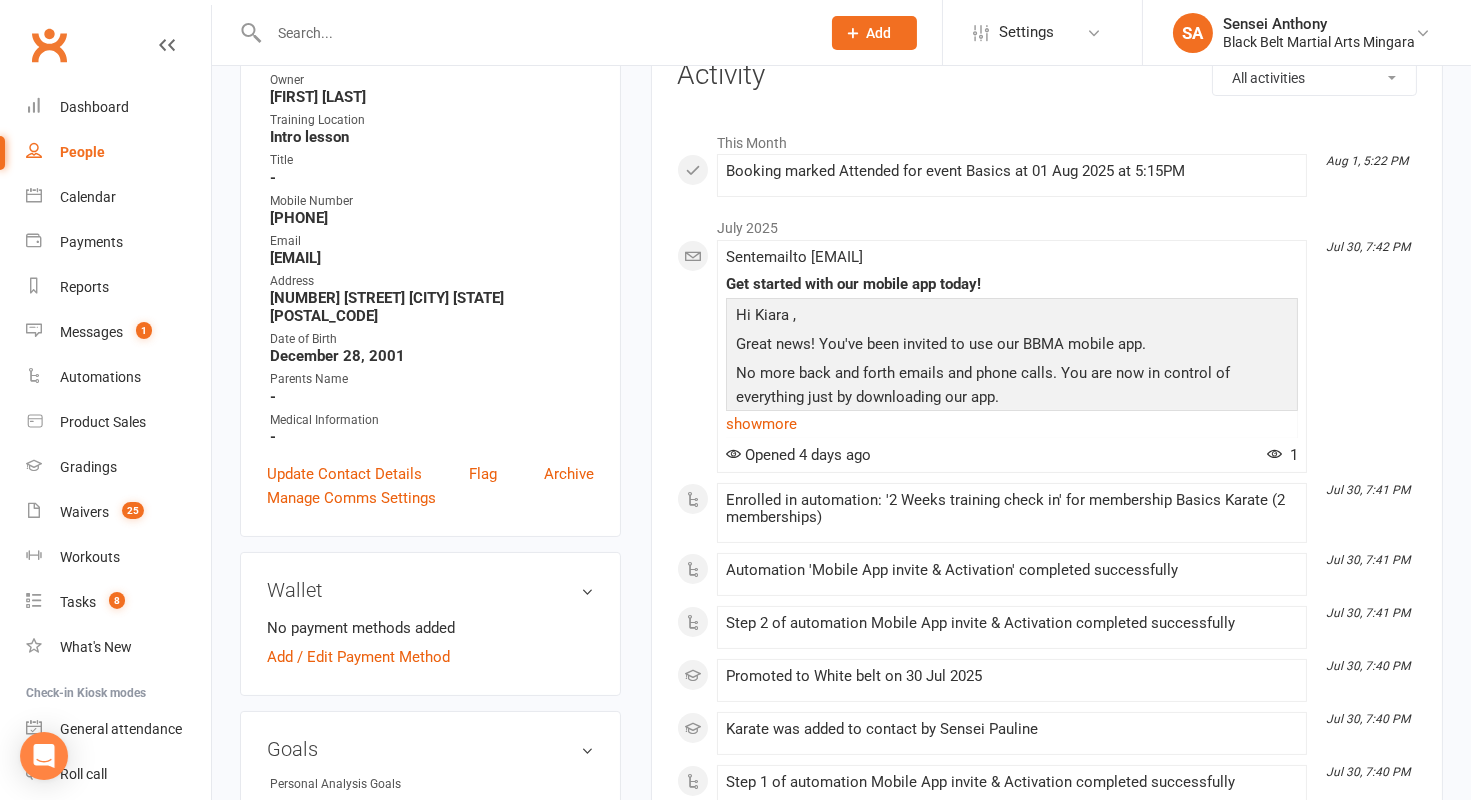 scroll, scrollTop: 0, scrollLeft: 0, axis: both 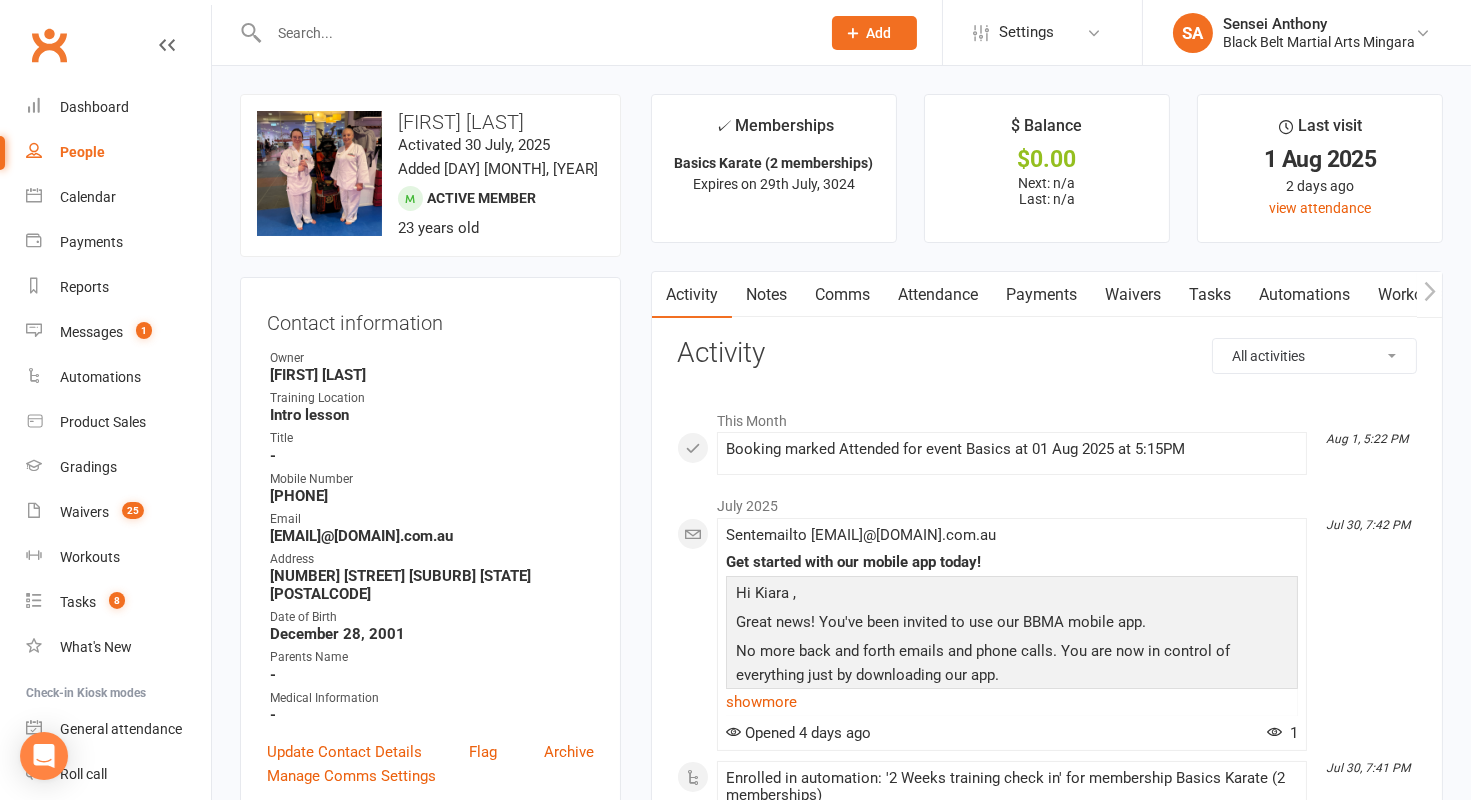 click 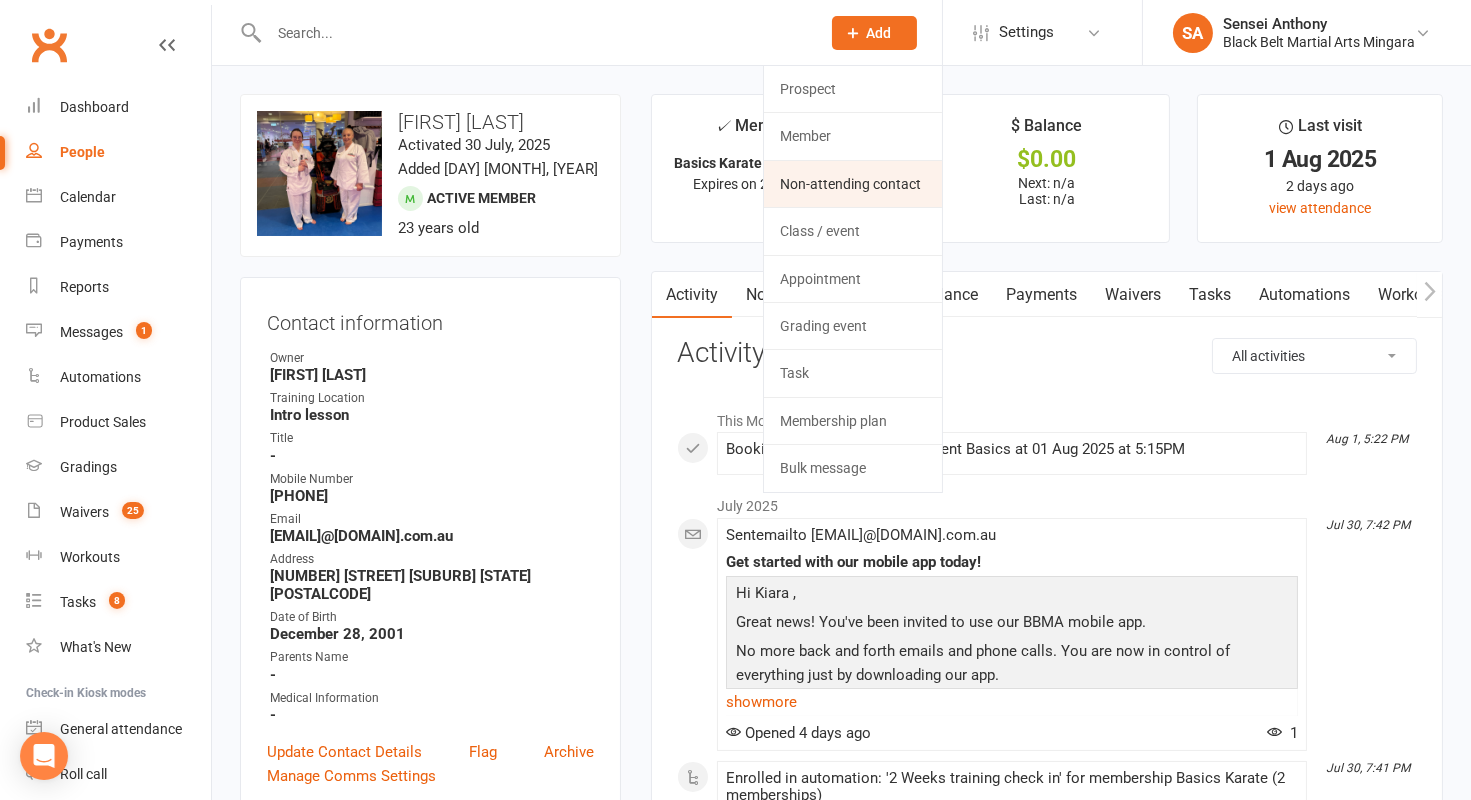 click on "Non-attending contact" 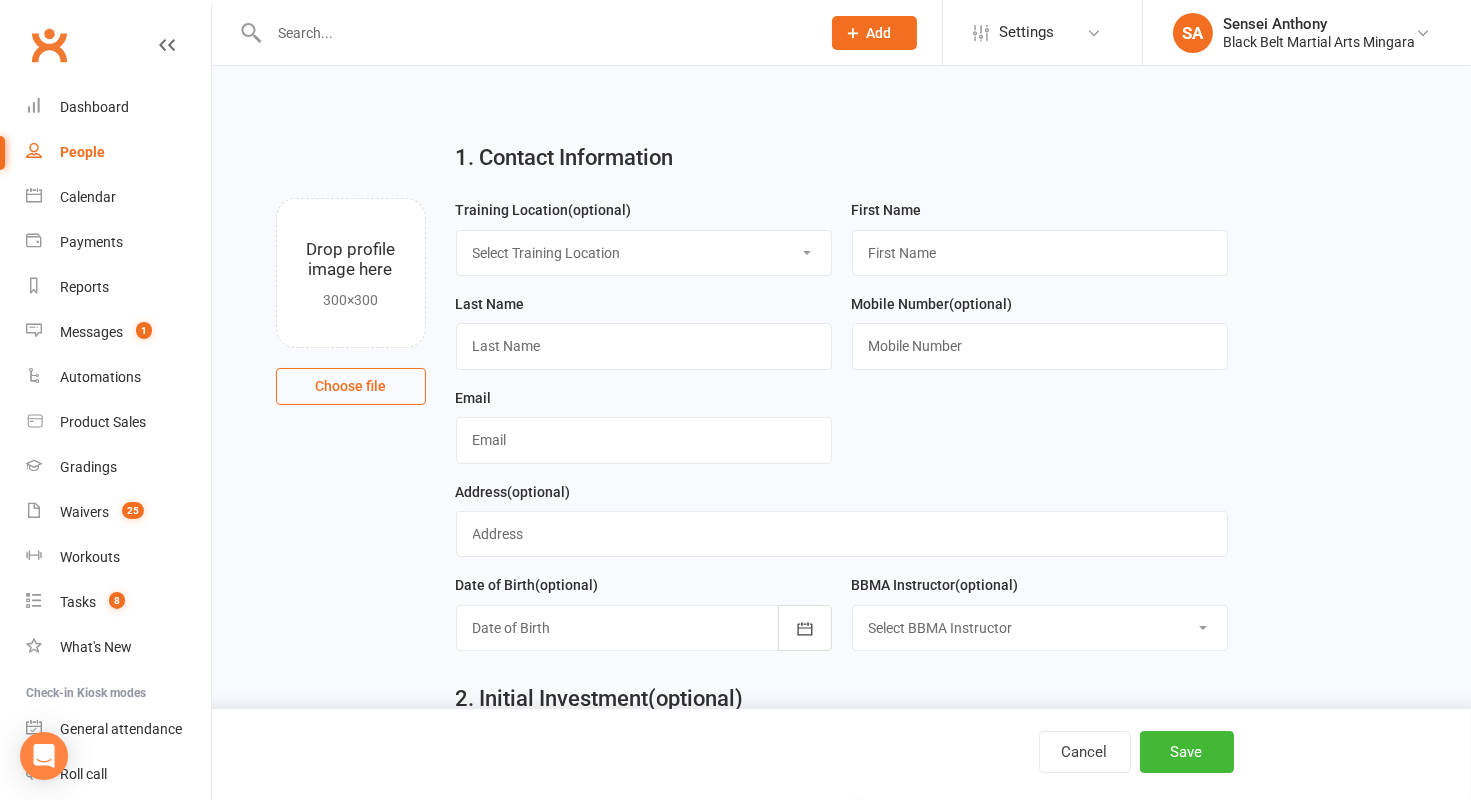 click on "Select Training Location Main Mat Mat 2 Mat 3" at bounding box center [644, 253] 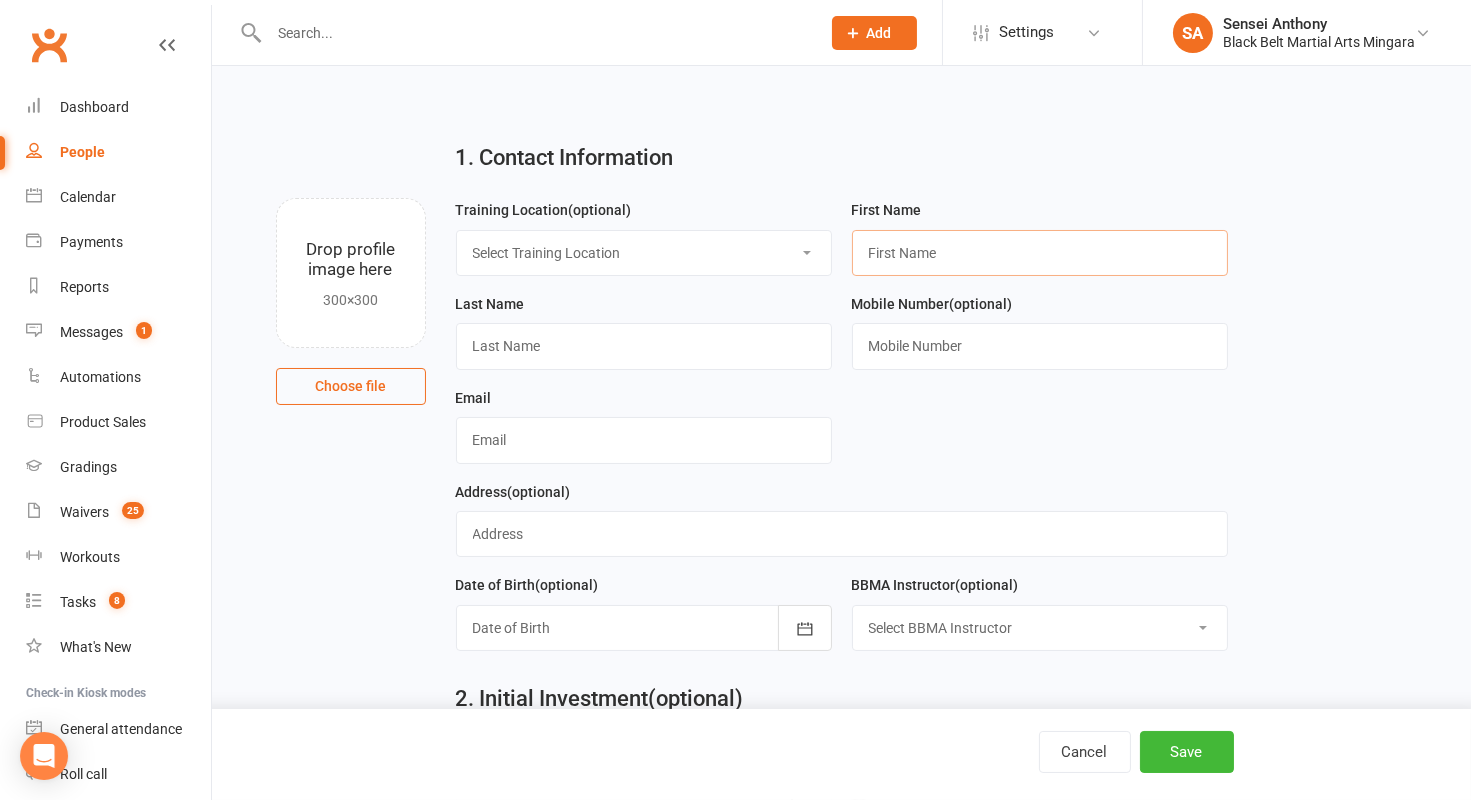 click at bounding box center (1040, 253) 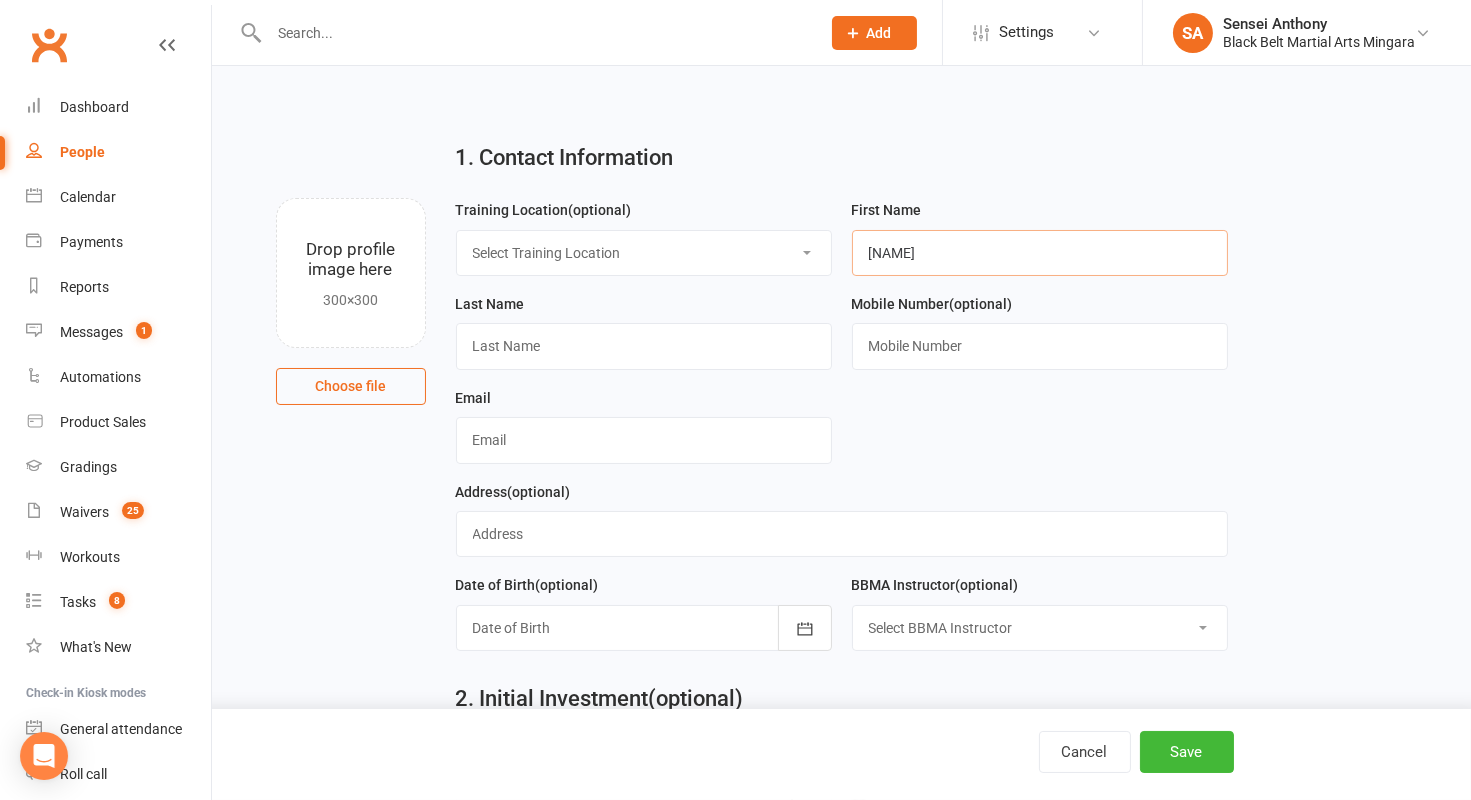 click on "[NAME]" at bounding box center [1040, 253] 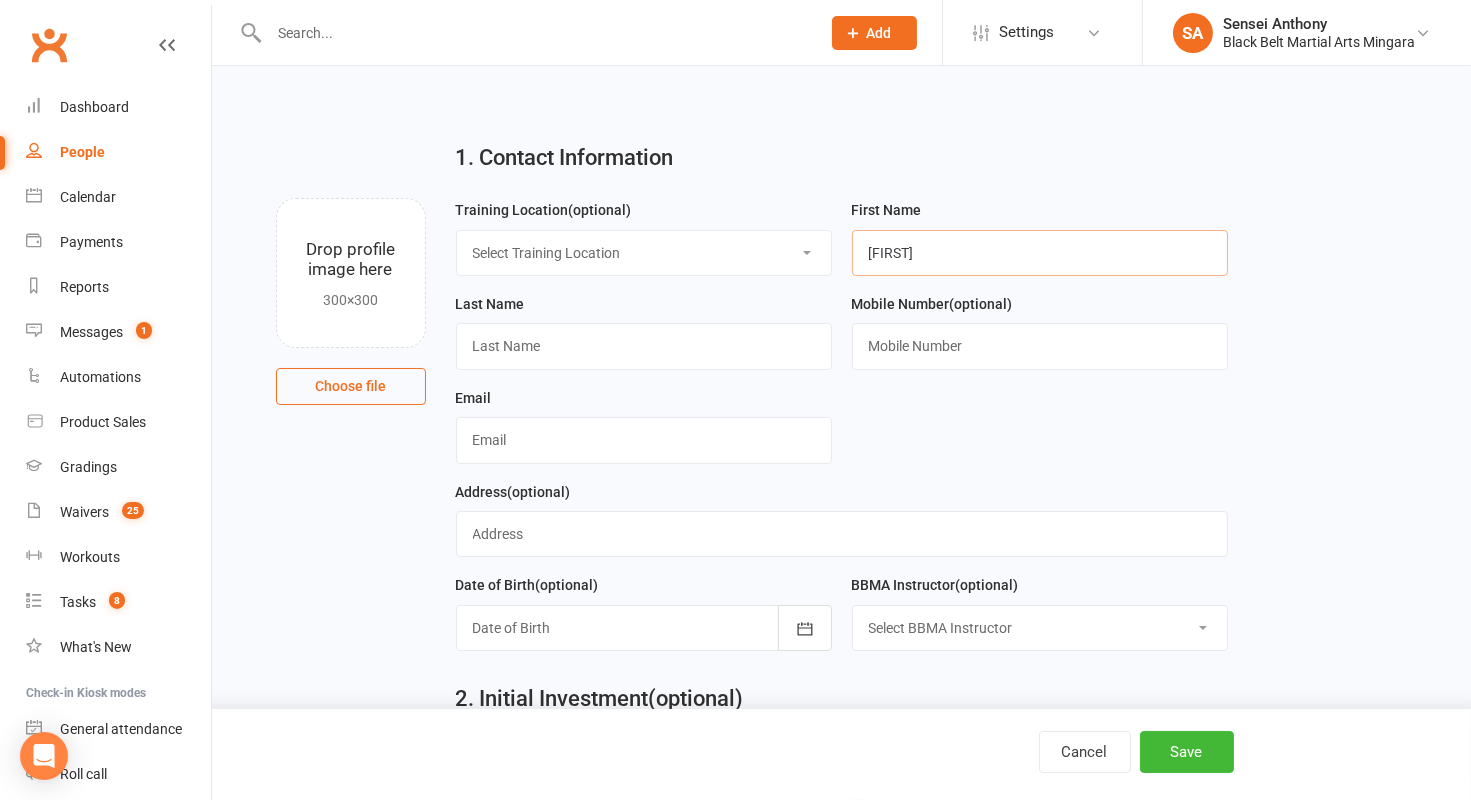 type on "[FIRST]" 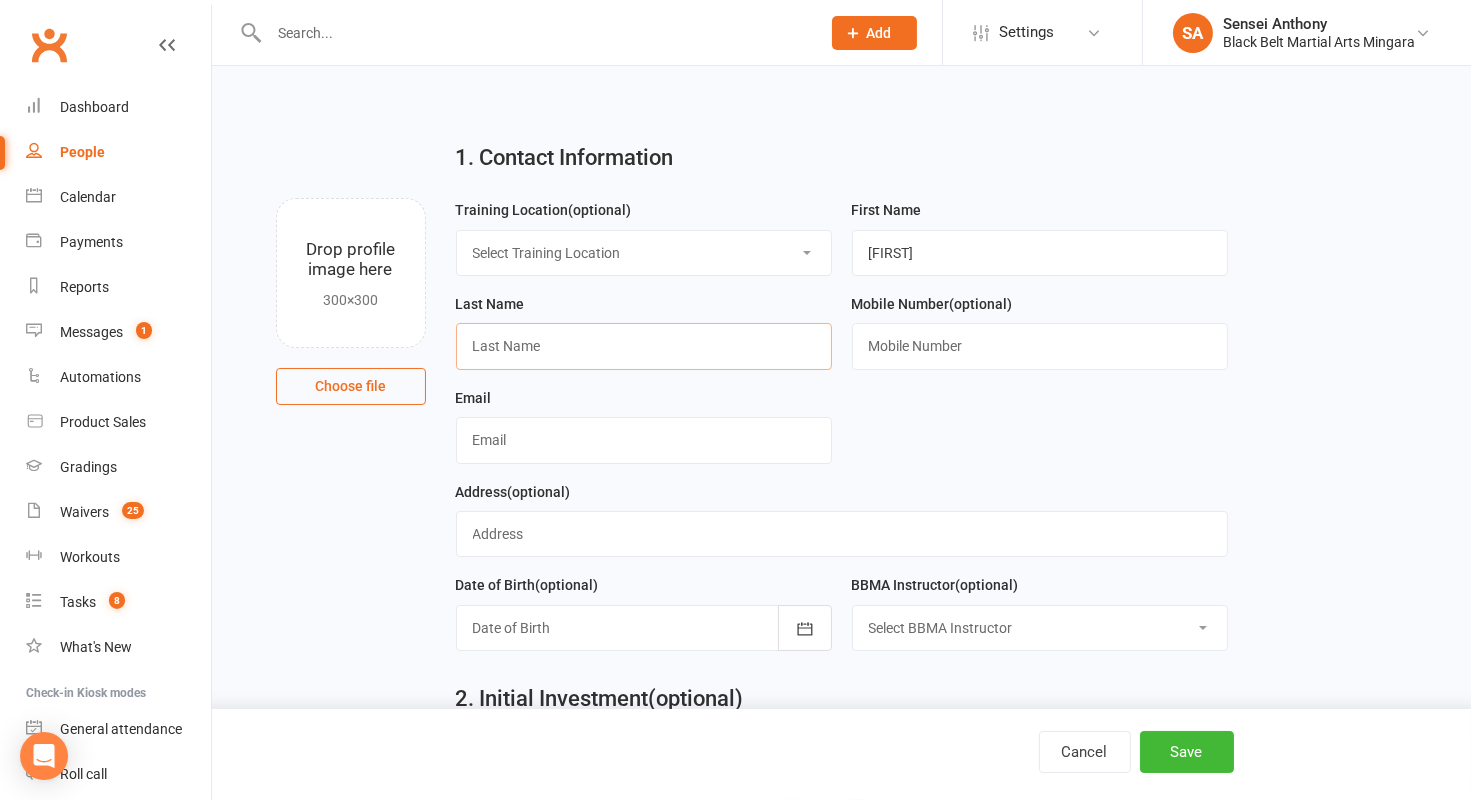 click at bounding box center [644, 346] 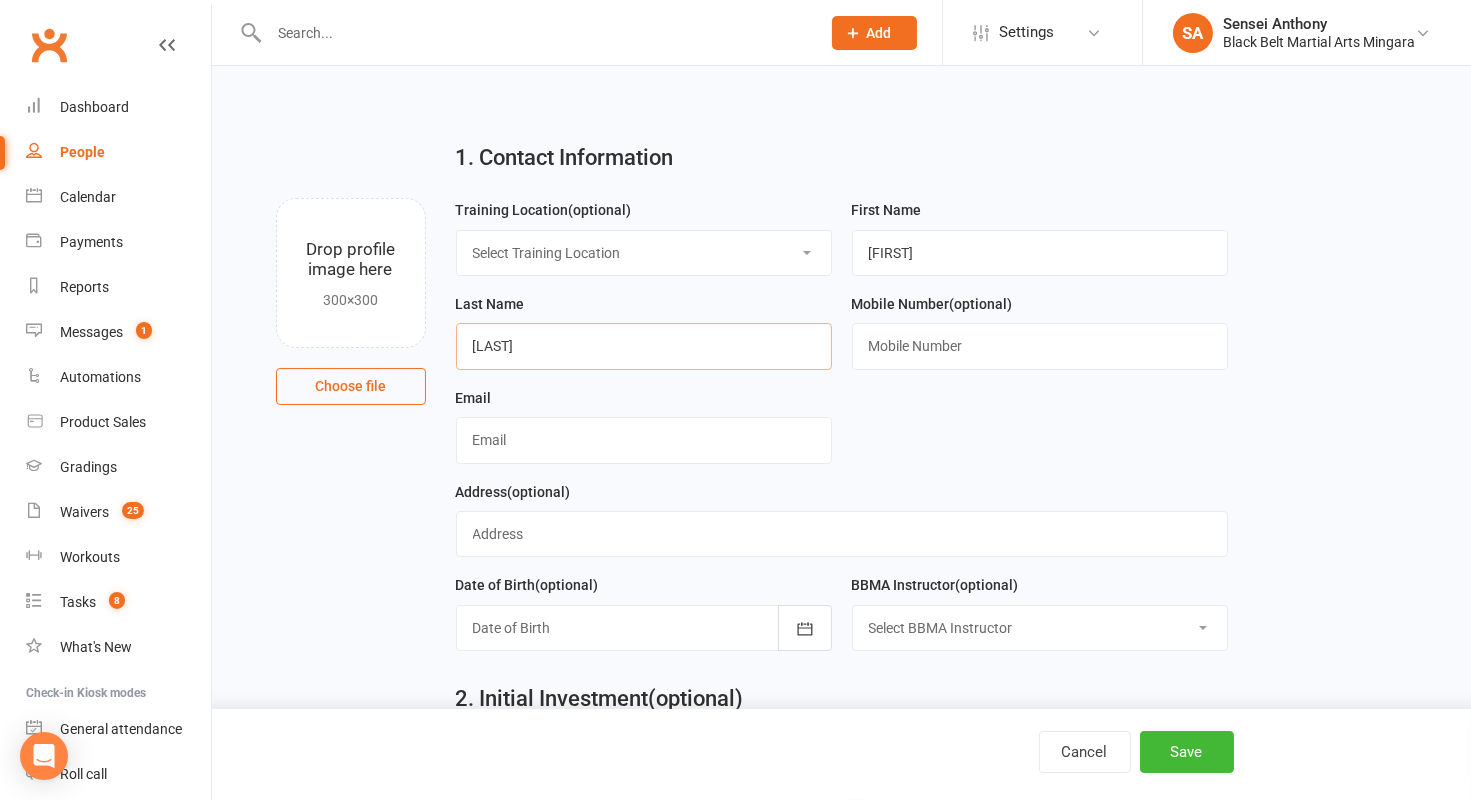 type on "[LAST]" 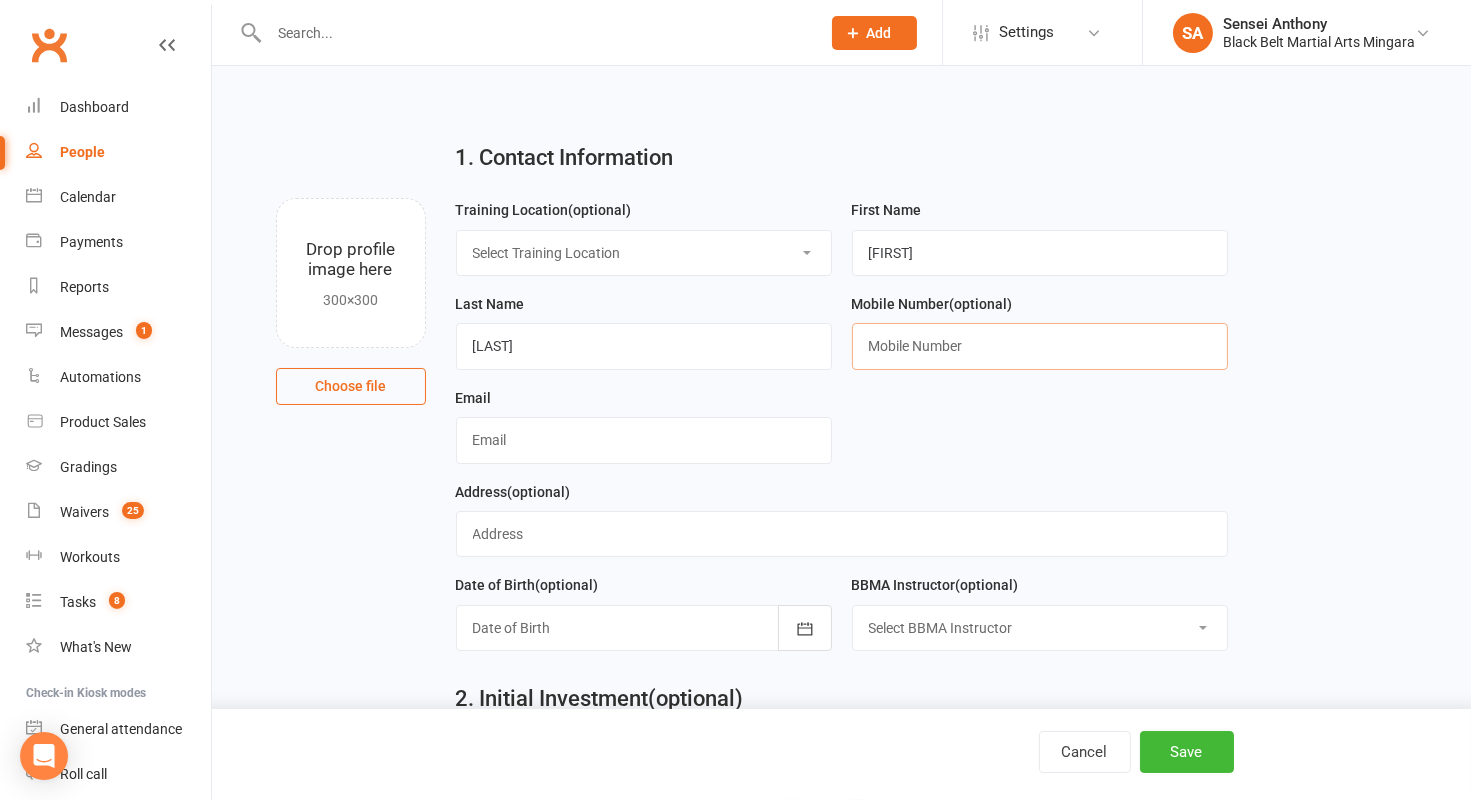 click at bounding box center (1040, 346) 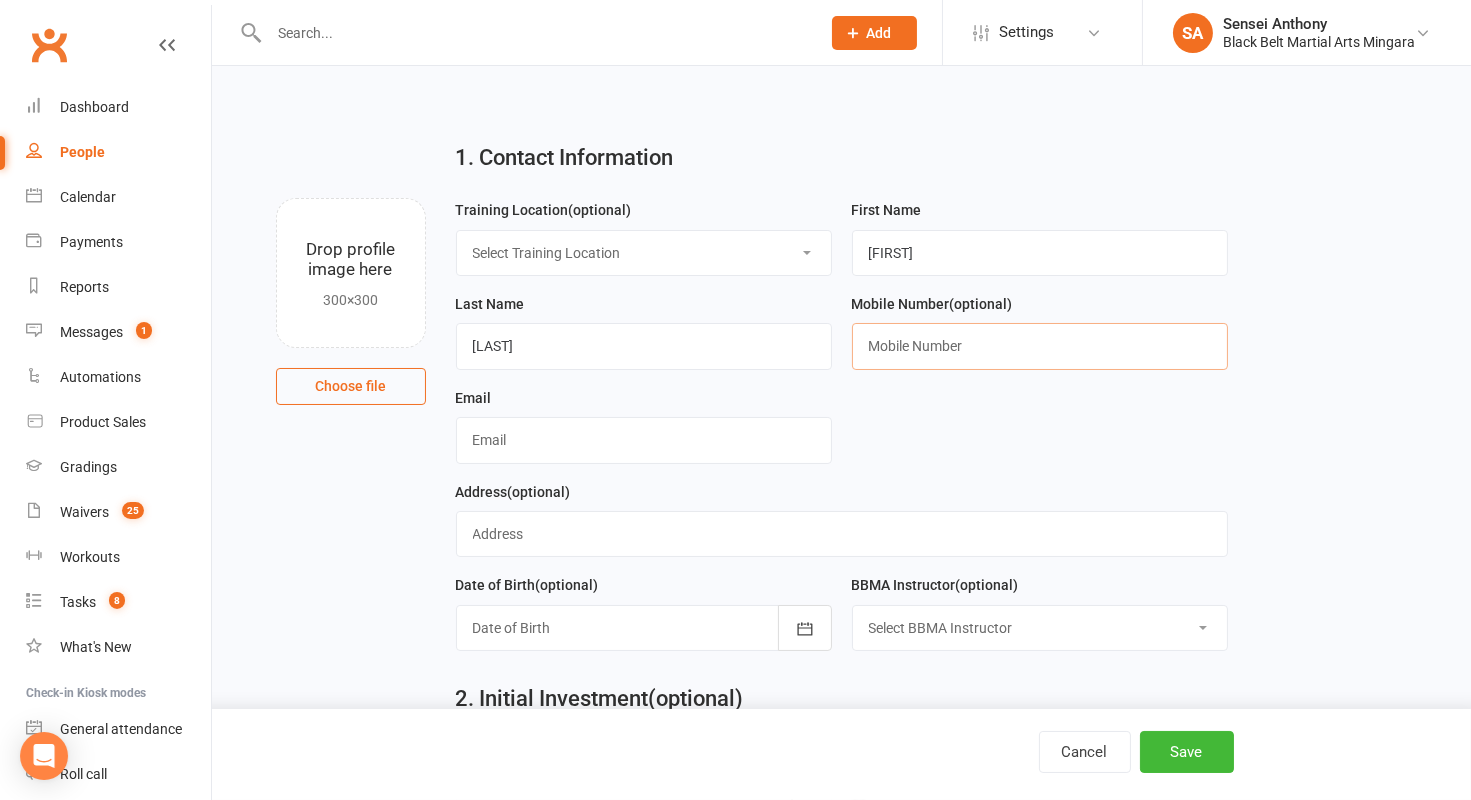 paste on "[PHONE]" 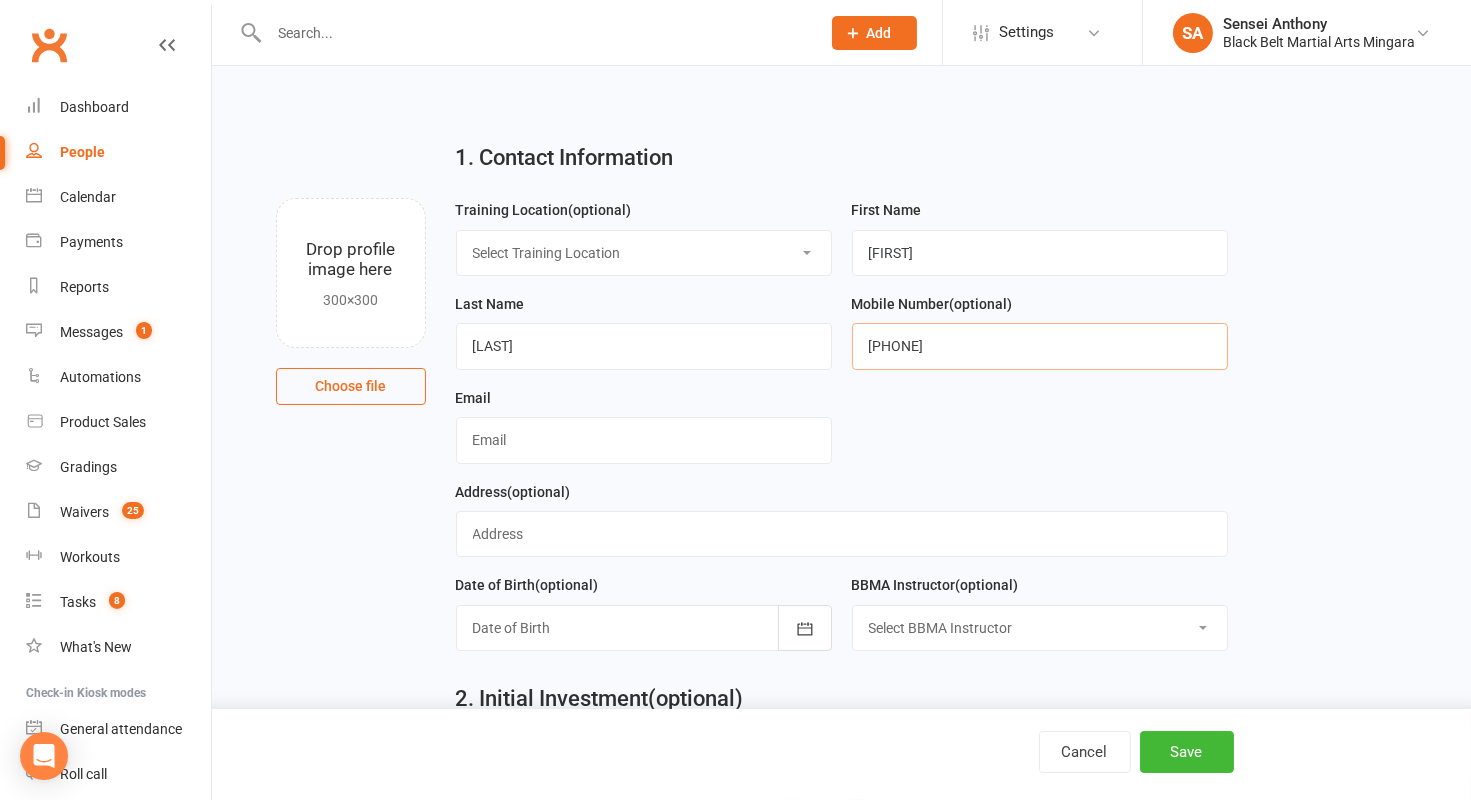 click on "[PHONE]" at bounding box center (1040, 346) 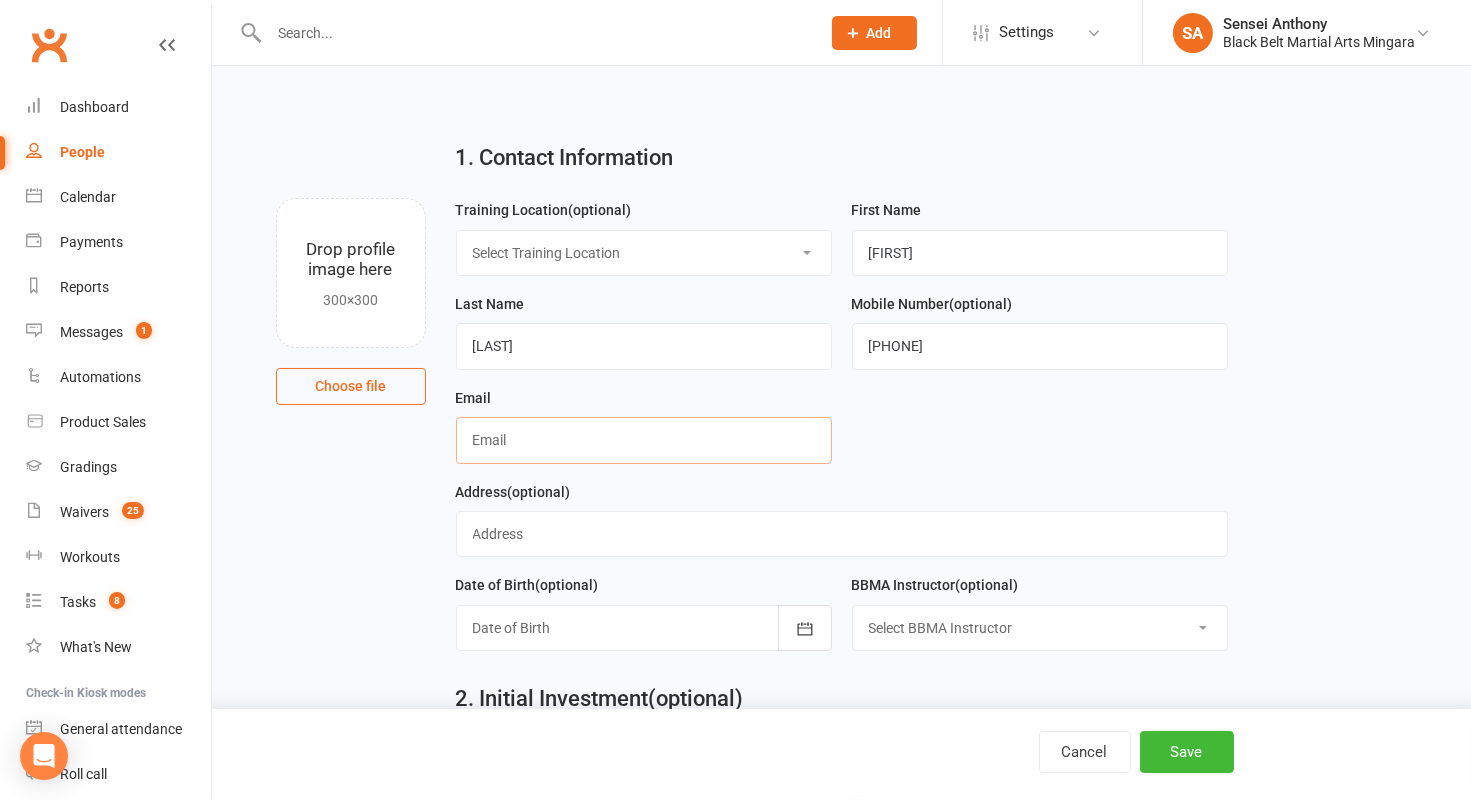 click at bounding box center (644, 440) 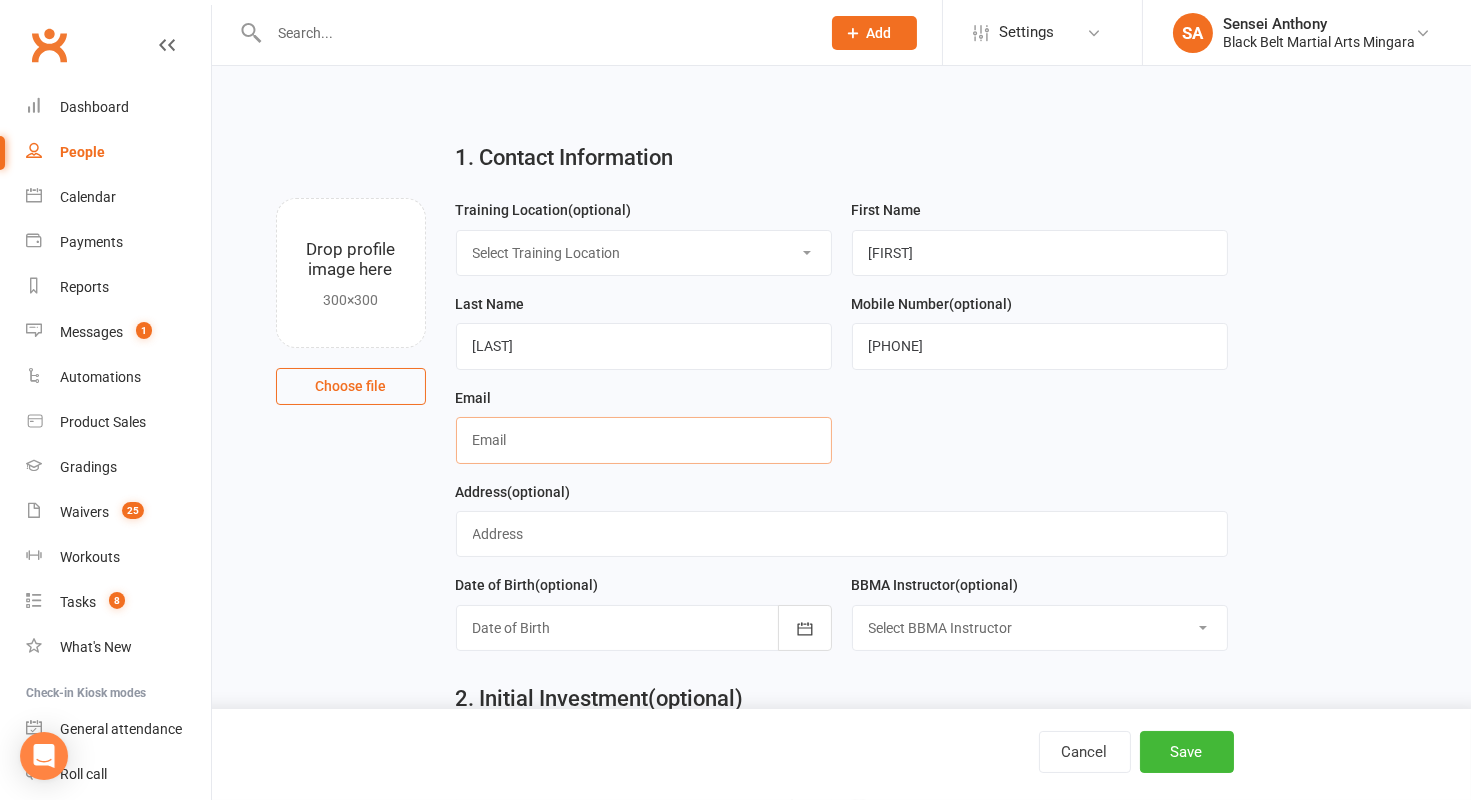 paste on "[EMAIL]@[DOMAIN].com" 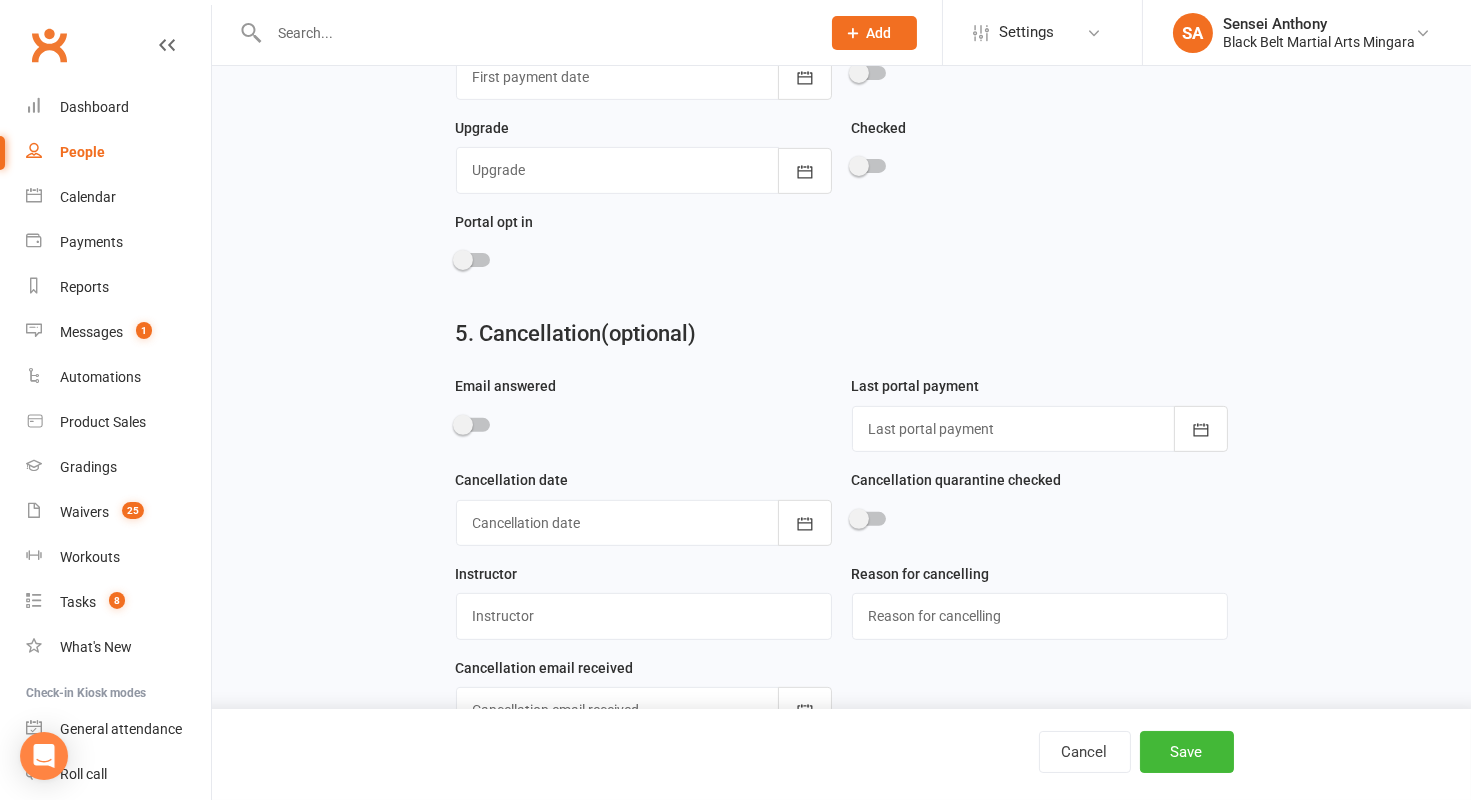 scroll, scrollTop: 1427, scrollLeft: 0, axis: vertical 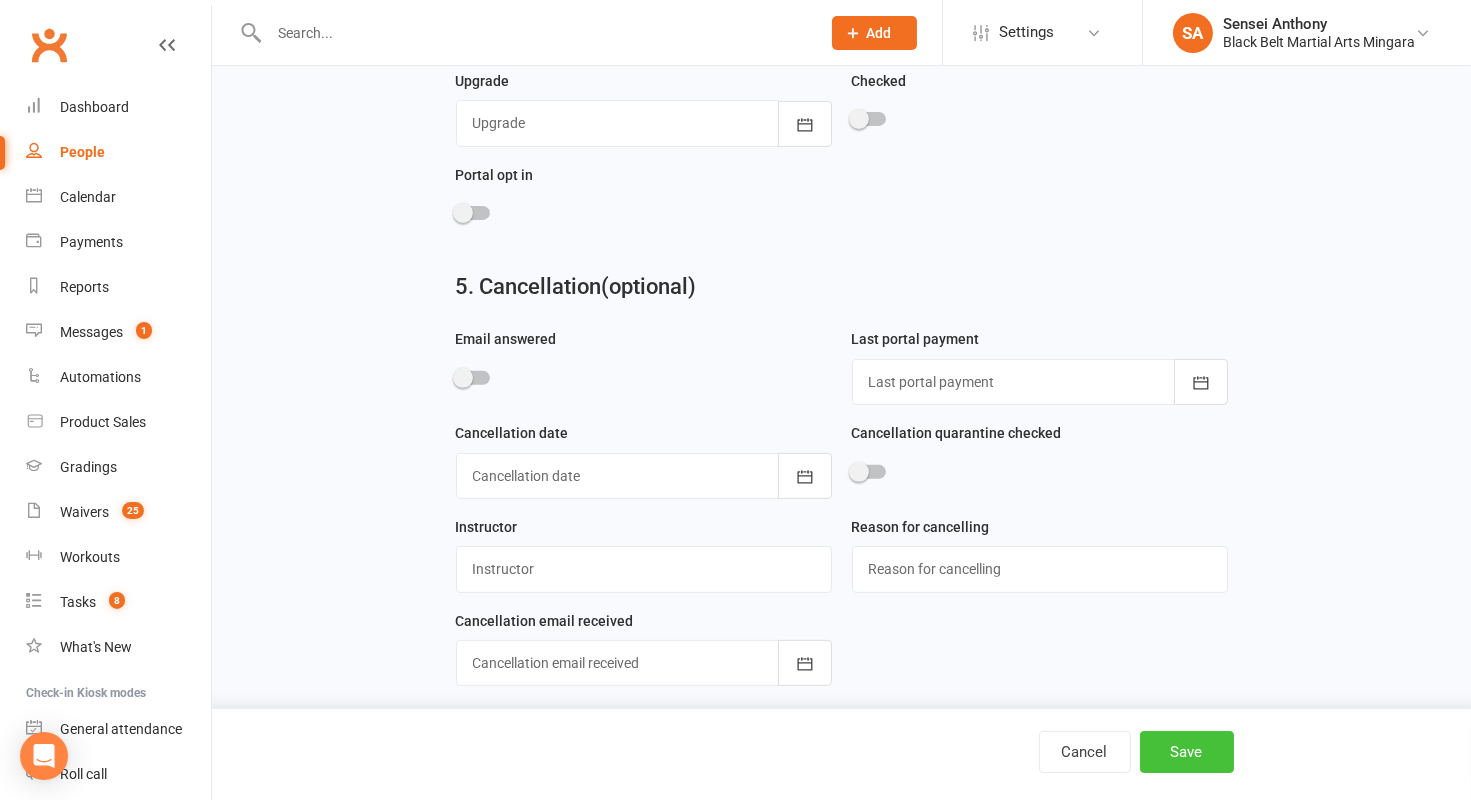 type on "[EMAIL]@[DOMAIN].com" 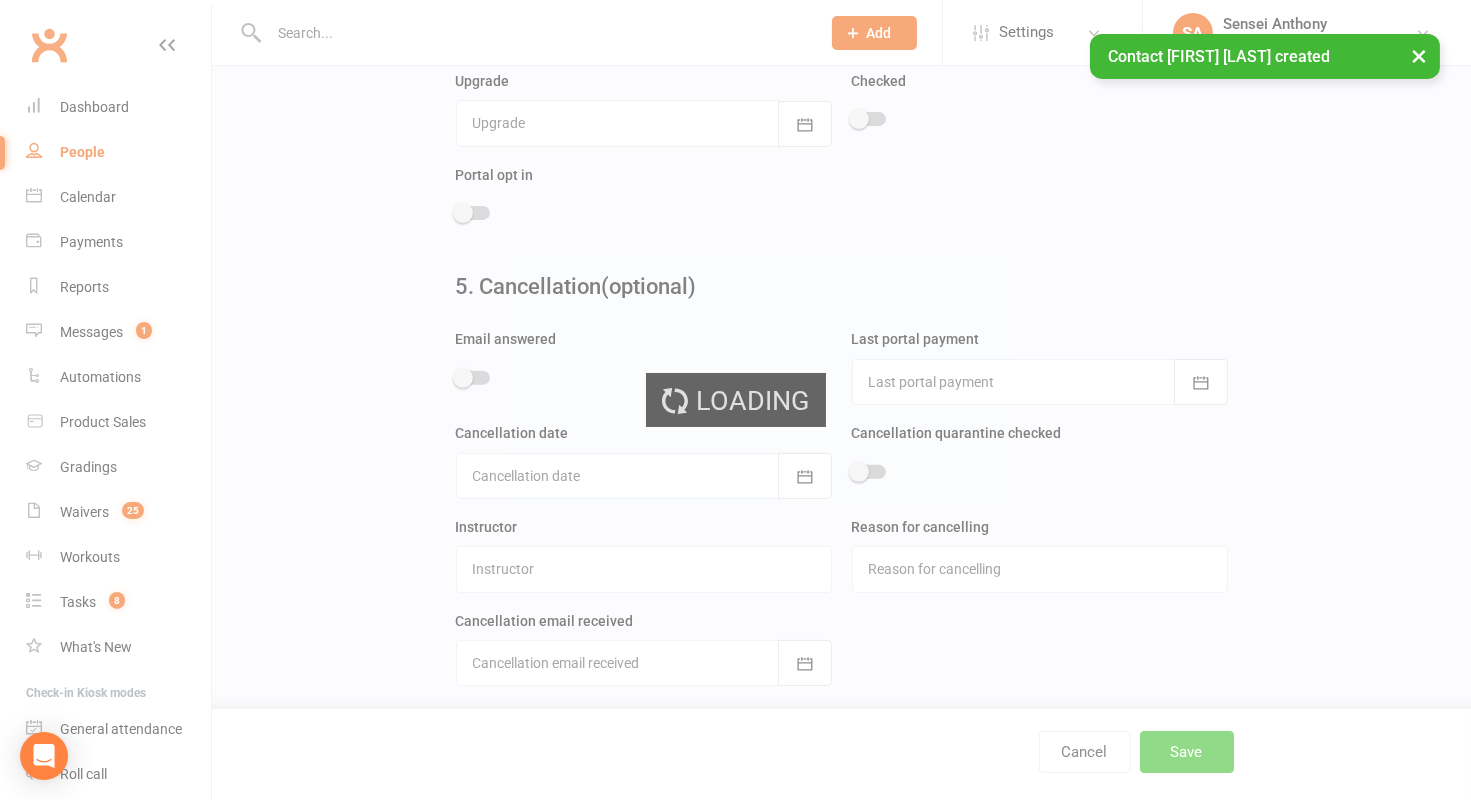 scroll, scrollTop: 0, scrollLeft: 0, axis: both 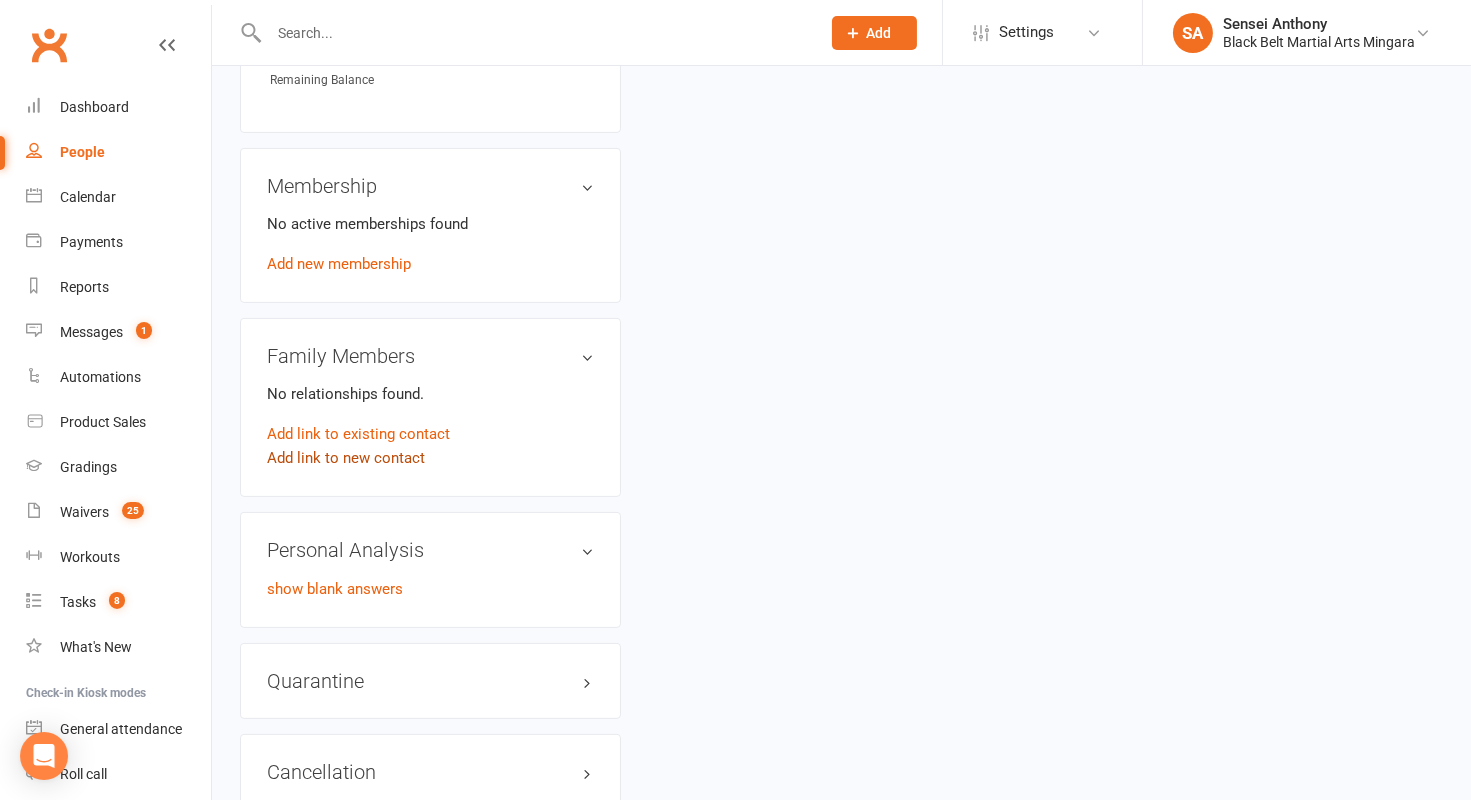 click on "Add link to new contact" at bounding box center [346, 458] 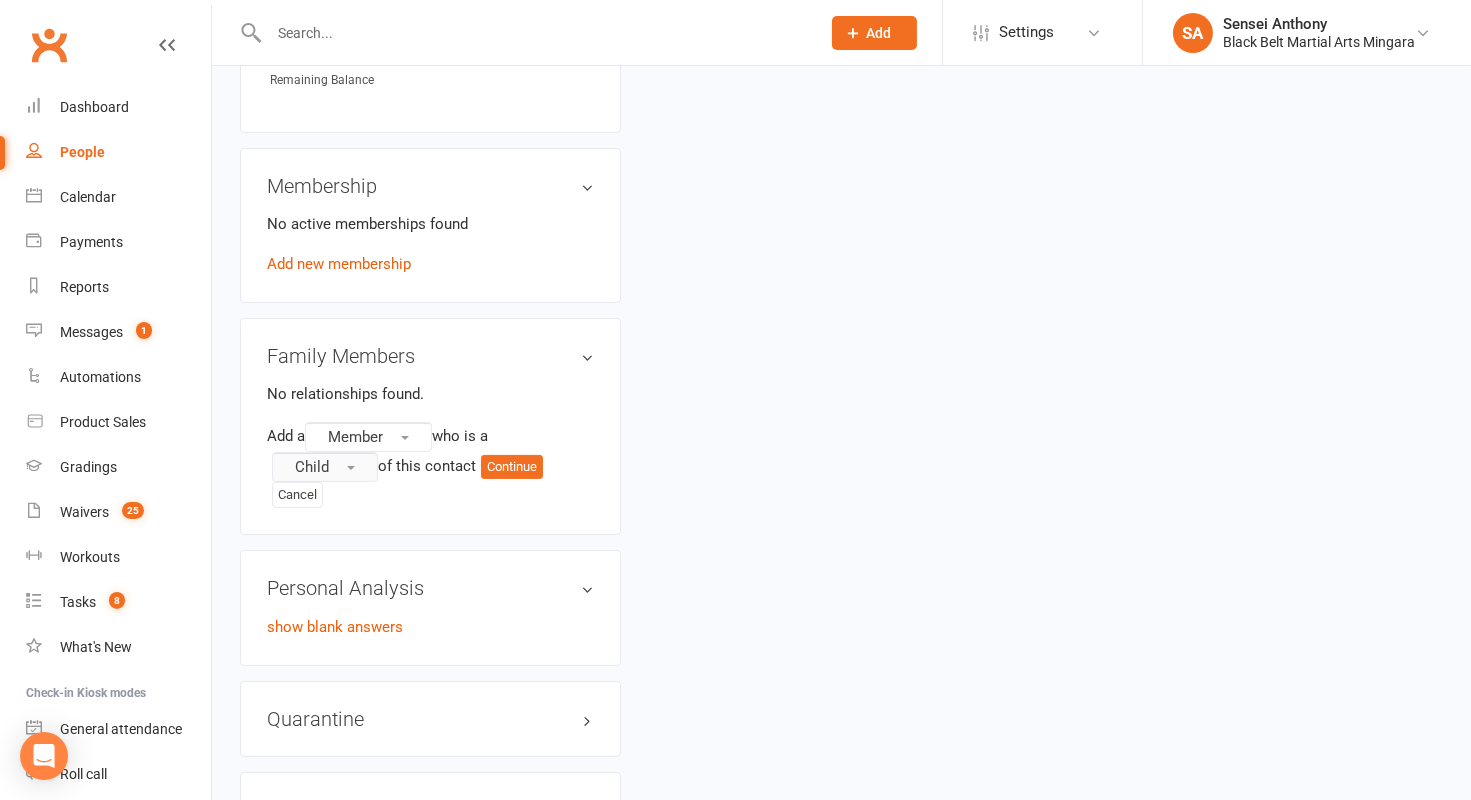 click on "Child" at bounding box center [325, 467] 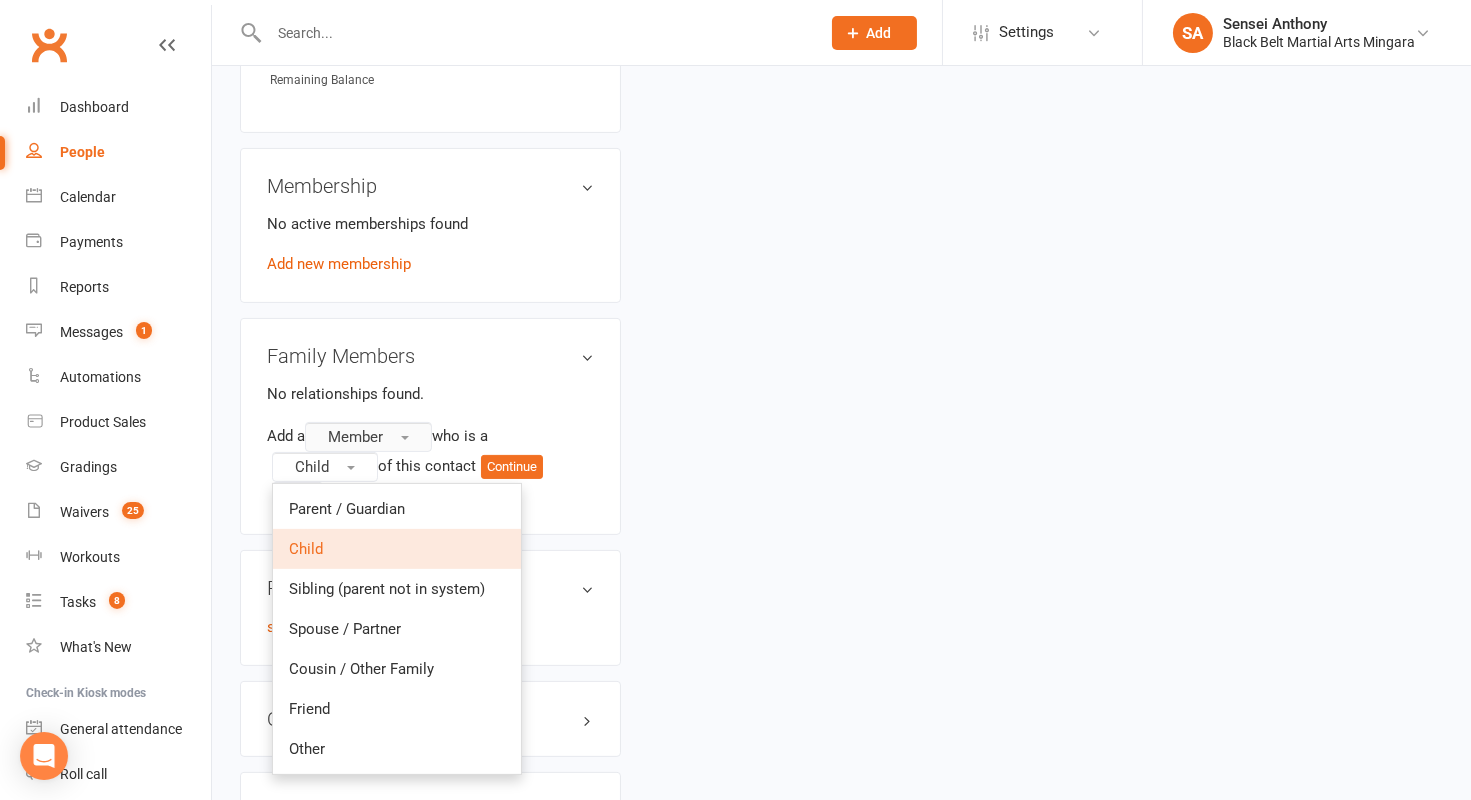 click on "Member" at bounding box center [368, 437] 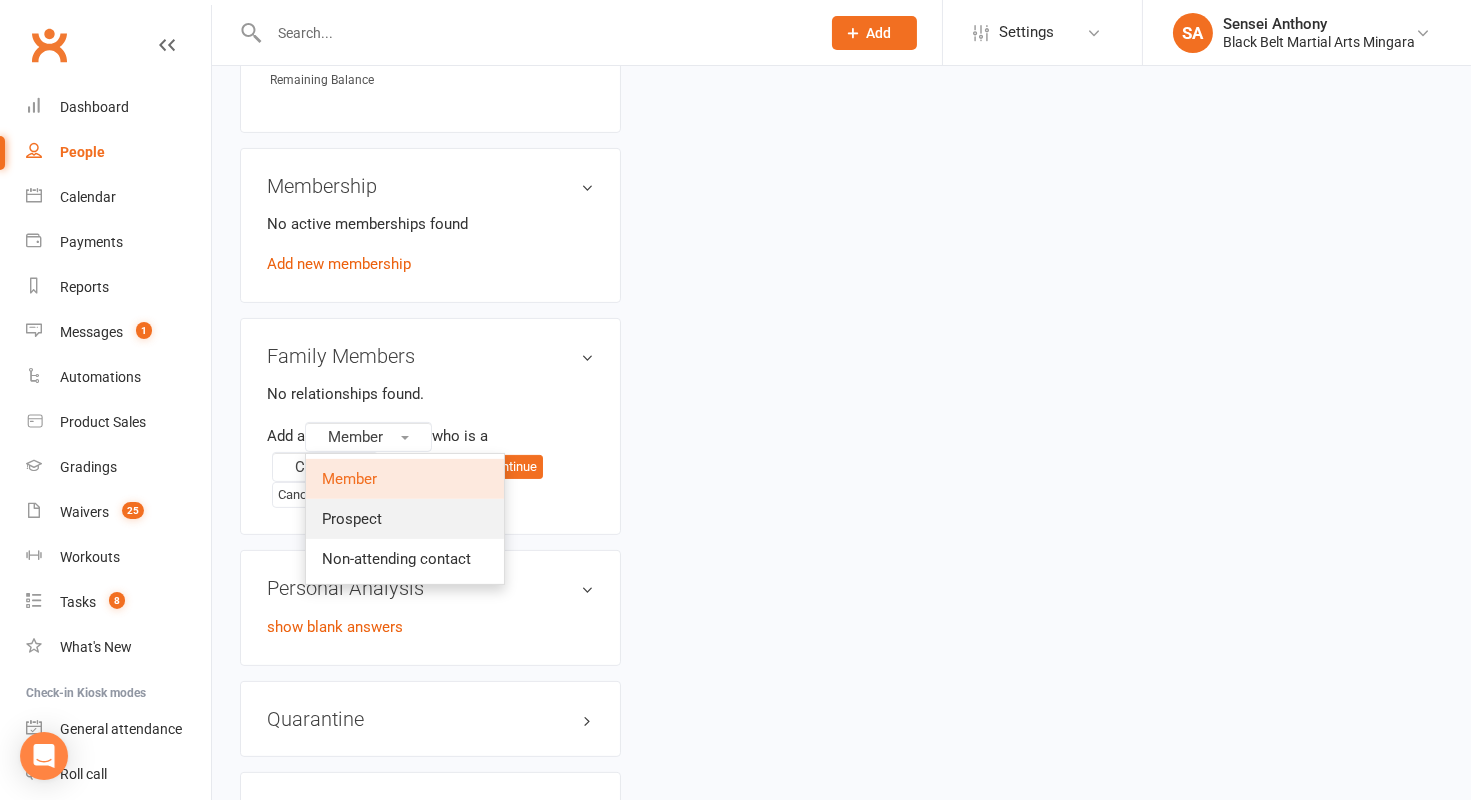 click on "Prospect" at bounding box center (352, 519) 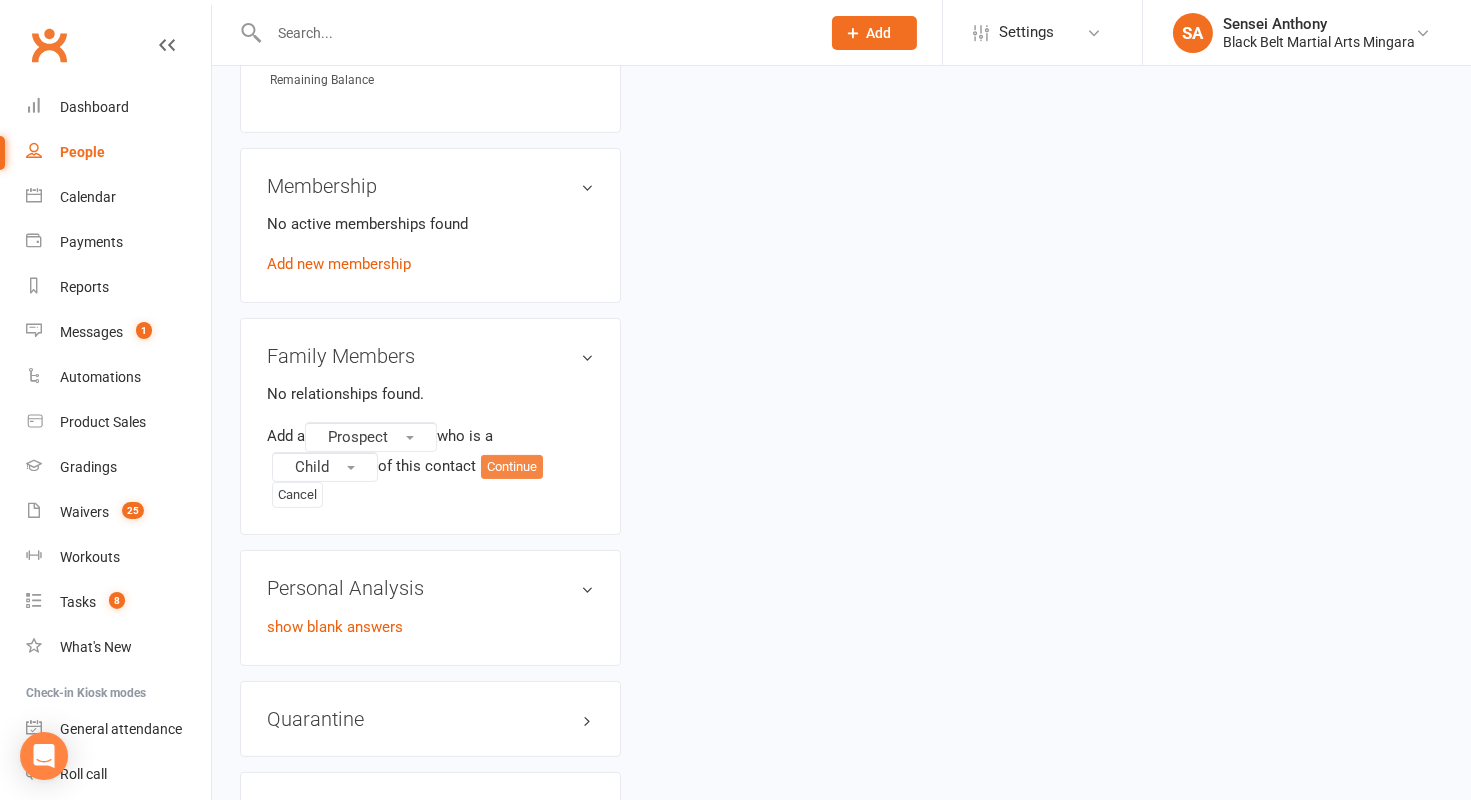 click on "Continue" at bounding box center (512, 467) 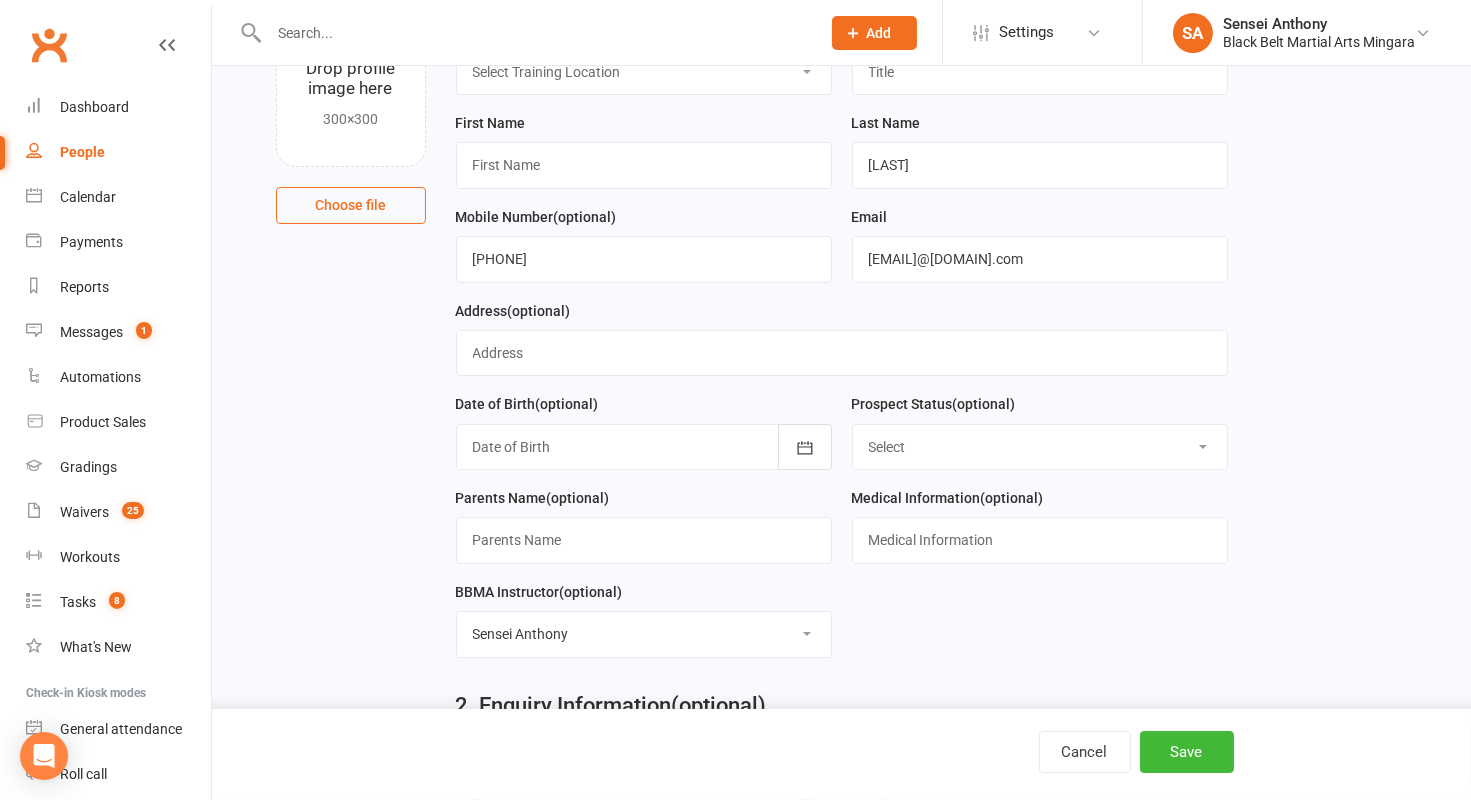 scroll, scrollTop: 186, scrollLeft: 0, axis: vertical 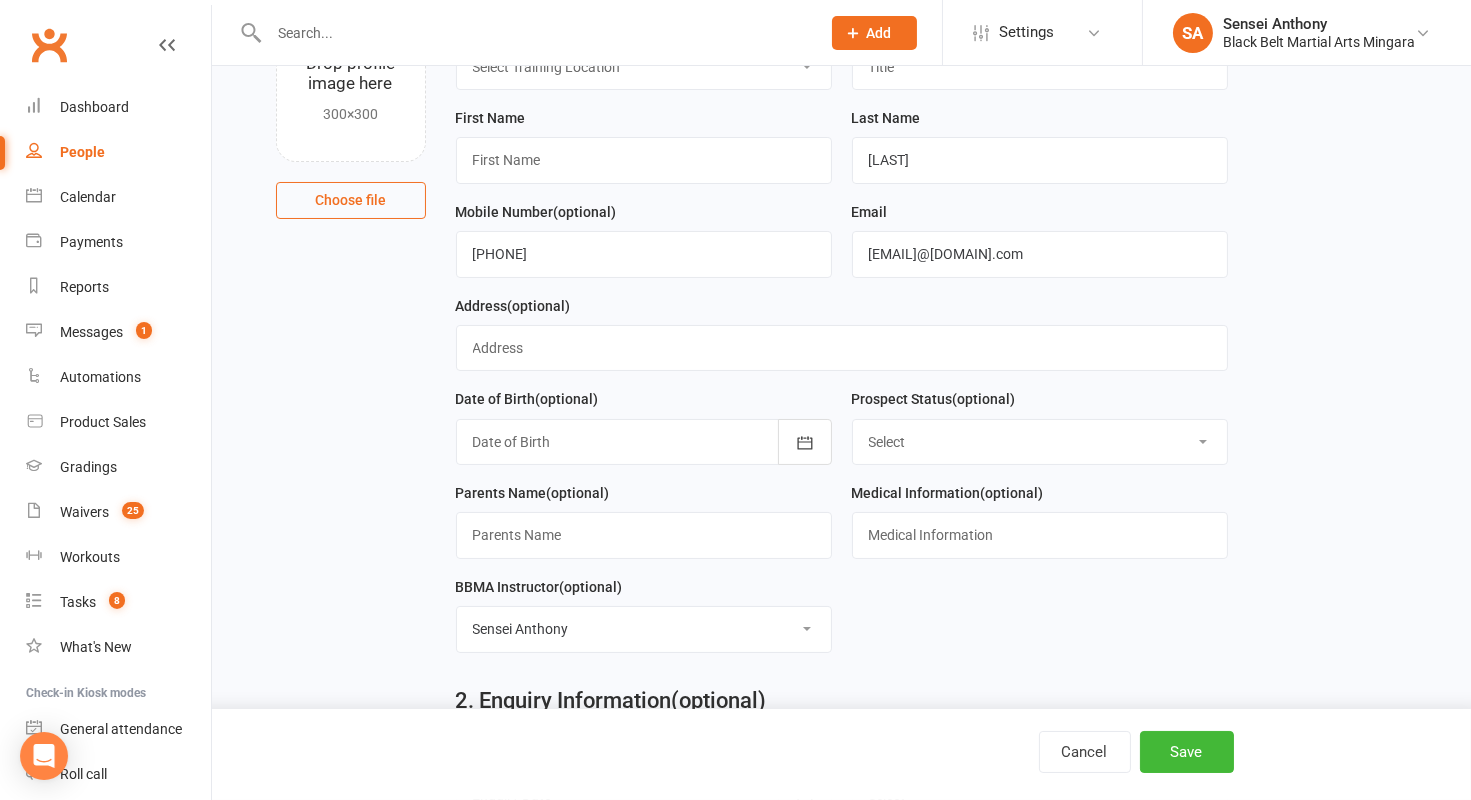 click on "Select Enquiry (Booked) Enquiry (Not Booked) Pending (enrolment pack sent) DNS Follow Up No Sale (Initial Investment) No Sale (Fortnightly Tuition) No Sale (Other) Oops Letter (Emailed) Dead Lead (No Details / Not Interested) Pizza/birthday party" at bounding box center (1040, 442) 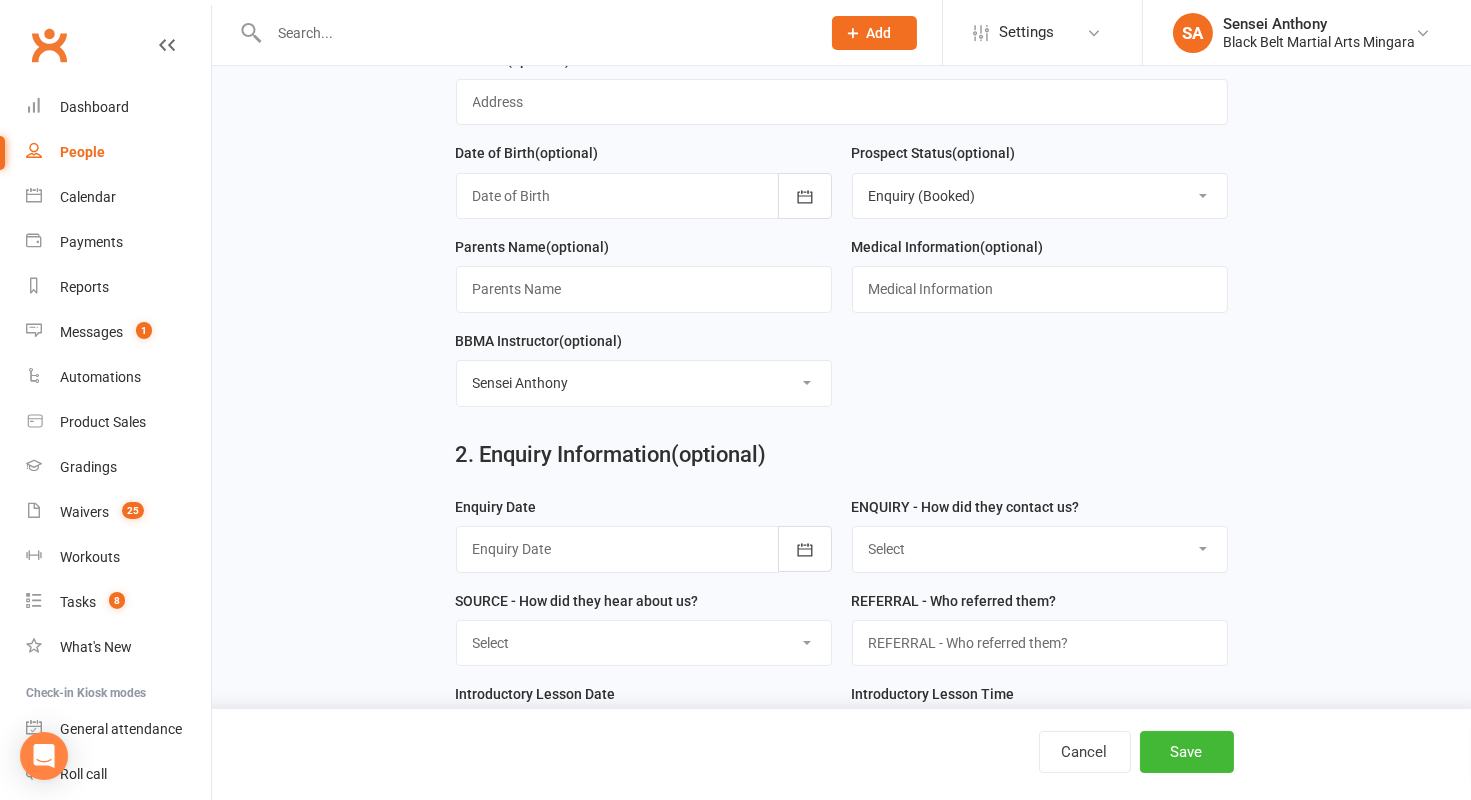 scroll, scrollTop: 0, scrollLeft: 0, axis: both 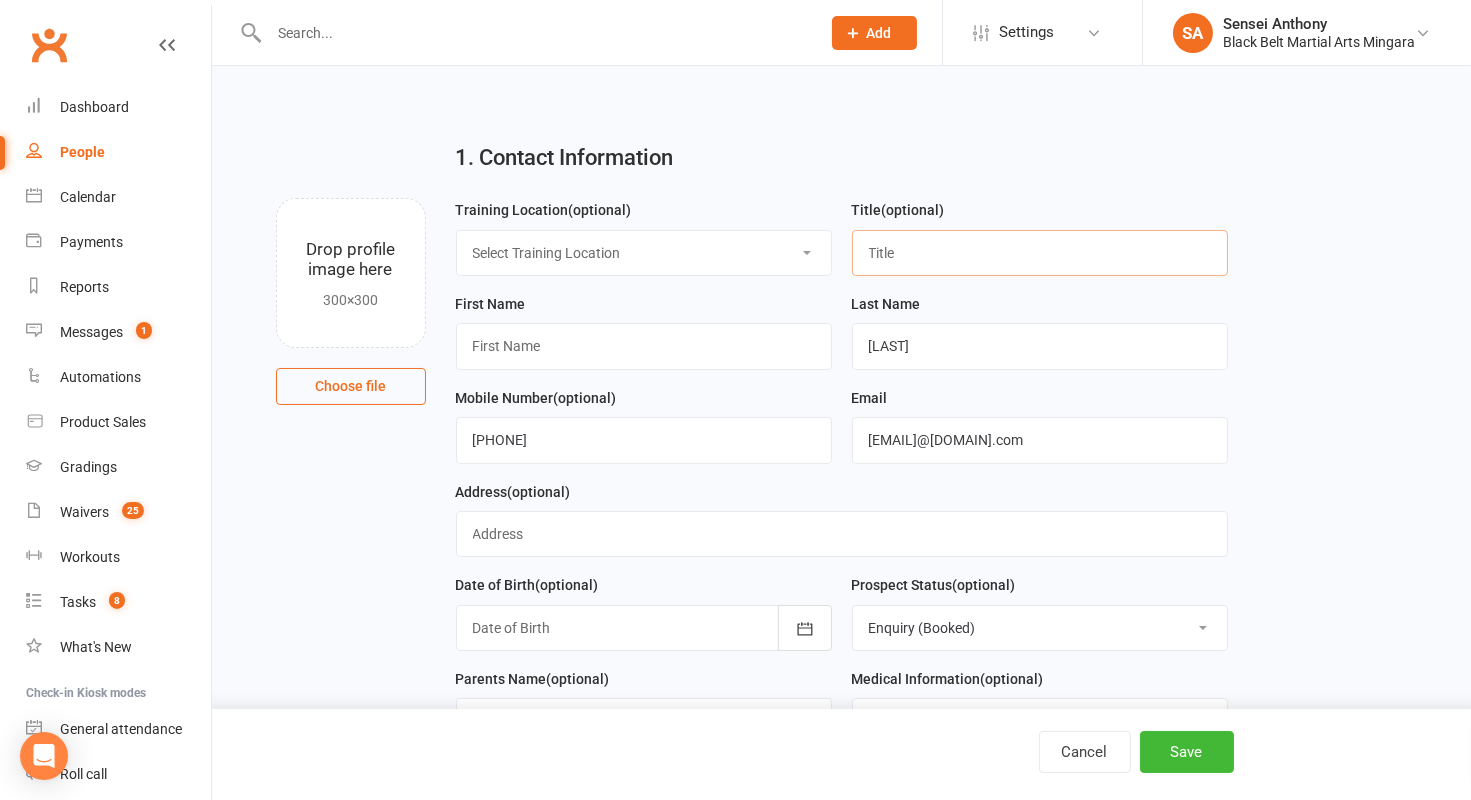 click at bounding box center [1040, 253] 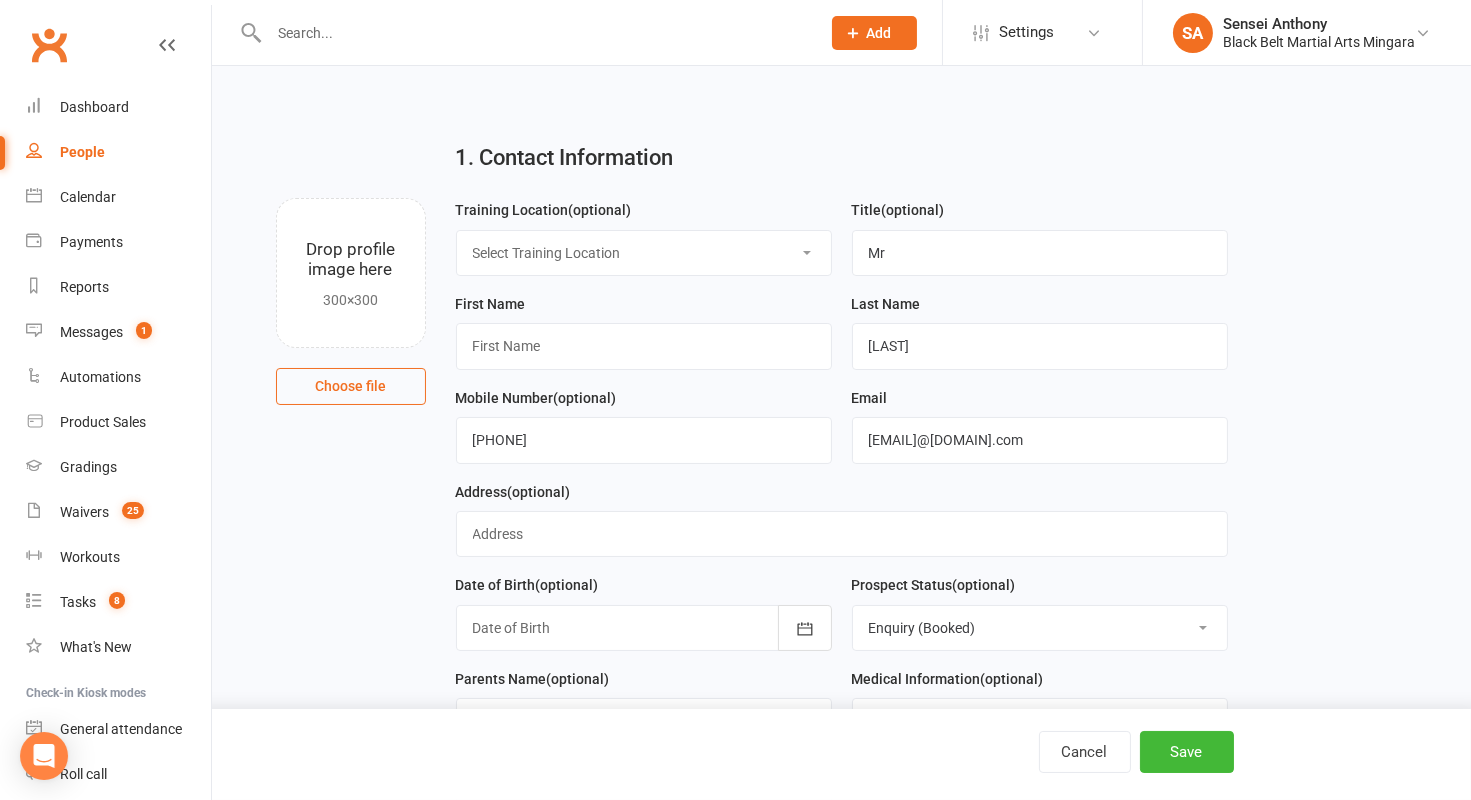 click on "Select Training Location Main Mat Mat 2 Mat 3" at bounding box center [644, 253] 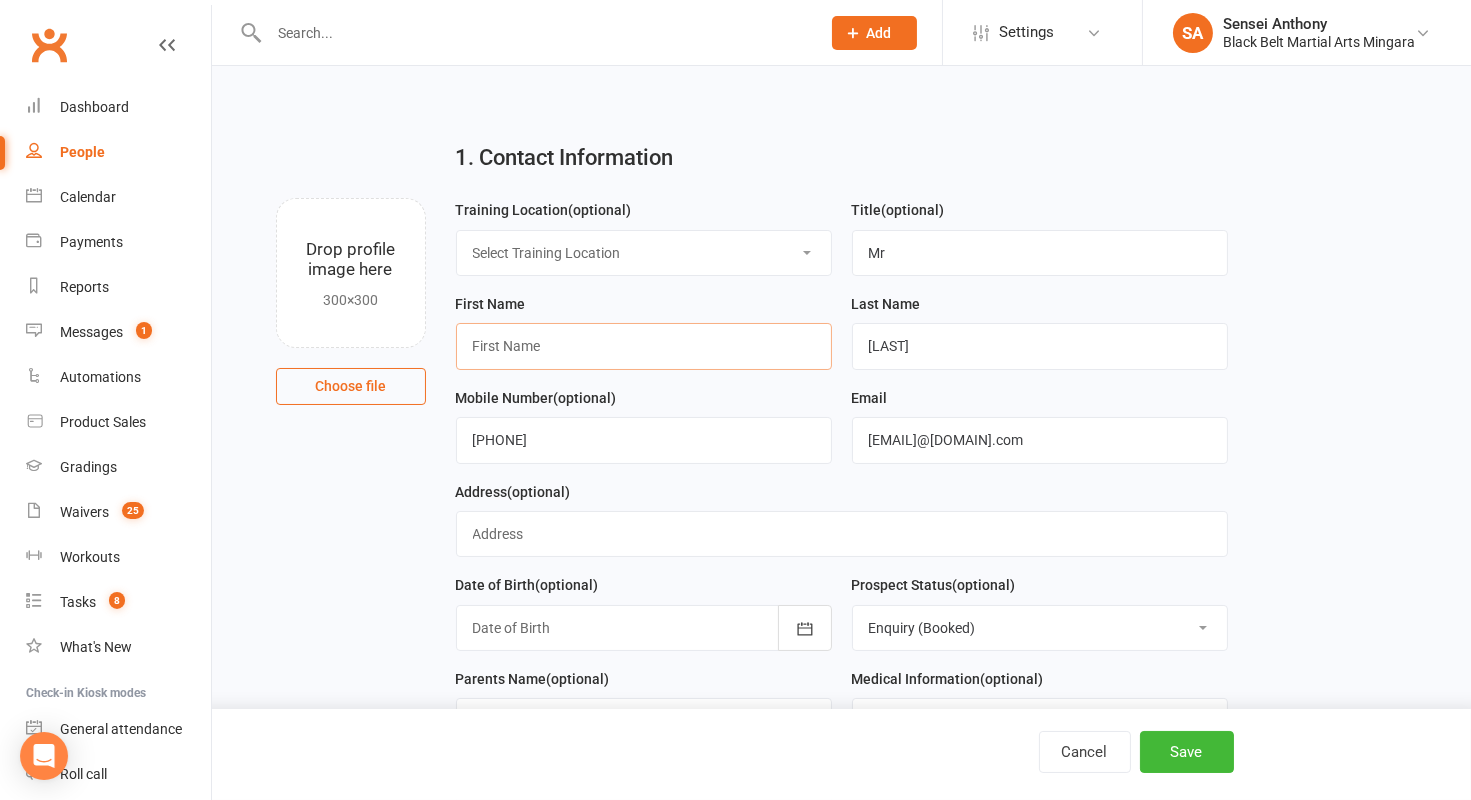 click at bounding box center (644, 346) 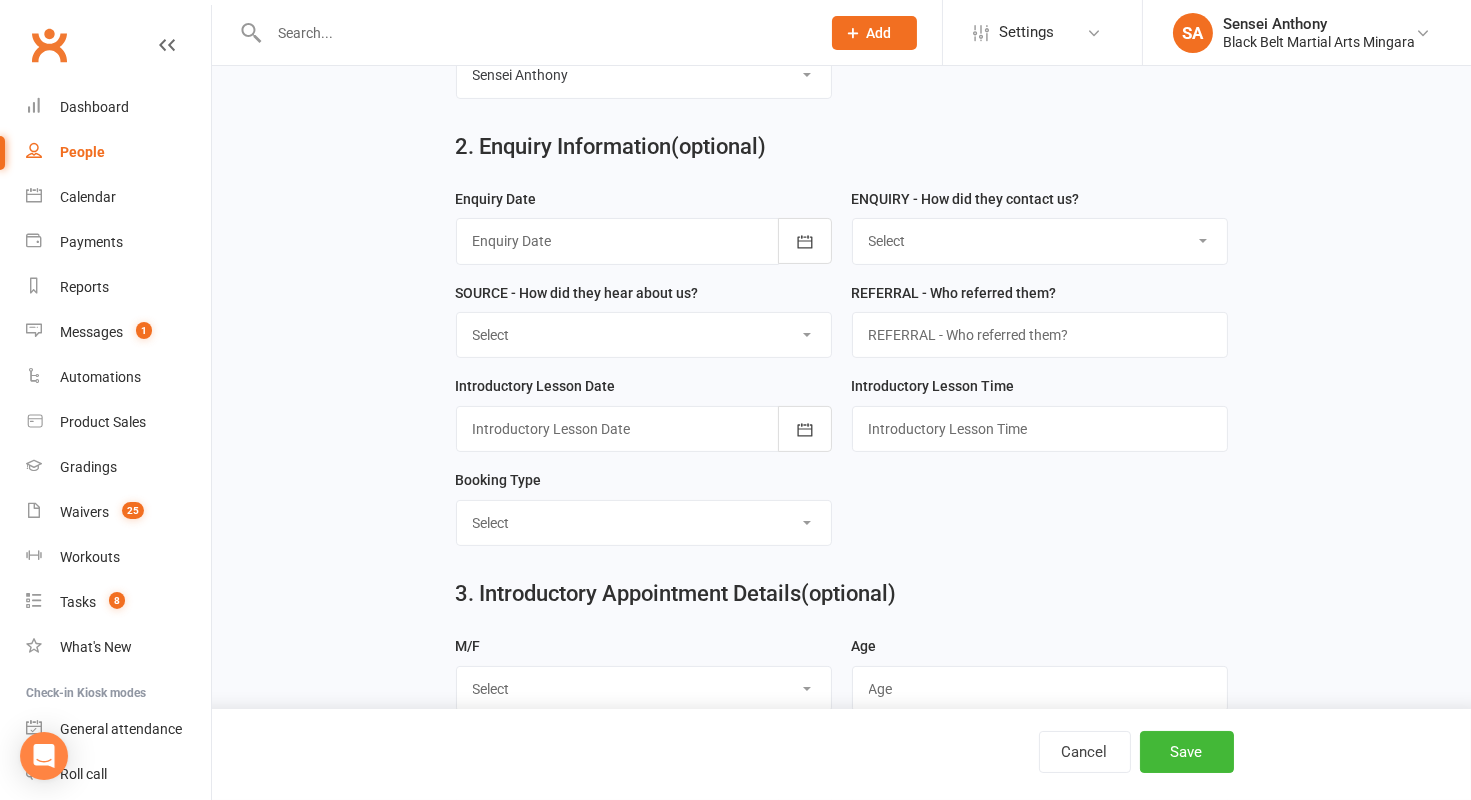 scroll, scrollTop: 745, scrollLeft: 0, axis: vertical 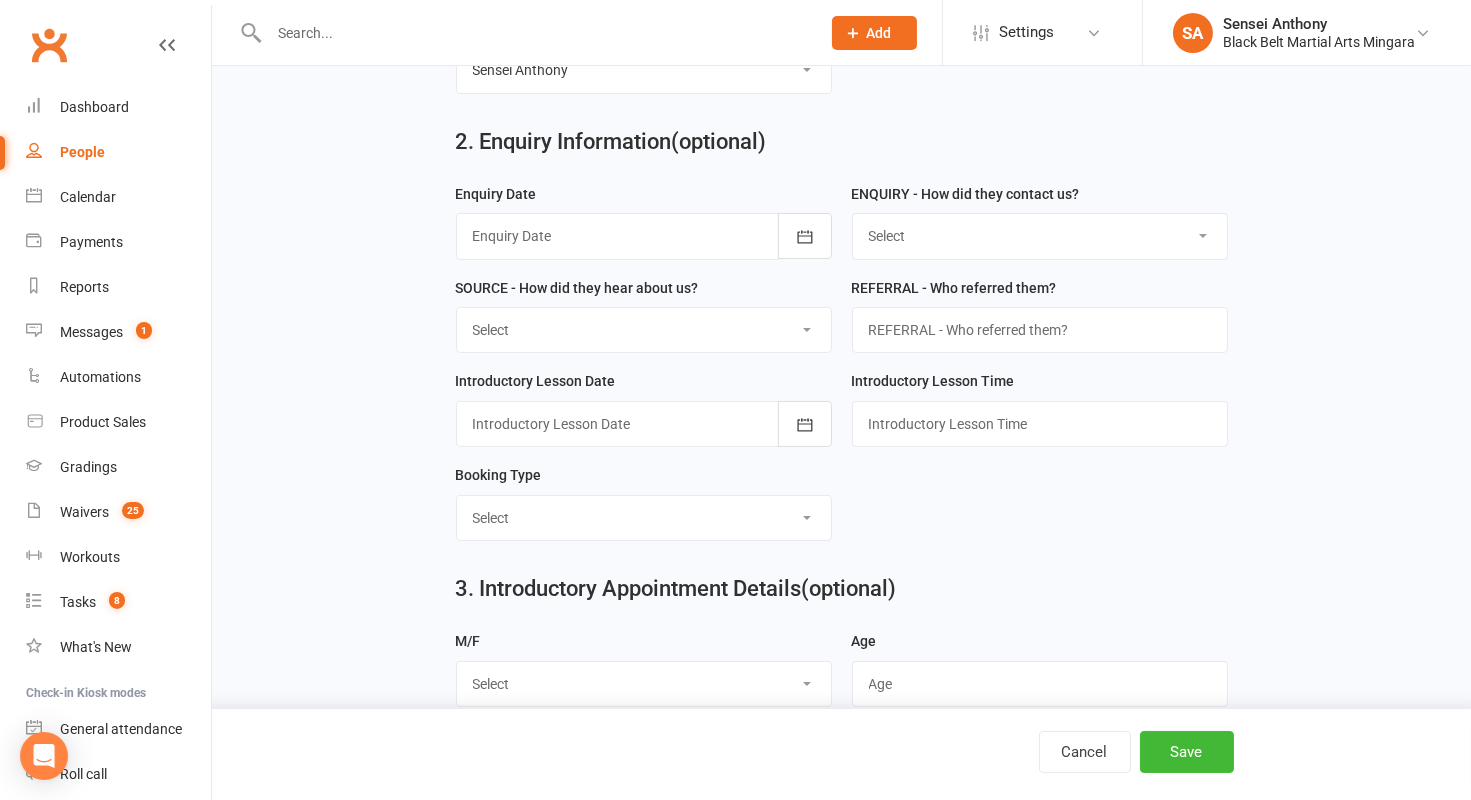 type on "[FIRST]" 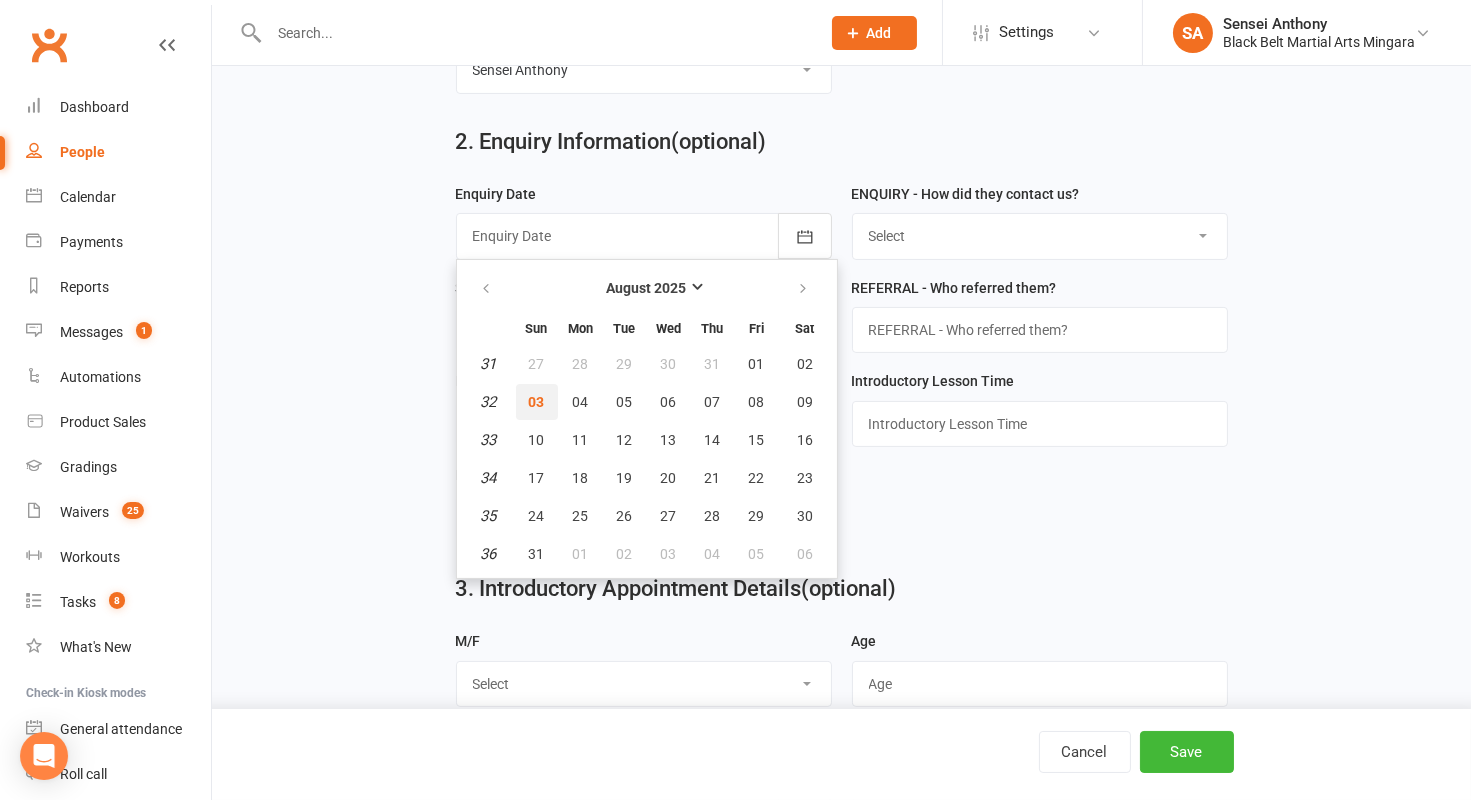 click on "03" at bounding box center [537, 402] 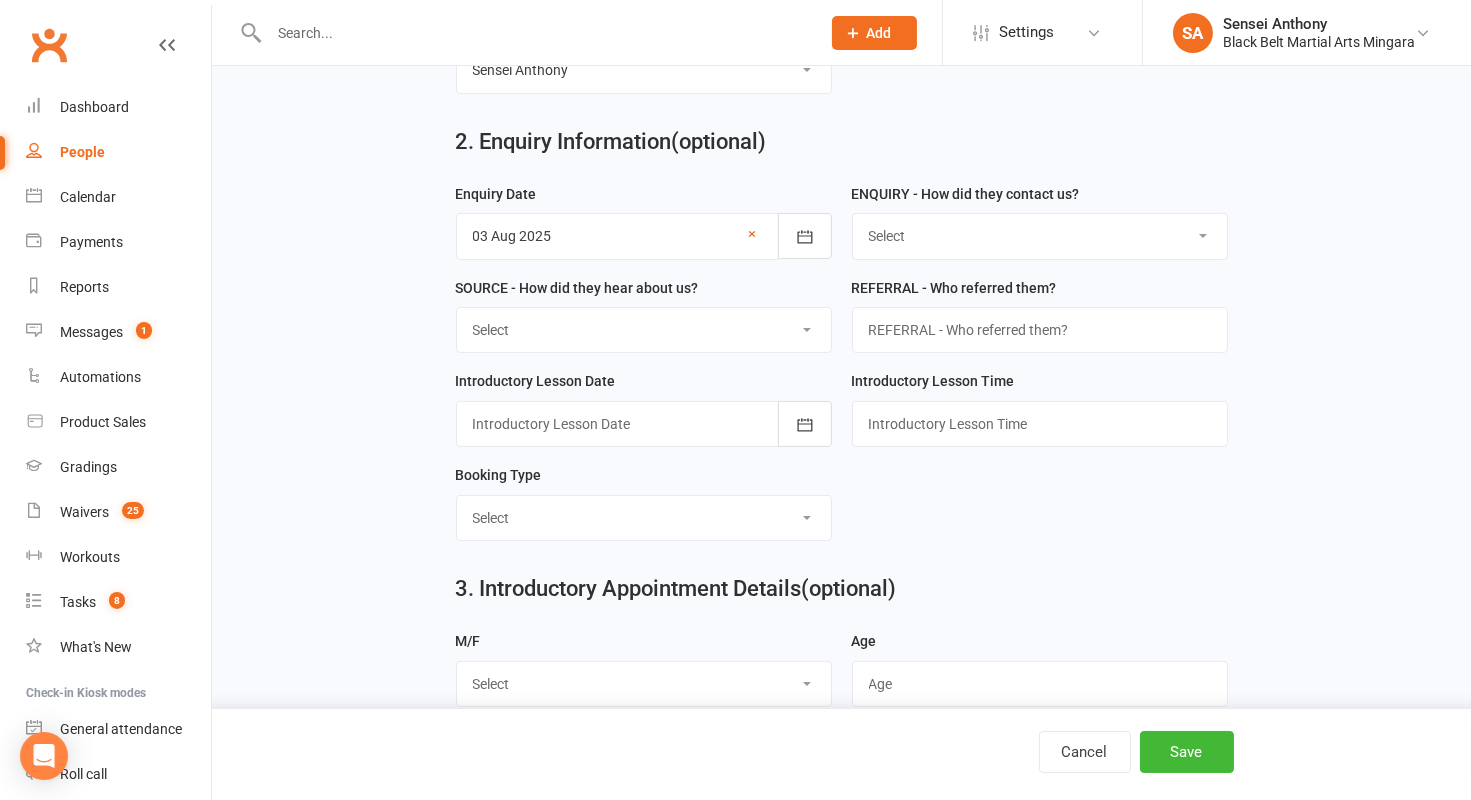 click on "Select (W) - Walk In (T) - Telephone (I) - Internet / Email (S) - Studio Initiated" at bounding box center (1040, 236) 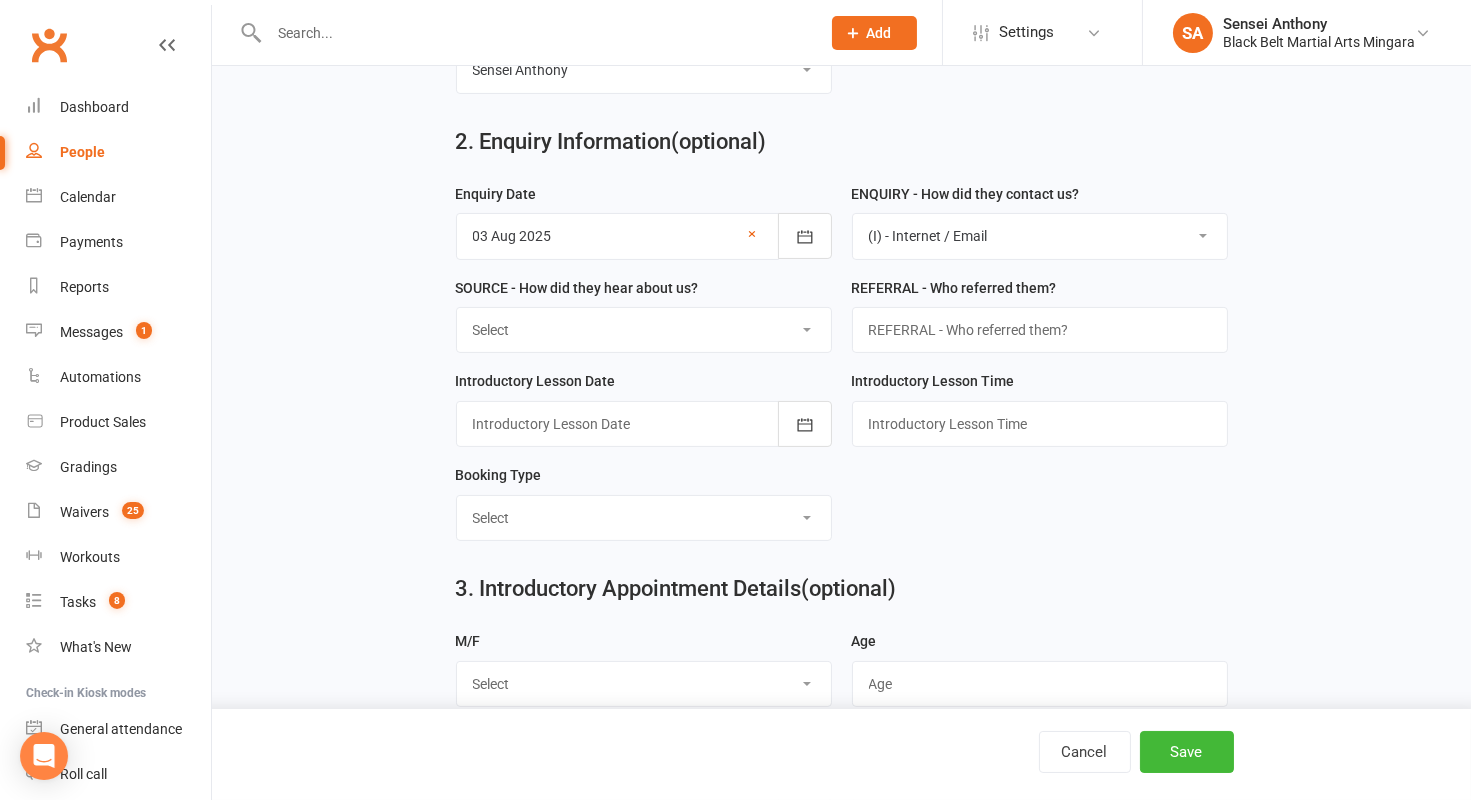 click on "Select A1 Direct mail A2 Print Media A3 Flyer A5 Radio A6 Sign A7 Televison A8 Trailer/car A9 Yellow Pages C1 ASP C2 School Sport C3 Business to business C4 Booth C5 Cinema C6 Promos C7 School Talks C8 Word of mouth C9 School Newsletter I1 Birthday Parties I2 Pizza Parties I3 Graduation I4 Tournament I5 Halloween I6 Easter I7 Christmas I8 Valentine's Day I9 Father's Day I10 Mother's Day I11 Women's S/Defence I12 Anti Bullying Seminar I13 Holiday Camp I14 Buddy Week/Month P Previous Student R1 Family Referral R2 Friend Referral R3 Staff Referral S1 Facebook S2 Website S3 Google S4 Search Engine S5 Instagram S6 Landing Page T Transfer U Unknown/Other" at bounding box center [644, 330] 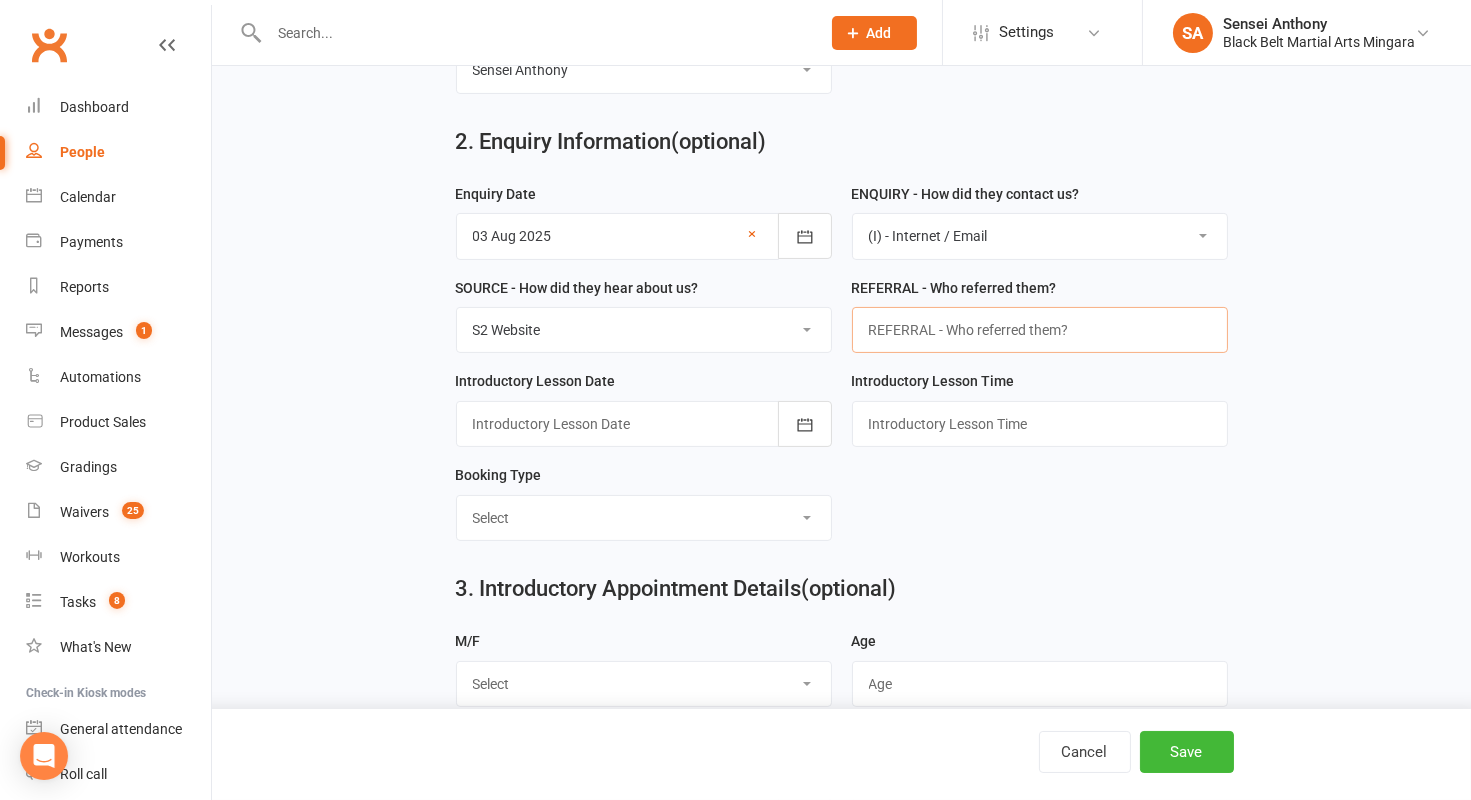 click at bounding box center [1040, 330] 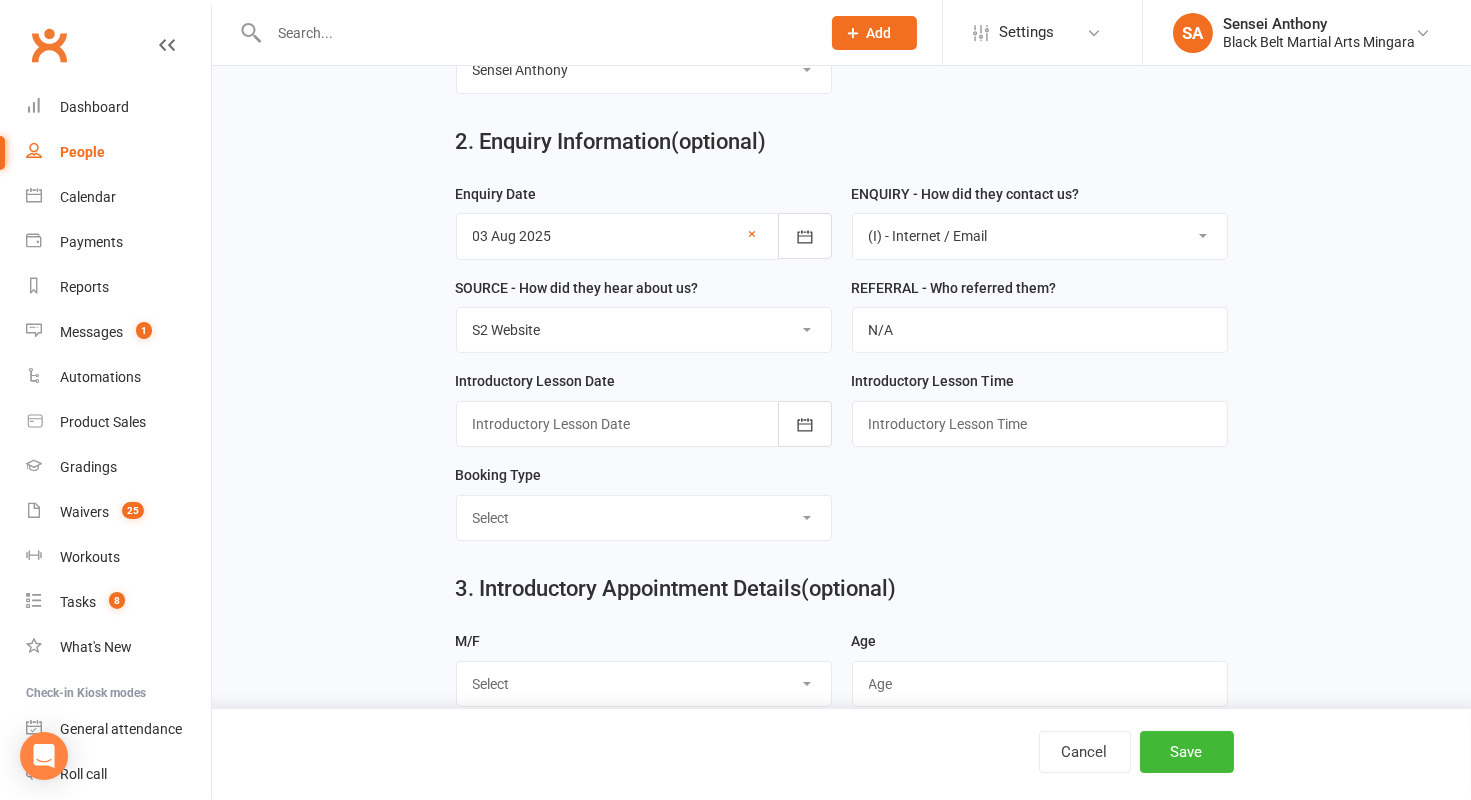 click at bounding box center (644, 424) 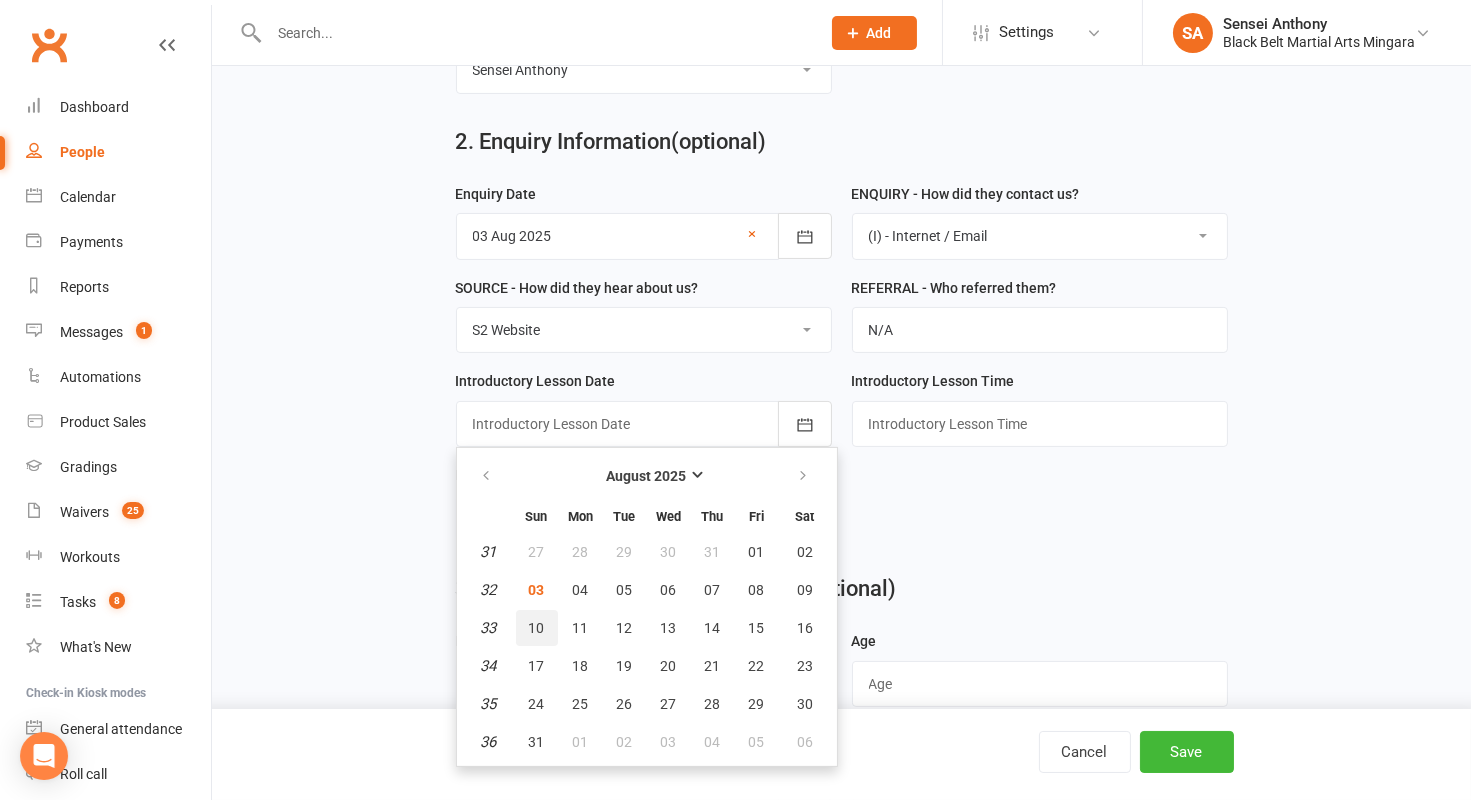 click on "10" at bounding box center (537, 628) 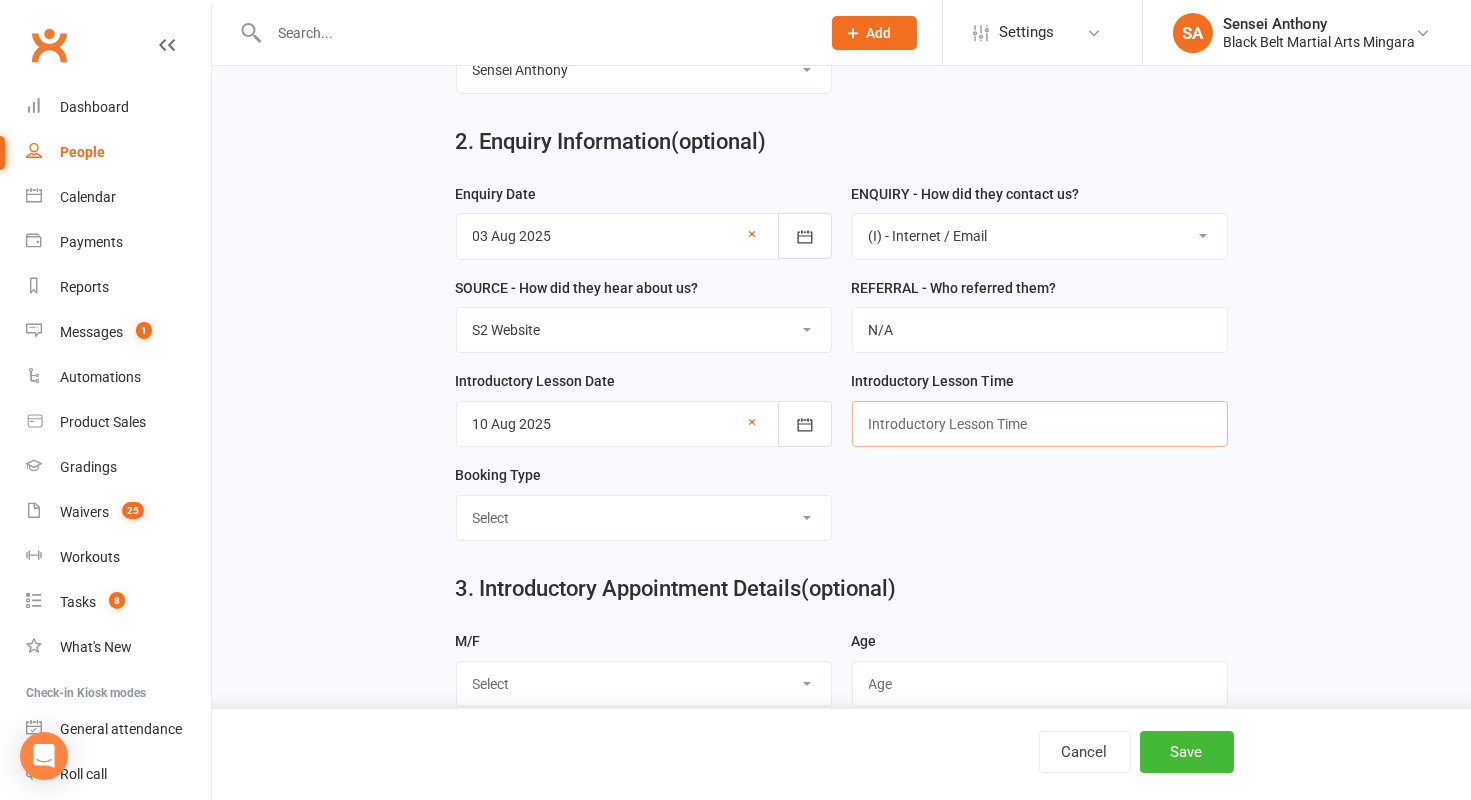 click at bounding box center [1040, 424] 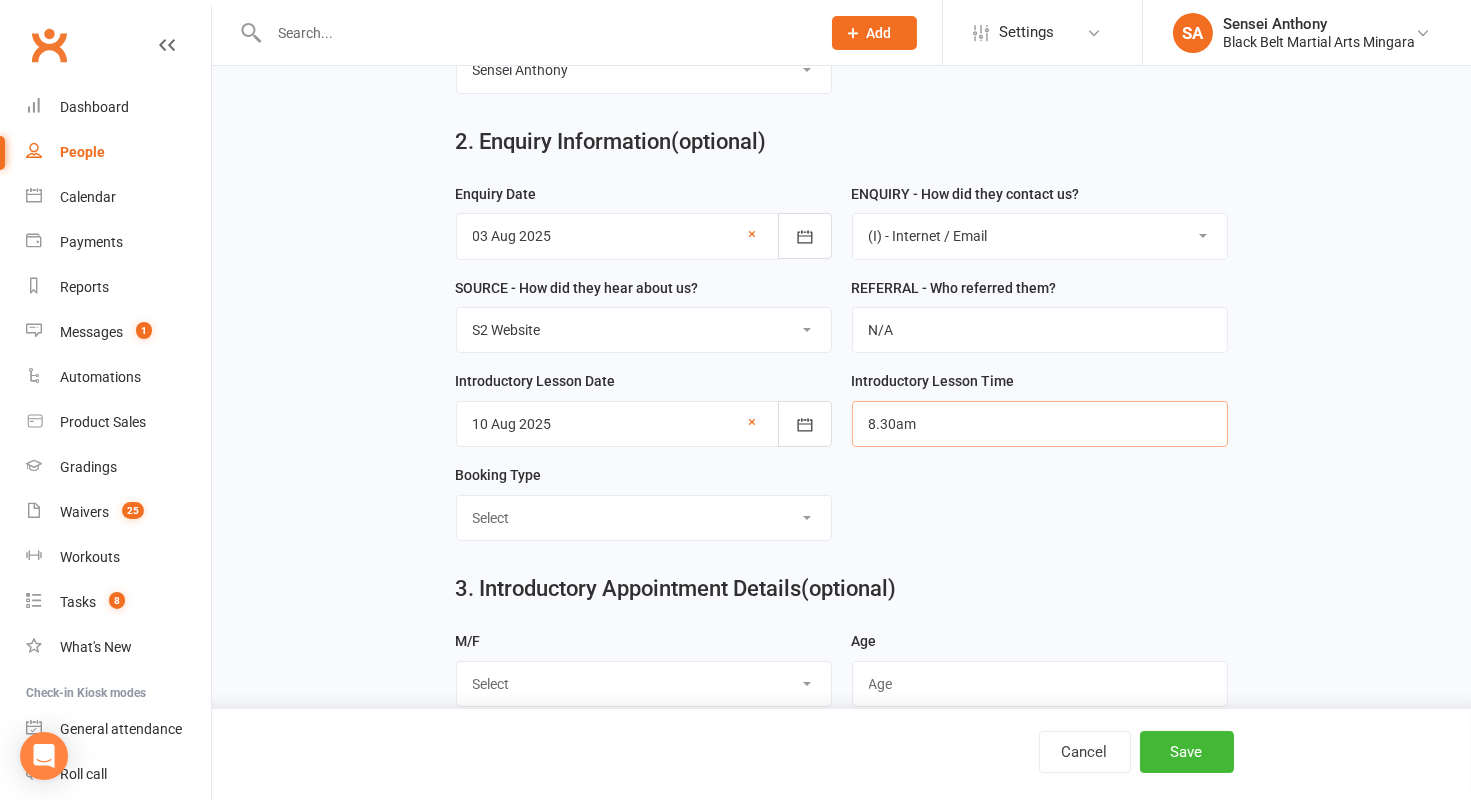 type on "8.30am" 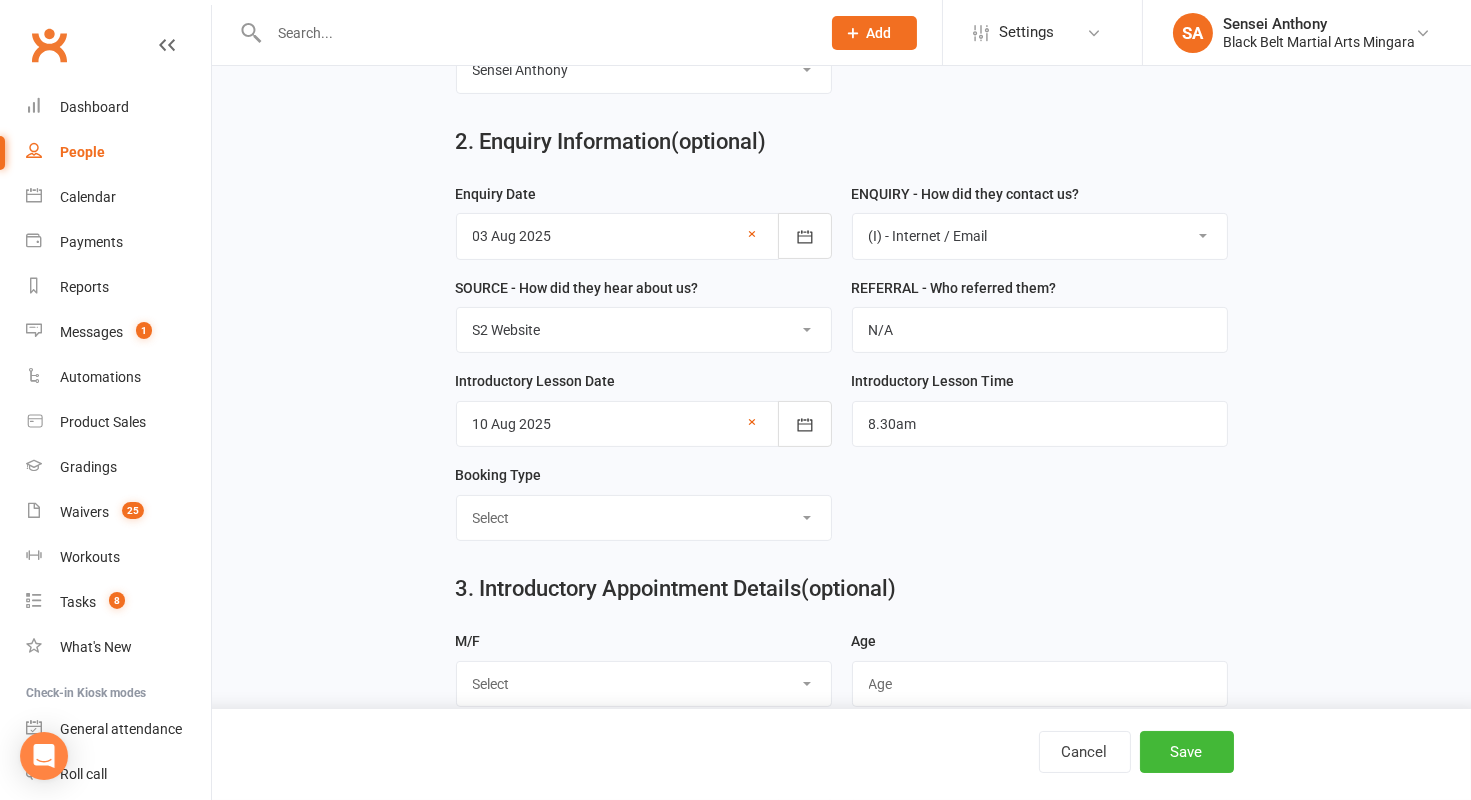 click on "Select Mini Dragons Intro Tiny Dragons Intro Little Dragons Intro Child Karate Intro Adult Karate Intro Kickboxing Intro Kobudo Intro" at bounding box center [644, 518] 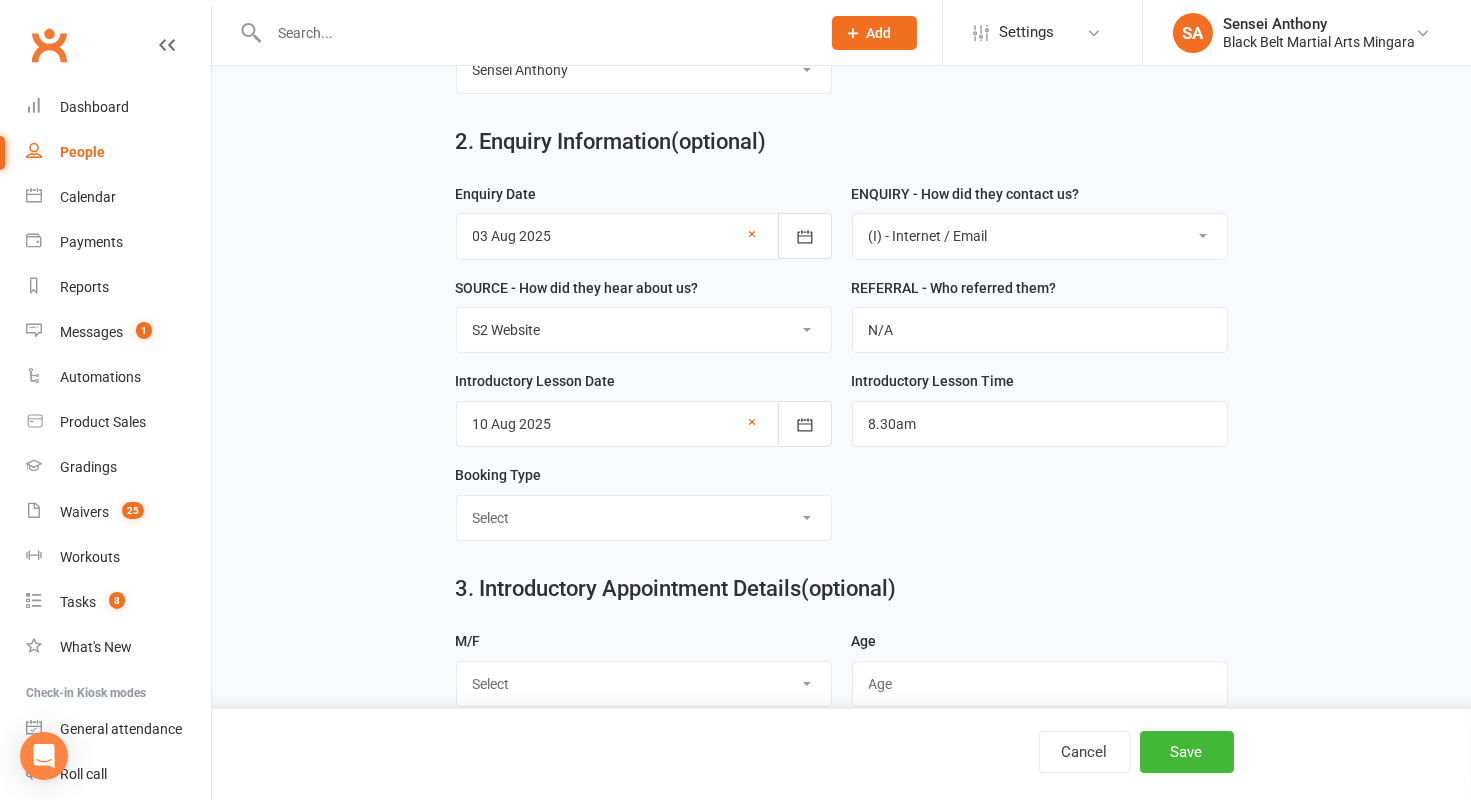 select on "Mini Dragons Intro" 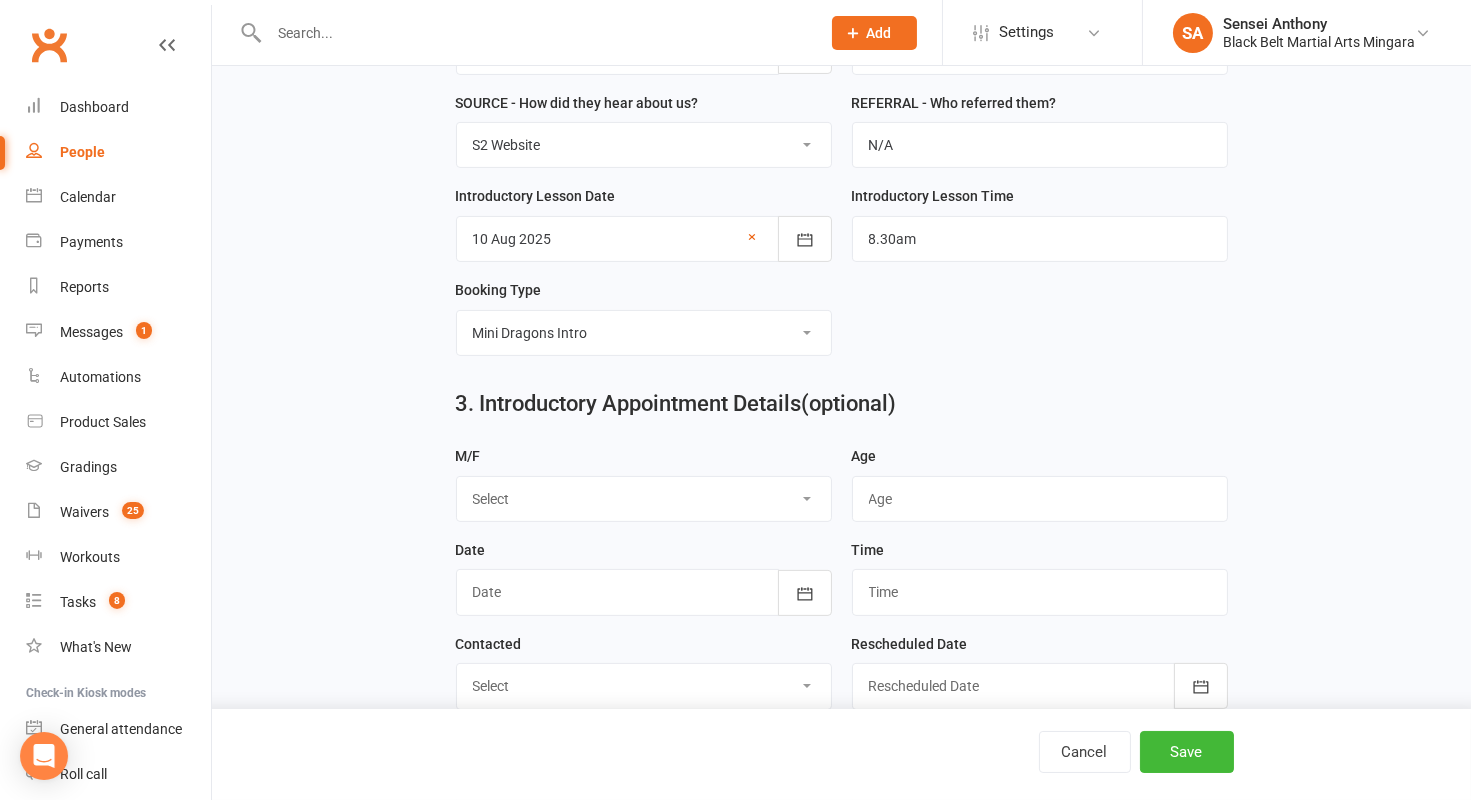 scroll, scrollTop: 975, scrollLeft: 0, axis: vertical 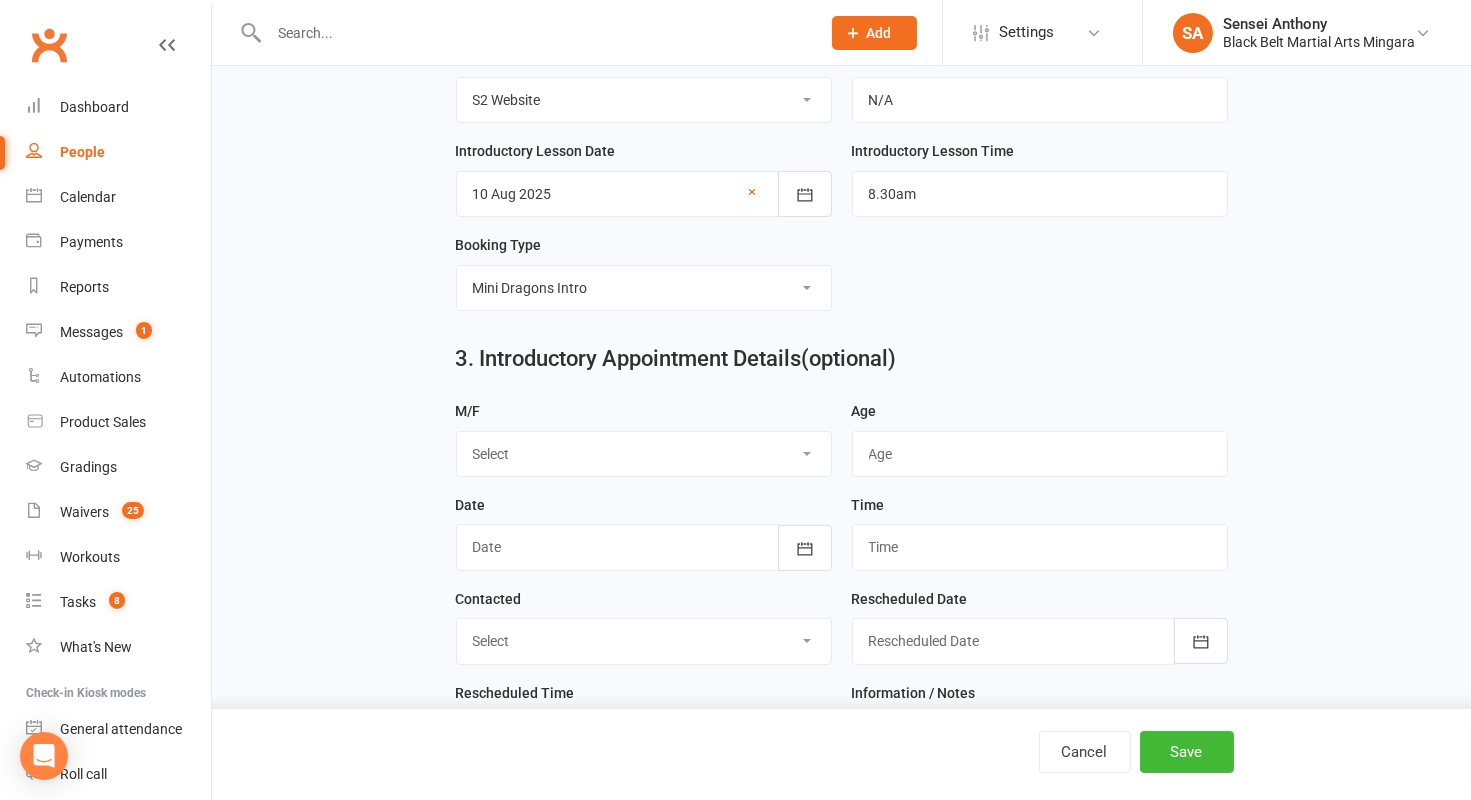 click on "Select M F" at bounding box center (644, 454) 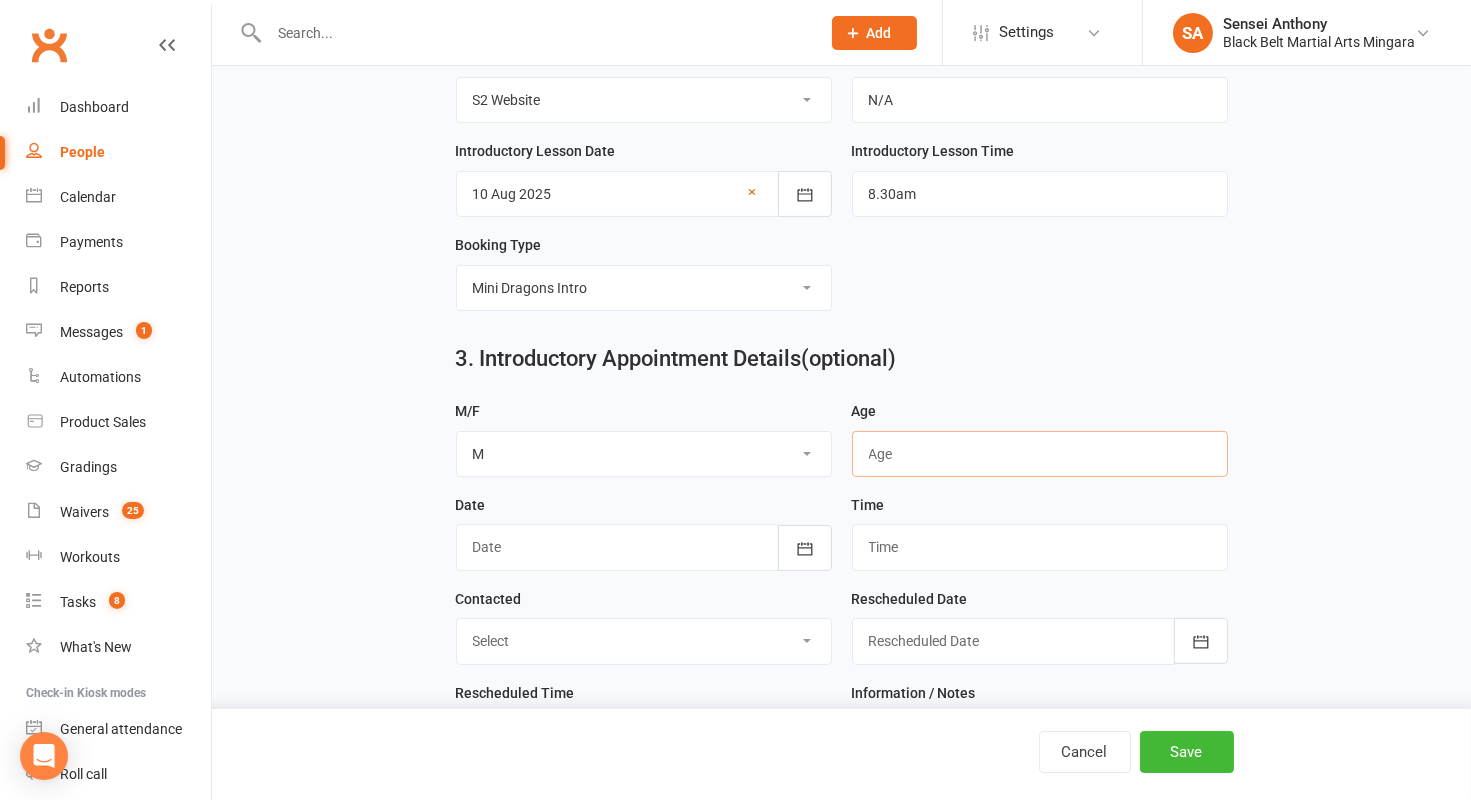 click at bounding box center (1040, 454) 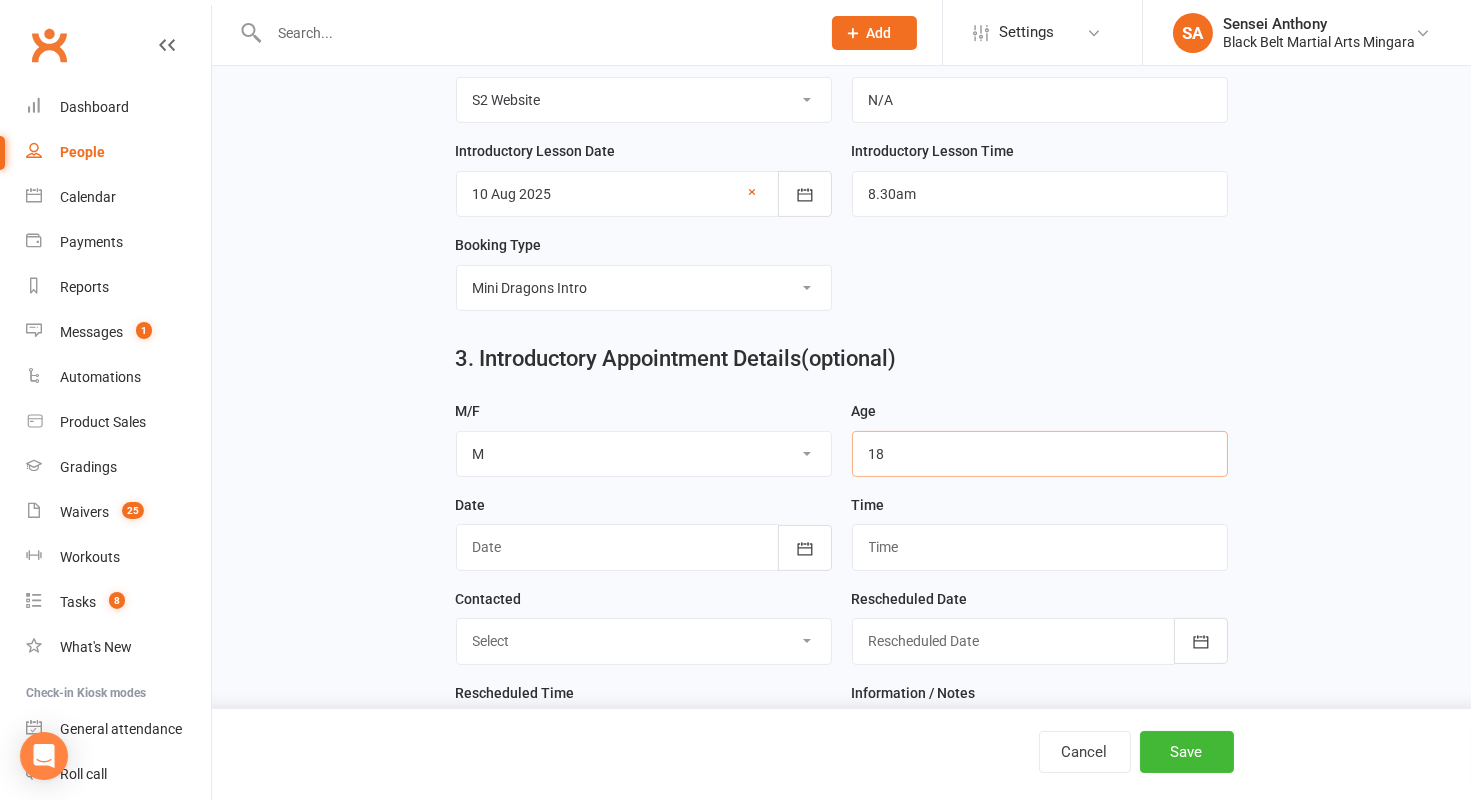 type on "1" 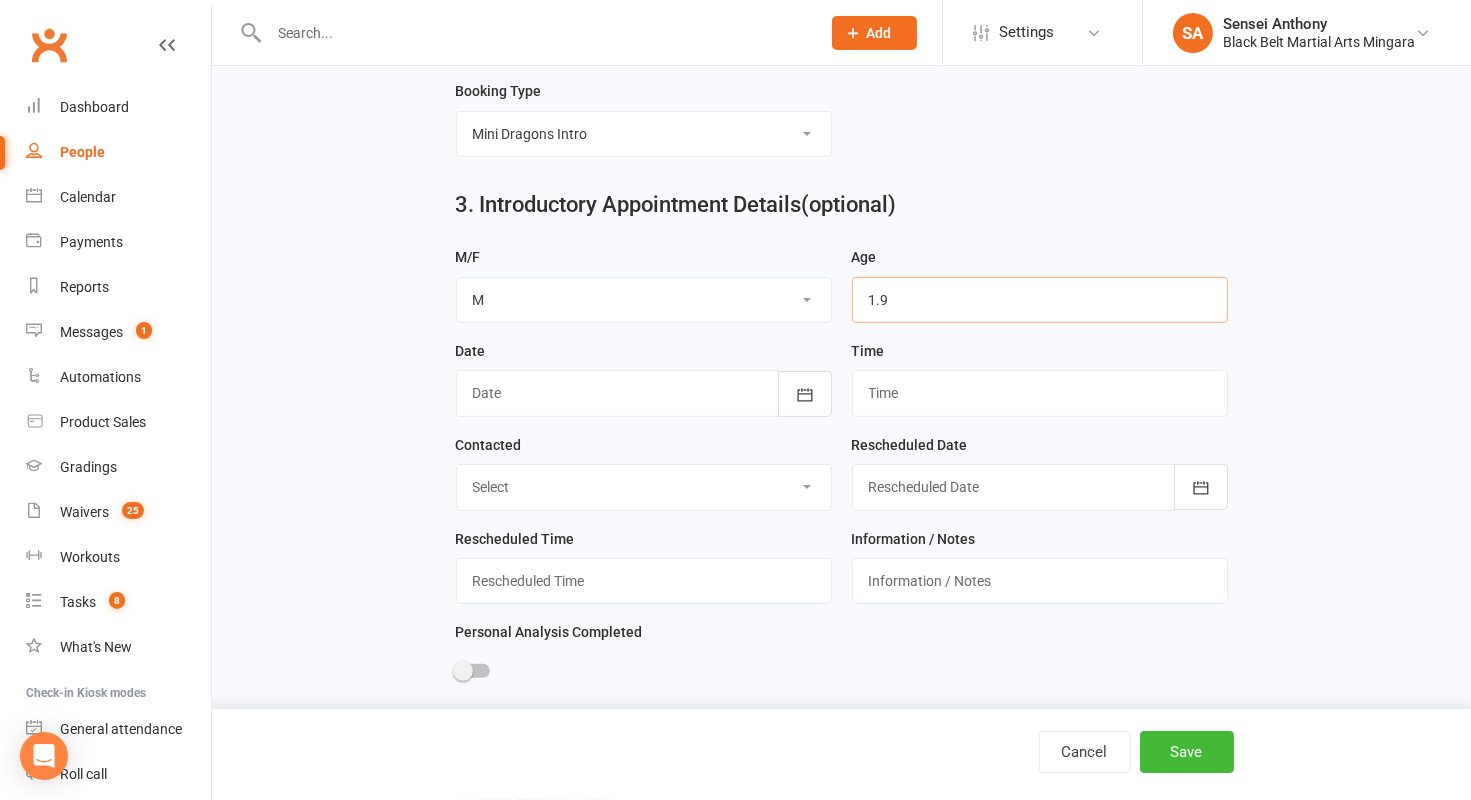 scroll, scrollTop: 1132, scrollLeft: 0, axis: vertical 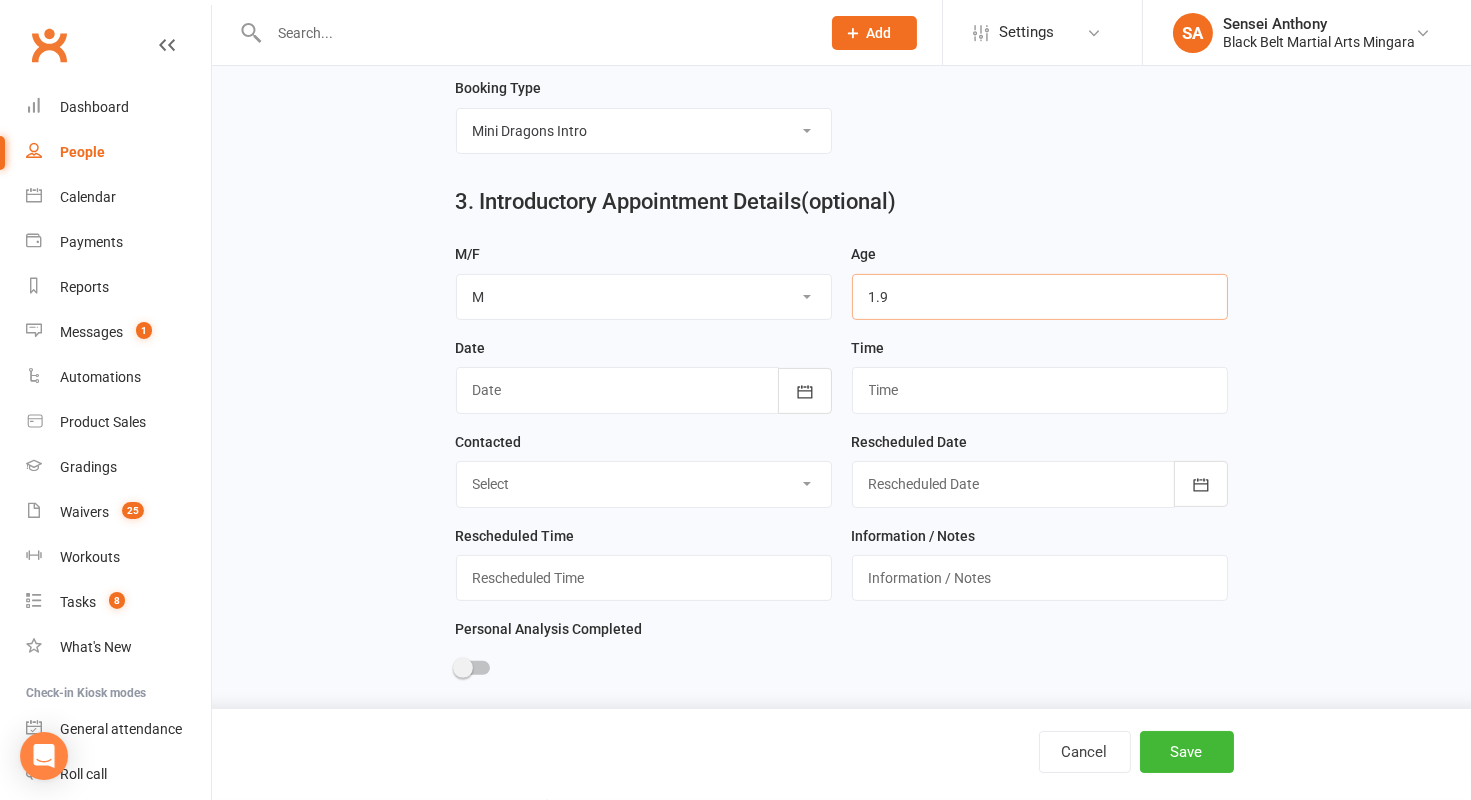 type on "1.9" 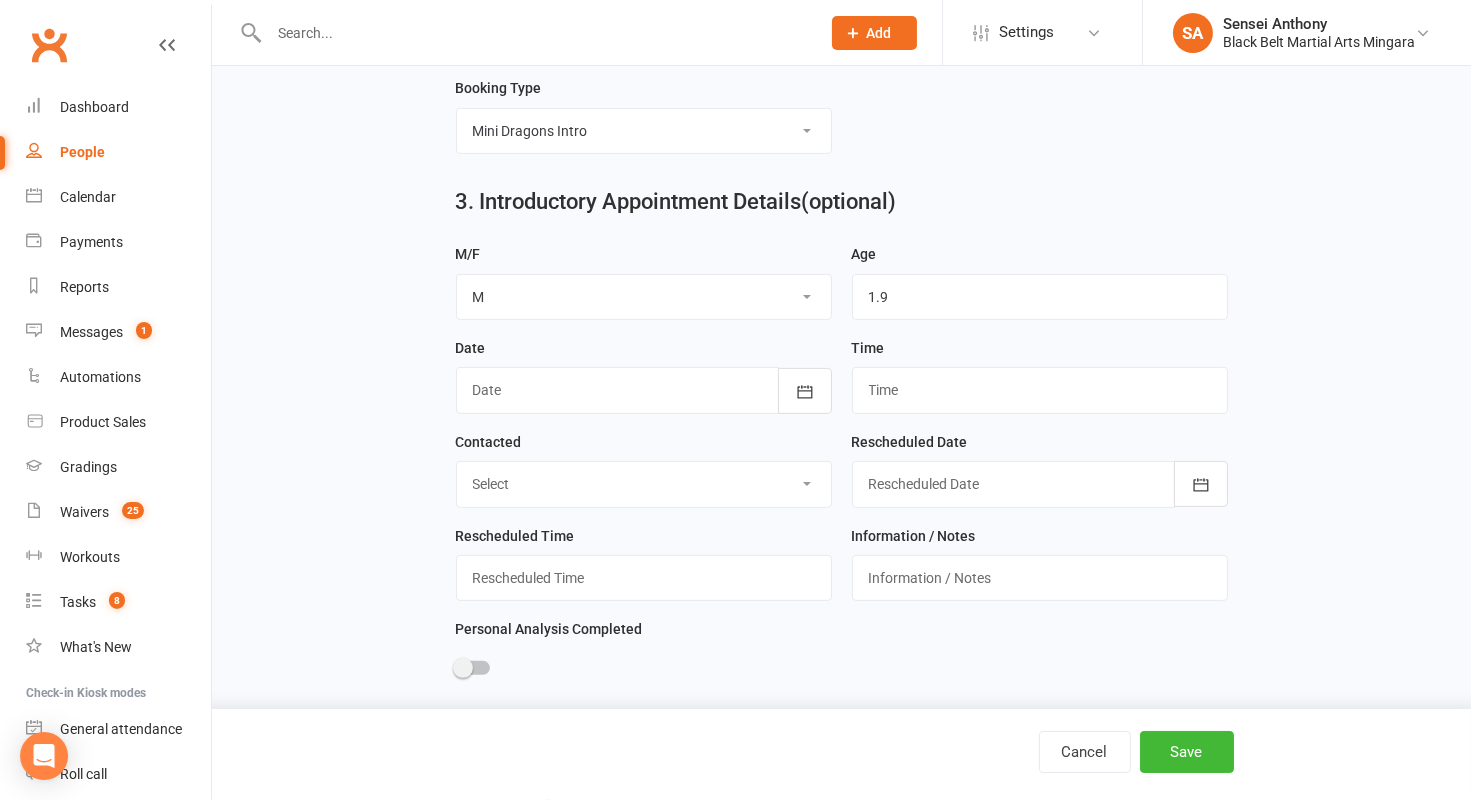 click at bounding box center (644, 390) 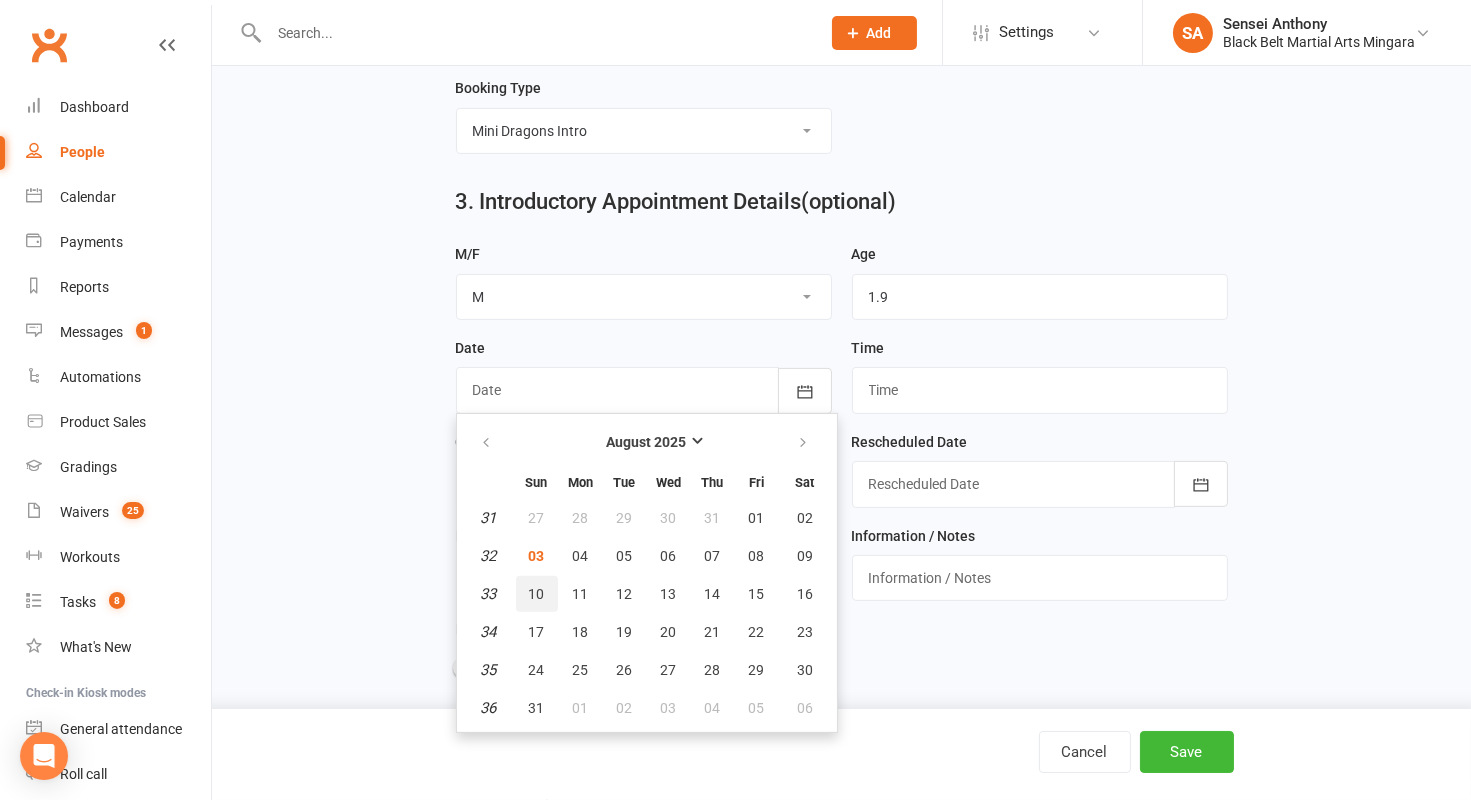 click on "10" at bounding box center [537, 594] 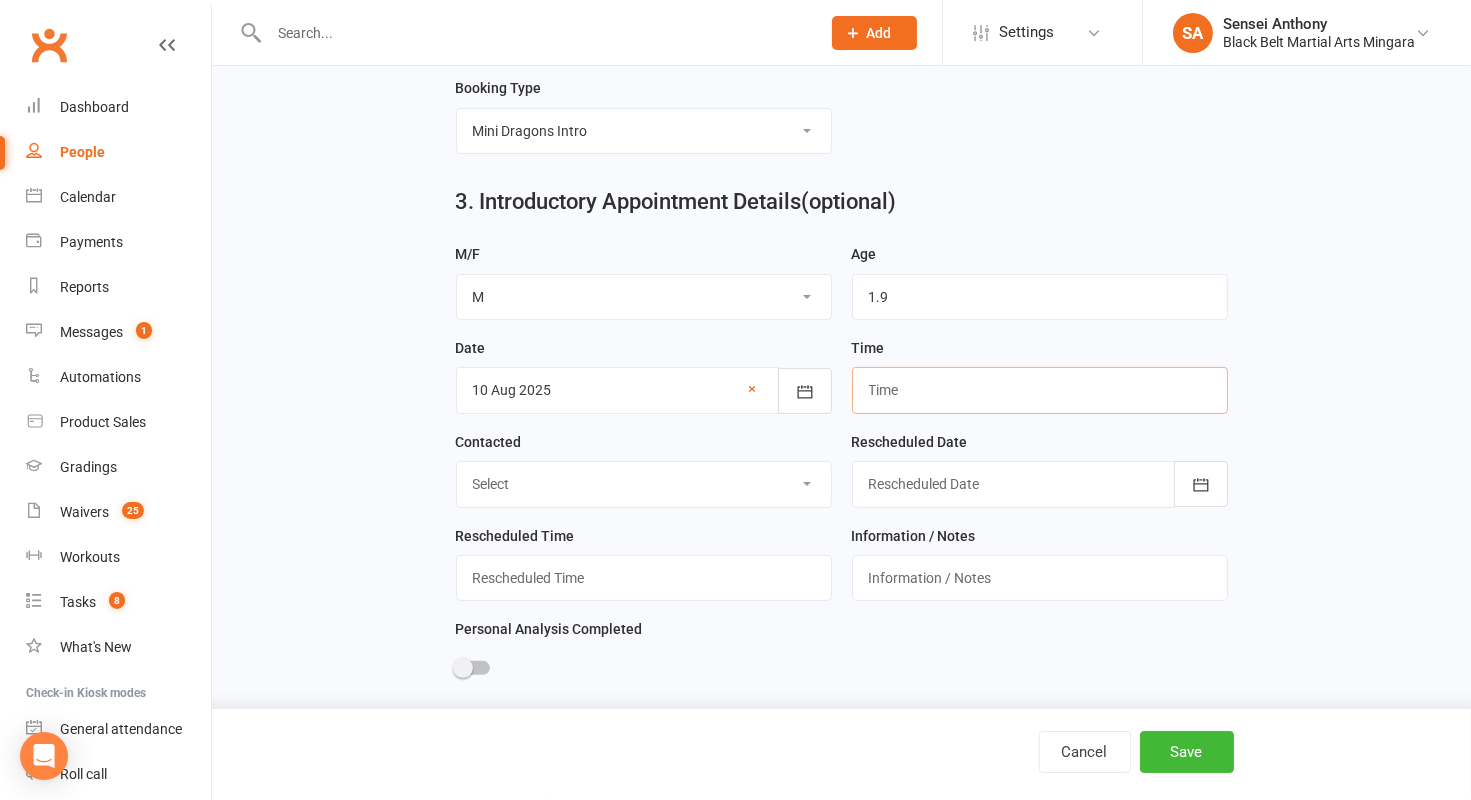 click at bounding box center [1040, 390] 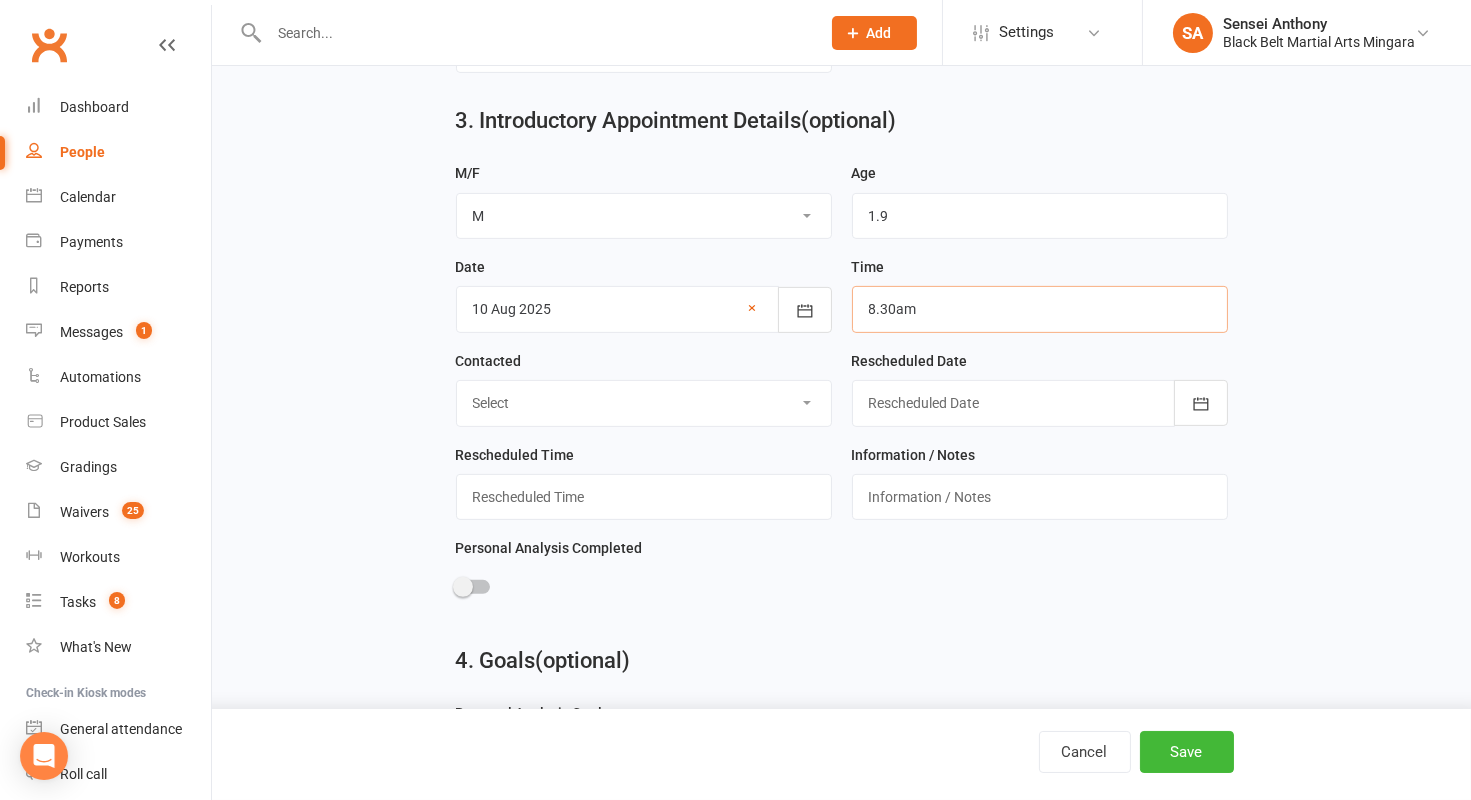 scroll, scrollTop: 1306, scrollLeft: 0, axis: vertical 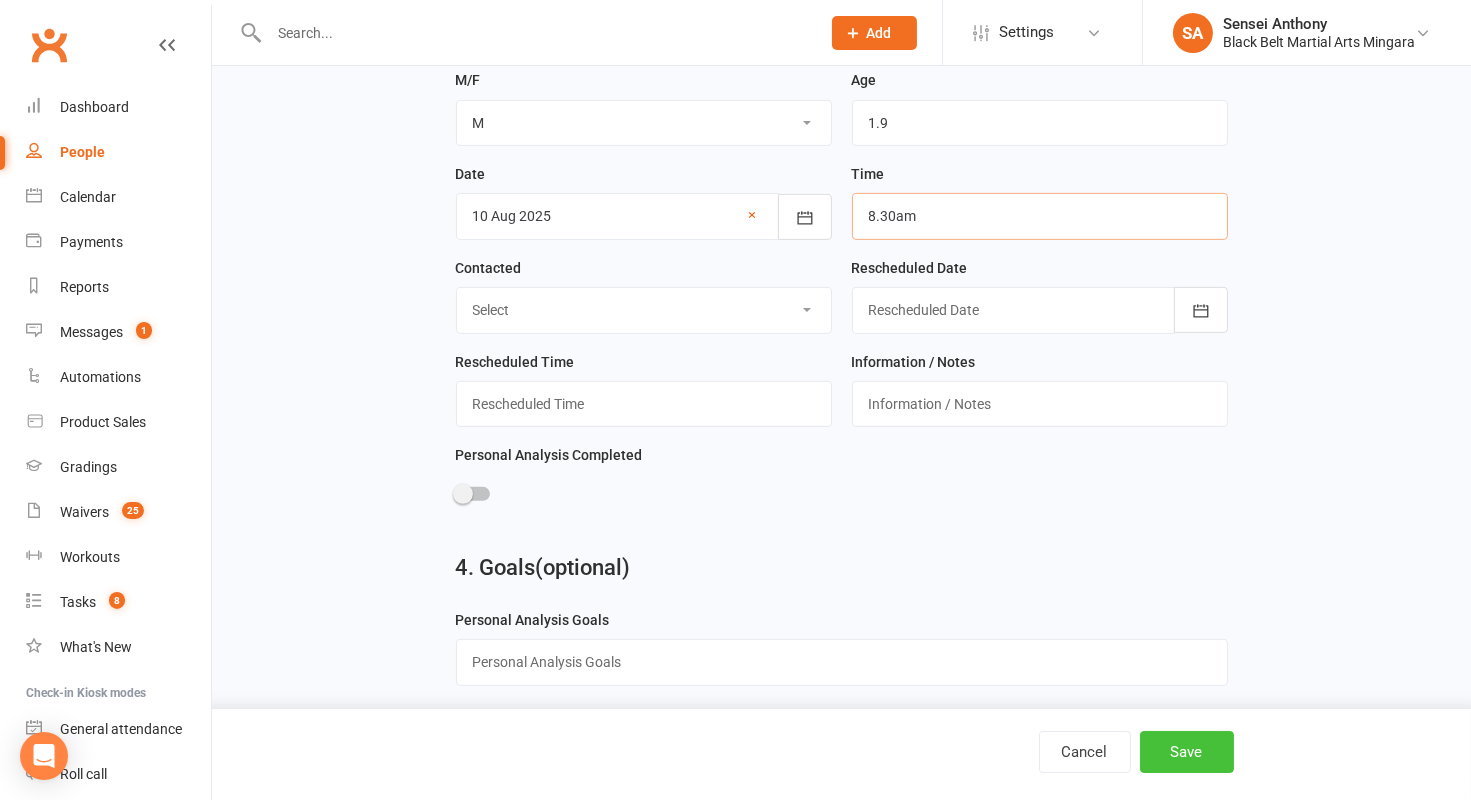 type on "8.30am" 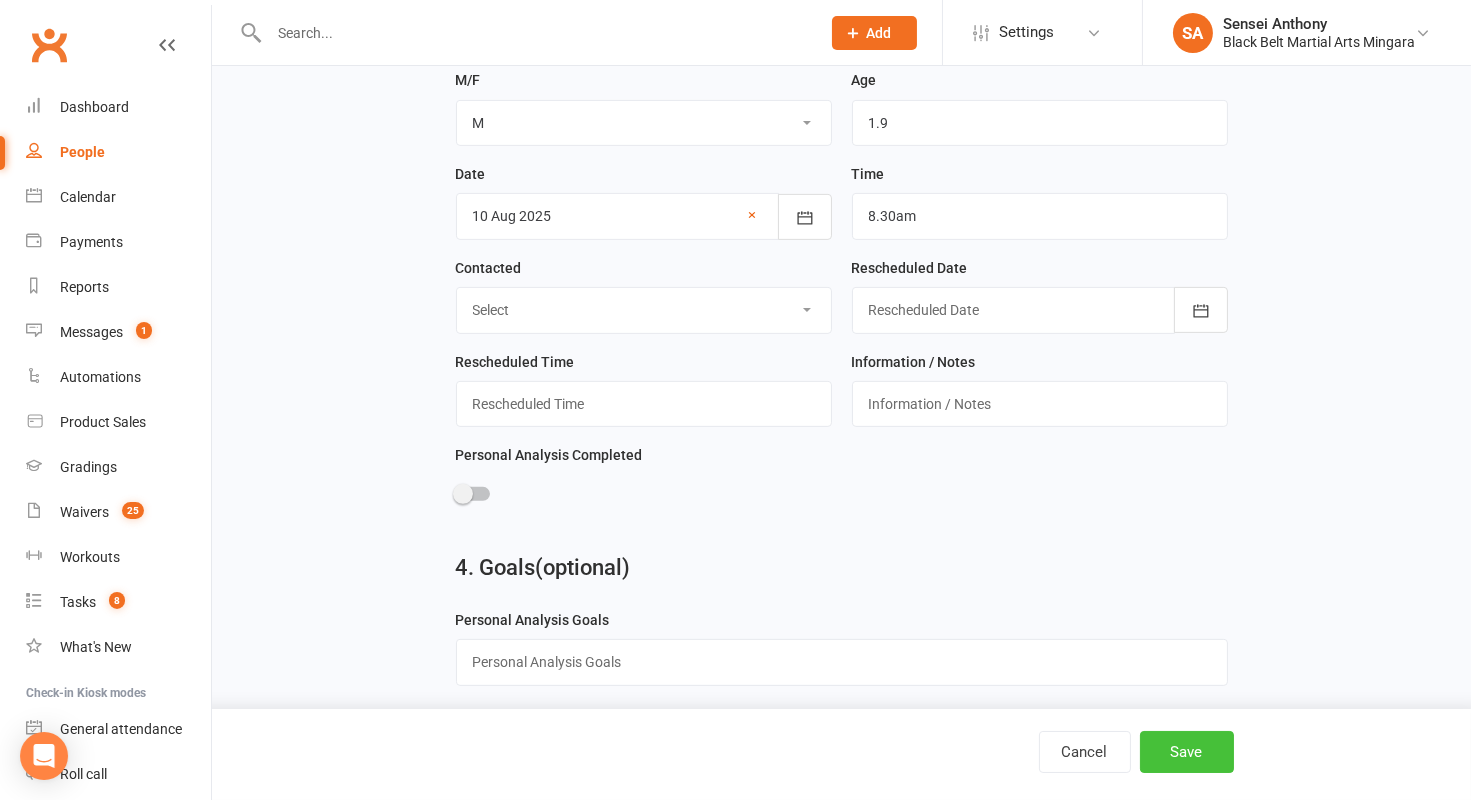 click on "Save" at bounding box center [1187, 752] 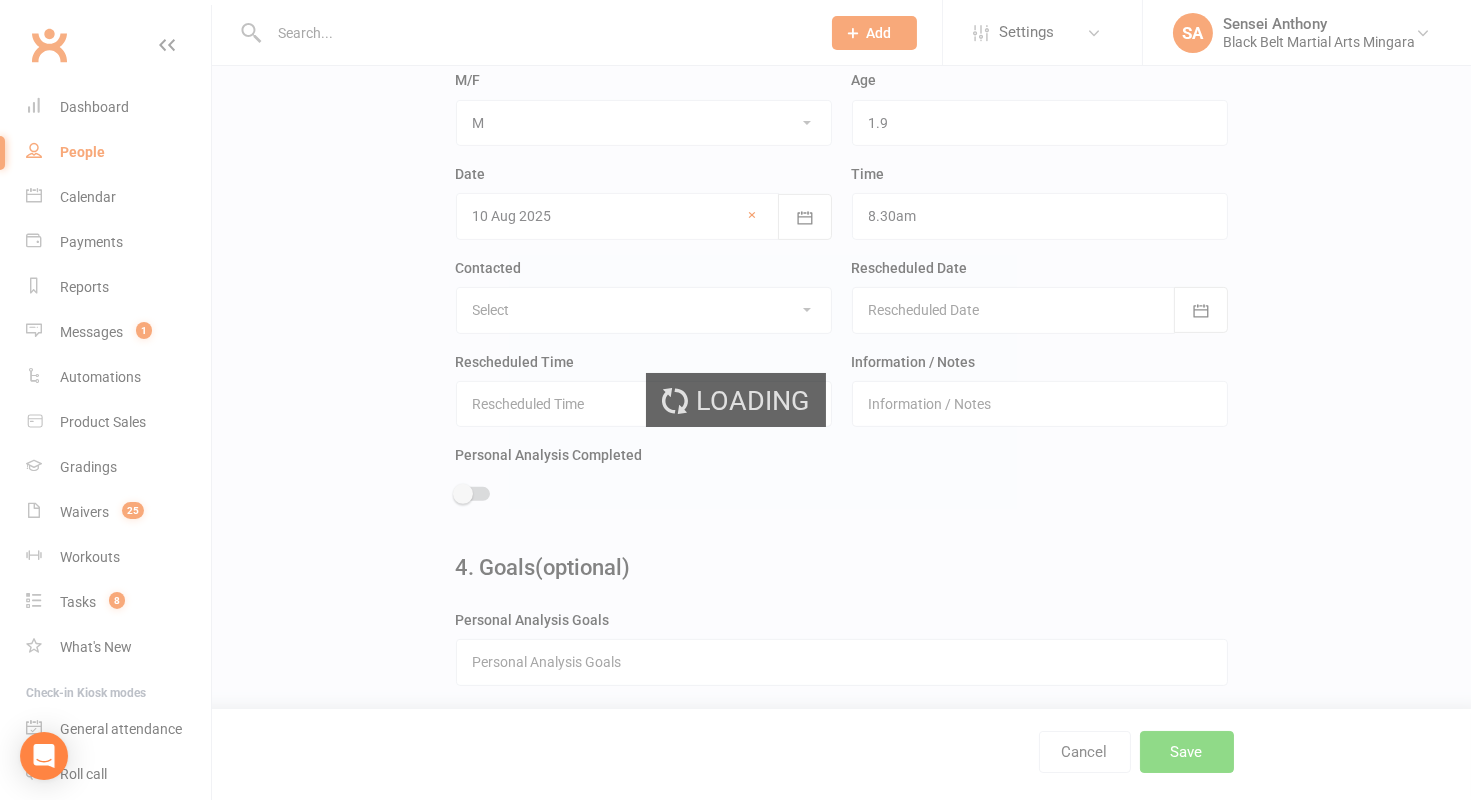 scroll, scrollTop: 0, scrollLeft: 0, axis: both 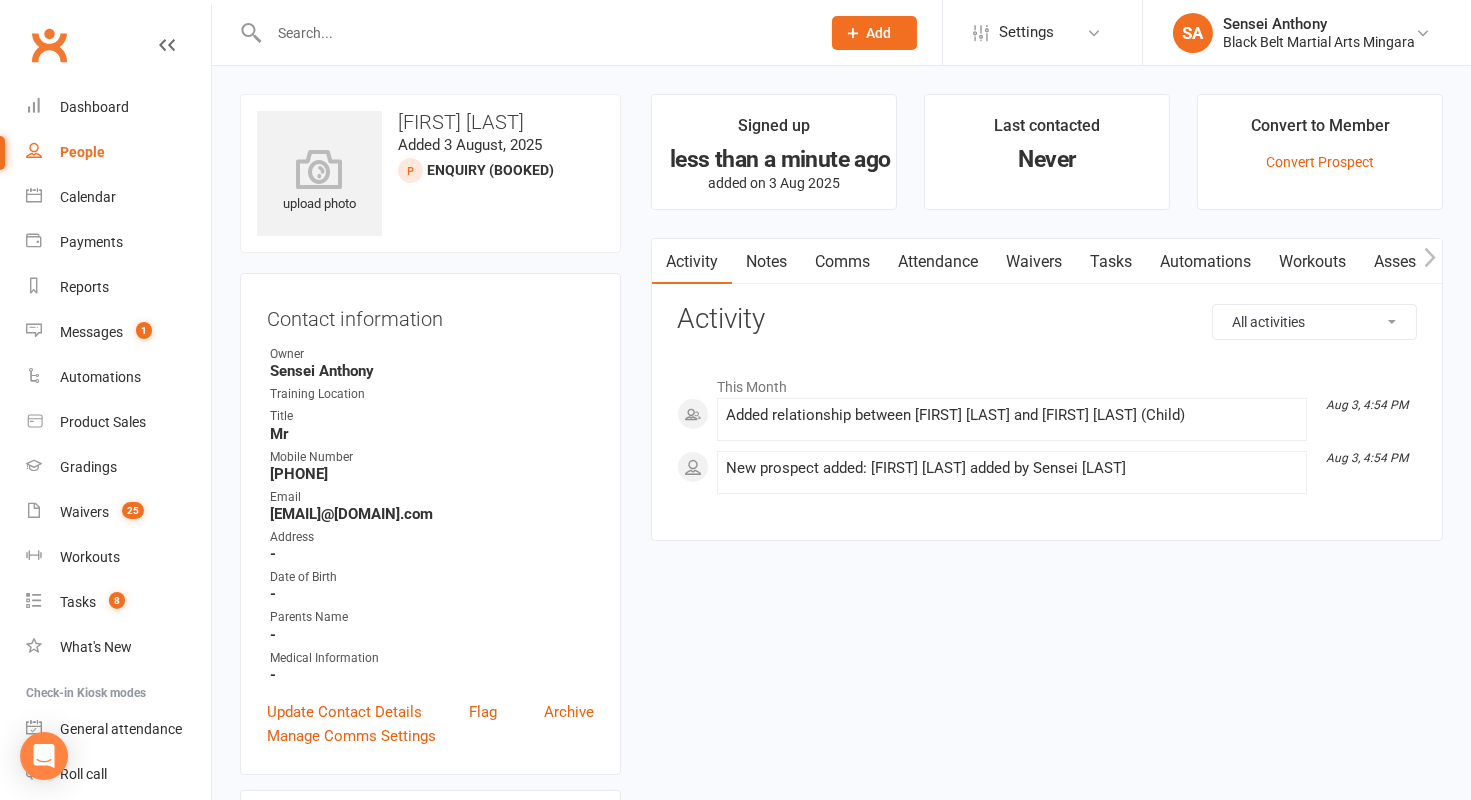click on "Comms" at bounding box center (842, 262) 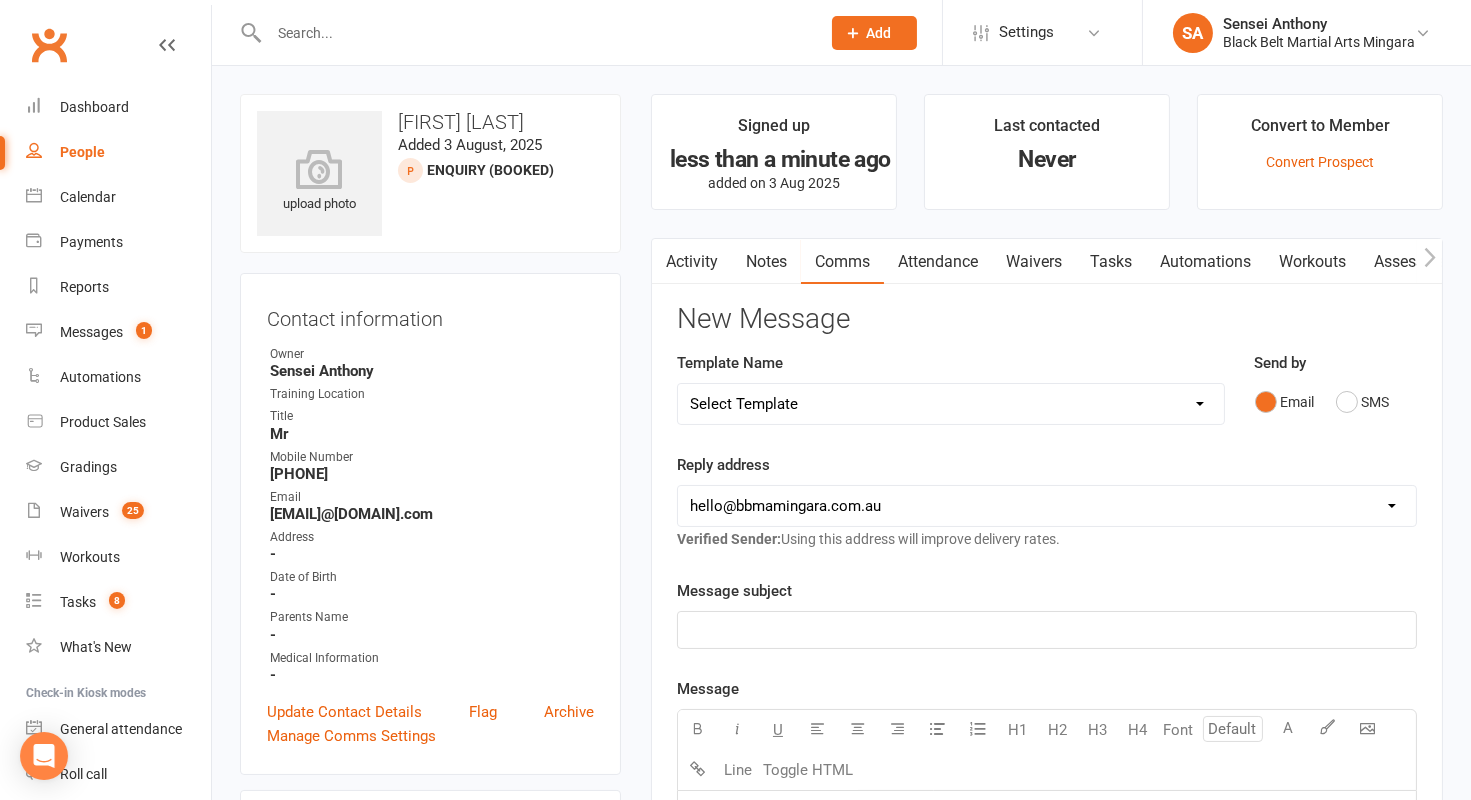 click on "Select Template [SMS] 14 Day Absentee AFU Lil Dragons [SMS] 14 day Absentee AFU message [SMS] 21 and 28 Day Absentee AFU [SMS] 21 and 28 Day Absentee AFU Lil Dragons [Email] 35+ Absentee message [SMS] 7 Day Absentee AFU message [SMS] Absent from class [Email] BBMA Training return [SMS] Missed appointment [SMS] Missed graduation [SMS] Welcome Back 2025 [SMS] White Belt Graduation [Email] Congratulations Dan Grade [Email] Congratulations Multi Discipline new Black Belt [Email] Congratulations Shodan Ho [SMS] Confirm Intro Appointment [SMS] Party confirmation [Email] Pizza Party Confirmation [Email] CTT - invitation letter [Email] CTT - program information [Email] Team Leading invitation [SMS] Back for Term 2 [Email] Birthday Party Booked [Email] Holiday Camp [Email] Holiday Camp Offer [Email] Kobudo Seminar [Email] Little Dragons Black Belt Induction [Email] PIF [Email] Pizza party booked in [SMS] Public holiday closure [Email] Teacher training. [Email] Active Kids Voucher [SMS] AKF renewal [Email] Holiday Camp" at bounding box center [951, 404] 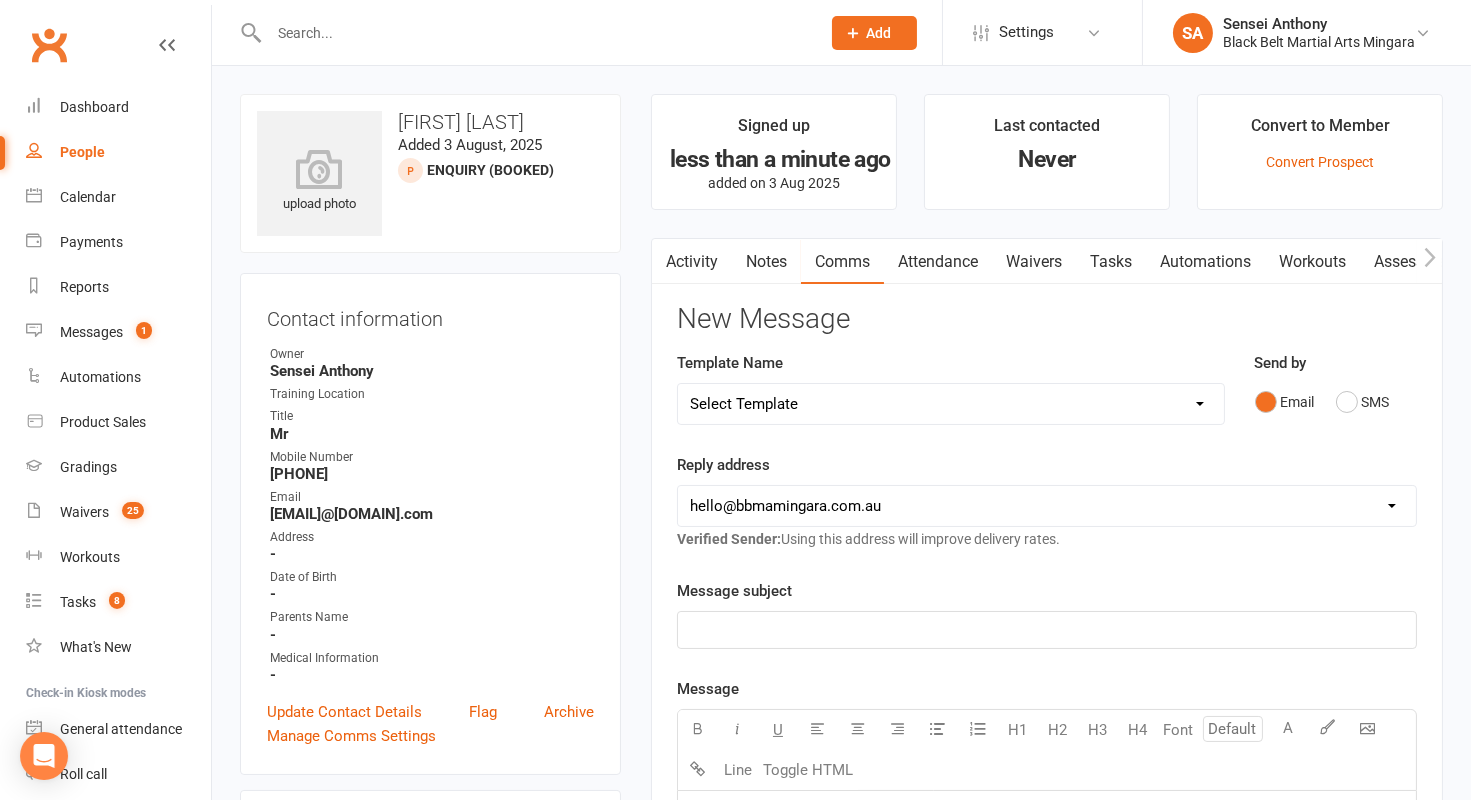 select on "52" 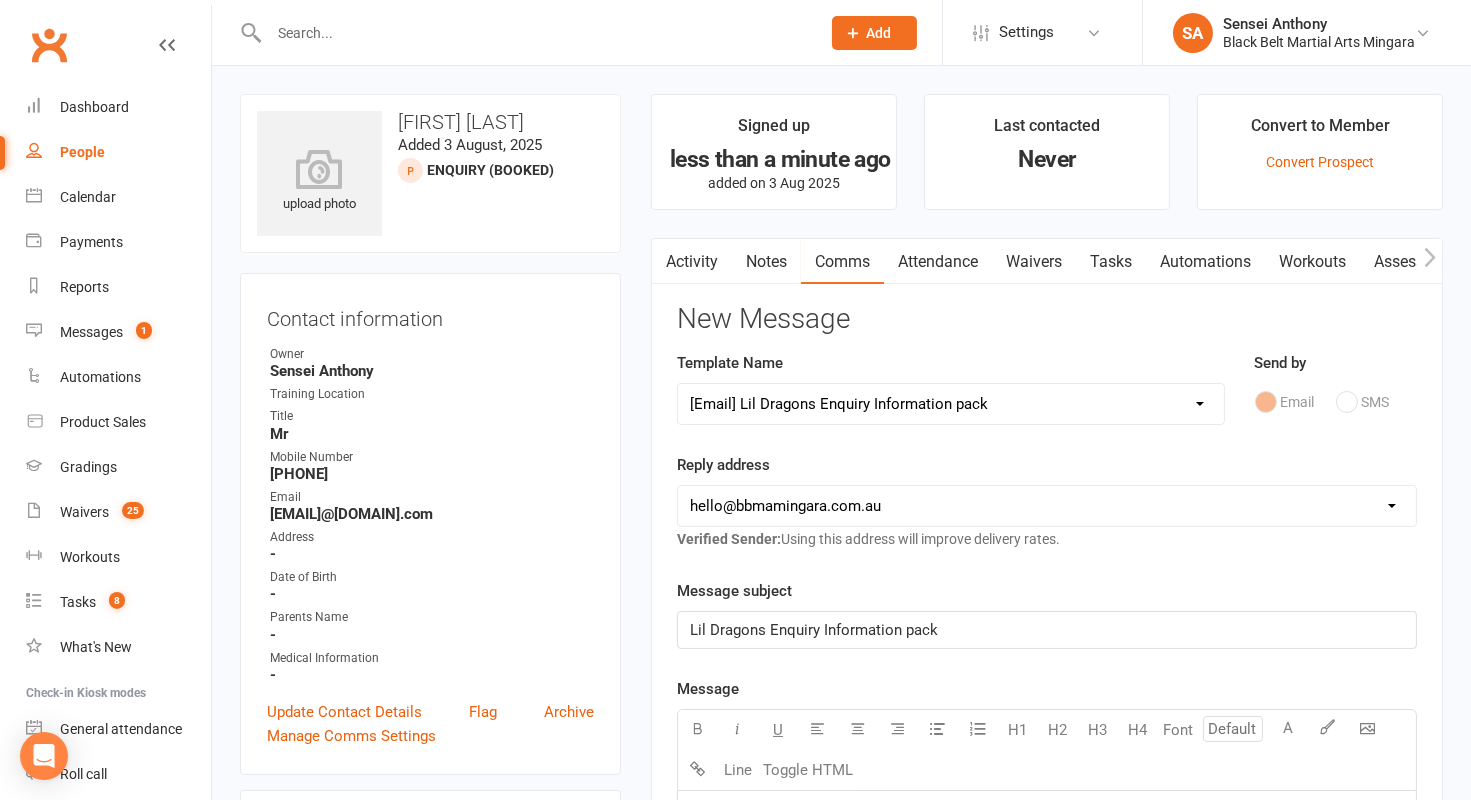 scroll, scrollTop: 66, scrollLeft: 0, axis: vertical 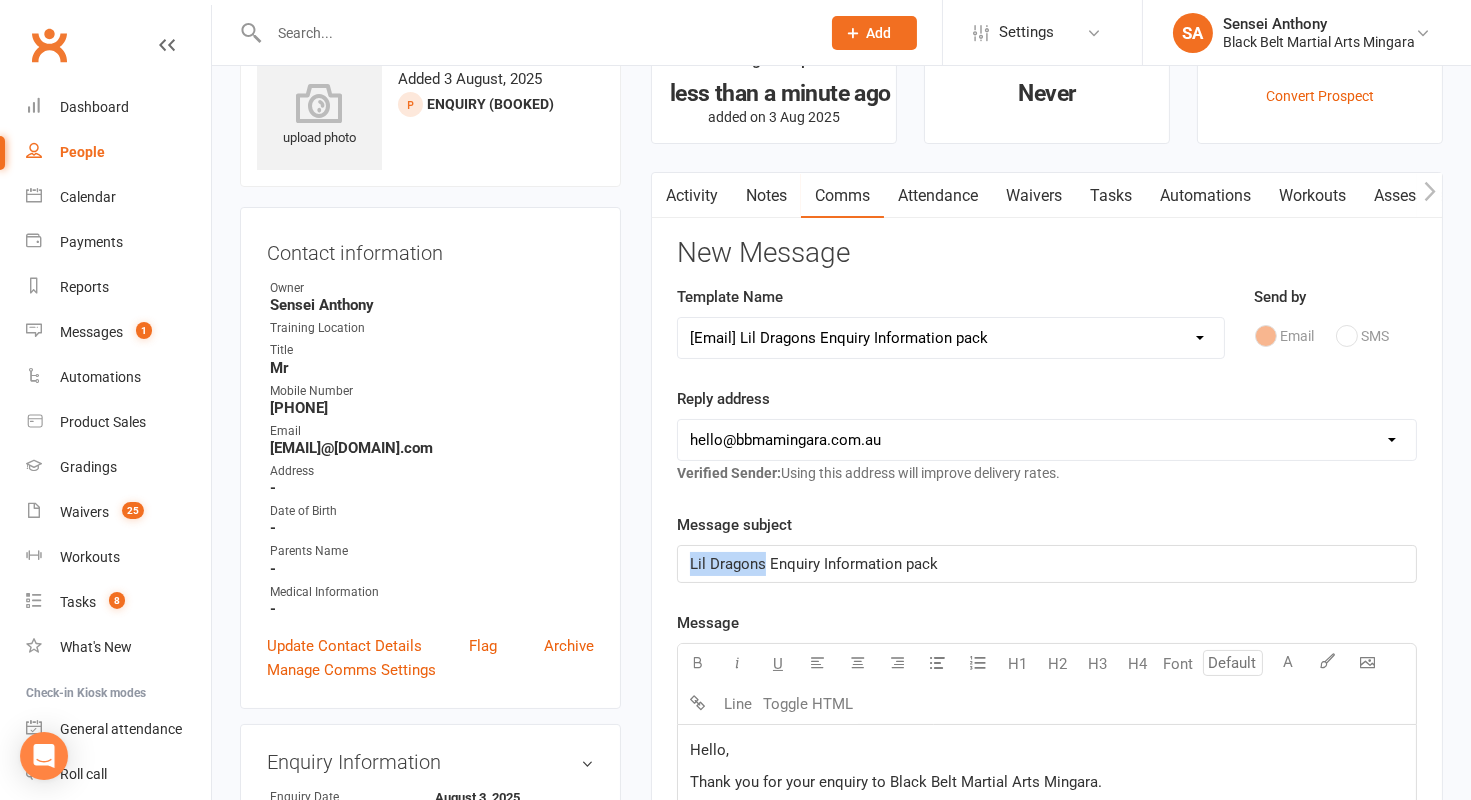 drag, startPoint x: 762, startPoint y: 563, endPoint x: 626, endPoint y: 562, distance: 136.00368 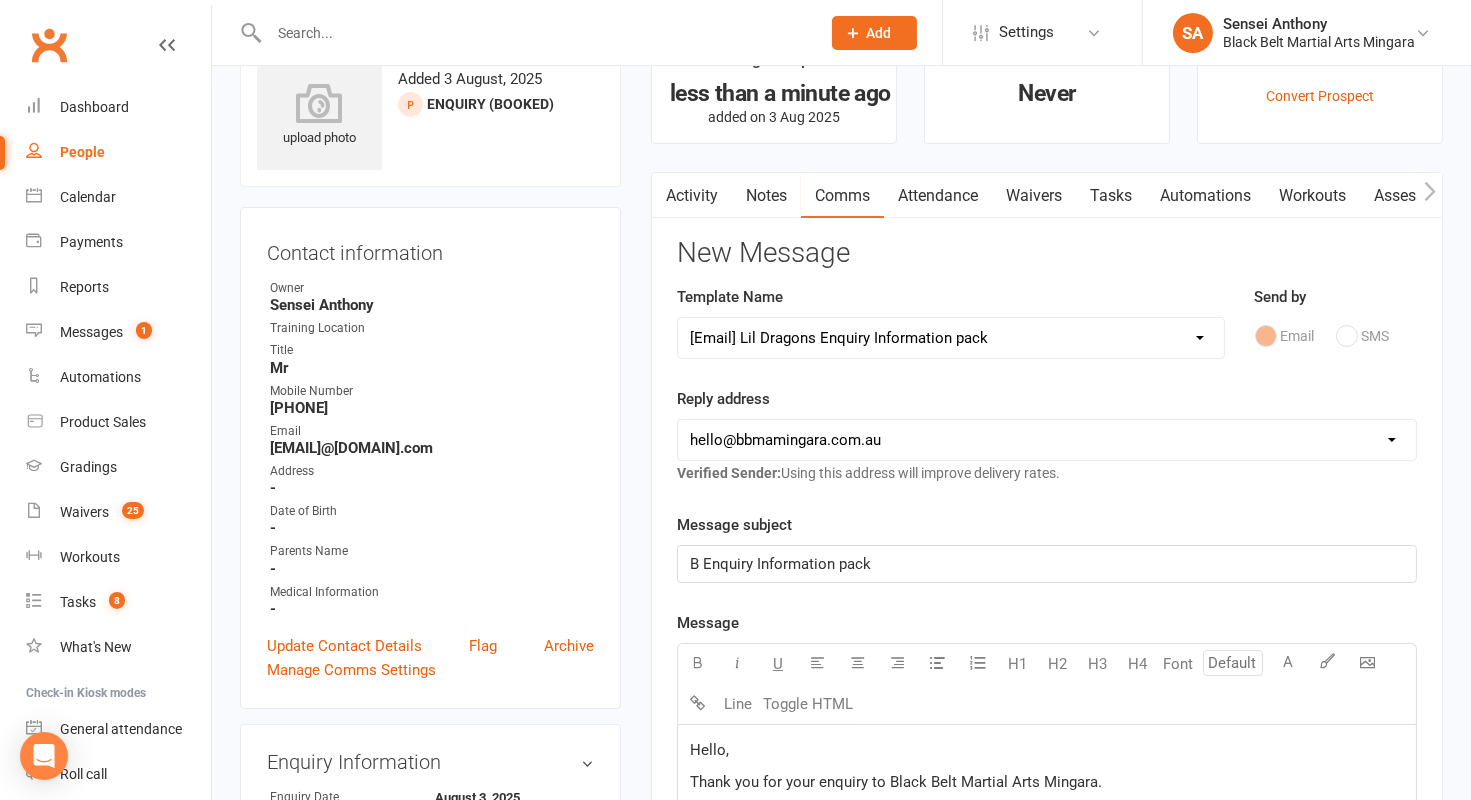 type 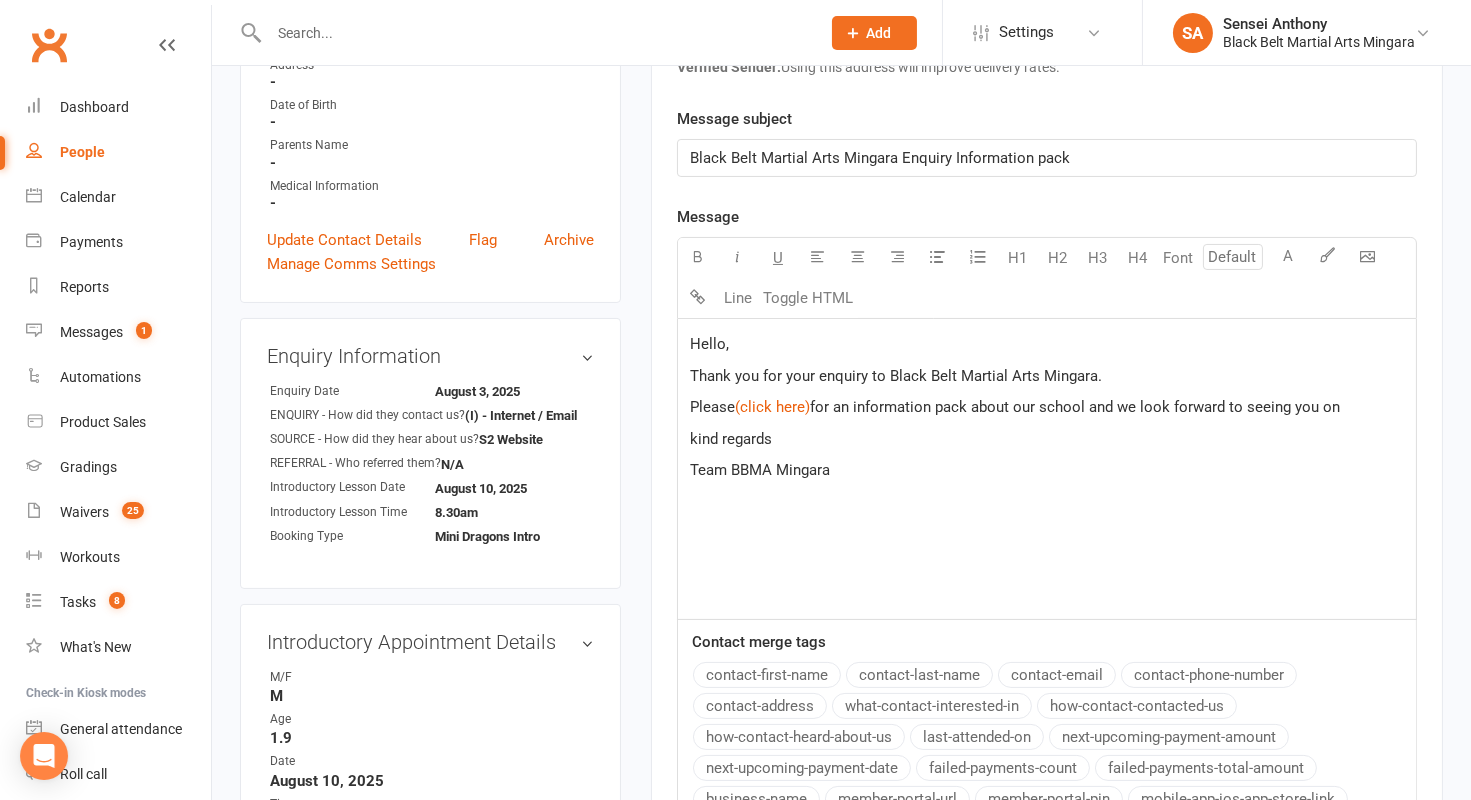 scroll, scrollTop: 466, scrollLeft: 0, axis: vertical 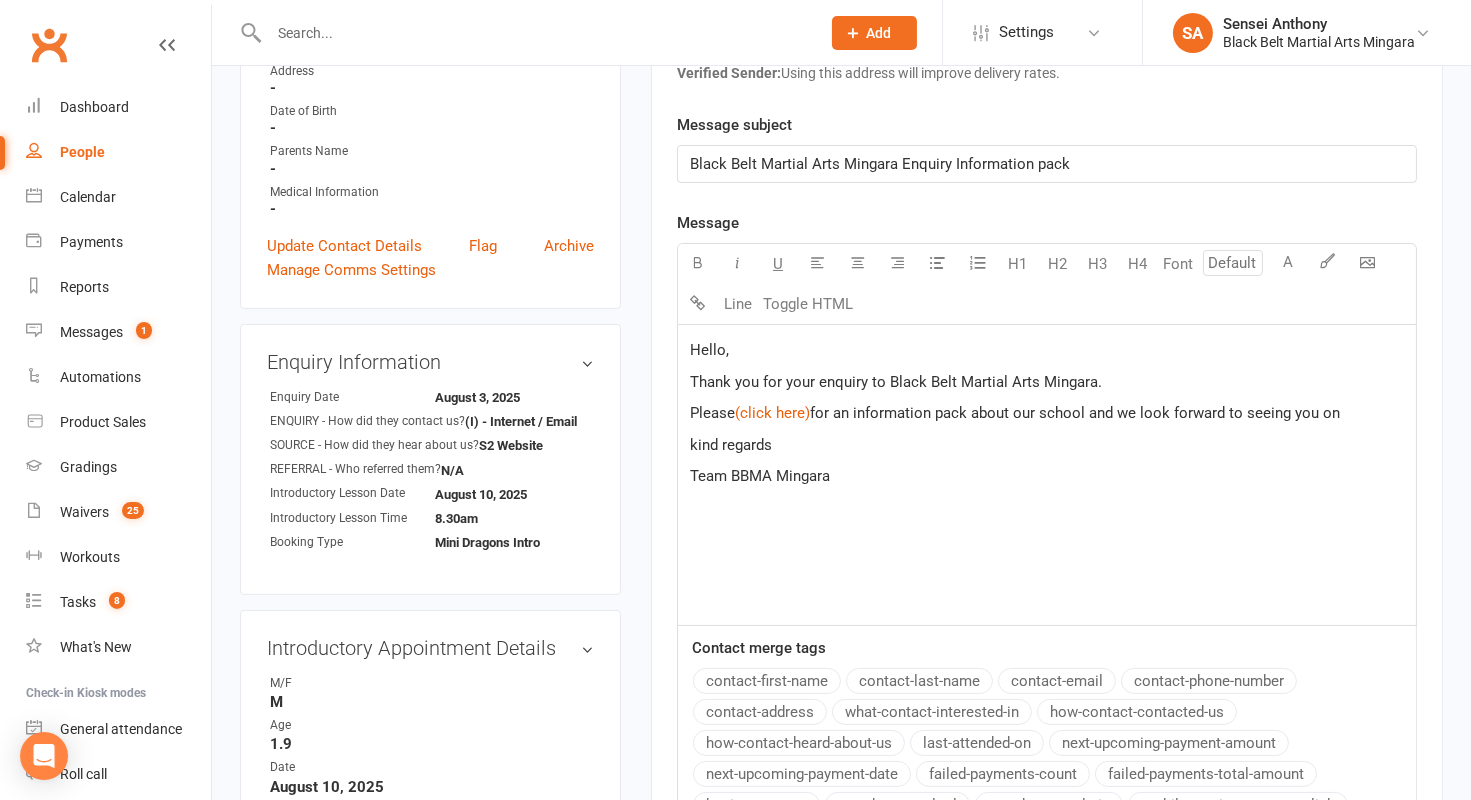 click on "Hello" 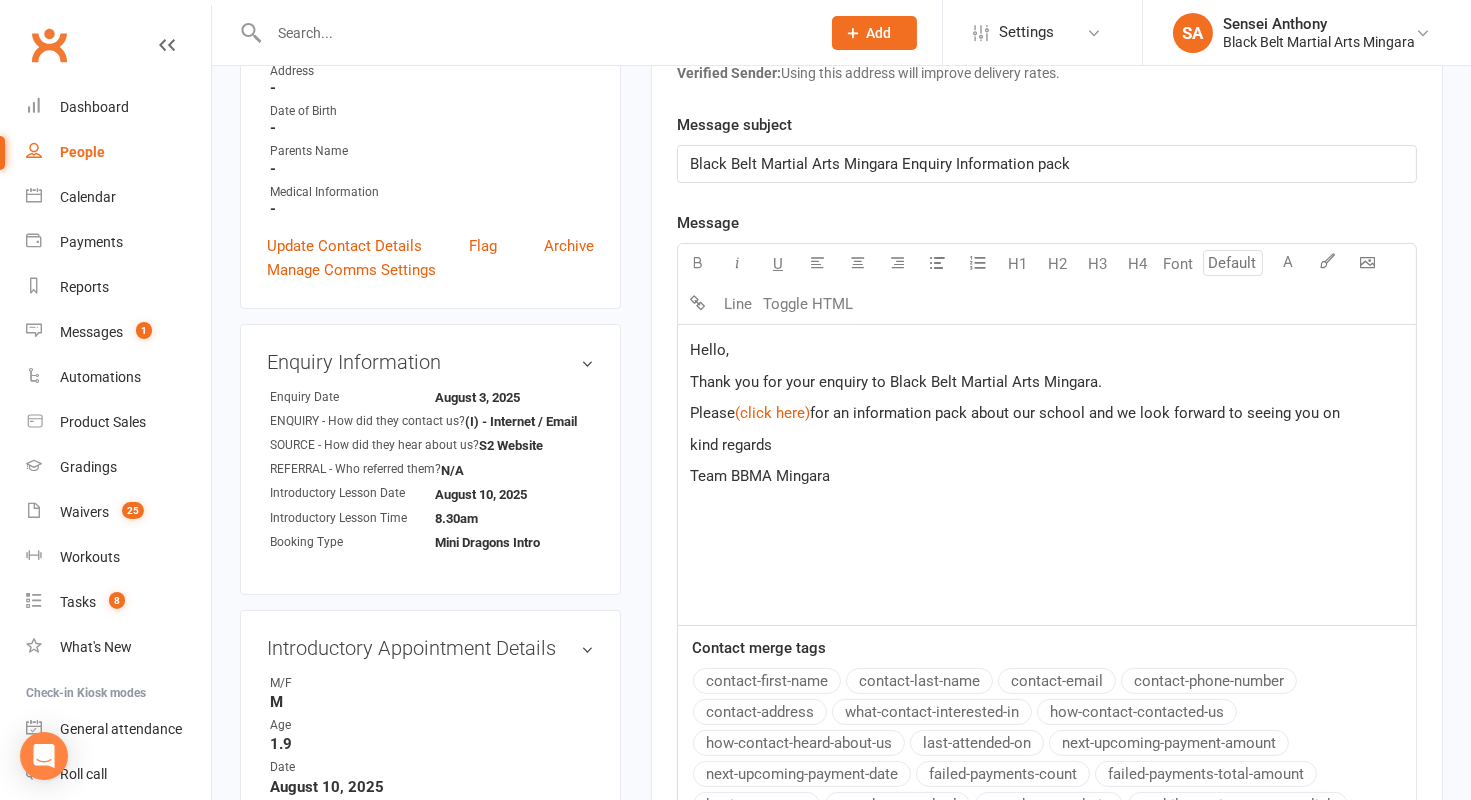 type 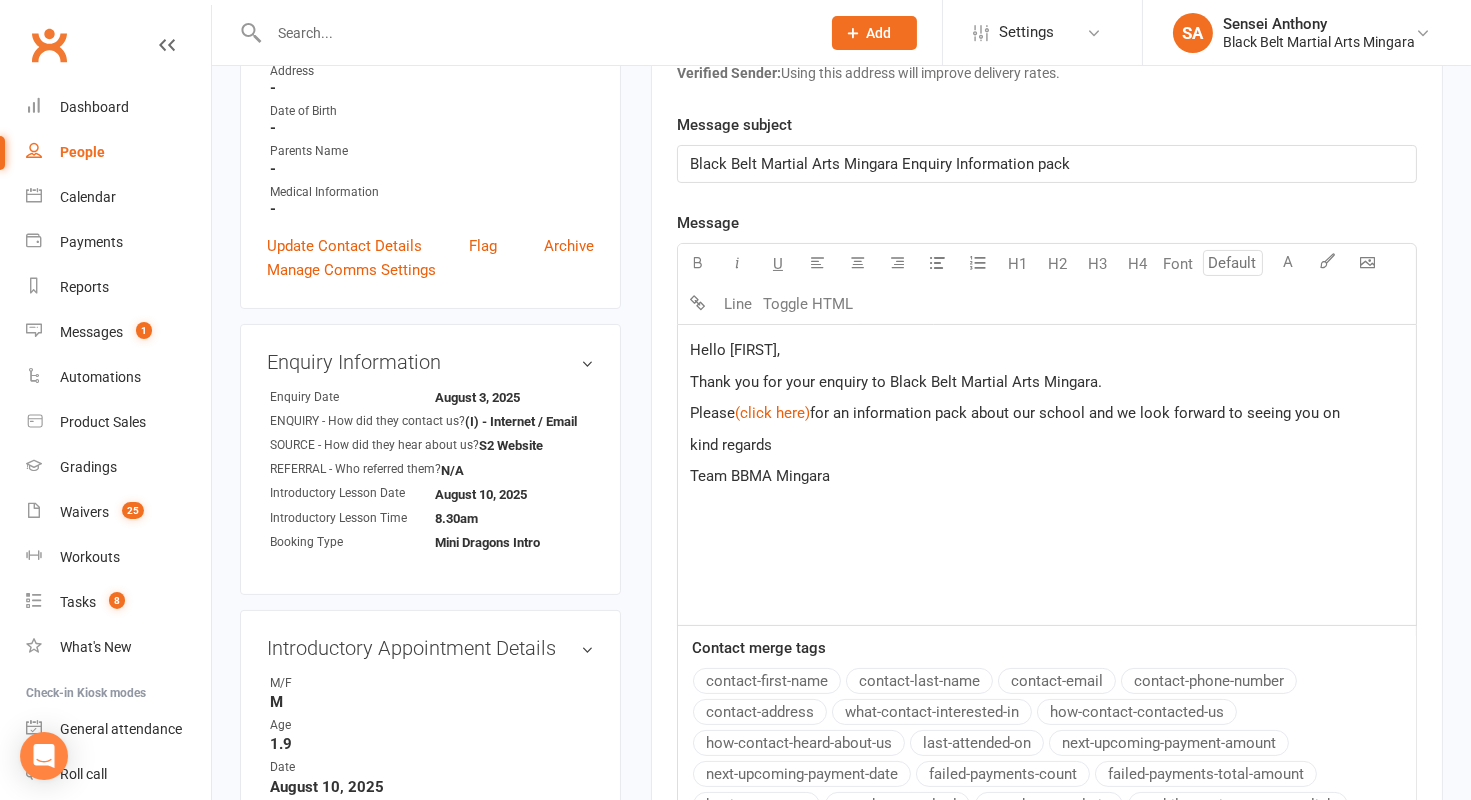 click on "for an information pack about our school and we look forward to seeing you on" 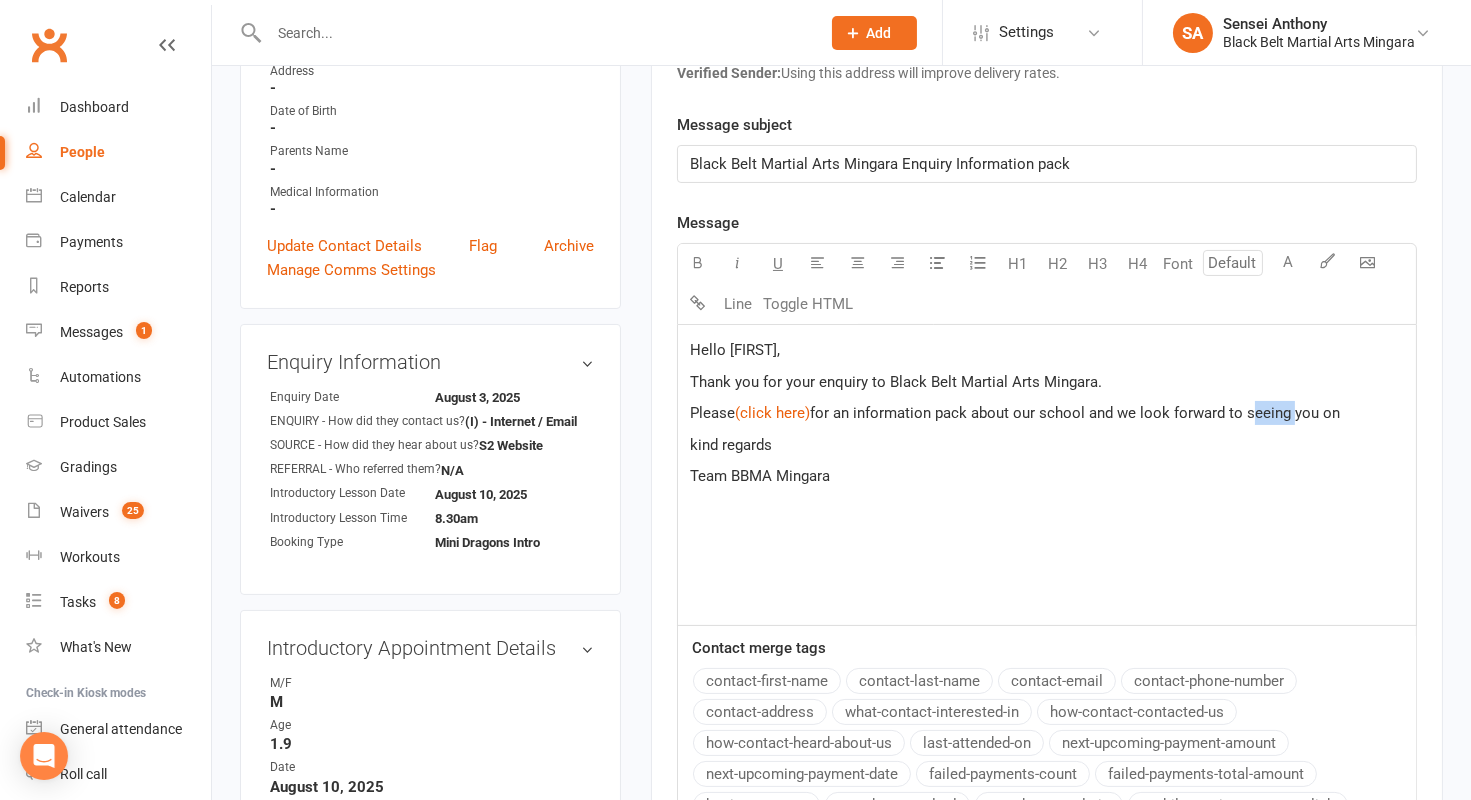 click on "for an information pack about our school and we look forward to seeing you on" 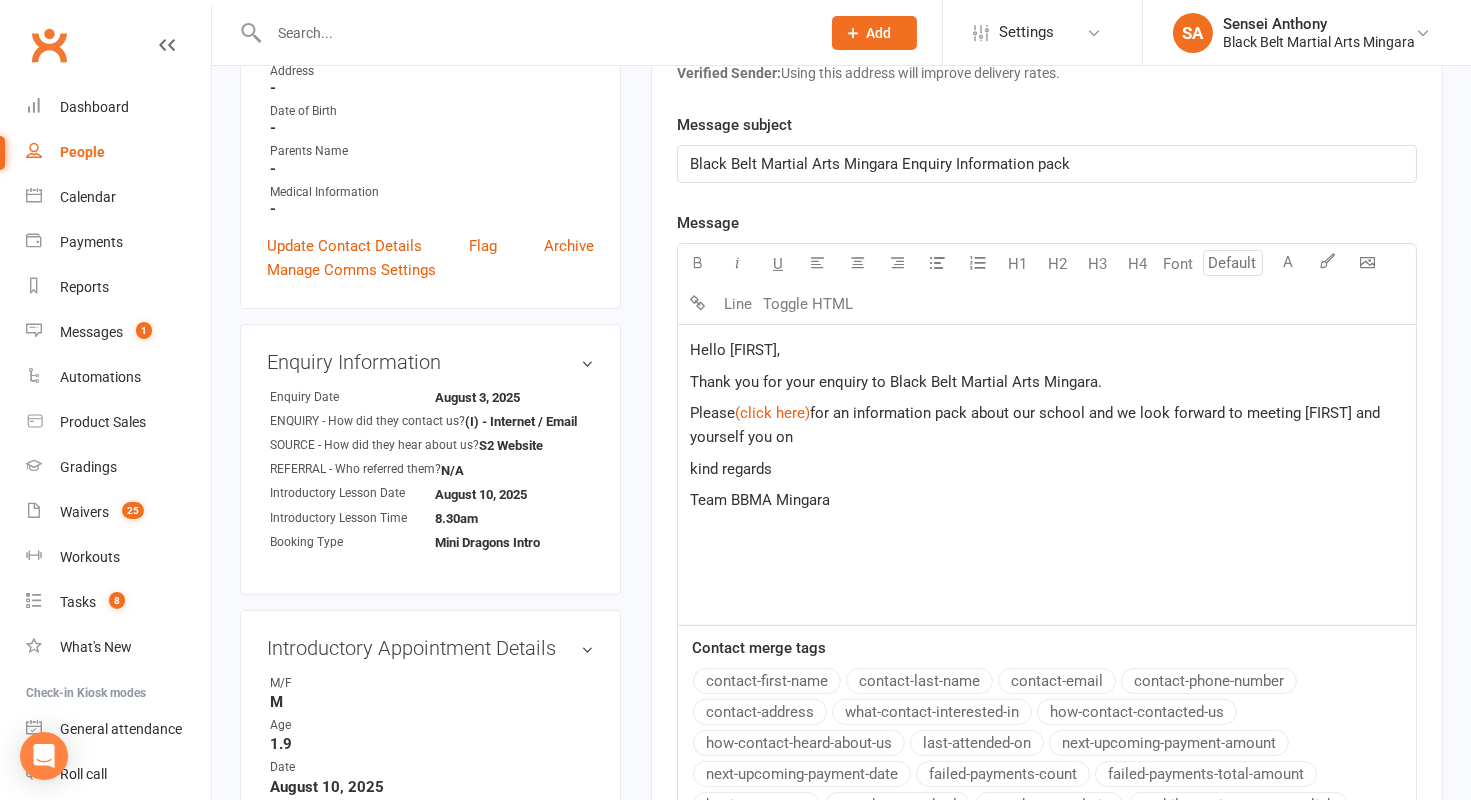 drag, startPoint x: 822, startPoint y: 432, endPoint x: 748, endPoint y: 432, distance: 74 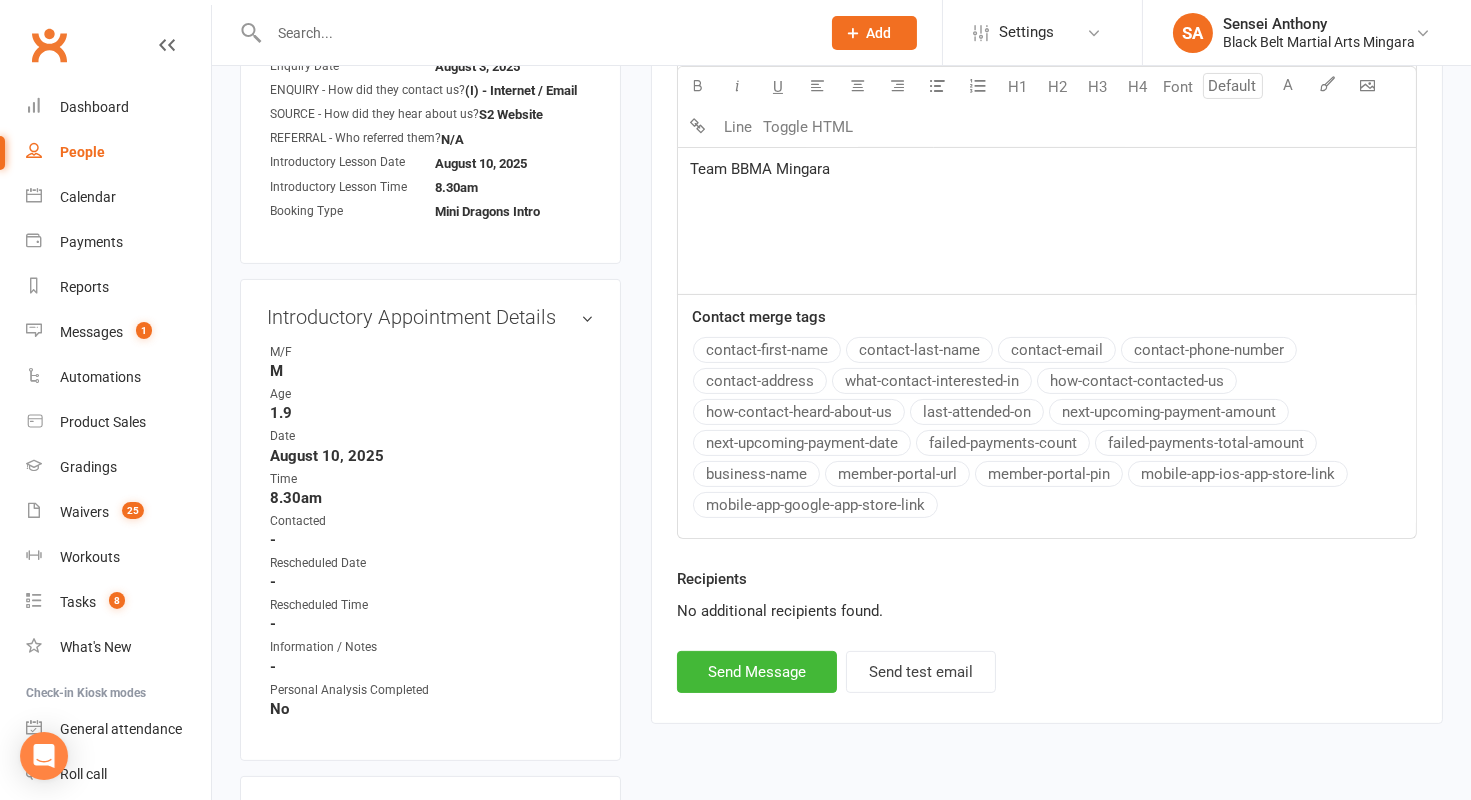 scroll, scrollTop: 884, scrollLeft: 0, axis: vertical 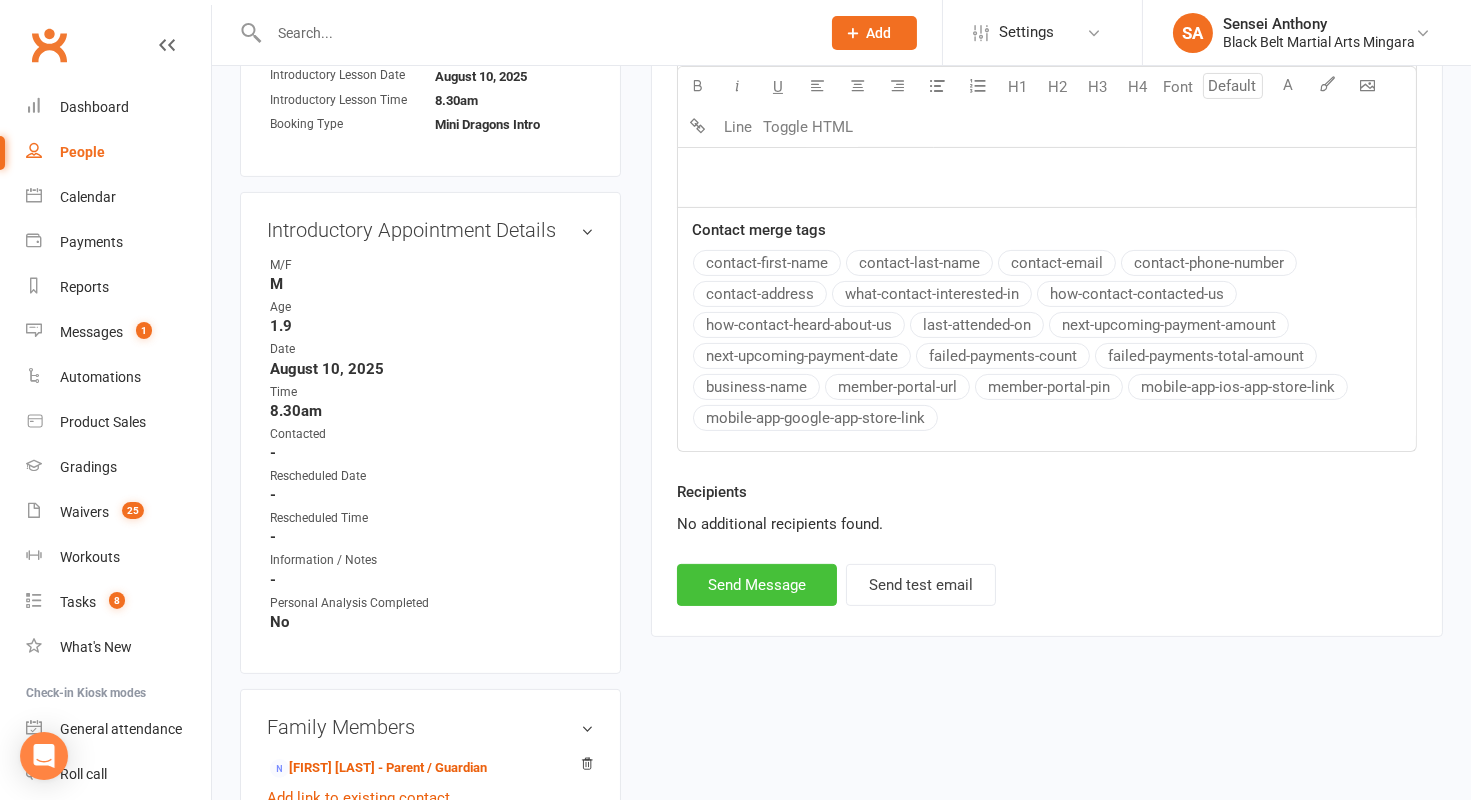click on "Send Message" at bounding box center (757, 585) 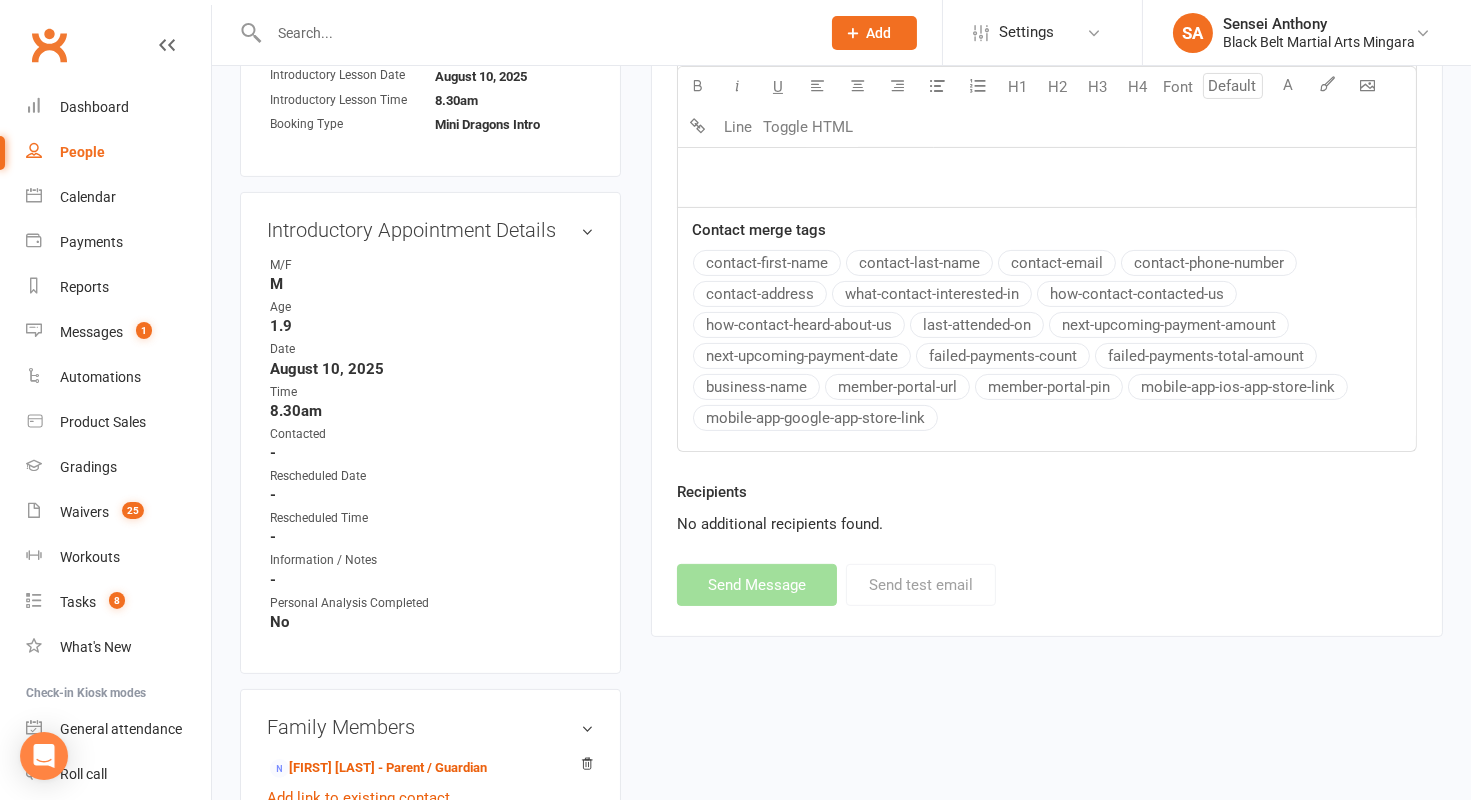 select 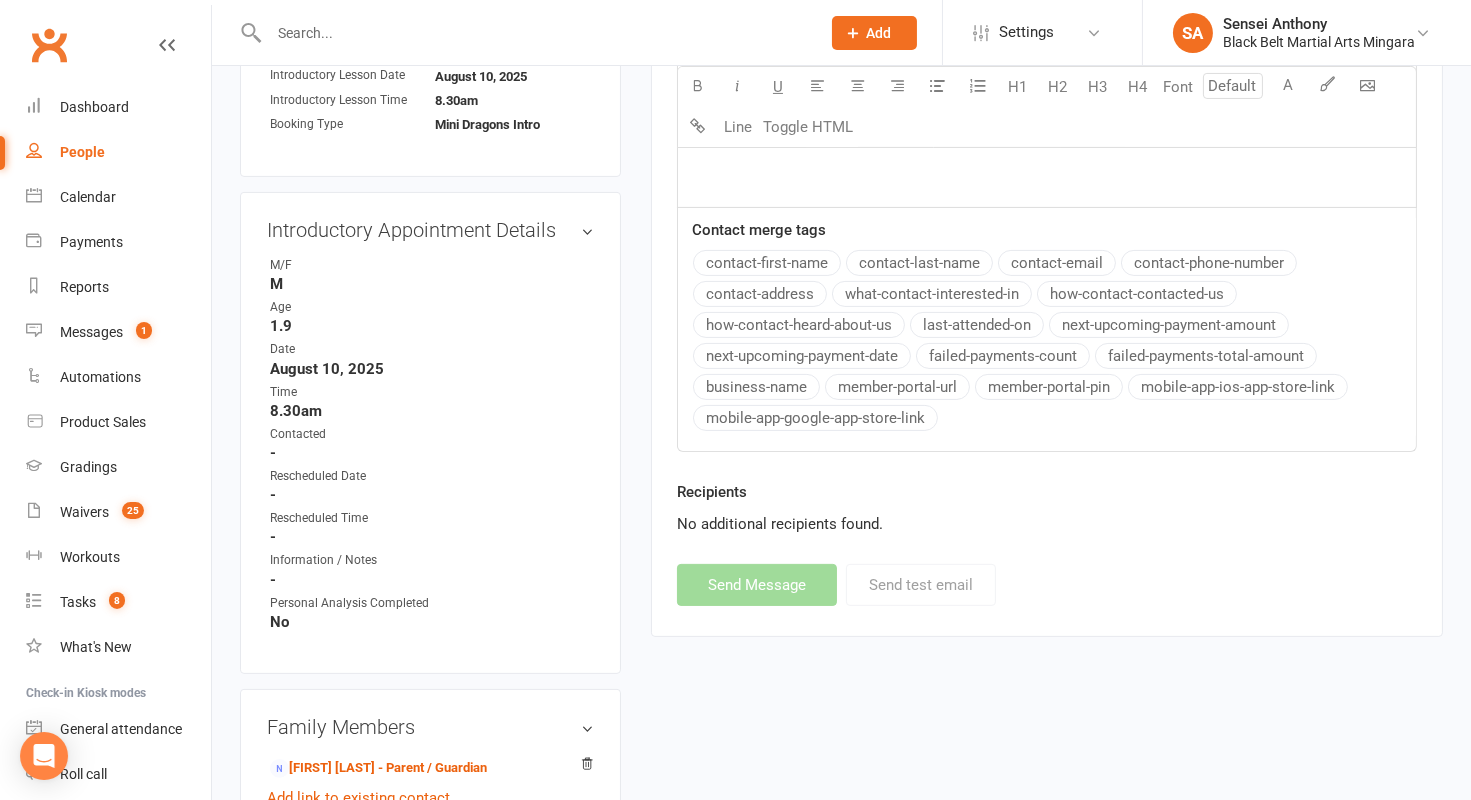 scroll, scrollTop: 0, scrollLeft: 0, axis: both 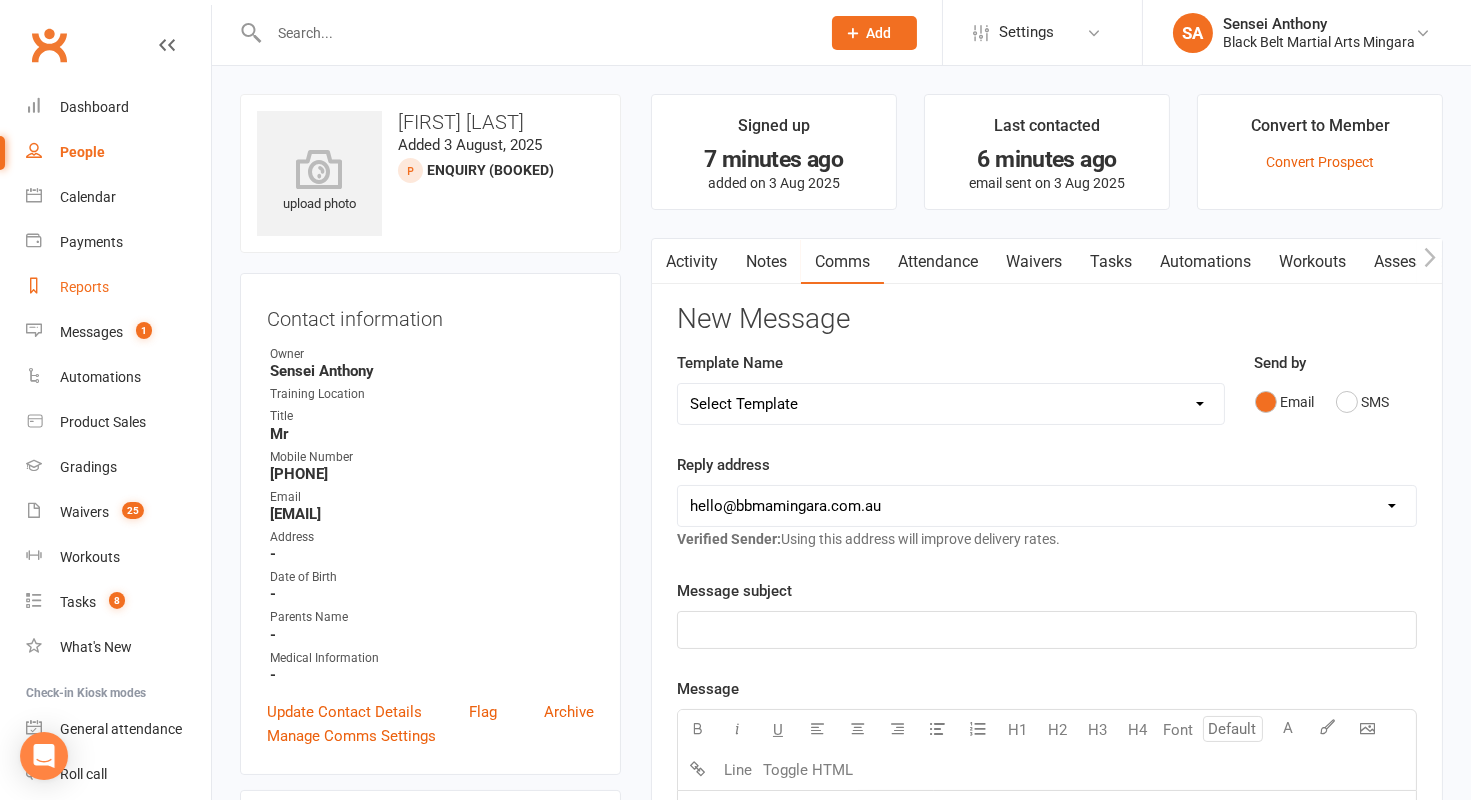 click on "Reports" at bounding box center (118, 287) 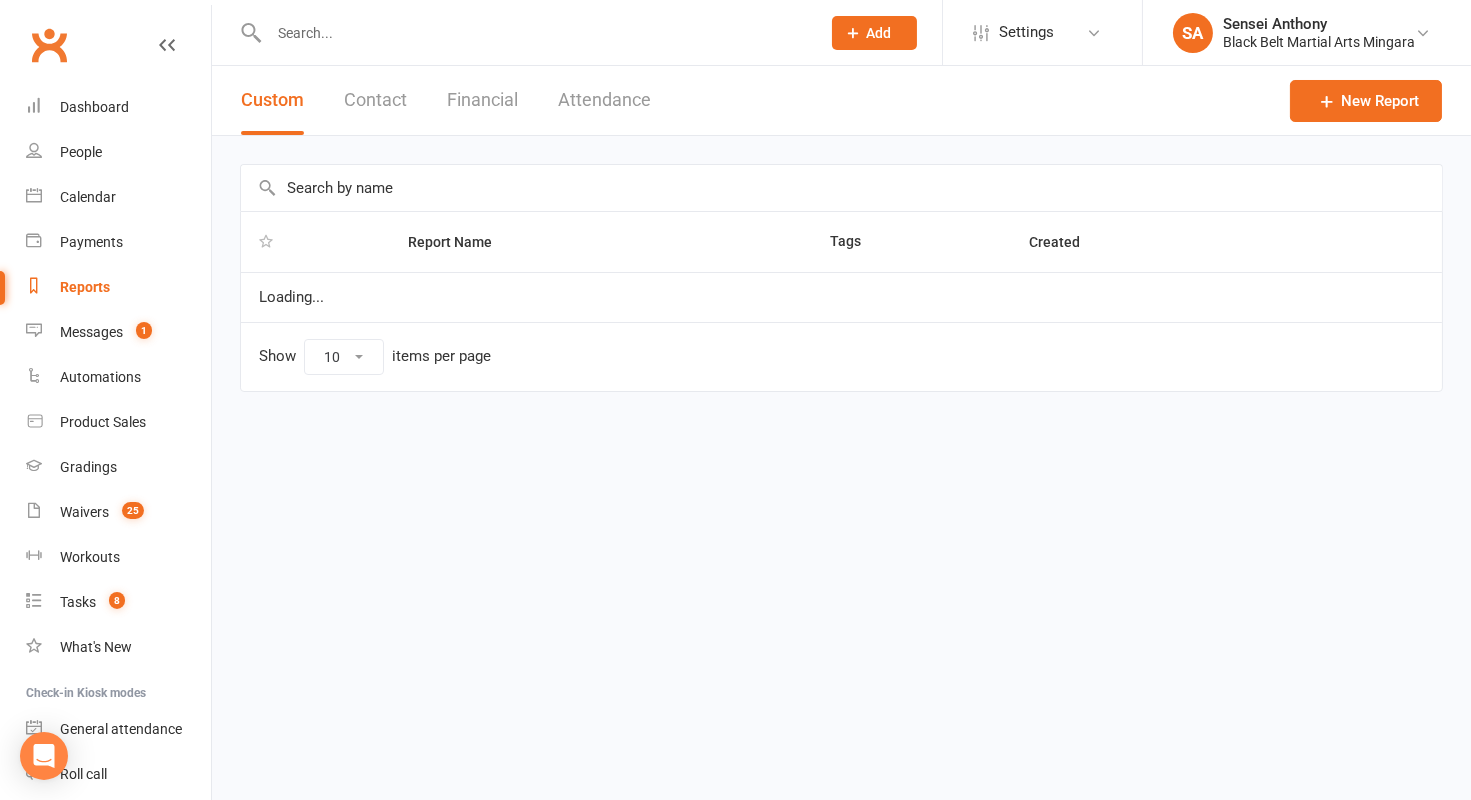 select on "100" 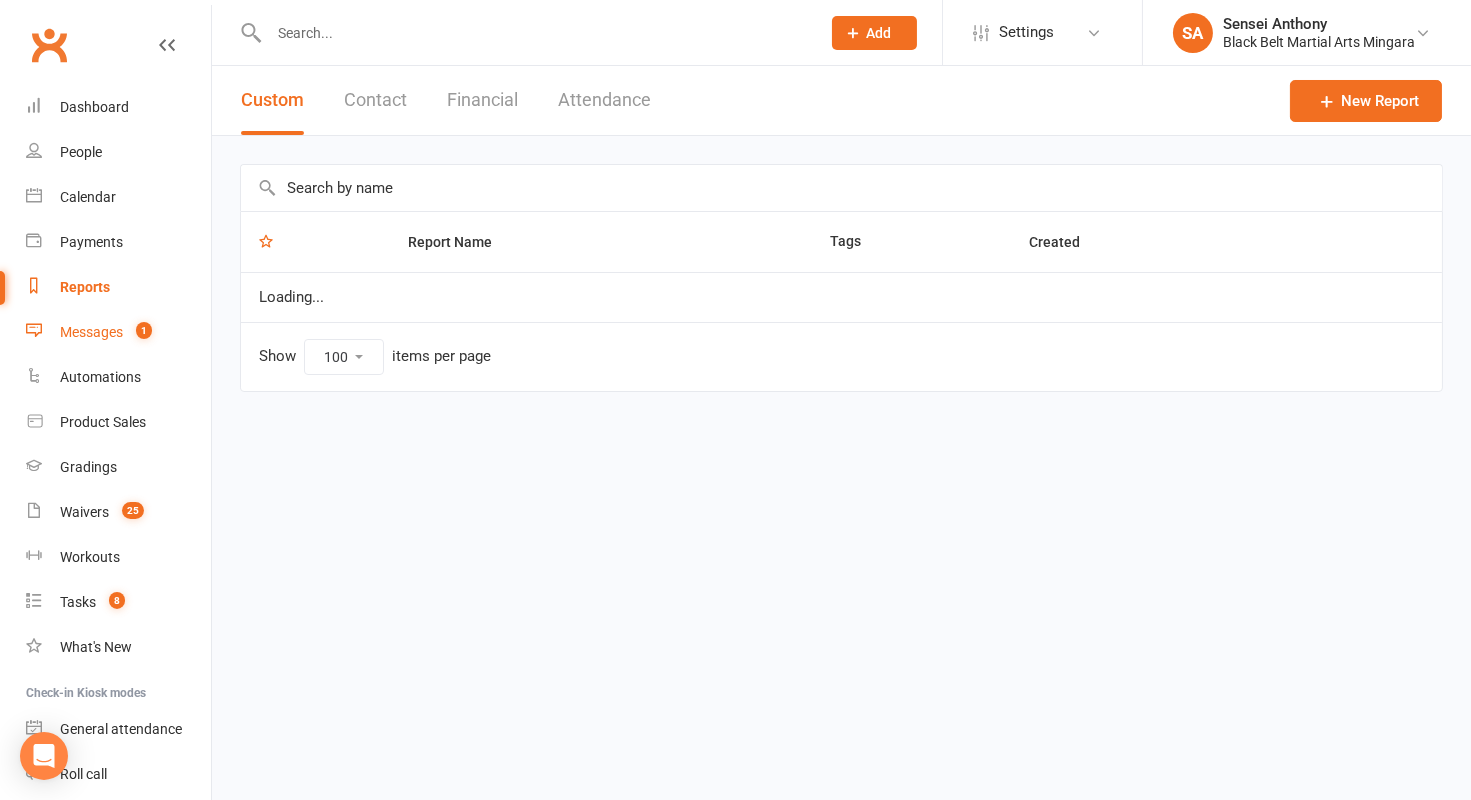 click on "Messages   1" at bounding box center (118, 332) 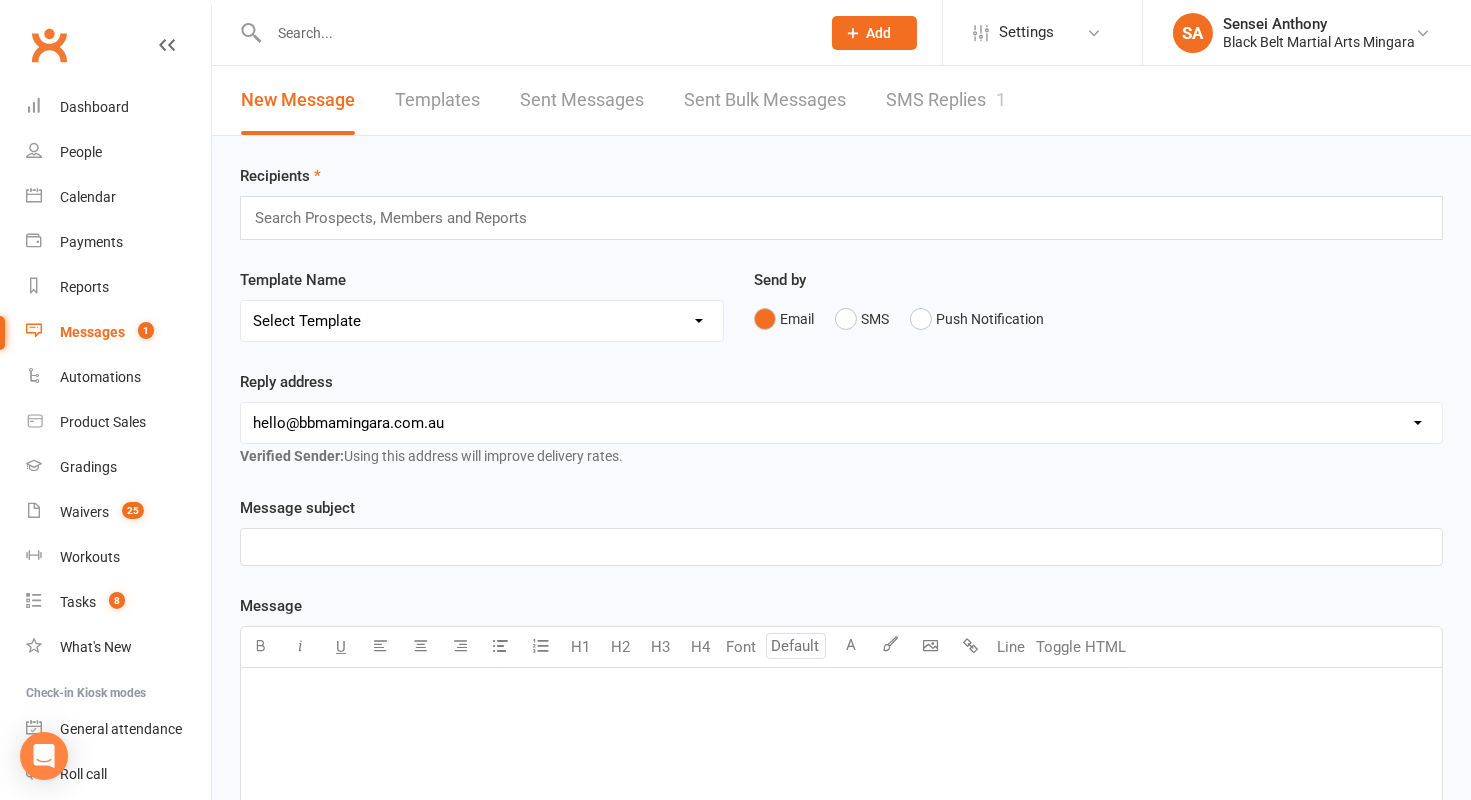 click on "SMS Replies  1" at bounding box center (946, 100) 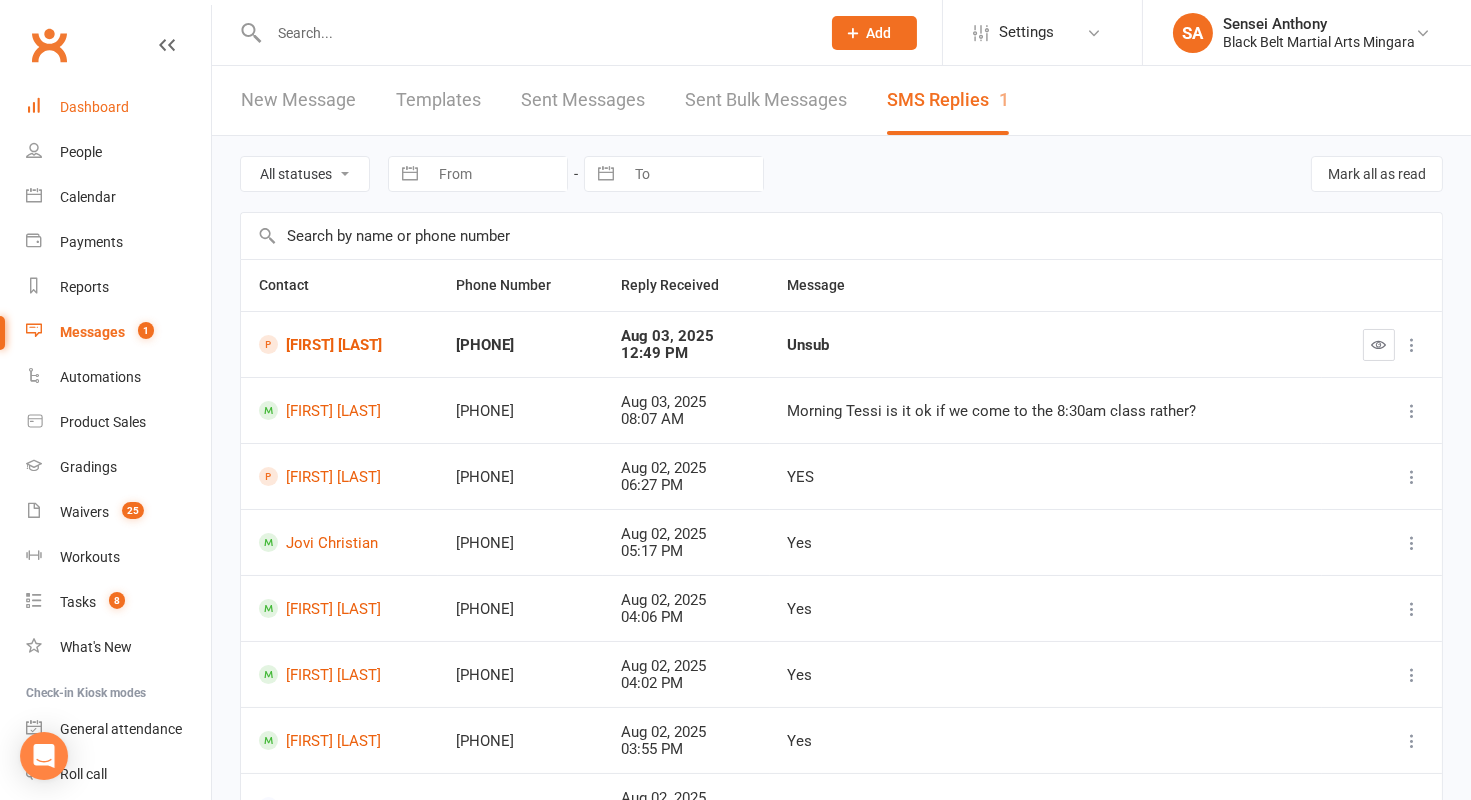 click on "Dashboard" at bounding box center (94, 107) 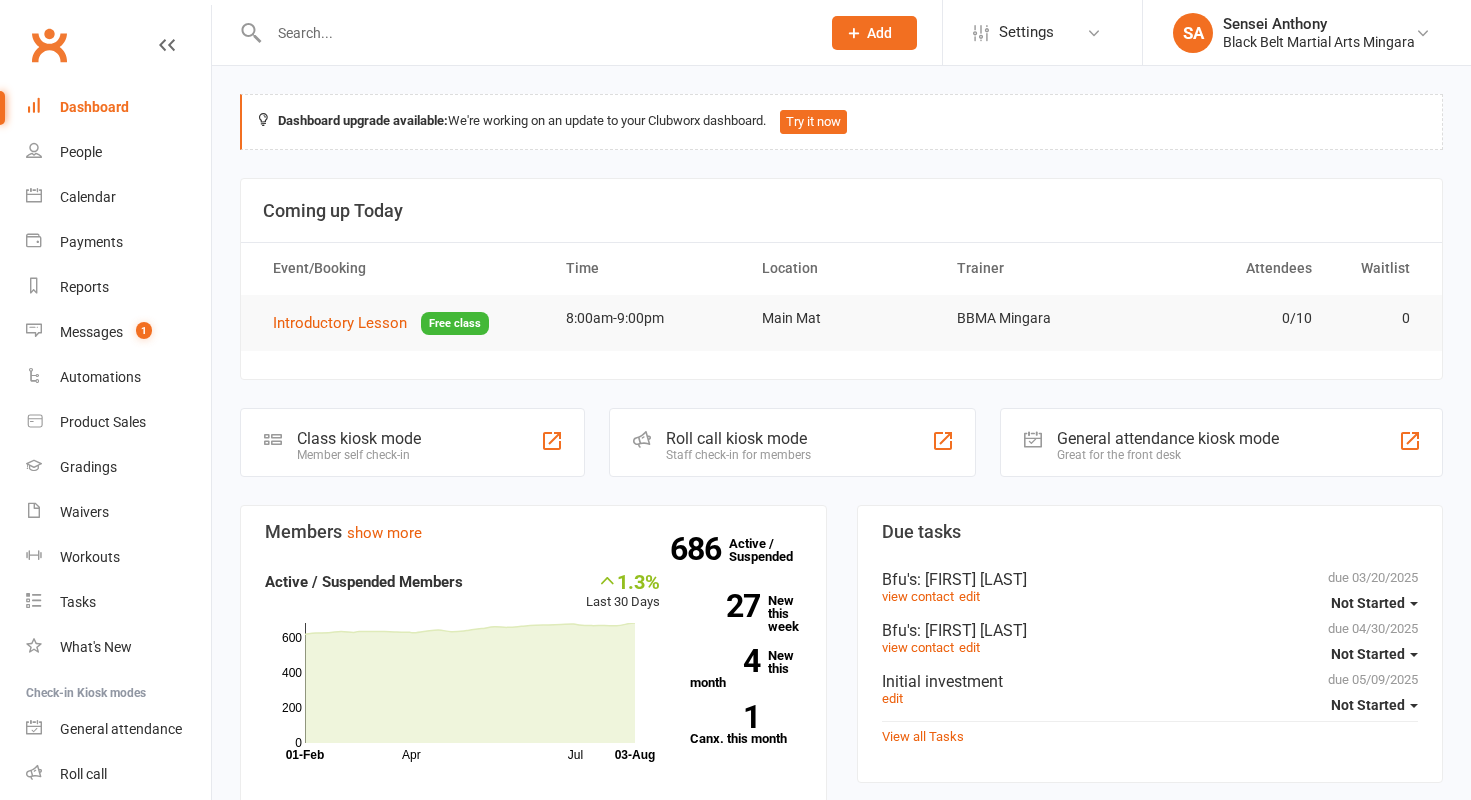scroll, scrollTop: 0, scrollLeft: 0, axis: both 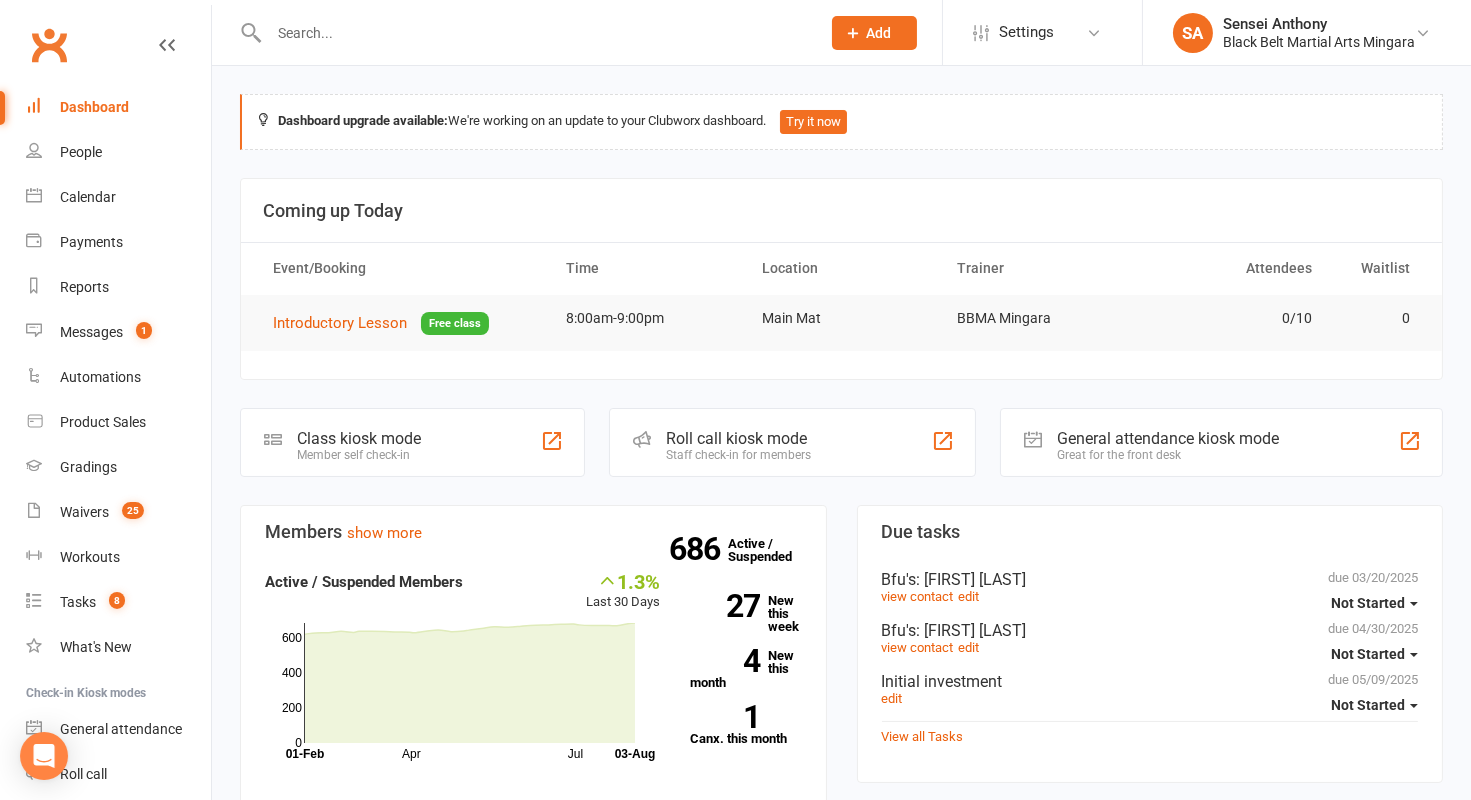 click at bounding box center (534, 33) 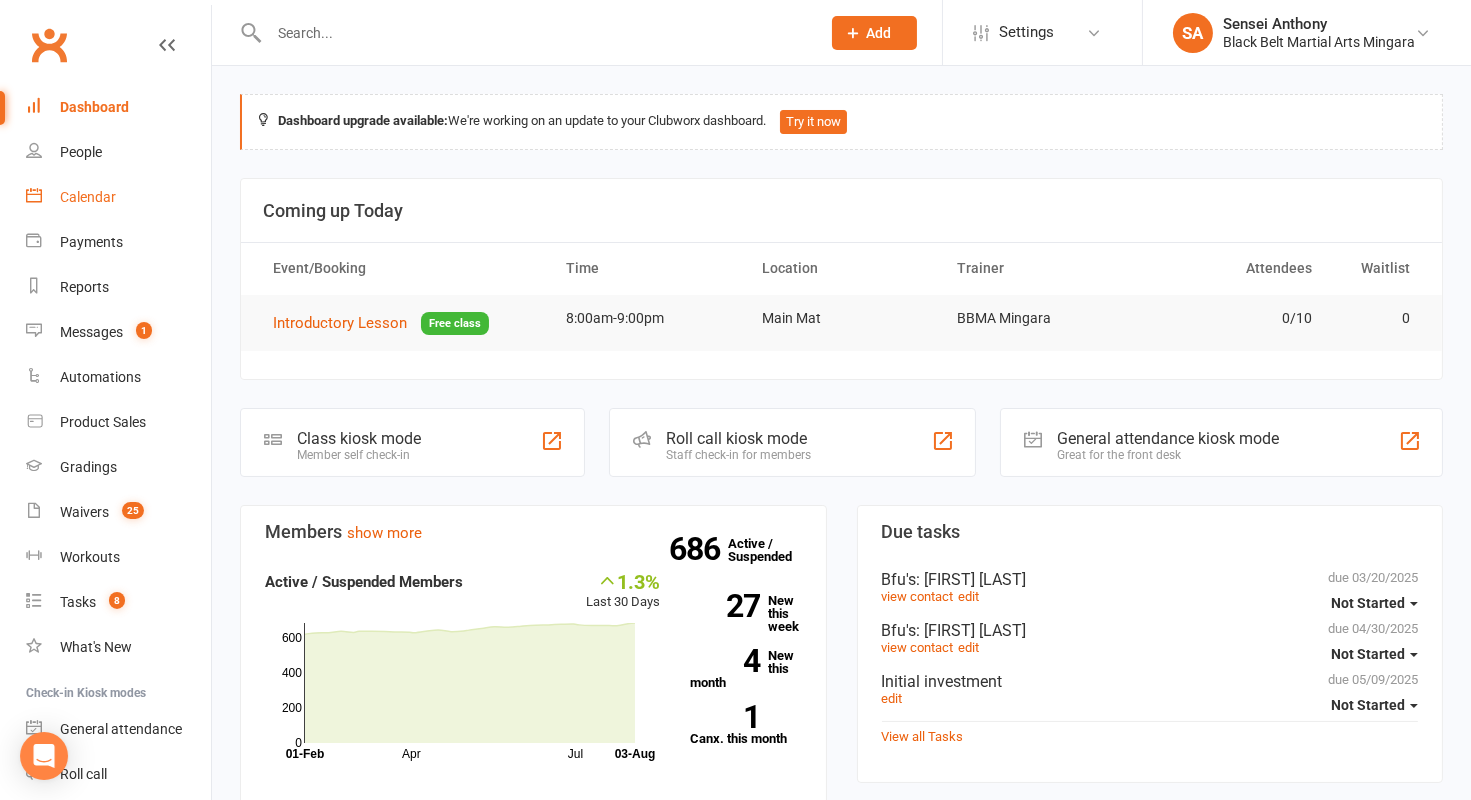 click on "Calendar" at bounding box center (118, 197) 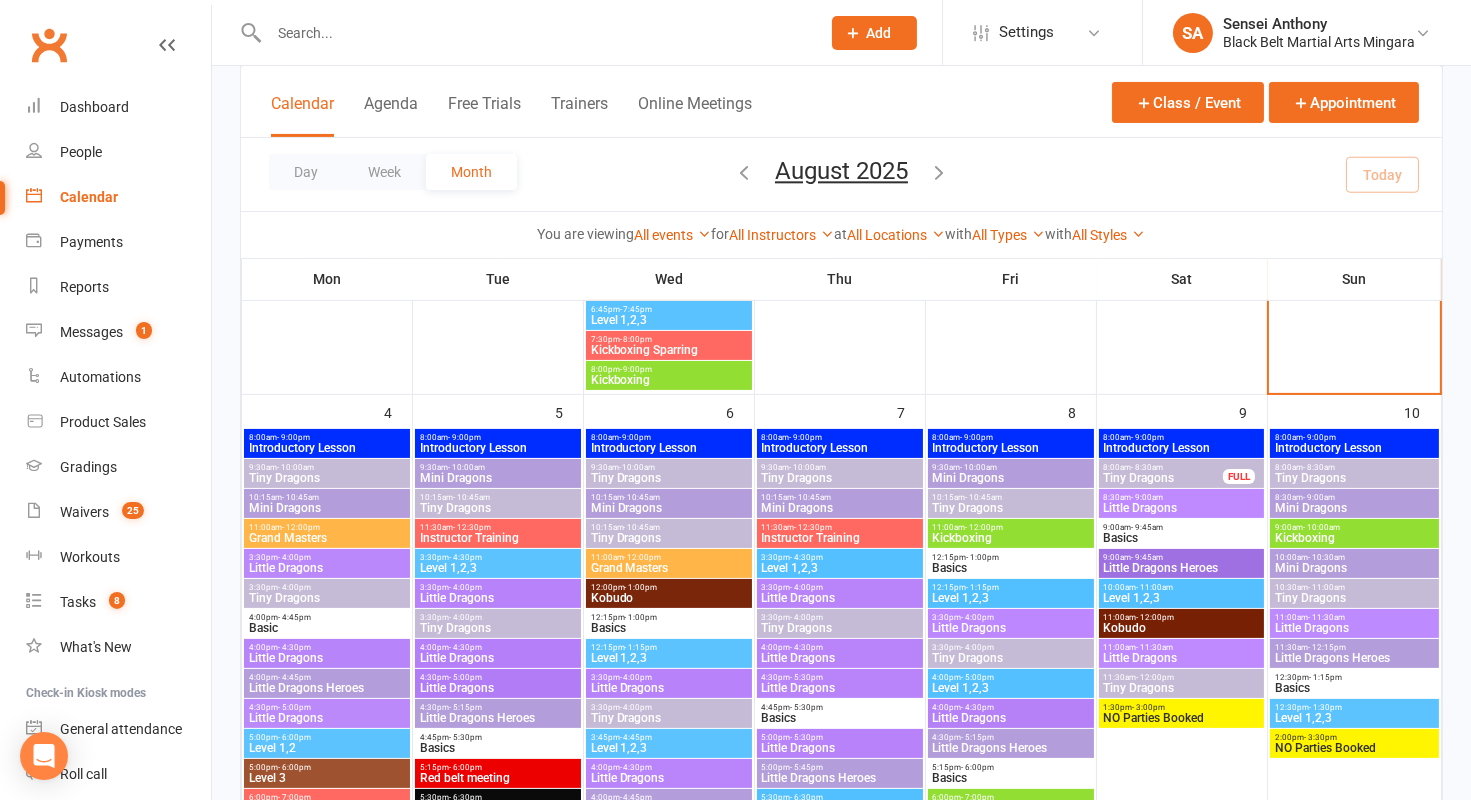 scroll, scrollTop: 761, scrollLeft: 0, axis: vertical 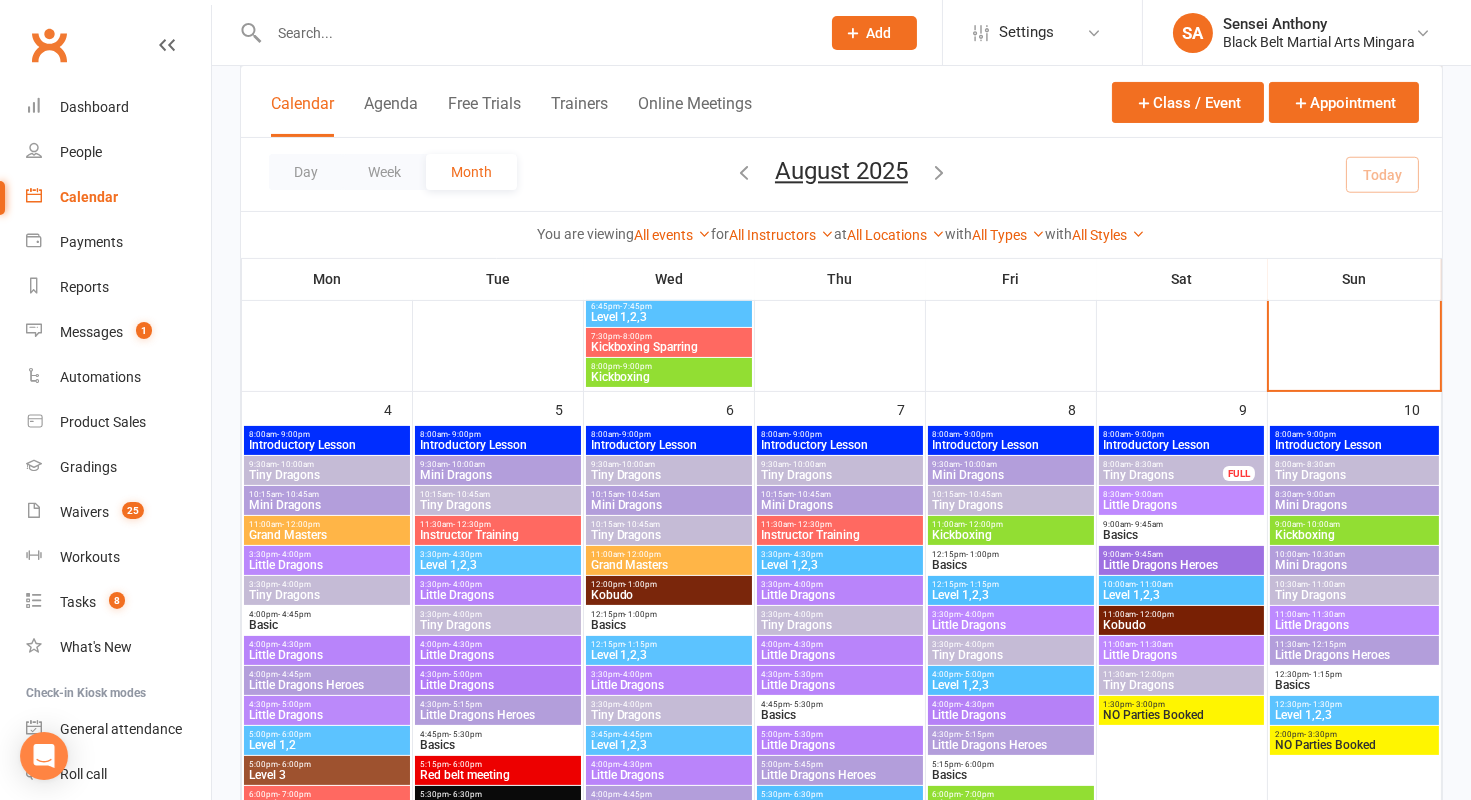 click on "Little Dragons" at bounding box center [498, 655] 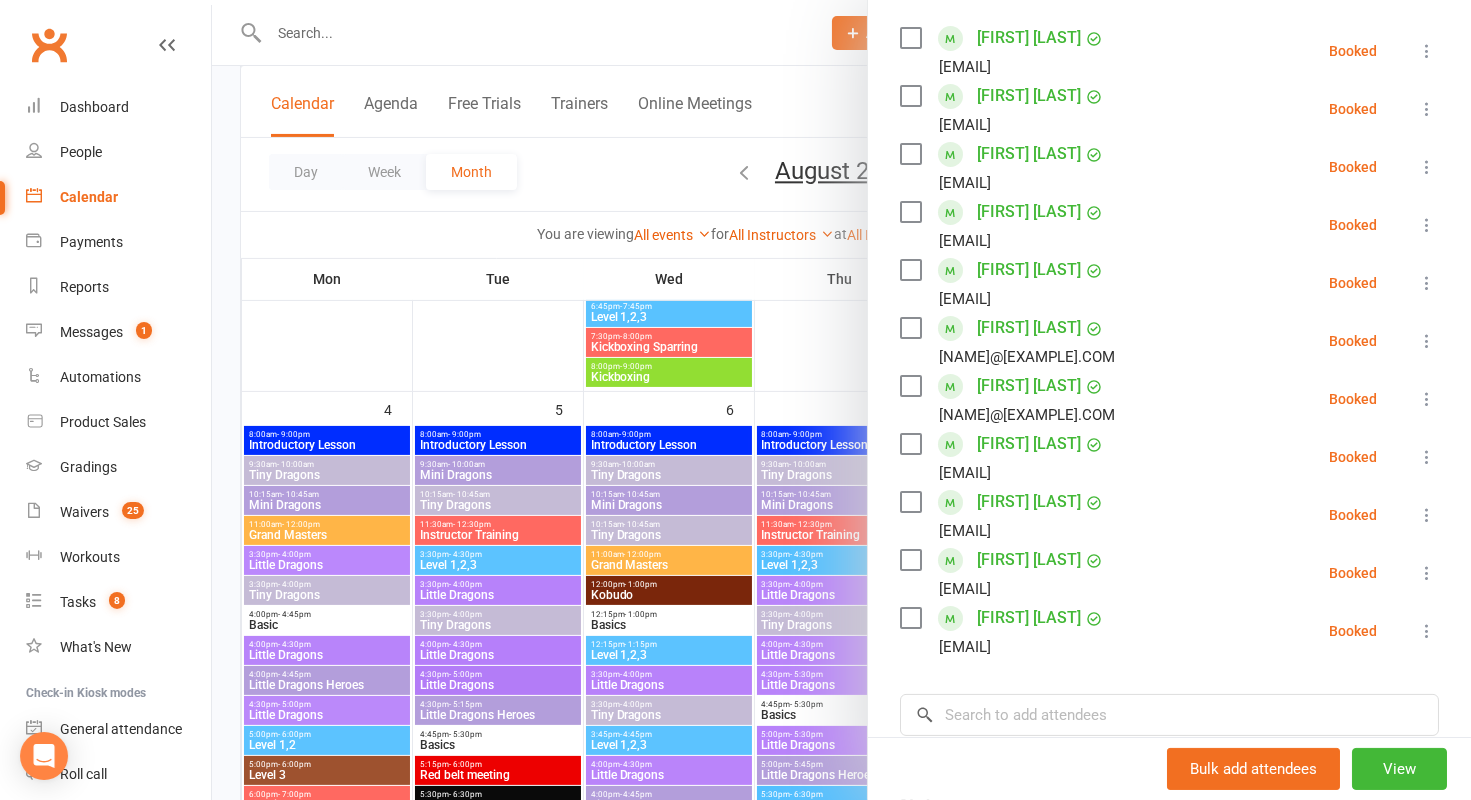 scroll, scrollTop: 345, scrollLeft: 0, axis: vertical 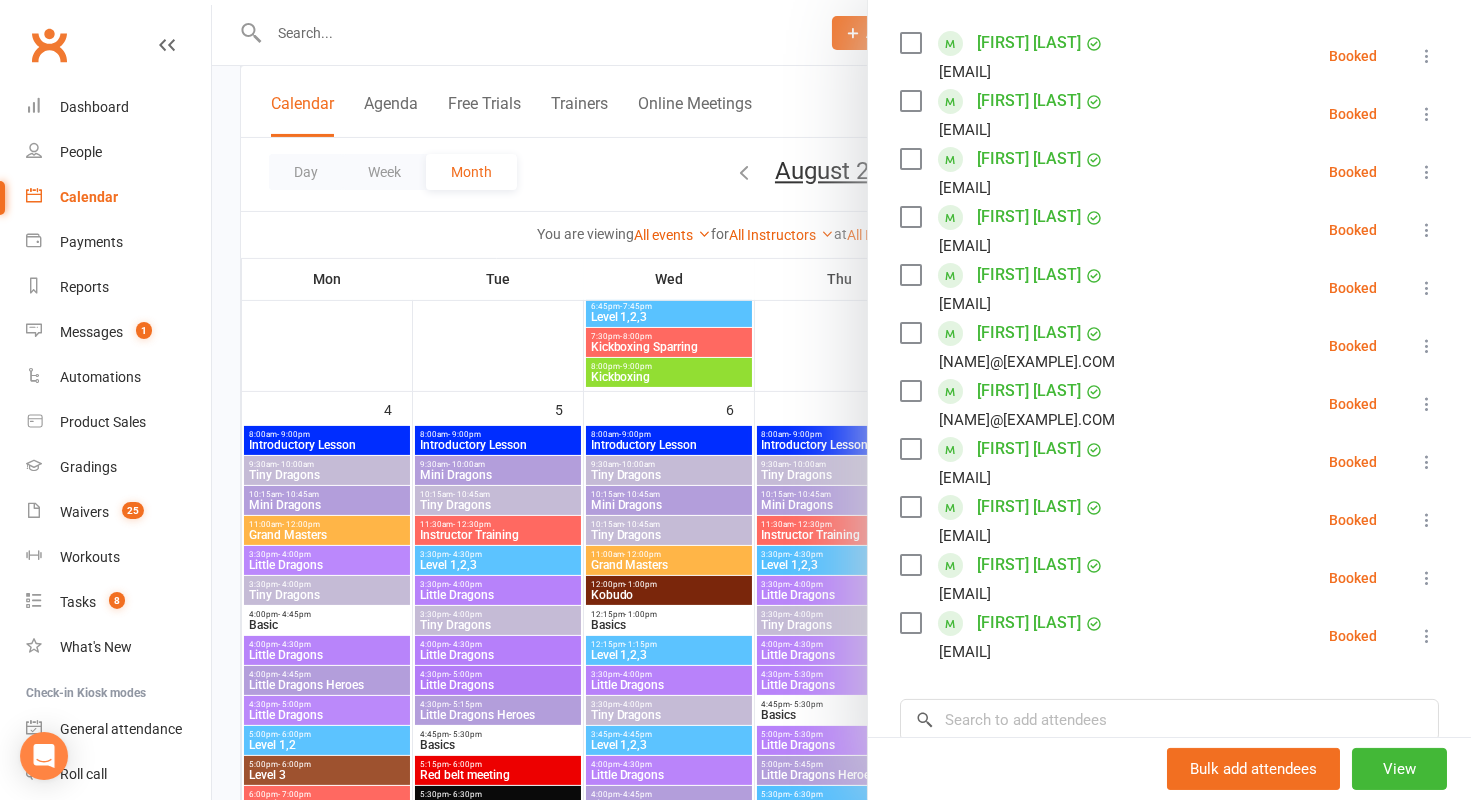 click at bounding box center [1427, 520] 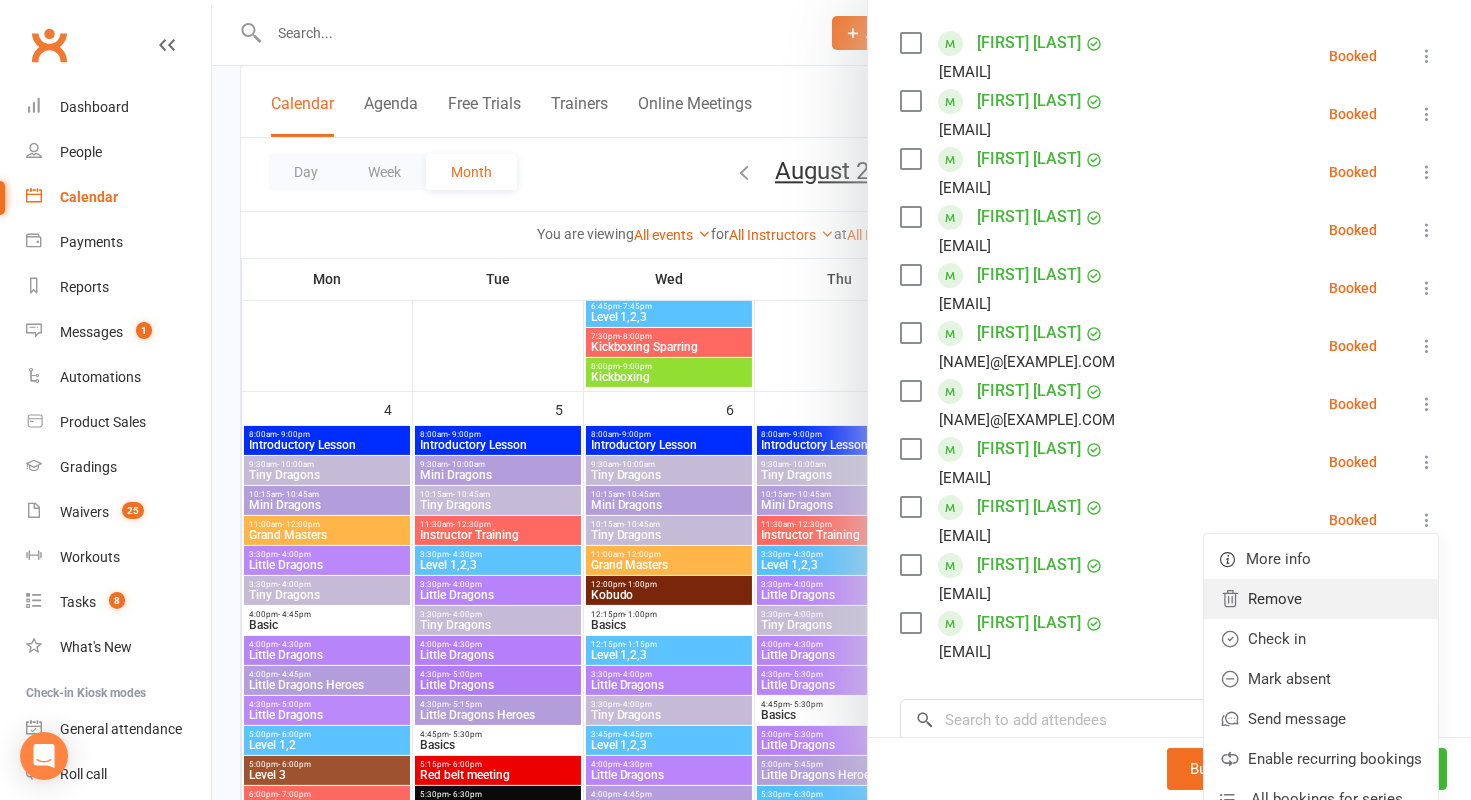 click on "Remove" at bounding box center (1321, 599) 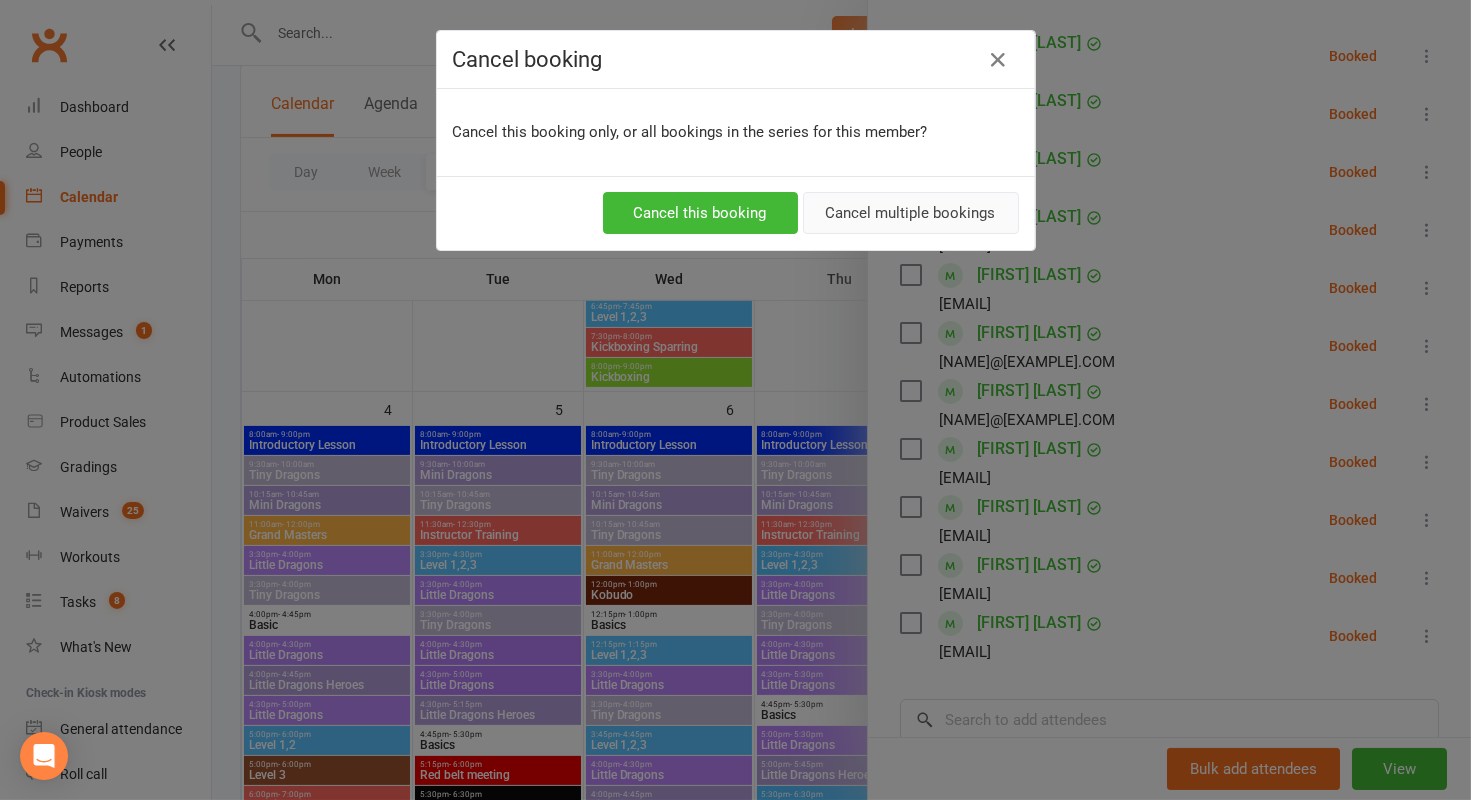 click on "Cancel multiple bookings" at bounding box center (911, 213) 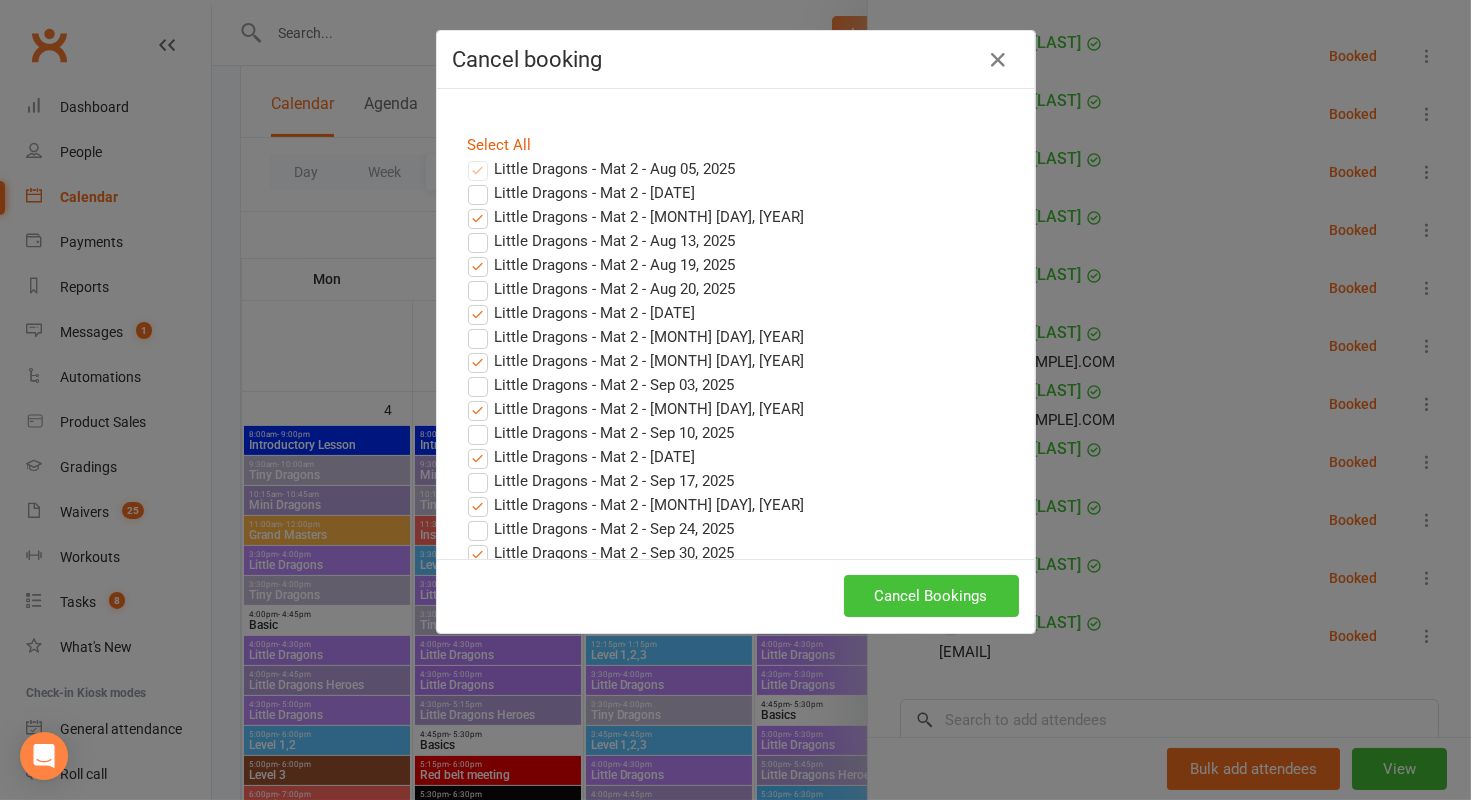 click on "Cancel Bookings" at bounding box center (931, 596) 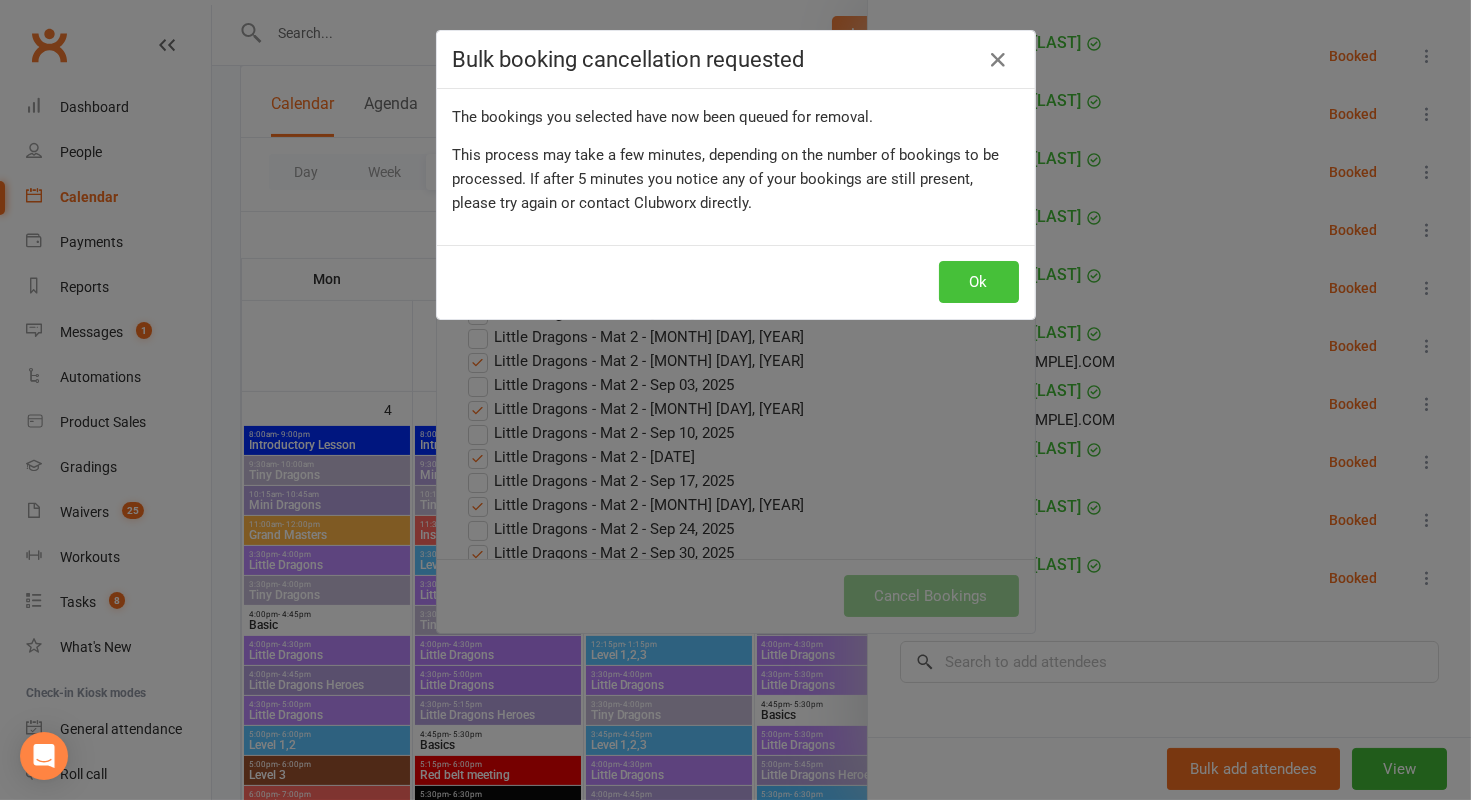 click on "Ok" at bounding box center (979, 282) 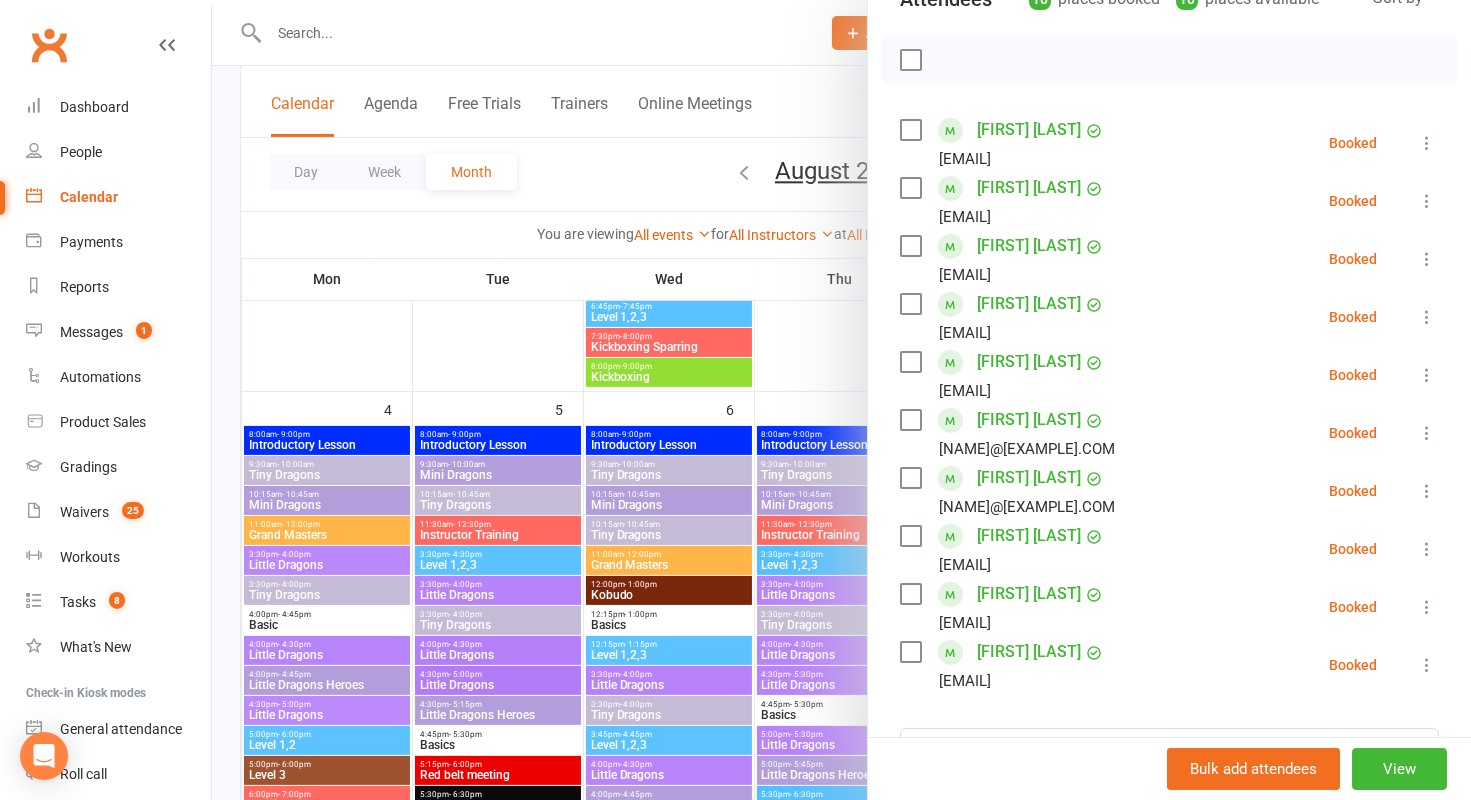 scroll, scrollTop: 251, scrollLeft: 0, axis: vertical 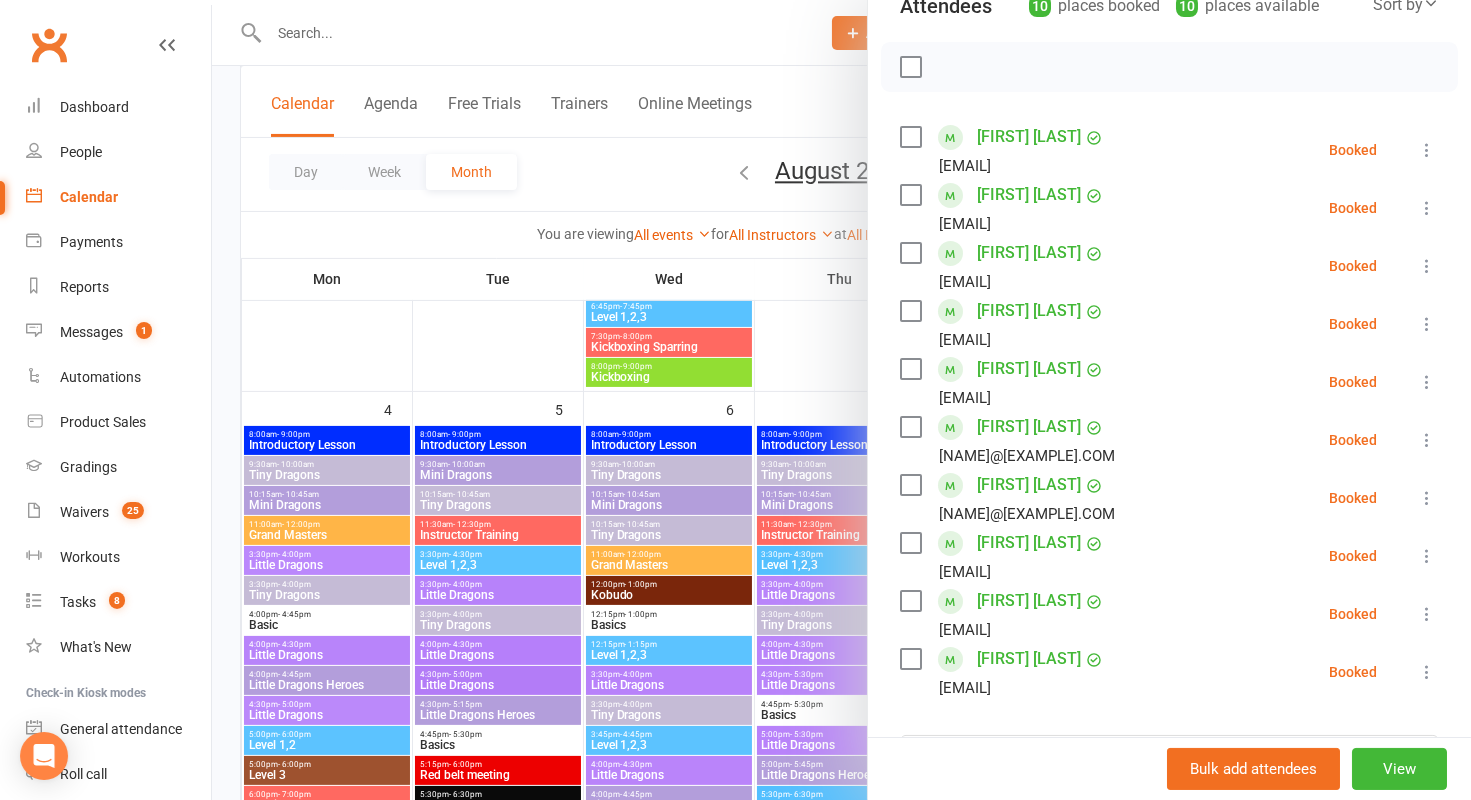 click on "[FIRST] [LAST]" at bounding box center (1029, 195) 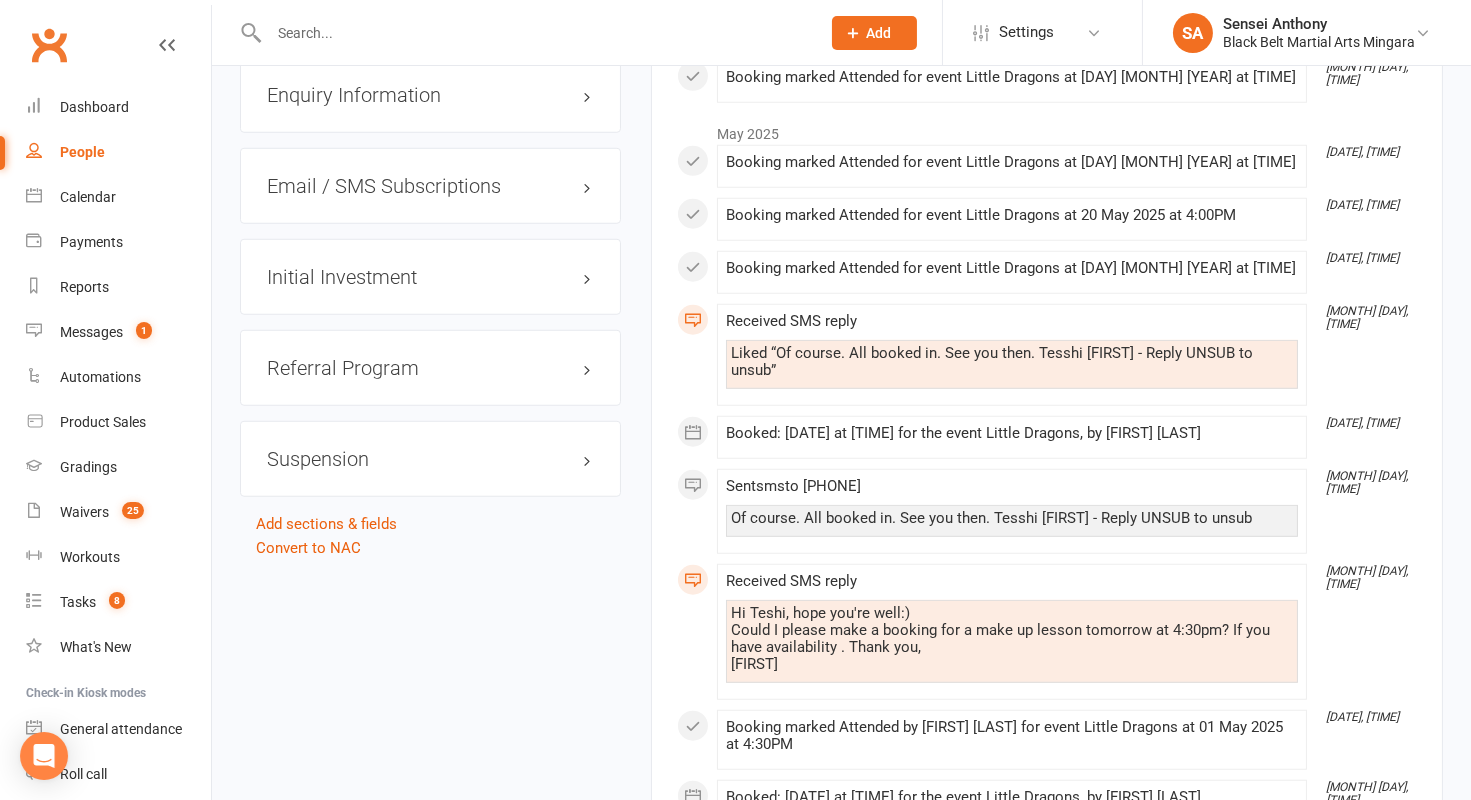 scroll, scrollTop: 2865, scrollLeft: 0, axis: vertical 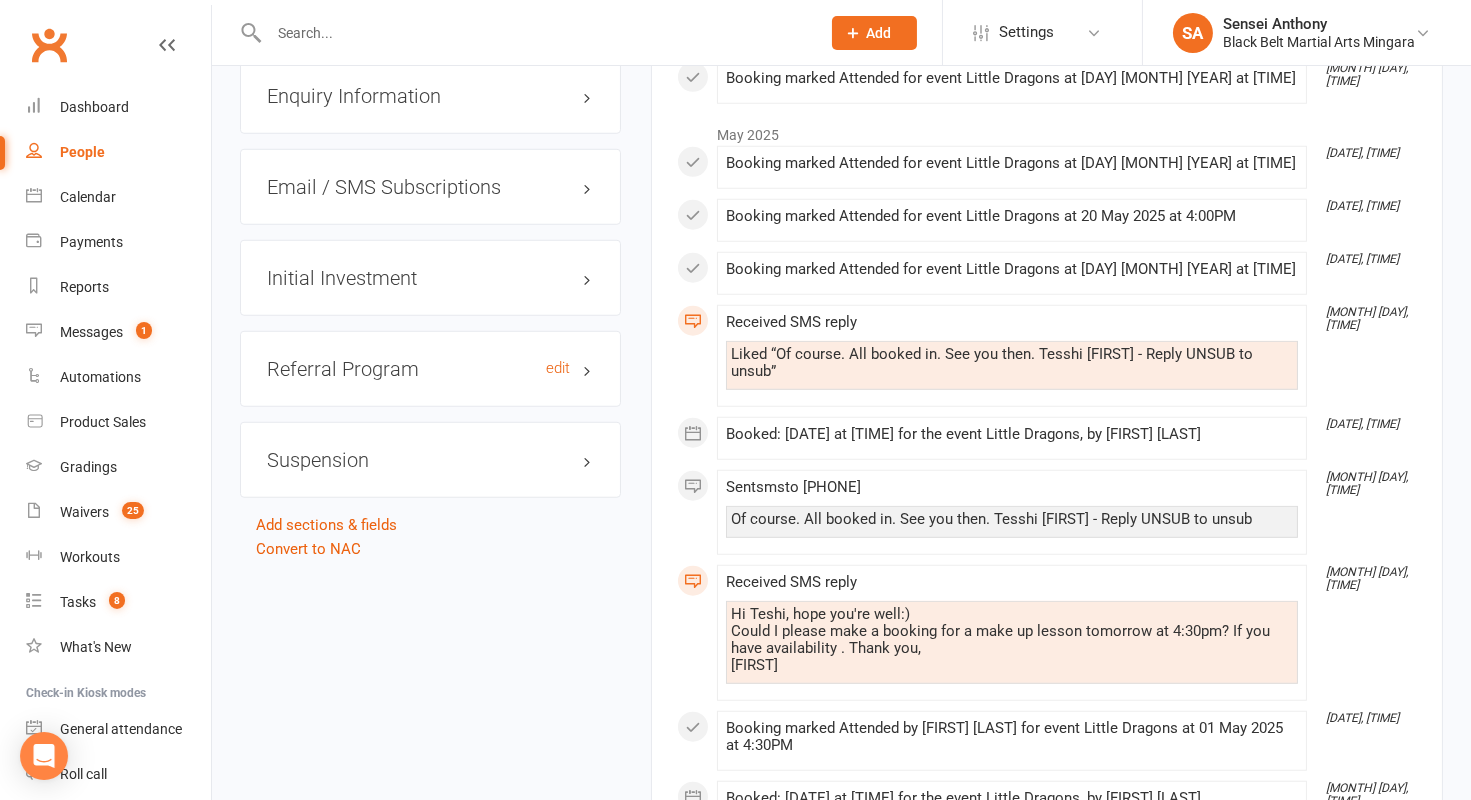 click on "Referral Program  edit" at bounding box center [430, 369] 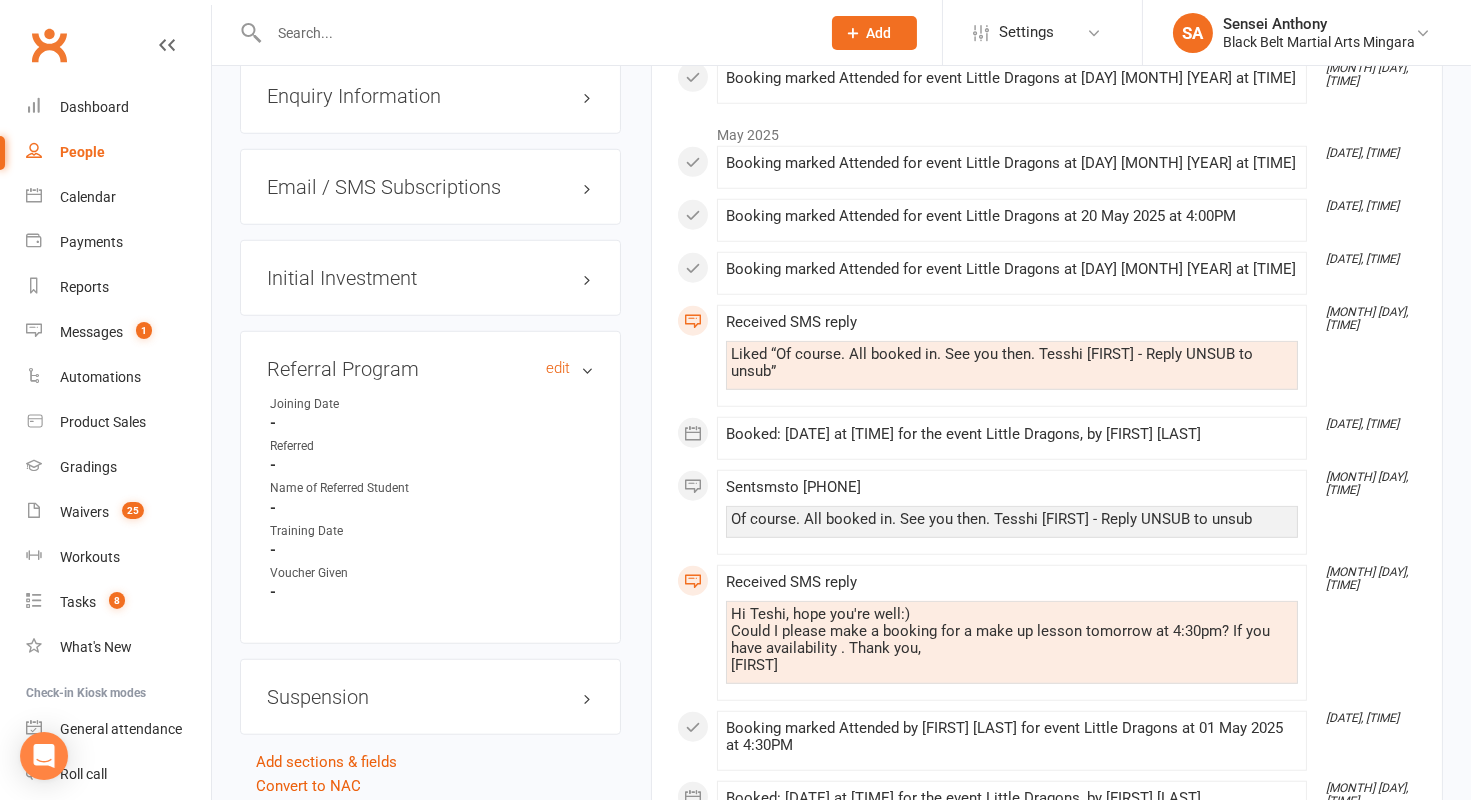 click on "Referral Program  edit" at bounding box center [430, 369] 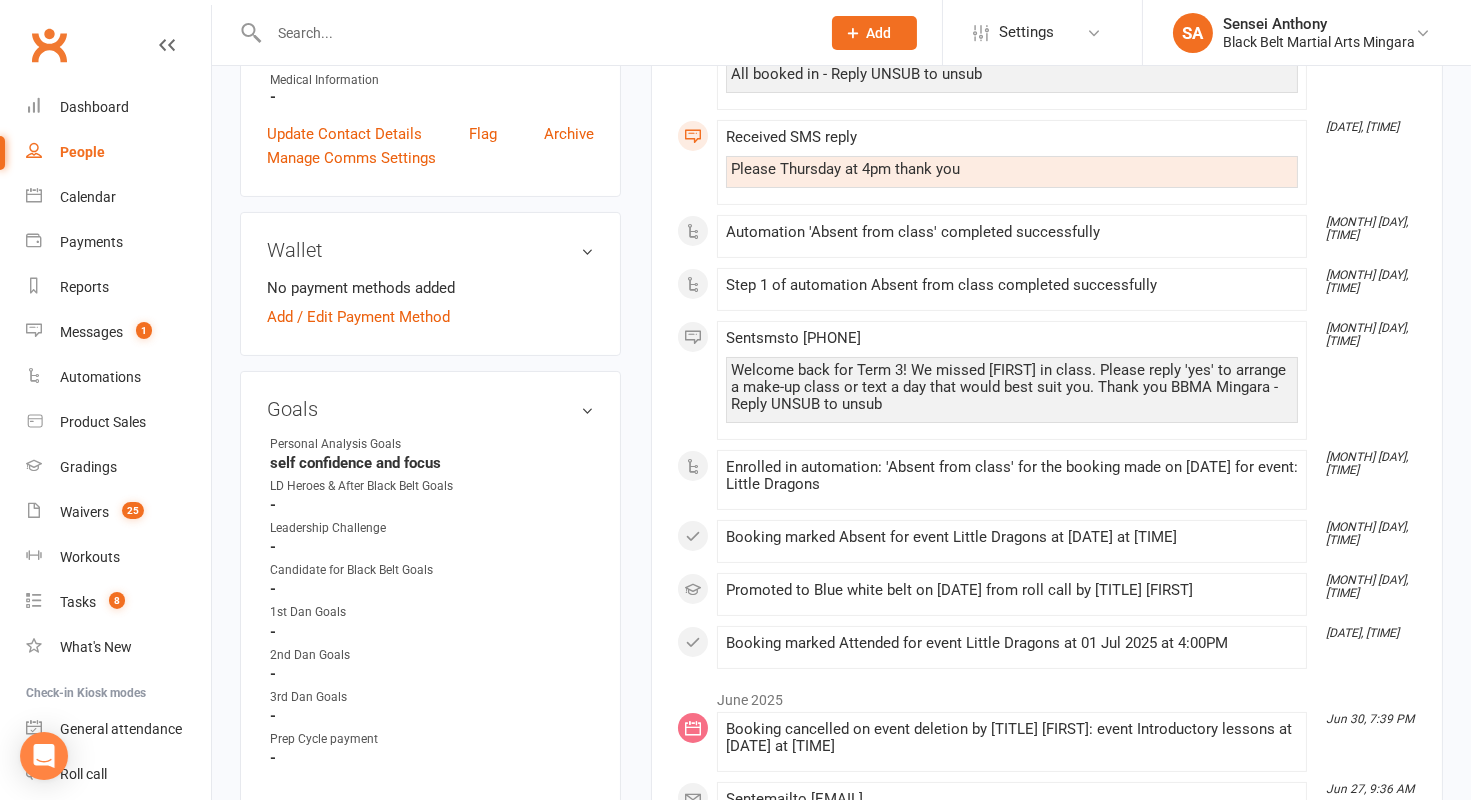 scroll, scrollTop: 407, scrollLeft: 0, axis: vertical 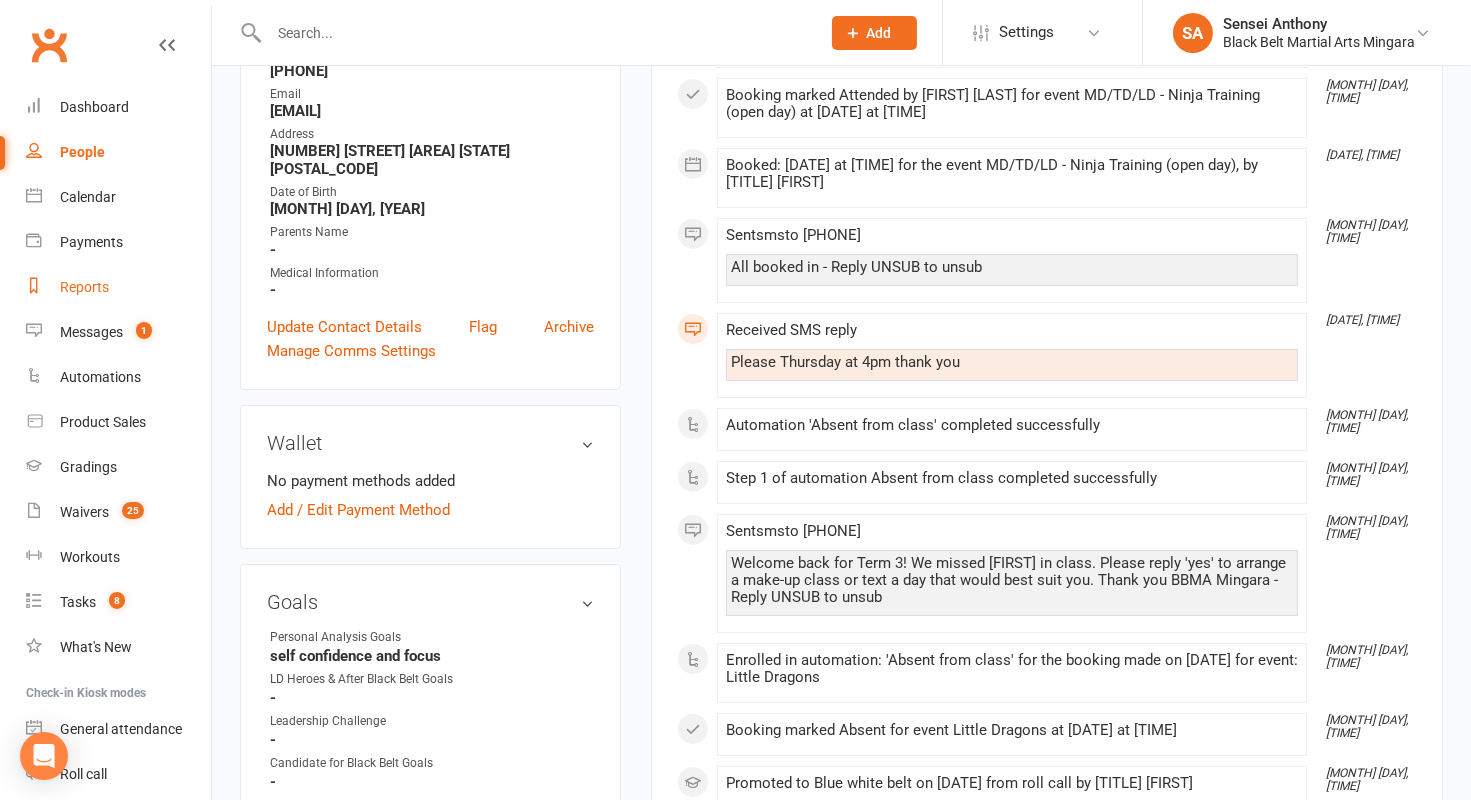 click on "Reports" at bounding box center [84, 287] 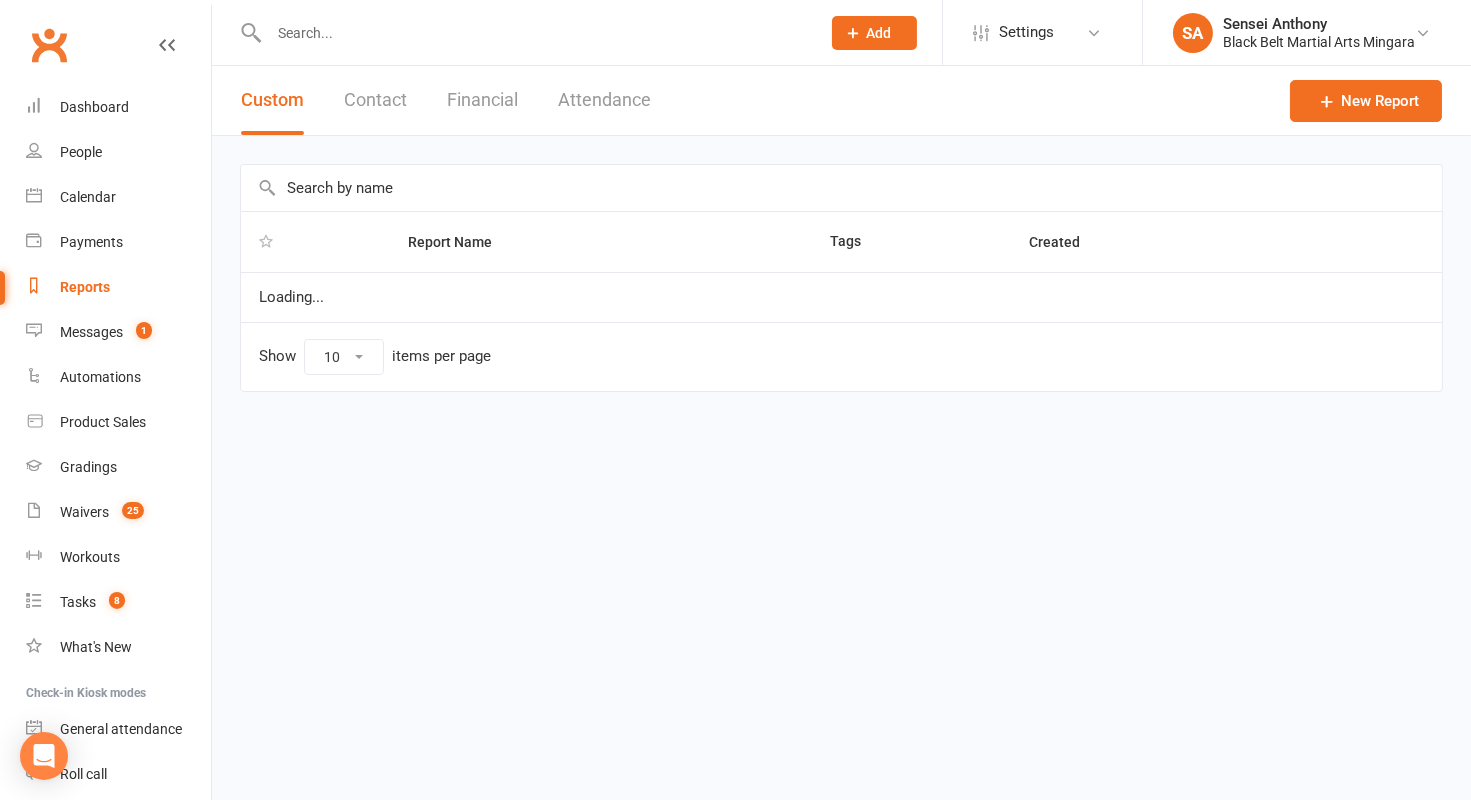 select on "100" 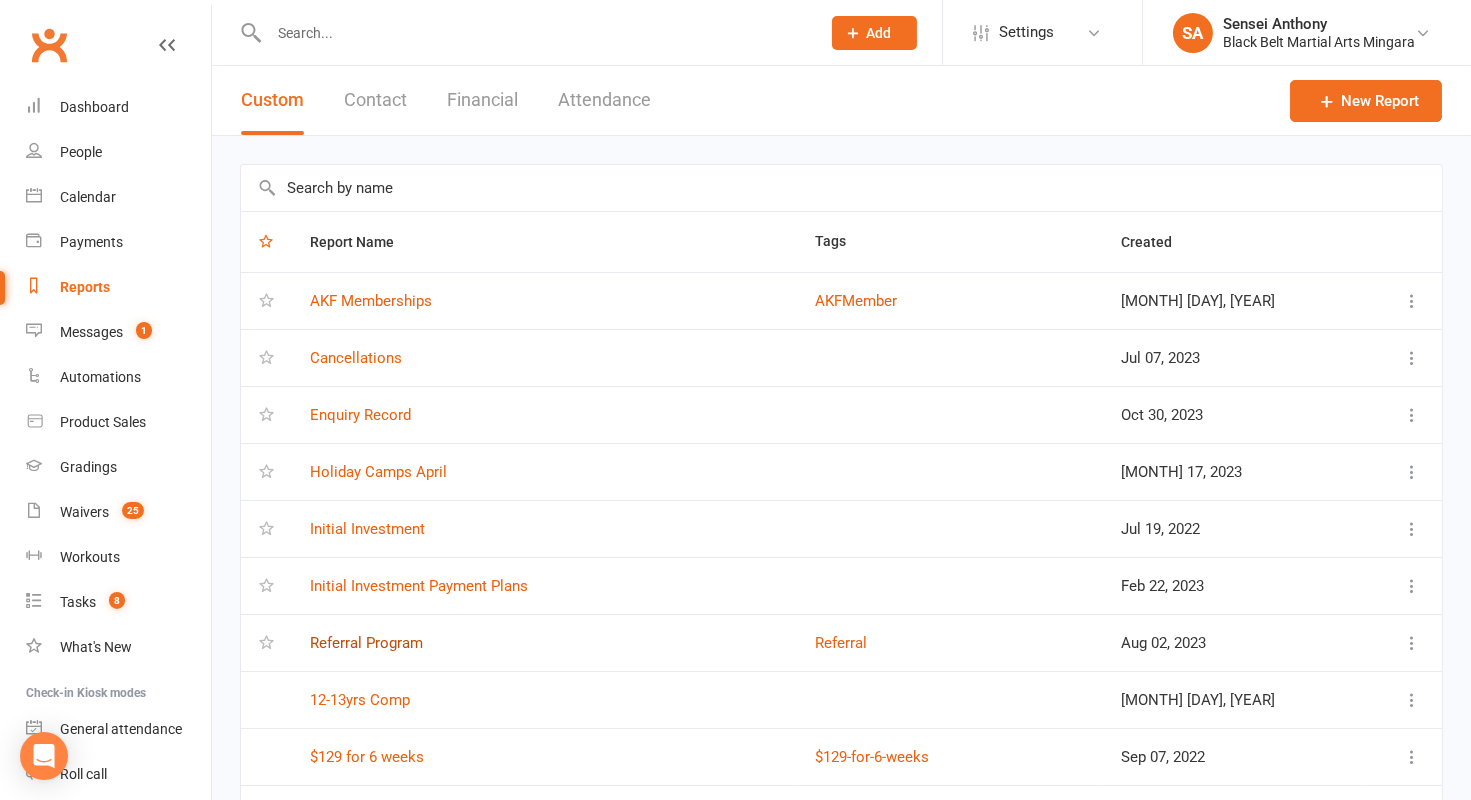 click on "Referral Program" at bounding box center [366, 643] 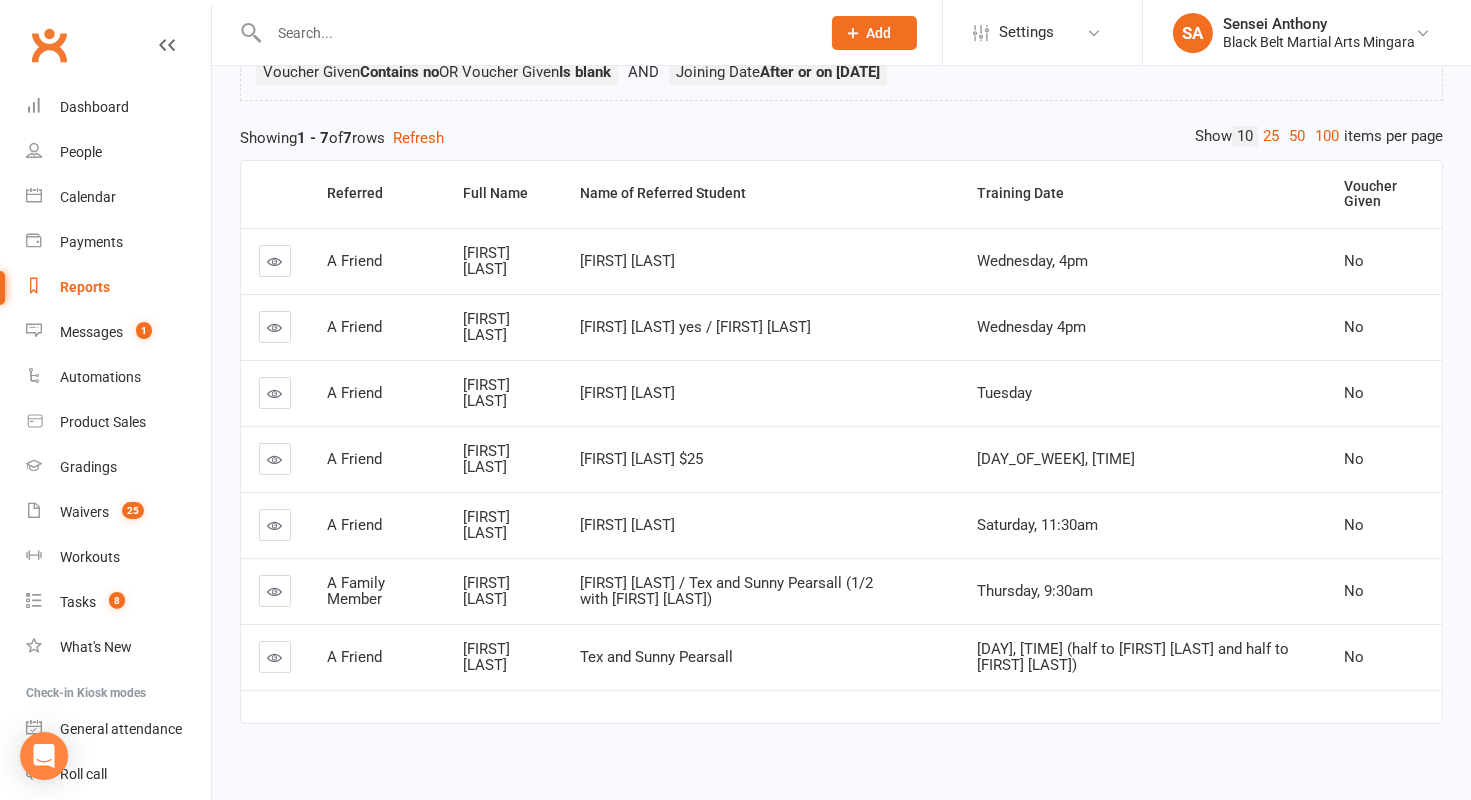 scroll, scrollTop: 183, scrollLeft: 0, axis: vertical 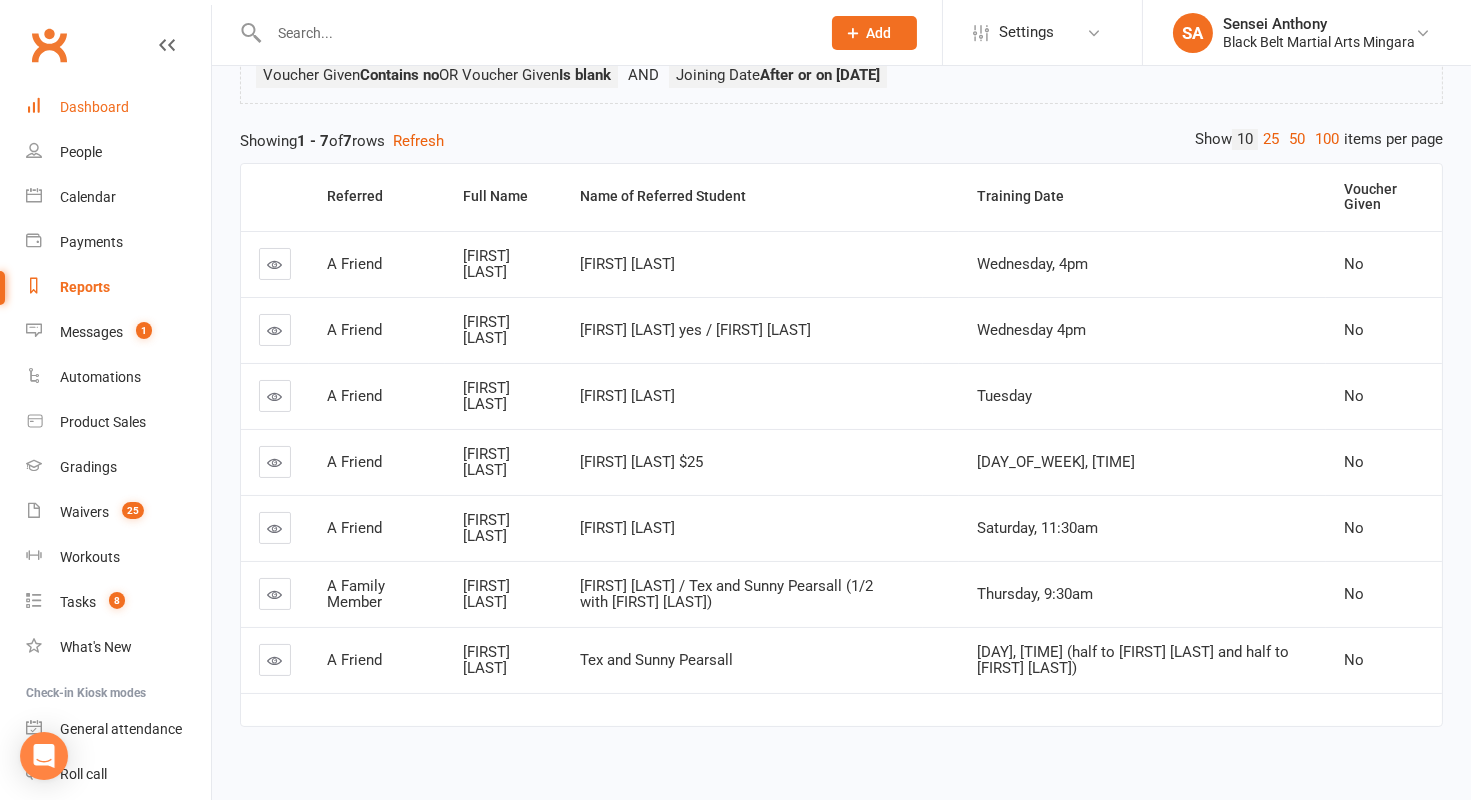click on "Dashboard" at bounding box center (94, 107) 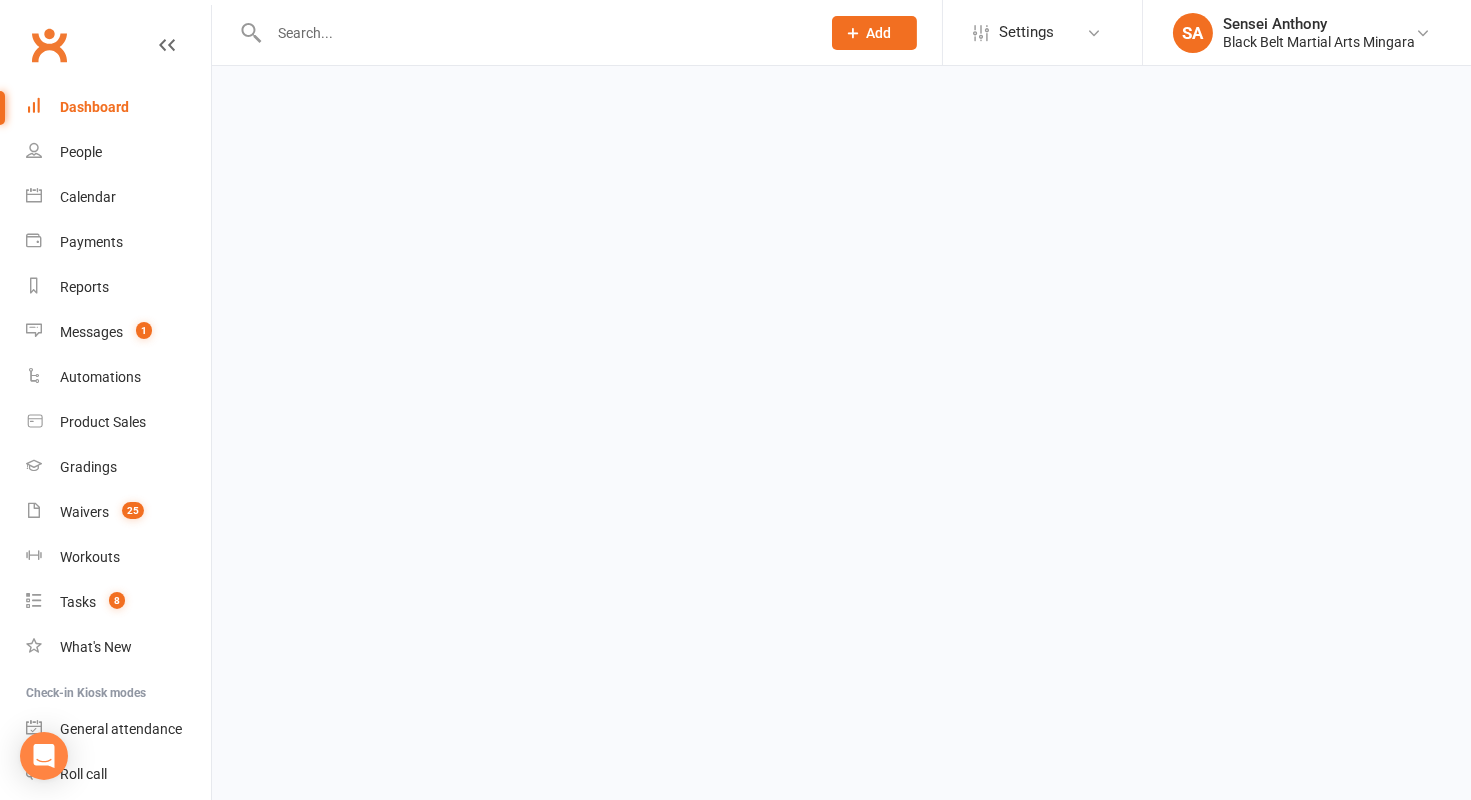 scroll, scrollTop: 0, scrollLeft: 0, axis: both 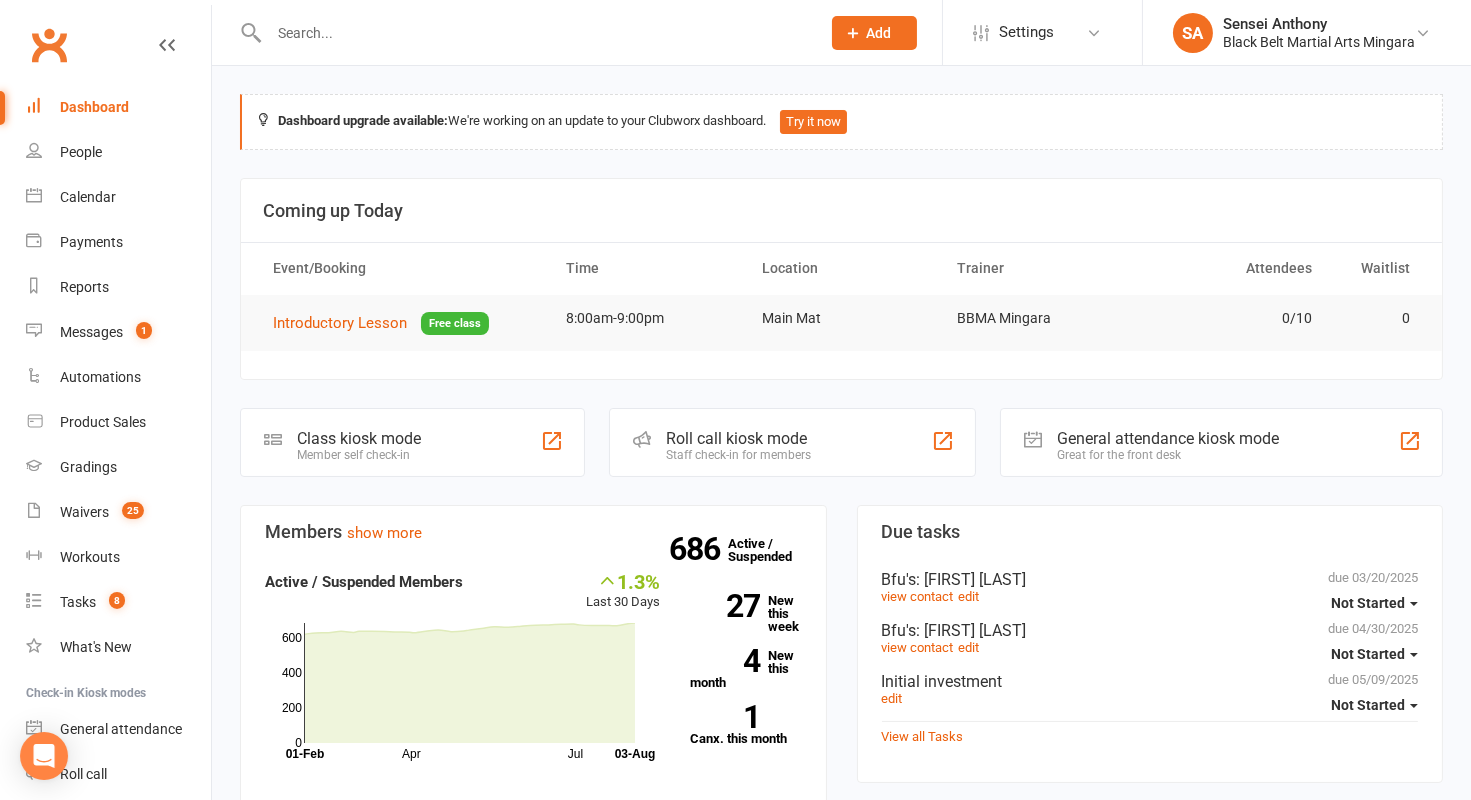 click at bounding box center [534, 33] 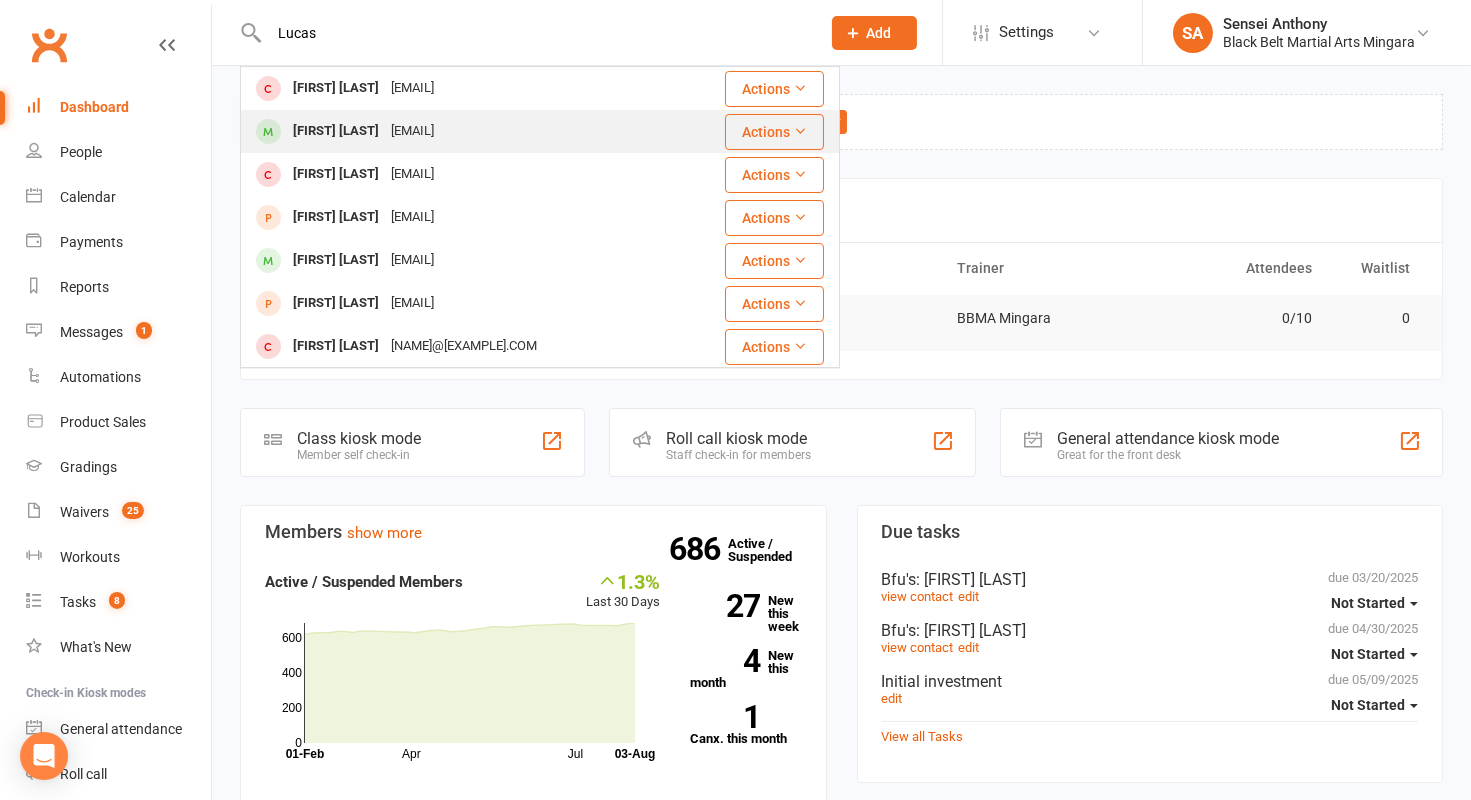type on "Lucas" 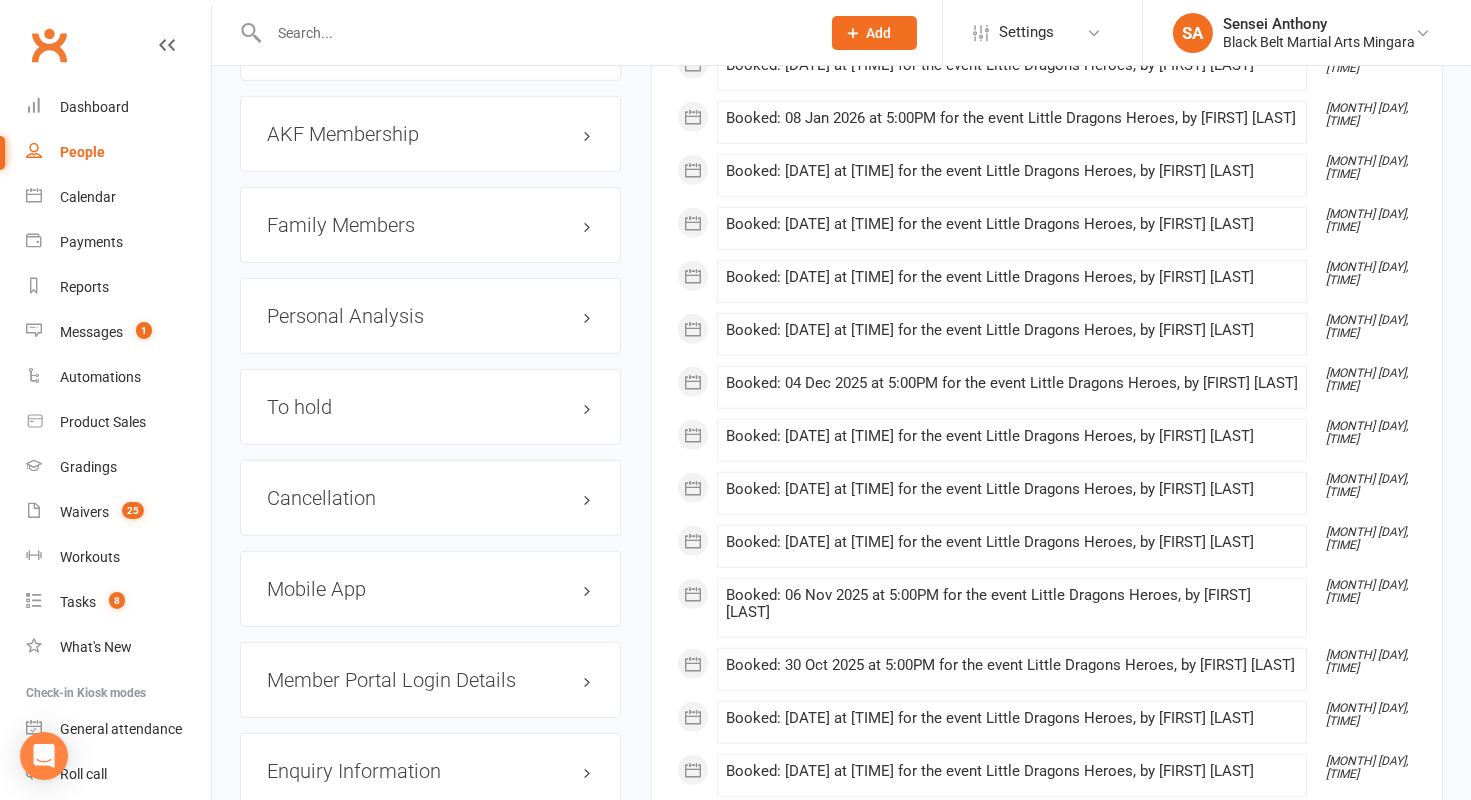 scroll, scrollTop: 2658, scrollLeft: 0, axis: vertical 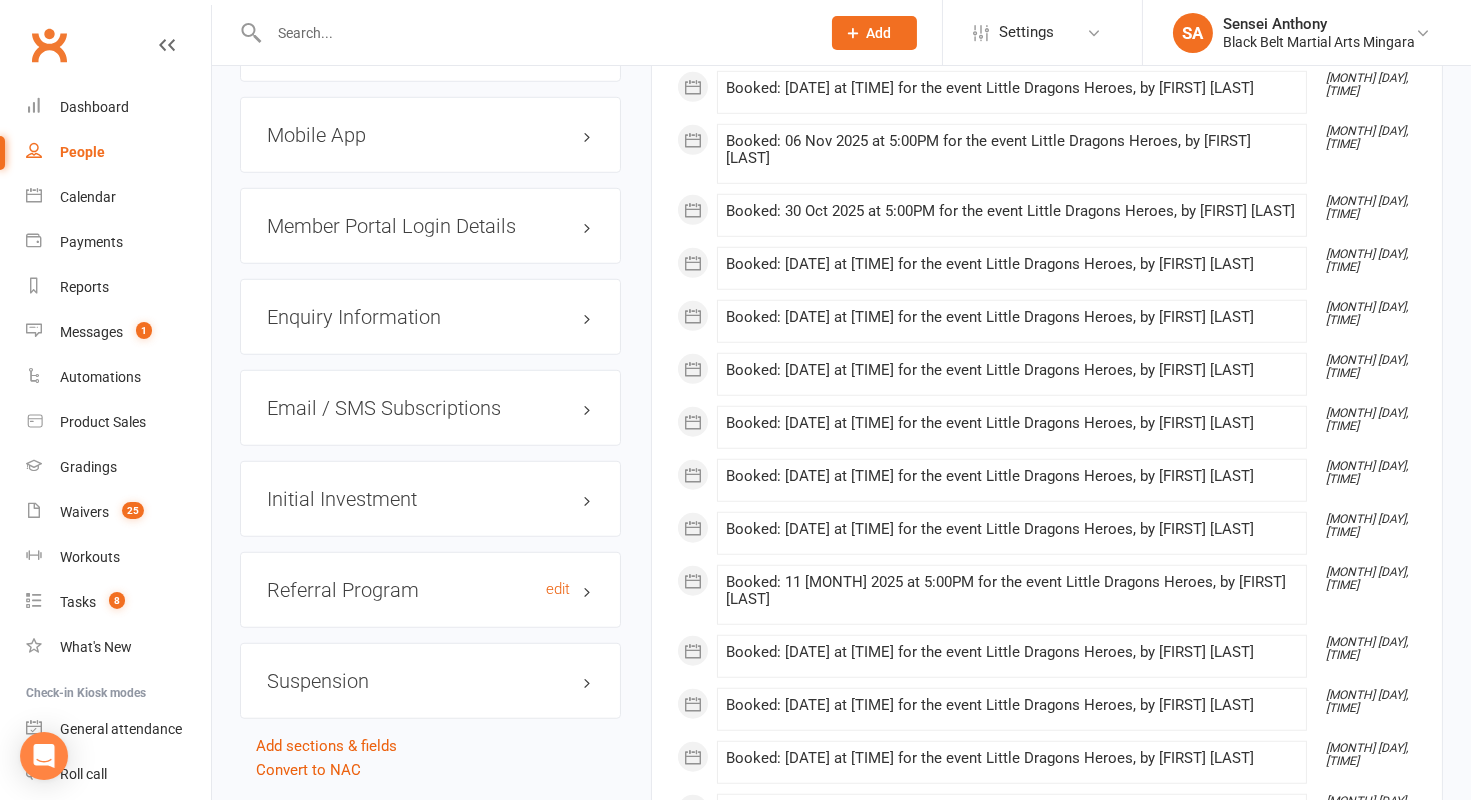click on "Referral Program  edit" at bounding box center (430, 590) 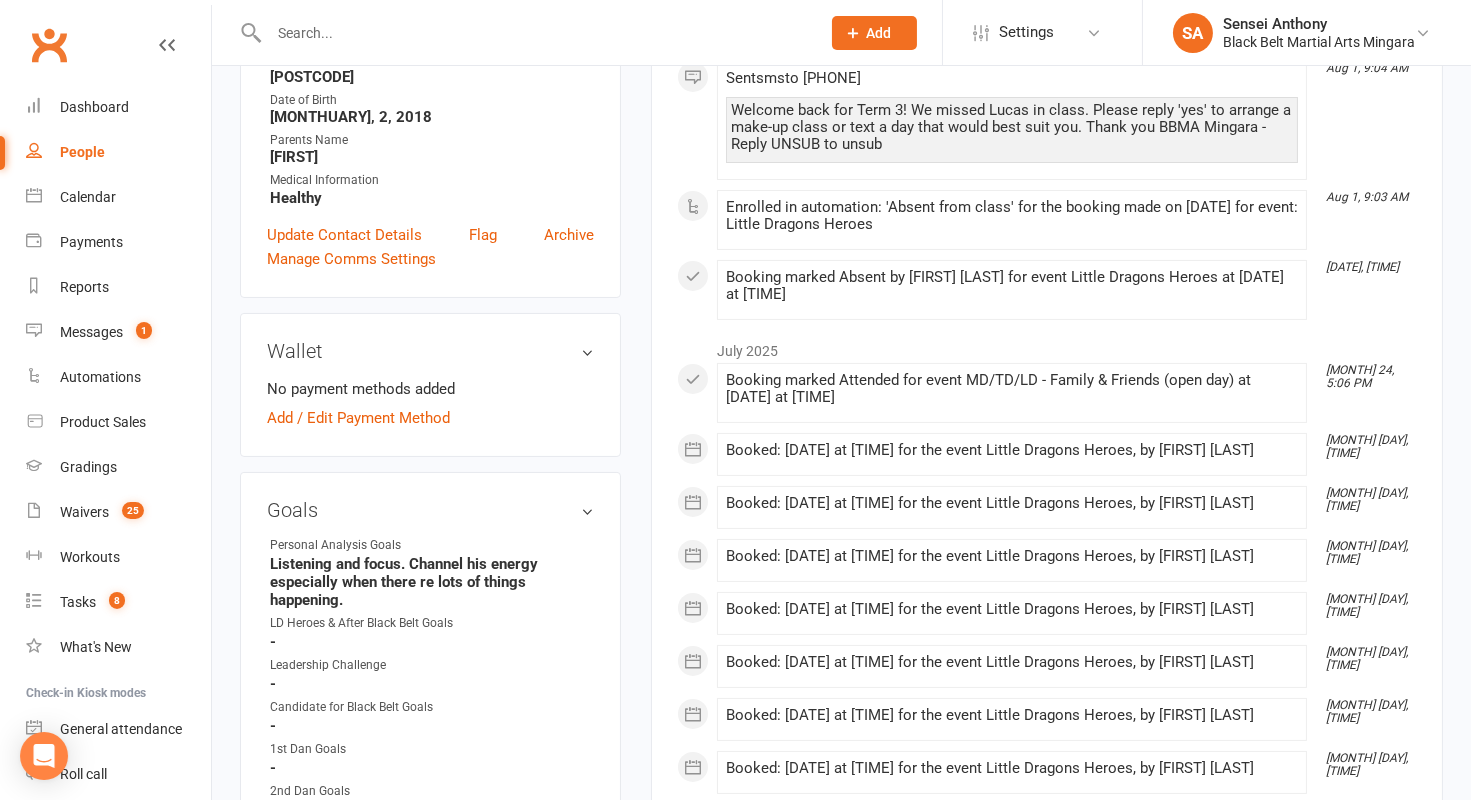 scroll, scrollTop: 0, scrollLeft: 0, axis: both 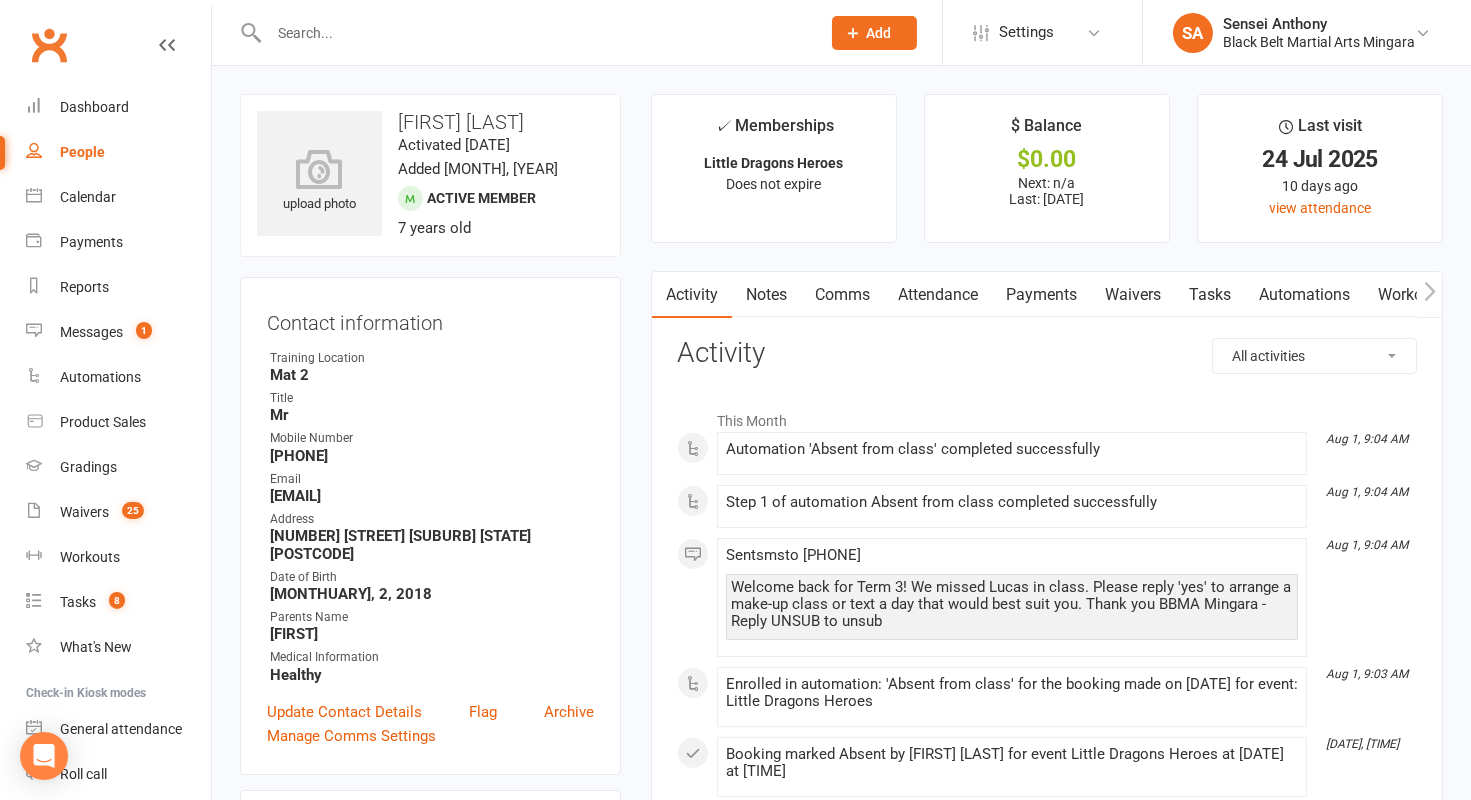 click at bounding box center [534, 33] 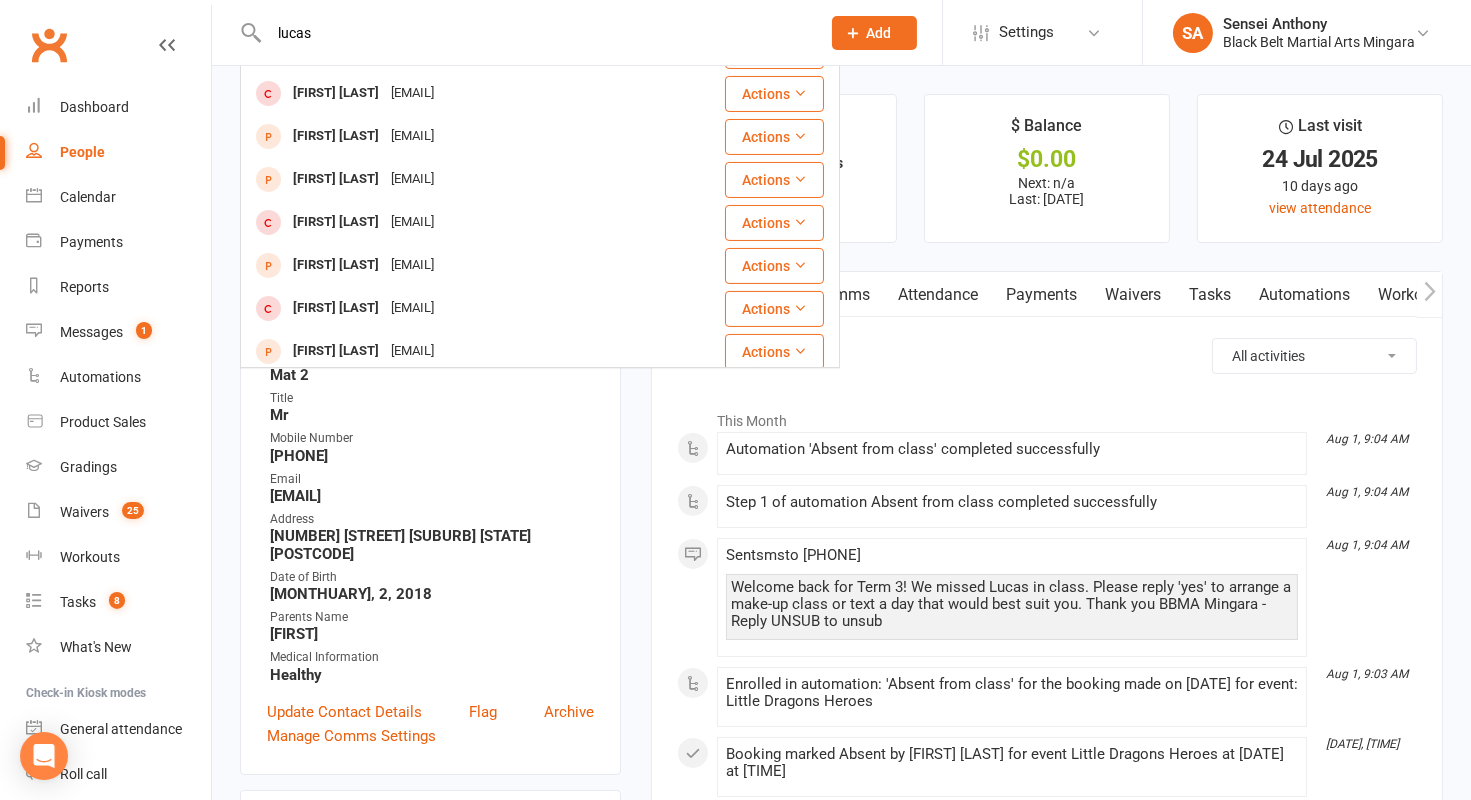 scroll, scrollTop: 558, scrollLeft: 0, axis: vertical 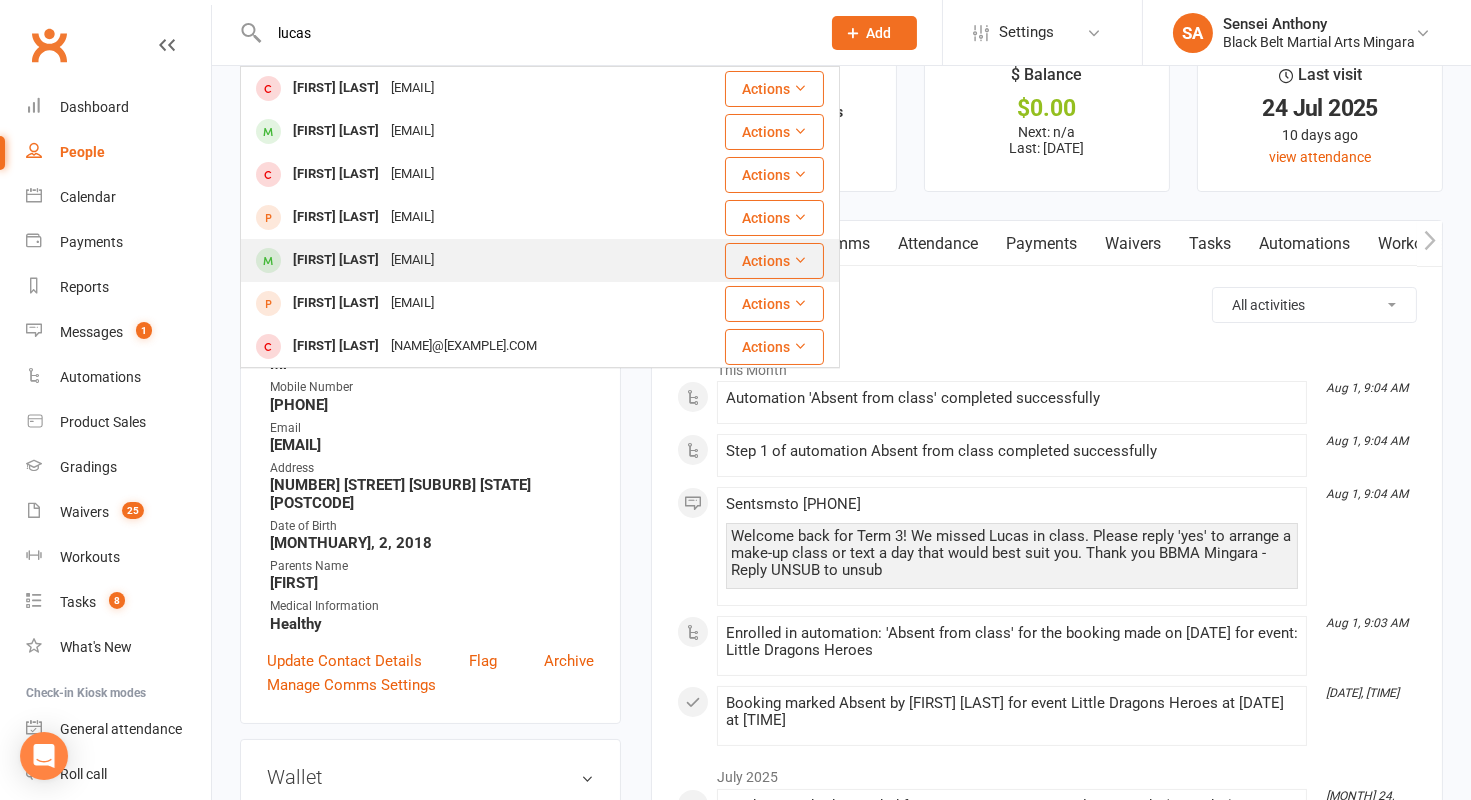 type on "lucas" 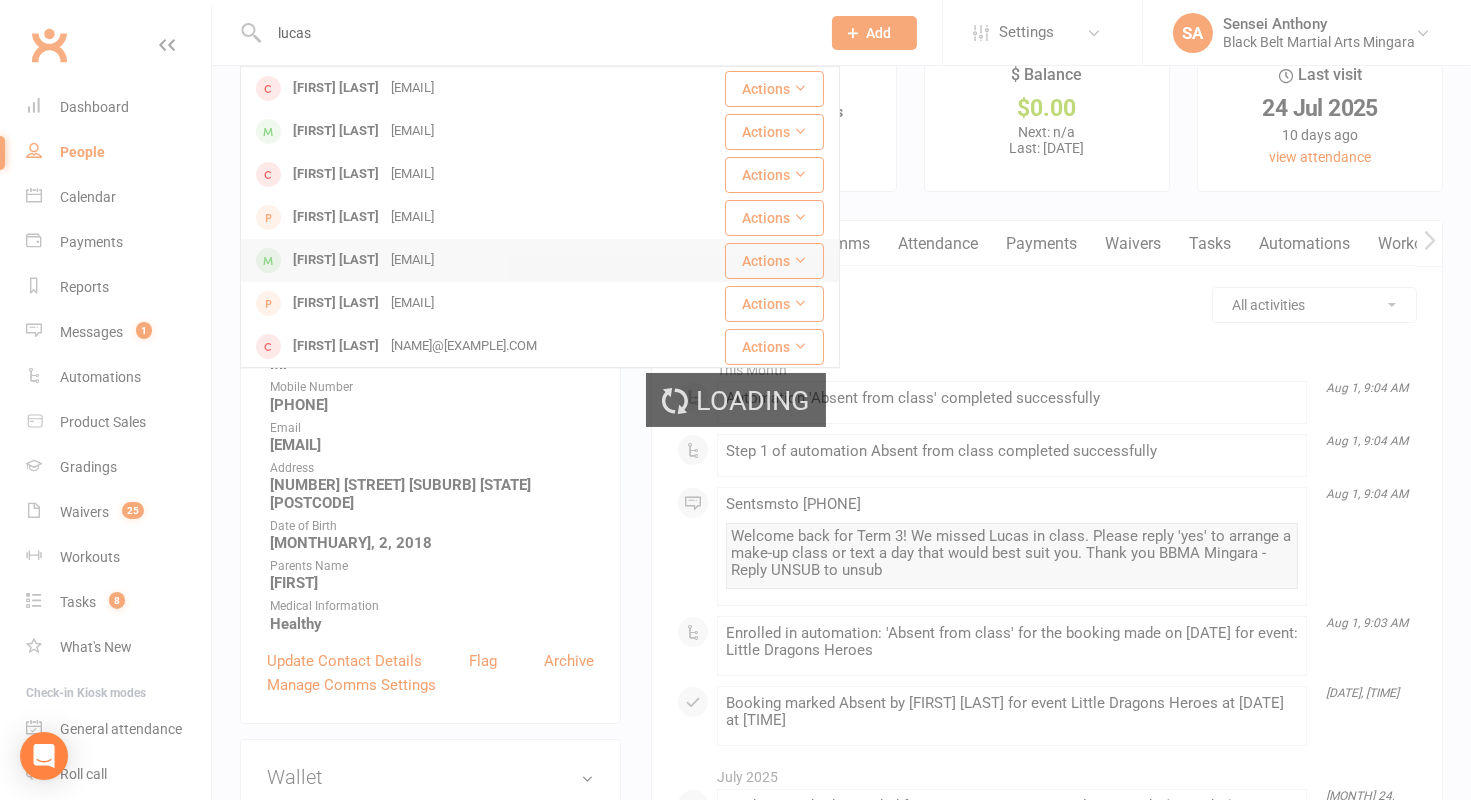 type 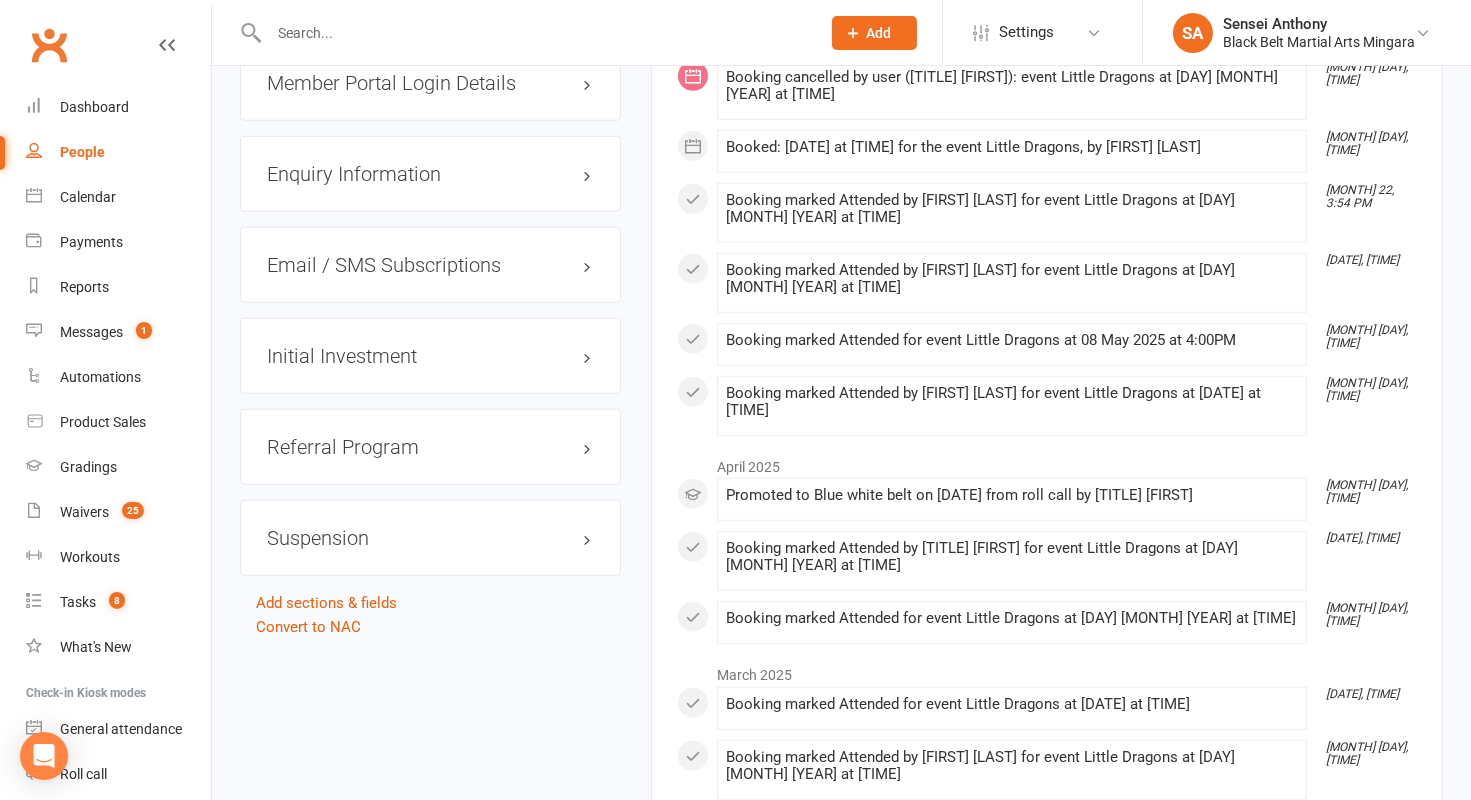 scroll, scrollTop: 2788, scrollLeft: 0, axis: vertical 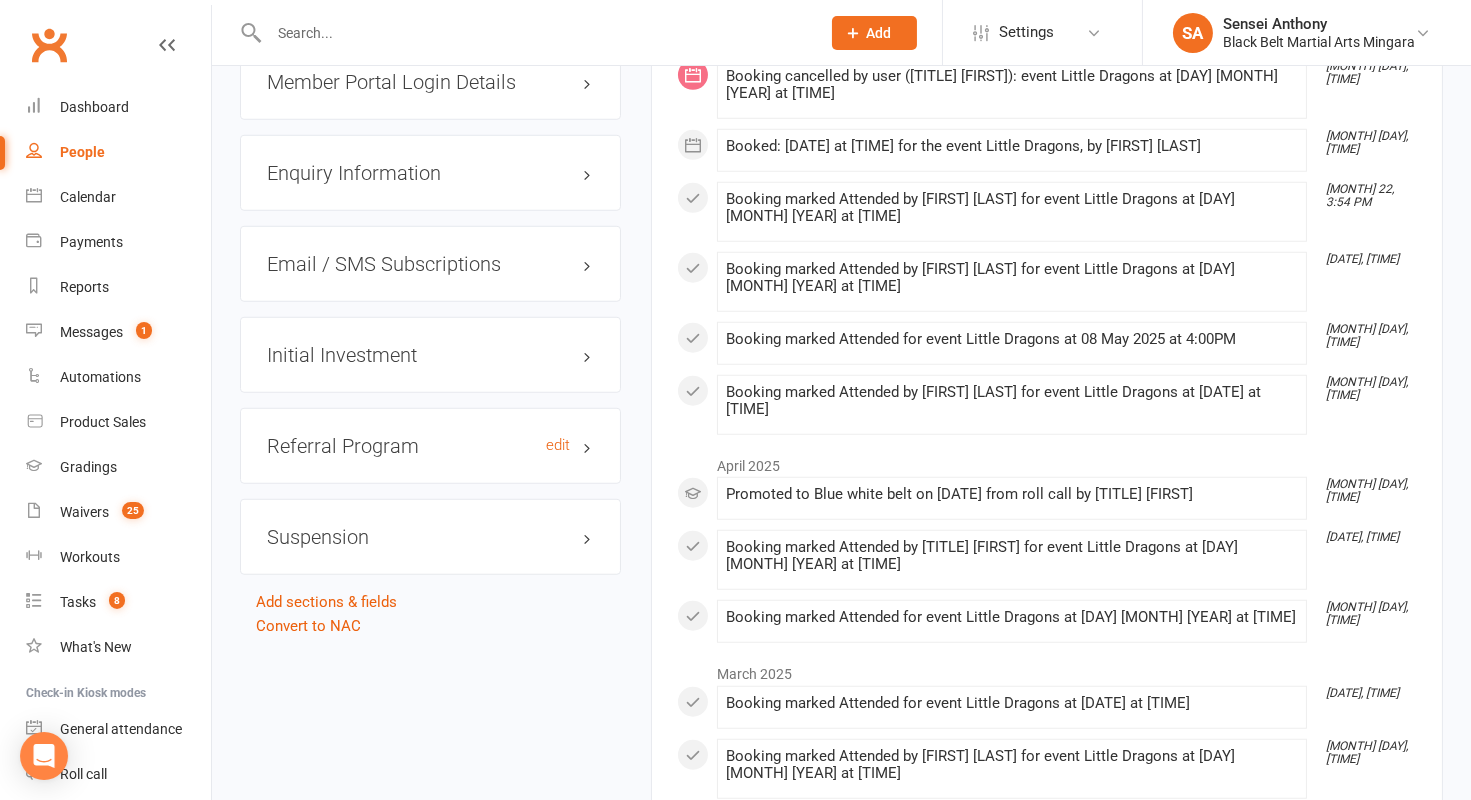 click on "Referral Program  edit" at bounding box center (430, 446) 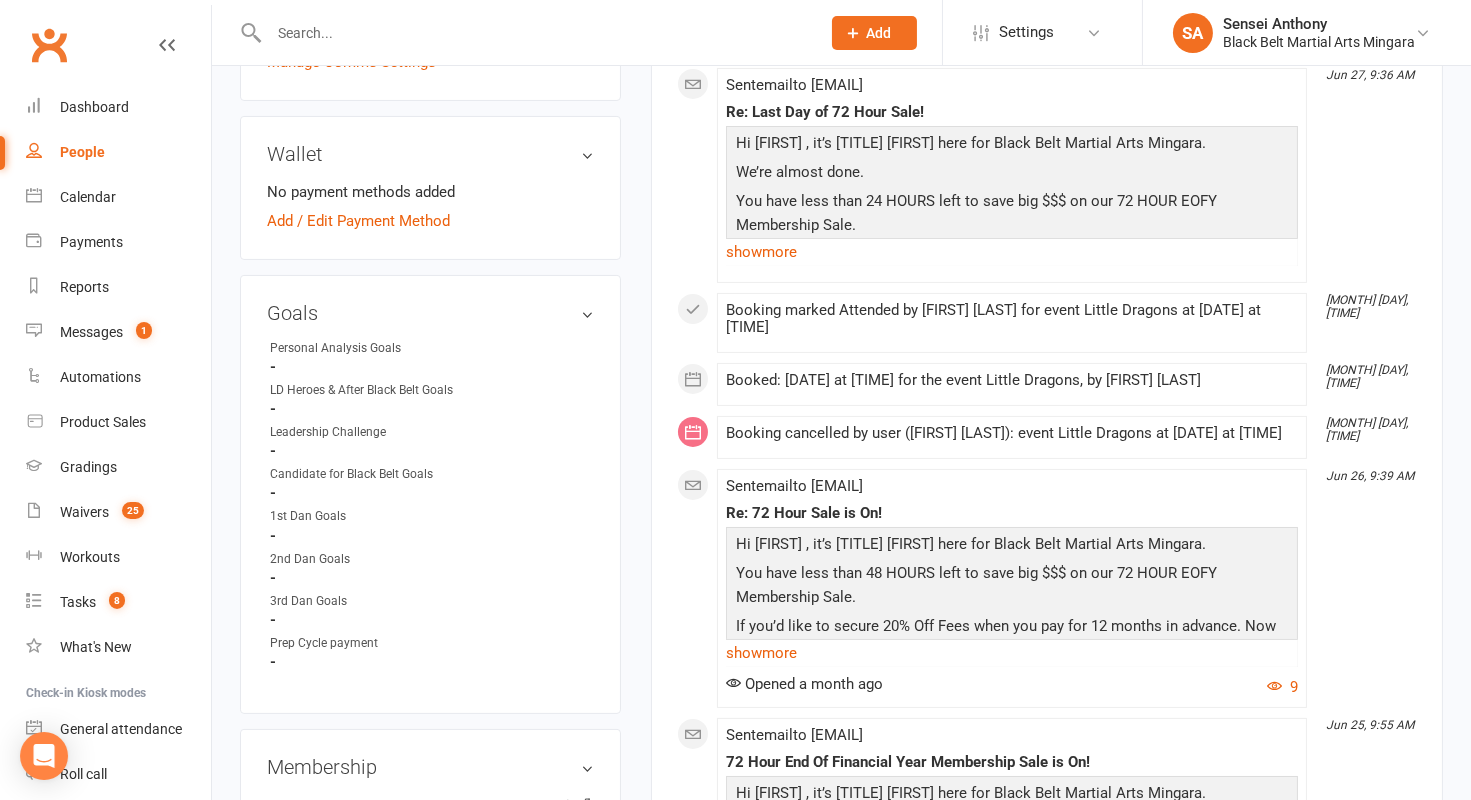 scroll, scrollTop: 0, scrollLeft: 0, axis: both 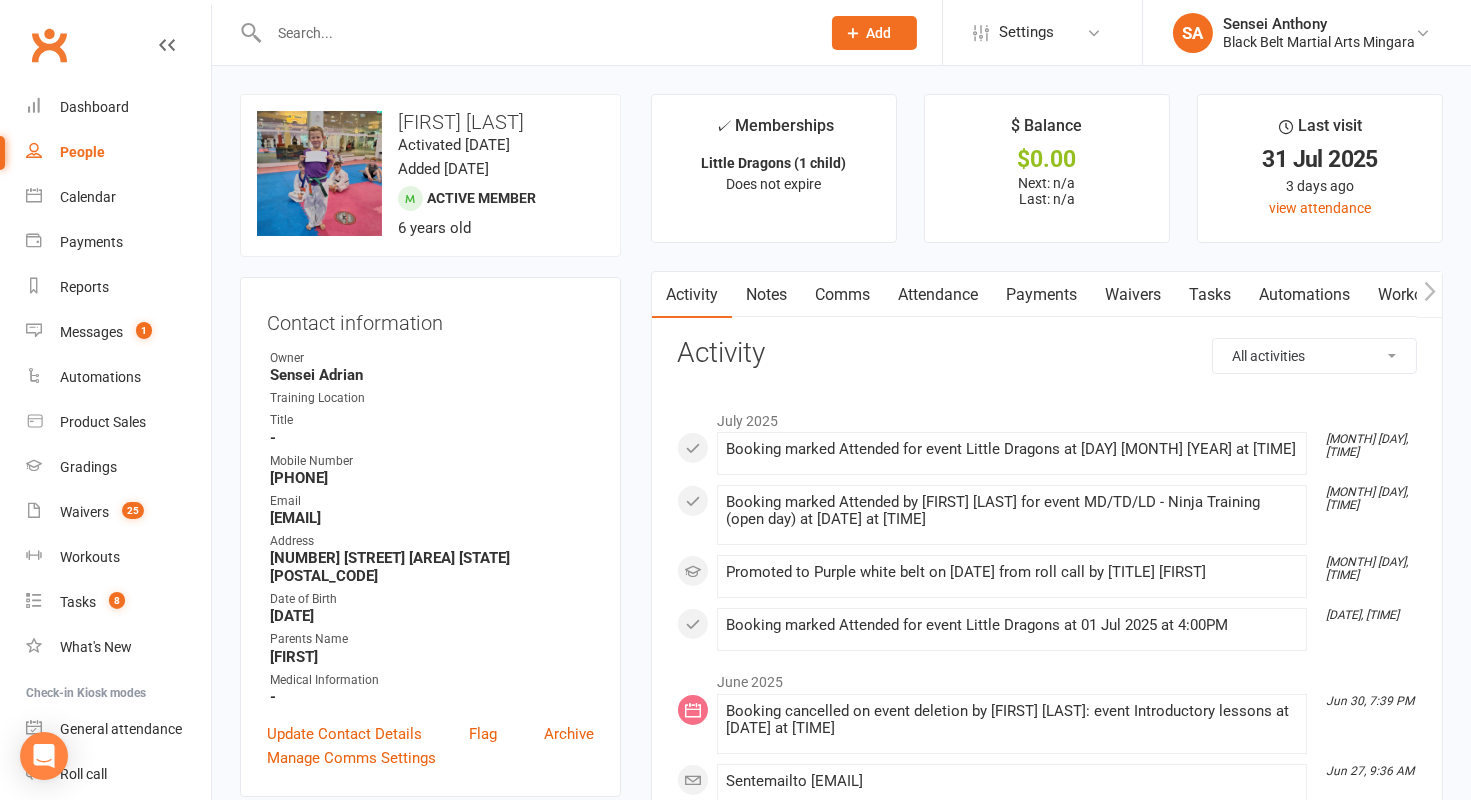 click on "Waivers" at bounding box center (1133, 295) 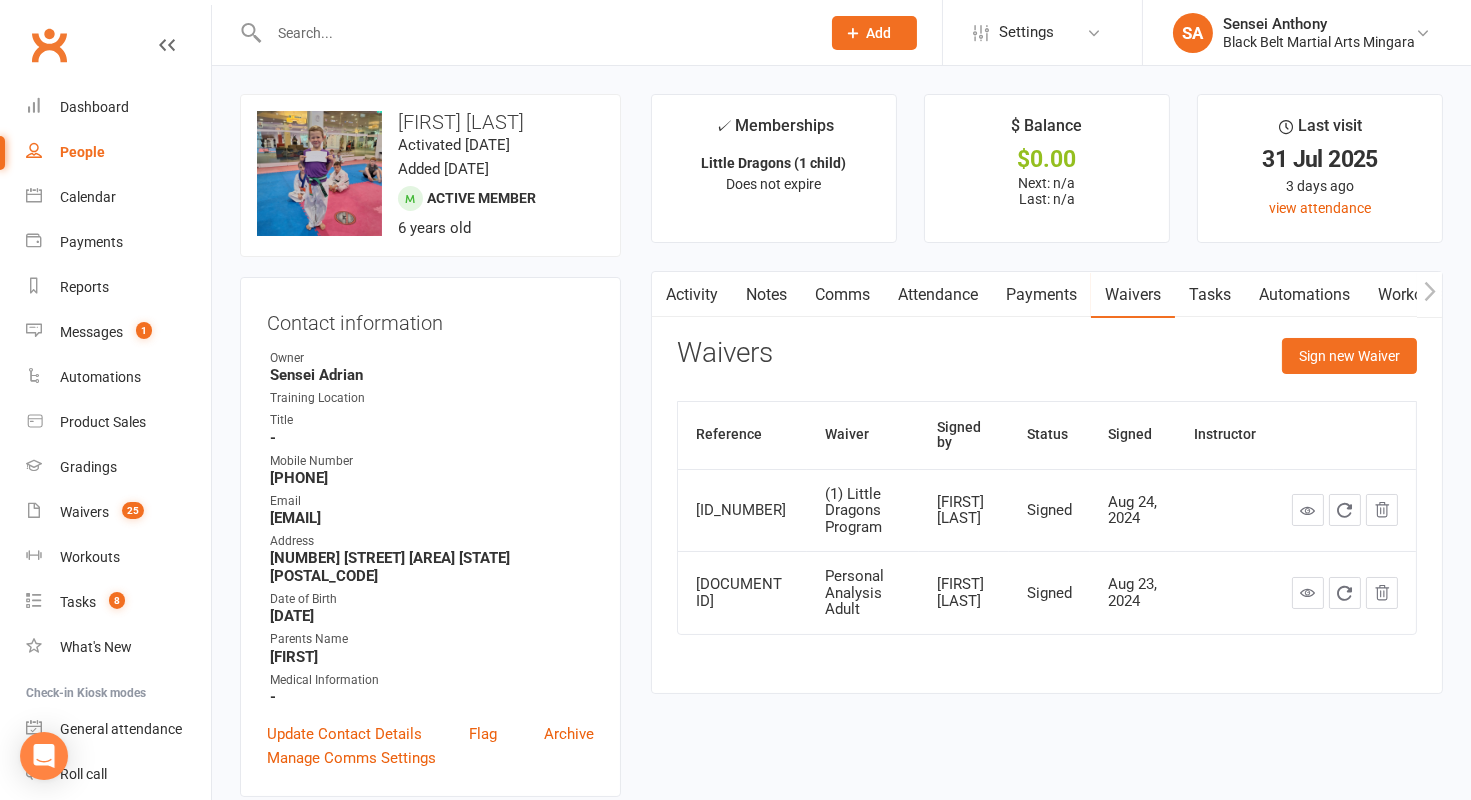 click on "Attendance" at bounding box center (938, 295) 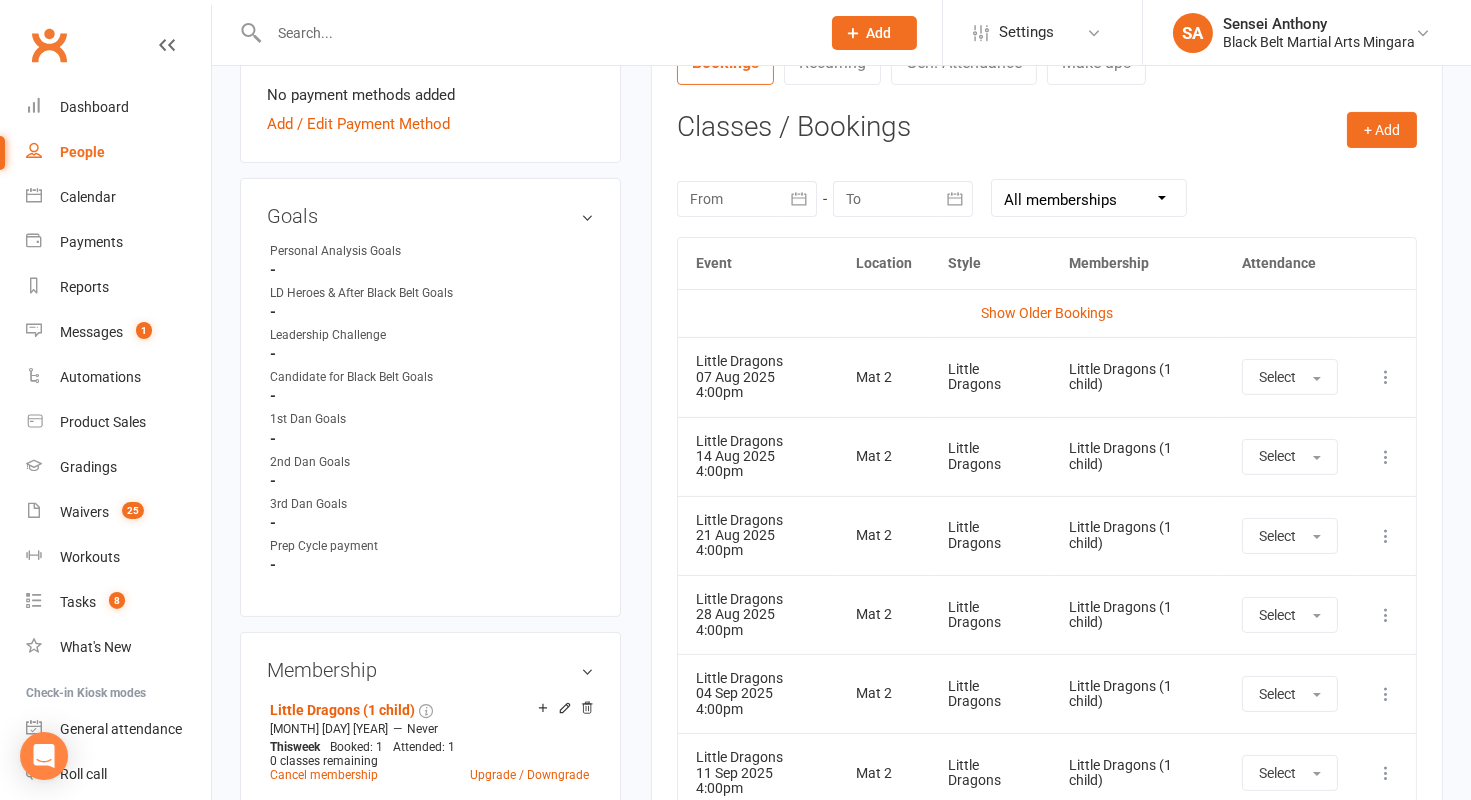 scroll, scrollTop: 866, scrollLeft: 0, axis: vertical 